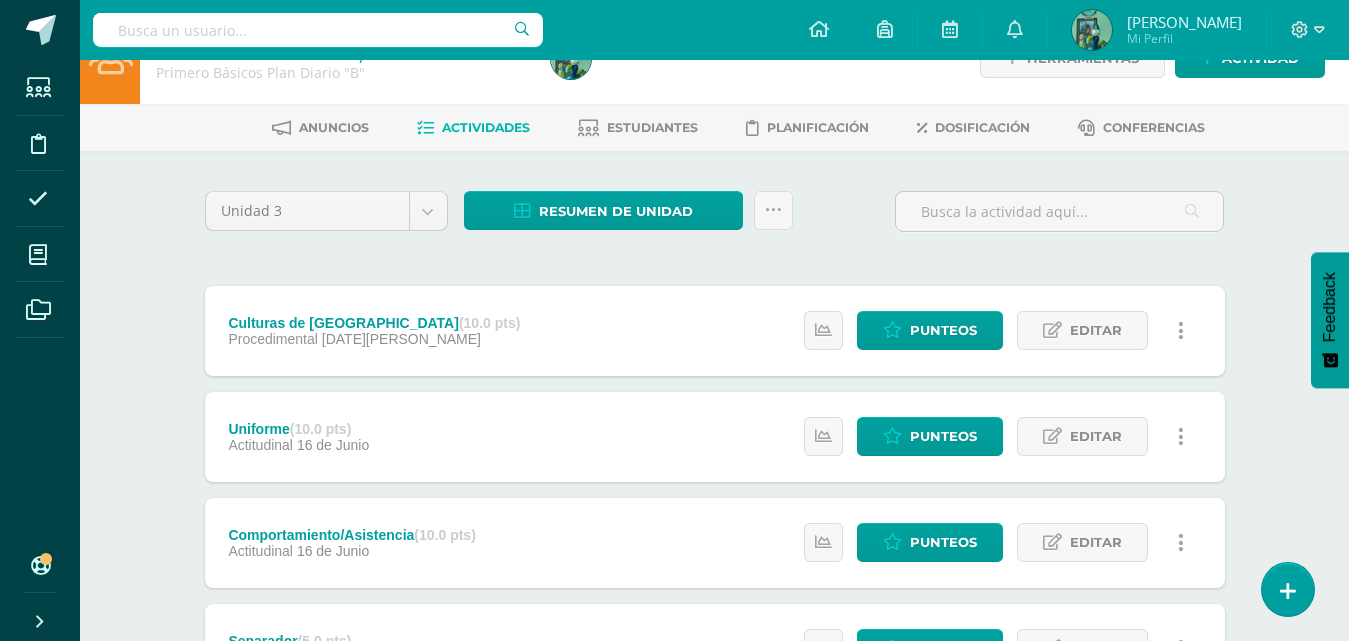 scroll, scrollTop: 0, scrollLeft: 0, axis: both 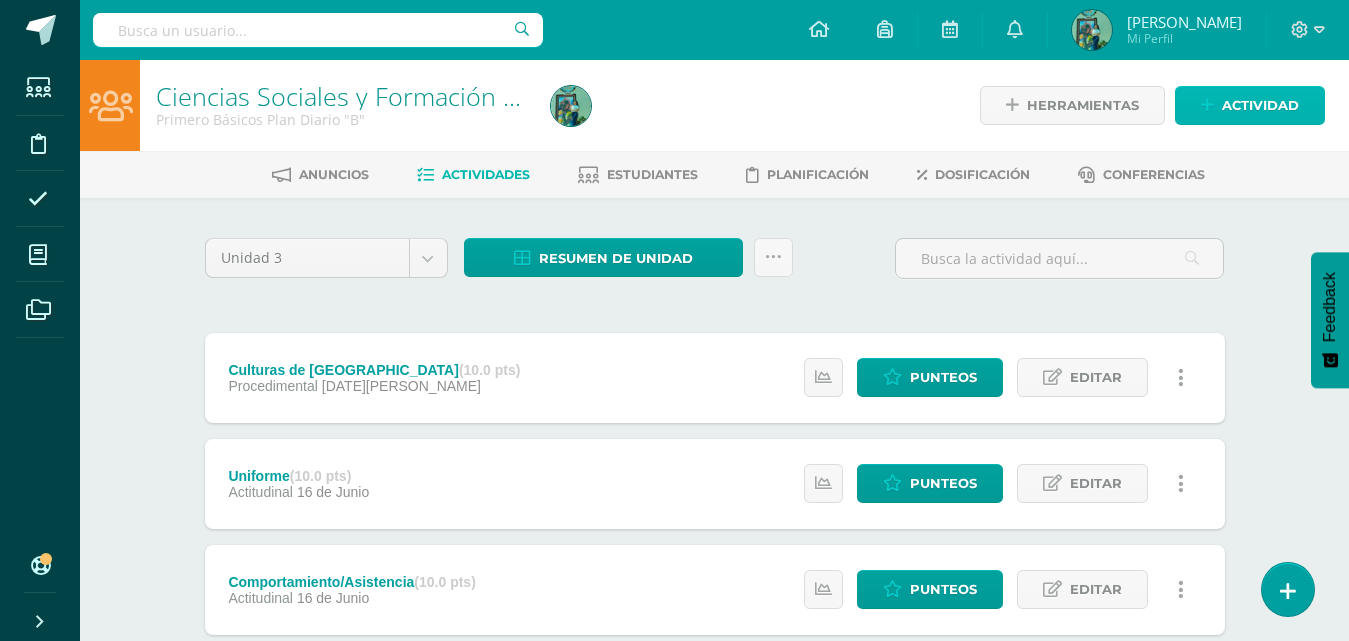 click on "Actividad" at bounding box center (1250, 105) 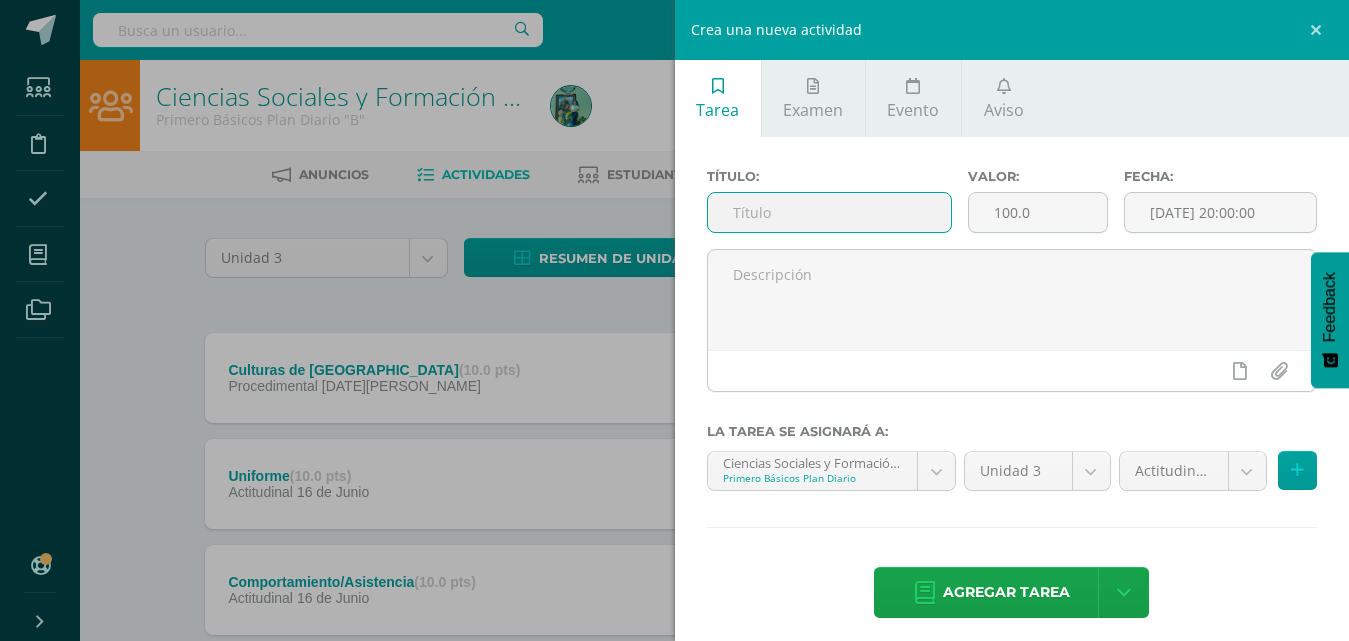 click at bounding box center [829, 212] 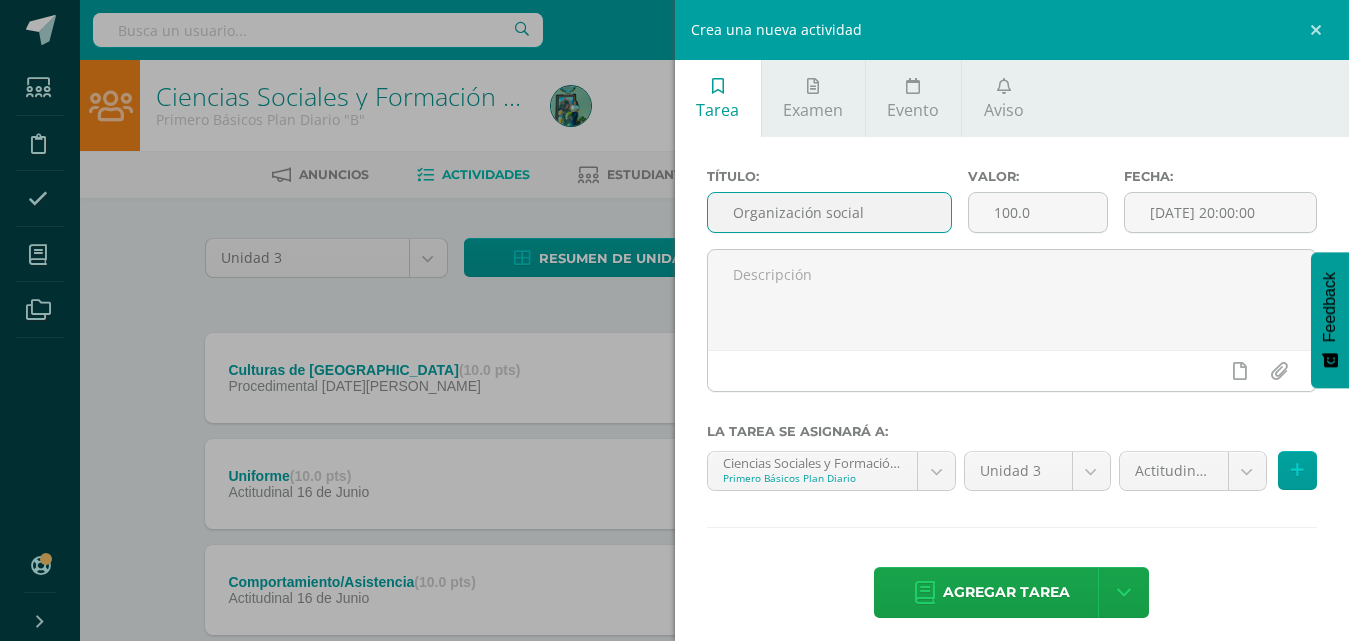 type on "Organización social" 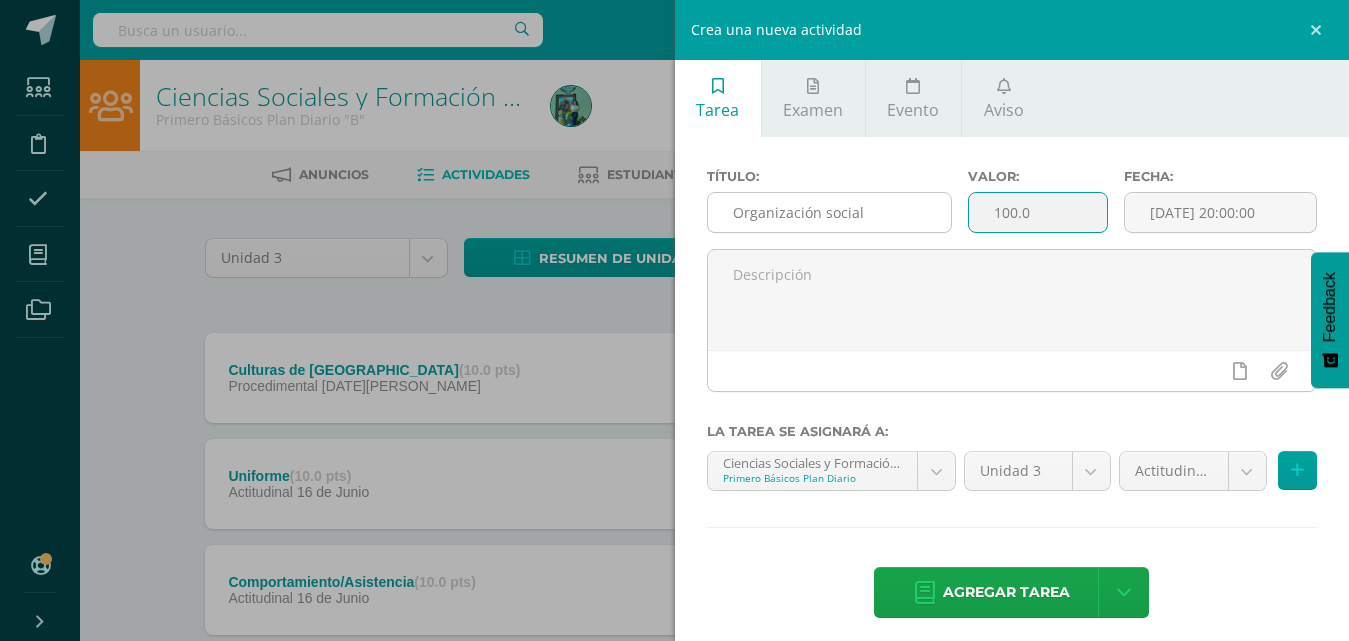 click on "Título: Organización social Valor: 100.0 Fecha: [DATE] 20:00:00" at bounding box center (1012, 209) 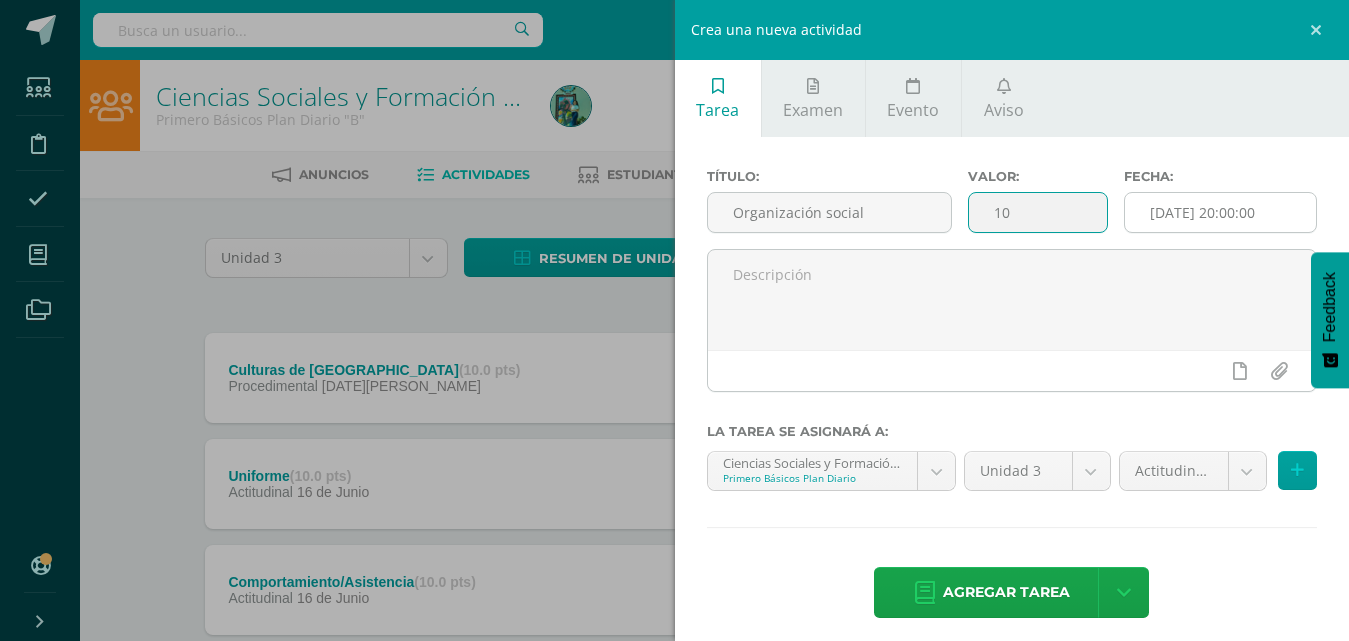 type on "10" 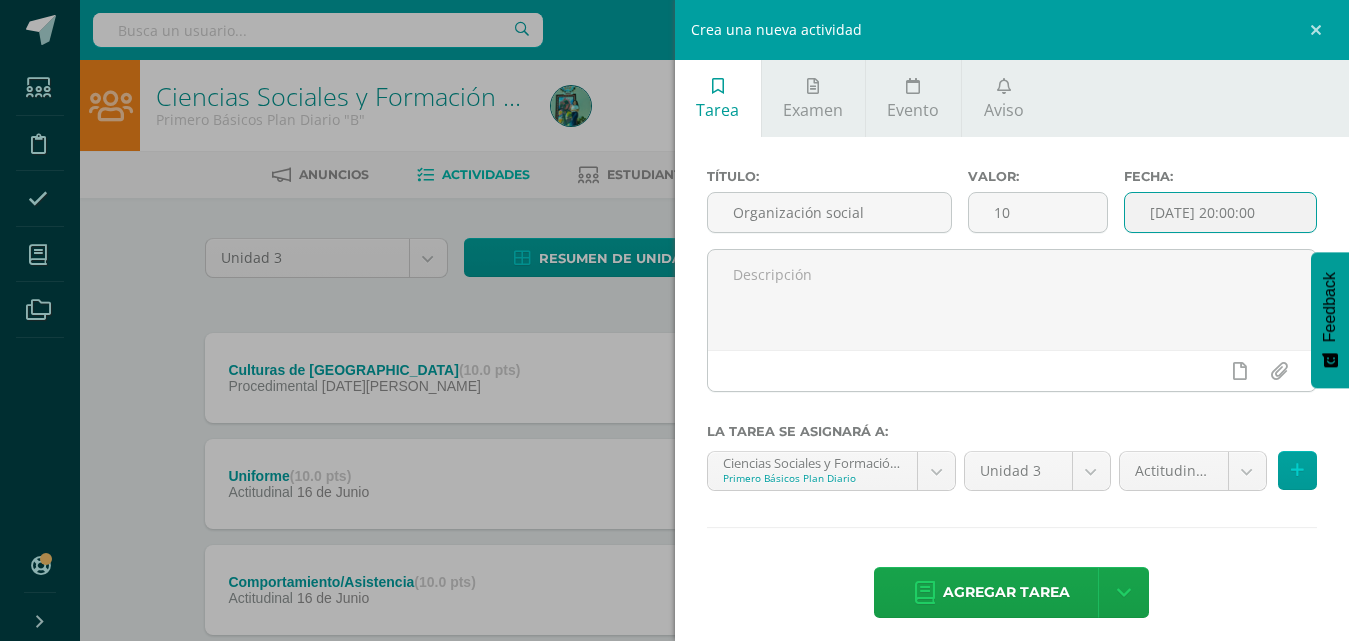 click on "[DATE] 20:00:00" at bounding box center [1220, 212] 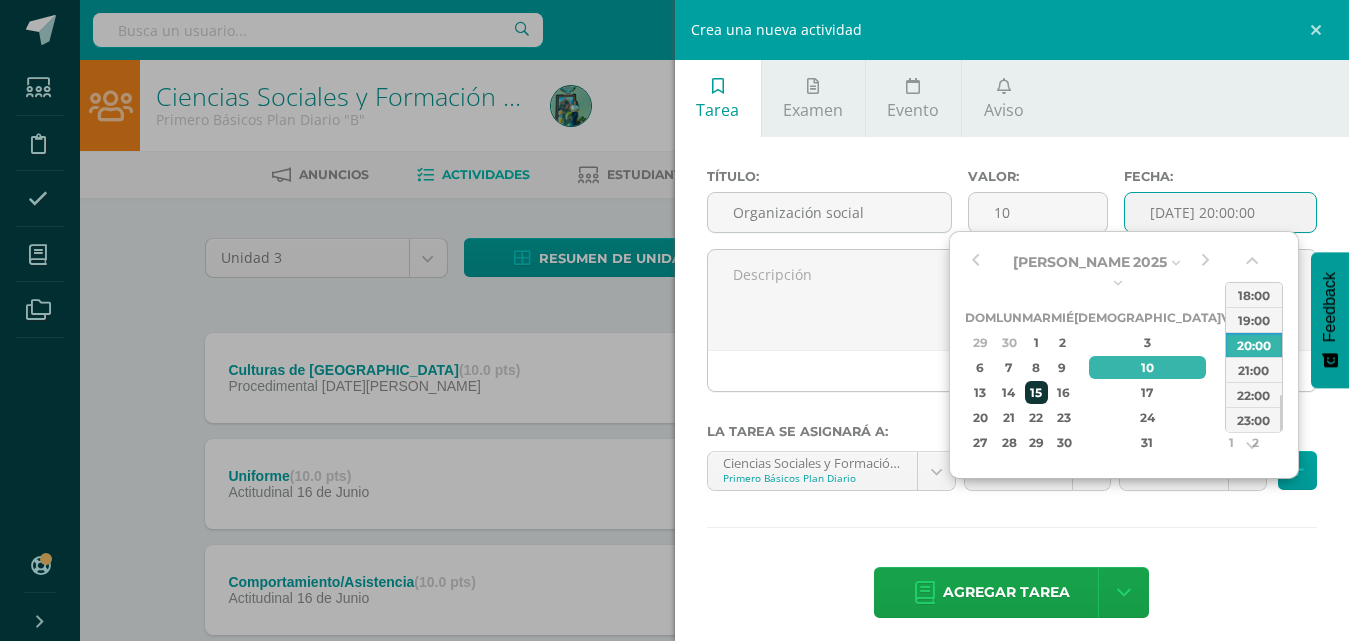 click on "15" at bounding box center [1036, 392] 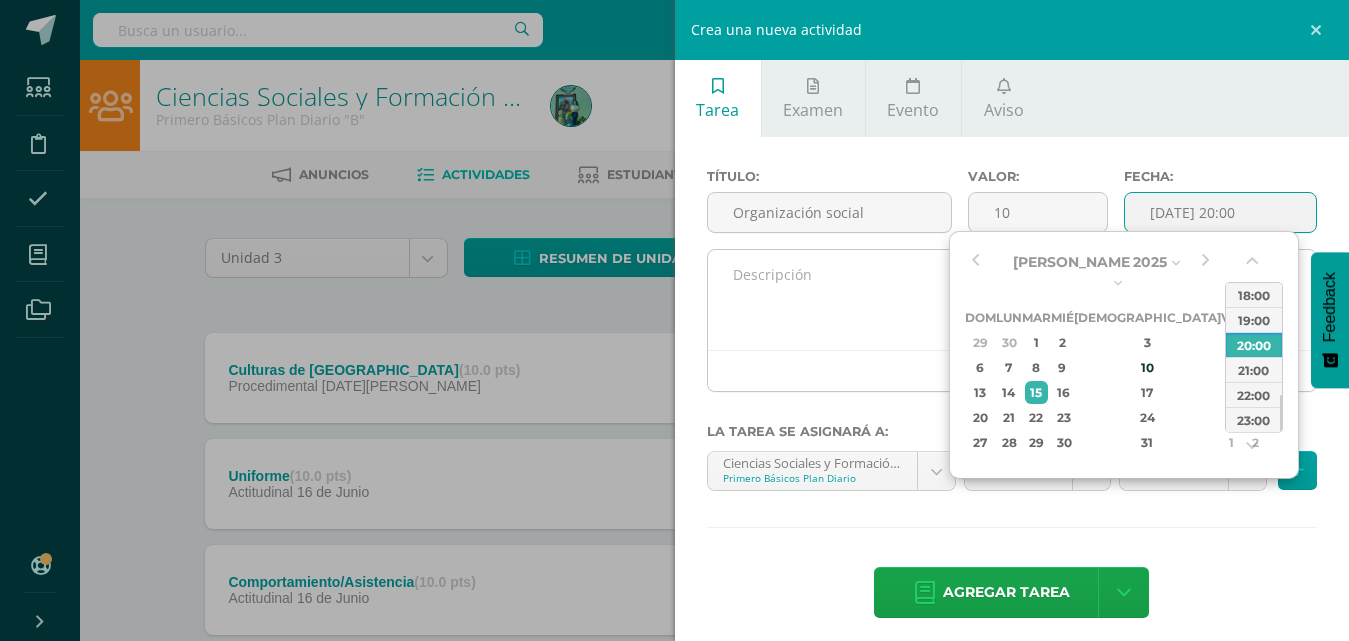 click at bounding box center [1012, 300] 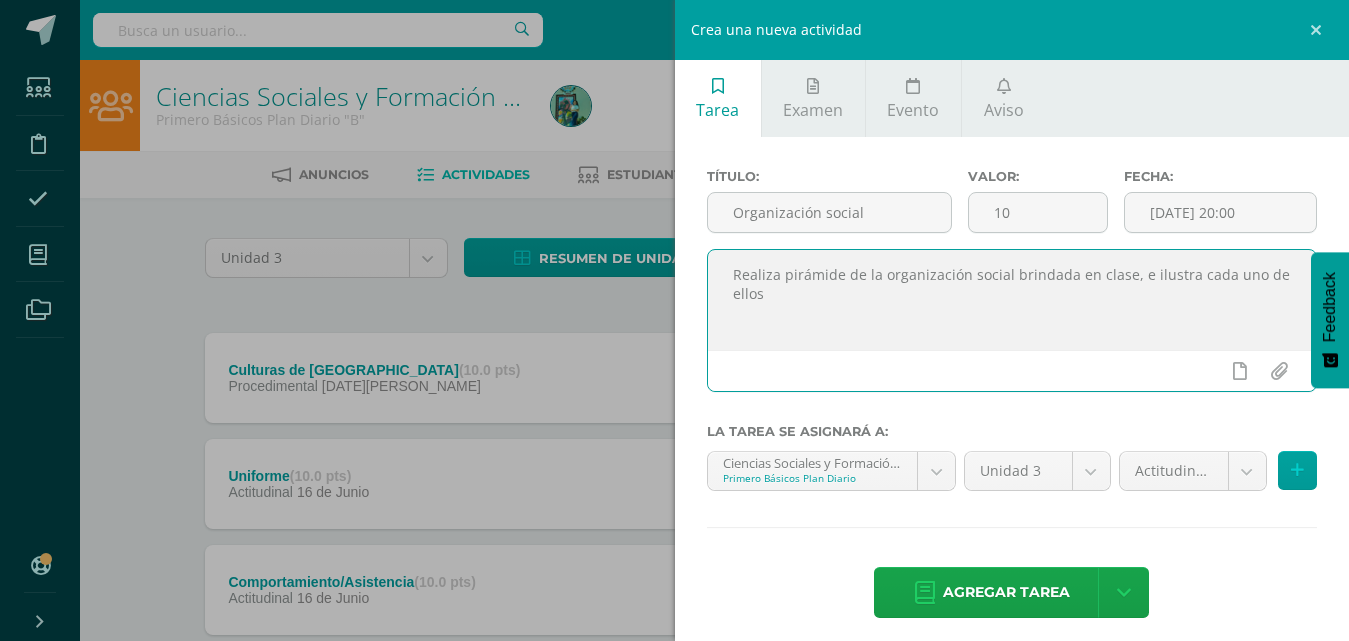 click on "Realiza pirámide de la organización social brindada en clase, e ilustra cada uno de ellos" at bounding box center (1012, 300) 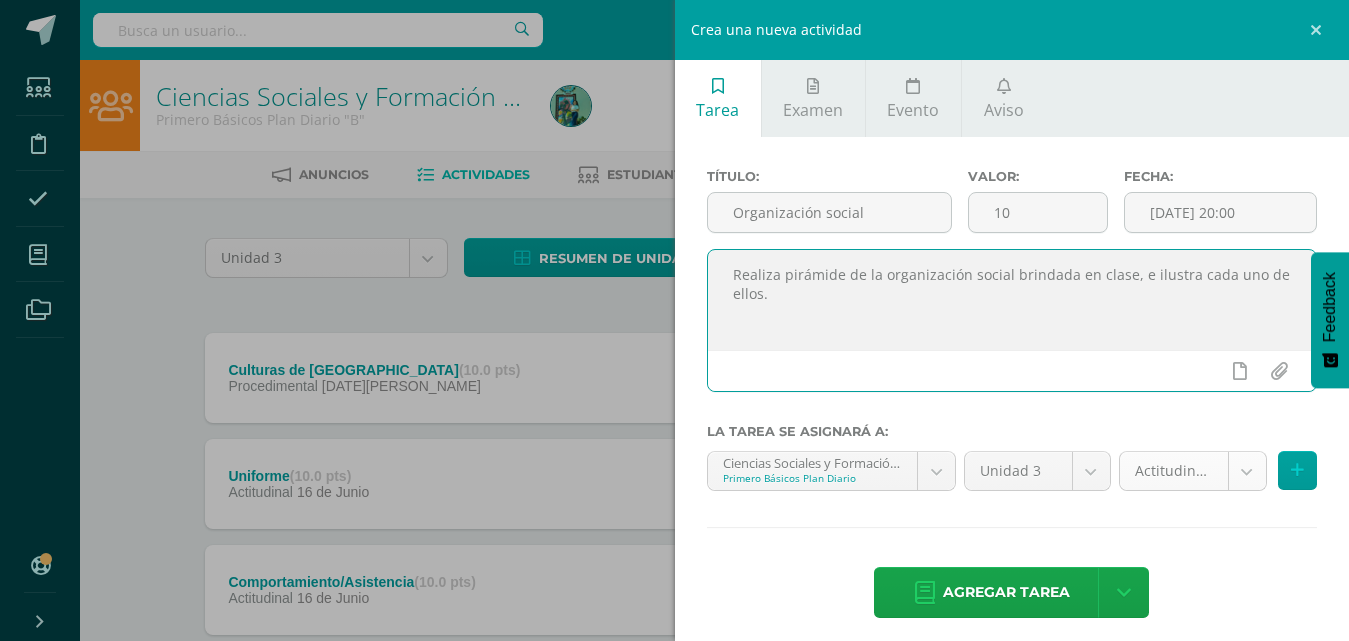 type on "Realiza pirámide de la organización social brindada en clase, e ilustra cada uno de ellos." 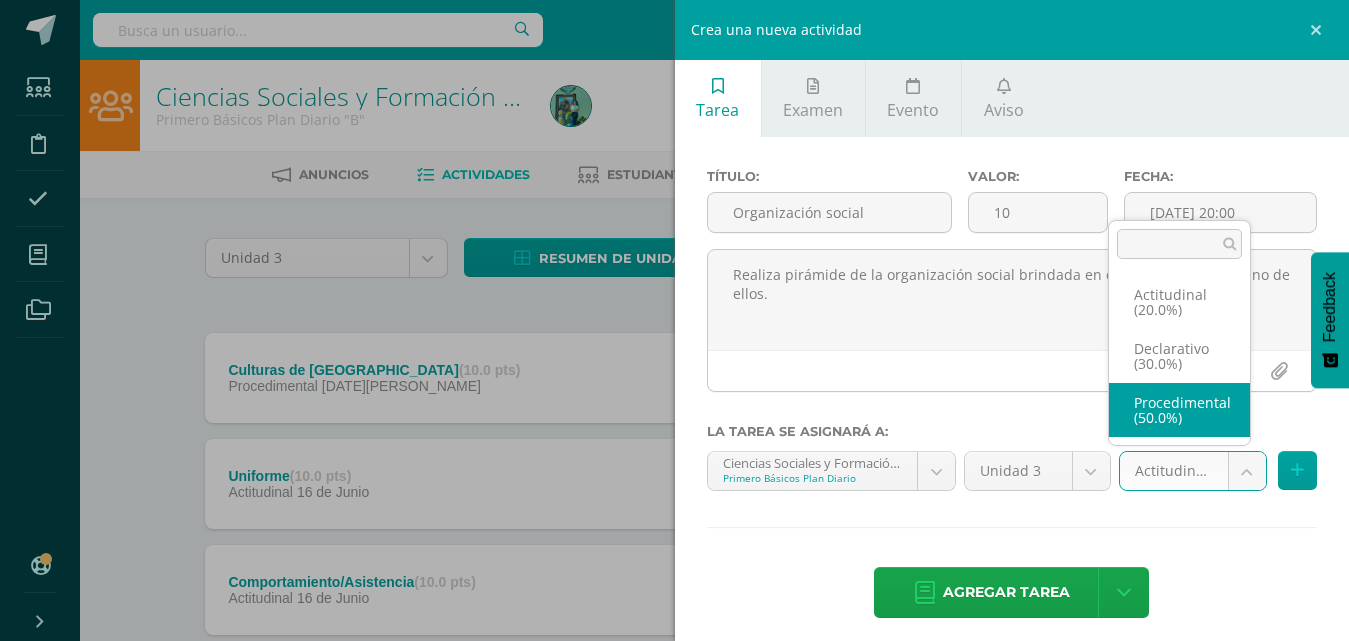select on "68311" 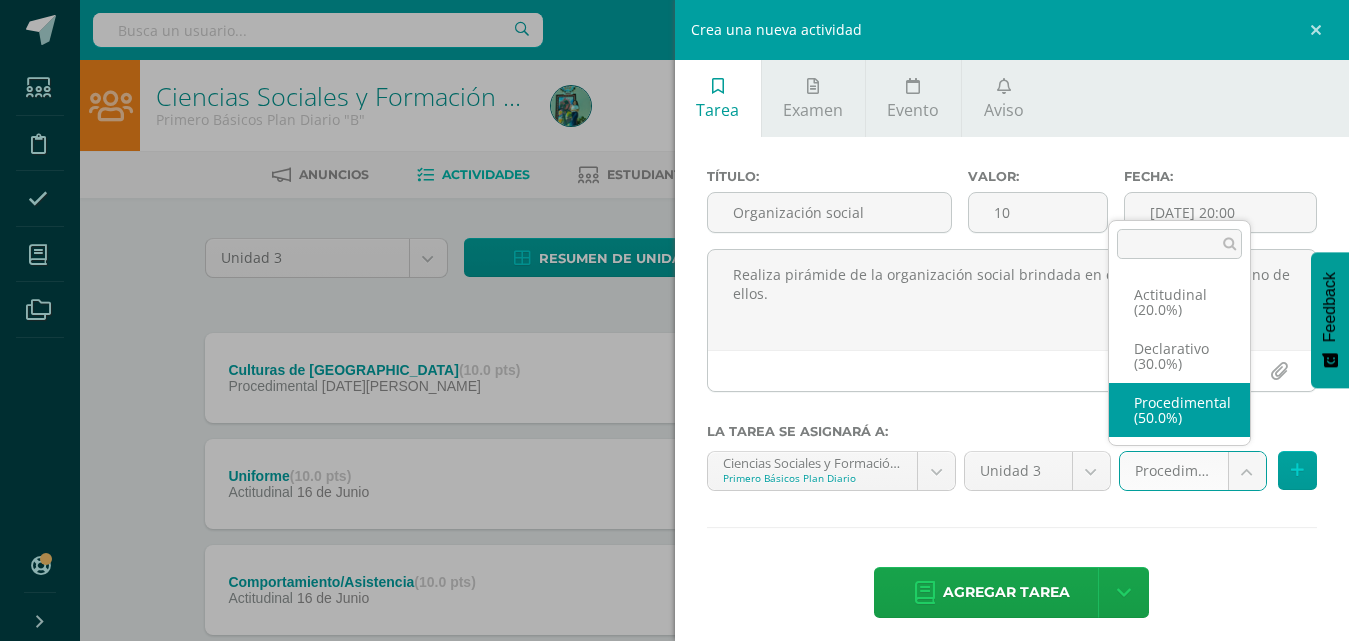 click on "Estudiantes Disciplina Asistencia Mis cursos Archivos Soporte
Centro de ayuda
Últimas actualizaciones
10+ Cerrar panel
Ciencias Sociales y Formación Ciudadana
Primero
Básicos Plan Diario
"A"
Actividades Estudiantes Planificación Dosificación
Ciencias Sociales y Formación Ciudadana
Primero
Básicos Plan Diario
"B"
Actividades Estudiantes Planificación Dosificación
Ciencias Sociales. y Formación Ciudadana
Tercero
Básicos Plan Diario
"A"
Actividades Estudiantes Planificación Dosificación Mi Perfil" at bounding box center [674, 437] 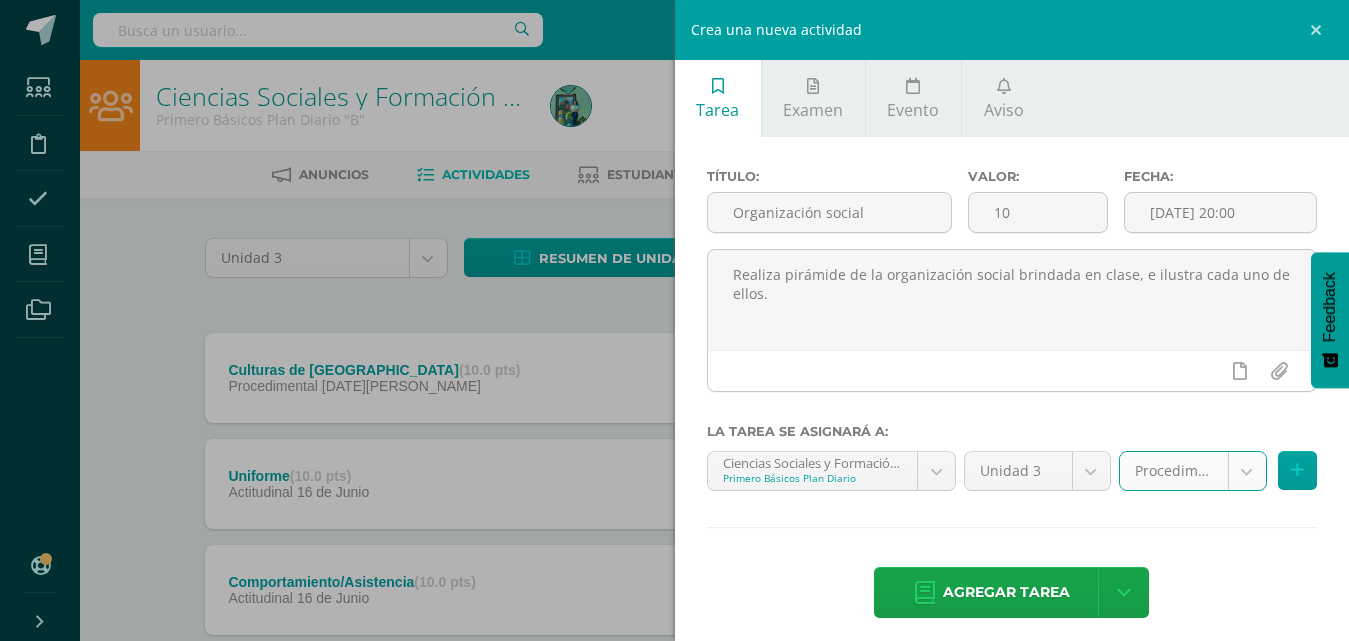 click on "Estudiantes Disciplina Asistencia Mis cursos Archivos Soporte
Centro de ayuda
Últimas actualizaciones
10+ Cerrar panel
Ciencias Sociales y Formación Ciudadana
Primero
Básicos Plan Diario
"A"
Actividades Estudiantes Planificación Dosificación
Ciencias Sociales y Formación Ciudadana
Primero
Básicos Plan Diario
"B"
Actividades Estudiantes Planificación Dosificación
Ciencias Sociales. y Formación Ciudadana
Tercero
Básicos Plan Diario
"A"
Actividades Estudiantes Planificación Dosificación Mi Perfil" at bounding box center (674, 437) 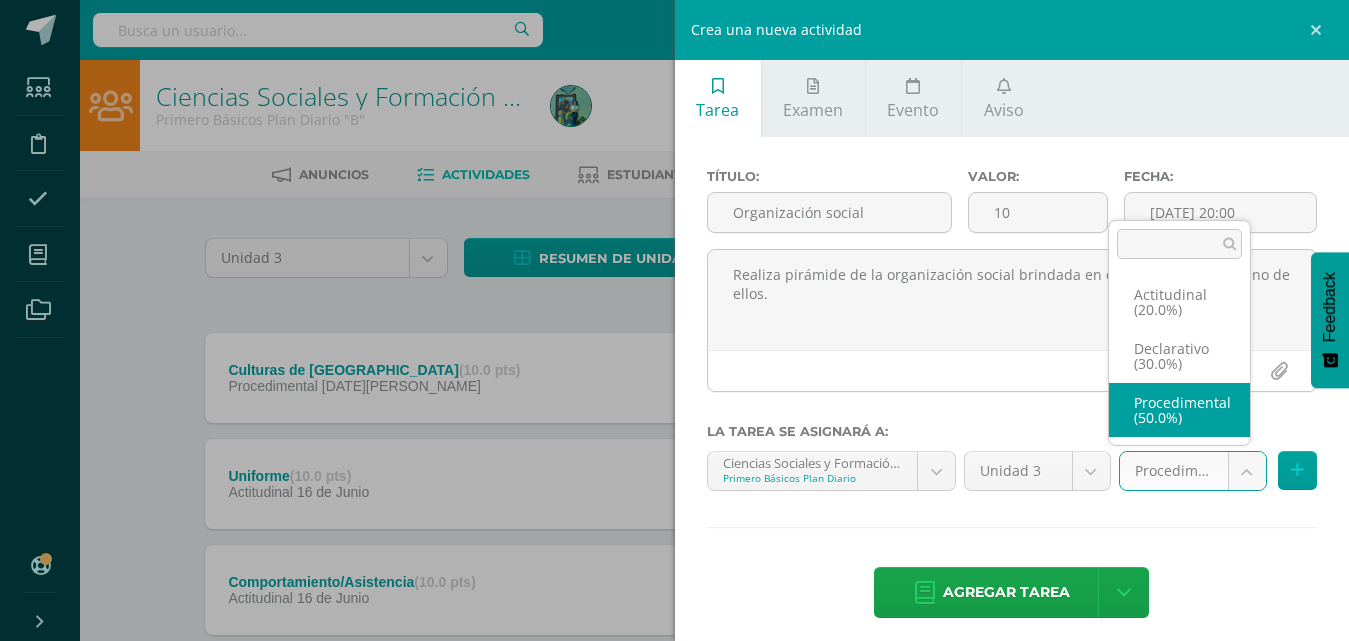 click on "Estudiantes Disciplina Asistencia Mis cursos Archivos Soporte
Centro de ayuda
Últimas actualizaciones
10+ Cerrar panel
Ciencias Sociales y Formación Ciudadana
Primero
Básicos Plan Diario
"A"
Actividades Estudiantes Planificación Dosificación
Ciencias Sociales y Formación Ciudadana
Primero
Básicos Plan Diario
"B"
Actividades Estudiantes Planificación Dosificación
Ciencias Sociales. y Formación Ciudadana
Tercero
Básicos Plan Diario
"A"
Actividades Estudiantes Planificación Dosificación Mi Perfil" at bounding box center [674, 437] 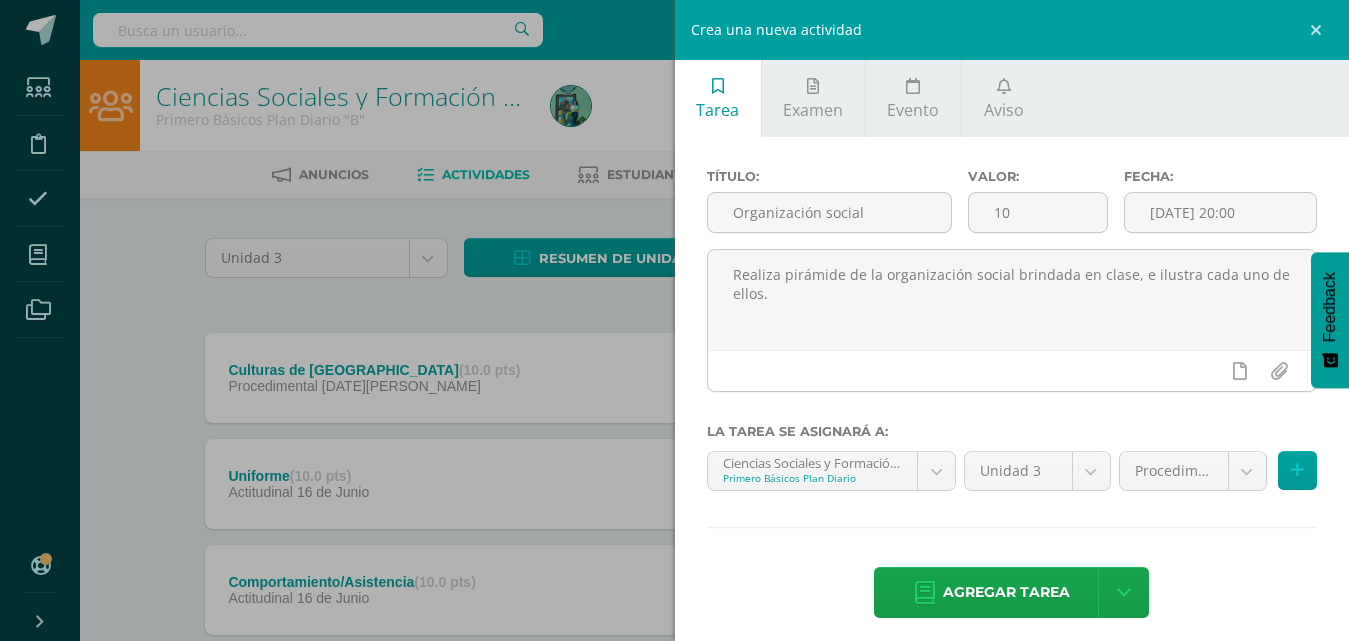 click on "Agregar tarea" at bounding box center (1006, 592) 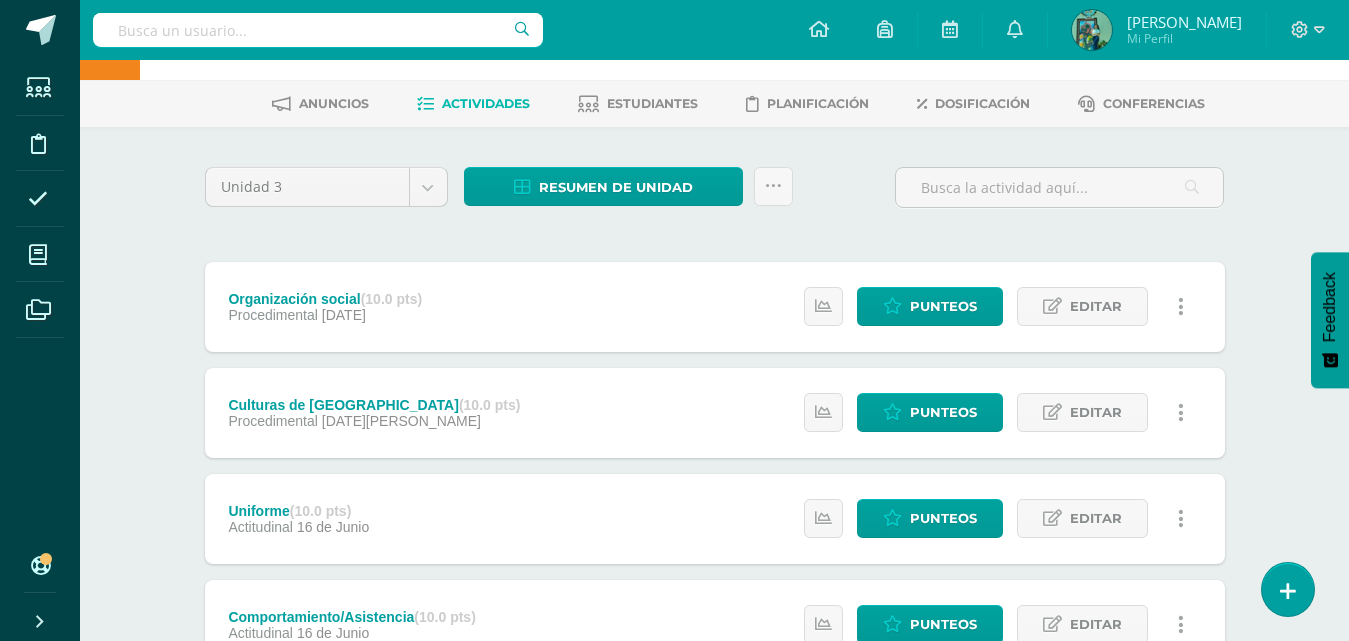 scroll, scrollTop: 0, scrollLeft: 0, axis: both 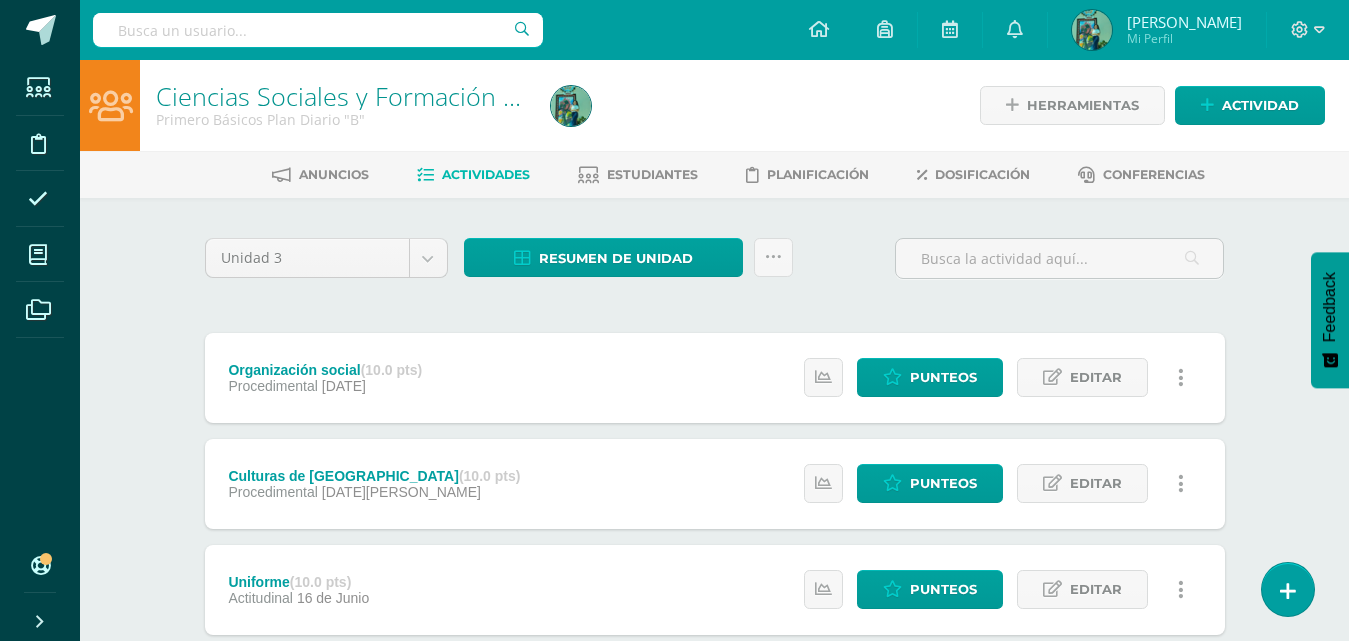 click on "Resumen de unidad
Descargar como HTML
Descargar como PDF
Descargar como XLS
Subir actividades en masa
Enviar punteos a revision
Historial de actividad" at bounding box center [628, 266] 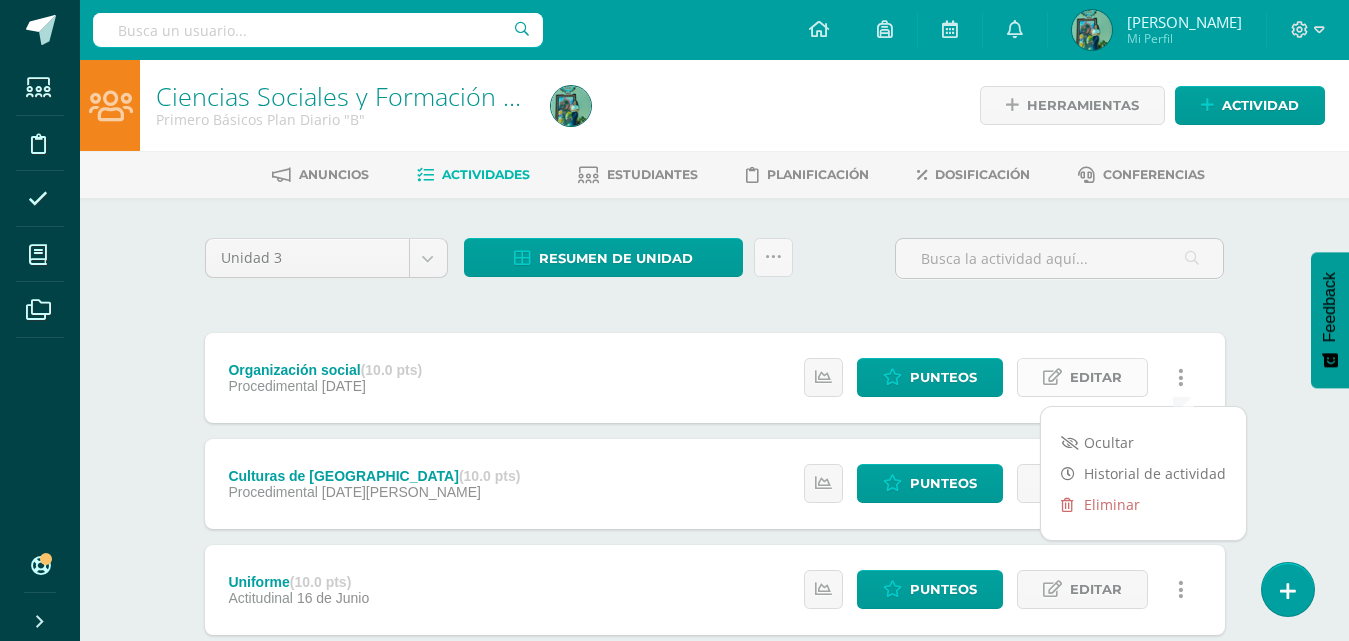 click on "Editar" at bounding box center [1096, 377] 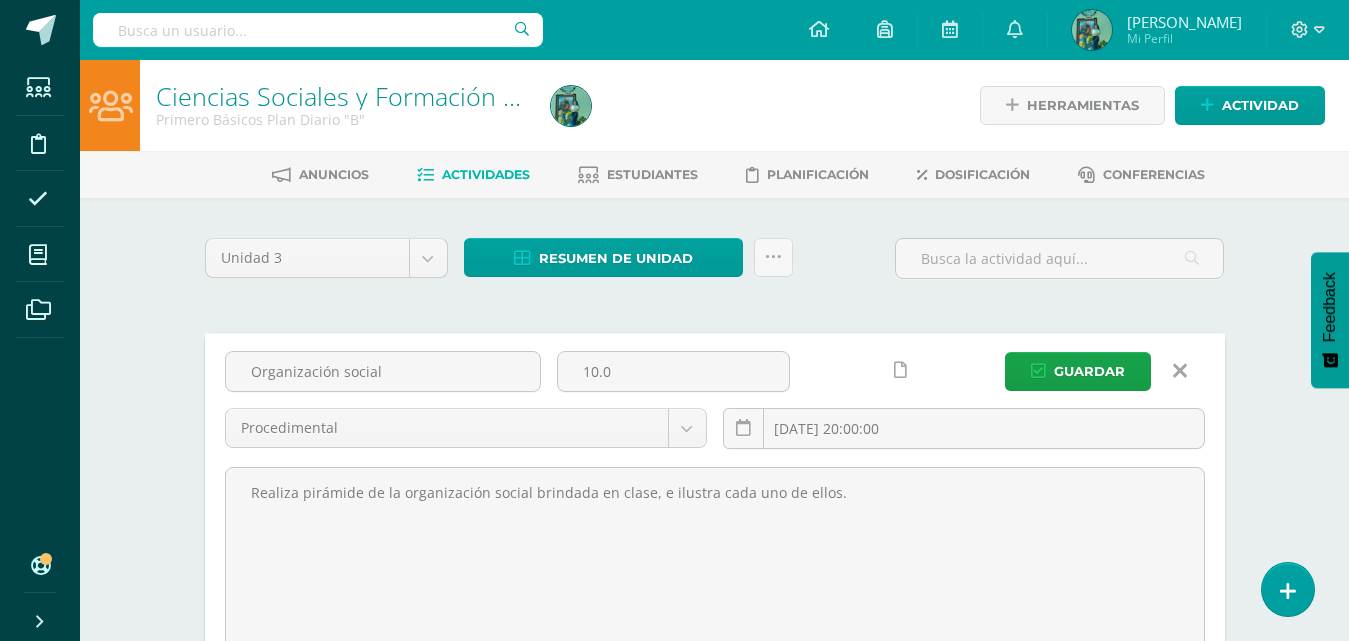 click on "Unidad 3                             Unidad 1 Unidad 2 Unidad 3 Unidad 4 Resumen de unidad
Descargar como HTML
Descargar como PDF
Descargar como XLS
Subir actividades en masa
Enviar punteos a revision
Historial de actividad
¿Estás seguro que deseas  Enviar a revisión  las notas de este curso?
Esta acción  enviará una notificación a tu supervisor y no podrás eliminar o cambiar tus notas.  Esta acción no podrá ser revertida a menos que se te conceda permiso
Cancelar
Enviar a revisión
Creación  y  Calificación   en masa.
Para poder crear actividades y calificar las mismas  34" at bounding box center [715, 732] 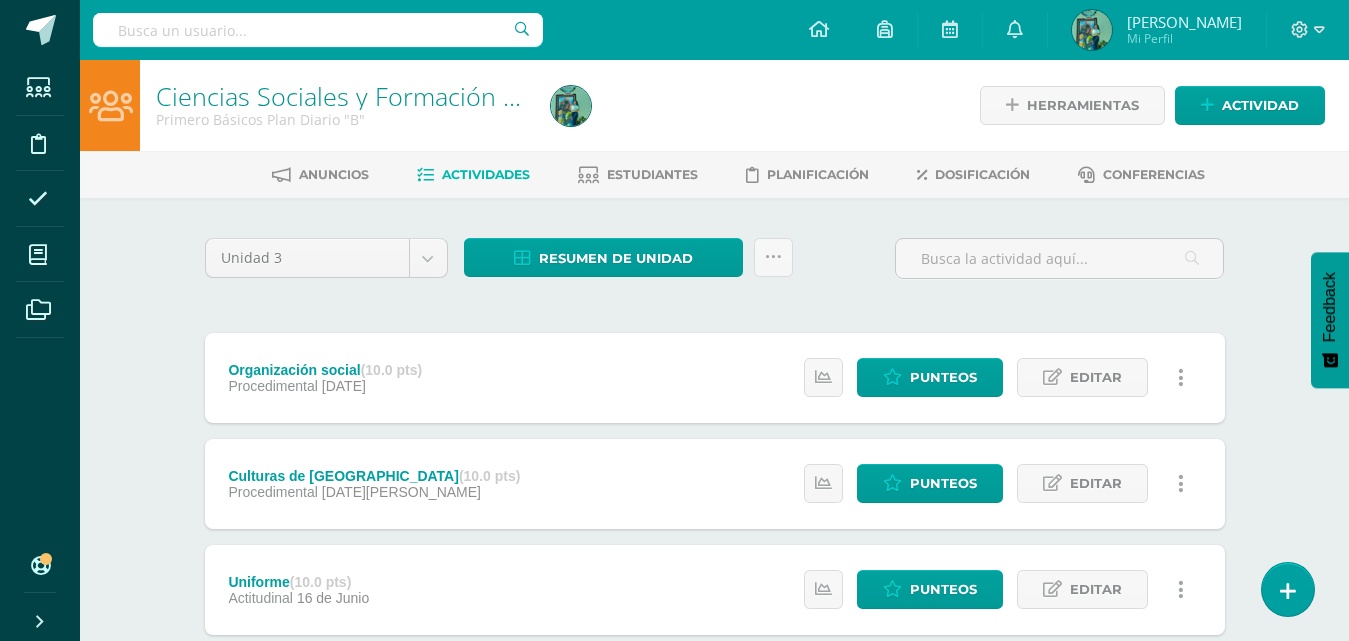 click on "Unidad 3                             Unidad 1 Unidad 2 Unidad 3 Unidad 4 Resumen de unidad
Descargar como HTML
Descargar como PDF
Descargar como XLS
Subir actividades en masa
Enviar punteos a revision
Historial de actividad
¿Estás seguro que deseas  Enviar a revisión  las notas de este curso?
Esta acción  enviará una notificación a tu supervisor y no podrás eliminar o cambiar tus notas.  Esta acción no podrá ser revertida a menos que se te conceda permiso
Cancelar
Enviar a revisión
Creación  y  Calificación   en masa.
Para poder crear actividades y calificar las mismas  34" at bounding box center [715, 589] 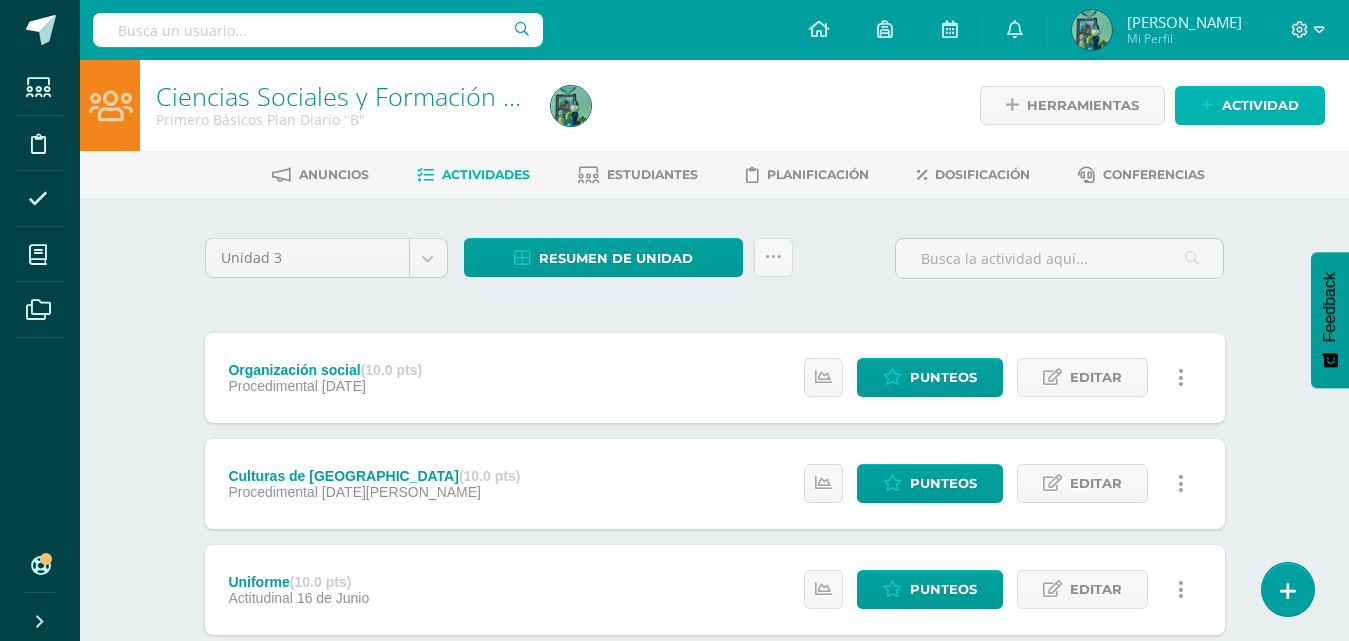 click on "Actividad" at bounding box center (1260, 105) 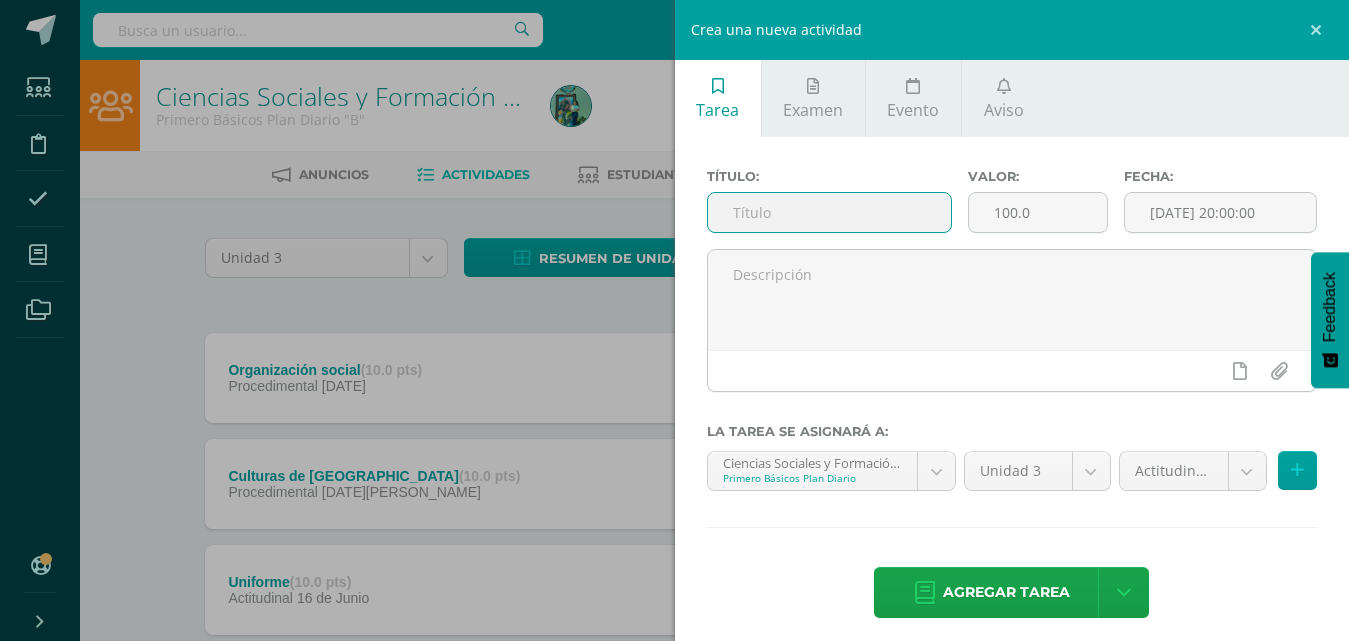 click at bounding box center (829, 212) 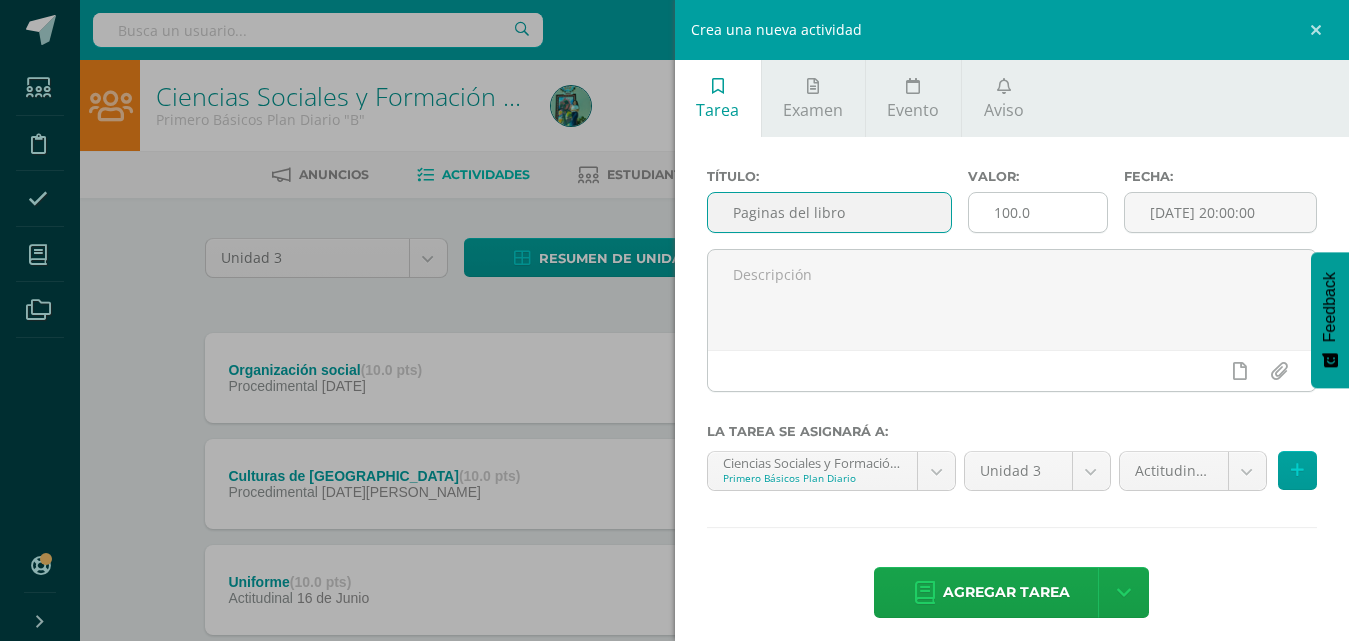 type on "Paginas del libro" 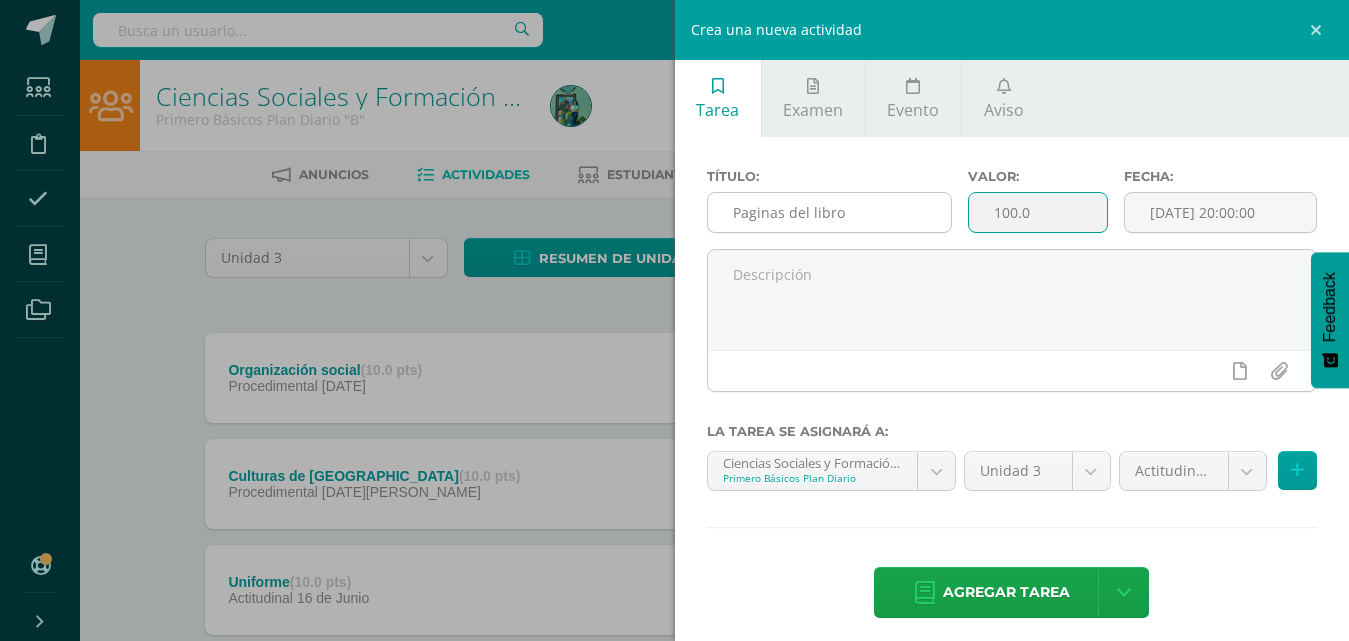 drag, startPoint x: 1045, startPoint y: 205, endPoint x: 915, endPoint y: 205, distance: 130 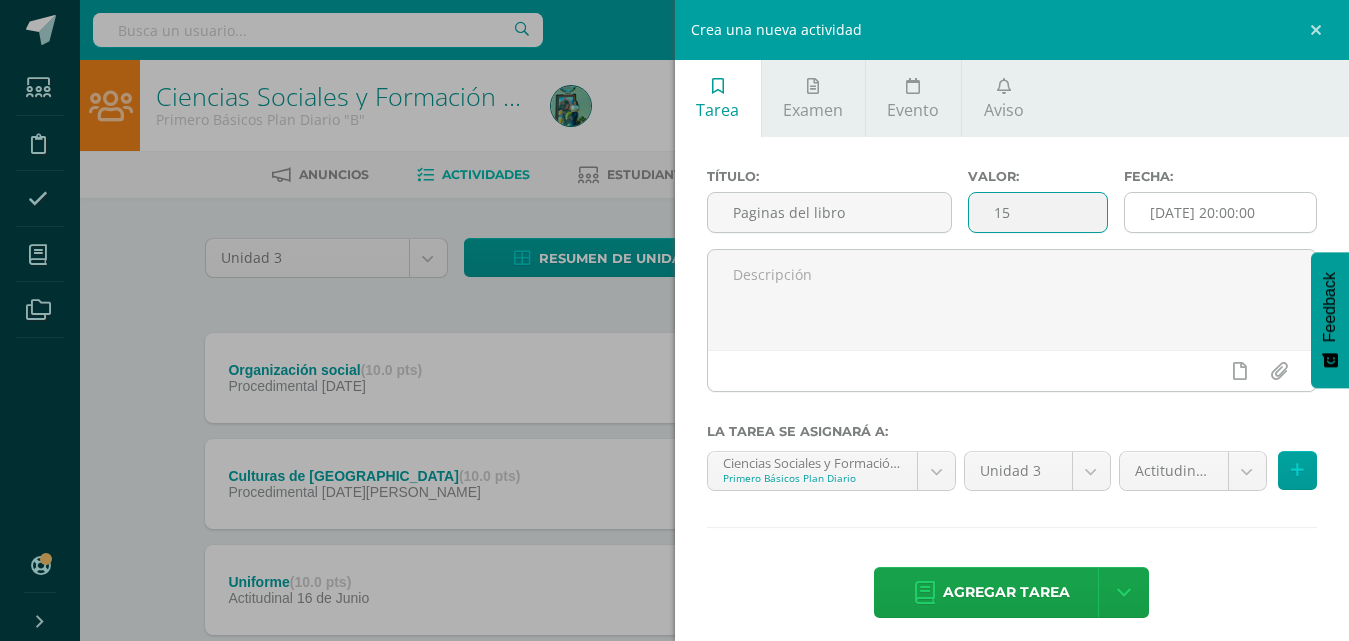 type on "15" 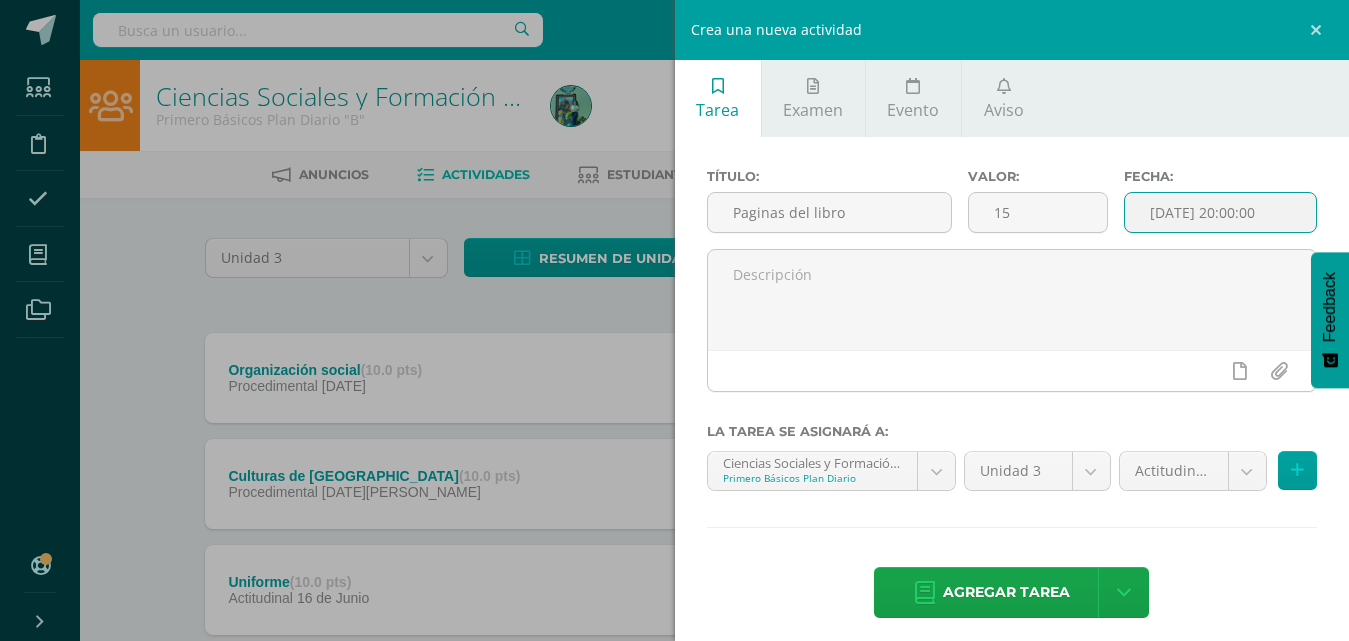 click on "[DATE] 20:00:00" at bounding box center (1220, 212) 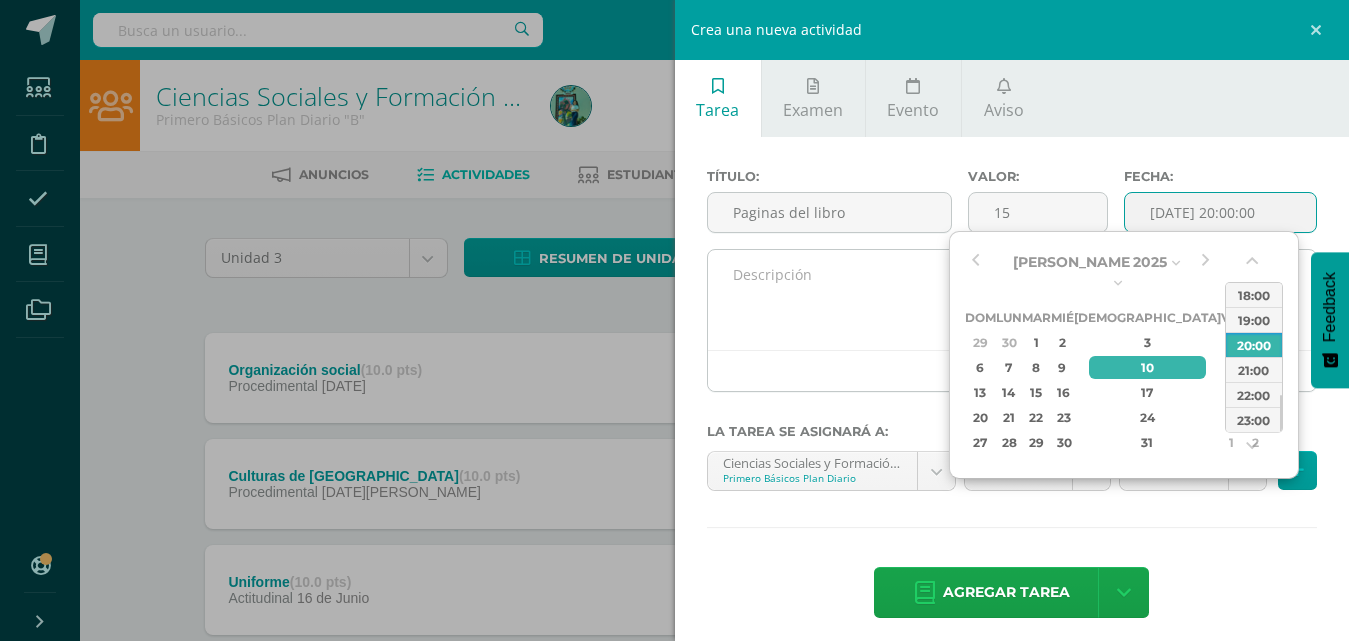 type on "2025-07-10 20:00" 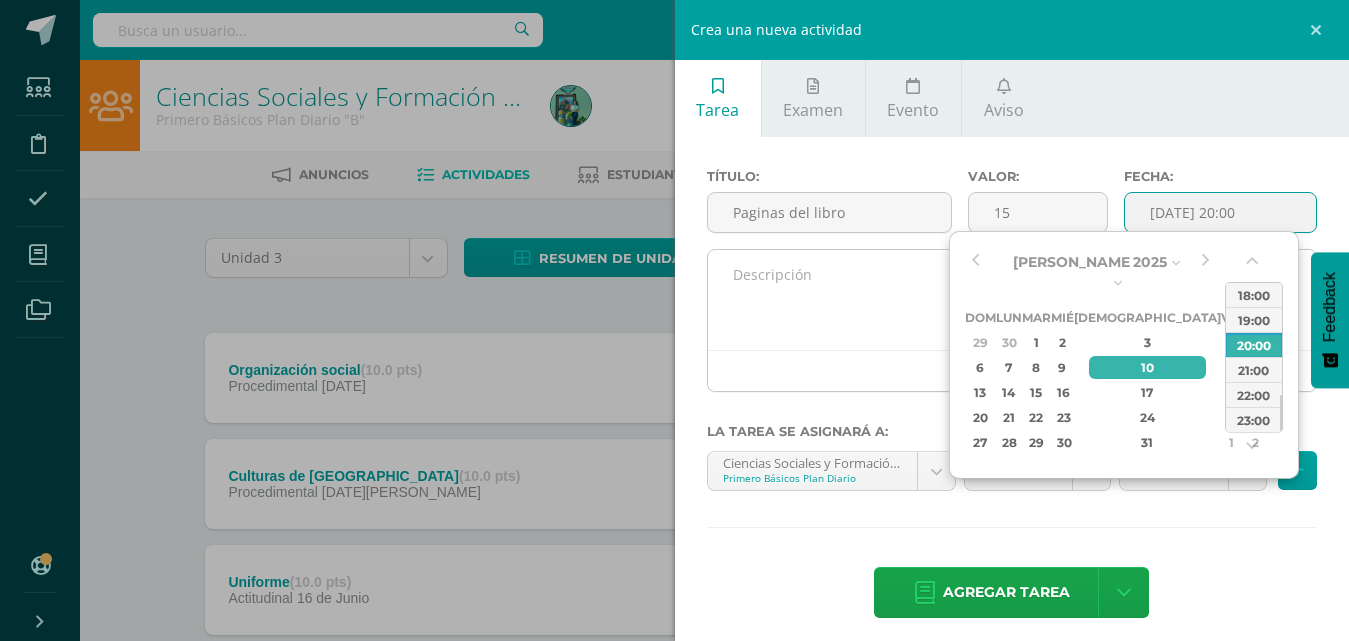 click at bounding box center (1012, 300) 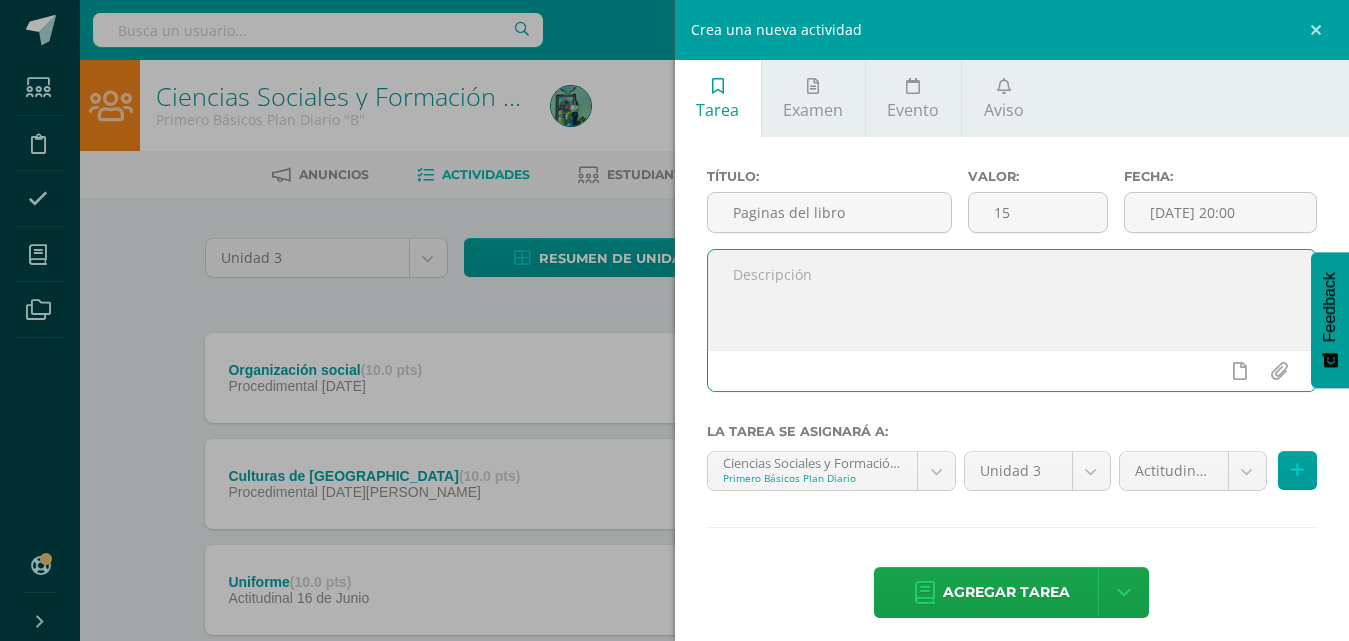 click at bounding box center [1012, 300] 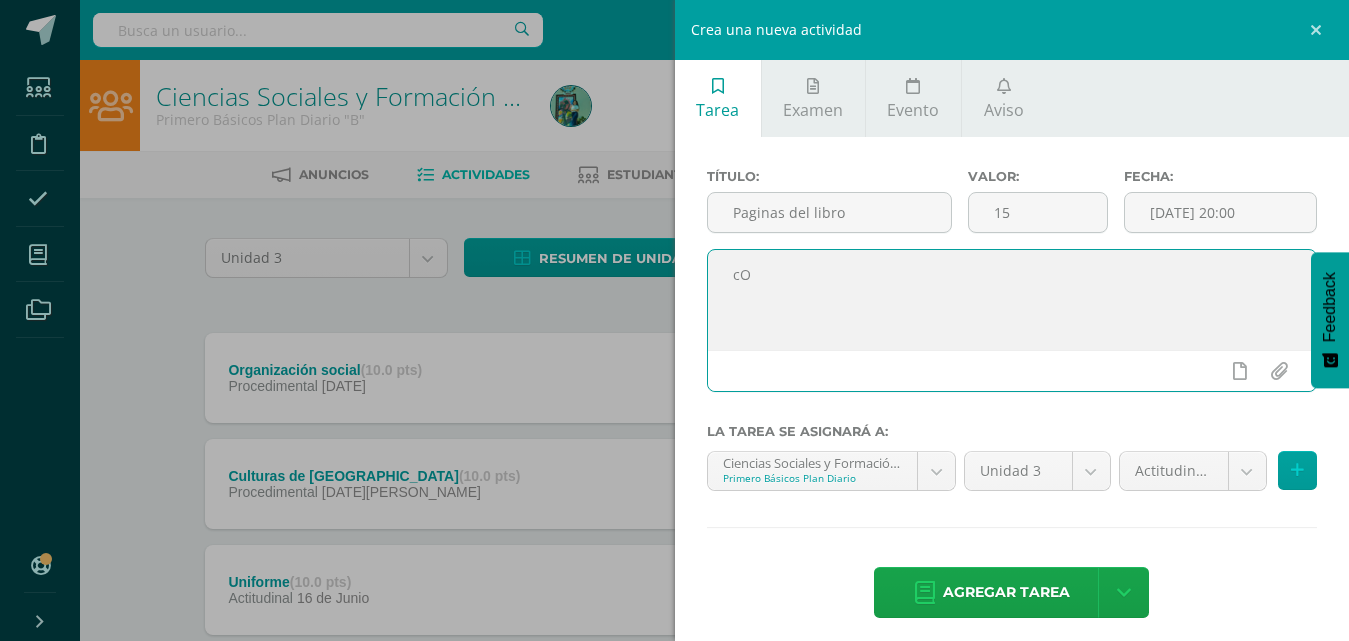 type on "c" 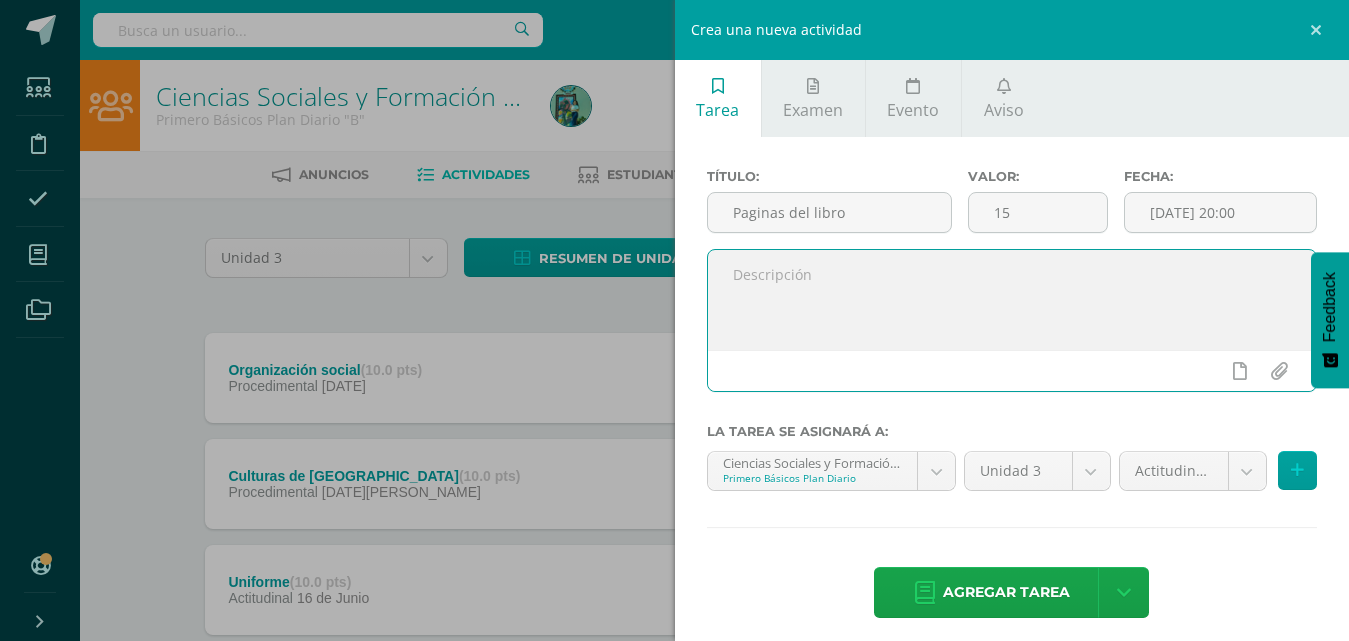 type on "C" 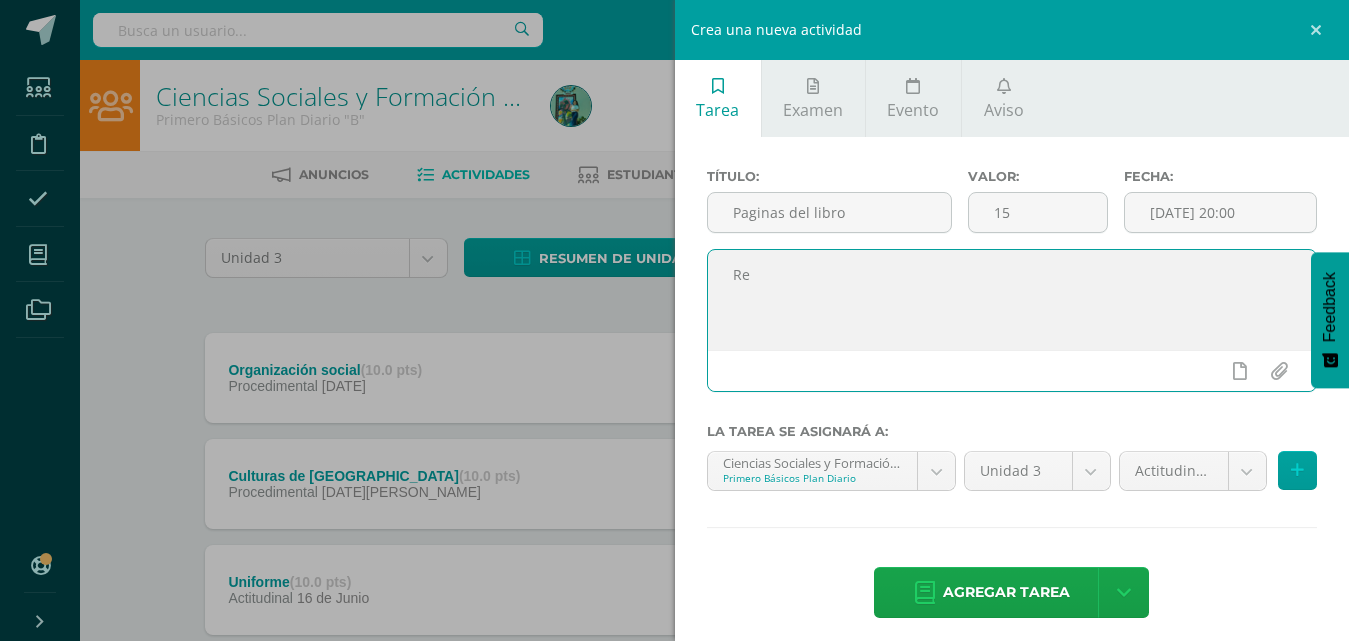 type on "R" 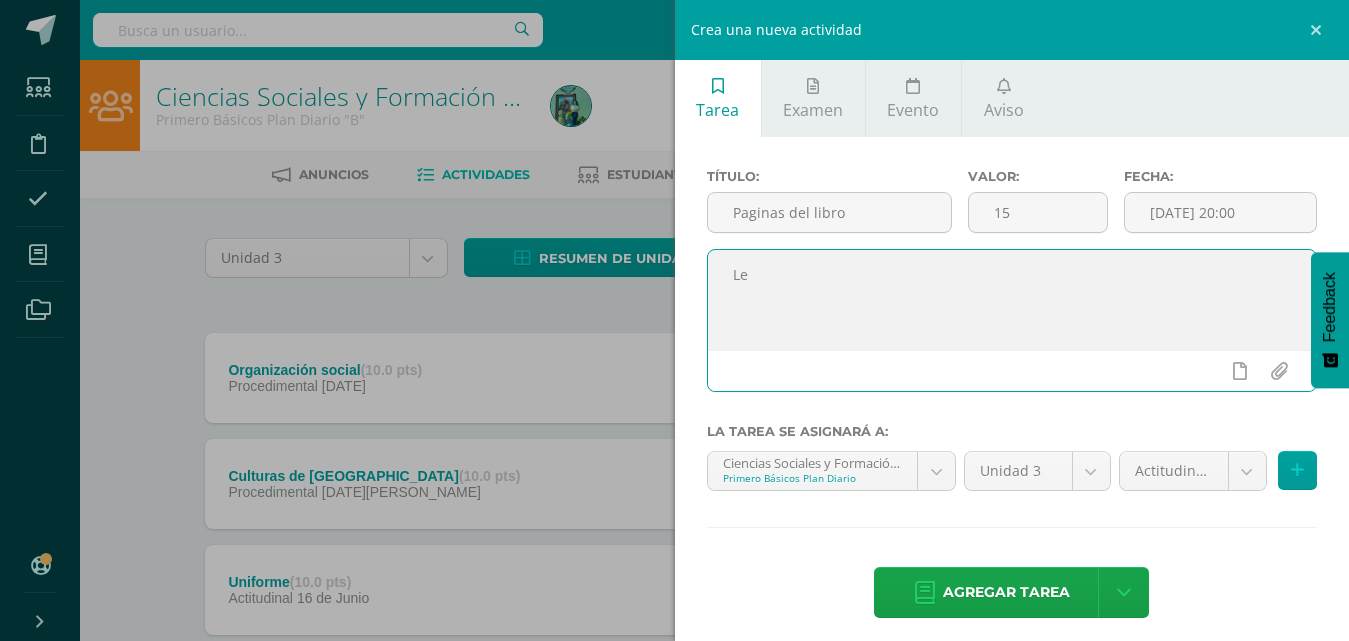 type on "L" 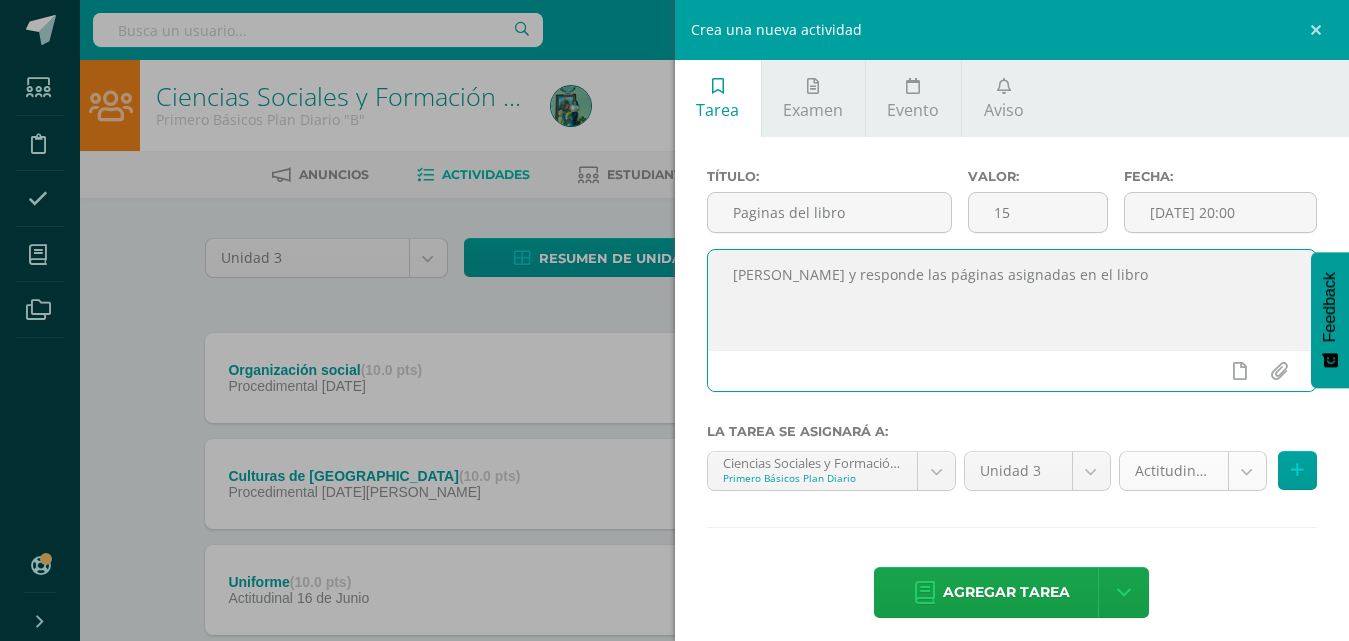 type on "[PERSON_NAME] y responde las páginas asignadas en el libro" 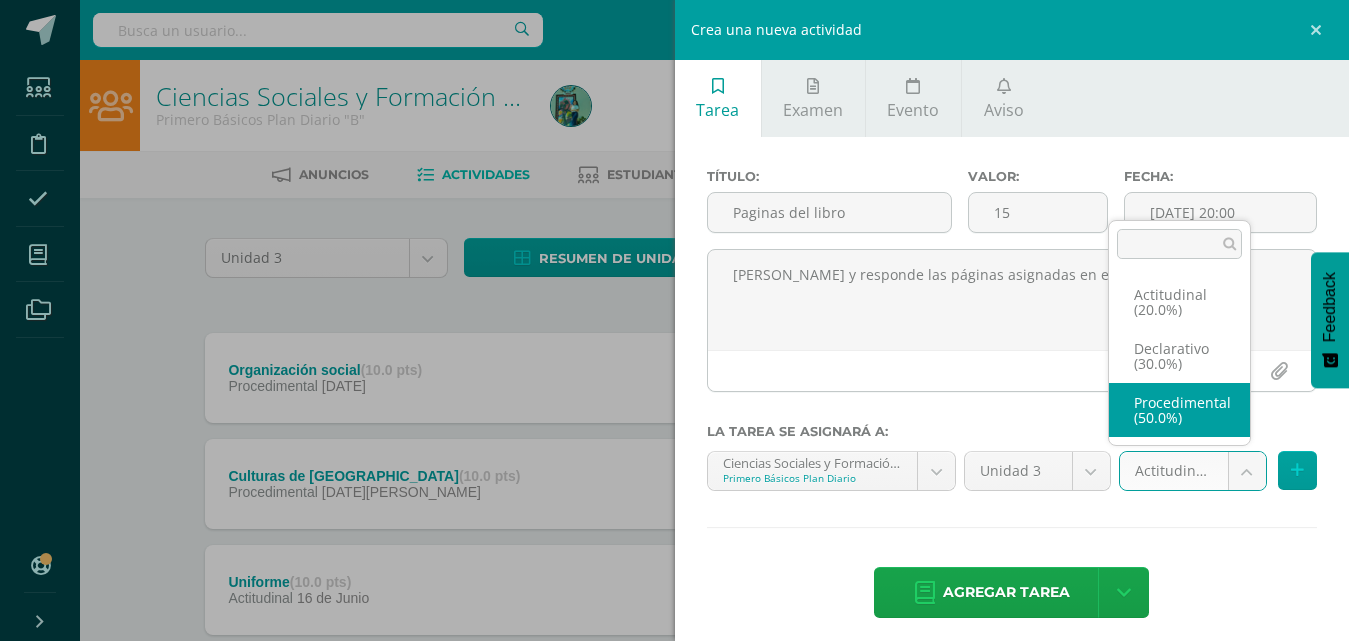select on "68311" 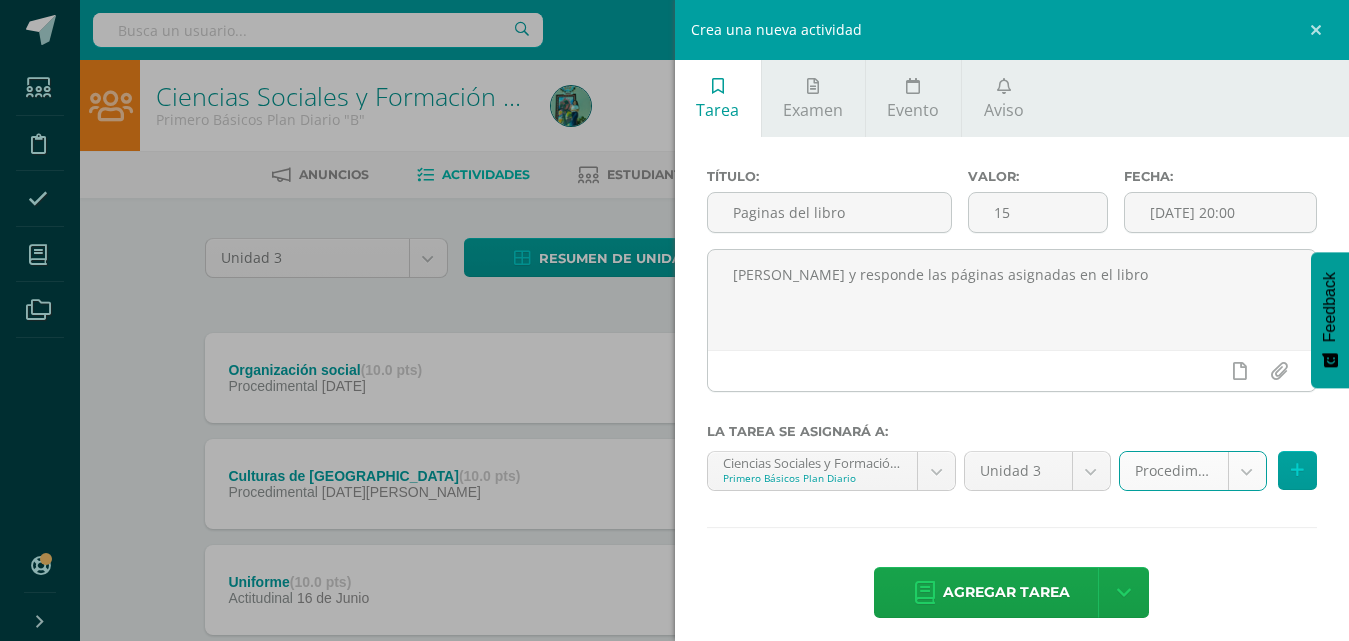 click on "Tarea asignada exitosamente         Estudiantes Disciplina Asistencia Mis cursos Archivos Soporte
Centro de ayuda
Últimas actualizaciones
10+ Cerrar panel
Ciencias Sociales y Formación Ciudadana
Primero
Básicos Plan Diario
"A"
Actividades Estudiantes Planificación Dosificación
Ciencias Sociales y Formación Ciudadana
Primero
Básicos Plan Diario
"B"
Actividades Estudiantes Planificación Dosificación
Ciencias Sociales. y Formación Ciudadana
Tercero
Básicos Plan Diario
"A"
Actividades Estudiantes" at bounding box center (674, 490) 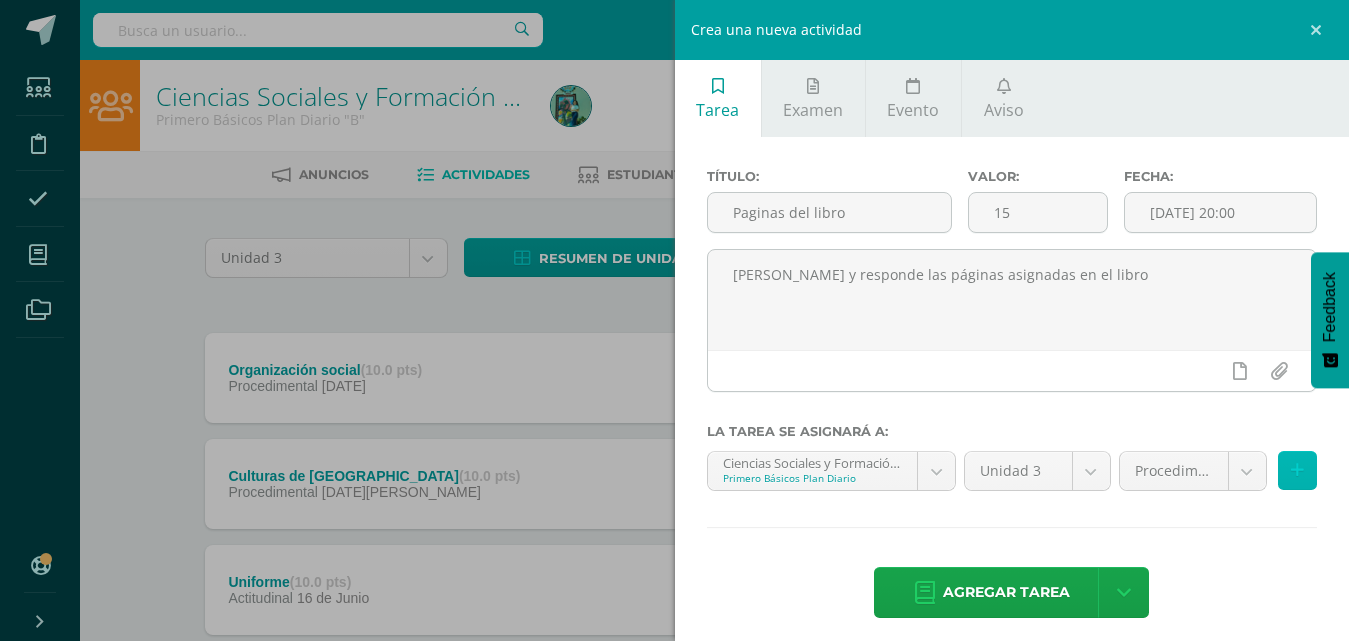 click at bounding box center (1297, 470) 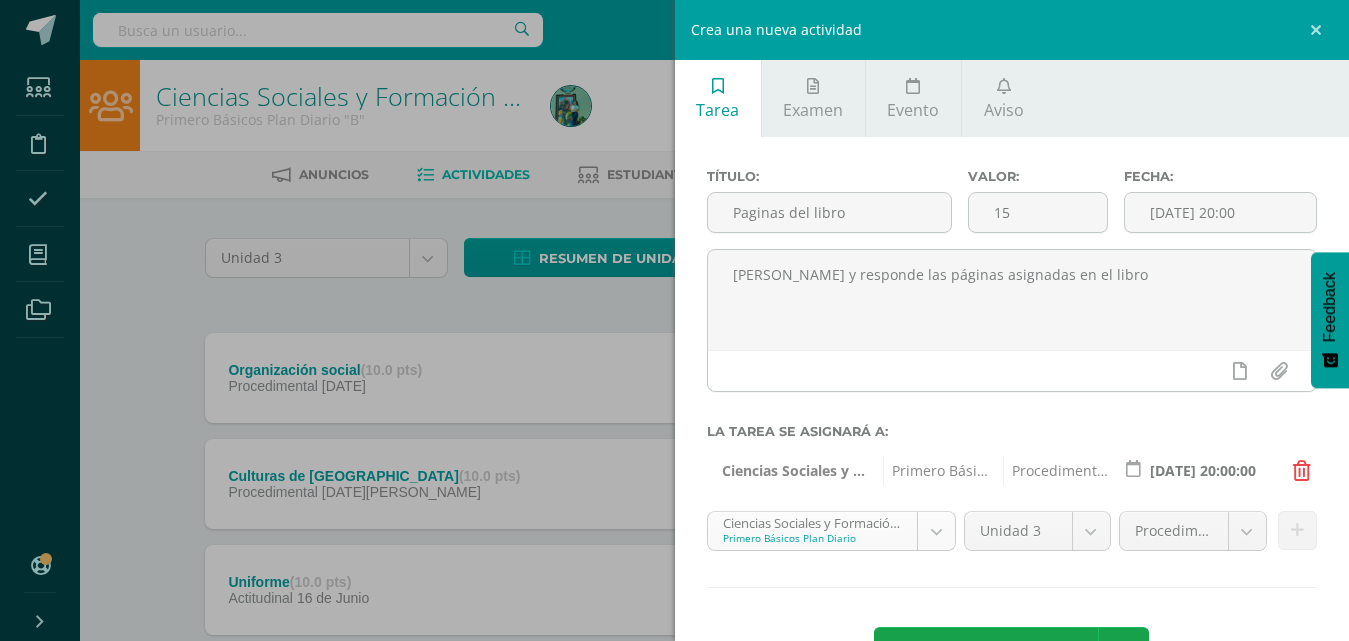 click on "Tarea asignada exitosamente         Estudiantes Disciplina Asistencia Mis cursos Archivos Soporte
Centro de ayuda
Últimas actualizaciones
10+ Cerrar panel
Ciencias Sociales y Formación Ciudadana
Primero
Básicos Plan Diario
"A"
Actividades Estudiantes Planificación Dosificación
Ciencias Sociales y Formación Ciudadana
Primero
Básicos Plan Diario
"B"
Actividades Estudiantes Planificación Dosificación
Ciencias Sociales. y Formación Ciudadana
Tercero
Básicos Plan Diario
"A"
Actividades Estudiantes" at bounding box center [674, 490] 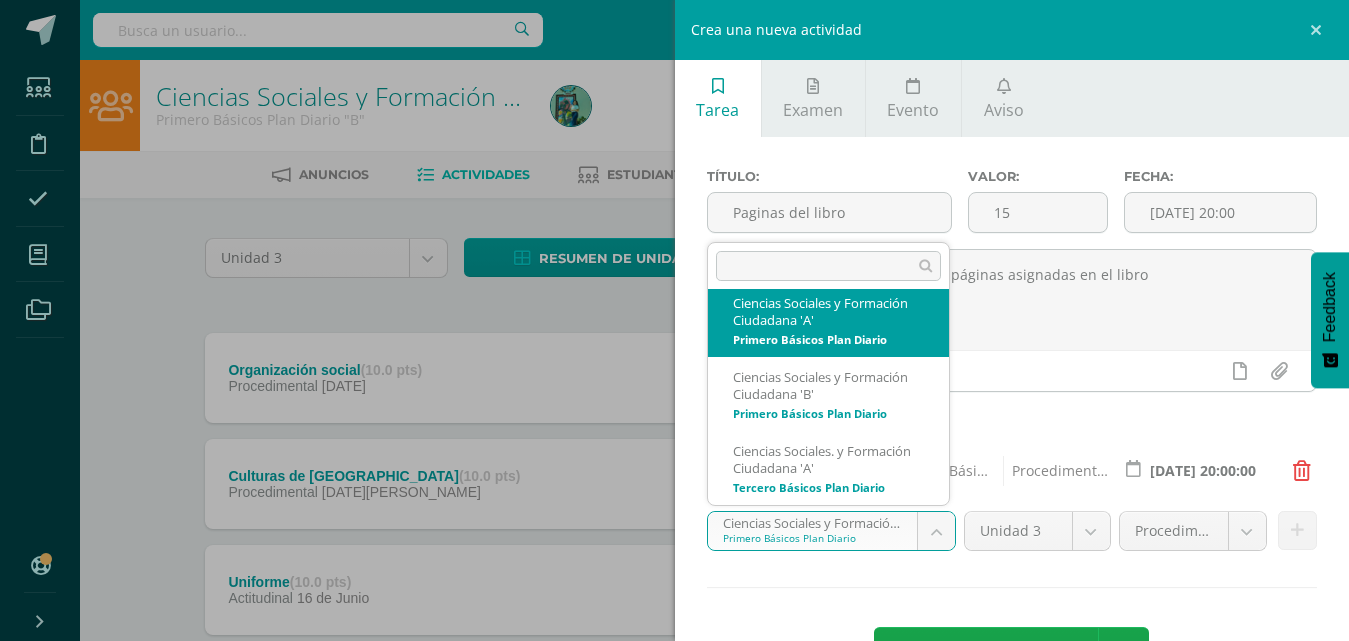 scroll, scrollTop: 0, scrollLeft: 0, axis: both 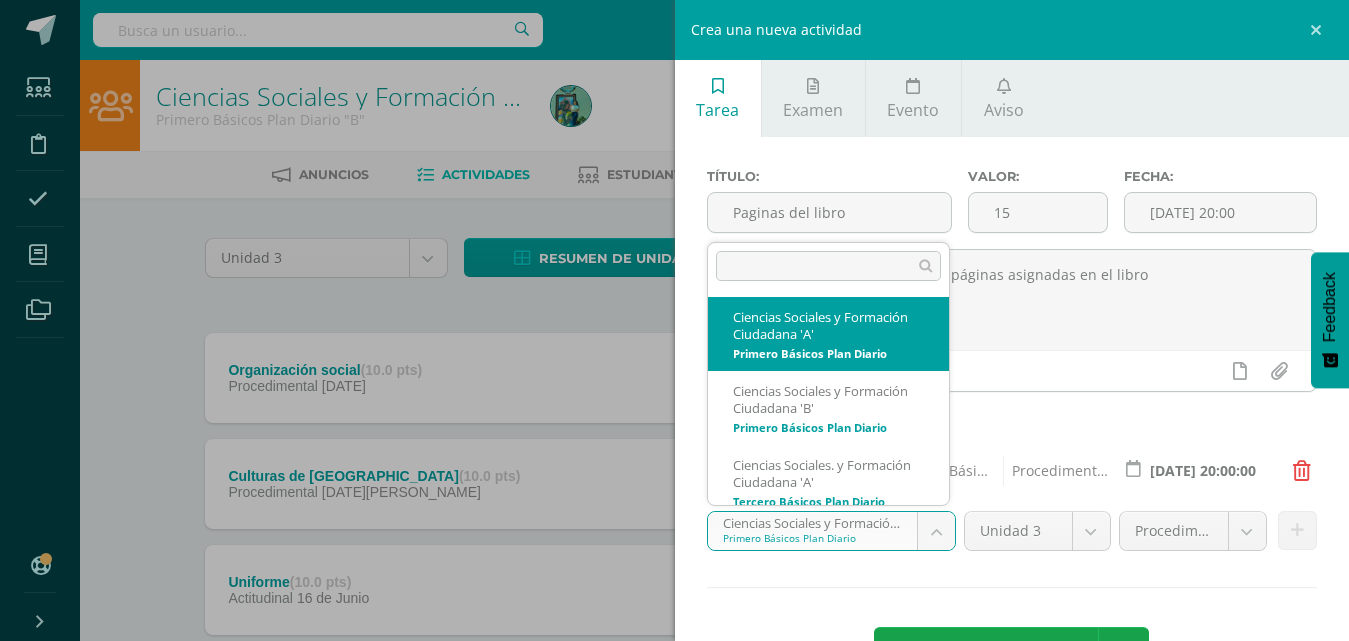 select on "68285" 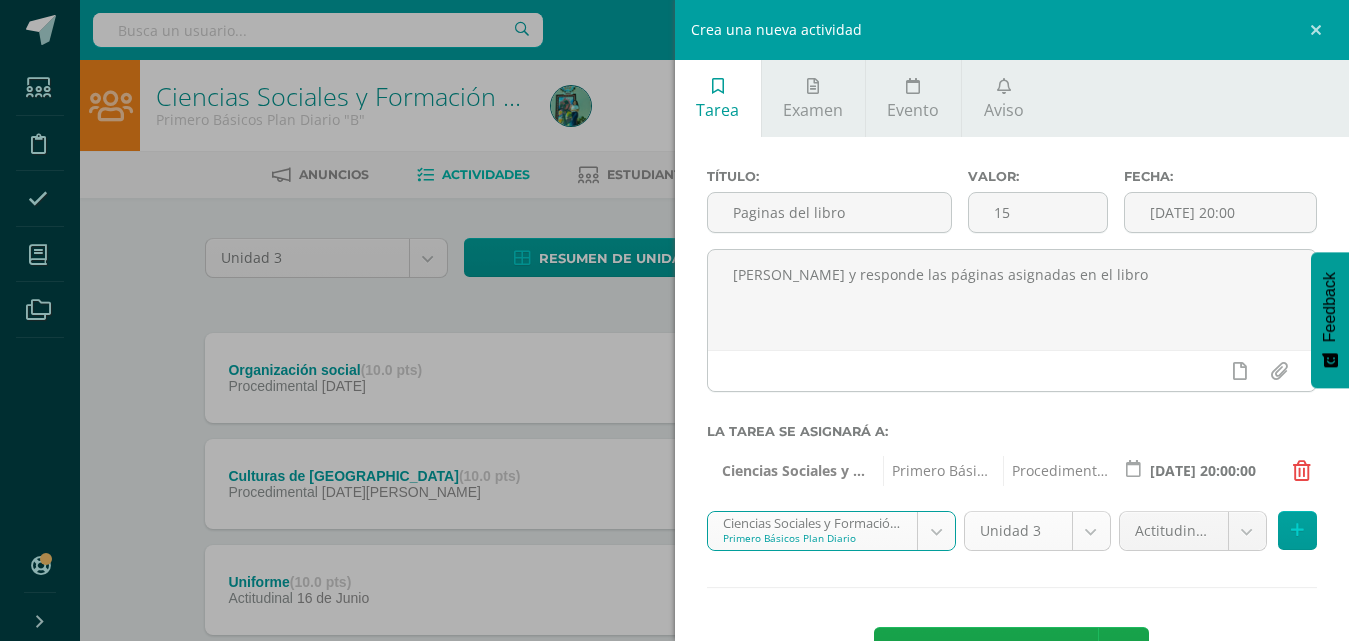 click on "Tarea asignada exitosamente         Estudiantes Disciplina Asistencia Mis cursos Archivos Soporte
Centro de ayuda
Últimas actualizaciones
10+ Cerrar panel
Ciencias Sociales y Formación Ciudadana
Primero
Básicos Plan Diario
"A"
Actividades Estudiantes Planificación Dosificación
Ciencias Sociales y Formación Ciudadana
Primero
Básicos Plan Diario
"B"
Actividades Estudiantes Planificación Dosificación
Ciencias Sociales. y Formación Ciudadana
Tercero
Básicos Plan Diario
"A"
Actividades Estudiantes" at bounding box center [674, 490] 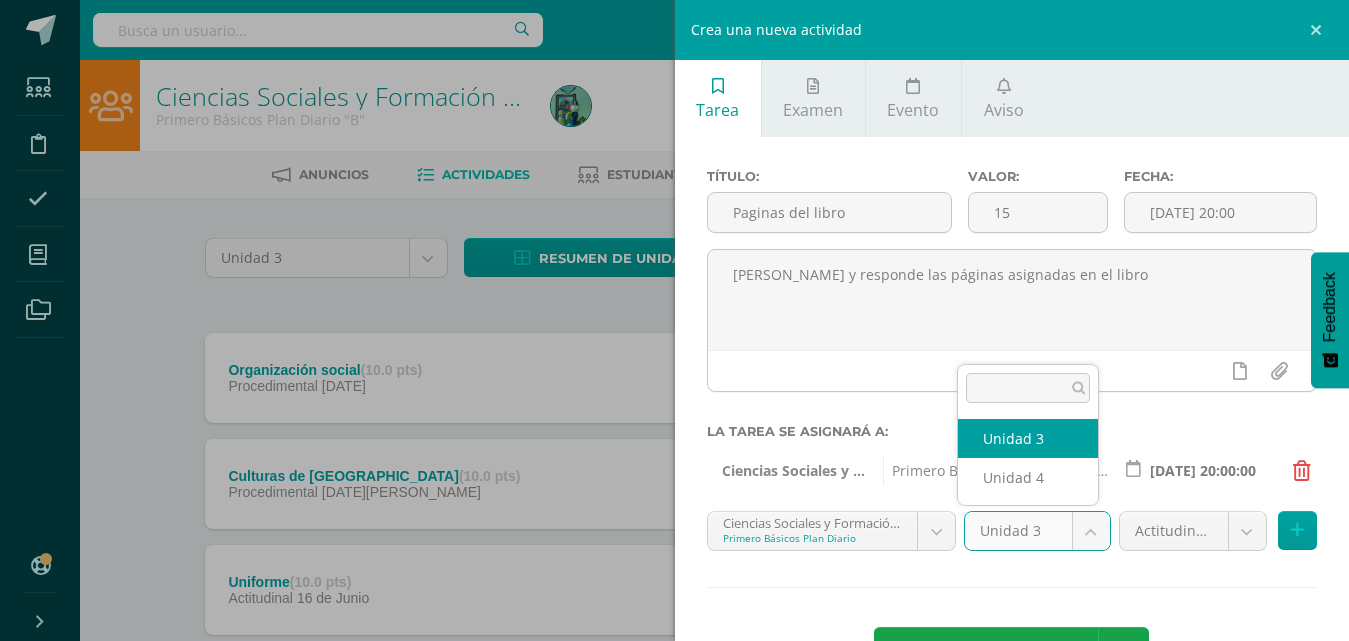 select on "68292" 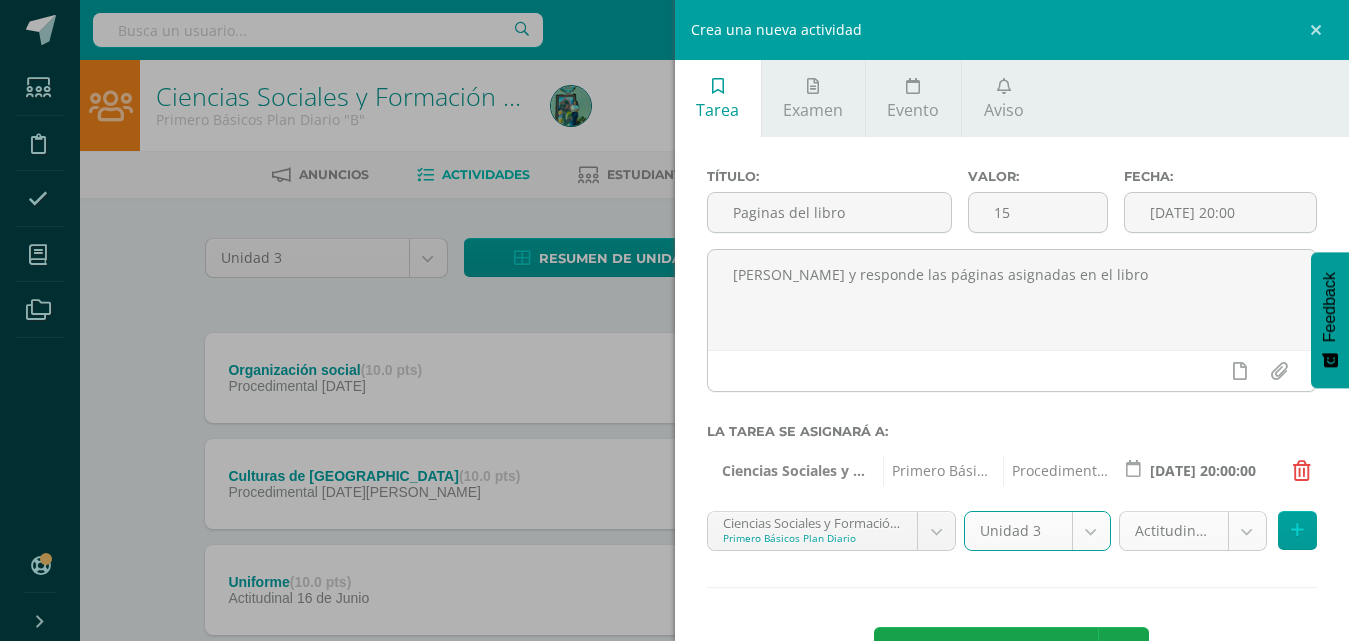 click on "Tarea asignada exitosamente         Estudiantes Disciplina Asistencia Mis cursos Archivos Soporte
Centro de ayuda
Últimas actualizaciones
10+ Cerrar panel
Ciencias Sociales y Formación Ciudadana
Primero
Básicos Plan Diario
"A"
Actividades Estudiantes Planificación Dosificación
Ciencias Sociales y Formación Ciudadana
Primero
Básicos Plan Diario
"B"
Actividades Estudiantes Planificación Dosificación
Ciencias Sociales. y Formación Ciudadana
Tercero
Básicos Plan Diario
"A"
Actividades Estudiantes" at bounding box center (674, 490) 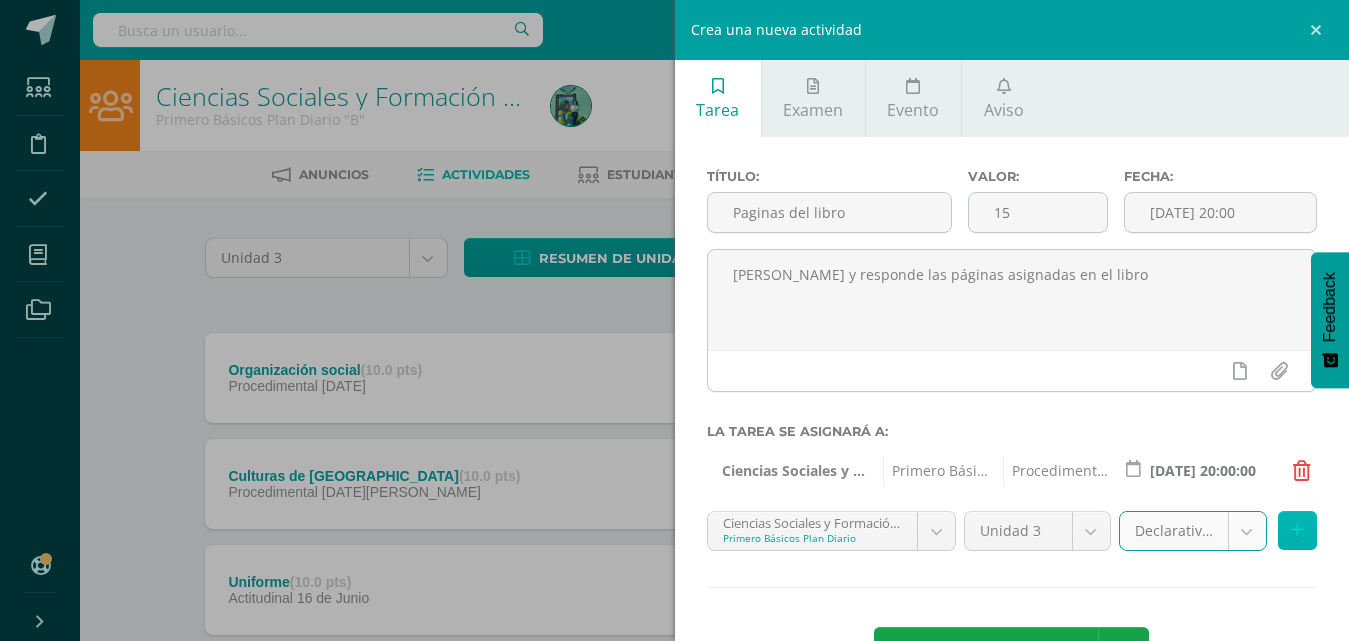 click at bounding box center (1297, 530) 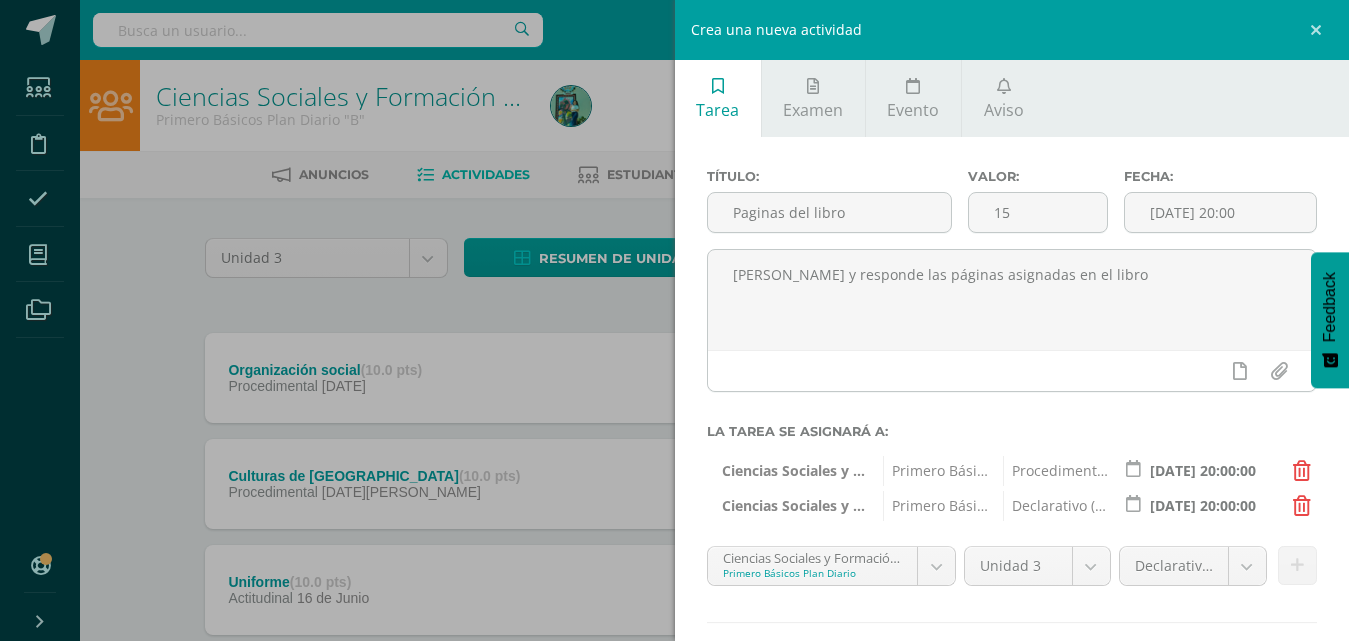click at bounding box center [1302, 506] 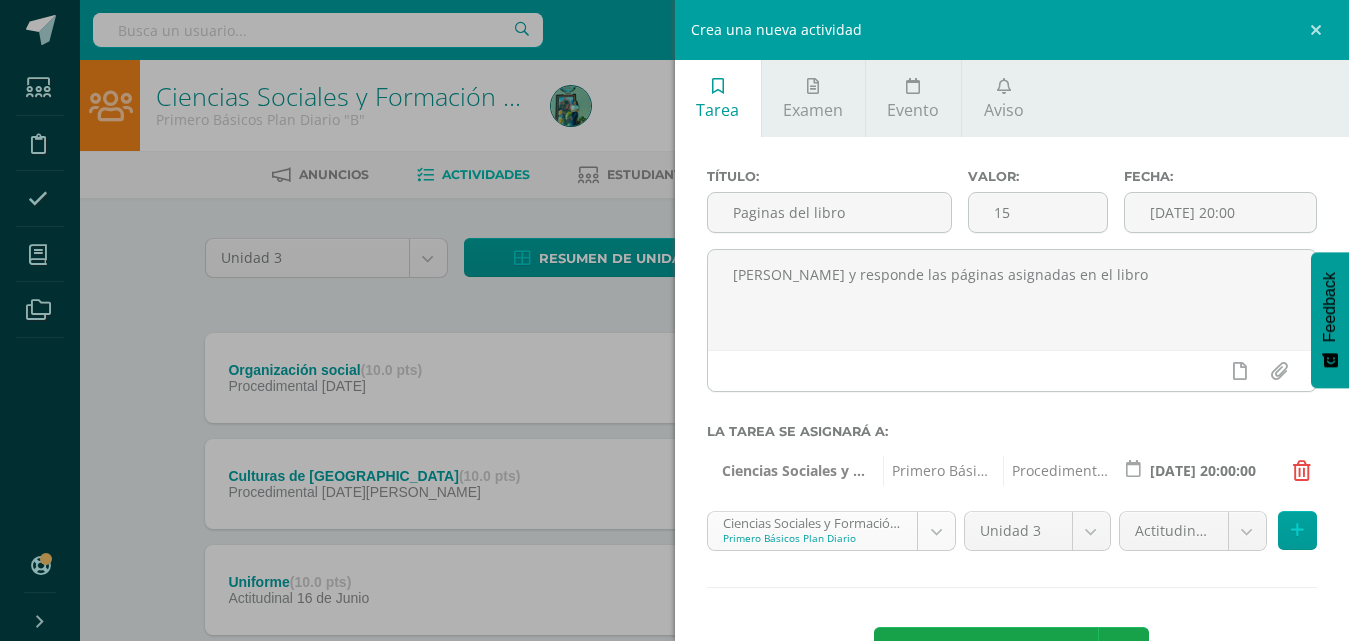 click on "Tarea asignada exitosamente         Estudiantes Disciplina Asistencia Mis cursos Archivos Soporte
Centro de ayuda
Últimas actualizaciones
10+ Cerrar panel
Ciencias Sociales y Formación Ciudadana
Primero
Básicos Plan Diario
"A"
Actividades Estudiantes Planificación Dosificación
Ciencias Sociales y Formación Ciudadana
Primero
Básicos Plan Diario
"B"
Actividades Estudiantes Planificación Dosificación
Ciencias Sociales. y Formación Ciudadana
Tercero
Básicos Plan Diario
"A"
Actividades Estudiantes" at bounding box center [674, 490] 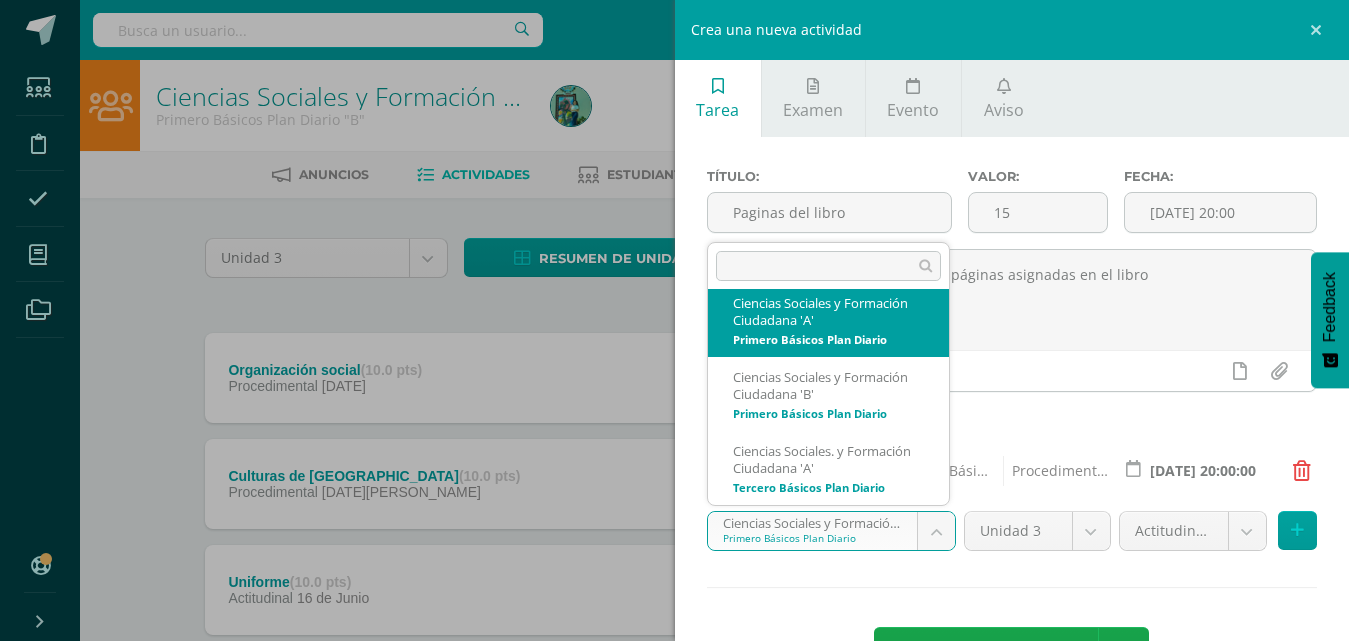 scroll, scrollTop: 0, scrollLeft: 0, axis: both 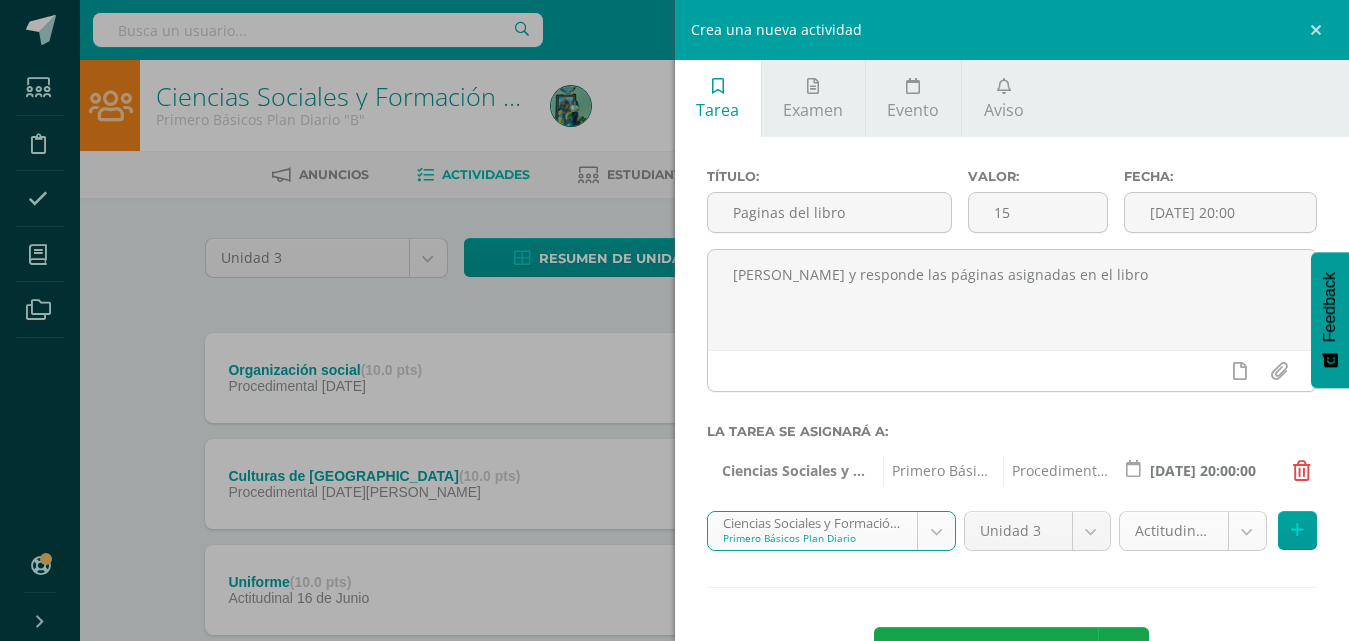 click on "Tarea asignada exitosamente         Estudiantes Disciplina Asistencia Mis cursos Archivos Soporte
Centro de ayuda
Últimas actualizaciones
10+ Cerrar panel
Ciencias Sociales y Formación Ciudadana
Primero
Básicos Plan Diario
"A"
Actividades Estudiantes Planificación Dosificación
Ciencias Sociales y Formación Ciudadana
Primero
Básicos Plan Diario
"B"
Actividades Estudiantes Planificación Dosificación
Ciencias Sociales. y Formación Ciudadana
Tercero
Básicos Plan Diario
"A"
Actividades Estudiantes" at bounding box center (674, 490) 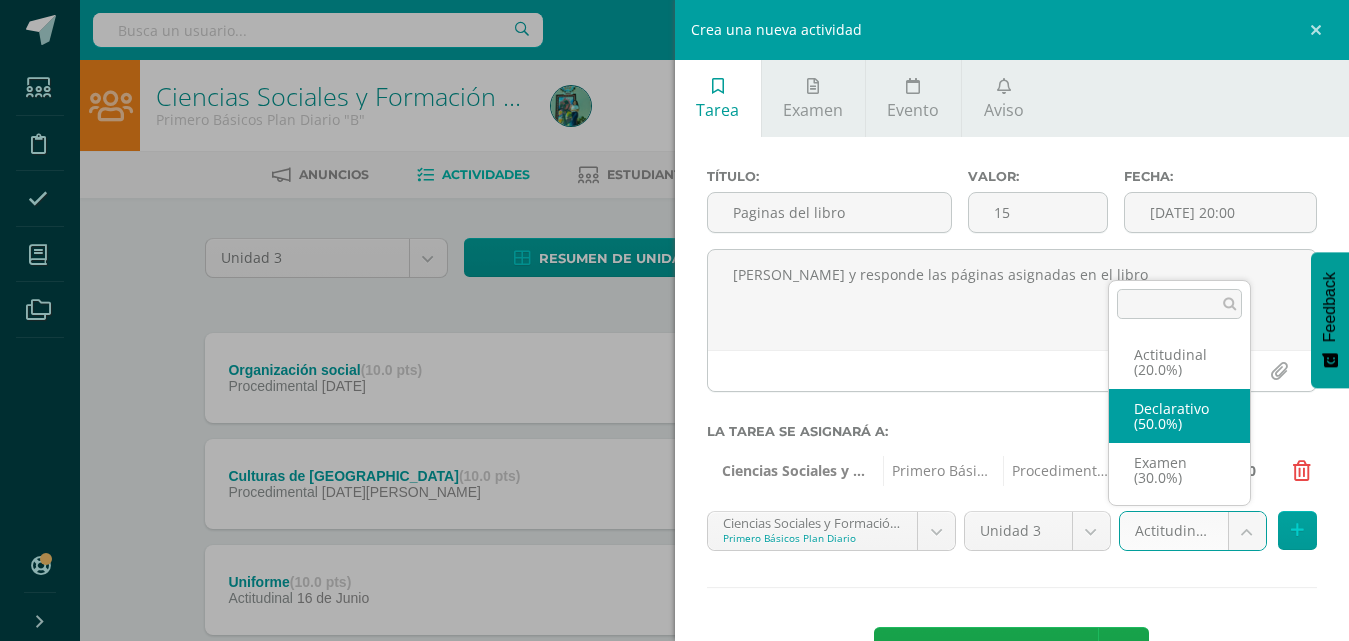 select on "68293" 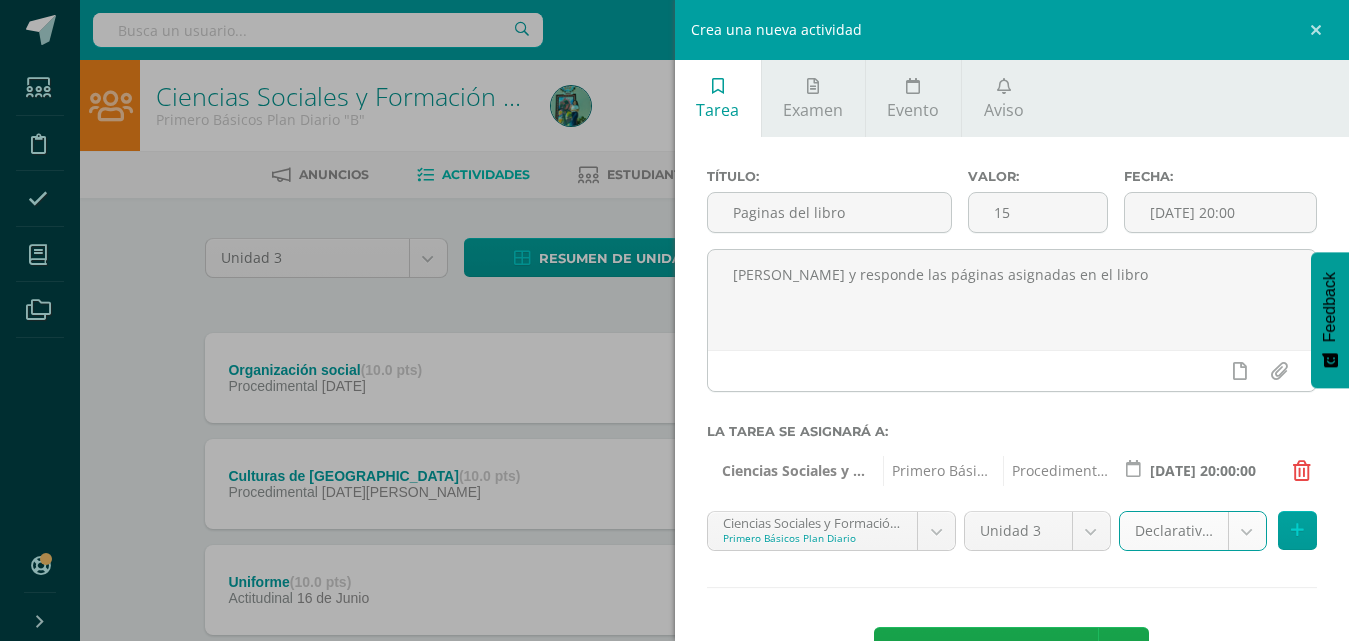 click on "Tarea asignada exitosamente         Estudiantes Disciplina Asistencia Mis cursos Archivos Soporte
Centro de ayuda
Últimas actualizaciones
10+ Cerrar panel
Ciencias Sociales y Formación Ciudadana
Primero
Básicos Plan Diario
"A"
Actividades Estudiantes Planificación Dosificación
Ciencias Sociales y Formación Ciudadana
Primero
Básicos Plan Diario
"B"
Actividades Estudiantes Planificación Dosificación
Ciencias Sociales. y Formación Ciudadana
Tercero
Básicos Plan Diario
"A"
Actividades Estudiantes" at bounding box center [674, 490] 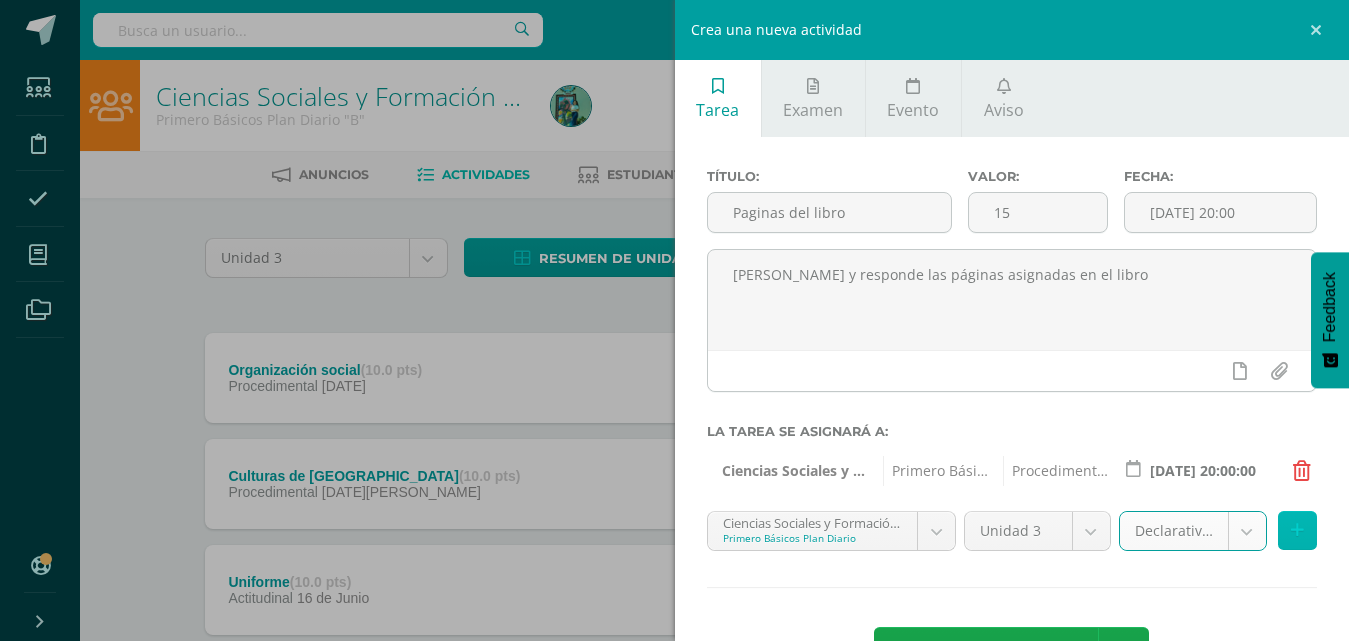 click at bounding box center [1297, 530] 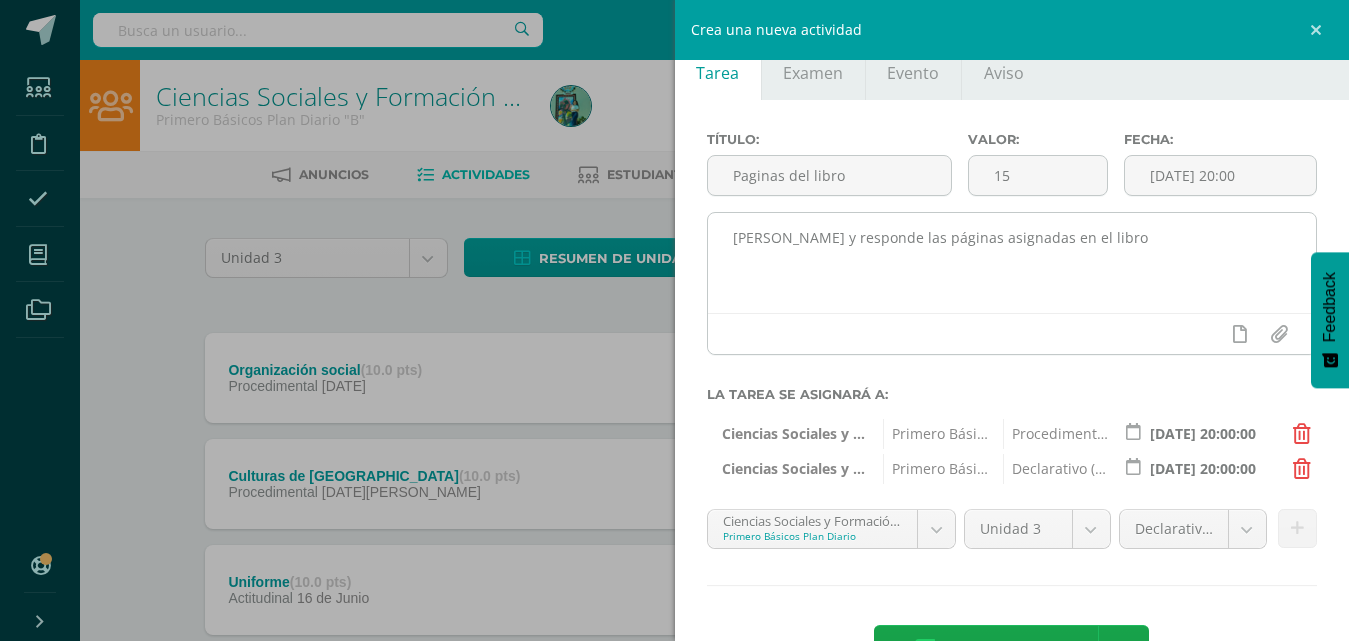 scroll, scrollTop: 0, scrollLeft: 0, axis: both 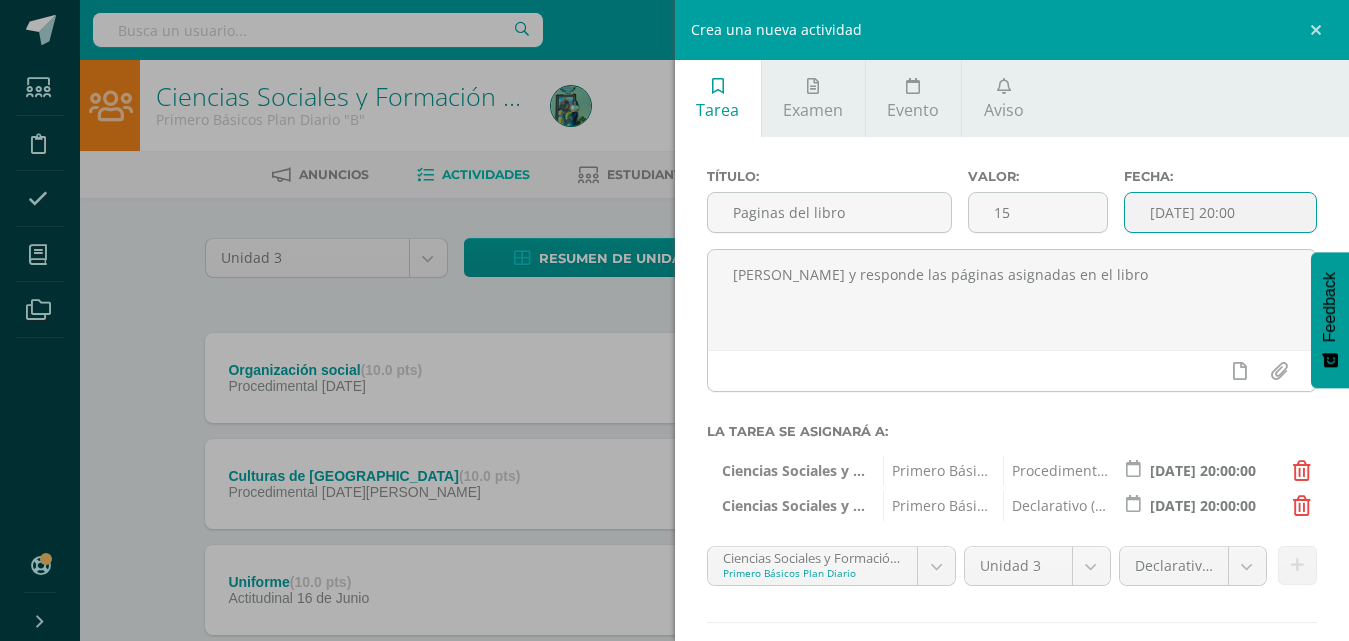 click on "2025-07-10 20:00" at bounding box center (1220, 212) 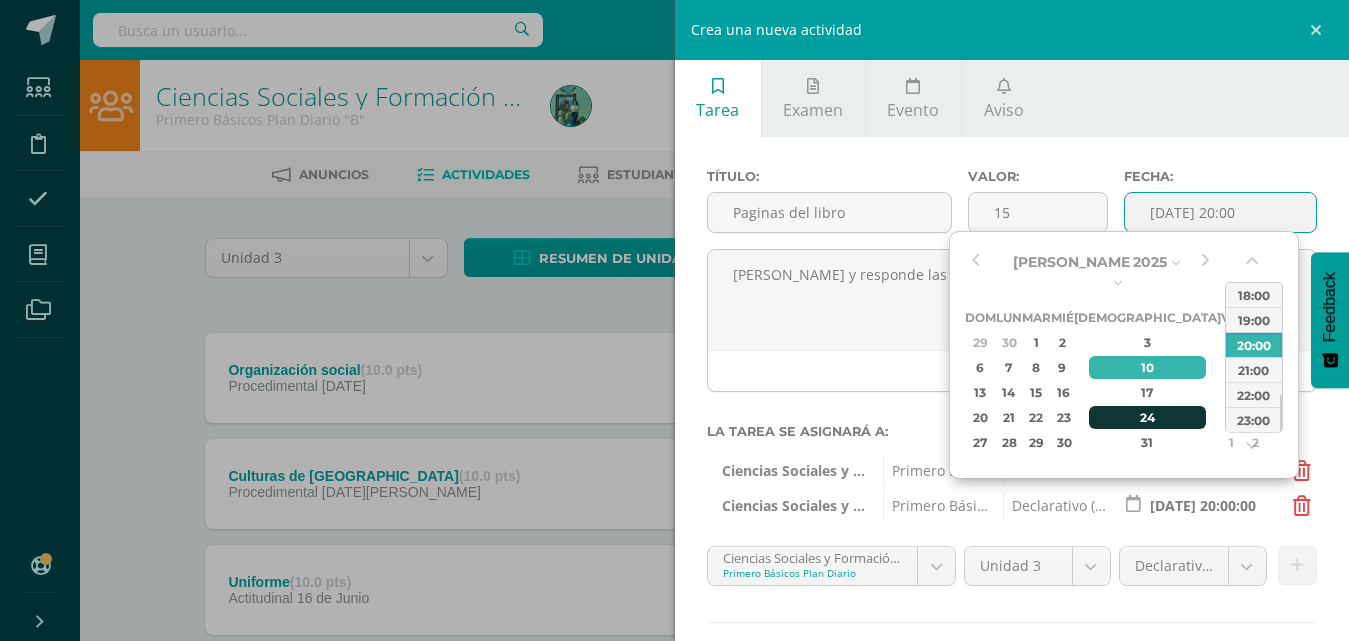 click on "24" at bounding box center (1148, 417) 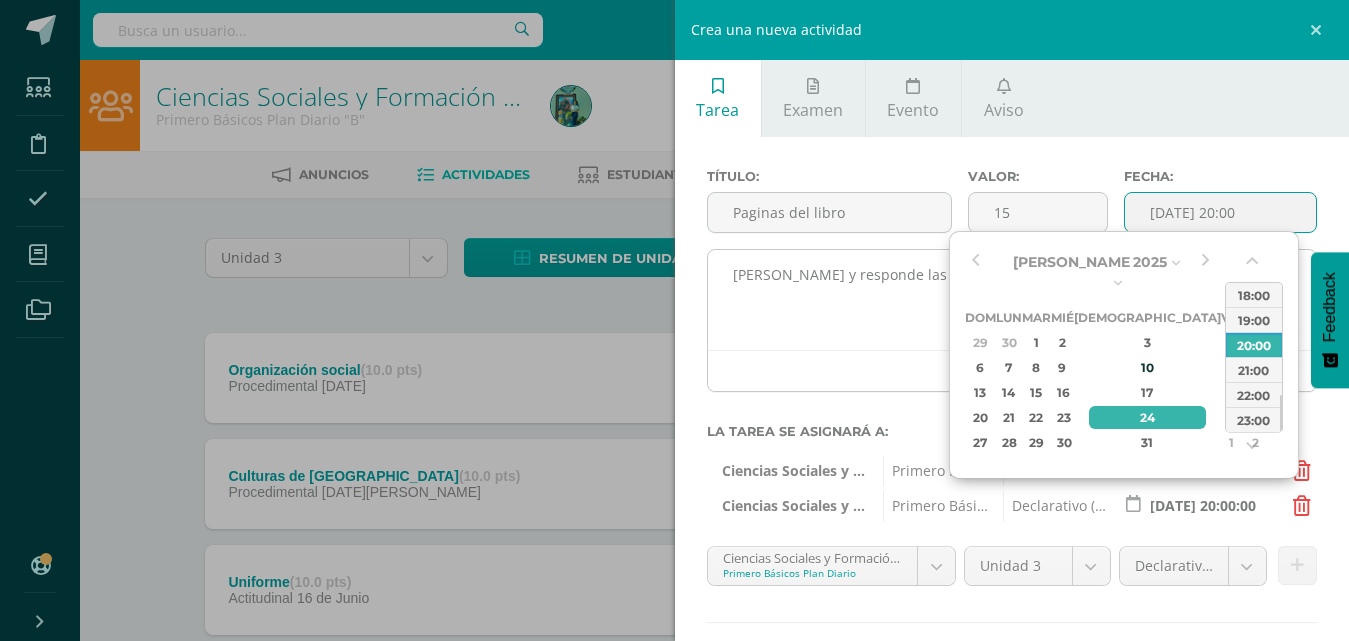 click on "Lee y responde las páginas asignadas en el libro" at bounding box center [1012, 300] 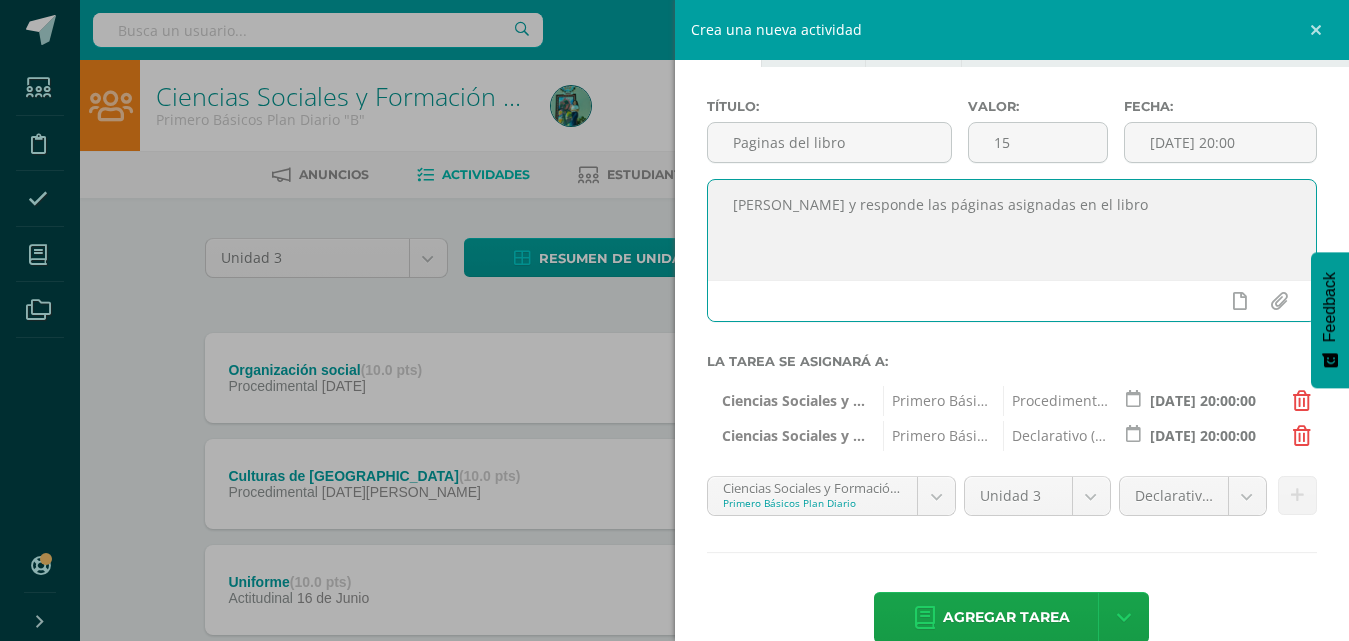 scroll, scrollTop: 108, scrollLeft: 0, axis: vertical 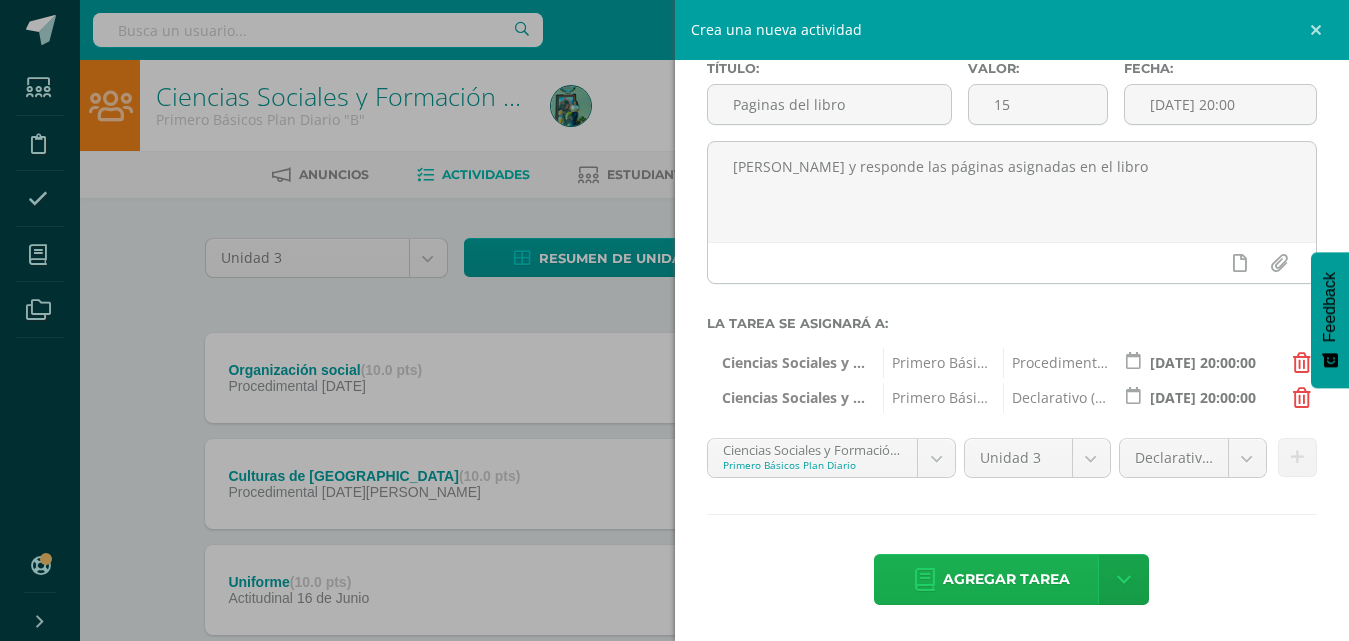 click on "Agregar tarea" at bounding box center [1006, 579] 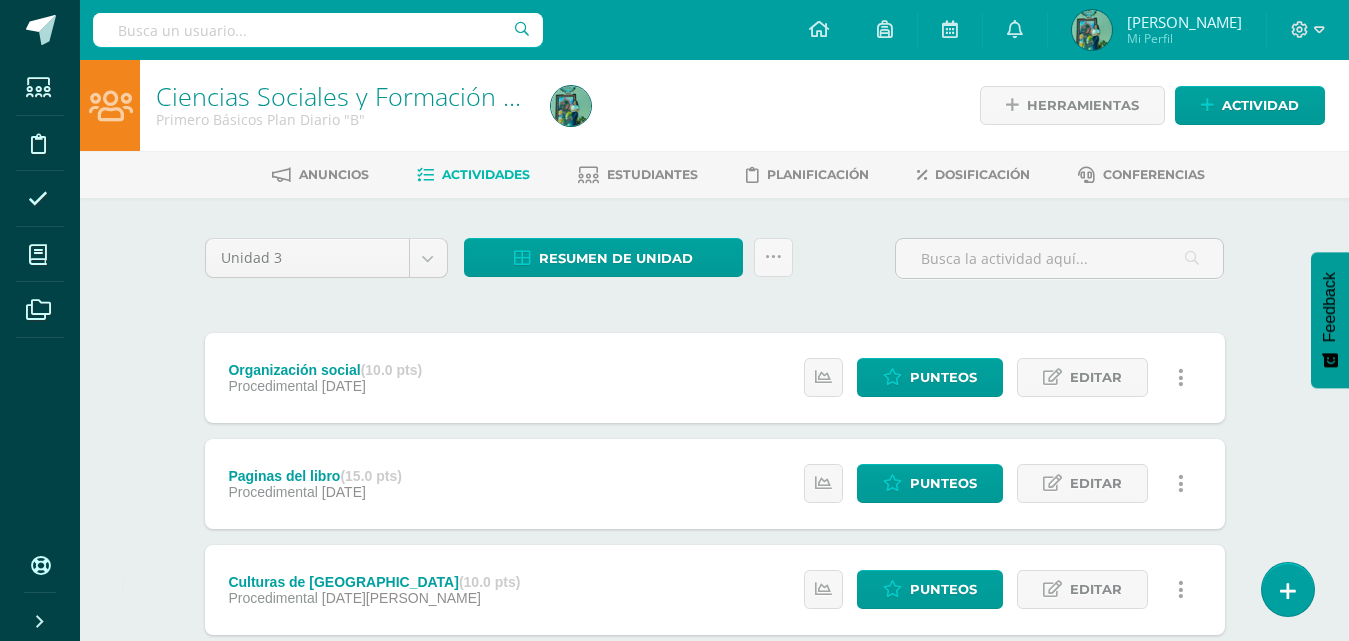 scroll, scrollTop: 0, scrollLeft: 0, axis: both 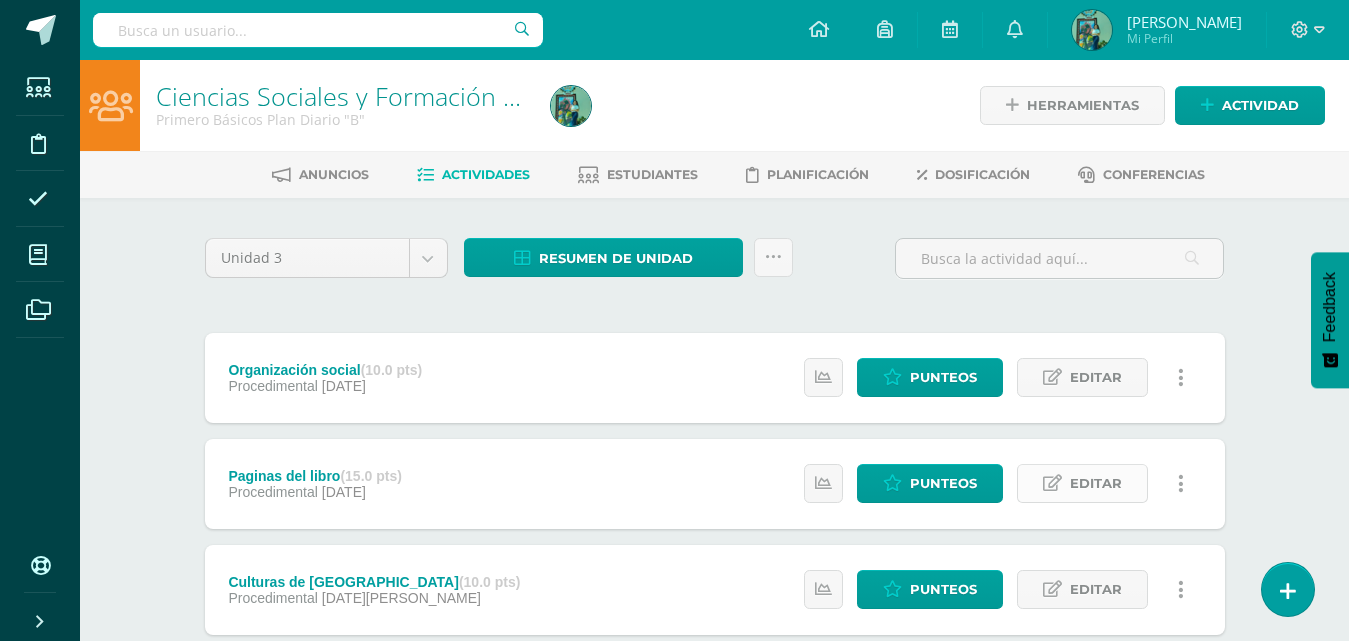 click on "Editar" at bounding box center (1096, 483) 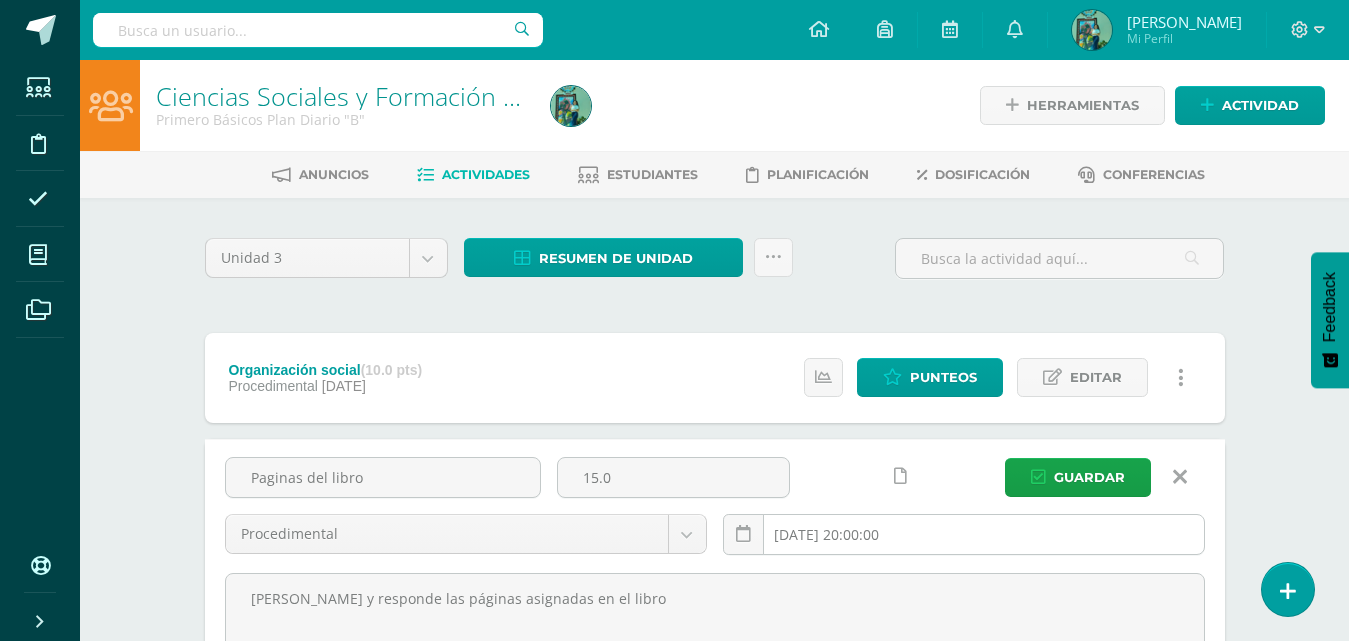 click on "[DATE] 20:00:00" at bounding box center (964, 534) 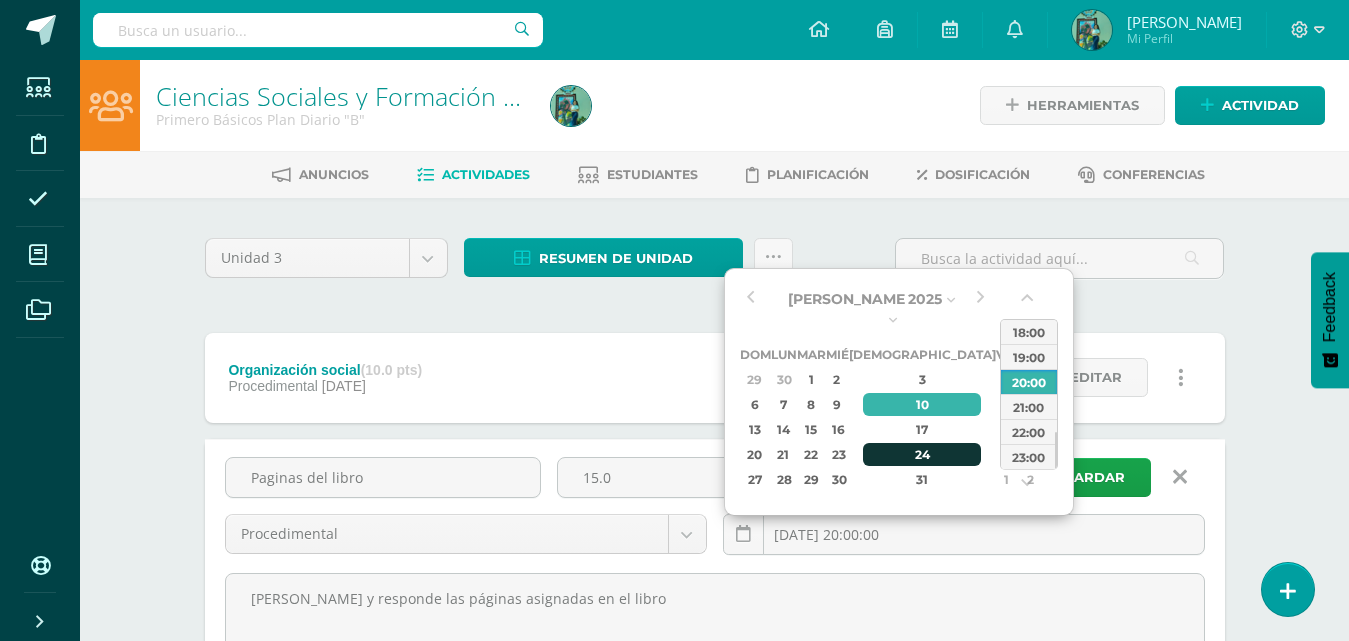 click on "24" at bounding box center [922, 454] 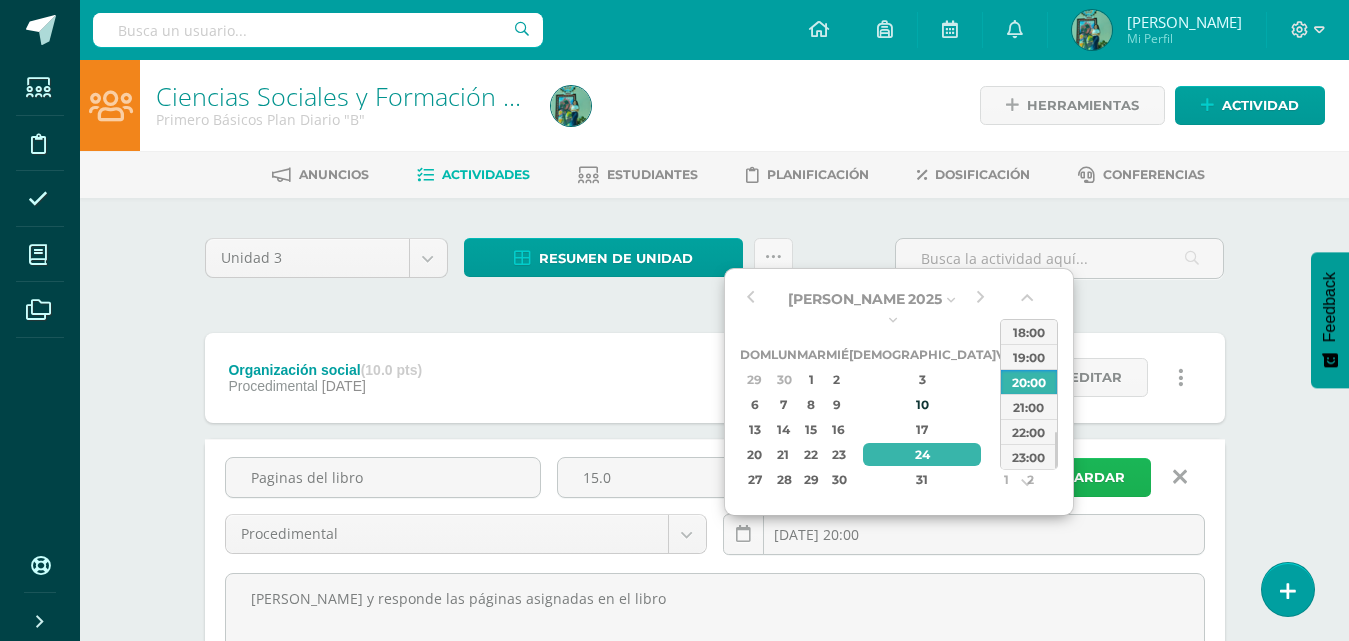 click on "Guardar" at bounding box center [1089, 477] 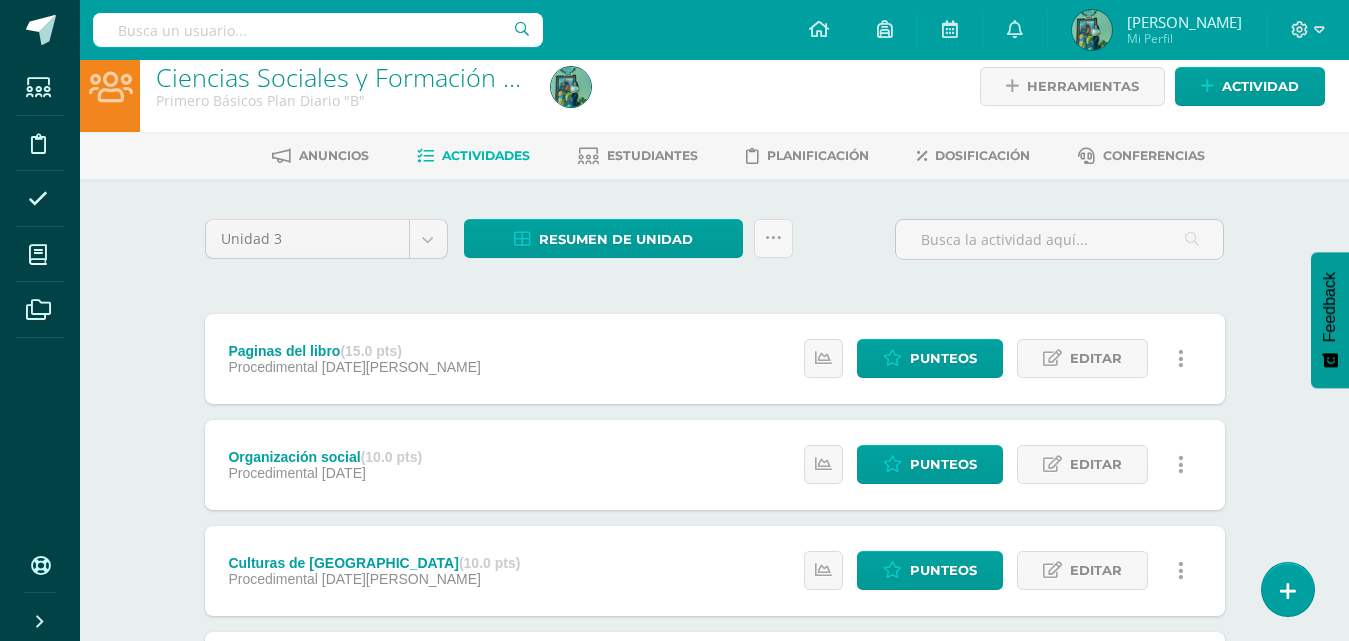 scroll, scrollTop: 0, scrollLeft: 0, axis: both 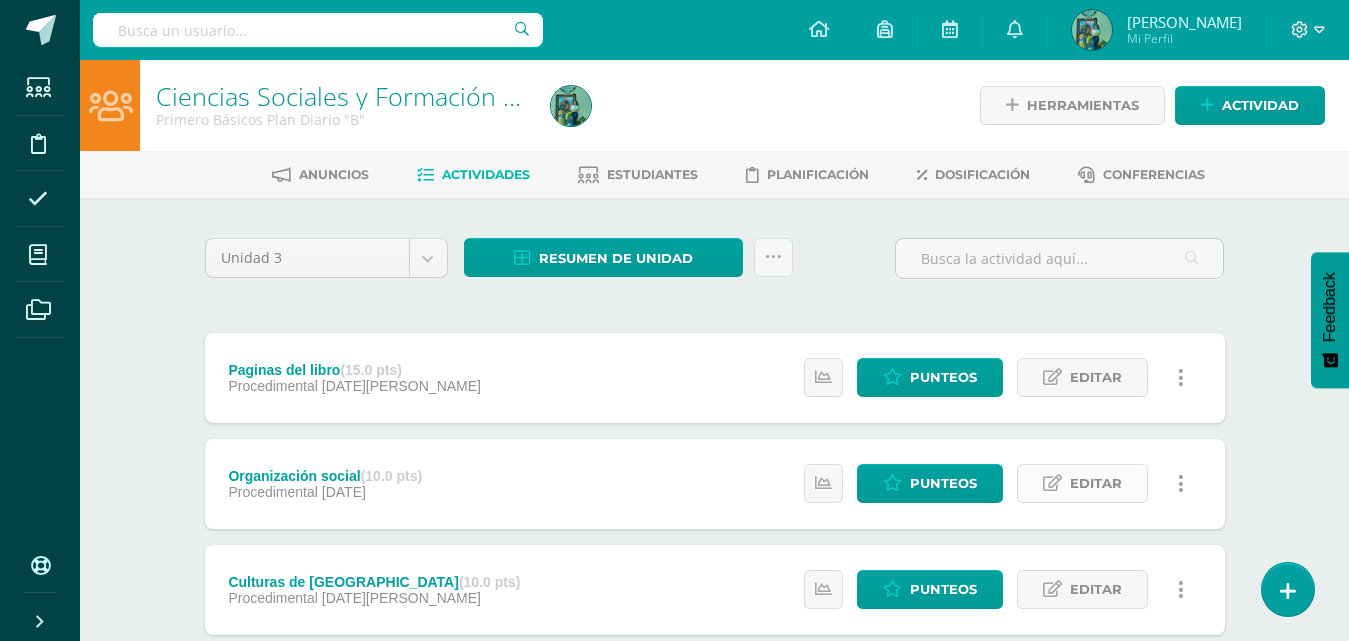 click on "Editar" at bounding box center (1082, 483) 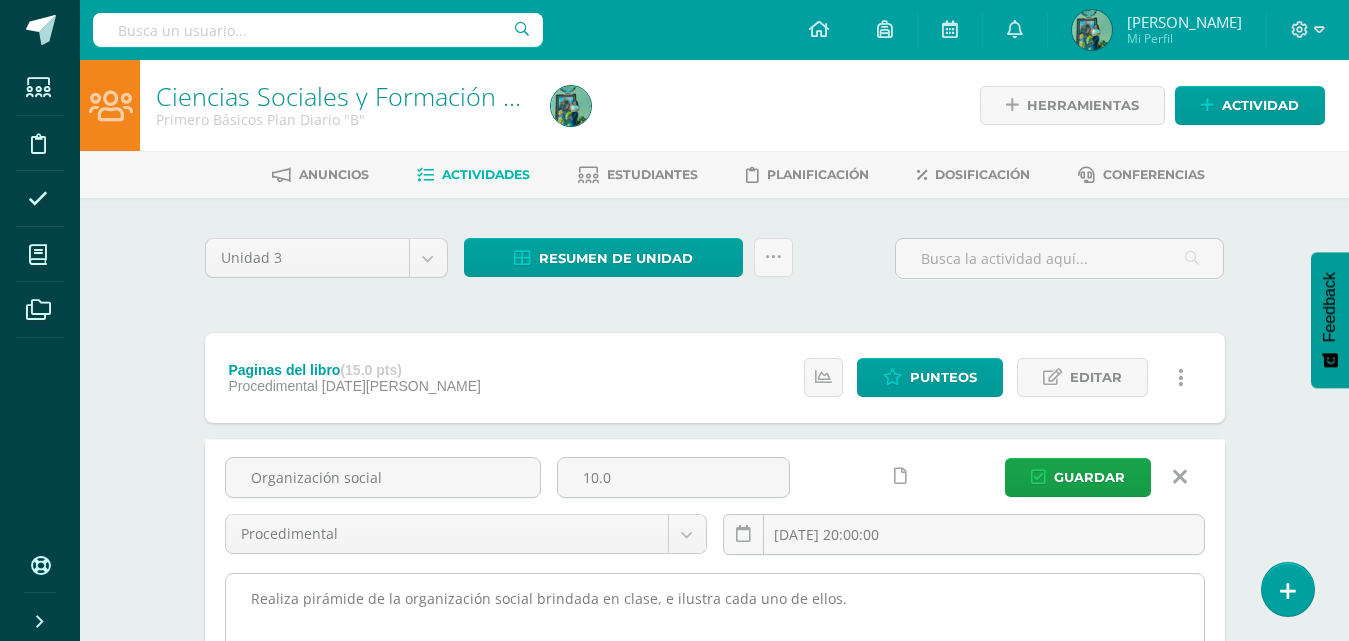 click on "Realiza pirámide de la organización social brindada en clase, e ilustra cada uno de ellos." at bounding box center (715, 684) 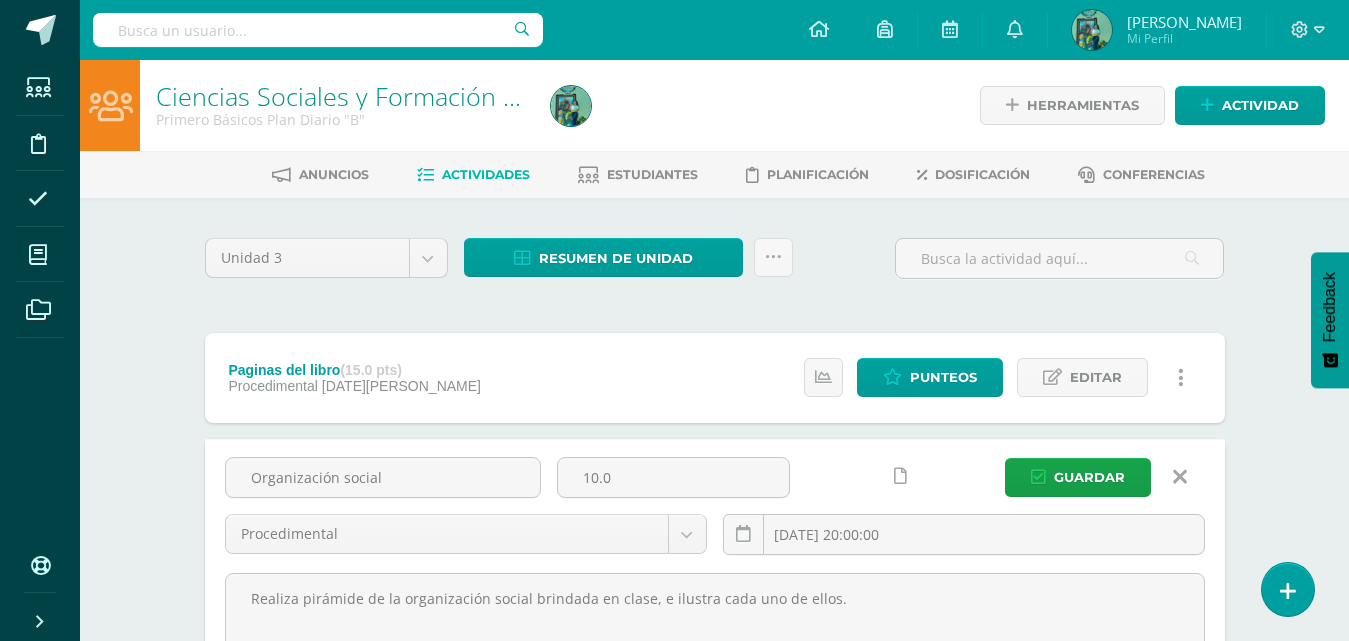 drag, startPoint x: 748, startPoint y: 597, endPoint x: 178, endPoint y: 583, distance: 570.1719 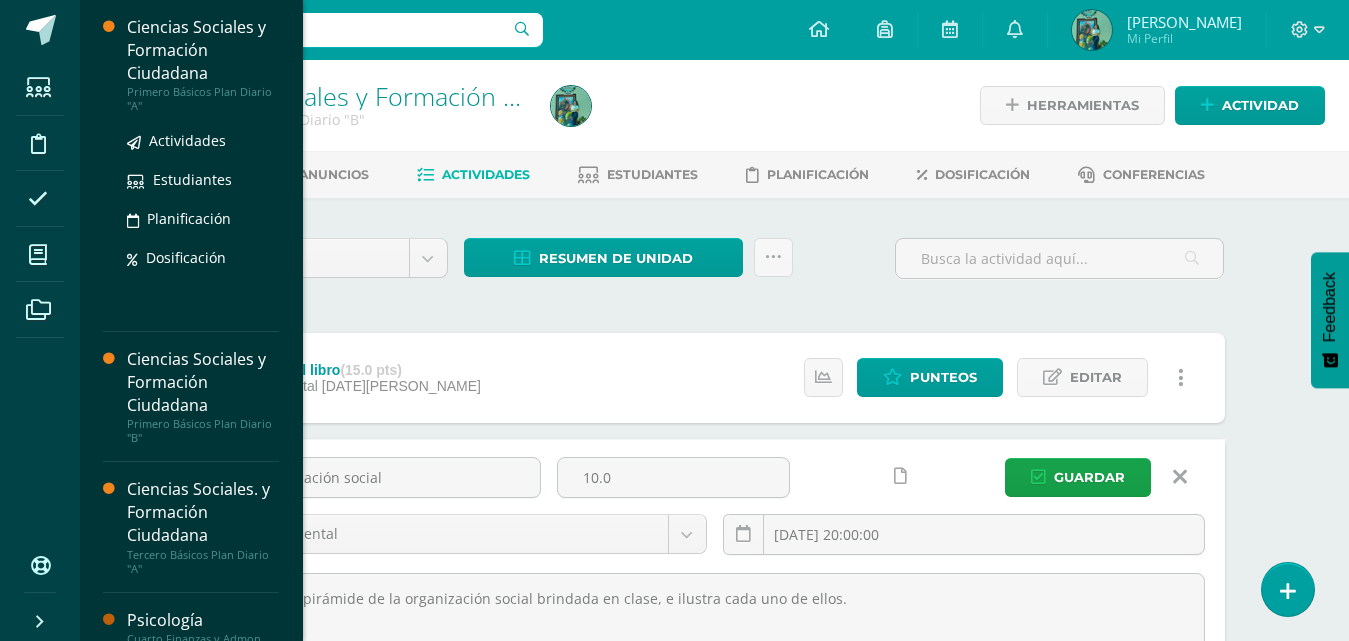 click on "Ciencias Sociales y Formación Ciudadana" at bounding box center (203, 50) 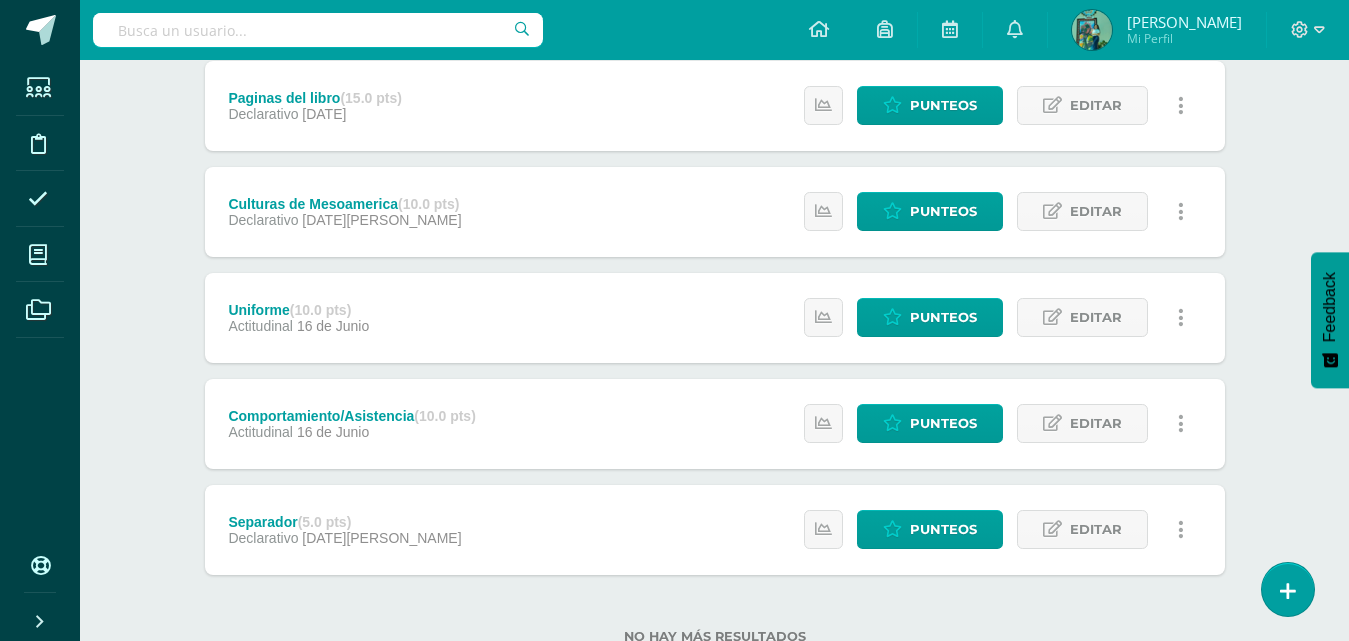 scroll, scrollTop: 300, scrollLeft: 0, axis: vertical 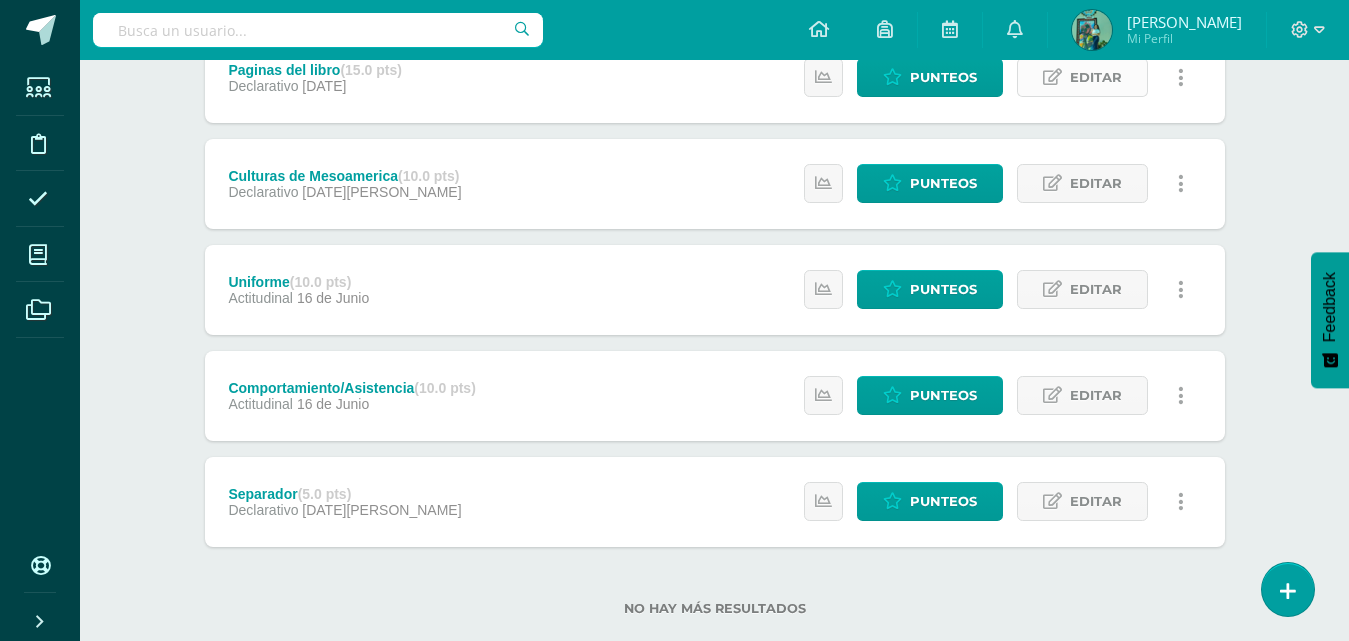 click on "Editar" at bounding box center (1096, 77) 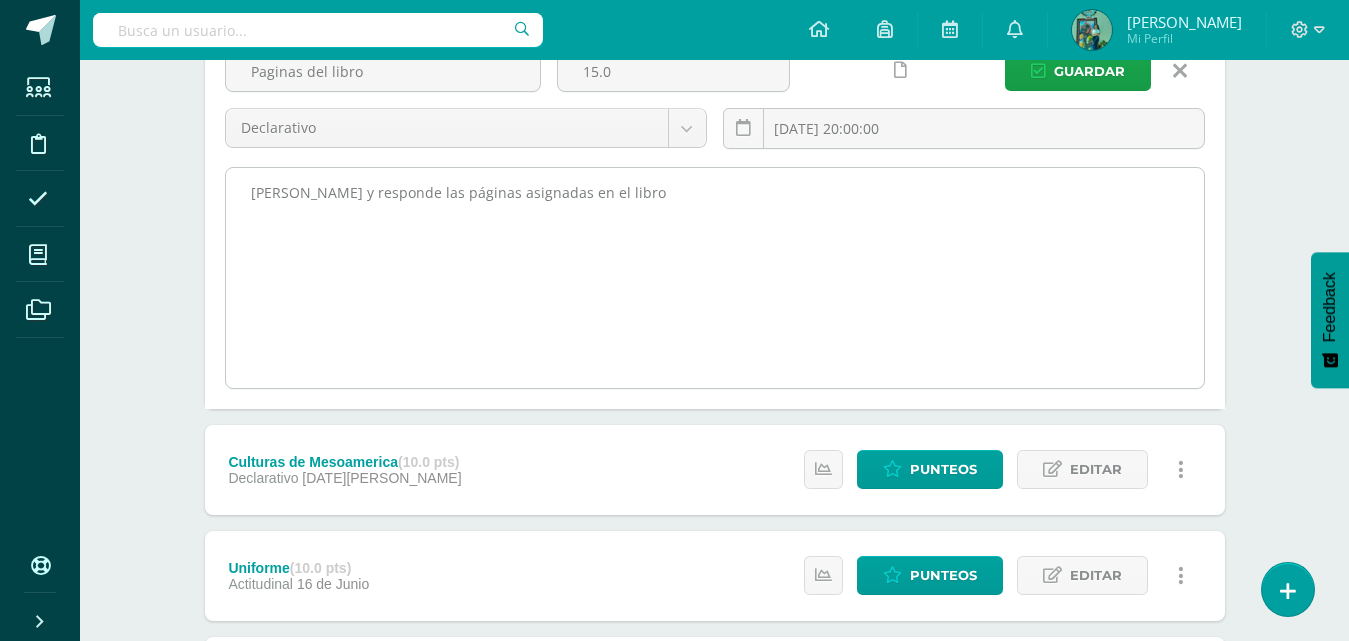 click on "[PERSON_NAME] y responde las páginas asignadas en el libro" at bounding box center (715, 278) 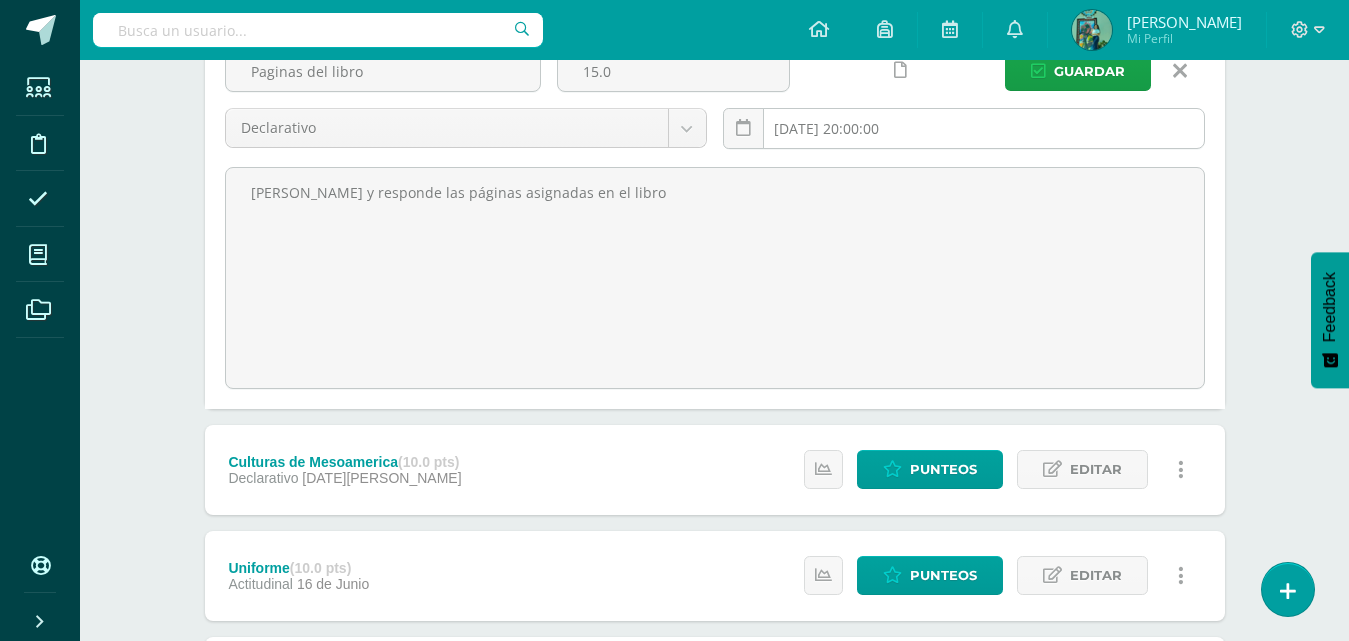 click on "[DATE] 20:00:00" at bounding box center (964, 128) 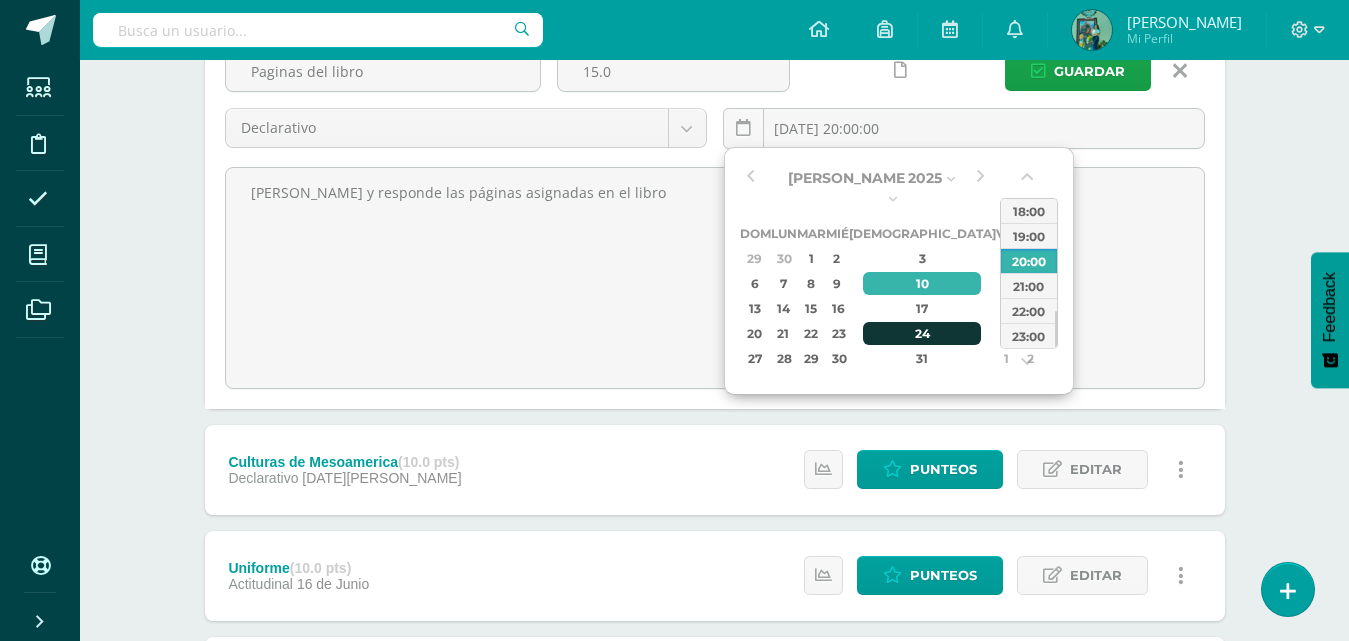 click on "24" at bounding box center (922, 333) 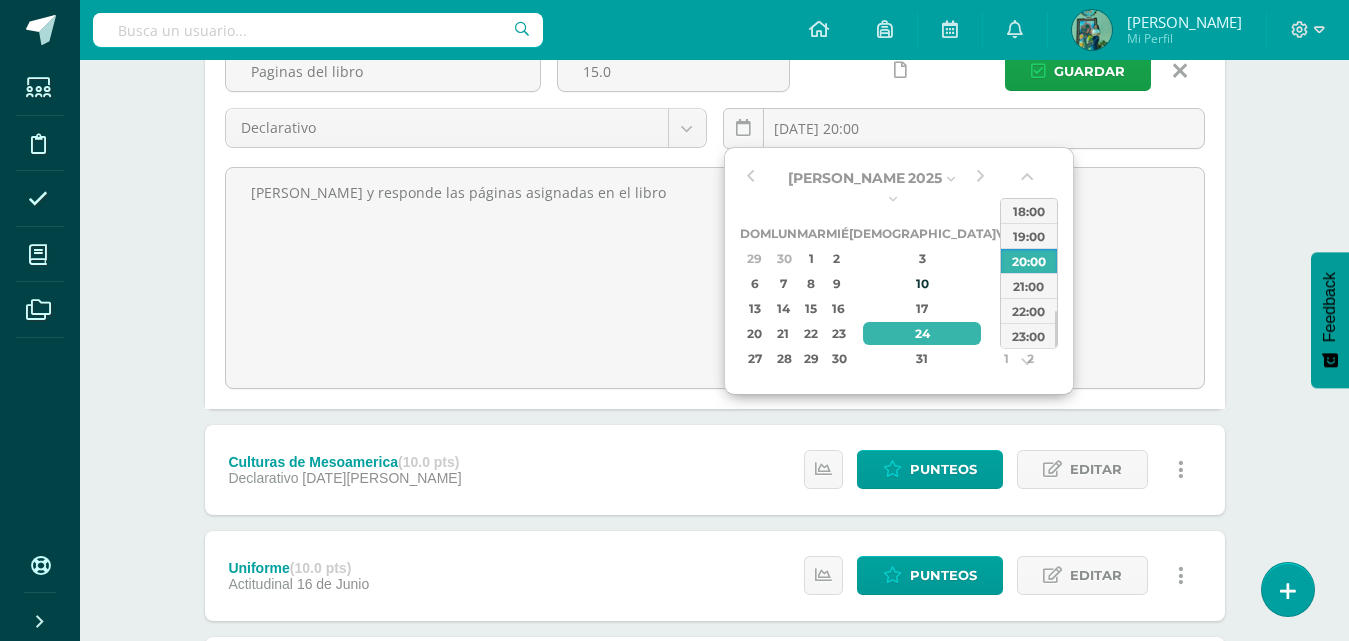 click on "Paginas del libro
15.0
Declarativo
Actitudinal
Examen
Declarativo
2025-07-24 20:00
Guardar" at bounding box center (715, 108) 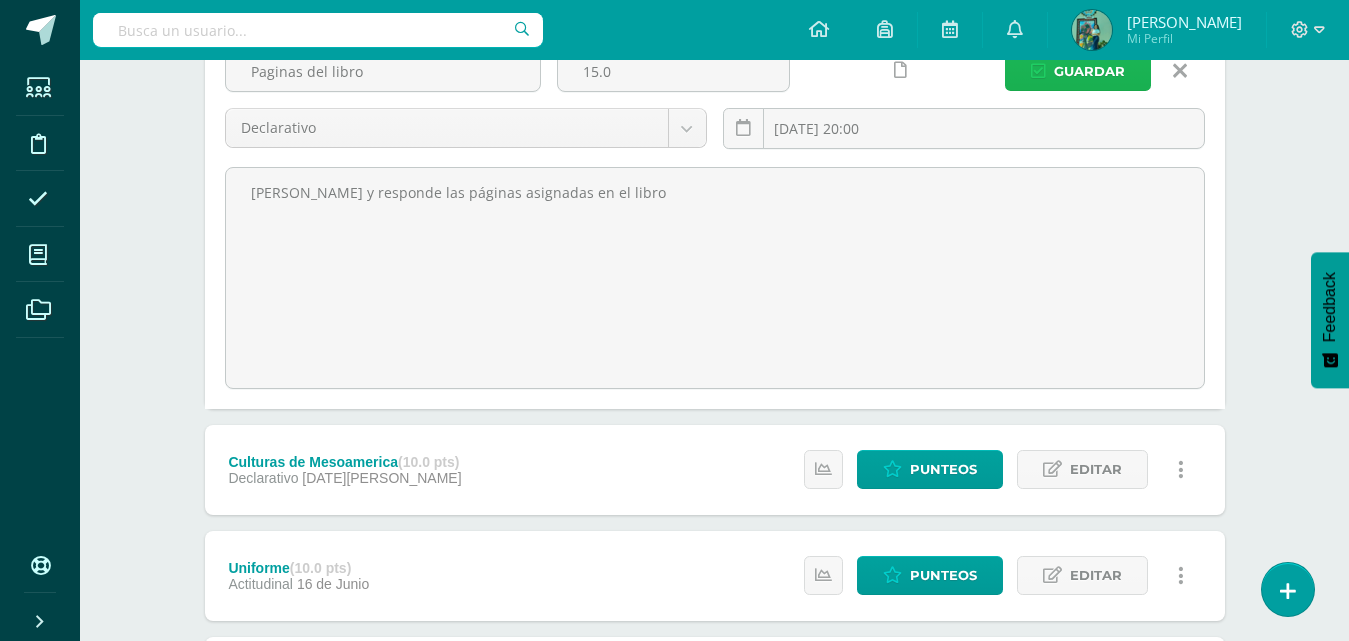 click on "Guardar" at bounding box center [1089, 71] 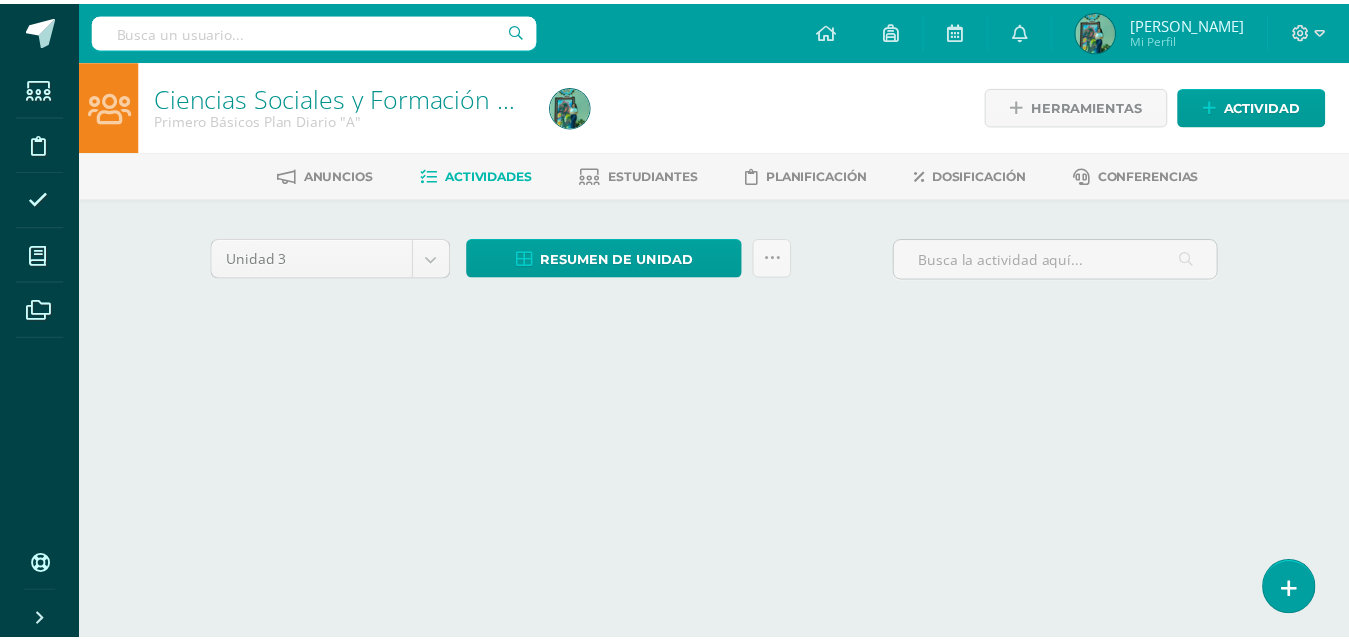 scroll, scrollTop: 0, scrollLeft: 0, axis: both 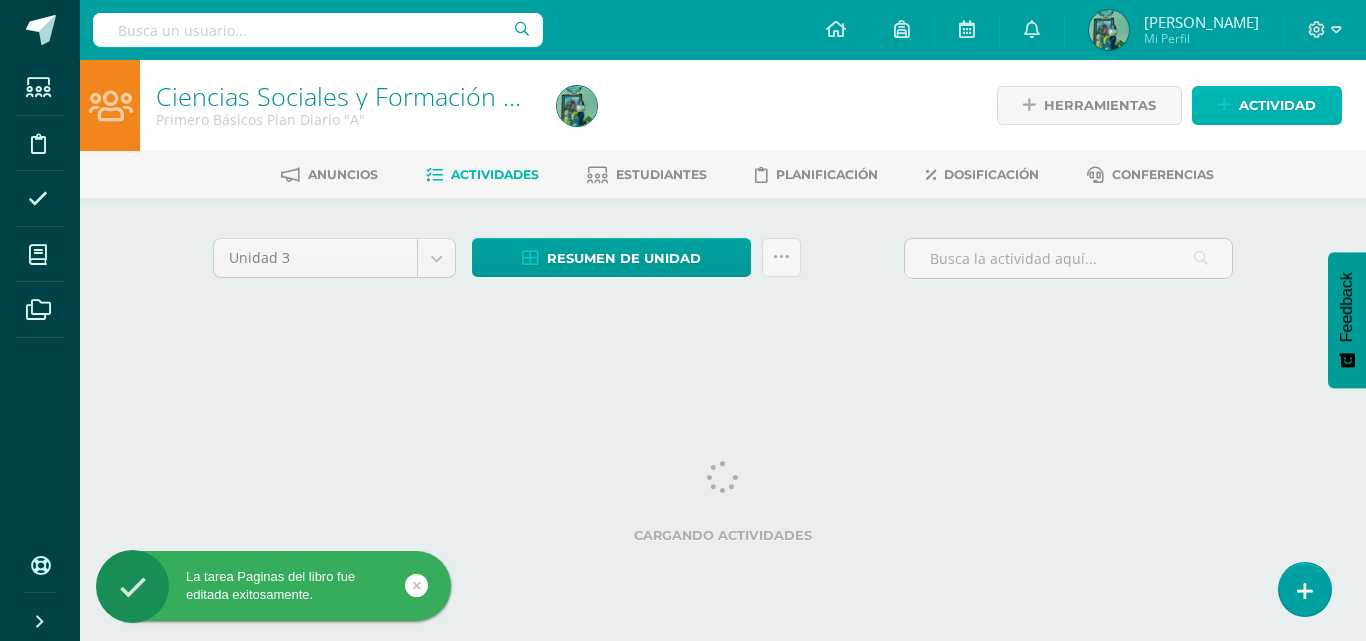 click on "Actividad" at bounding box center [1267, 105] 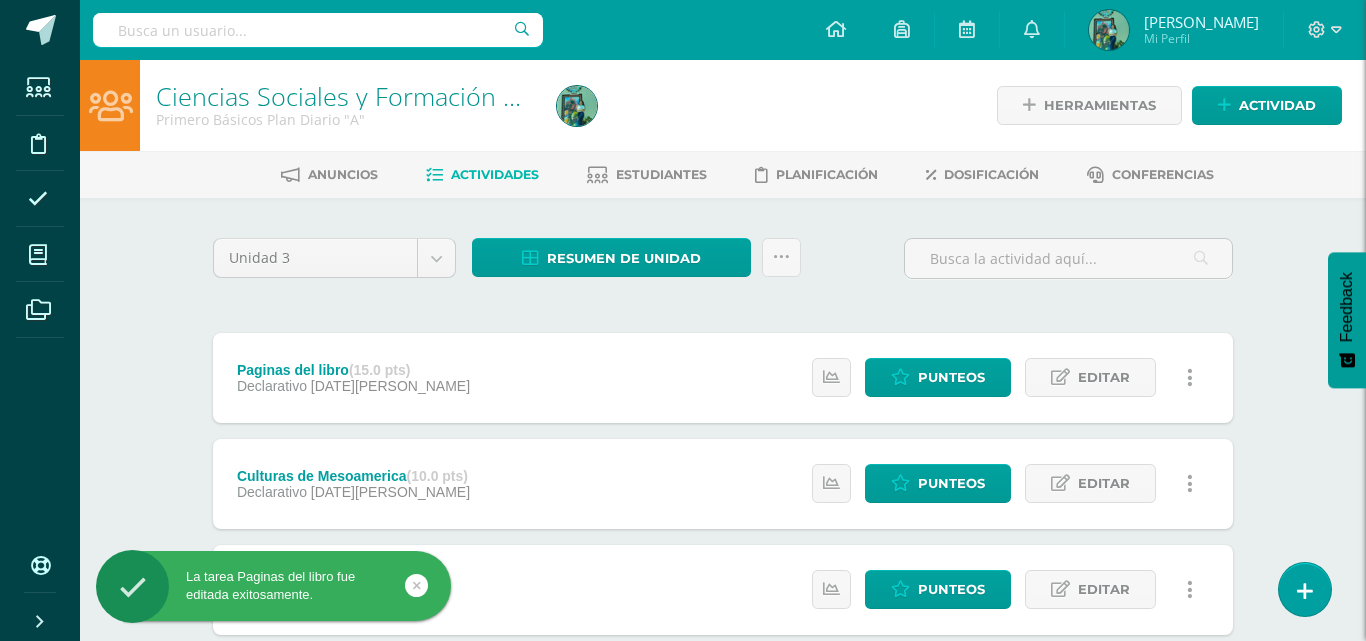 click on "Crea una nueva actividad
Tarea Examen Evento Aviso Título: Valor: 100.0 Fecha: [DATE] 20:00:00 La tarea se asignará a:
Ciencias Sociales y Formación Ciudadana 'A'
Primero Básicos Plan Diario
Ciencias Sociales y Formación Ciudadana 'A'
Ciencias Sociales y Formación Ciudadana 'B'
Ciencias Sociales. y Formación Ciudadana 'A'
Psicología 'A'
Psicologia Industrial 'A'
Biología 'A'
Ciencias Sociales 'A'
Ortografía y Expresión Oral 'A'
Seminario 'A'
Moral y Ética 'A'
Agregar tarea Título: Valor: Mo" at bounding box center (683, 320) 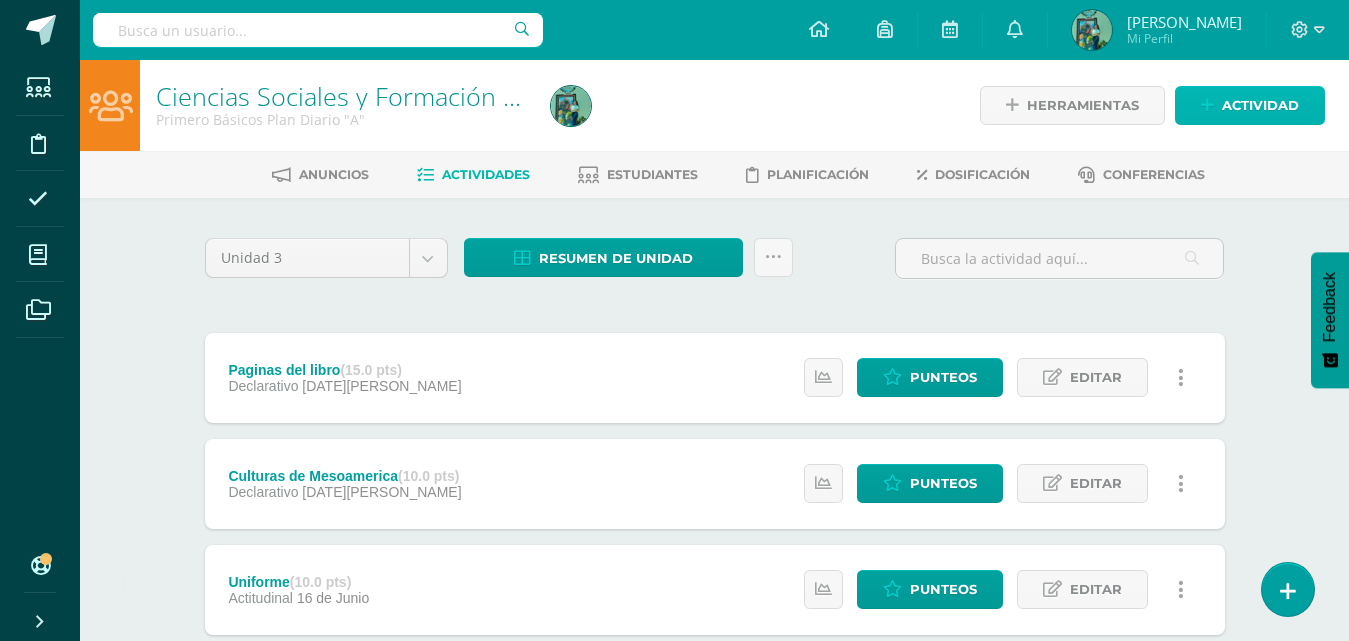 click on "Actividad" at bounding box center [1260, 105] 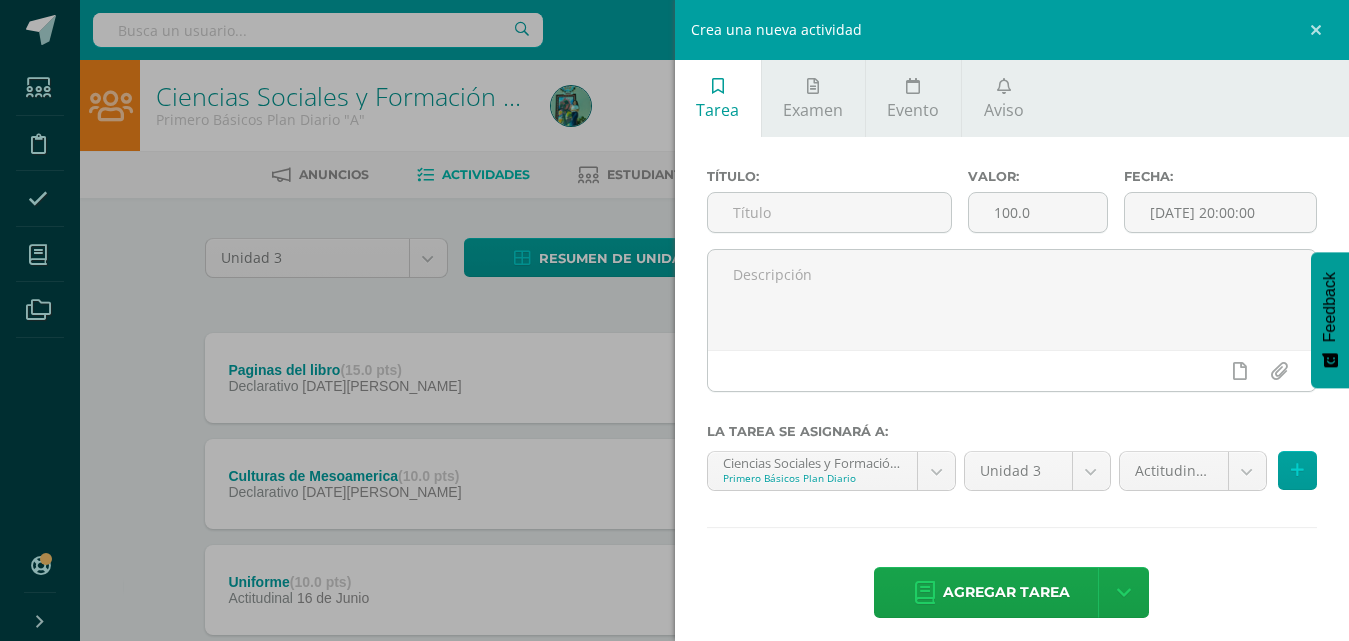 scroll, scrollTop: 0, scrollLeft: 0, axis: both 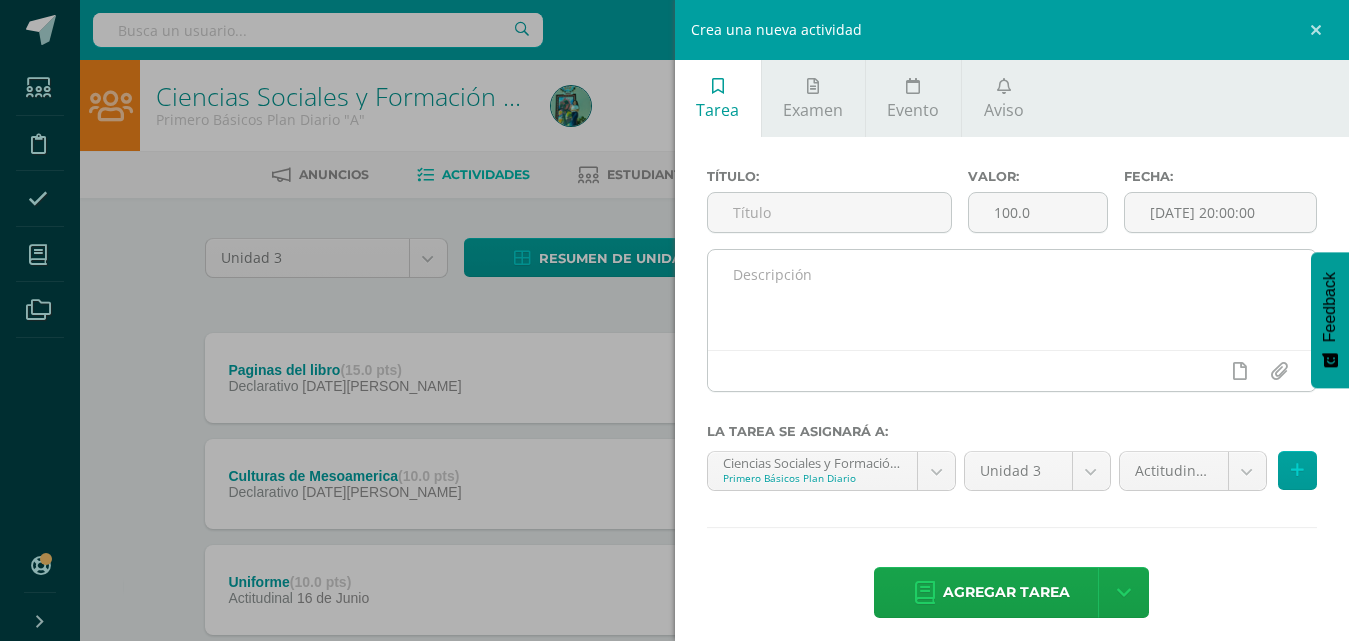 click at bounding box center [1012, 300] 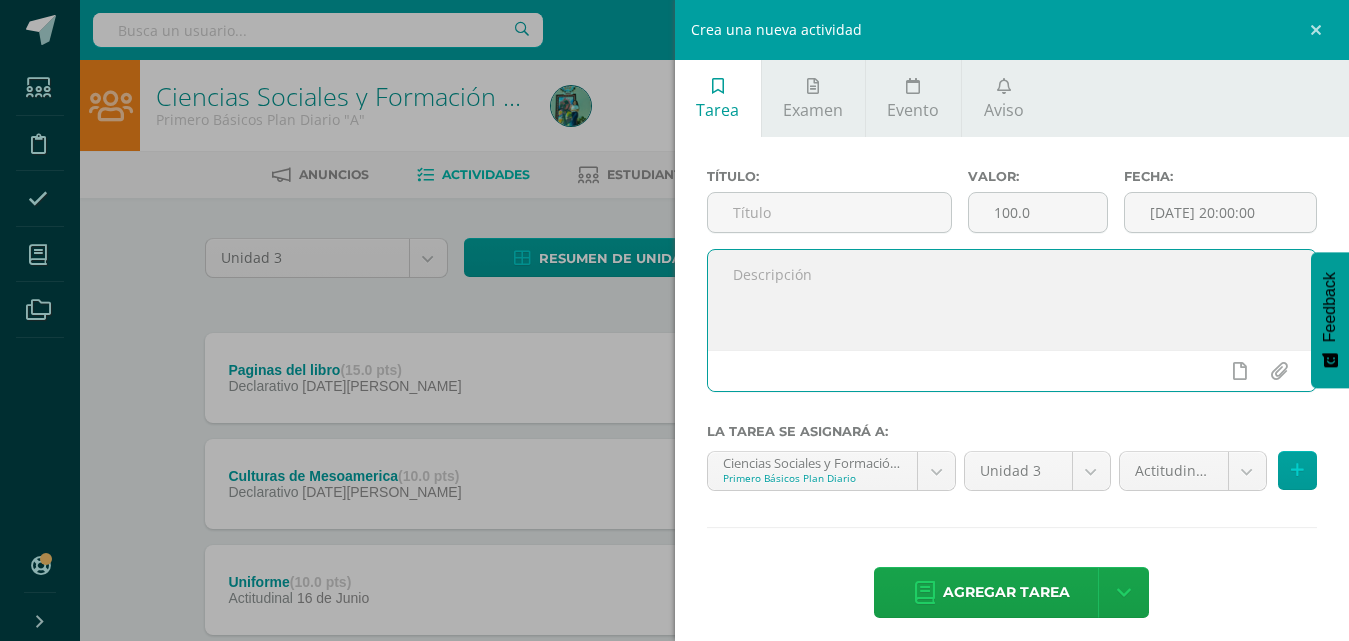 paste on "Realiza pirámide de la organización social brindada en clase, e ilustra cada uno de ellos." 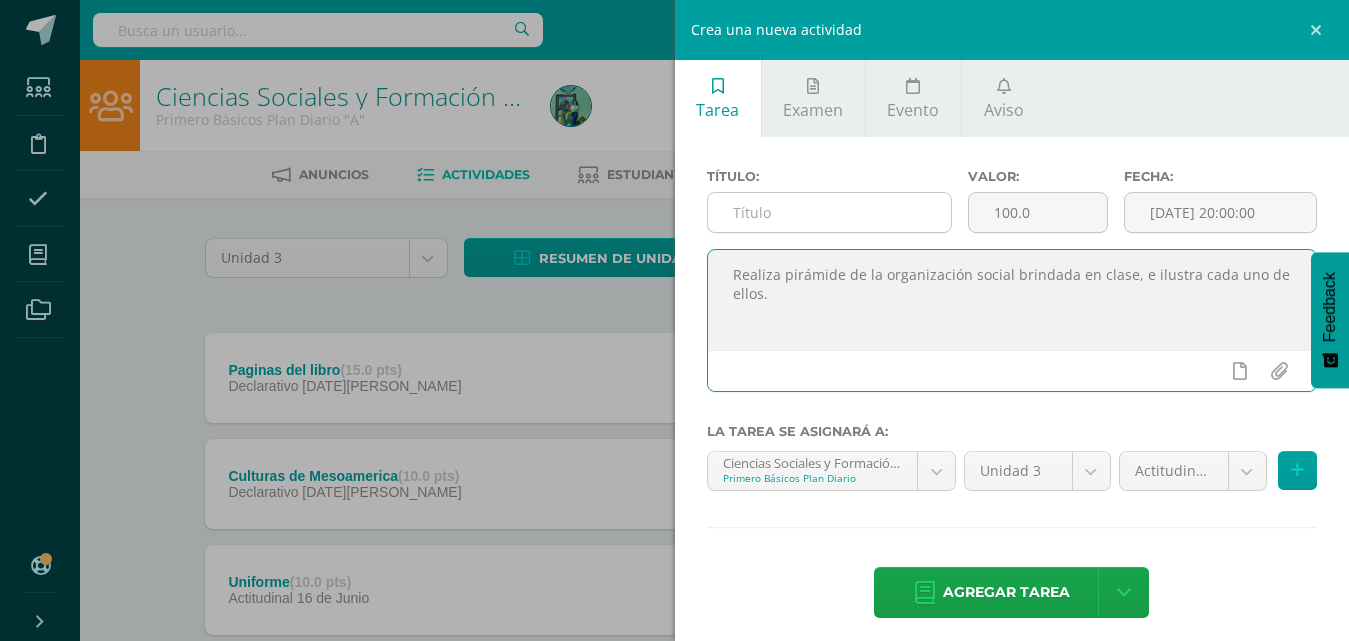 type on "Realiza pirámide de la organización social brindada en clase, e ilustra cada uno de ellos." 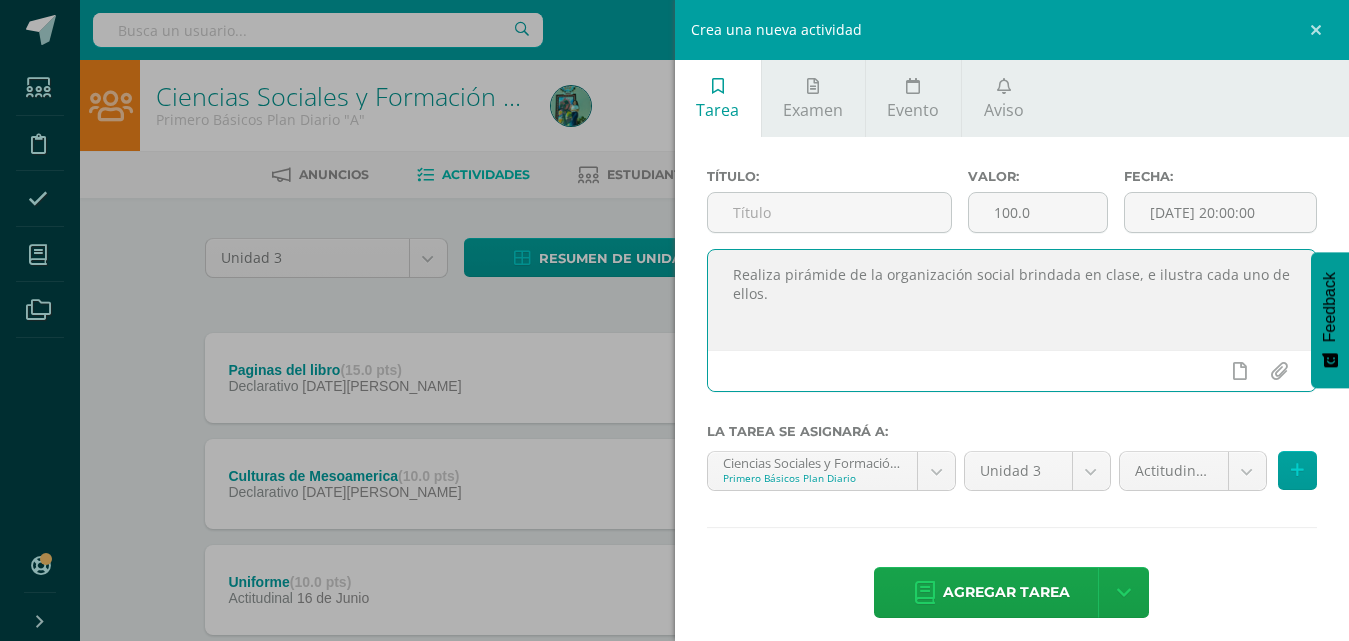 drag, startPoint x: 837, startPoint y: 211, endPoint x: 576, endPoint y: 212, distance: 261.00192 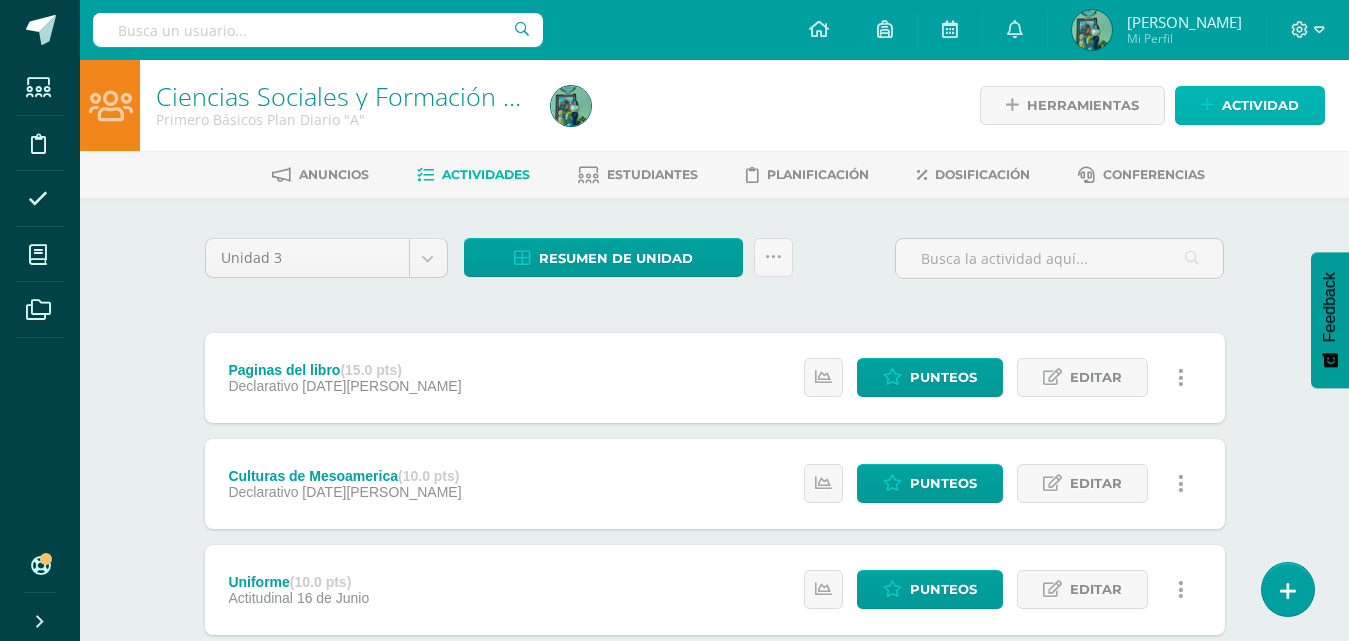 click on "Actividad" at bounding box center [1260, 105] 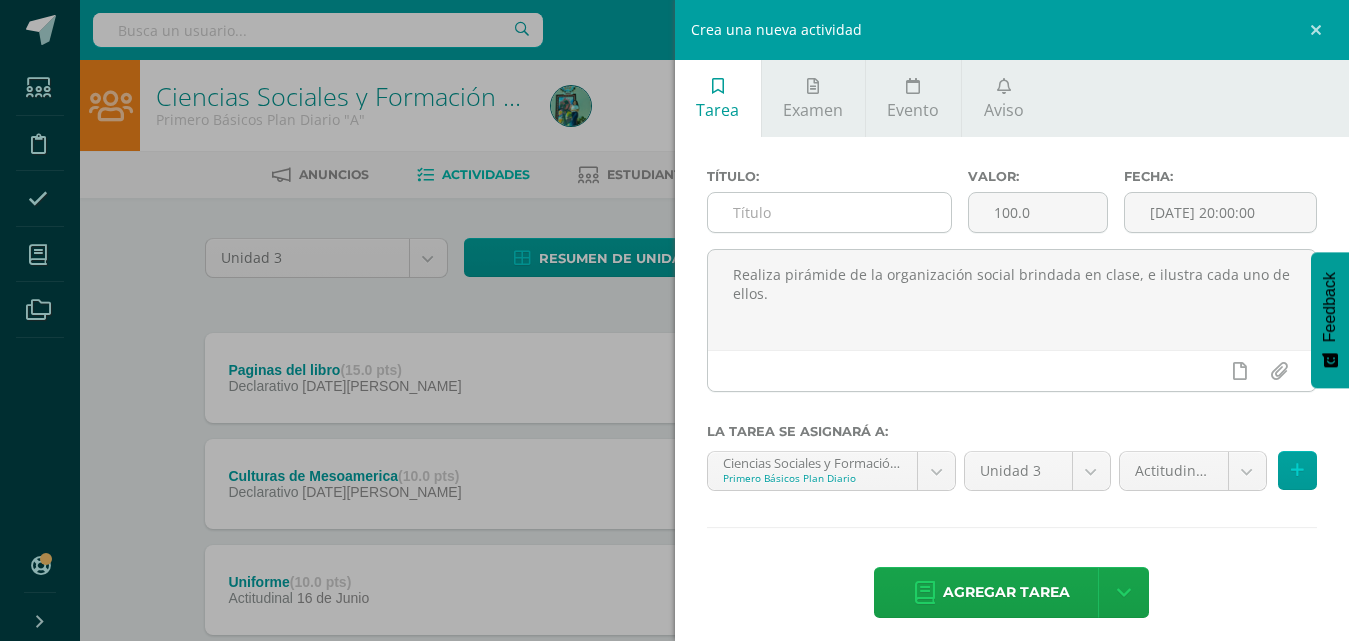 click at bounding box center (829, 212) 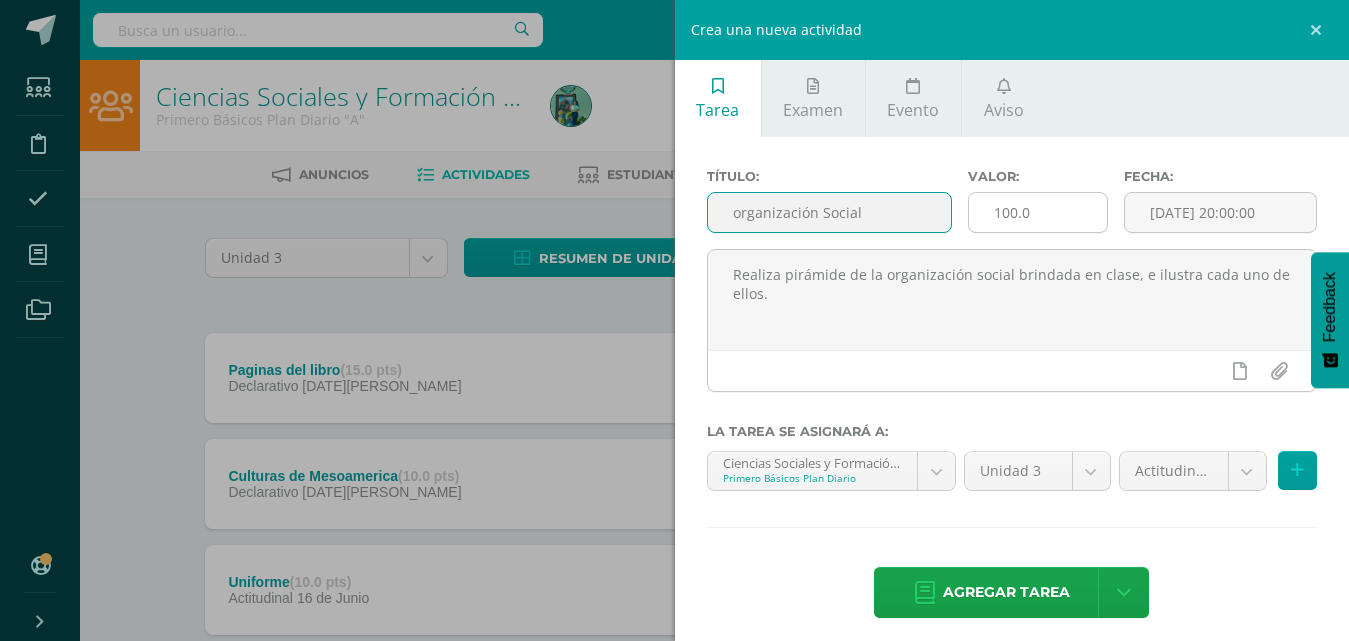 type on "organización Social" 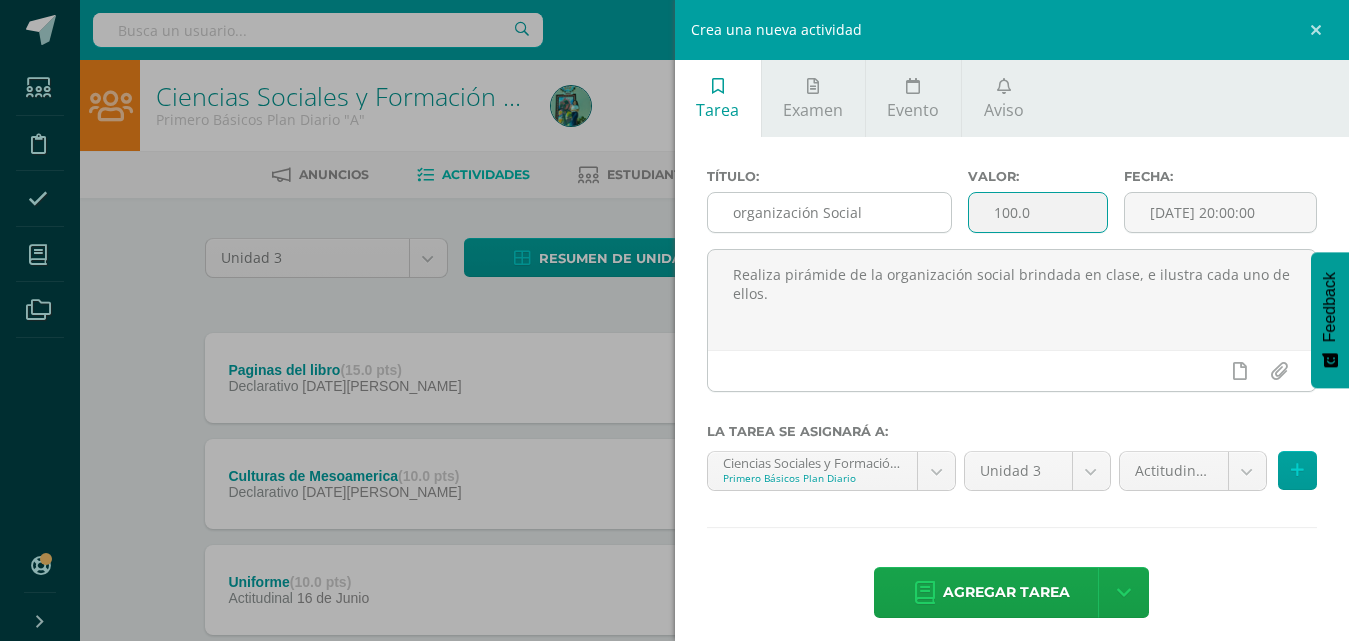 drag, startPoint x: 1031, startPoint y: 206, endPoint x: 939, endPoint y: 205, distance: 92.00543 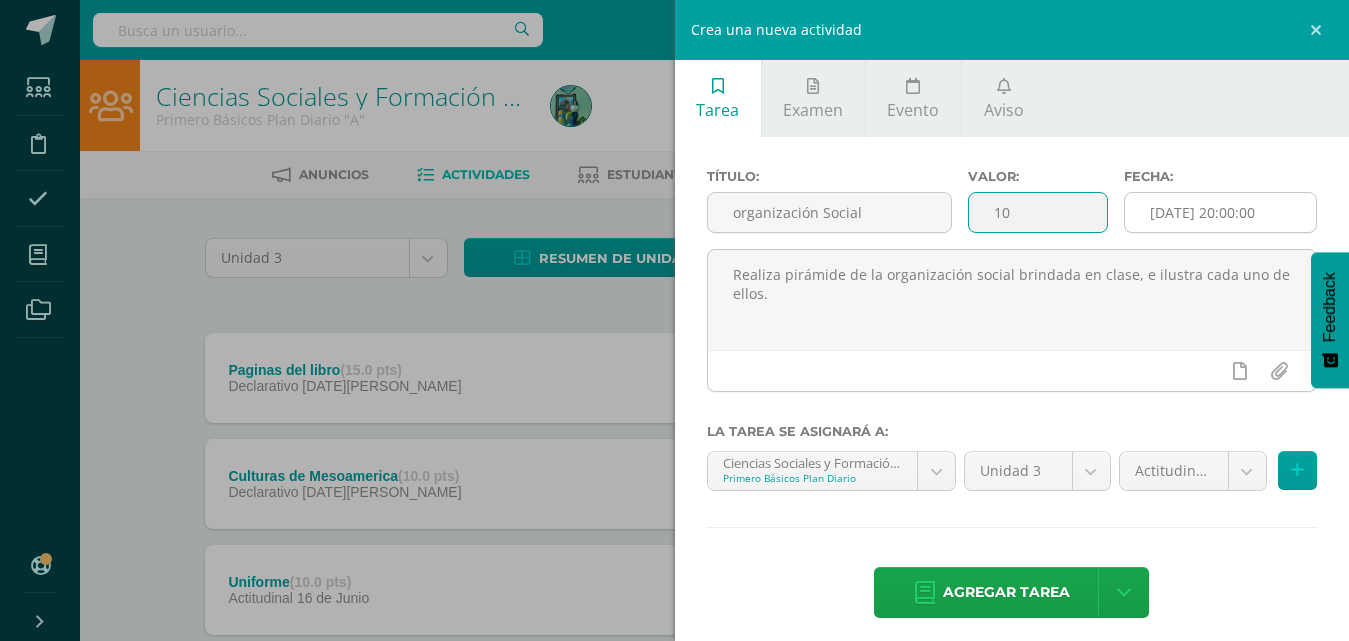type on "10" 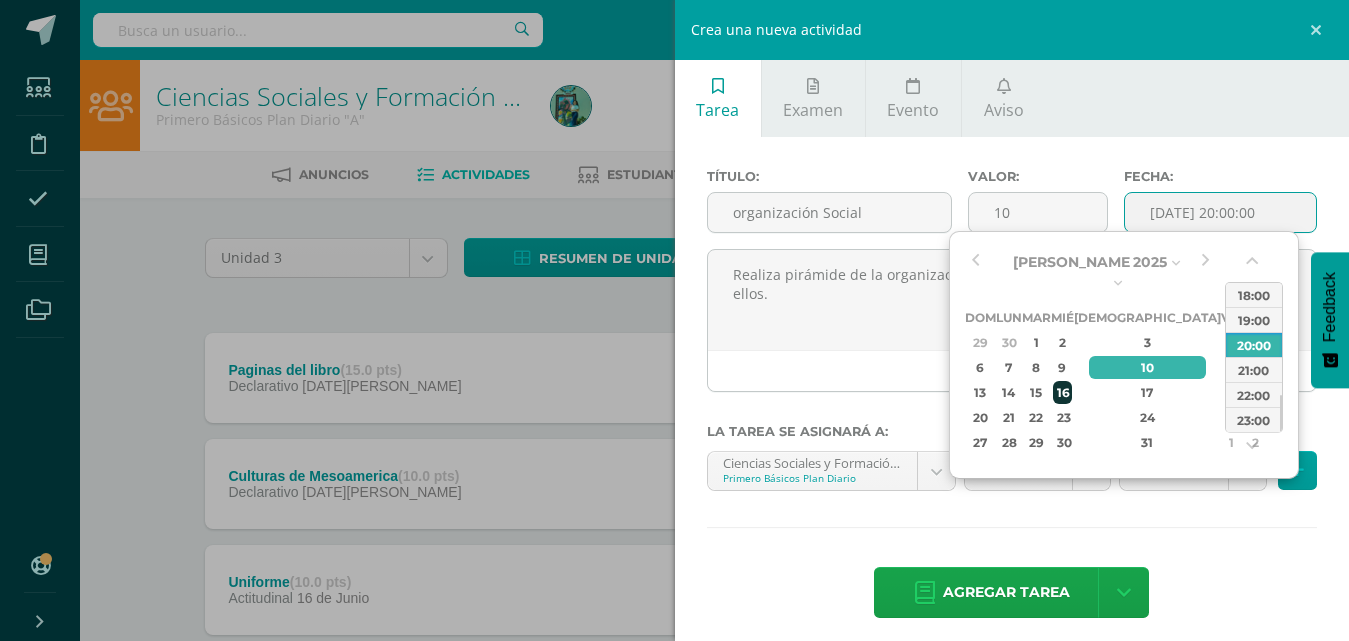 click on "16" at bounding box center (1062, 392) 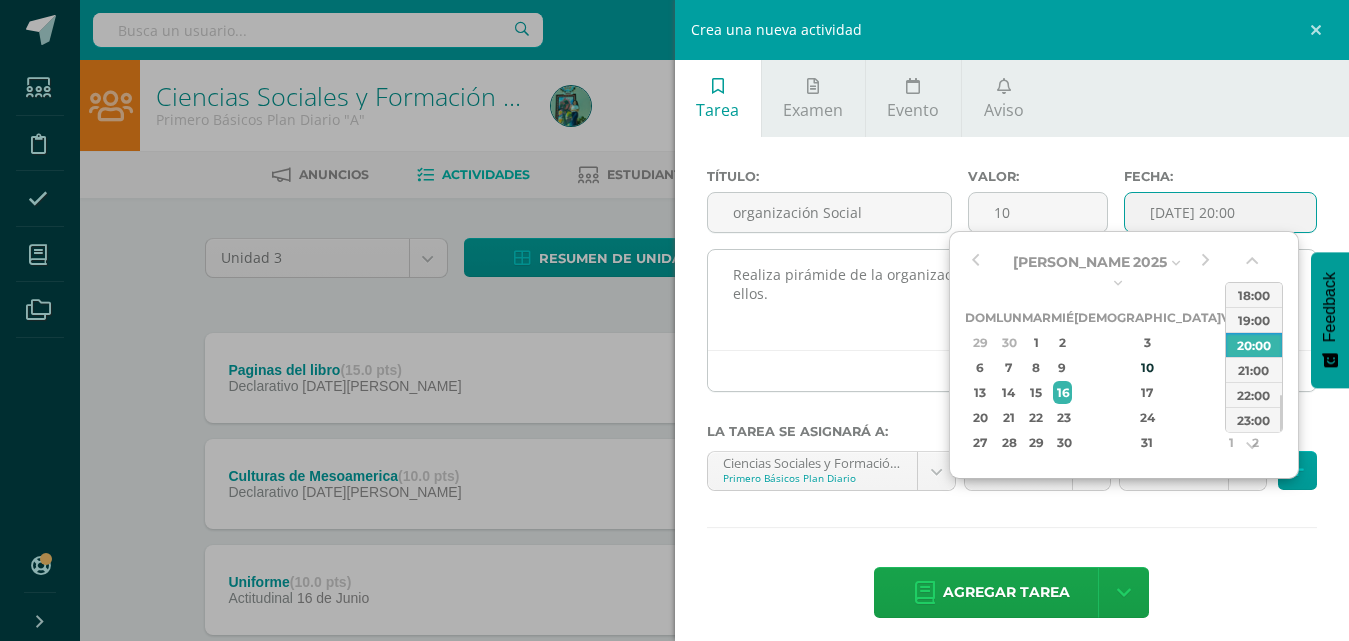 click on "Realiza pirámide de la organización social brindada en clase, e ilustra cada uno de ellos." at bounding box center [1012, 300] 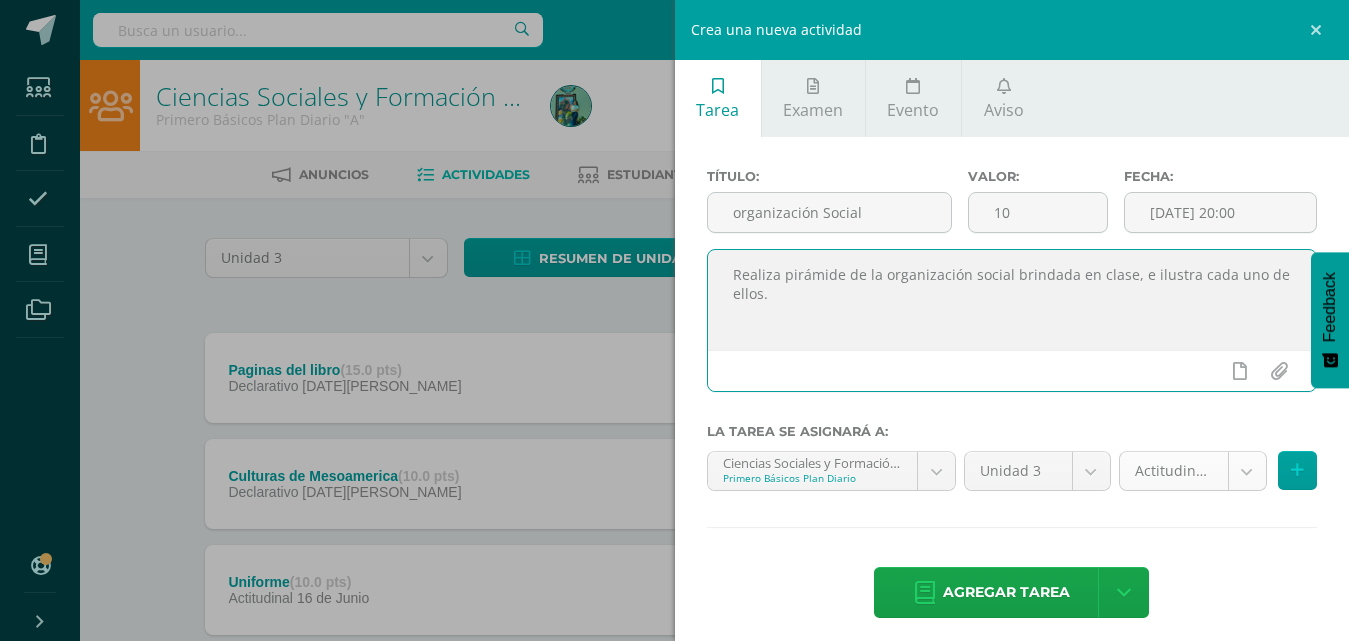 click on "Actitudinal  (20.0%)" at bounding box center [1193, 471] 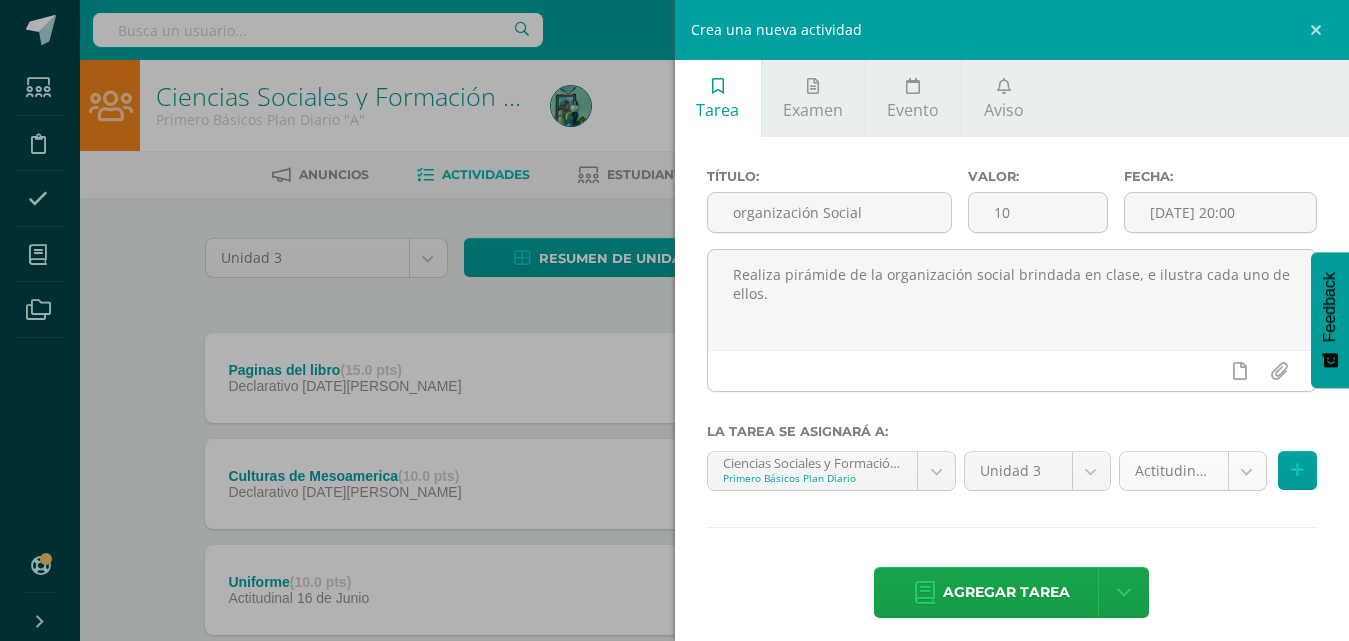 click on "La tarea Paginas del libro fue editada exitosamente.         Estudiantes Disciplina Asistencia Mis cursos Archivos Soporte
Centro de ayuda
Últimas actualizaciones
10+ Cerrar panel
Ciencias Sociales y Formación Ciudadana
Primero
Básicos Plan Diario
"A"
Actividades Estudiantes Planificación Dosificación
Ciencias Sociales y Formación Ciudadana
Primero
Básicos Plan Diario
"B"
Actividades Estudiantes Planificación Dosificación
Ciencias Sociales. y Formación Ciudadana
Actividades Estudiantes Planificación Dosificación
Psicología
Actividades y" at bounding box center (674, 490) 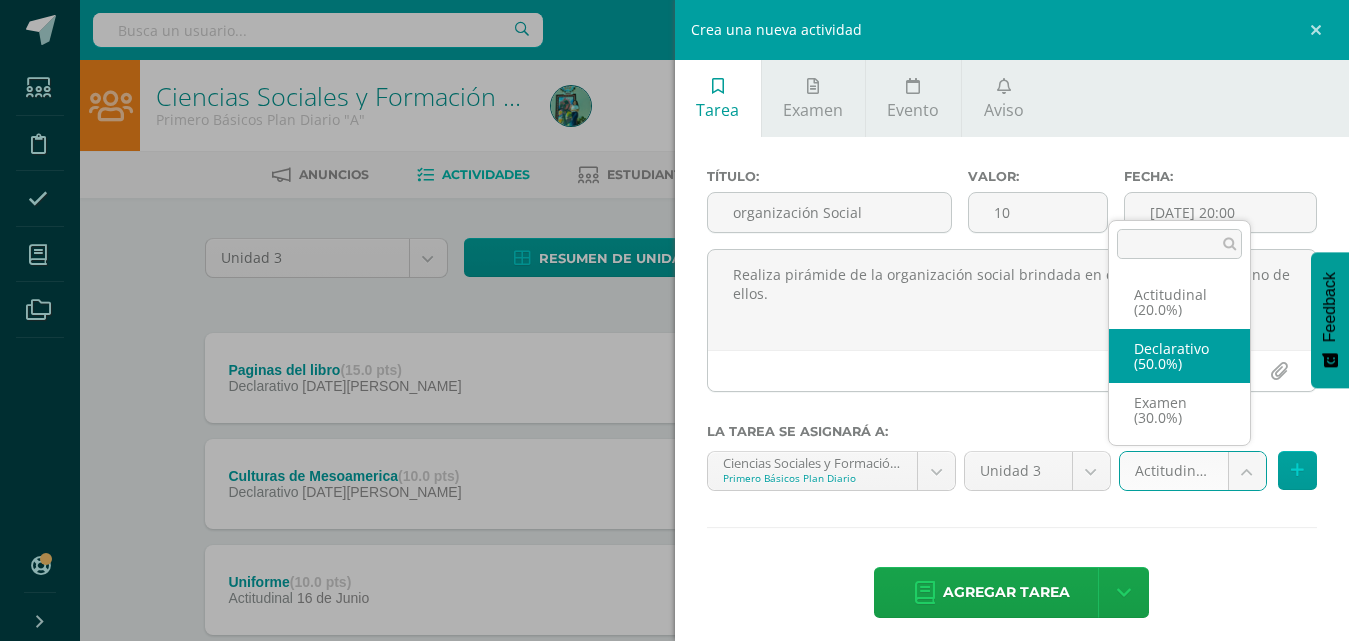 select on "68293" 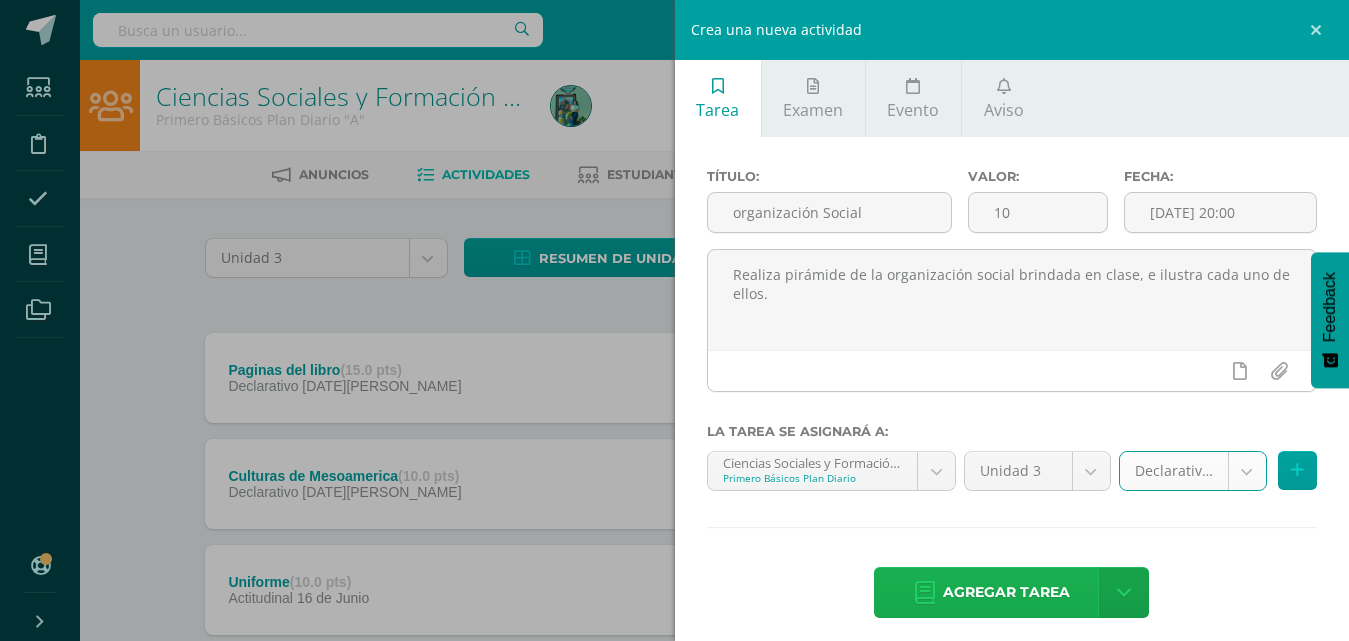 click on "Agregar tarea" at bounding box center (1006, 592) 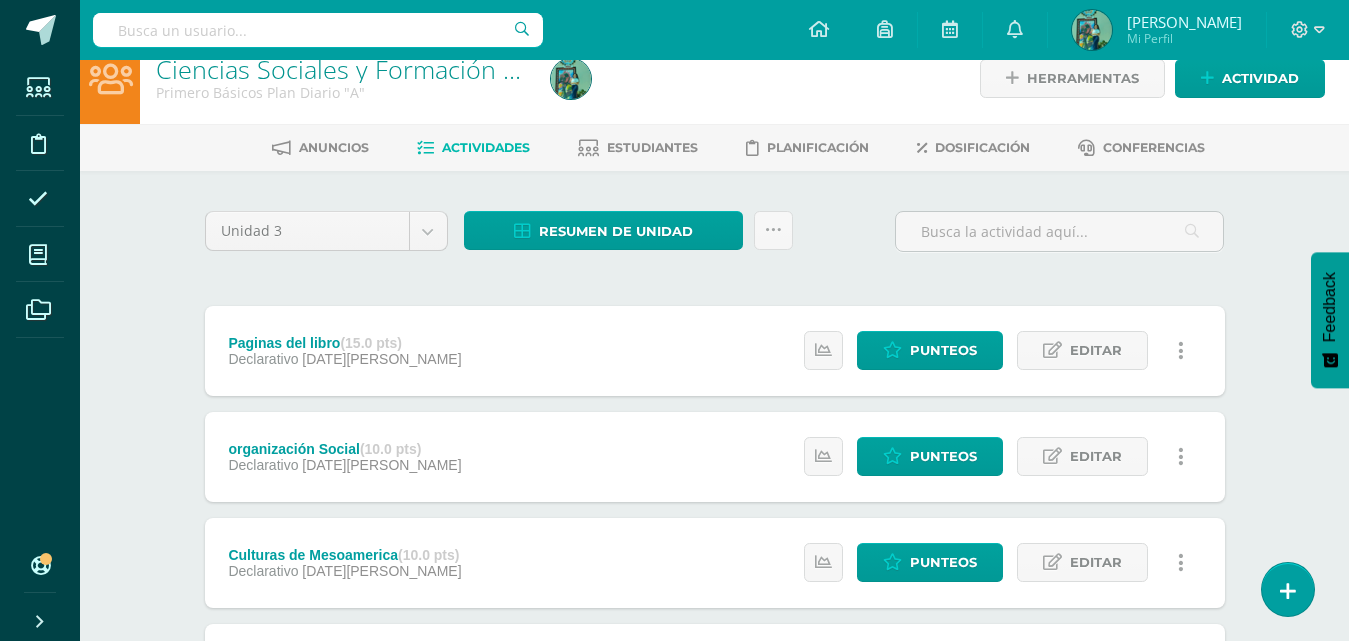 scroll, scrollTop: 0, scrollLeft: 0, axis: both 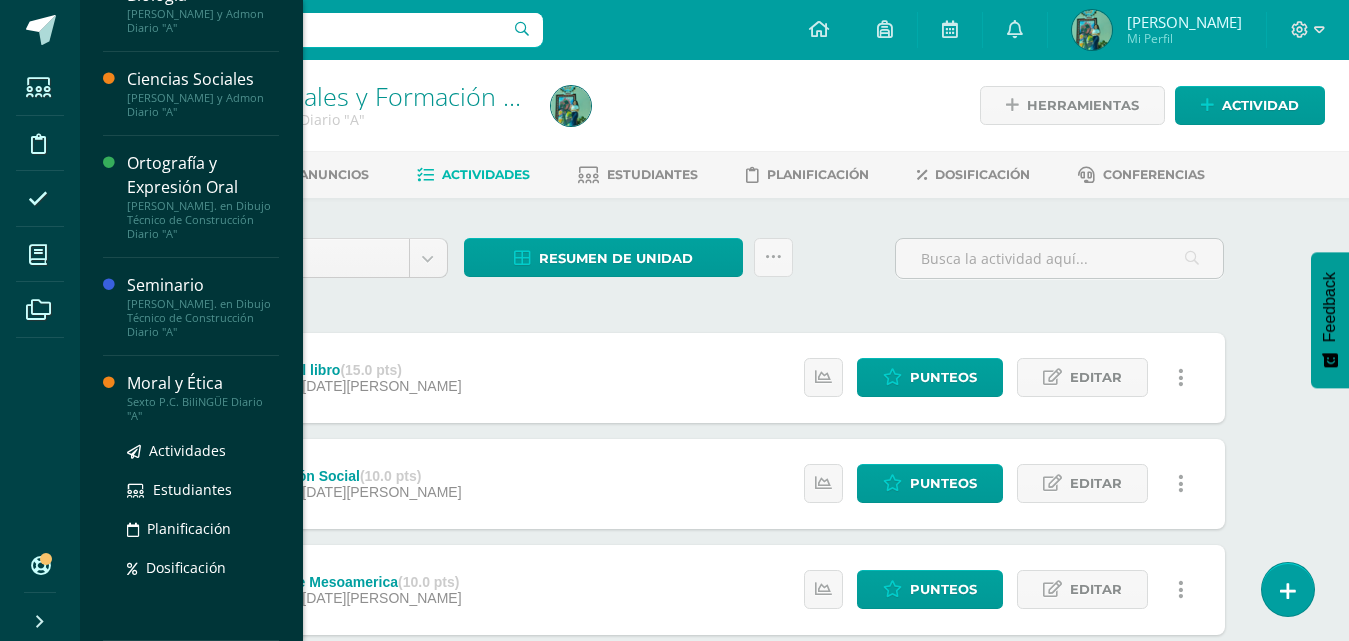 click on "Moral y Ética" at bounding box center (203, 383) 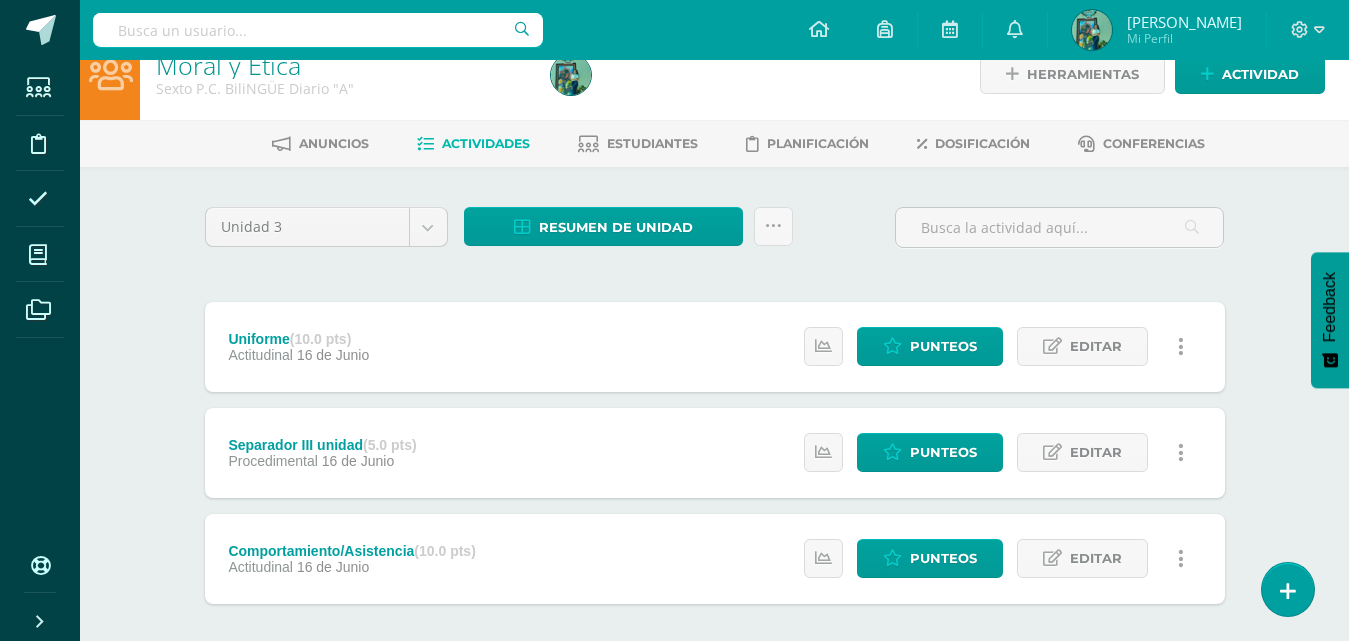 scroll, scrollTop: 127, scrollLeft: 0, axis: vertical 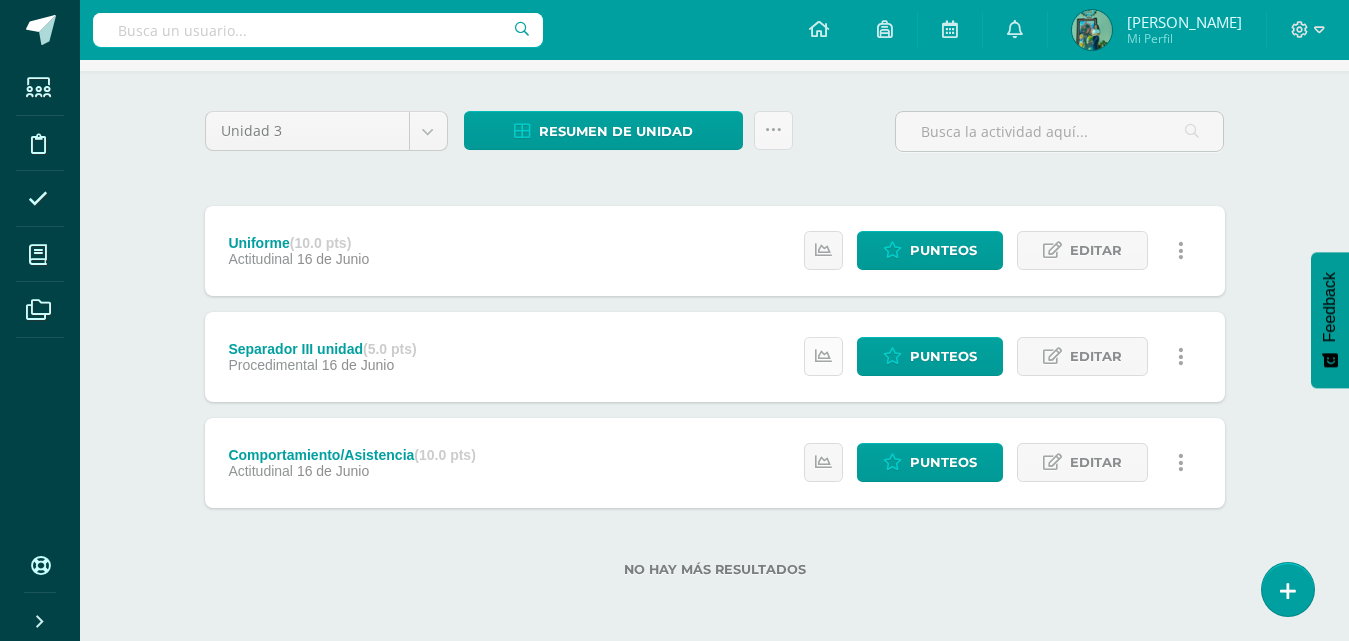 click at bounding box center (823, 356) 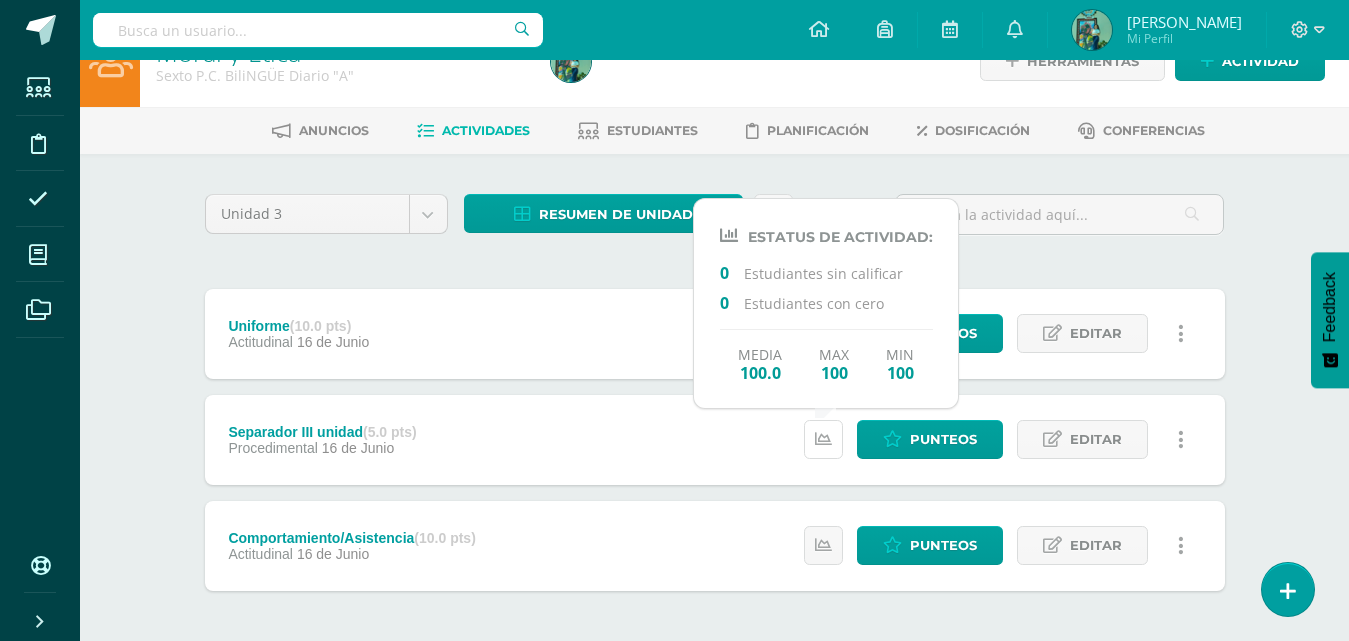 scroll, scrollTop: 0, scrollLeft: 0, axis: both 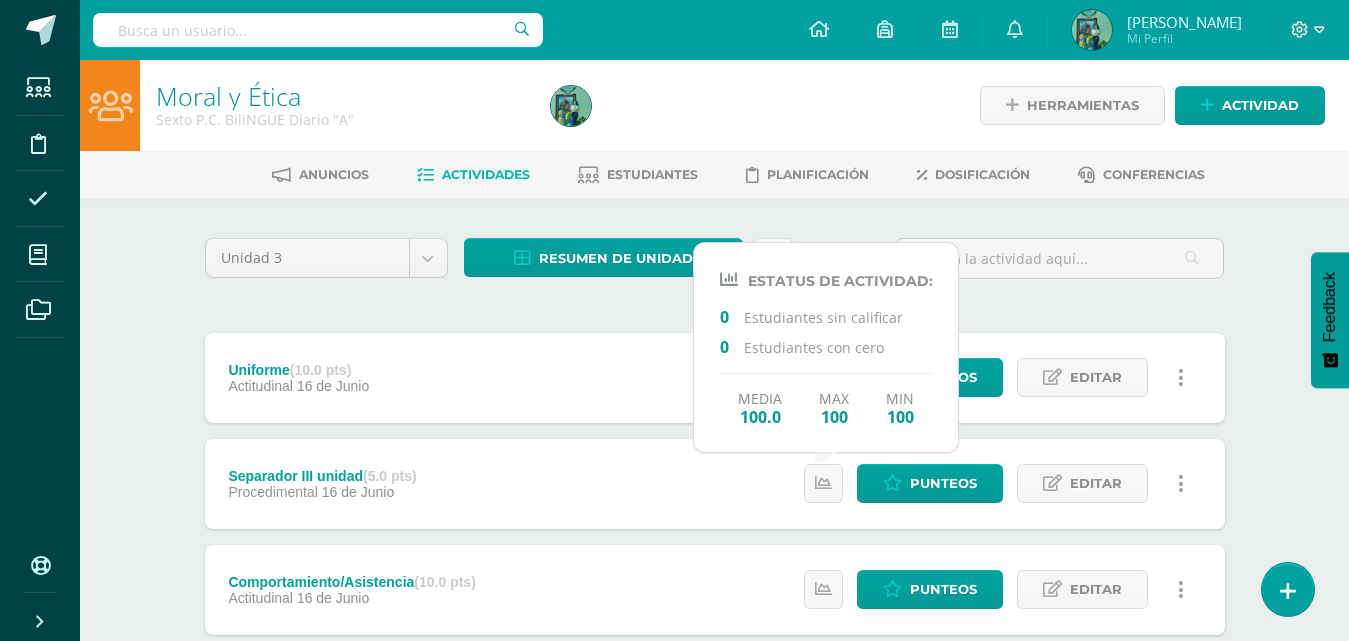 click on "Unidad 3                             Unidad 1 Unidad 2 Unidad 3 Unidad 4" at bounding box center (326, 266) 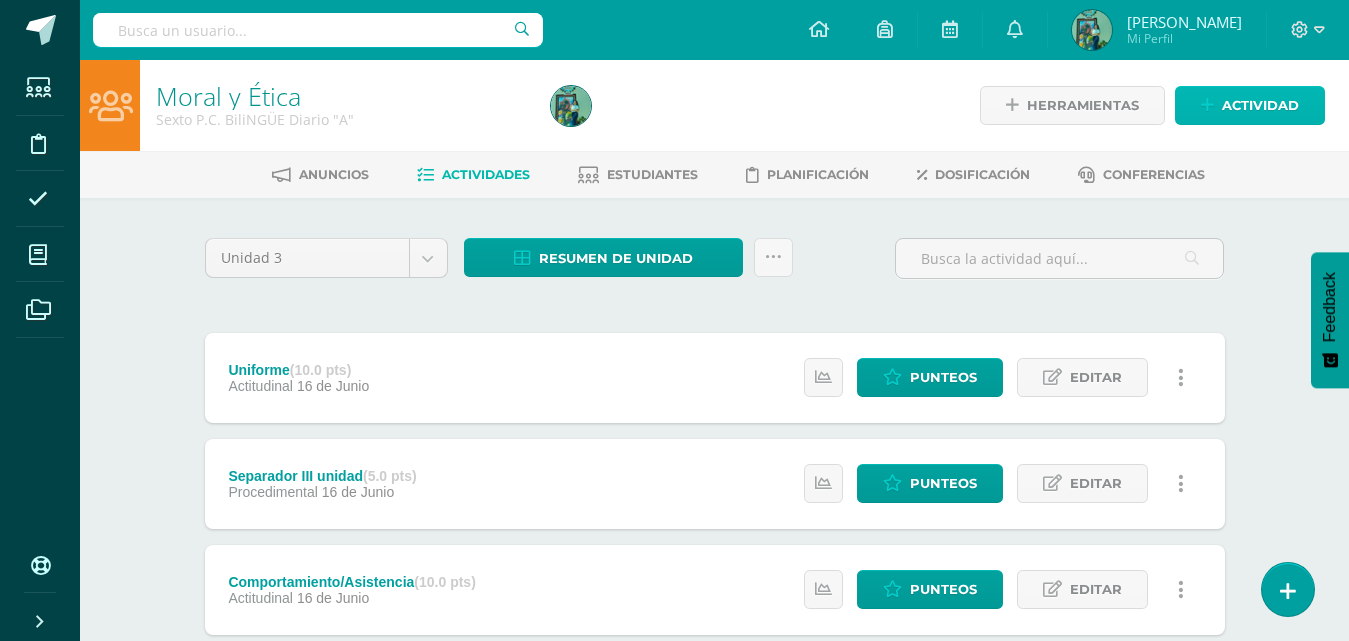 click on "Actividad" at bounding box center (1260, 105) 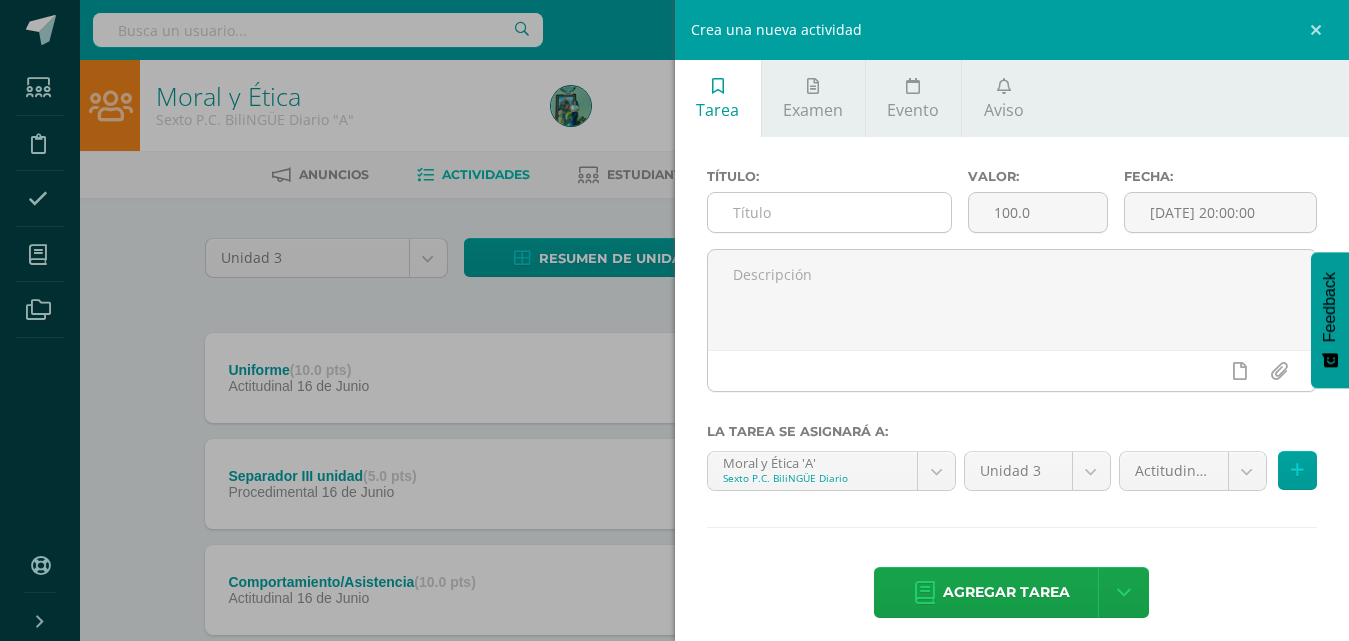 click at bounding box center [829, 212] 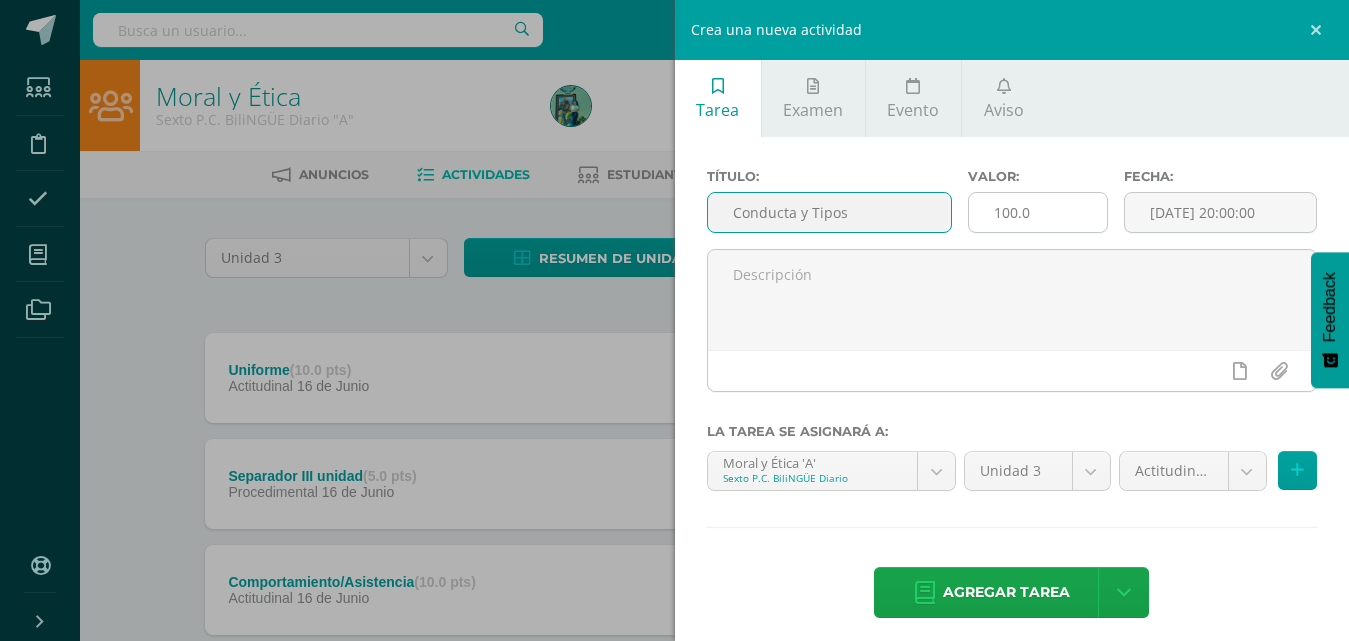 type on "Conducta y Tipos" 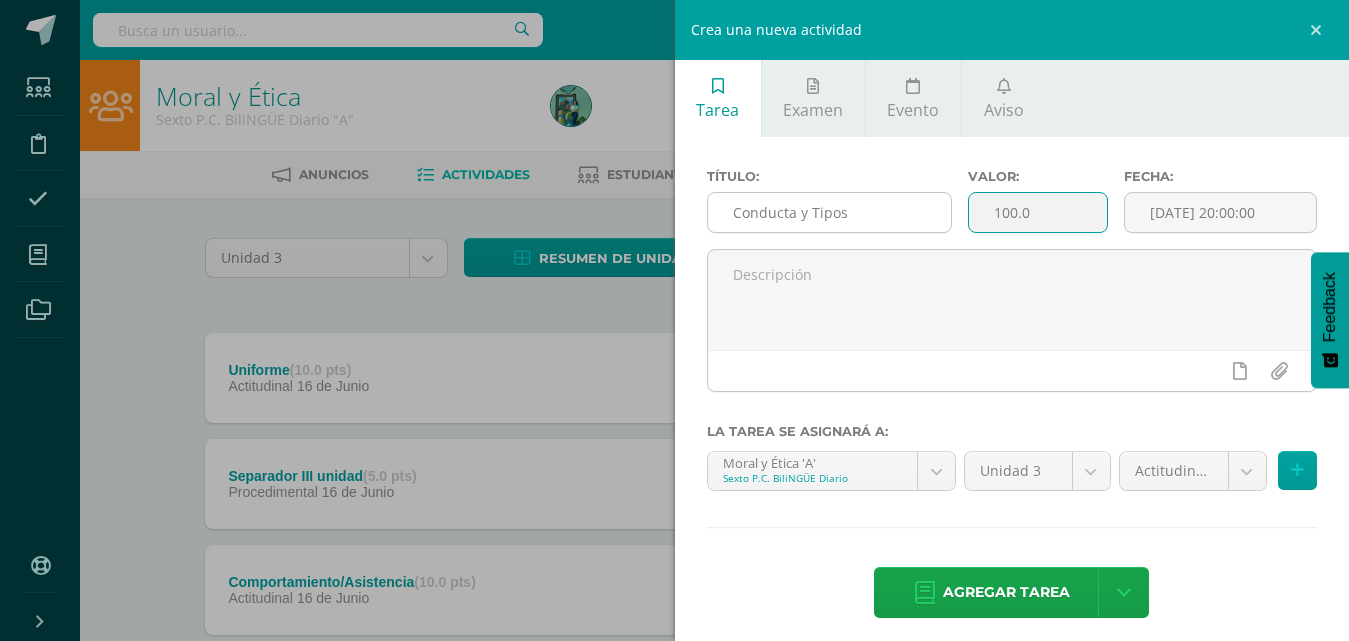 drag, startPoint x: 1022, startPoint y: 223, endPoint x: 894, endPoint y: 215, distance: 128.24976 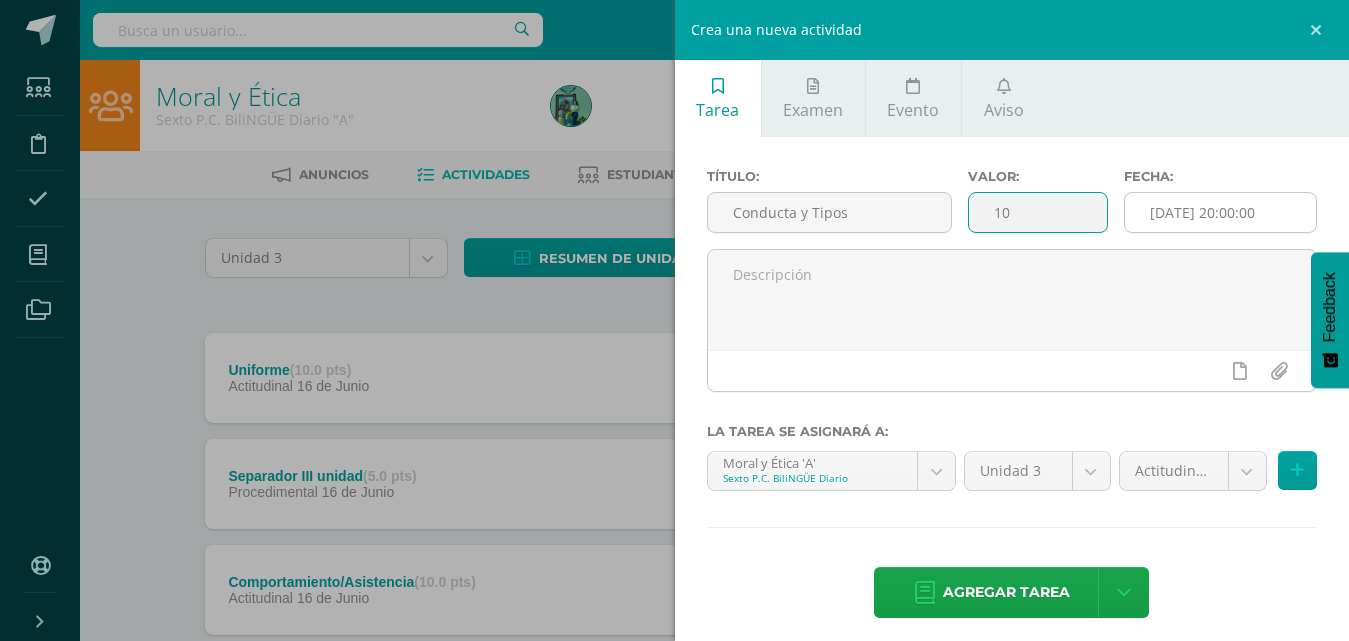 type on "10" 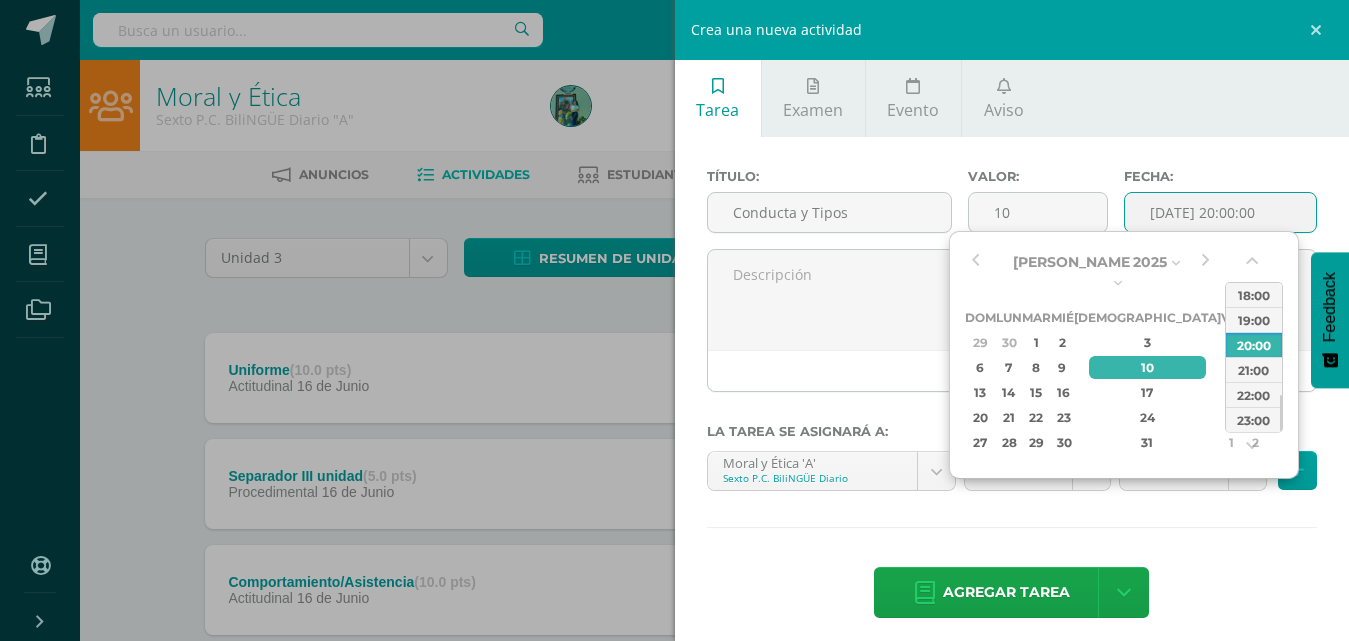 click on "19" at bounding box center [1255, 392] 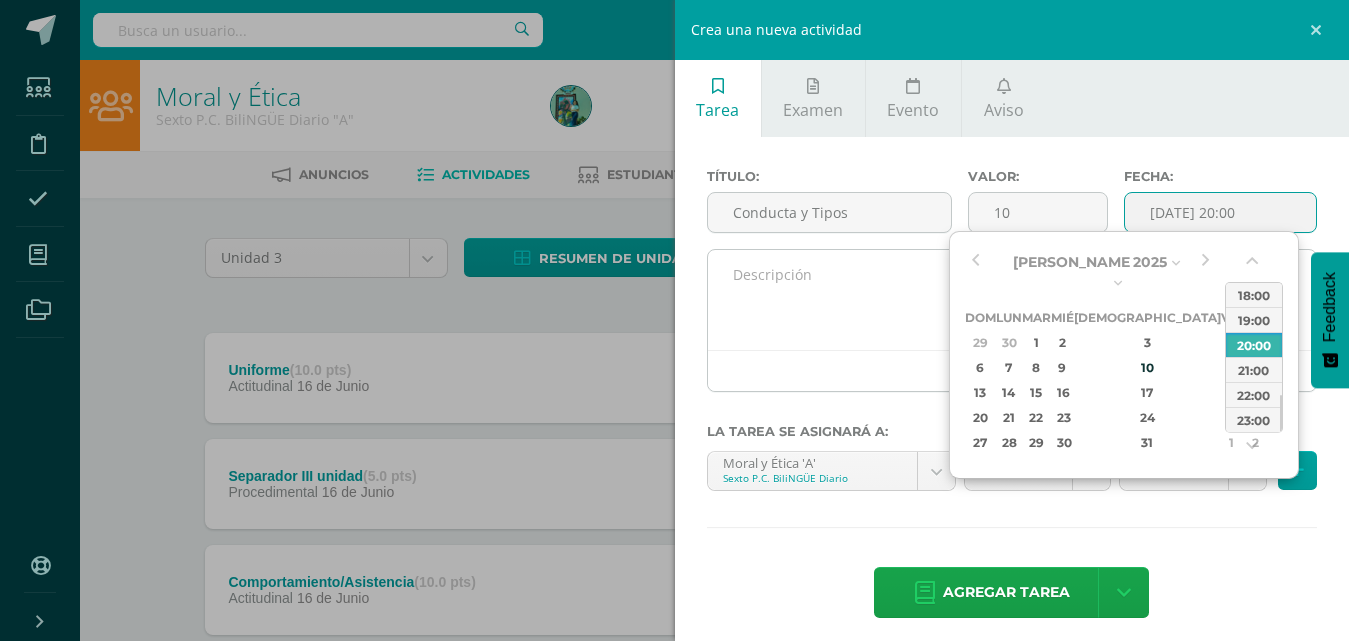 click at bounding box center (1012, 300) 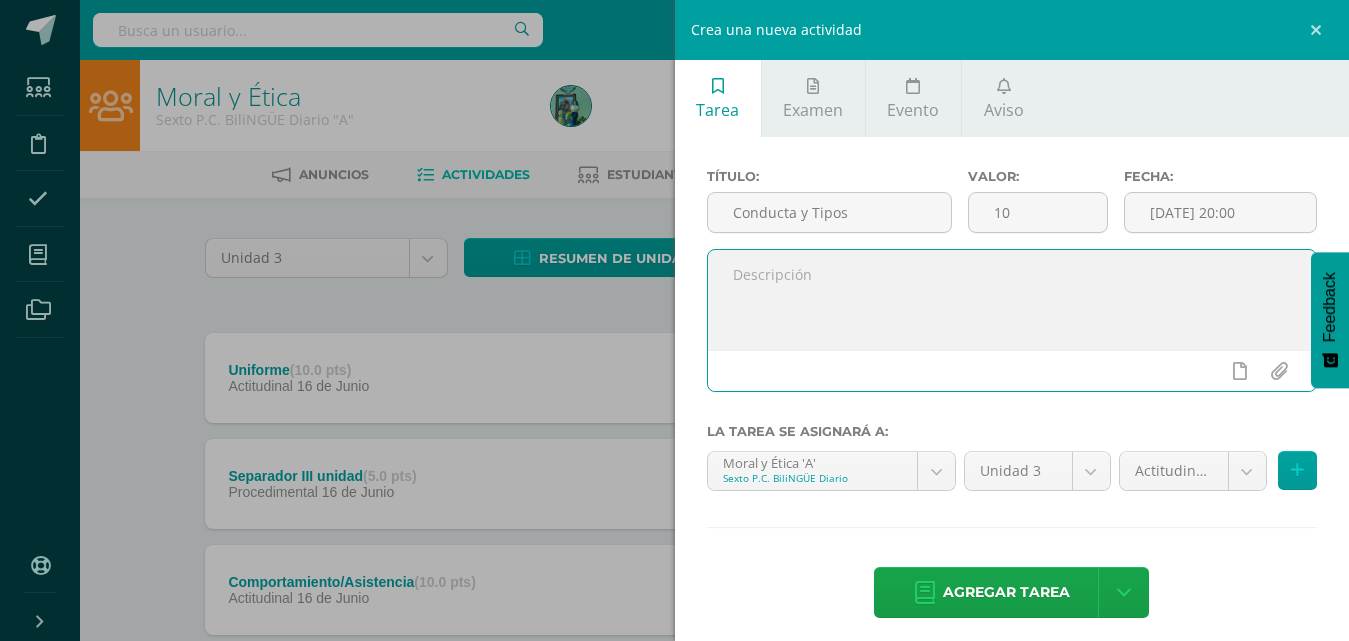 click at bounding box center [1012, 300] 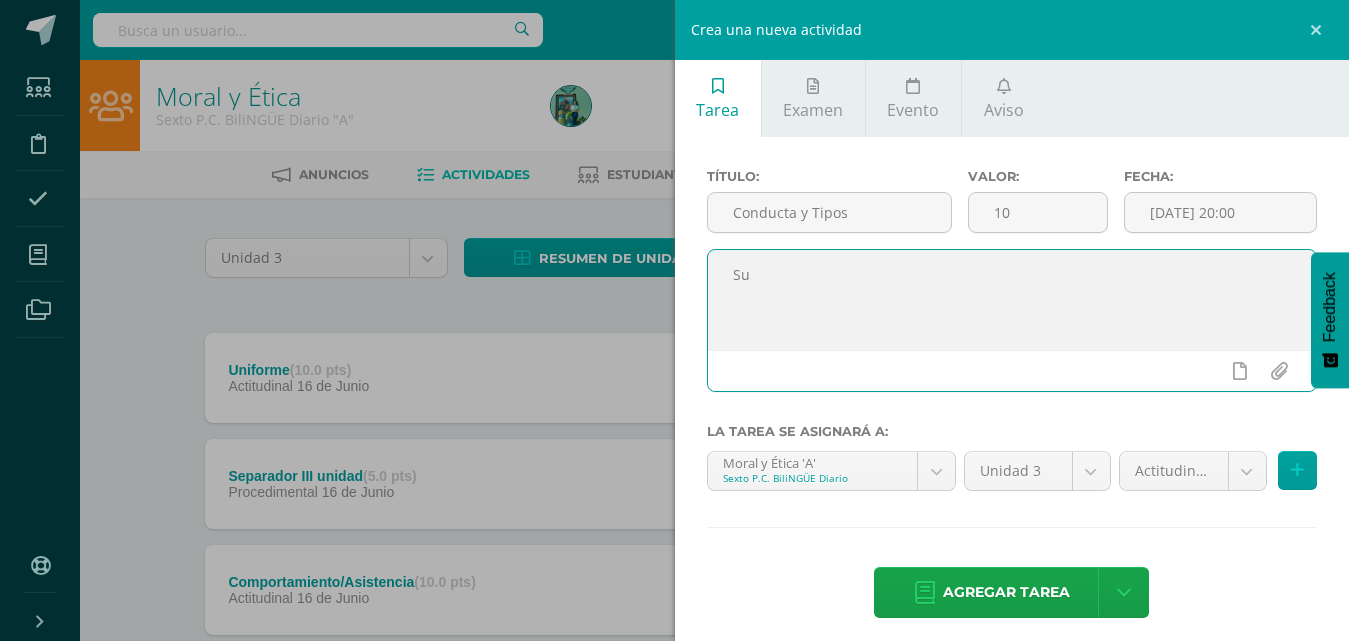 type on "S" 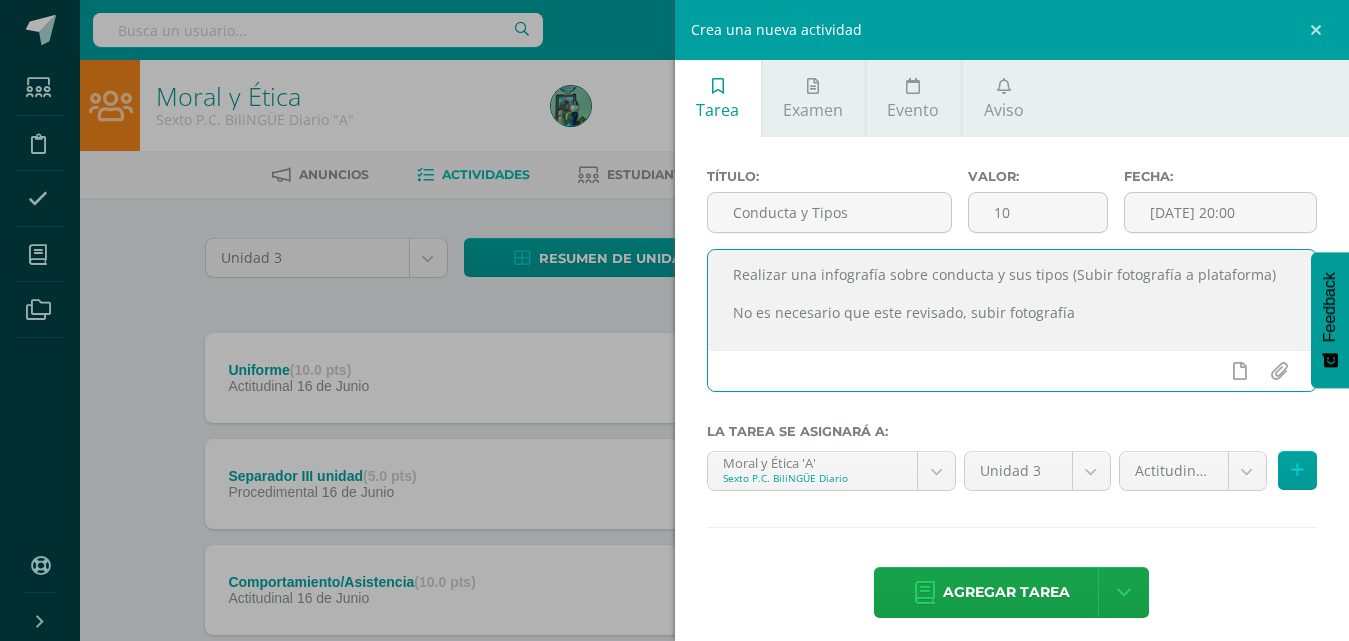 drag, startPoint x: 872, startPoint y: 287, endPoint x: 718, endPoint y: 268, distance: 155.16765 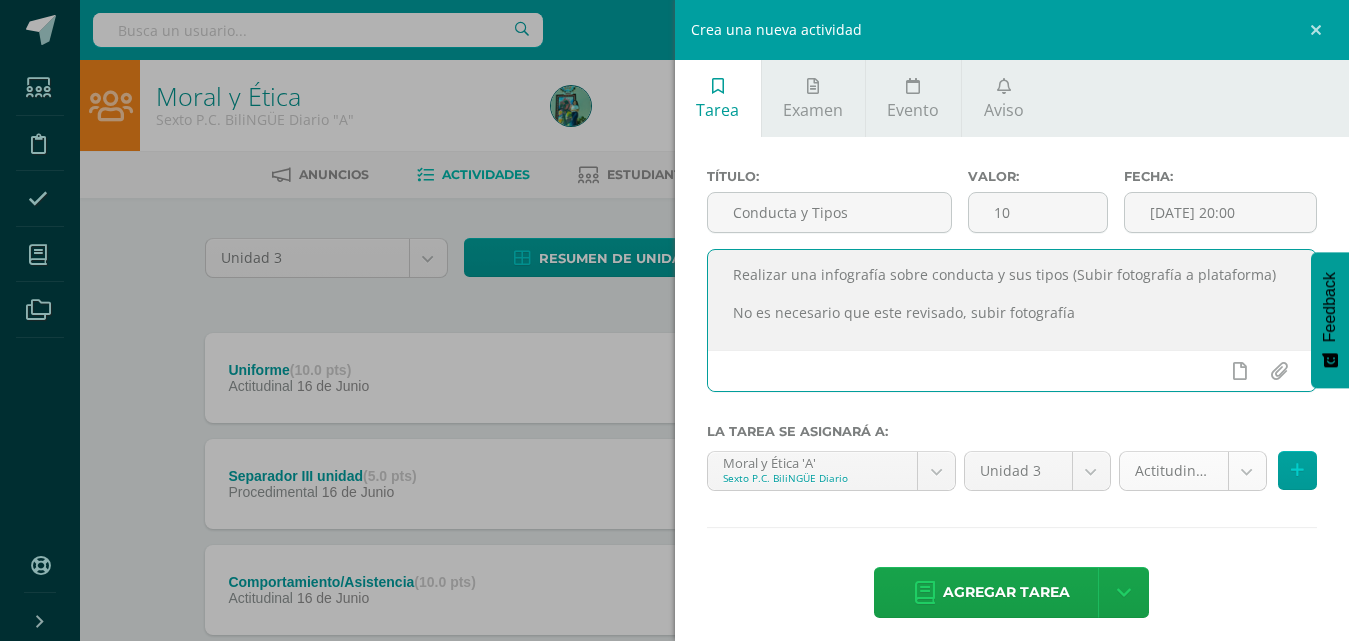 type on "Realizar una infografía sobre conducta y sus tipos (Subir fotografía a plataforma)
No es necesario que este revisado, subir fotografía" 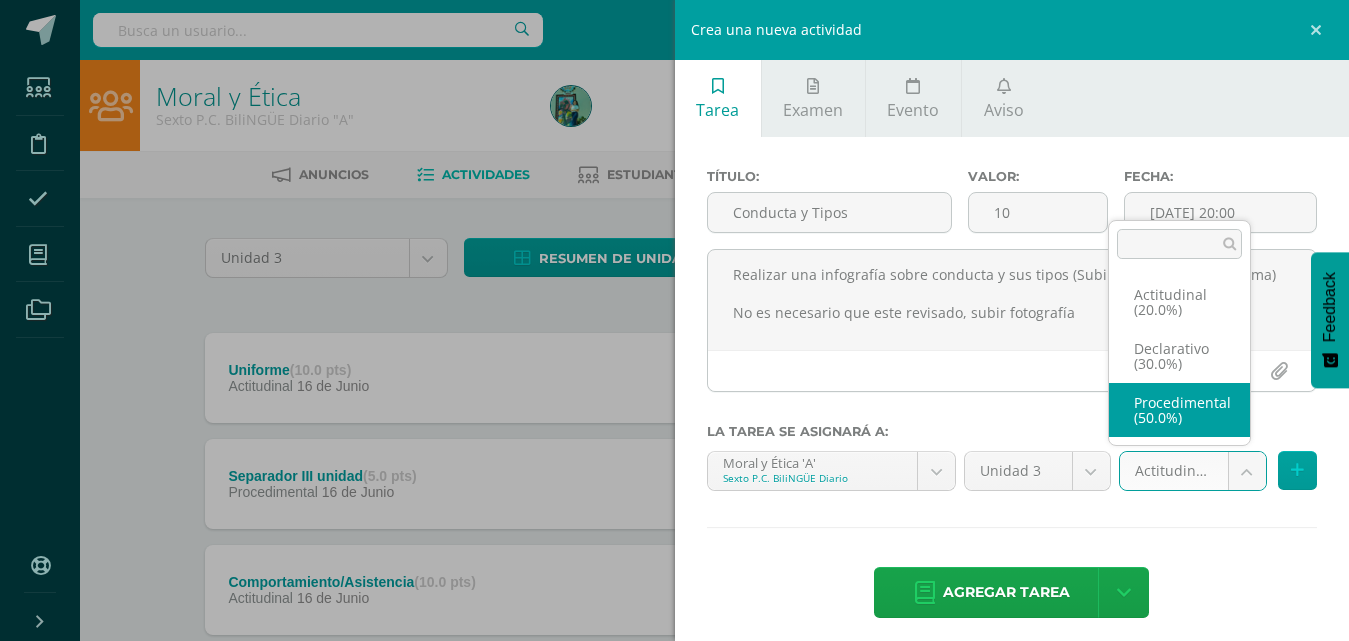 select on "79347" 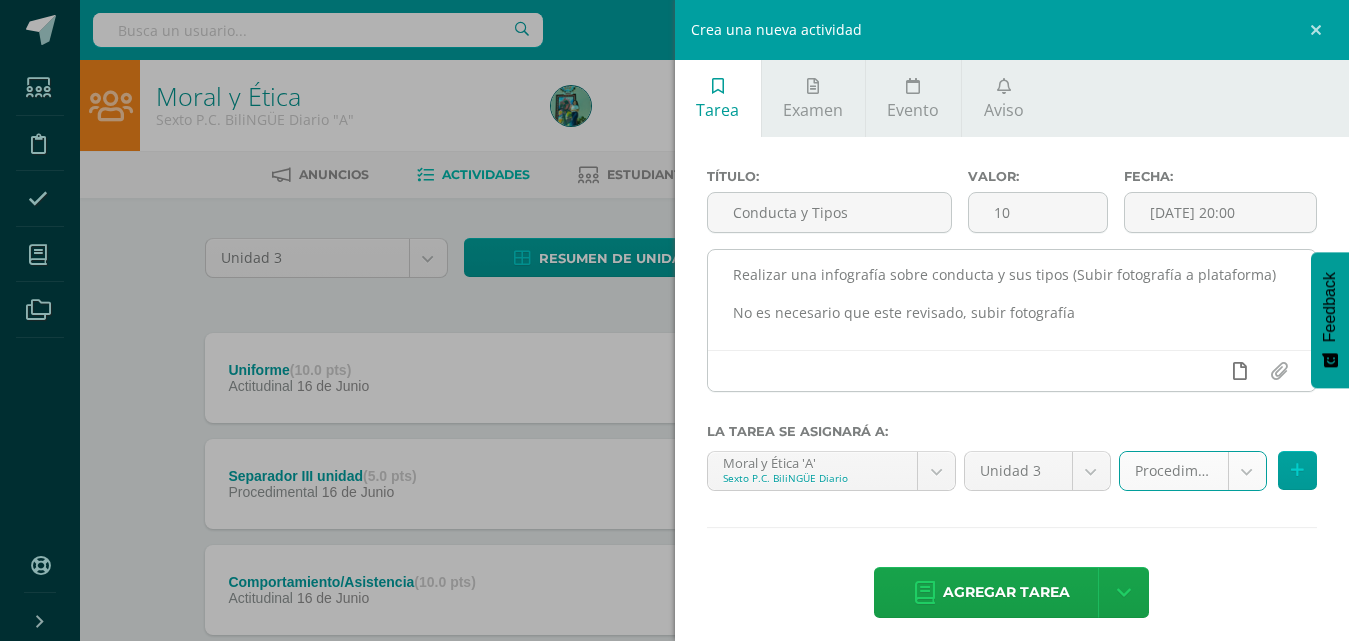 click at bounding box center (1240, 371) 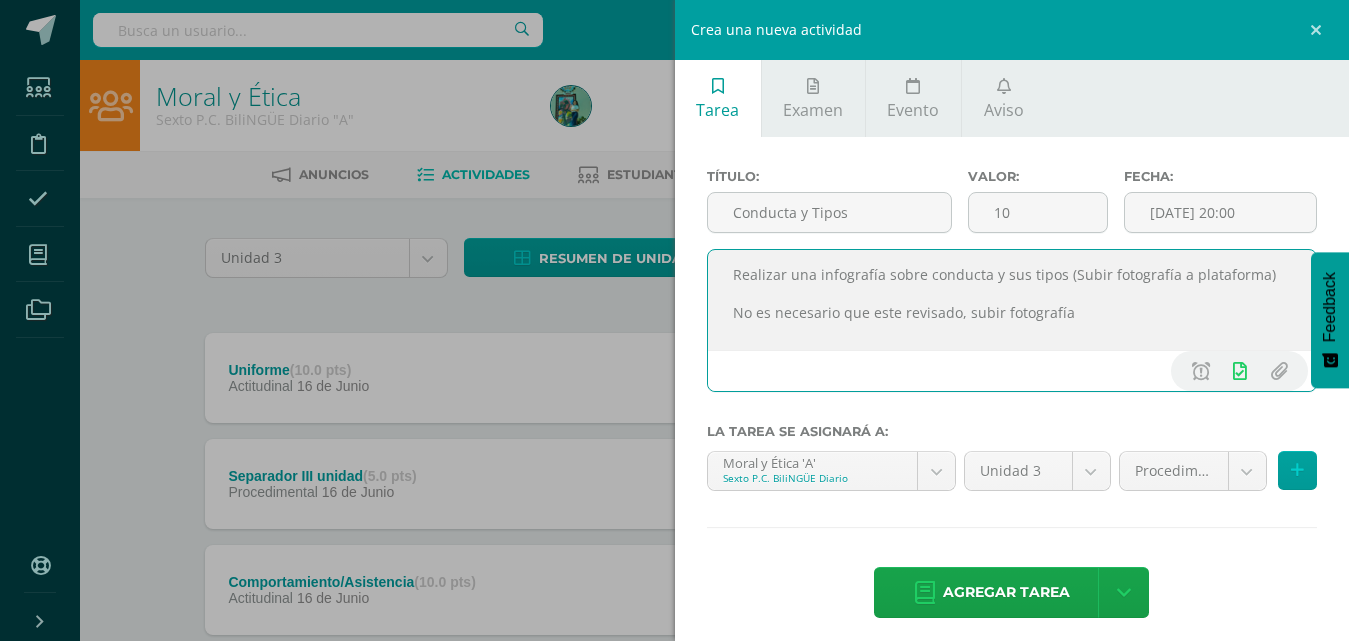 drag, startPoint x: 1098, startPoint y: 326, endPoint x: 710, endPoint y: 258, distance: 393.9137 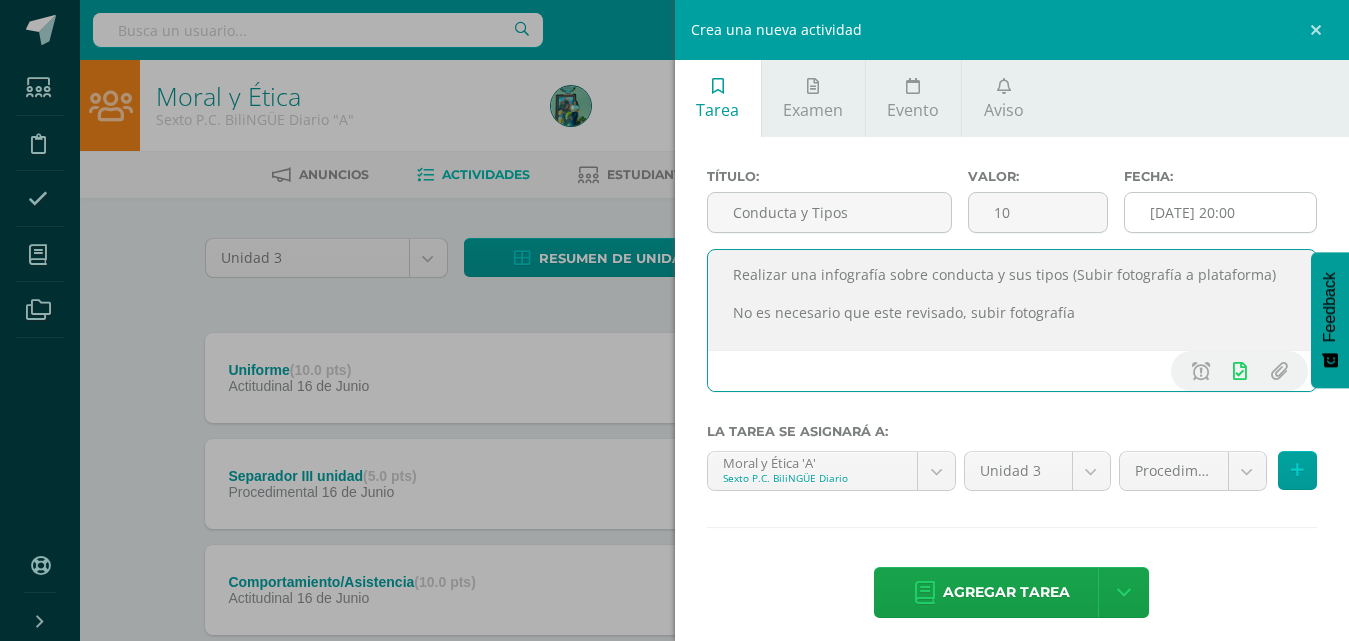 click on "2025-07-19 20:00" at bounding box center [1220, 212] 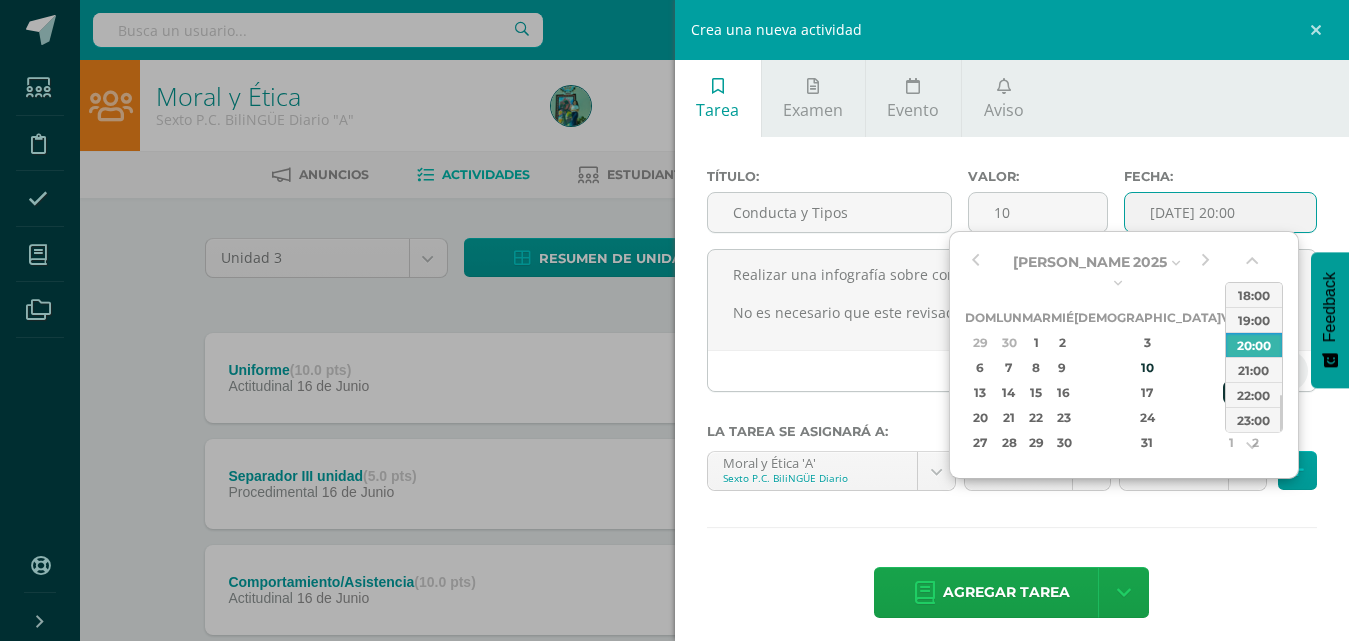 click on "18" at bounding box center [1232, 392] 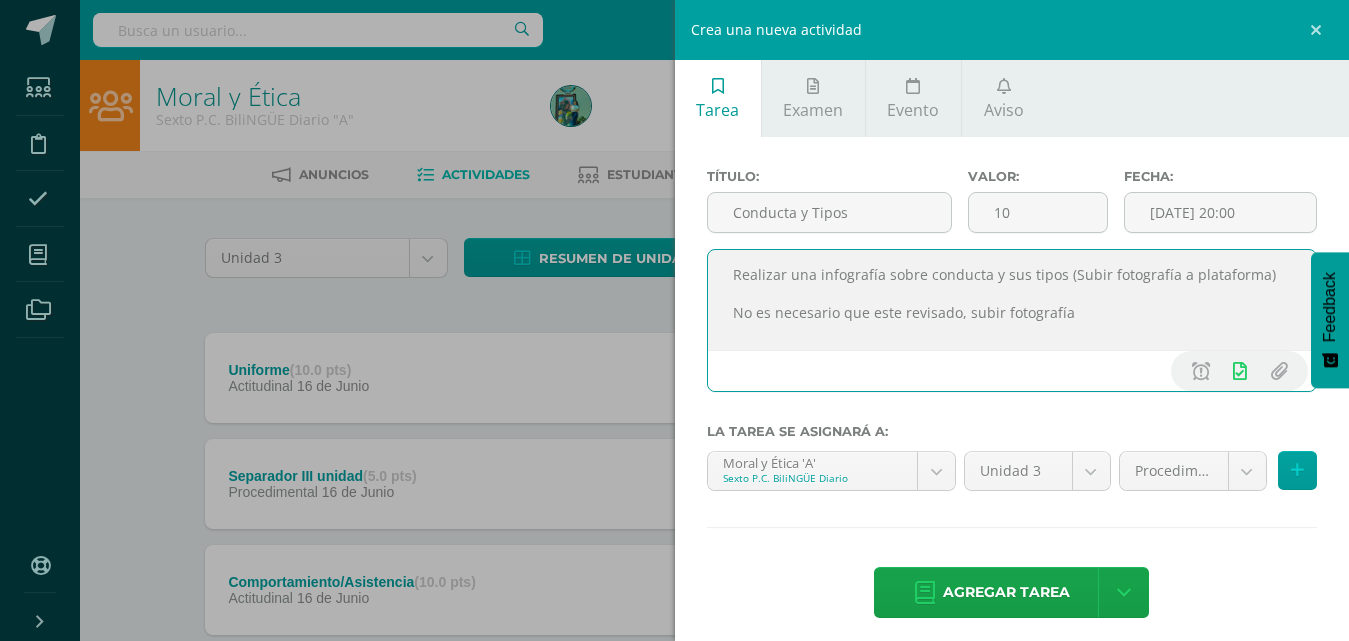 click on "Realizar una infografía sobre conducta y sus tipos (Subir fotografía a plataforma)
No es necesario que este revisado, subir fotografía" at bounding box center [1012, 300] 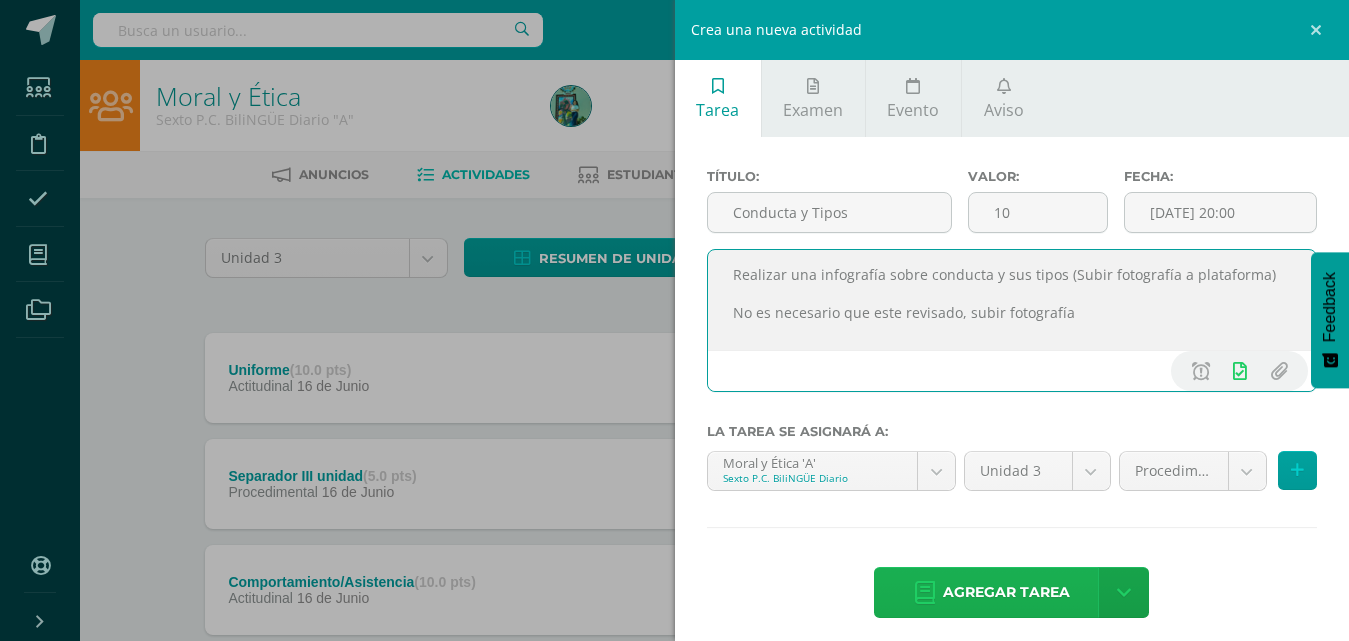click on "Agregar tarea" at bounding box center (1006, 592) 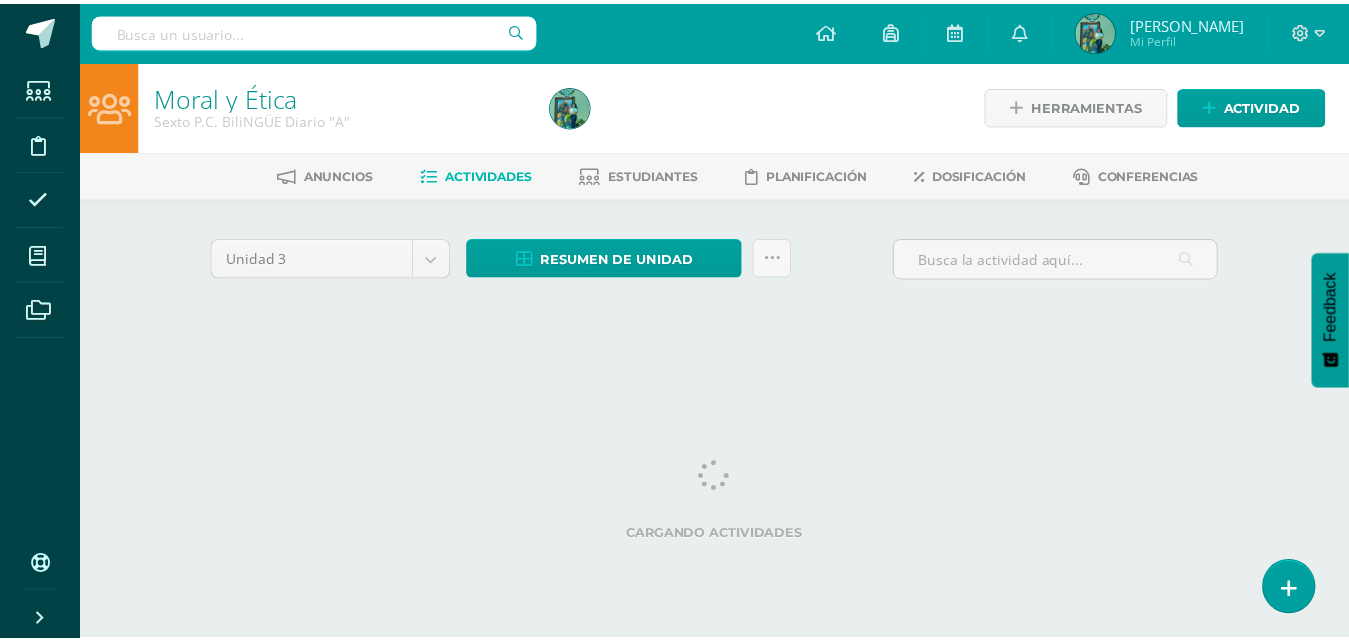 scroll, scrollTop: 0, scrollLeft: 0, axis: both 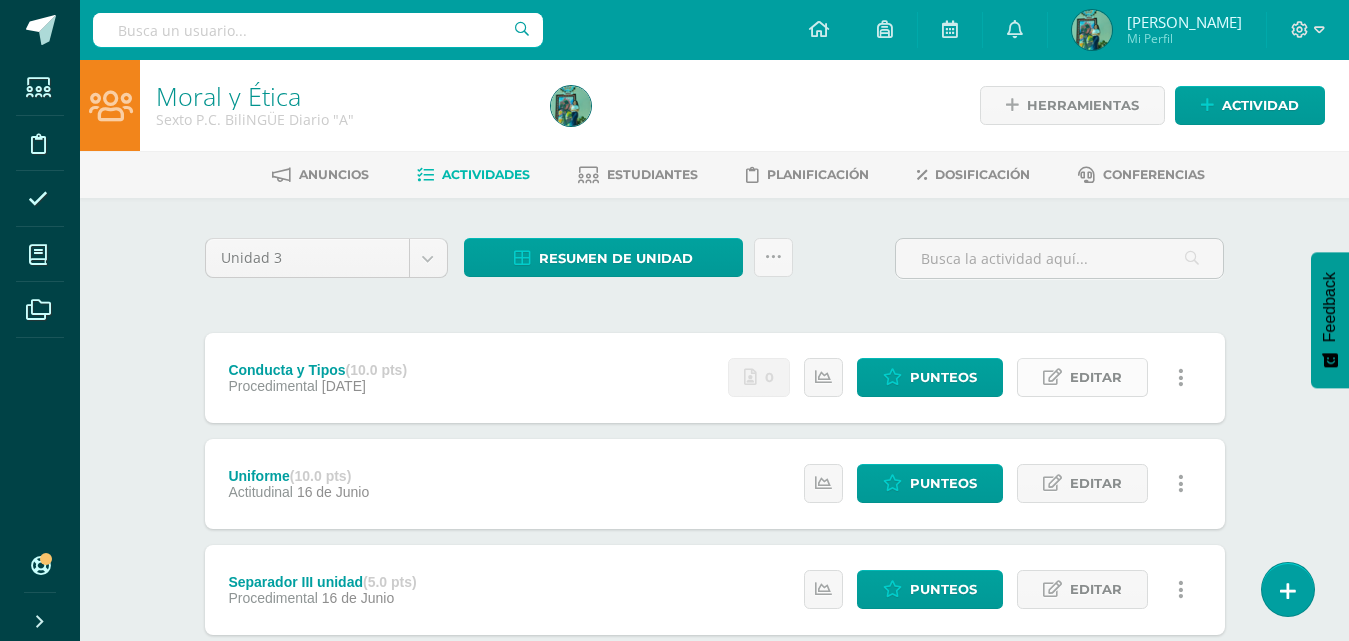 click on "Editar" at bounding box center [1096, 377] 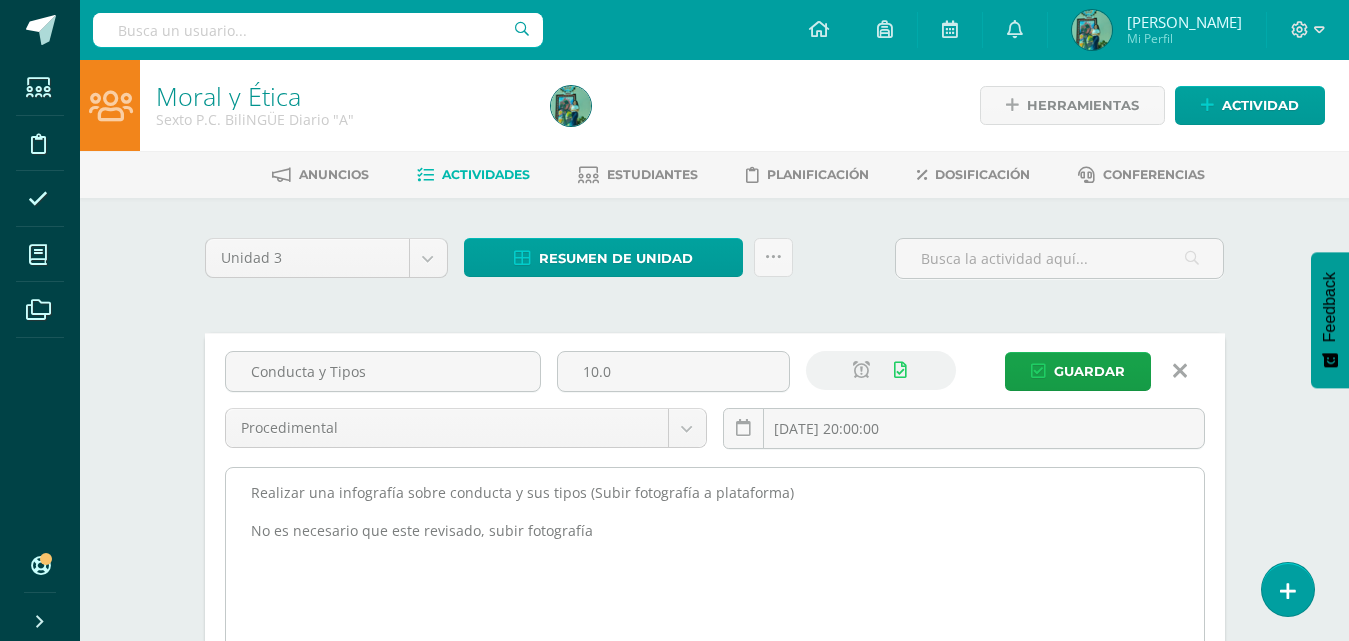 drag, startPoint x: 639, startPoint y: 551, endPoint x: 232, endPoint y: 491, distance: 411.39883 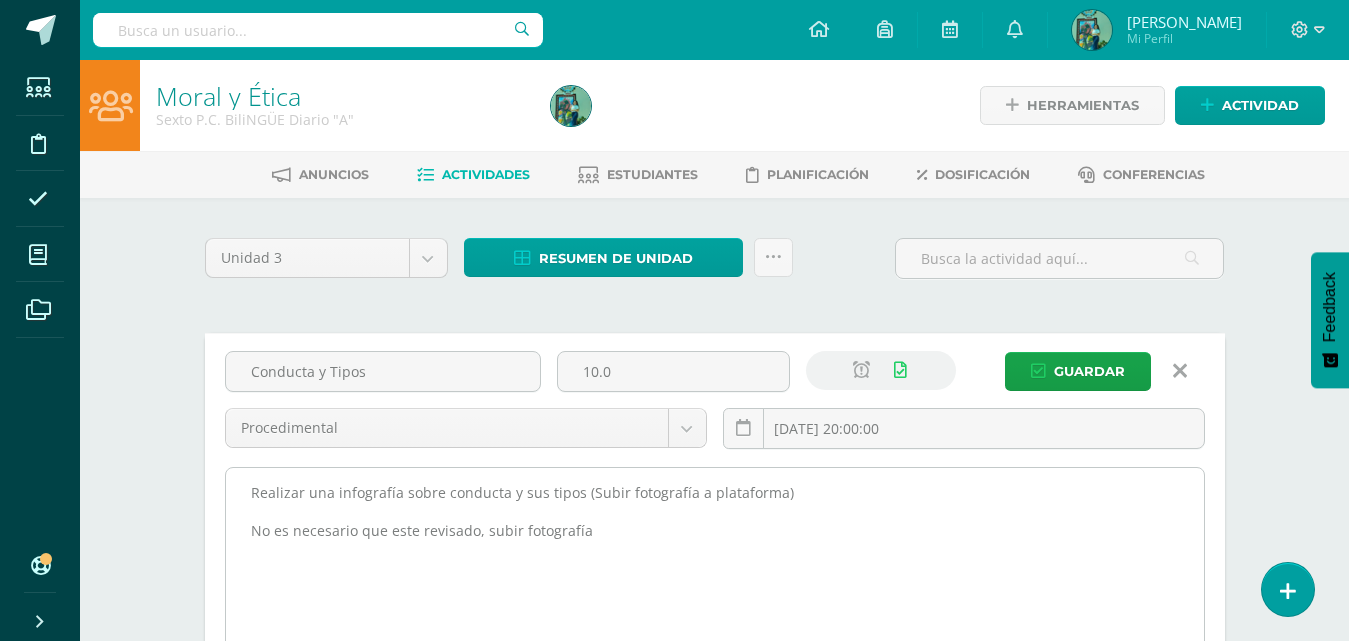 paste on "Elaborar una infografía relacionada con la conducta y sus diferentes tipos. No es indispensable que esté revisada; únicamente se solicita subir una fotografía del trabajo a la plataforma." 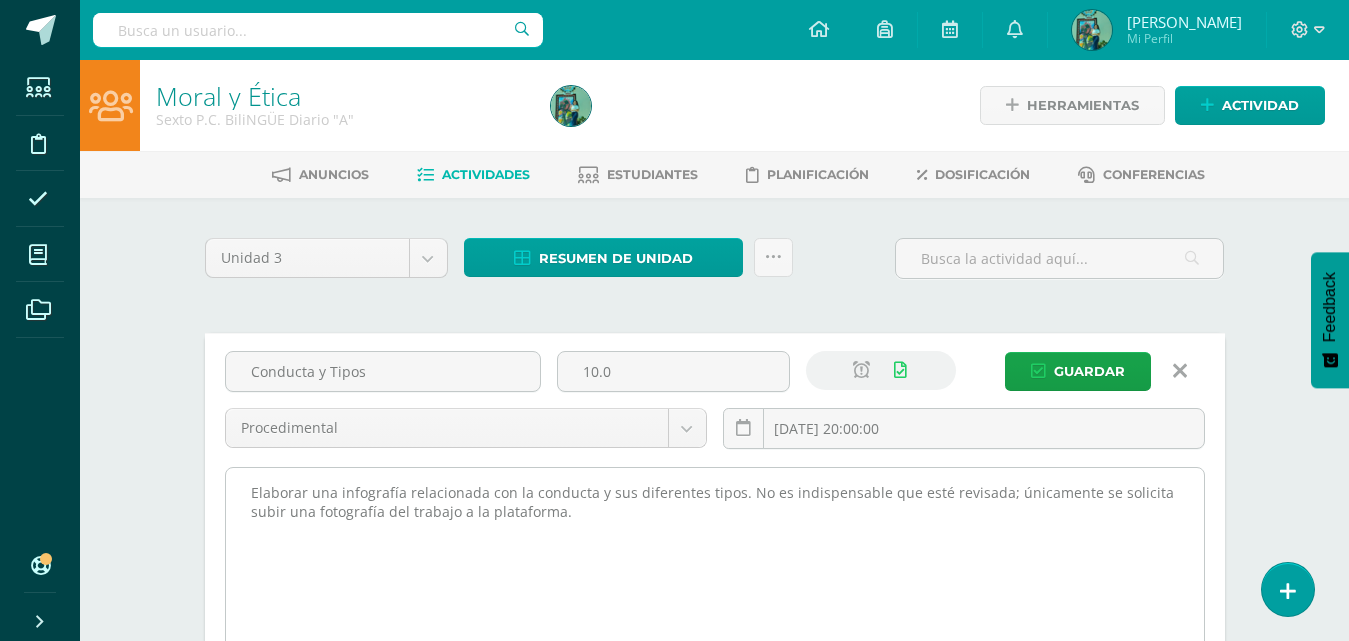 drag, startPoint x: 945, startPoint y: 519, endPoint x: 752, endPoint y: 497, distance: 194.24983 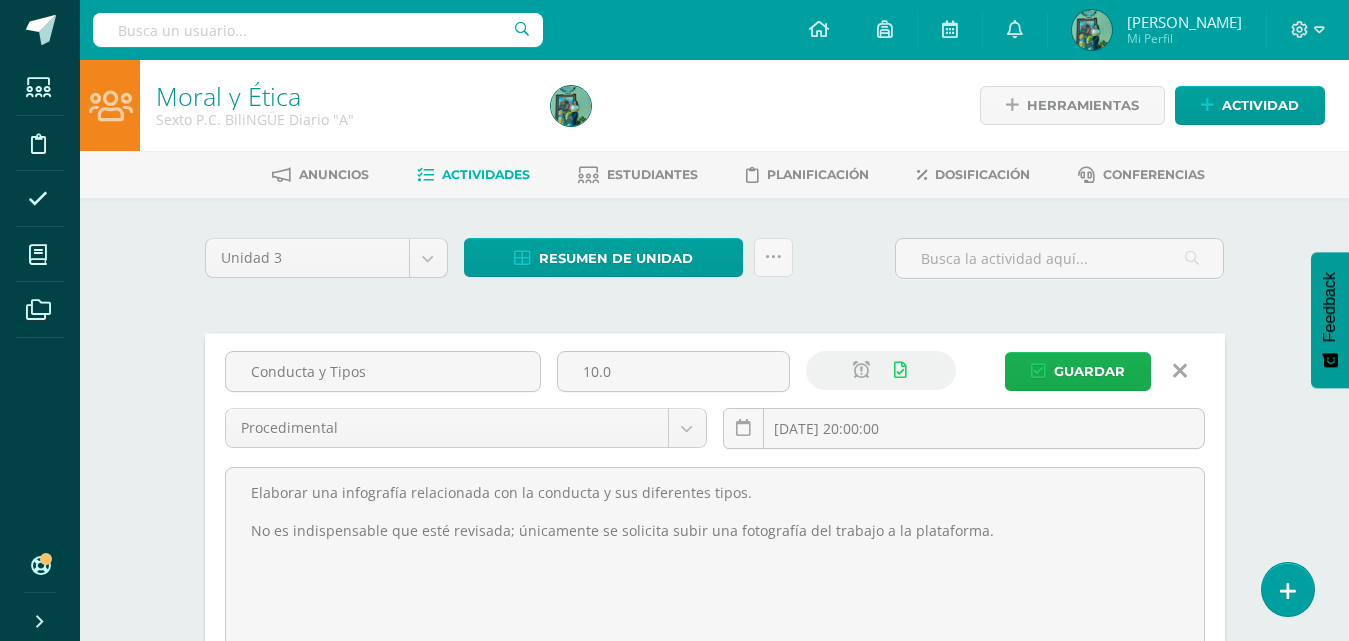 type on "Elaborar una infografía relacionada con la conducta y sus diferentes tipos.
No es indispensable que esté revisada; únicamente se solicita subir una fotografía del trabajo a la plataforma." 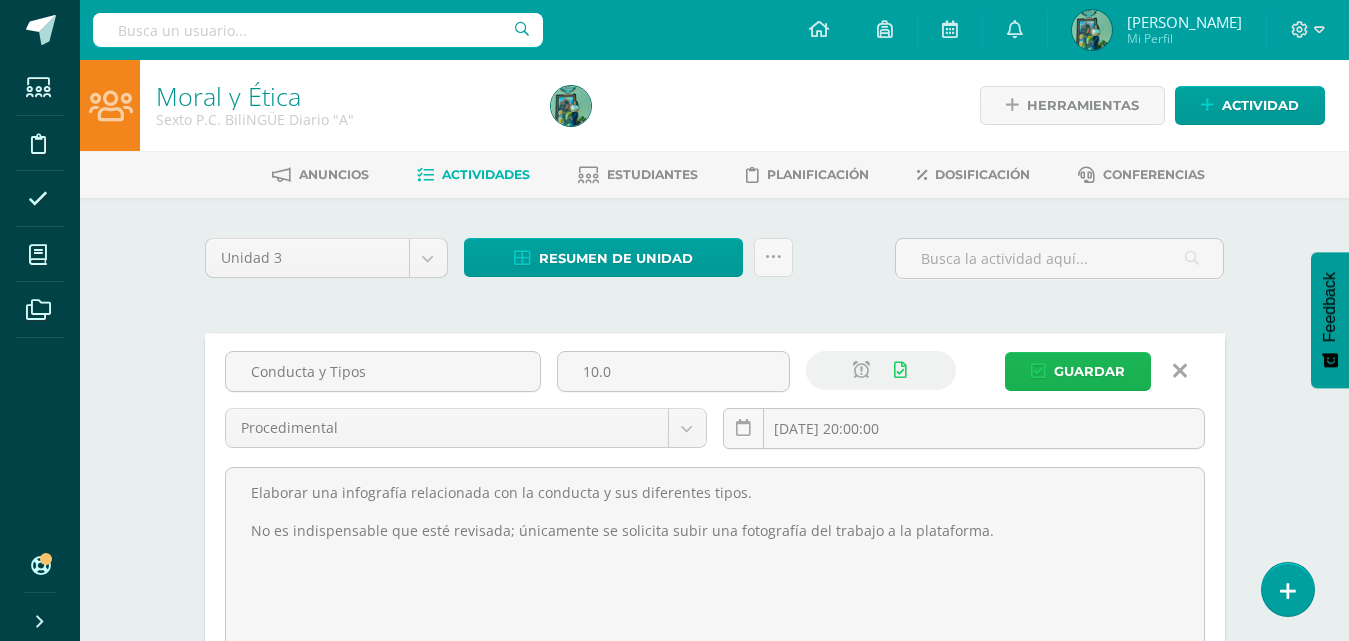 click on "Guardar" at bounding box center [1089, 371] 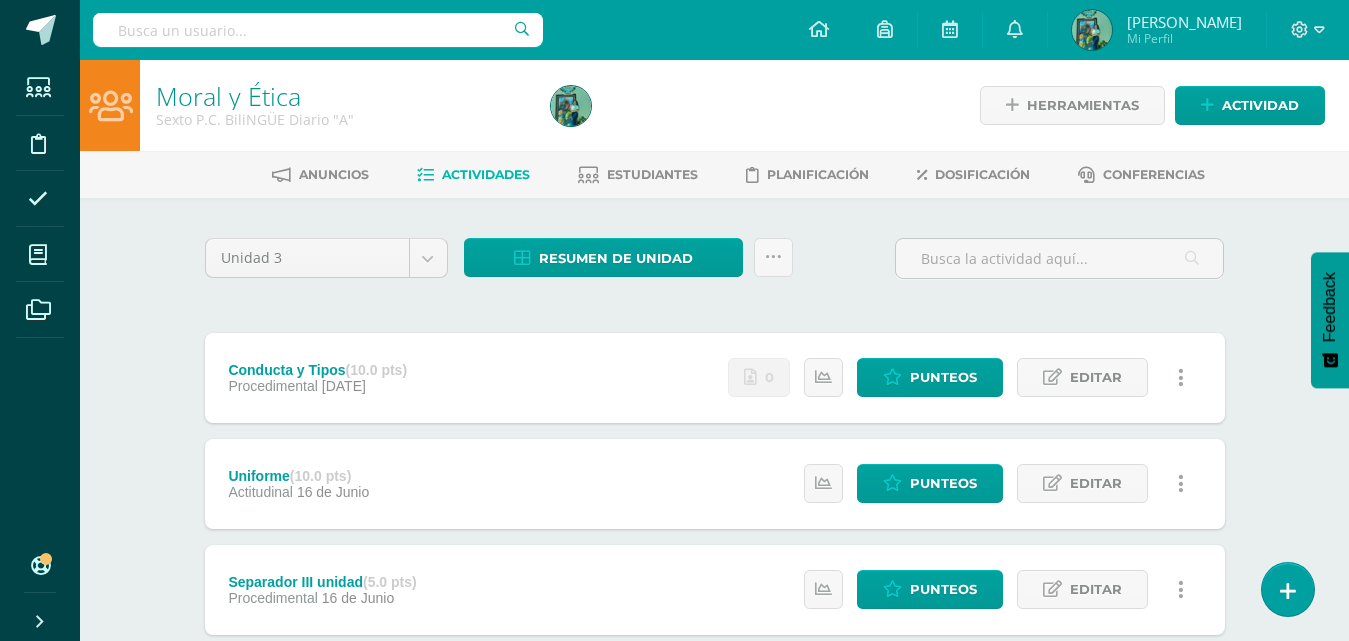 scroll, scrollTop: 0, scrollLeft: 0, axis: both 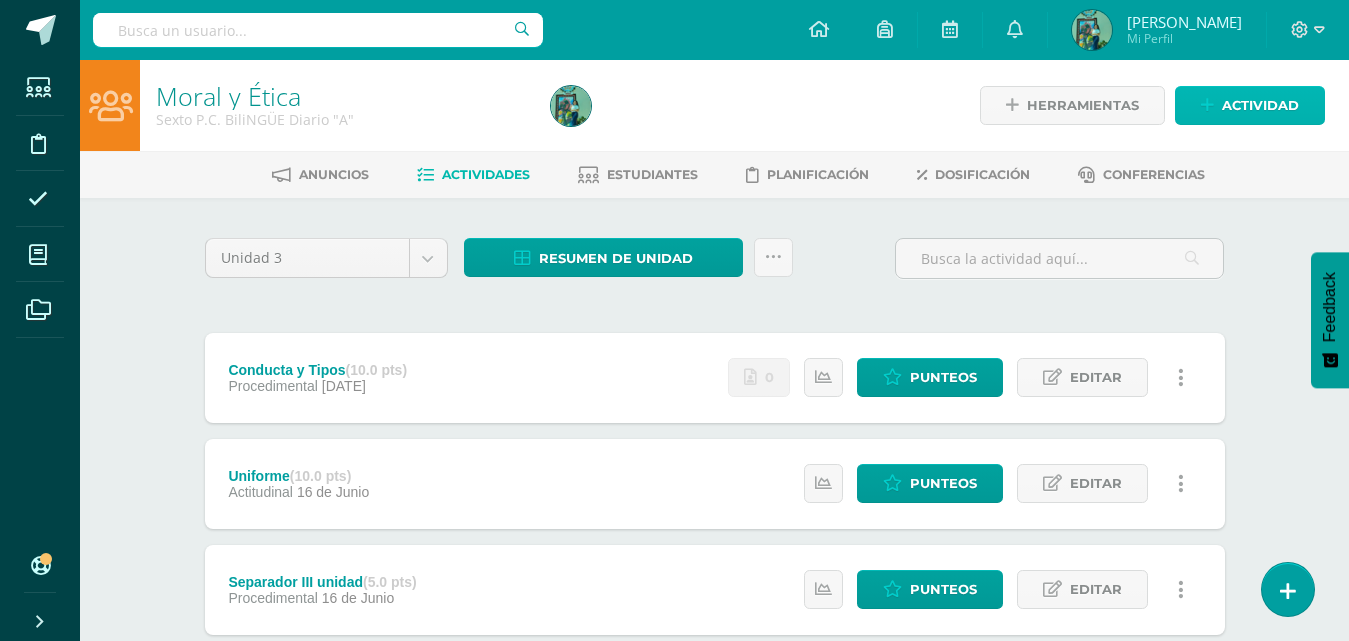 click on "Actividad" at bounding box center (1250, 105) 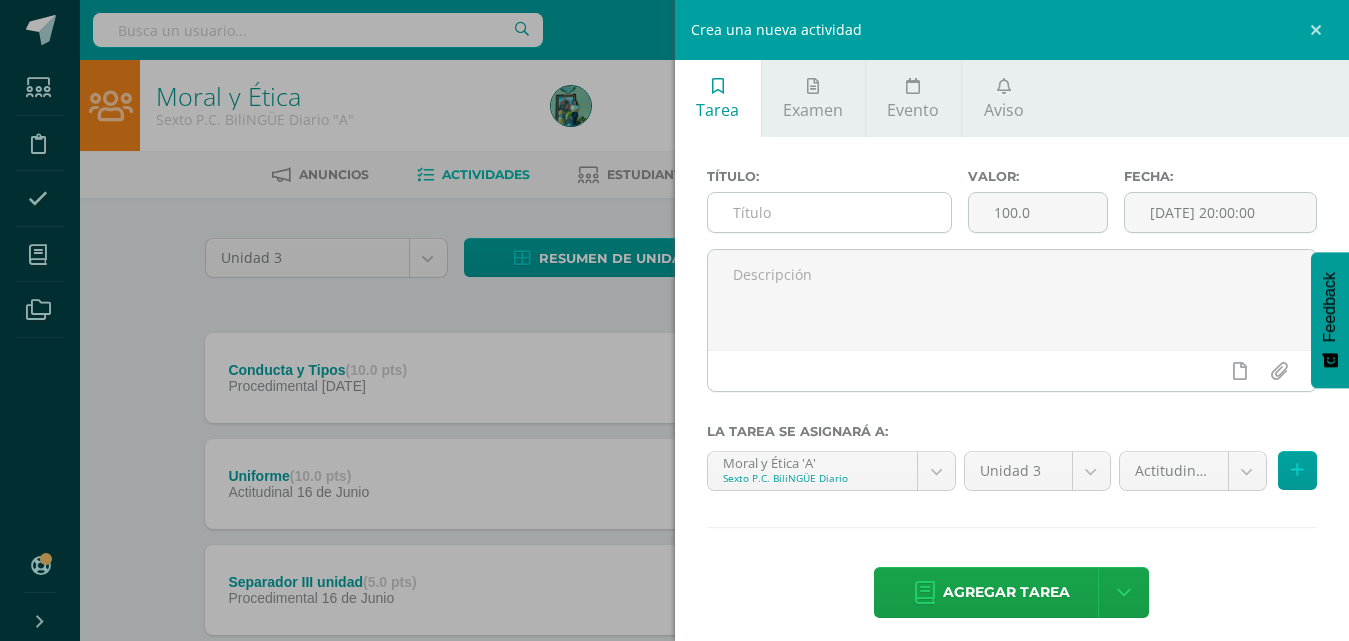 click at bounding box center [829, 212] 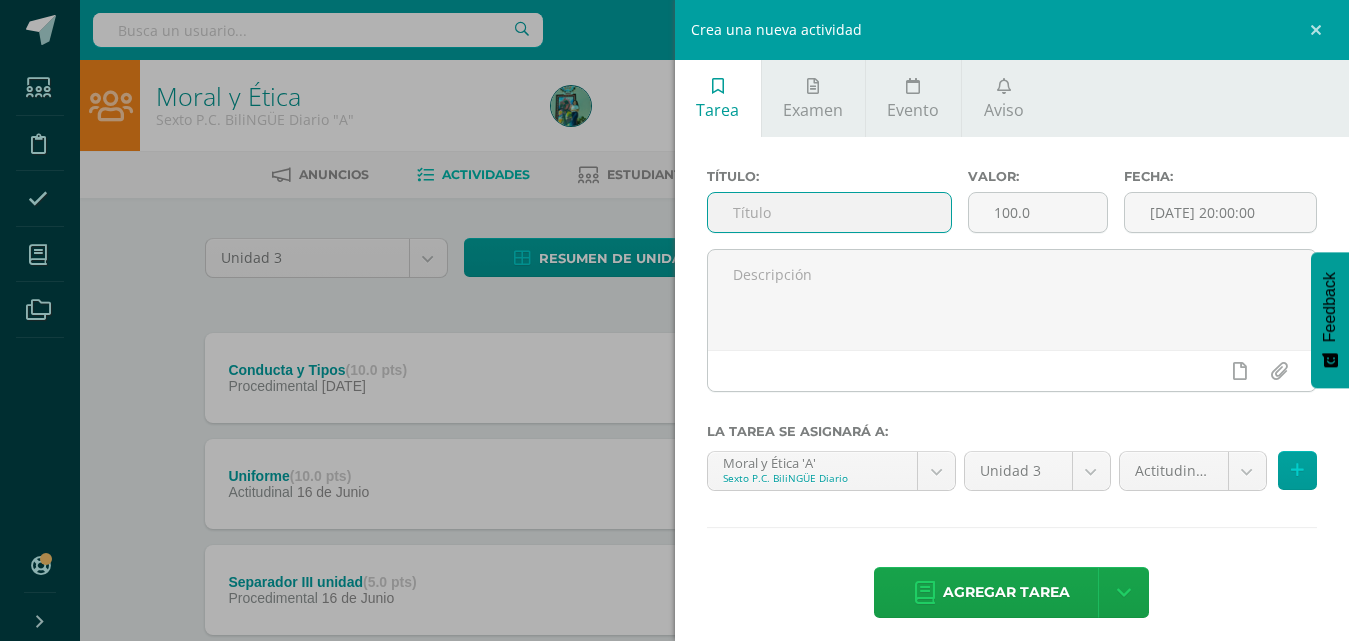 click at bounding box center [829, 212] 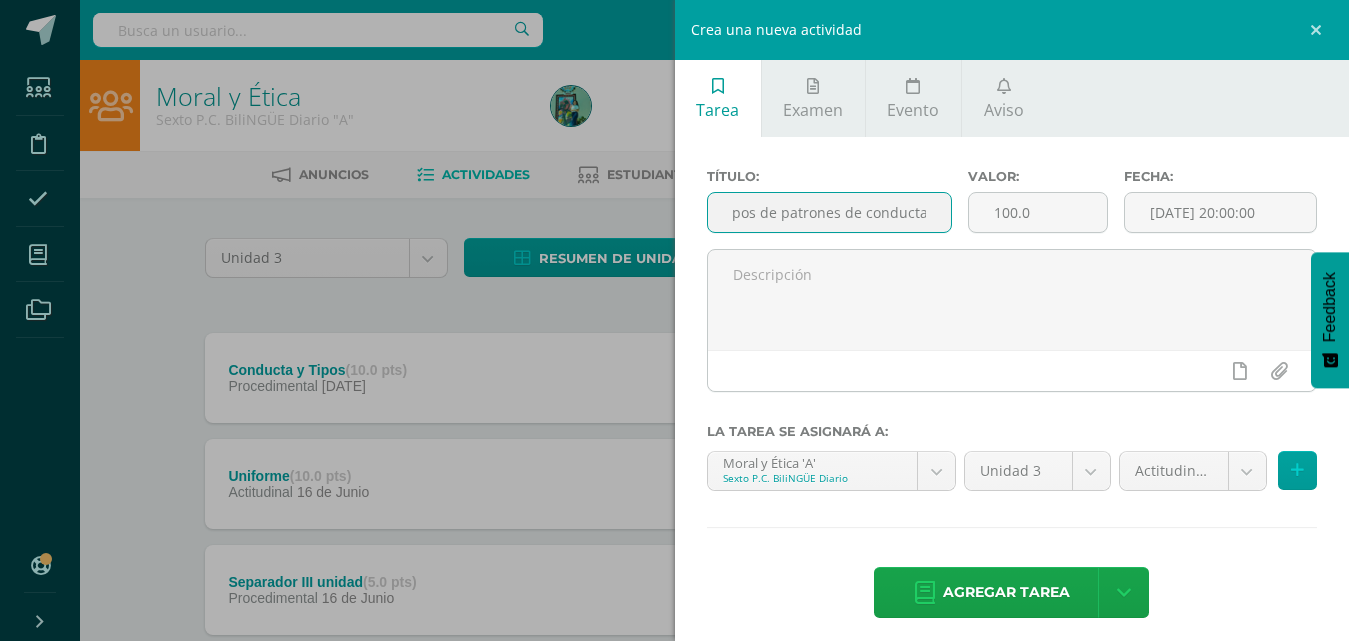 scroll, scrollTop: 0, scrollLeft: 82, axis: horizontal 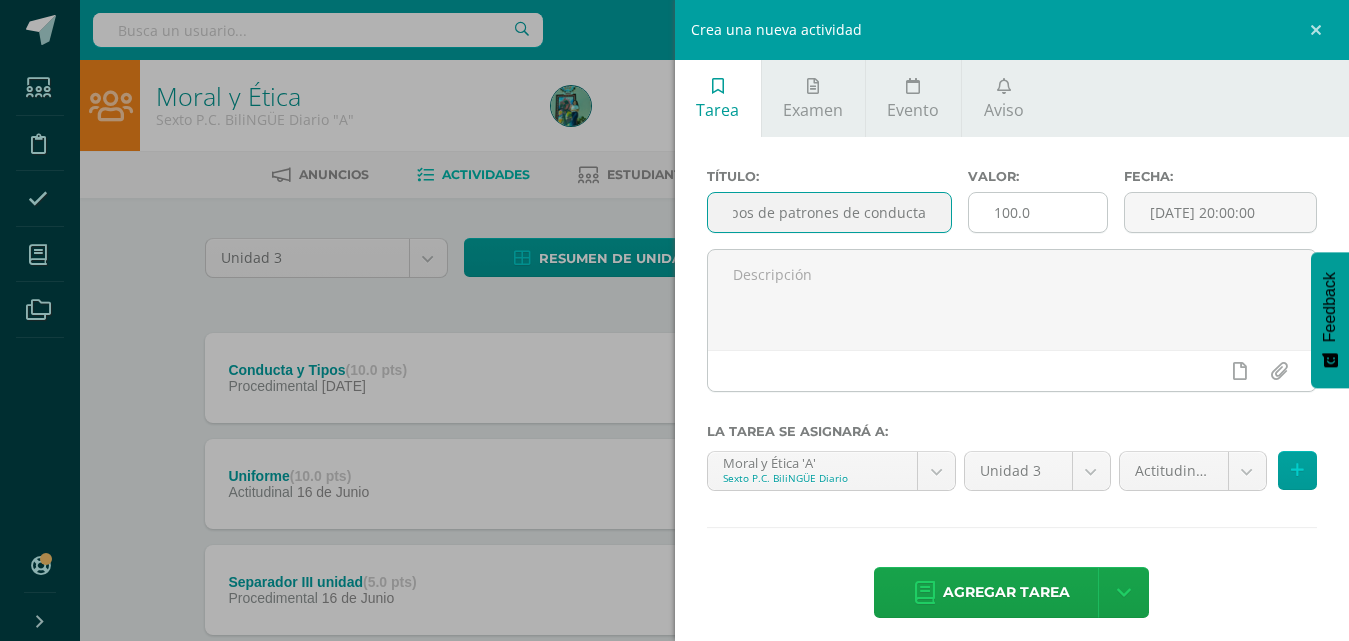 type on "Ejemplos Tipos de patrones de conducta" 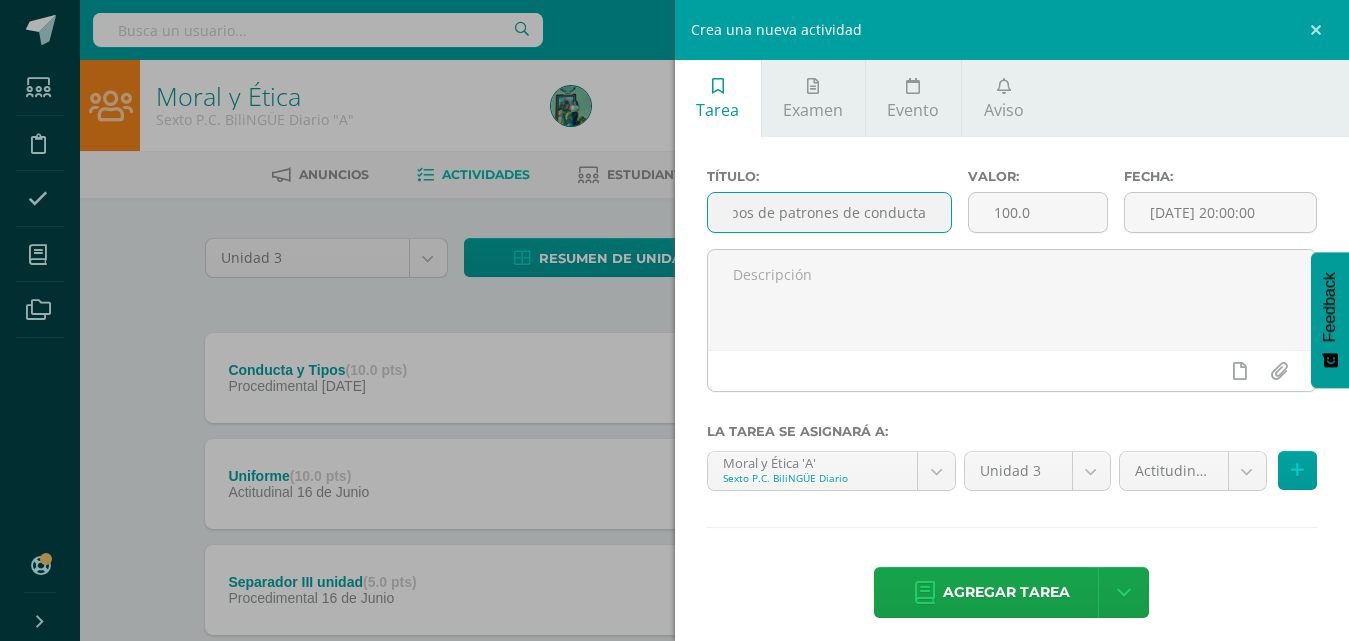 scroll, scrollTop: 0, scrollLeft: 0, axis: both 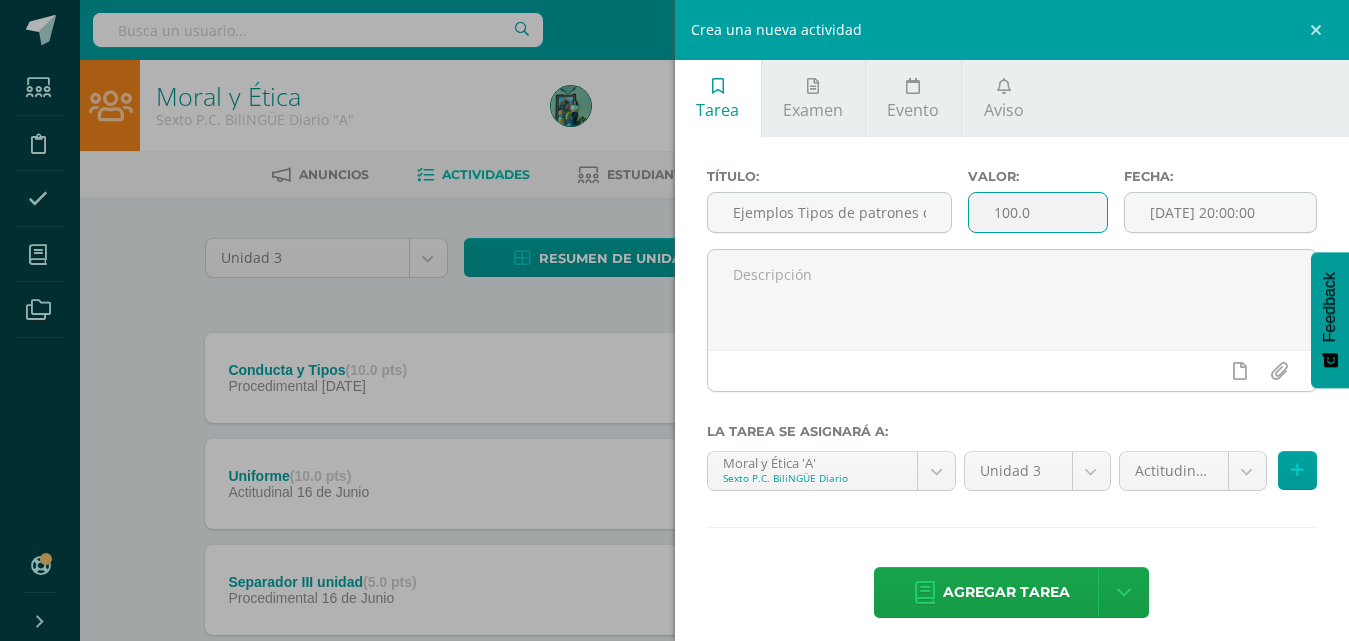 drag, startPoint x: 1020, startPoint y: 211, endPoint x: 952, endPoint y: 210, distance: 68.007355 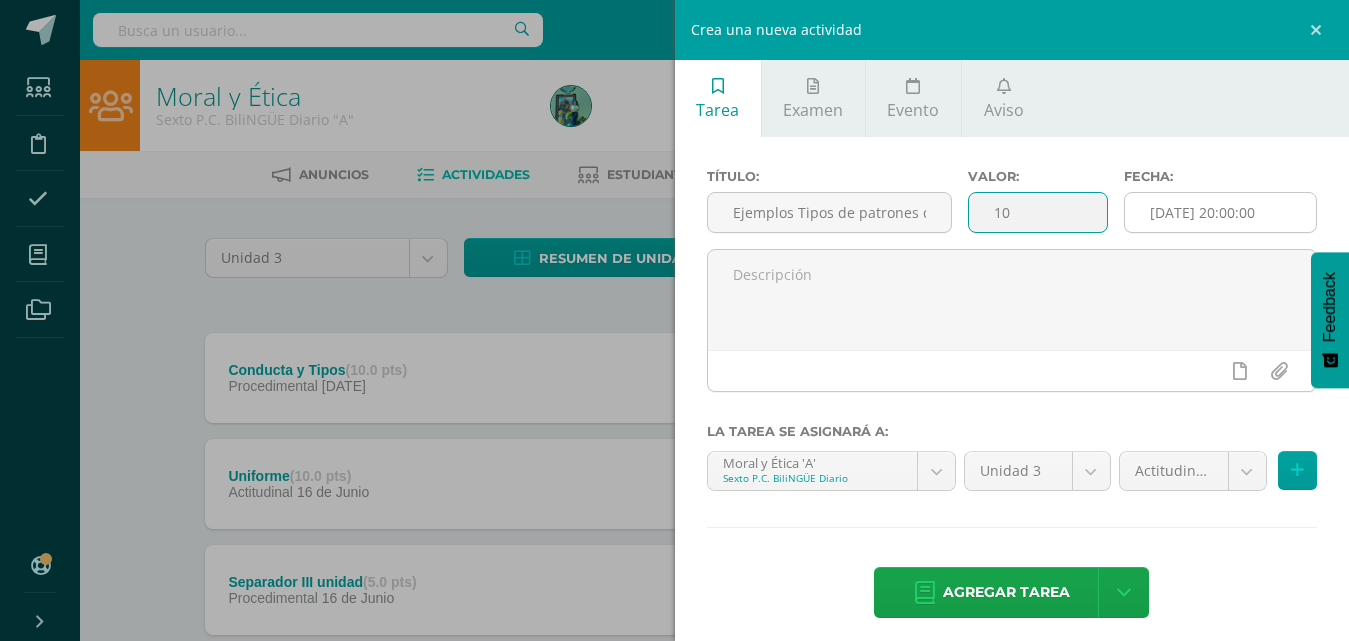 type on "10" 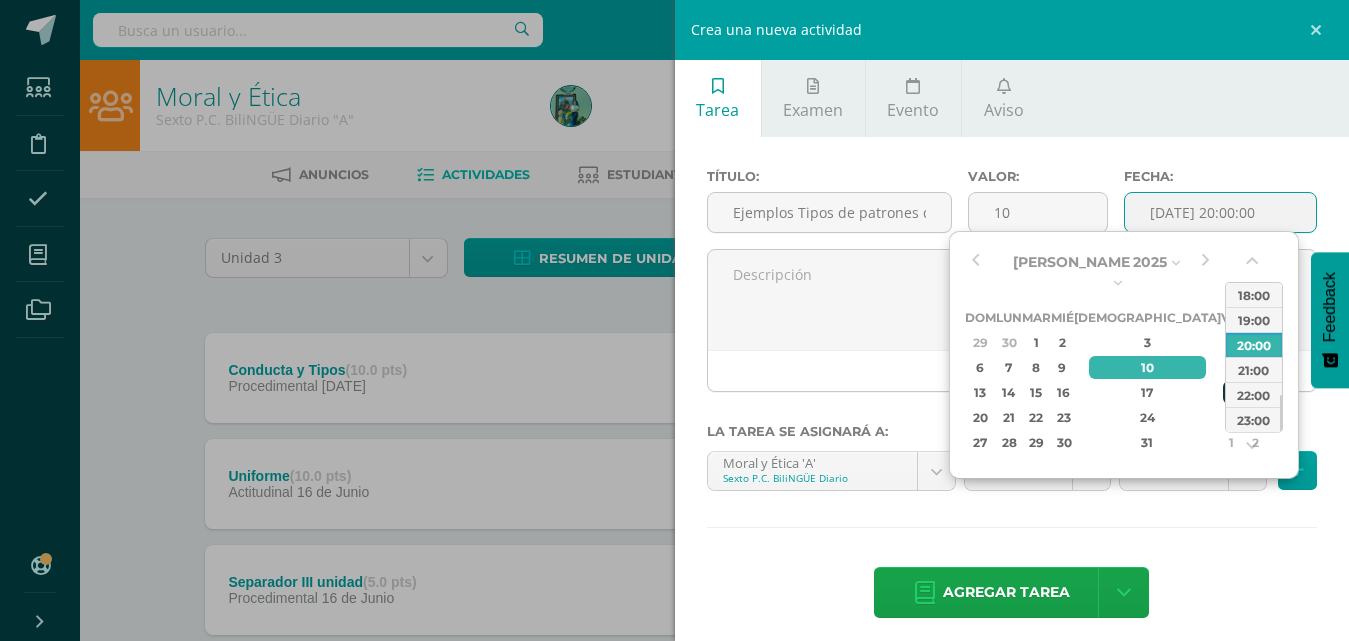 click on "18" at bounding box center [1232, 392] 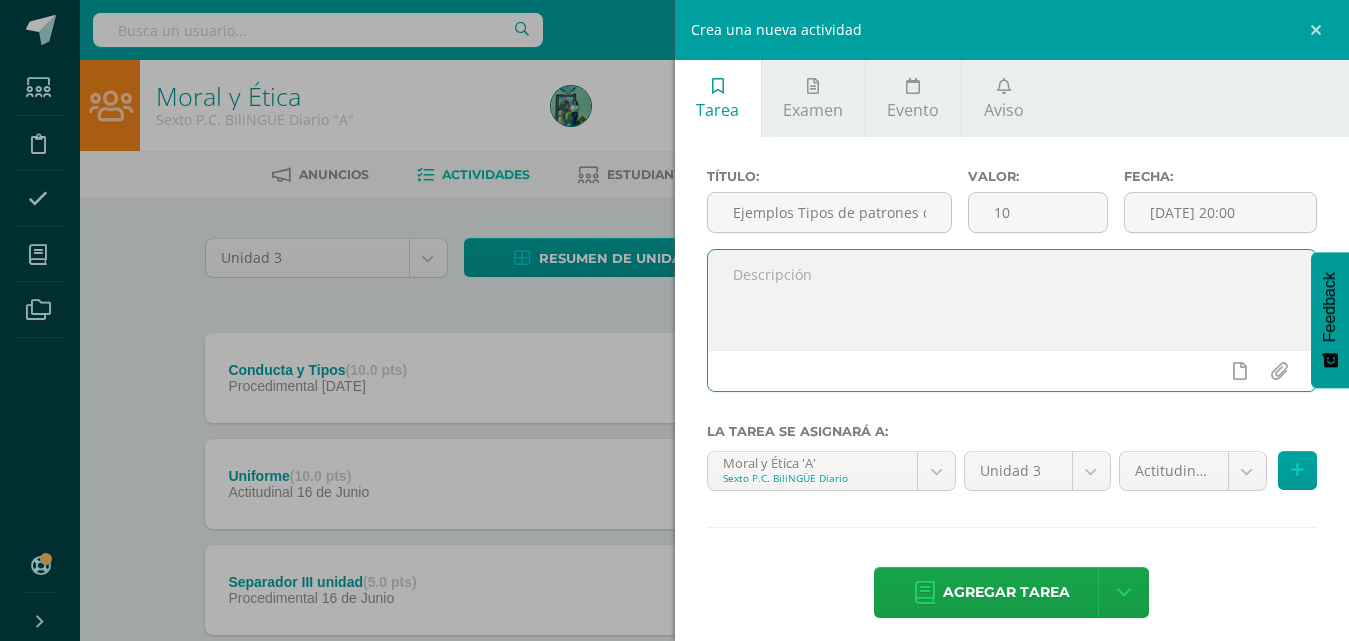click at bounding box center [1012, 300] 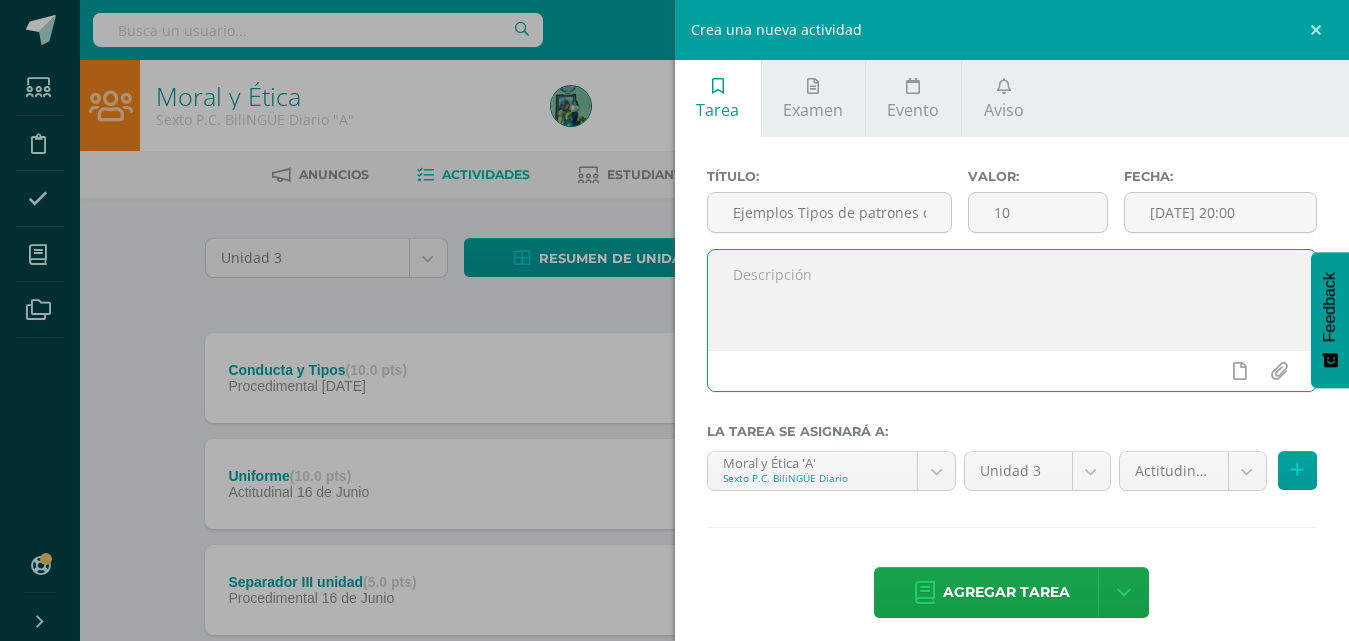 click at bounding box center [1012, 300] 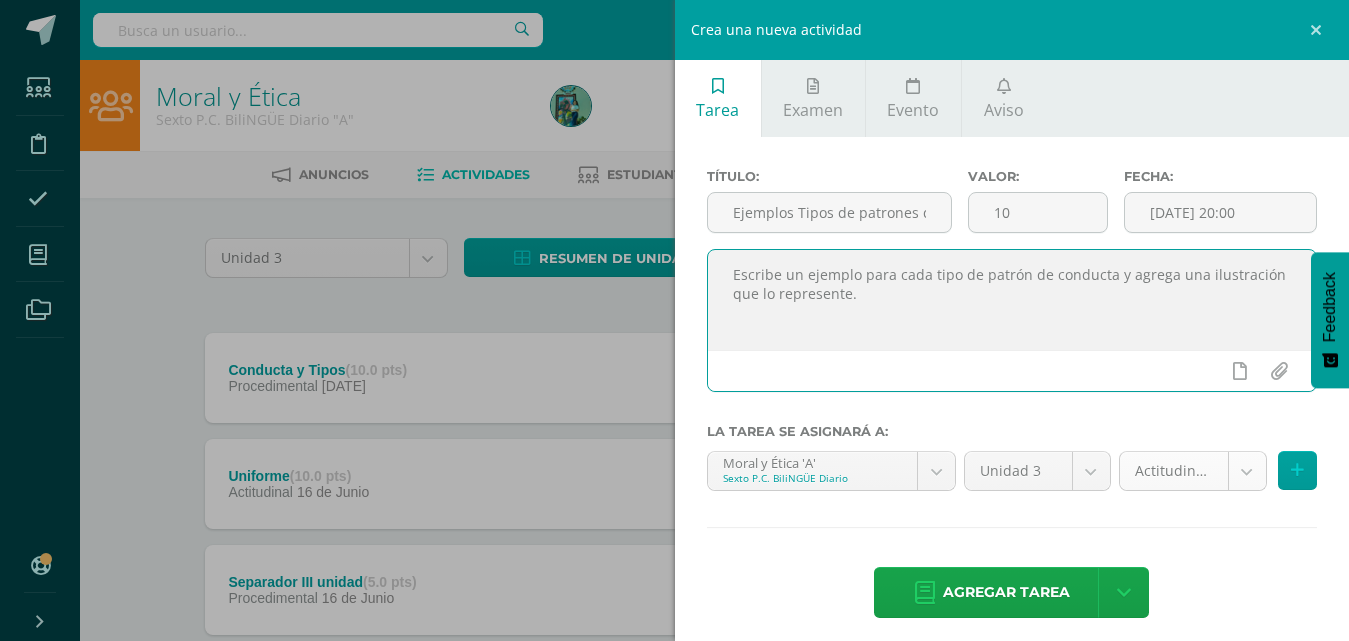 type on "Escribe un ejemplo para cada tipo de patrón de conducta y agrega una ilustración que lo represente." 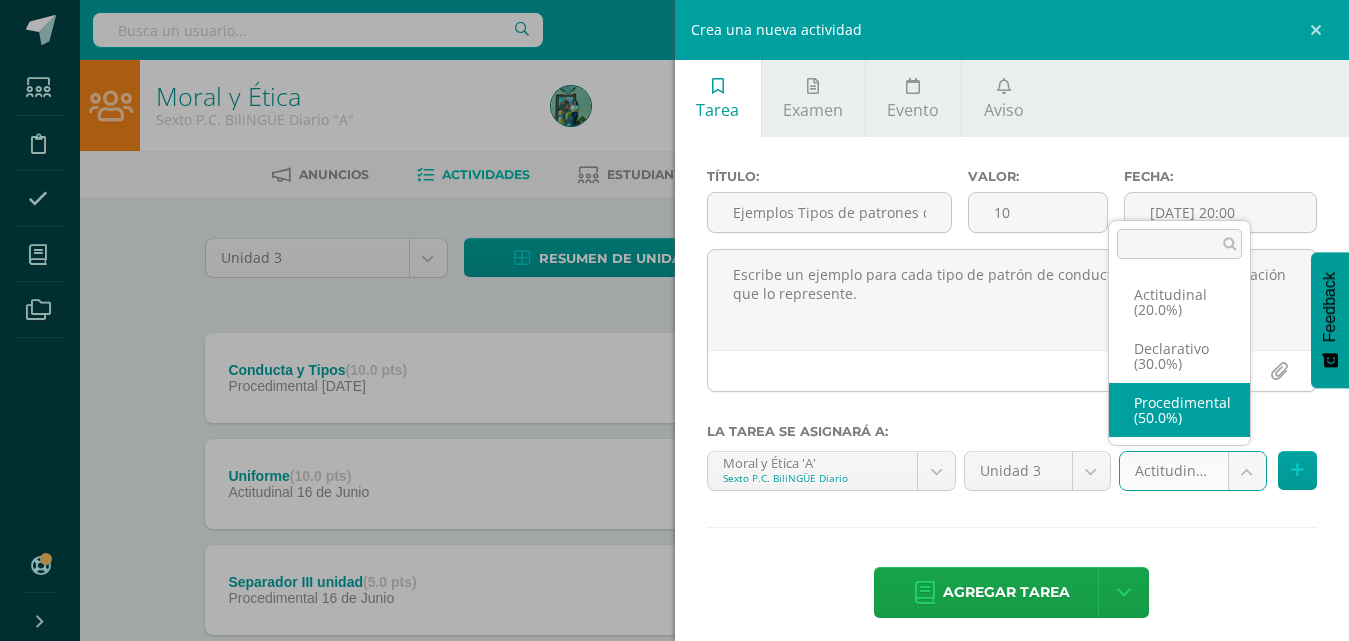 select on "79347" 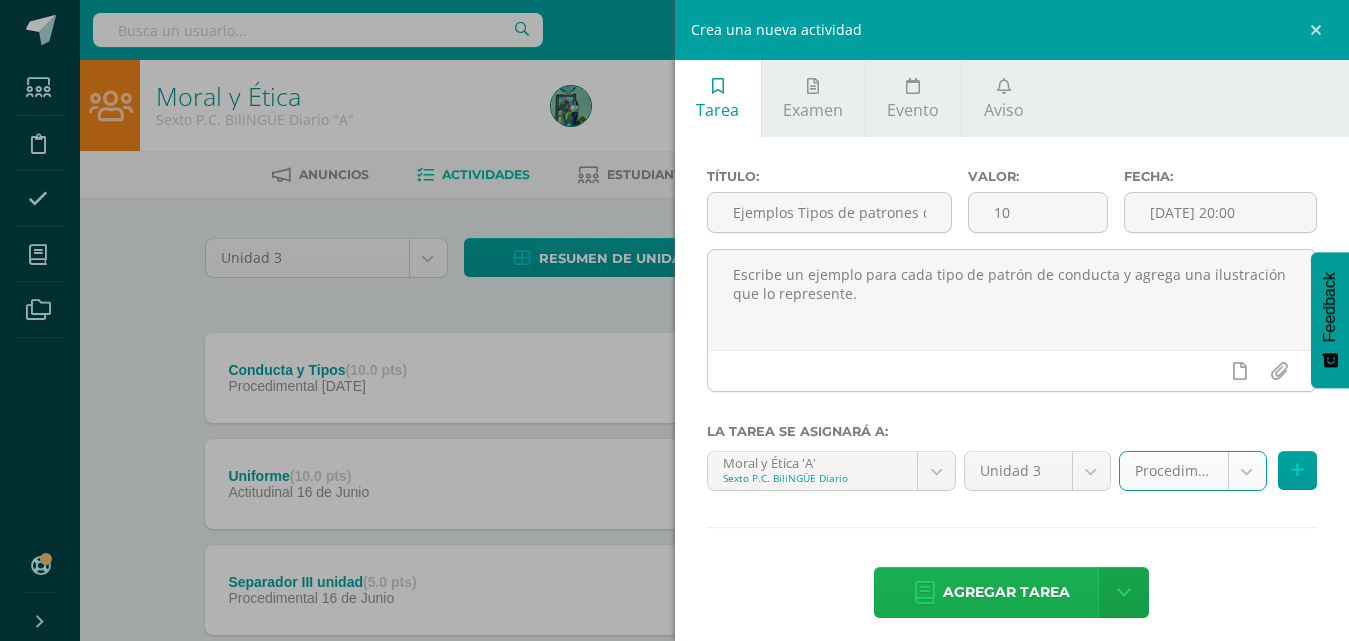 click on "Agregar tarea" at bounding box center (1006, 592) 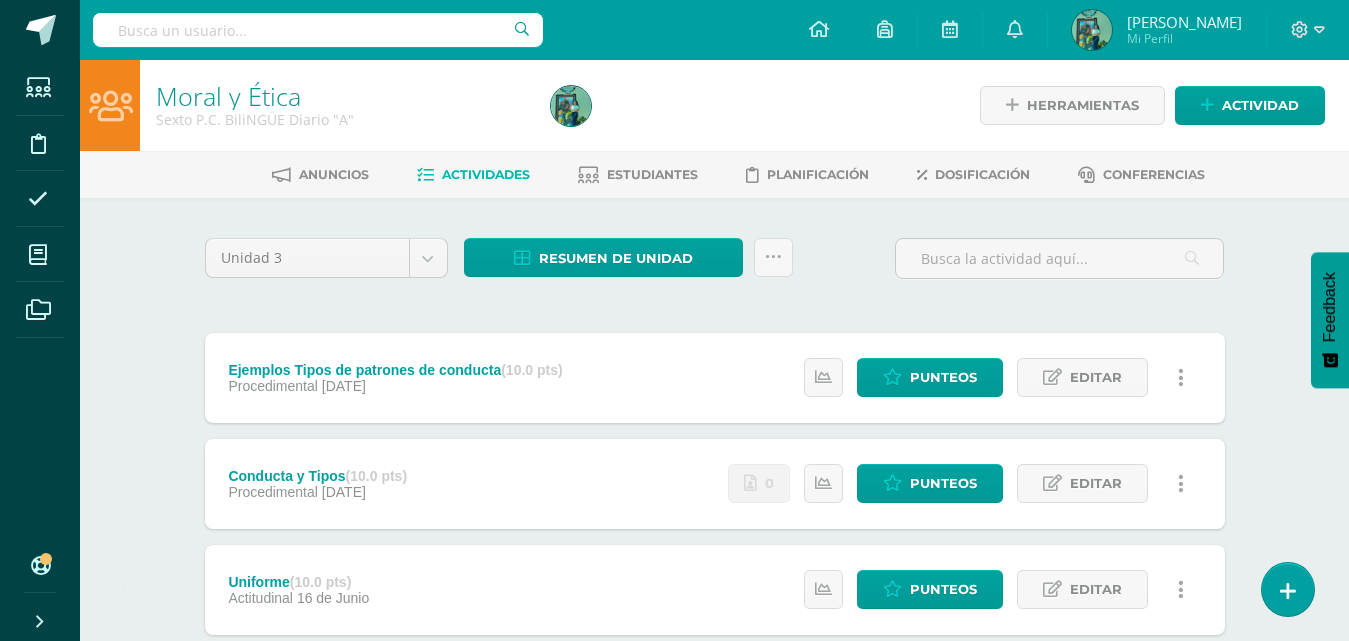 scroll, scrollTop: 271, scrollLeft: 0, axis: vertical 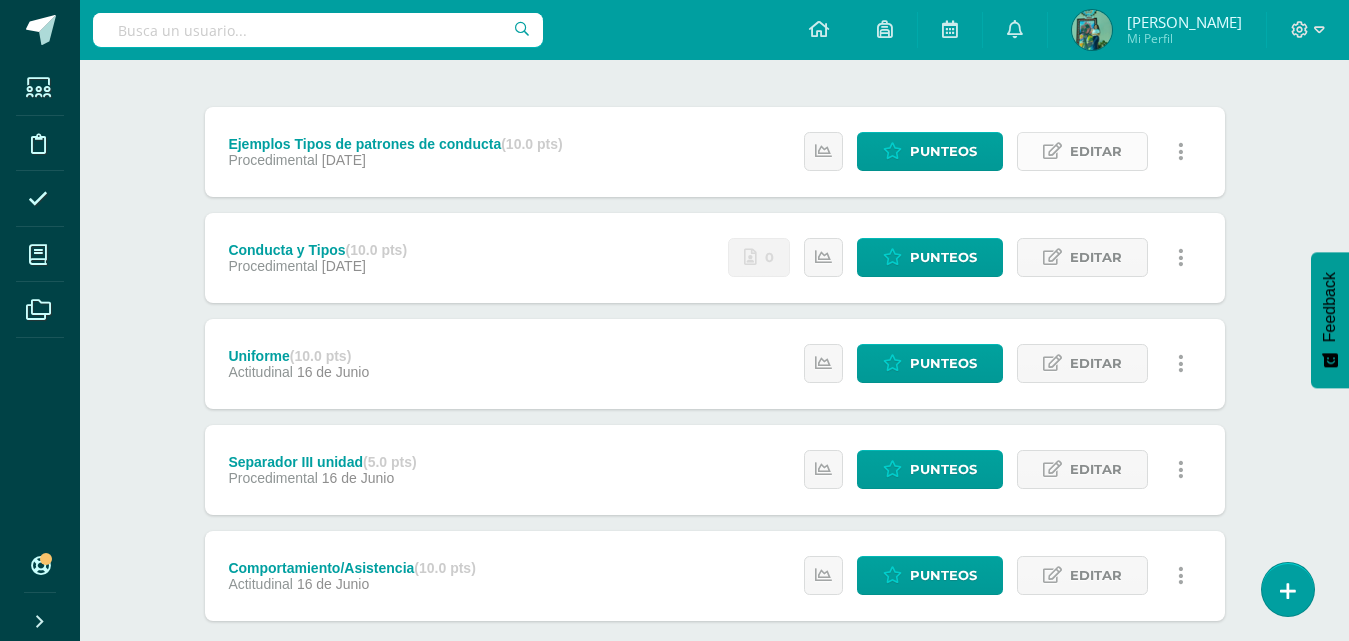 click on "Editar" at bounding box center (1096, 151) 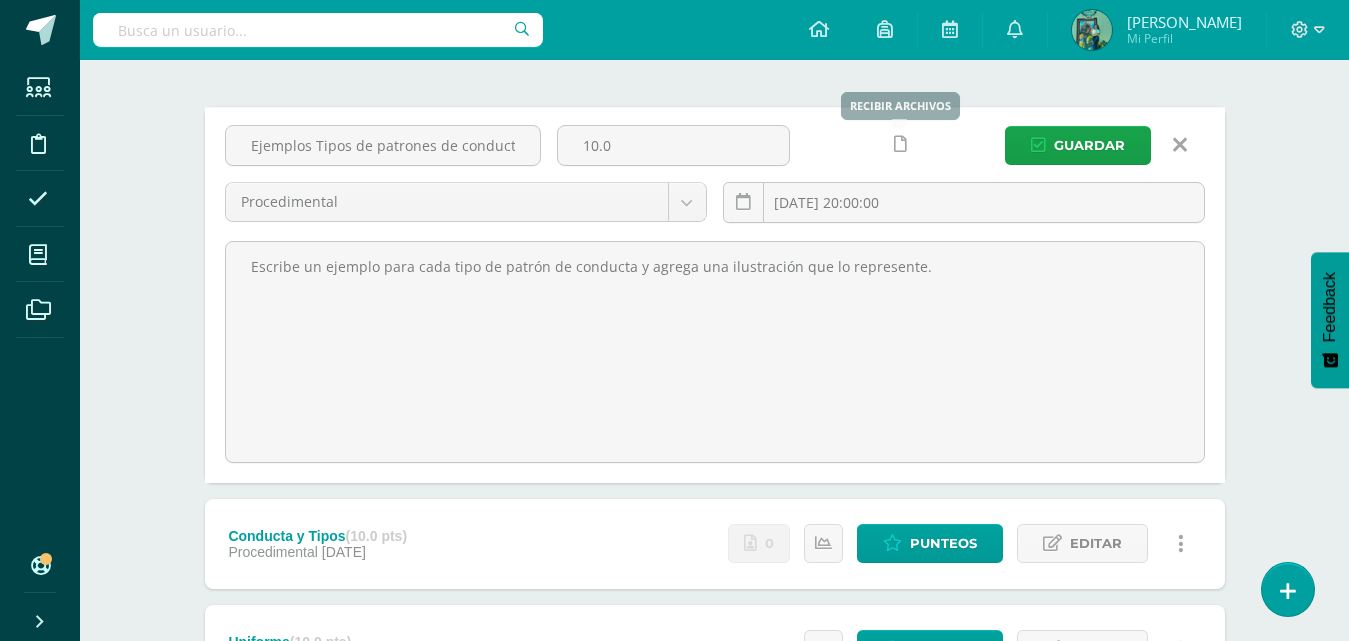 click at bounding box center [900, 144] 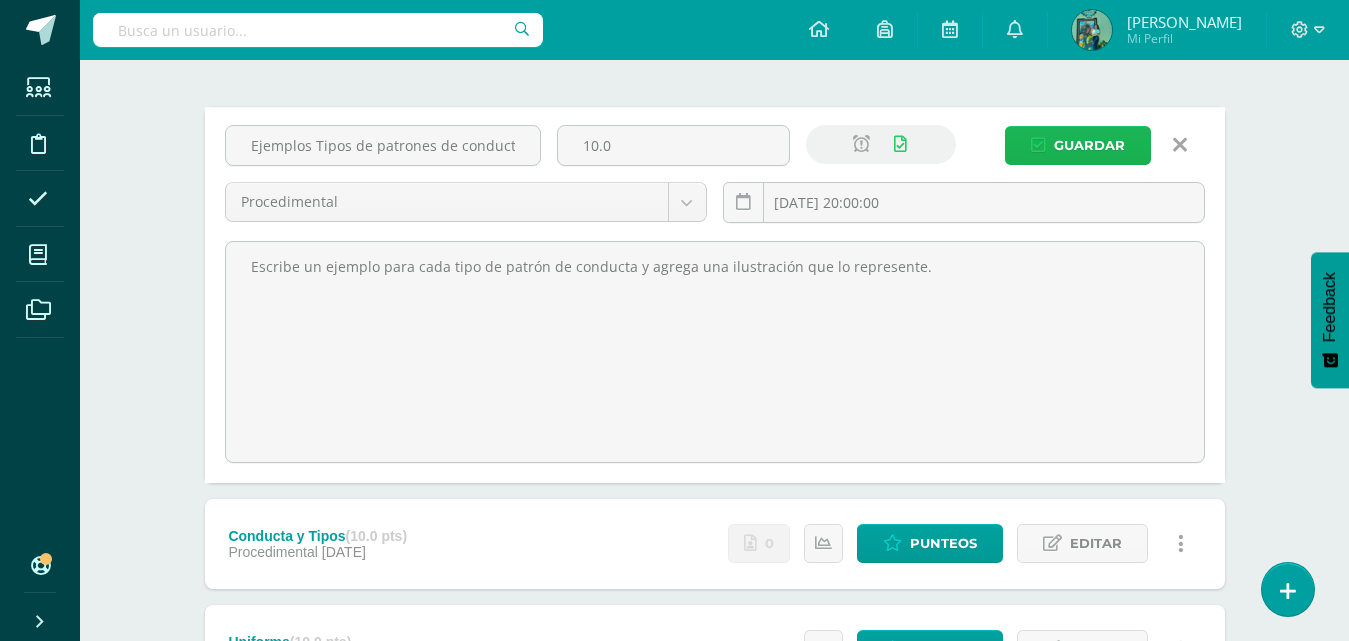 click on "Guardar" at bounding box center (1089, 145) 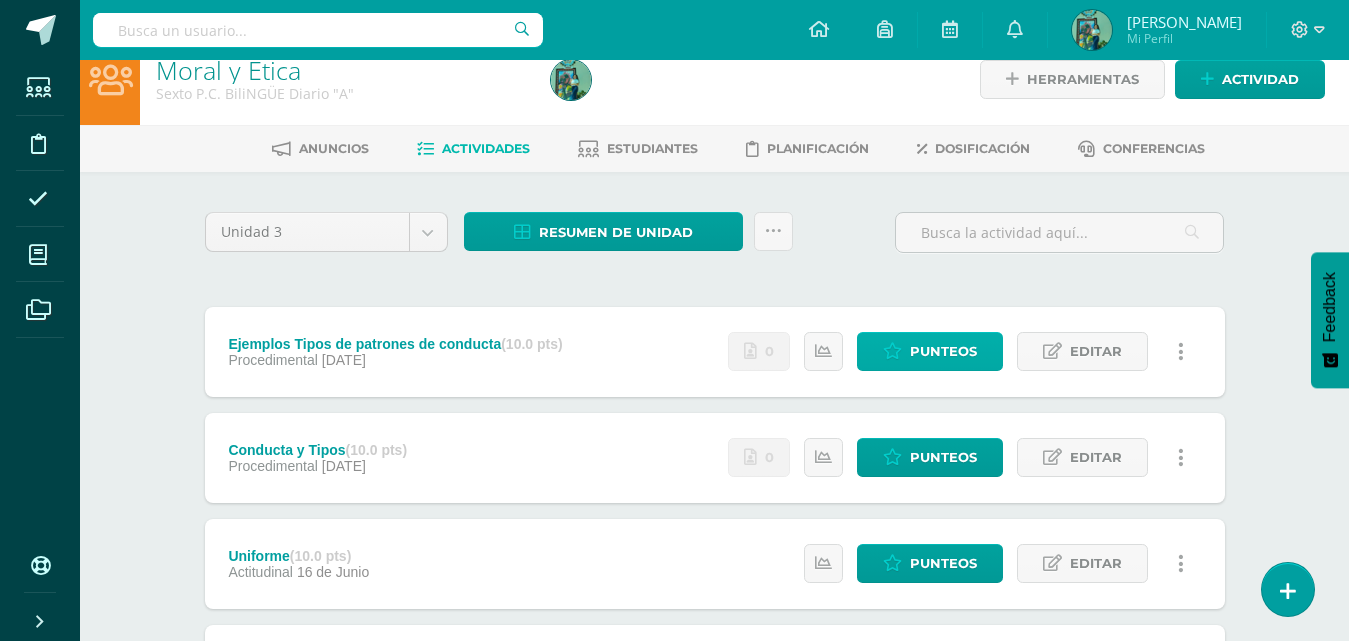 scroll, scrollTop: 0, scrollLeft: 0, axis: both 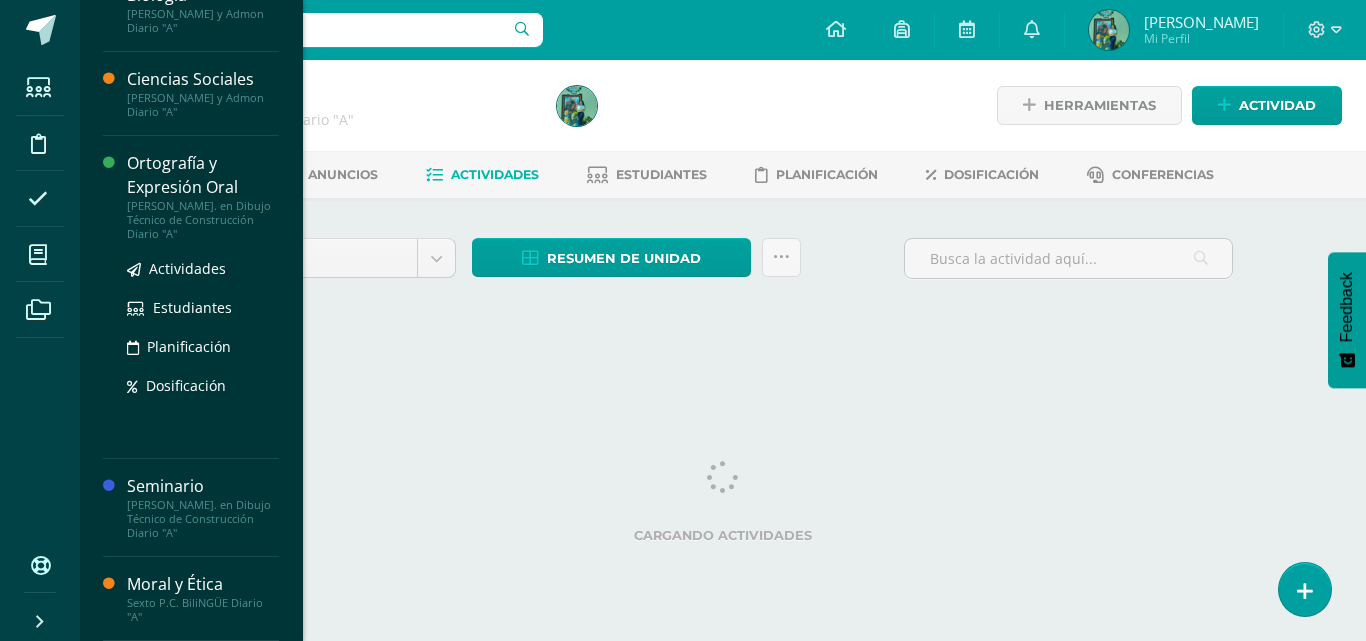 click on "Ortografía y Expresión Oral" at bounding box center (203, 175) 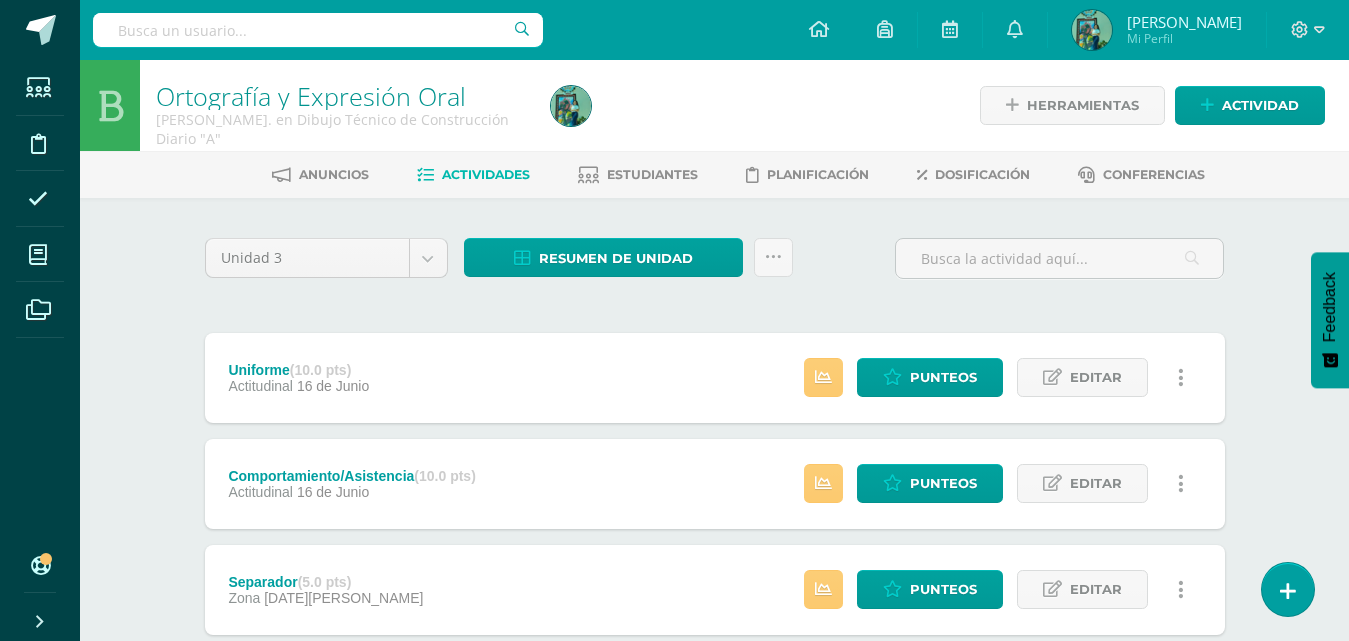 scroll, scrollTop: 127, scrollLeft: 0, axis: vertical 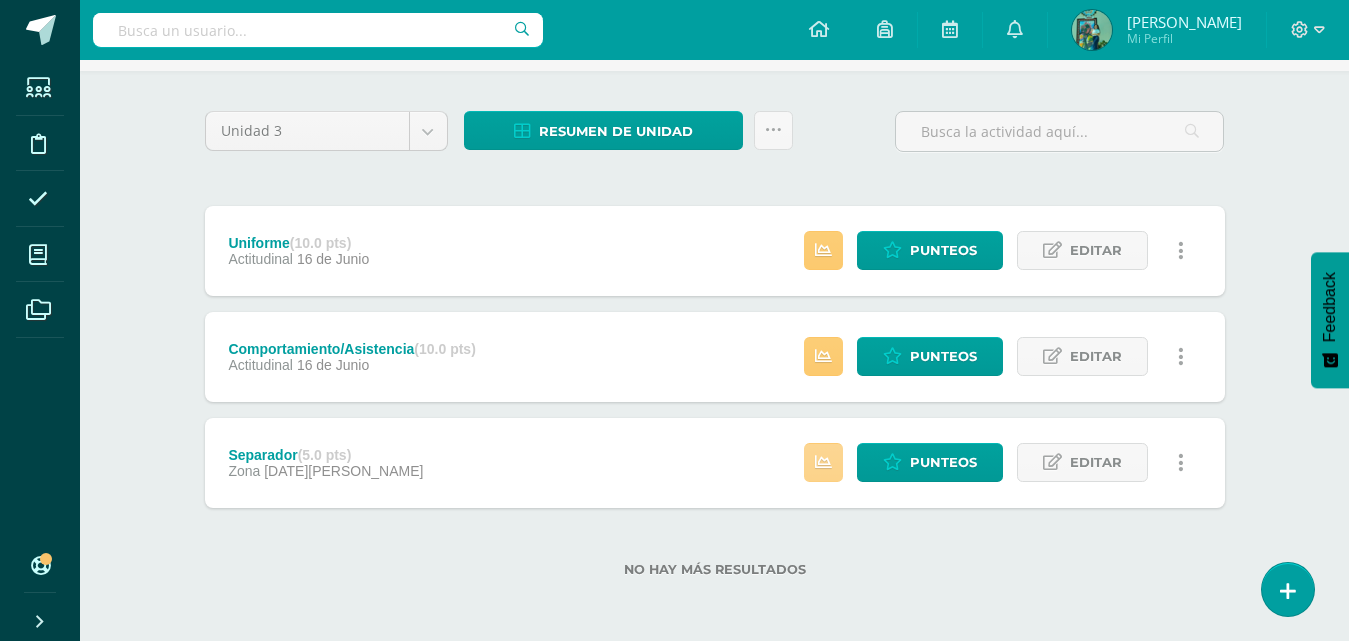 click at bounding box center (823, 462) 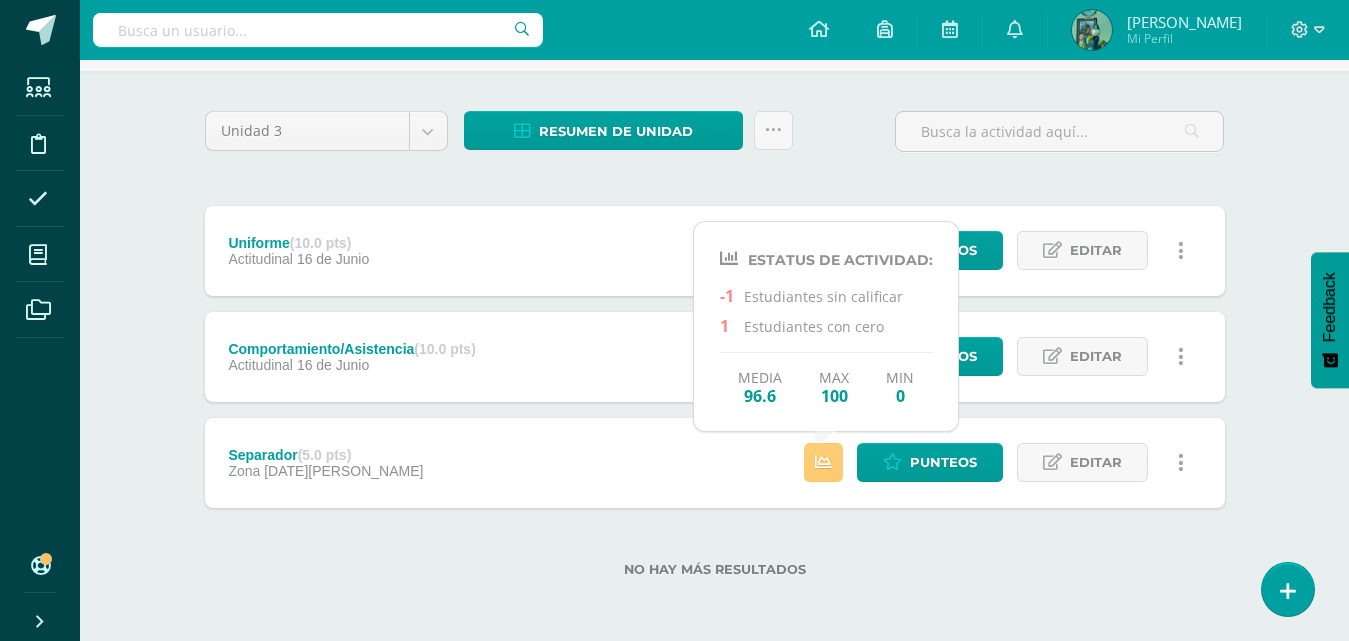 click on "Unidad 3                             Unidad 1 Unidad 2 Unidad 3 Unidad 4 Resumen de unidad
Descargar como HTML
Descargar como PDF
Descargar como XLS
Subir actividades en masa
Enviar punteos a revision
Historial de actividad
¿Estás seguro que deseas  Enviar a revisión  las notas de este curso?
Esta acción  enviará una notificación a tu supervisor y no podrás eliminar o cambiar tus notas.  Esta acción no podrá ser revertida a menos que se te conceda permiso
Cancelar
Enviar a revisión
Creación  y  Calificación   en masa.
Para poder crear actividades y calificar las mismas" at bounding box center [715, 139] 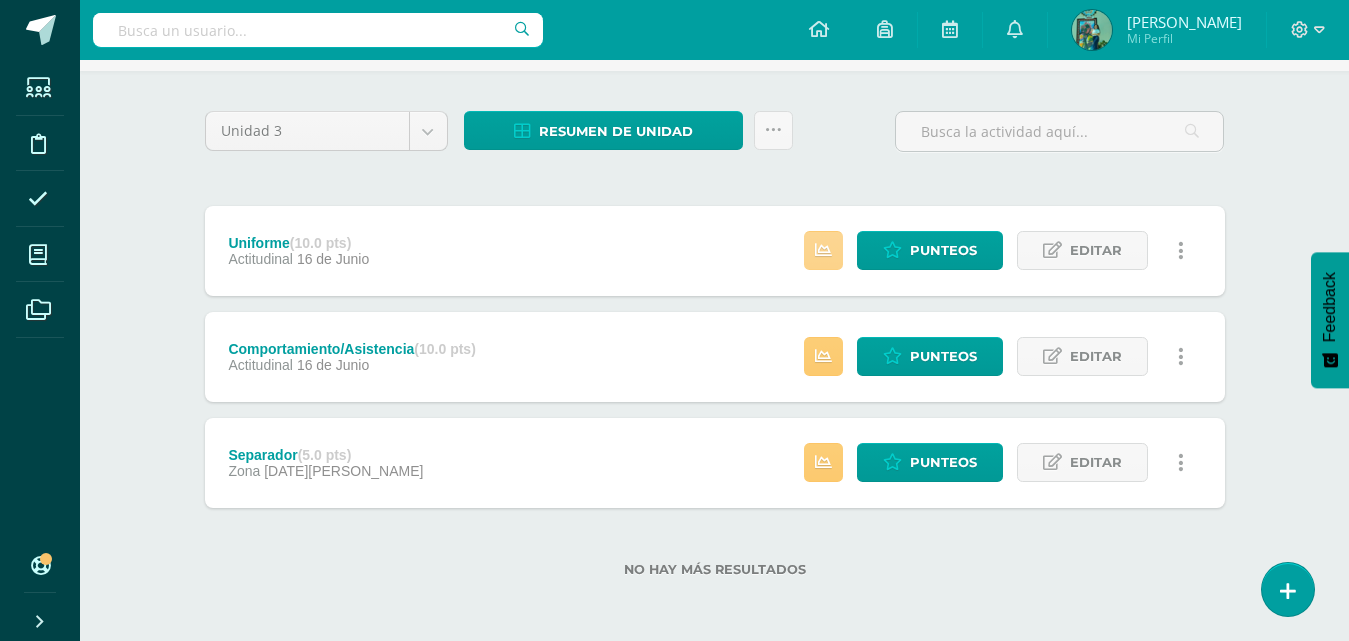 click at bounding box center (823, 250) 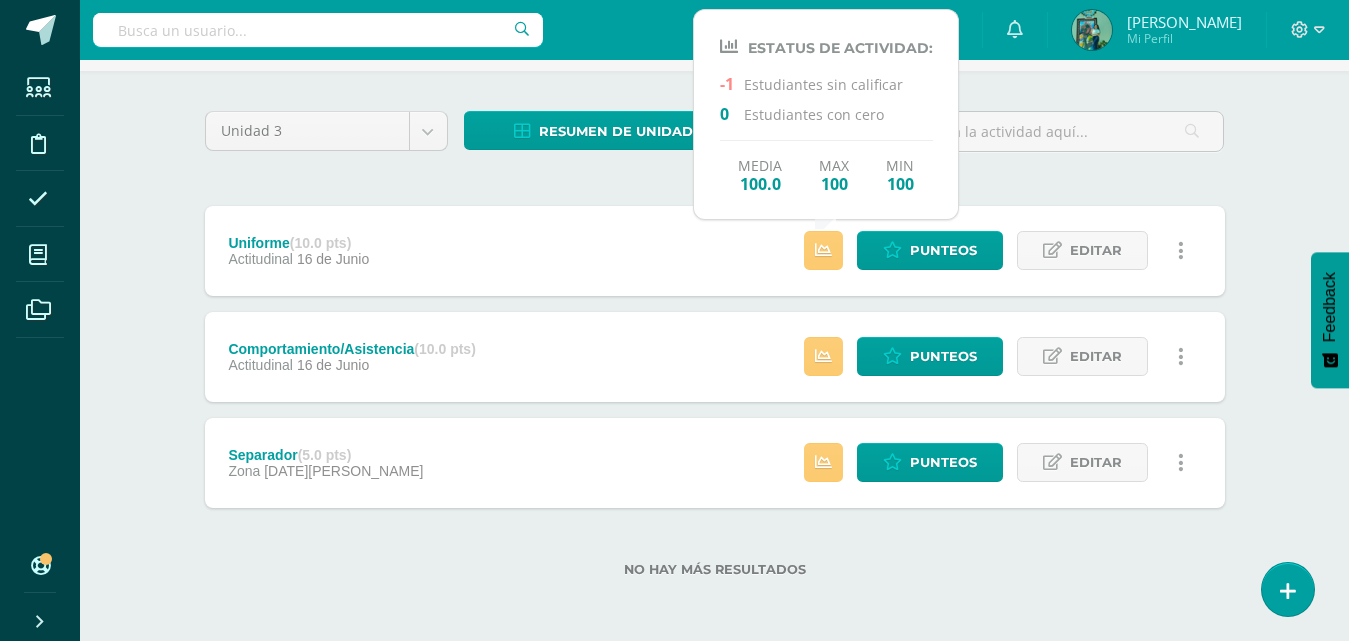 click on "Estatus de Actividad:
-1
Estudiantes sin calificar
0
Estudiantes con cero
Media
100.0
Max
100
Min
100
Punteos
Editar
Historial de actividad
Eliminar" at bounding box center (999, 357) 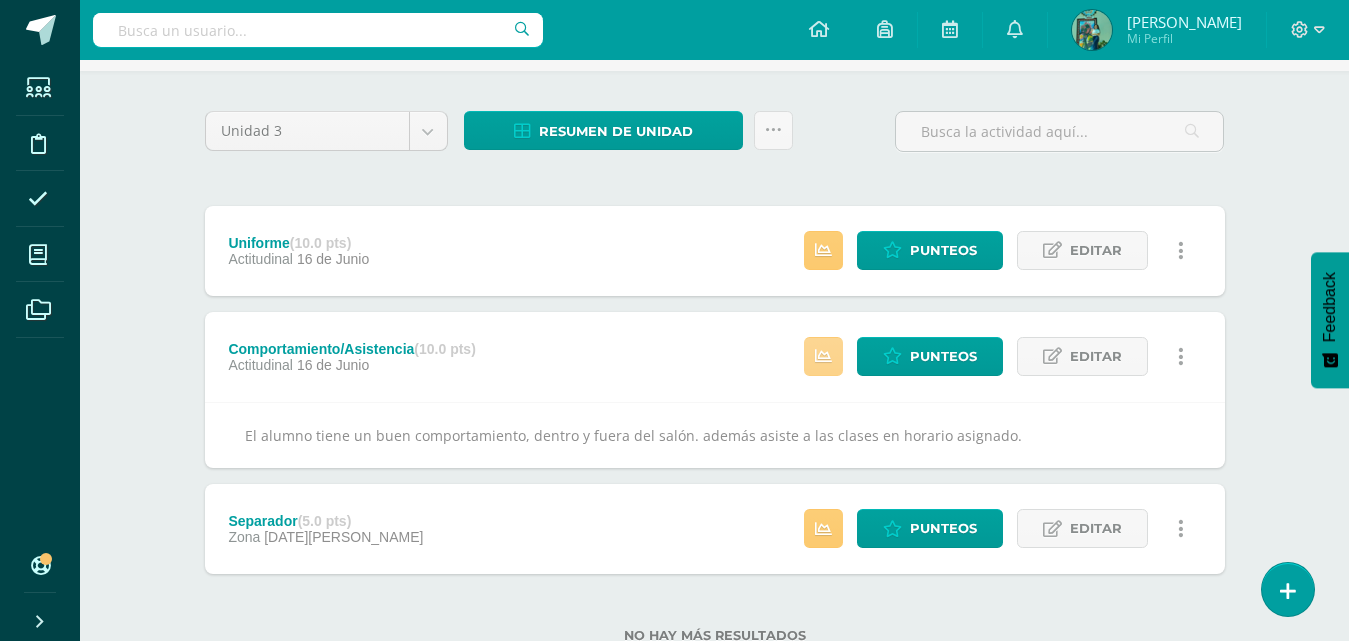 click at bounding box center (823, 356) 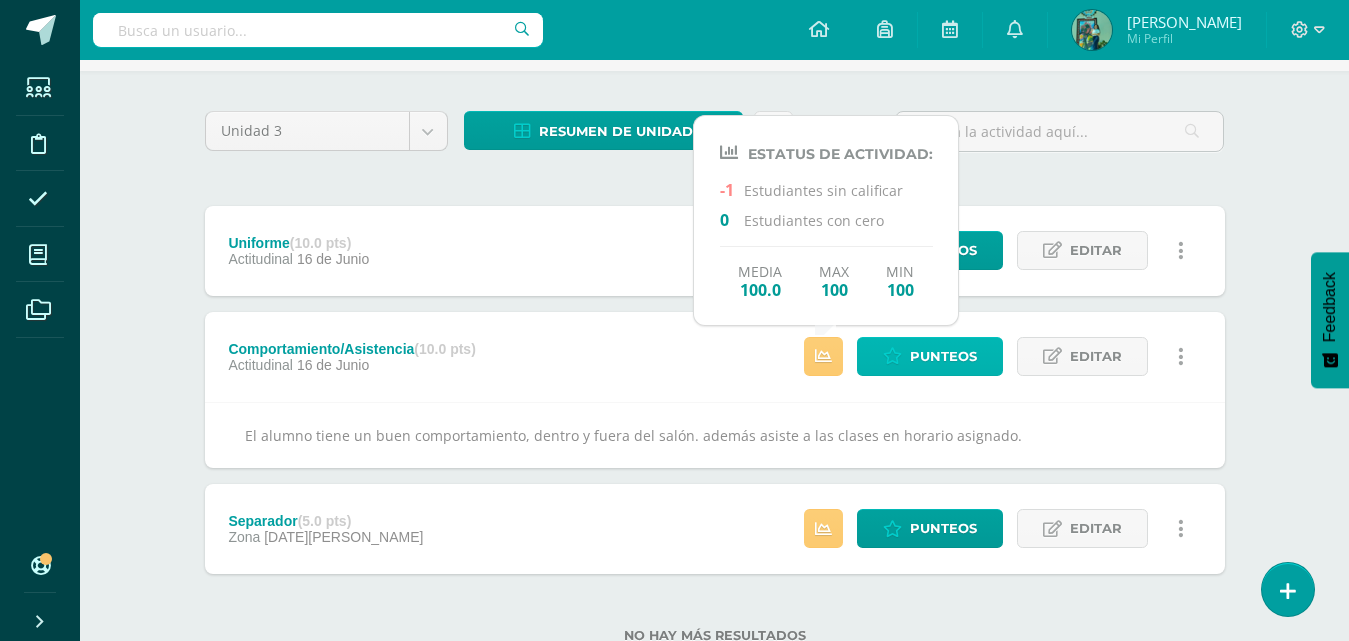 click on "Punteos" at bounding box center (943, 356) 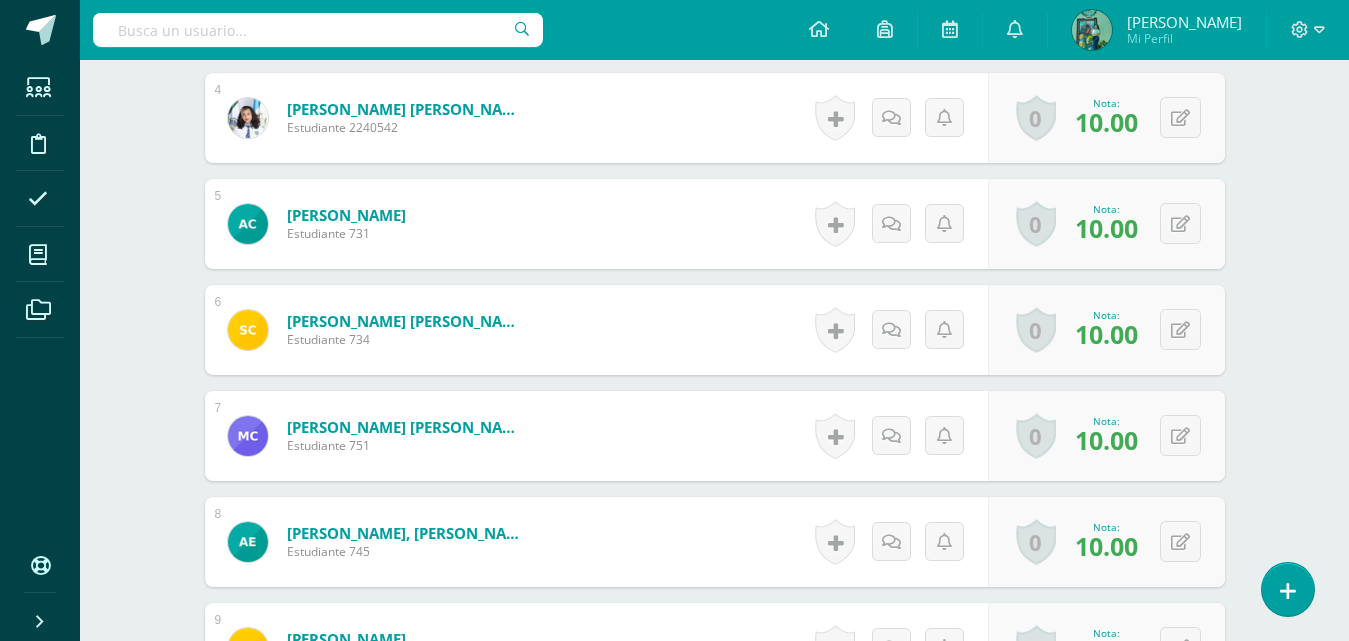 scroll, scrollTop: 0, scrollLeft: 0, axis: both 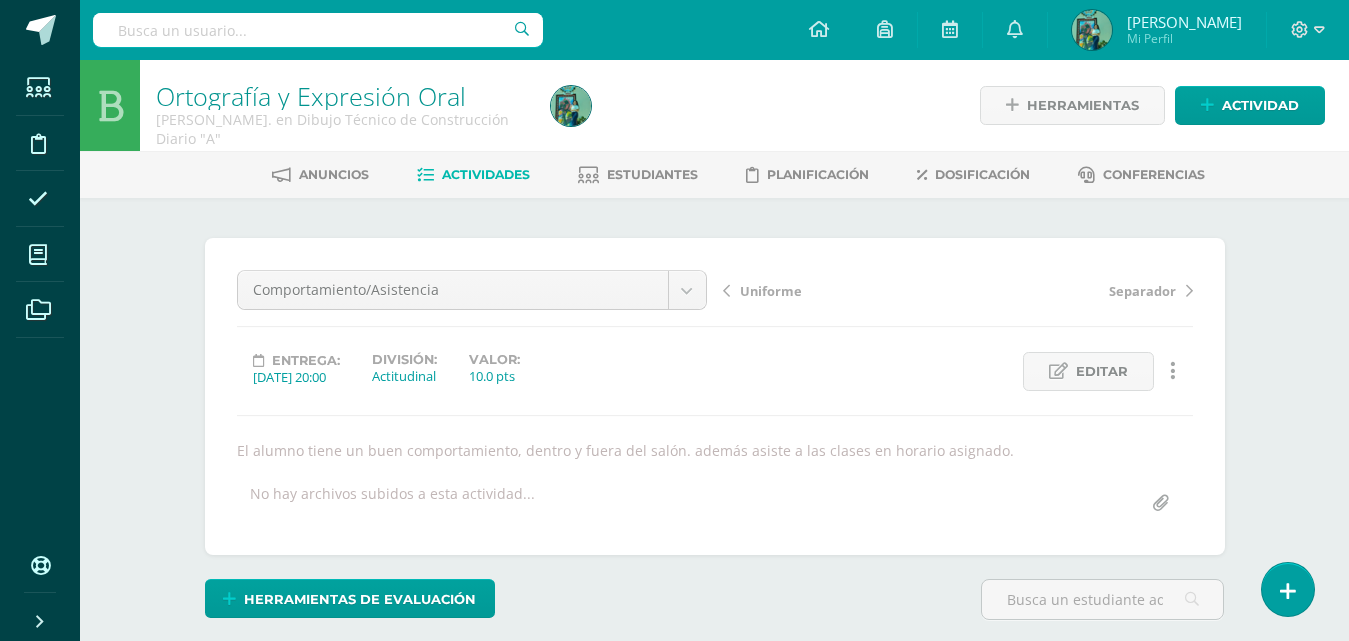 click on "Actividades" at bounding box center (486, 174) 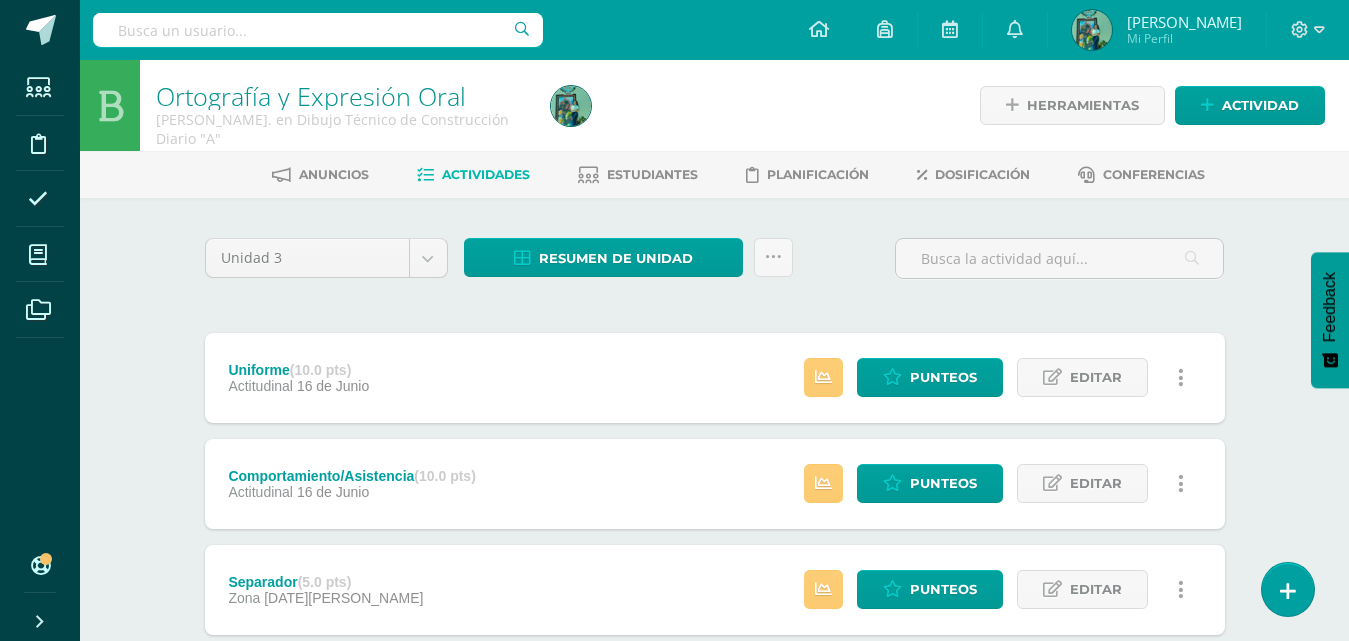scroll, scrollTop: 127, scrollLeft: 0, axis: vertical 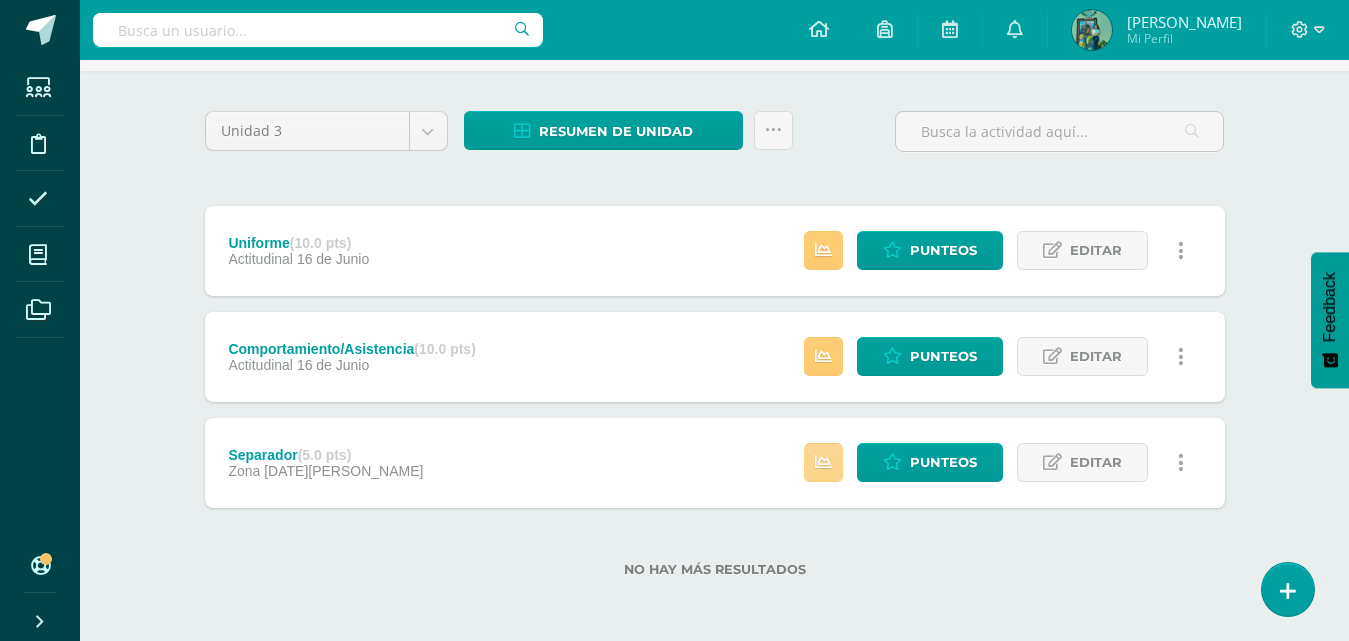 click at bounding box center (823, 462) 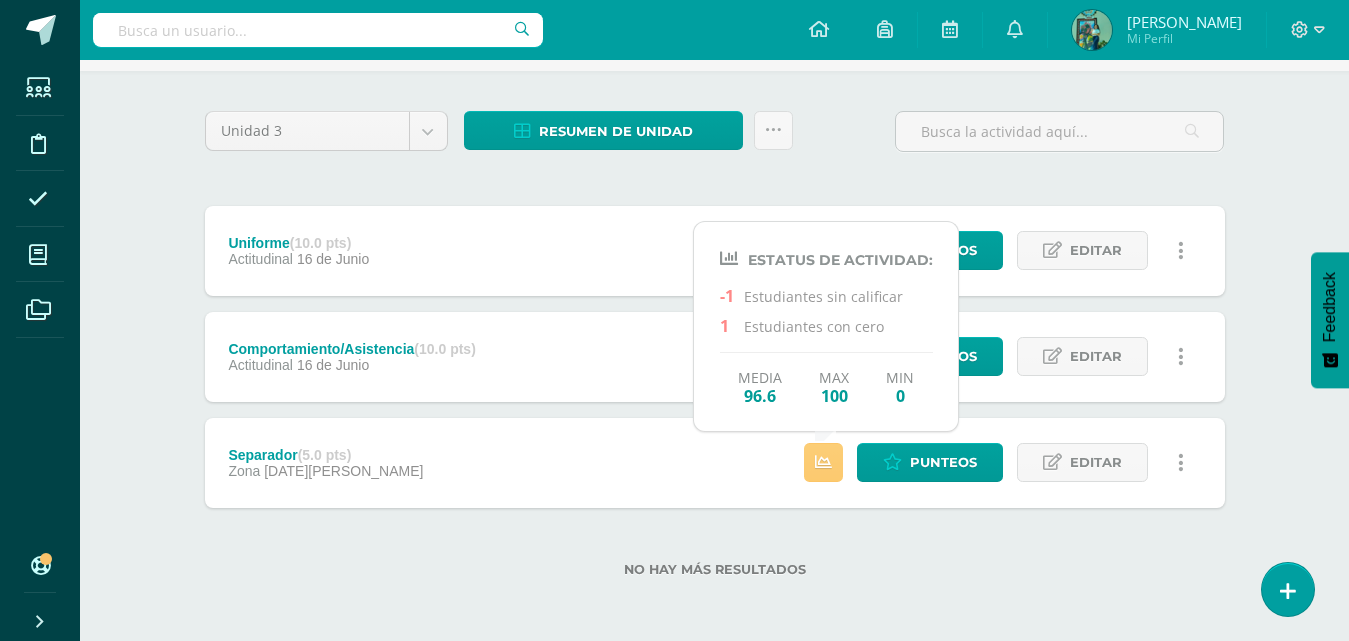 click on "No hay más resultados" at bounding box center (715, 554) 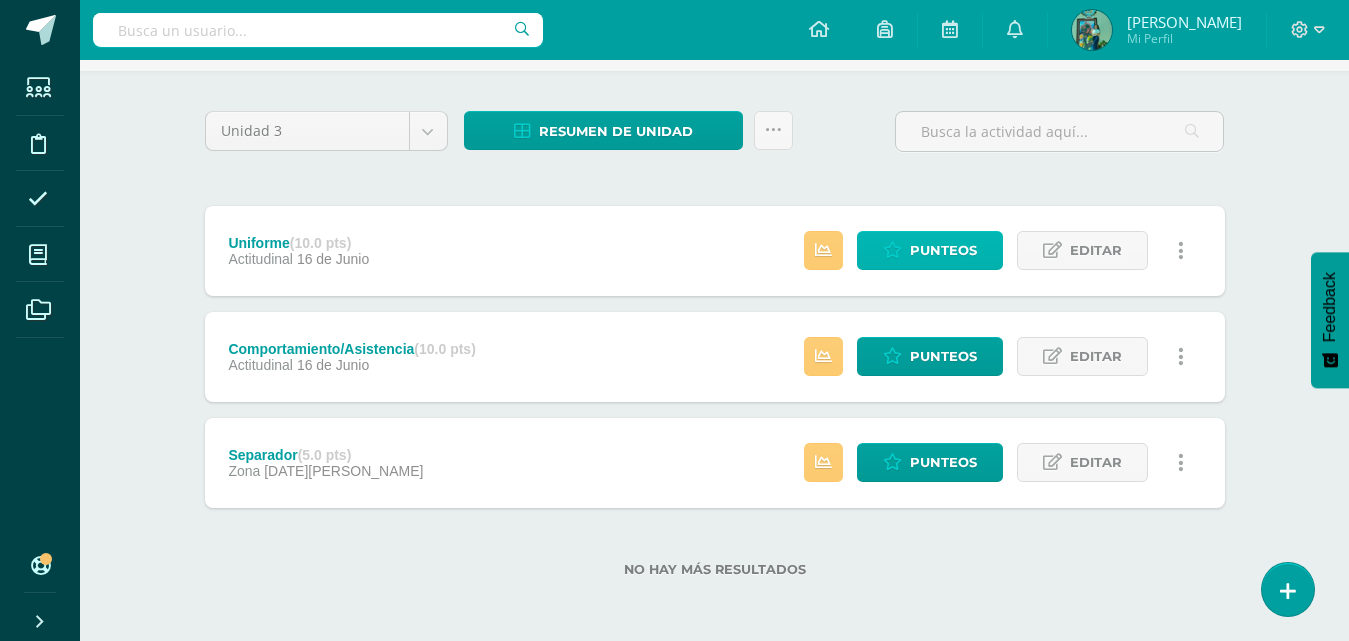 click at bounding box center [892, 250] 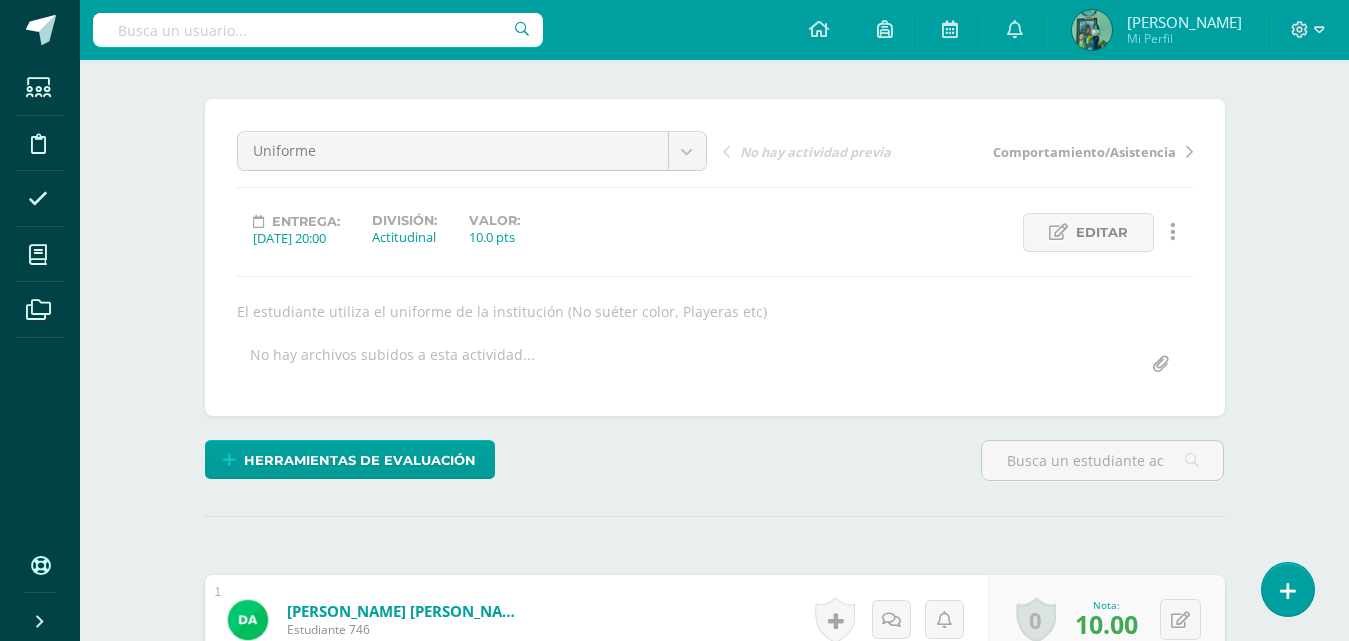scroll, scrollTop: 0, scrollLeft: 0, axis: both 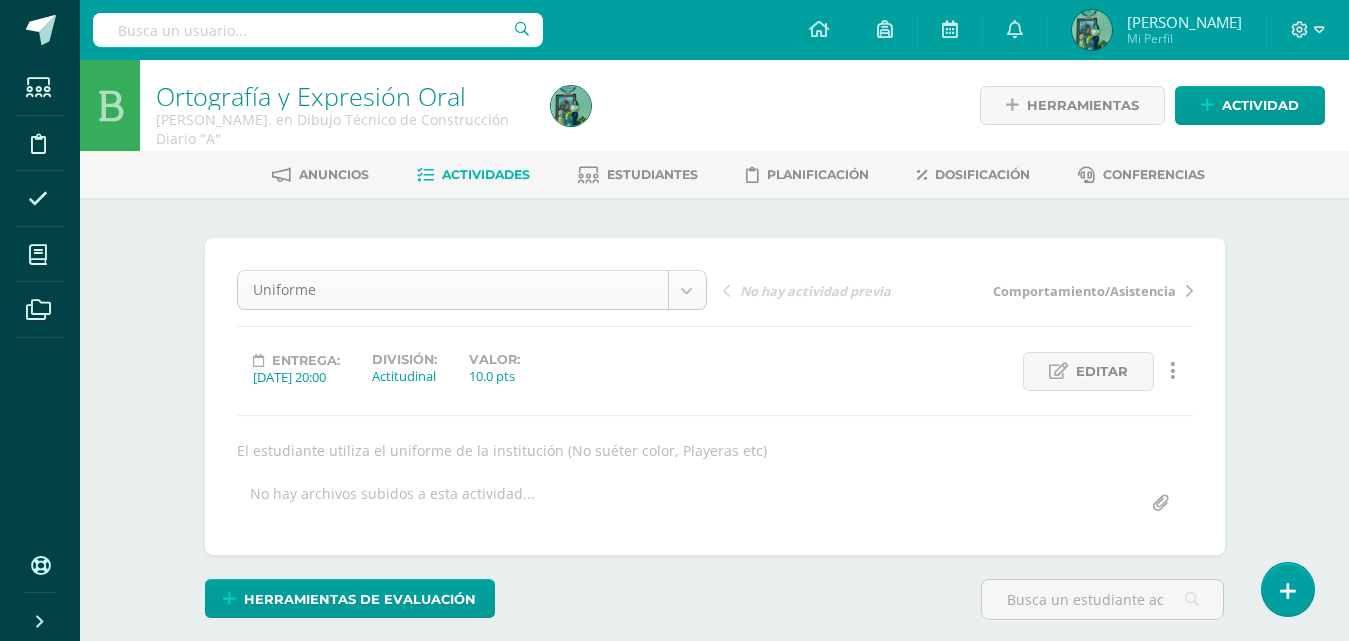 click on "Estudiantes Disciplina Asistencia Mis cursos Archivos Soporte
Centro de ayuda
Últimas actualizaciones
10+ Cerrar panel
Ciencias Sociales y Formación Ciudadana
Primero
Básicos Plan Diario
"A"
Actividades Estudiantes Planificación Dosificación
Ciencias Sociales y Formación Ciudadana
Primero
Básicos Plan Diario
"B"
Actividades Estudiantes Planificación Dosificación
Ciencias Sociales. y Formación Ciudadana
Tercero
Básicos Plan Diario
"A"
Actividades Estudiantes Planificación Dosificación Mi Perfil" at bounding box center (674, 990) 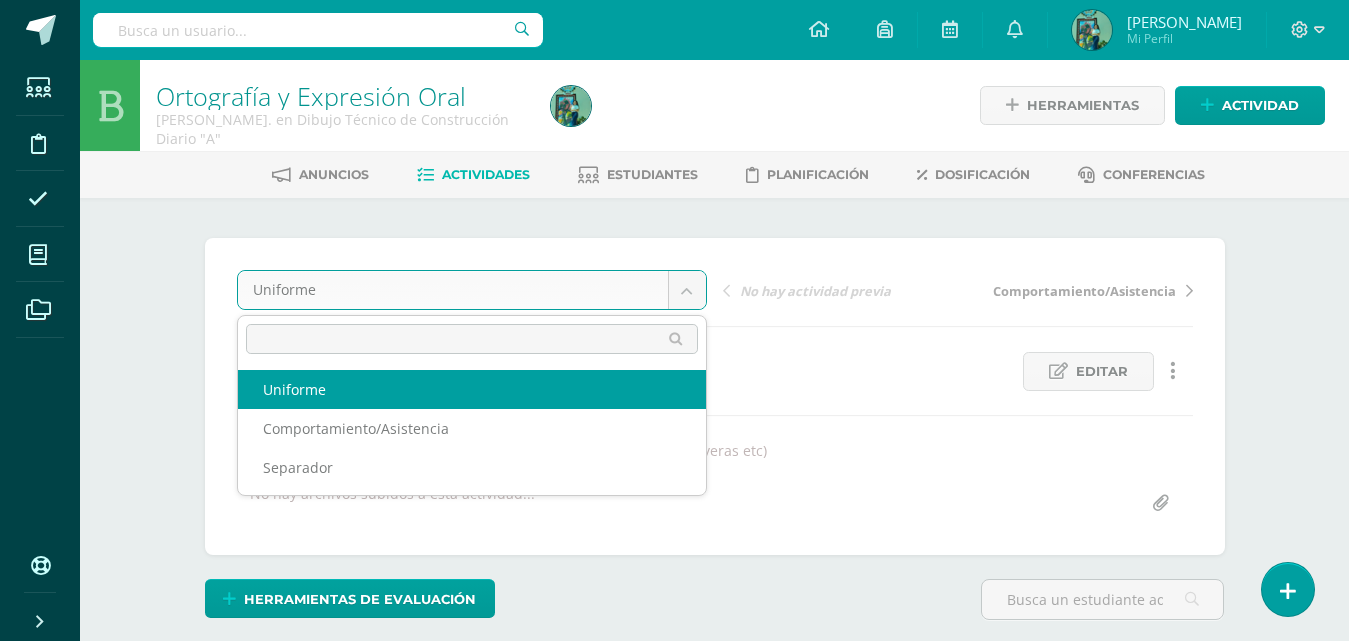 scroll, scrollTop: 1, scrollLeft: 0, axis: vertical 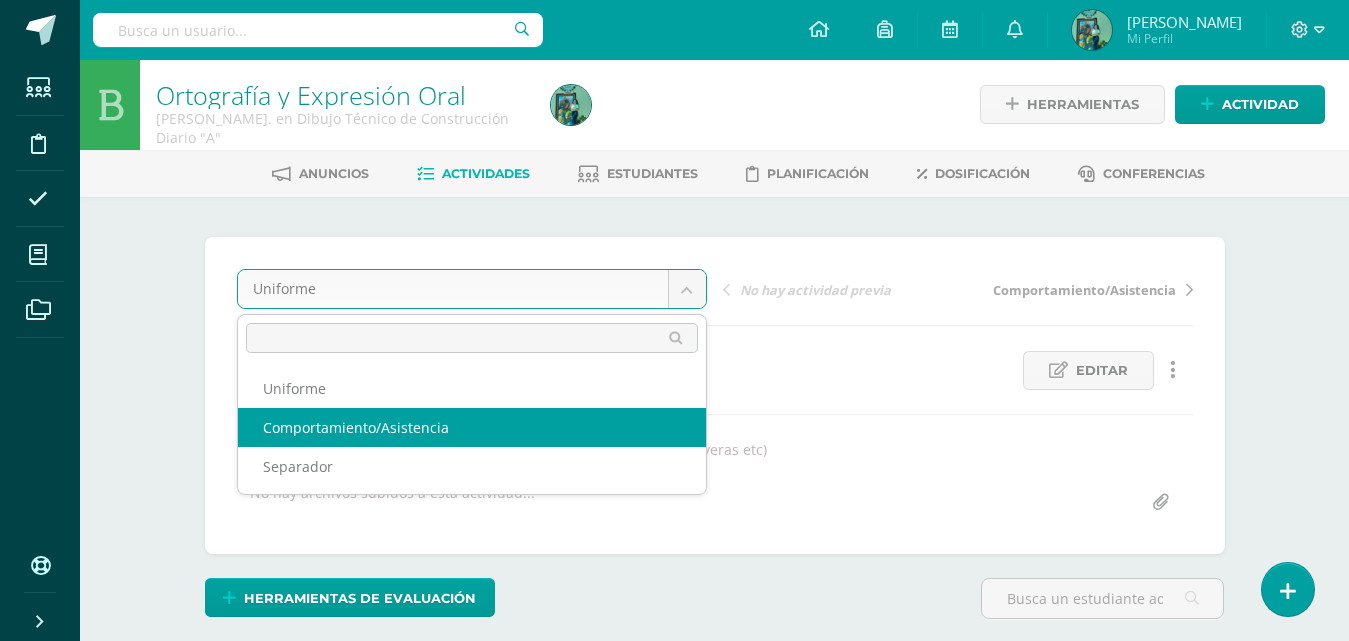 select on "/dashboard/teacher/grade-activity/79313/" 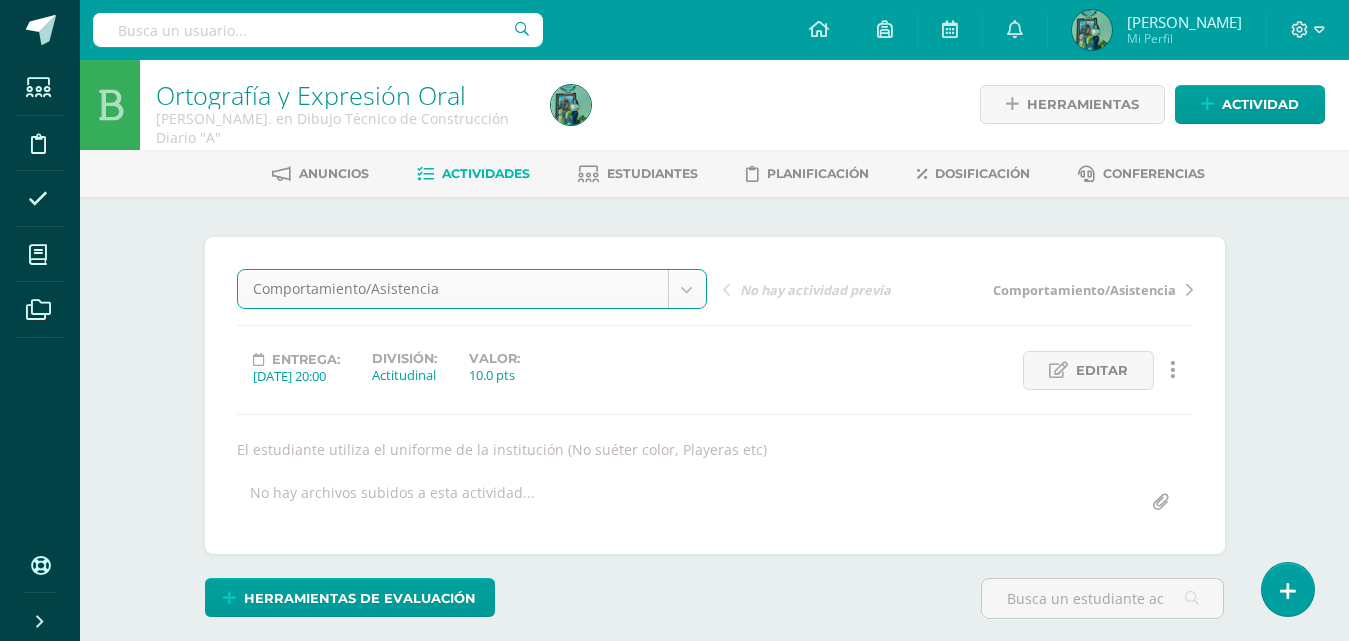 scroll, scrollTop: 2, scrollLeft: 0, axis: vertical 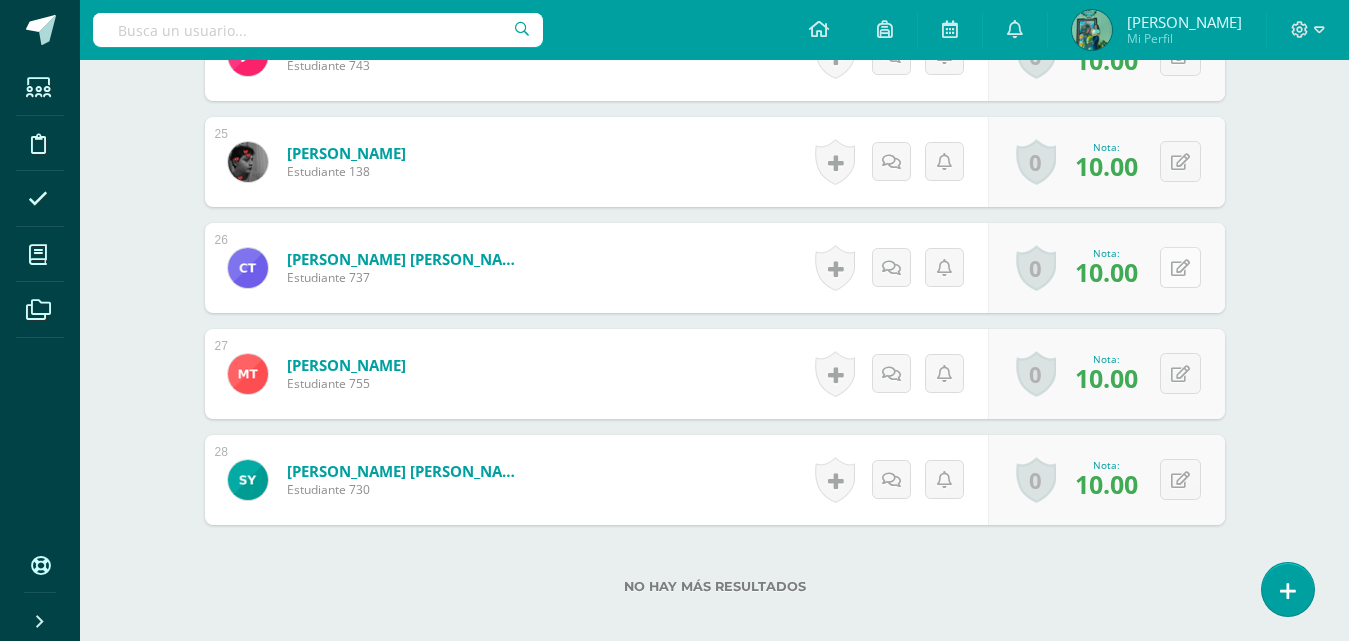 click at bounding box center [1180, 267] 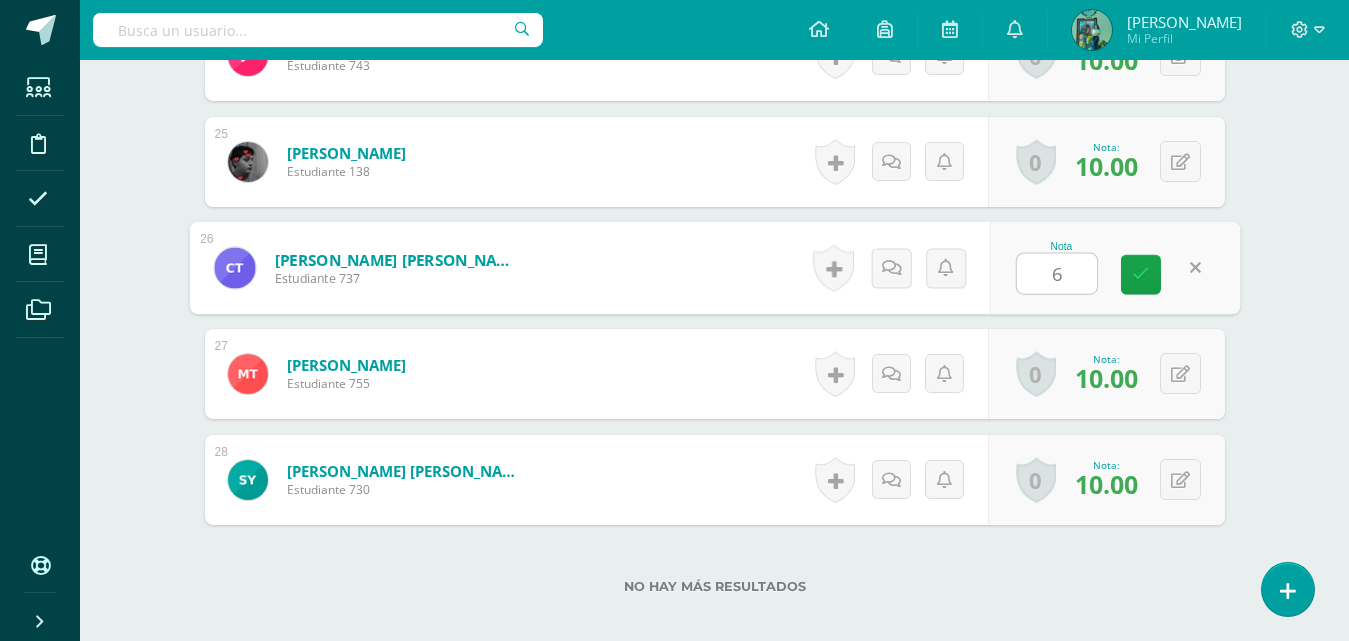 type on "6" 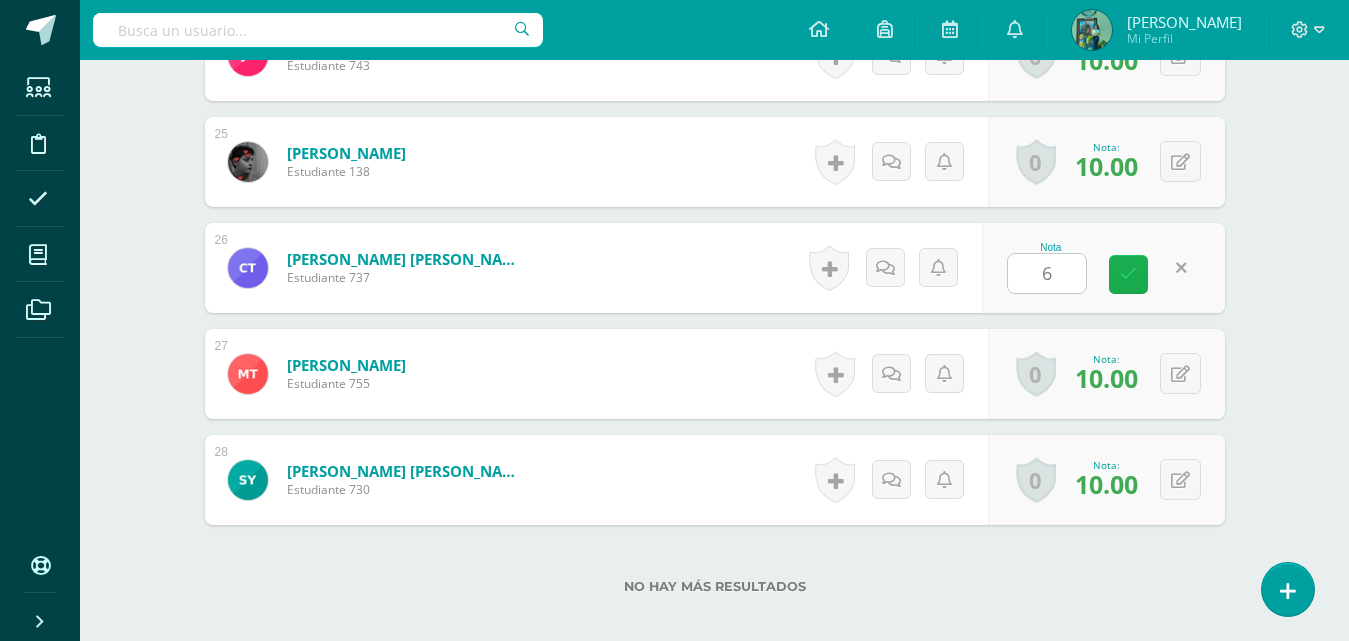 click at bounding box center (1128, 274) 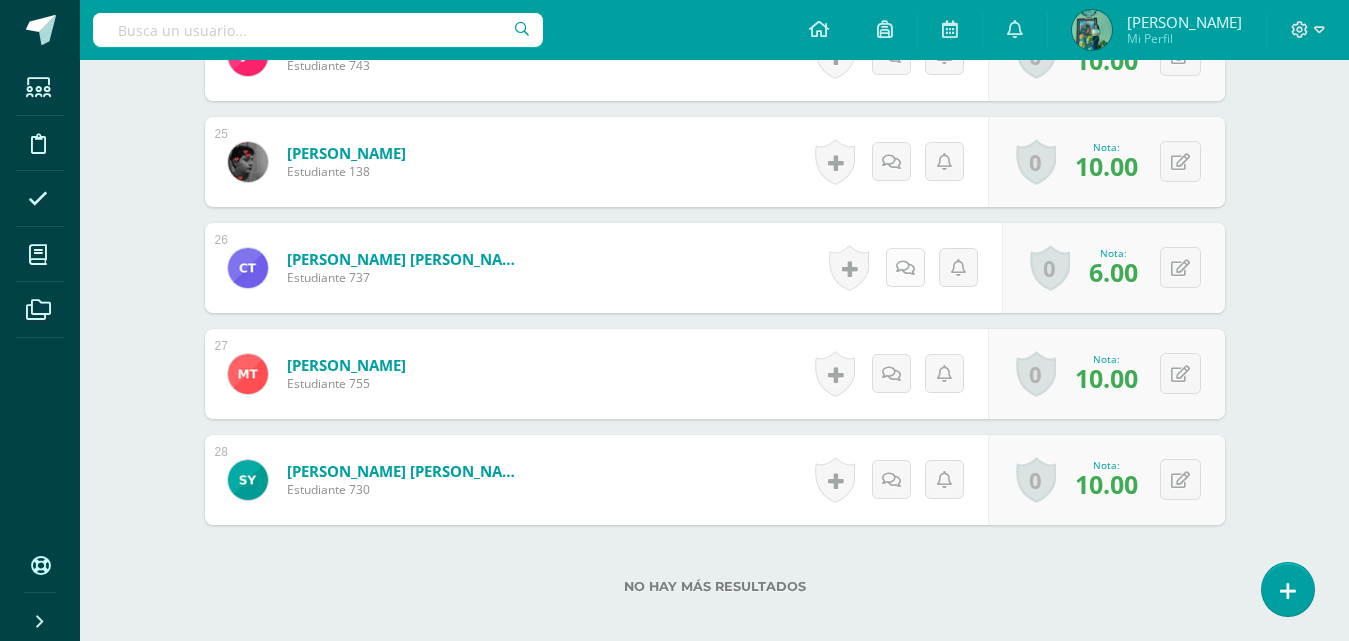 click at bounding box center [905, 268] 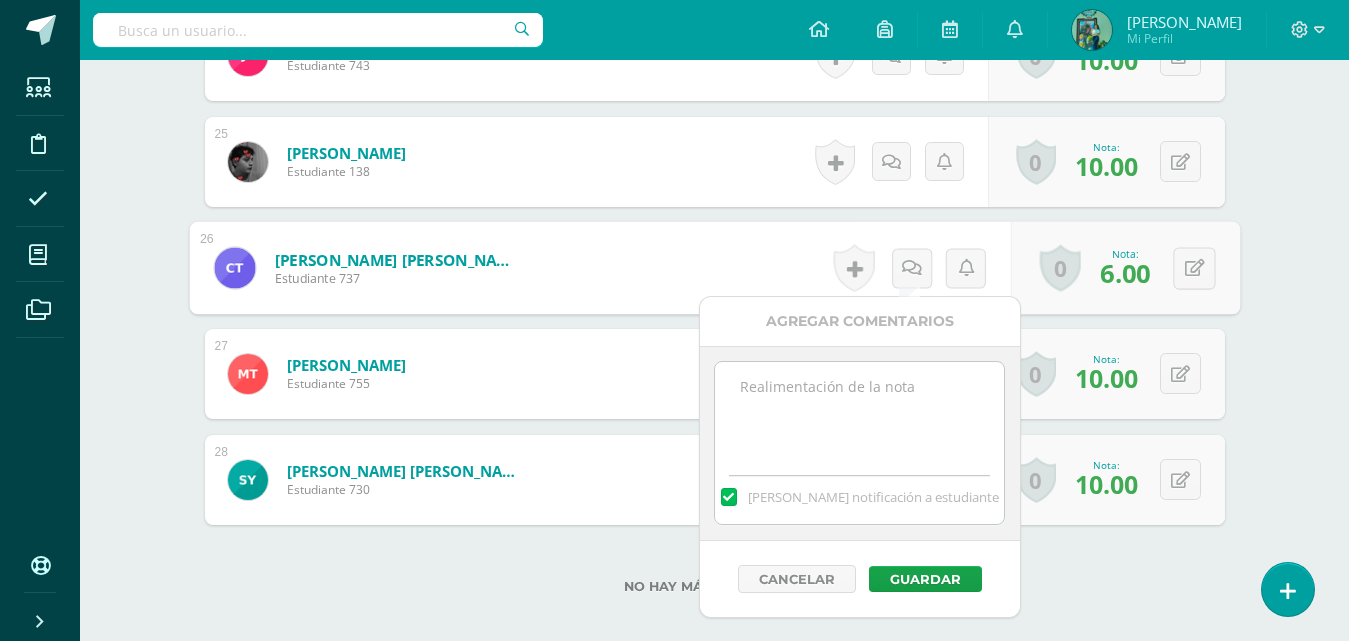 click at bounding box center (859, 412) 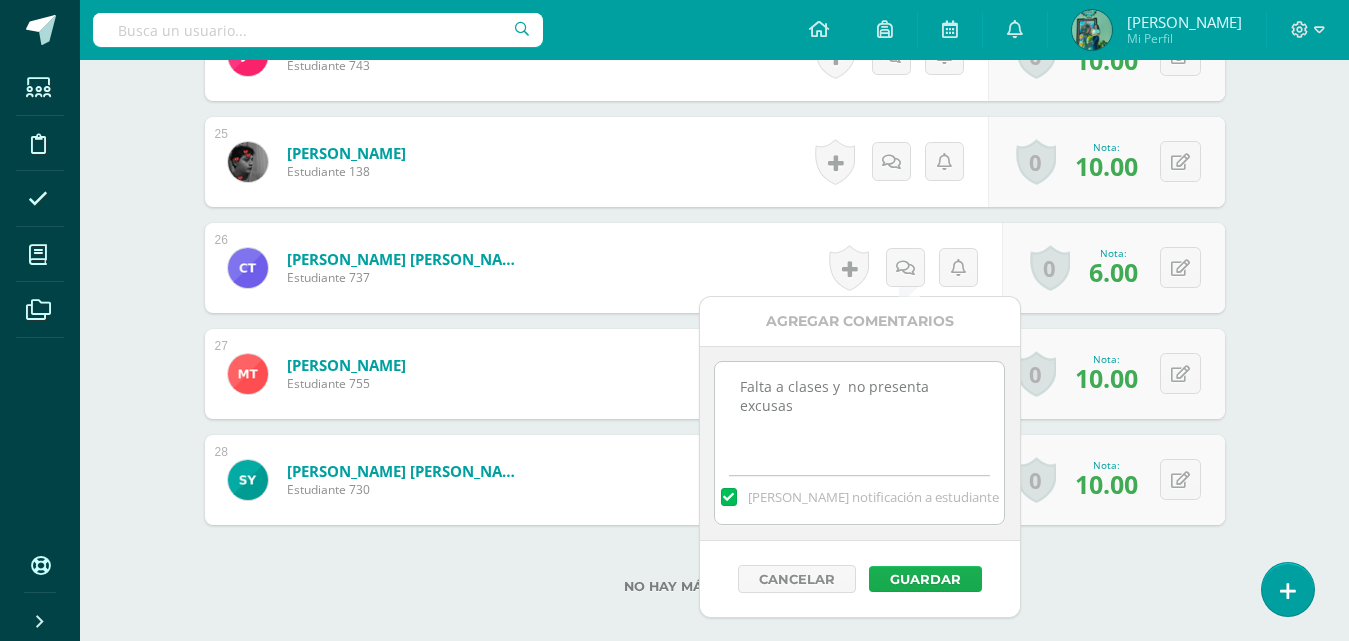 type on "Falta a clases y  no presenta excusas" 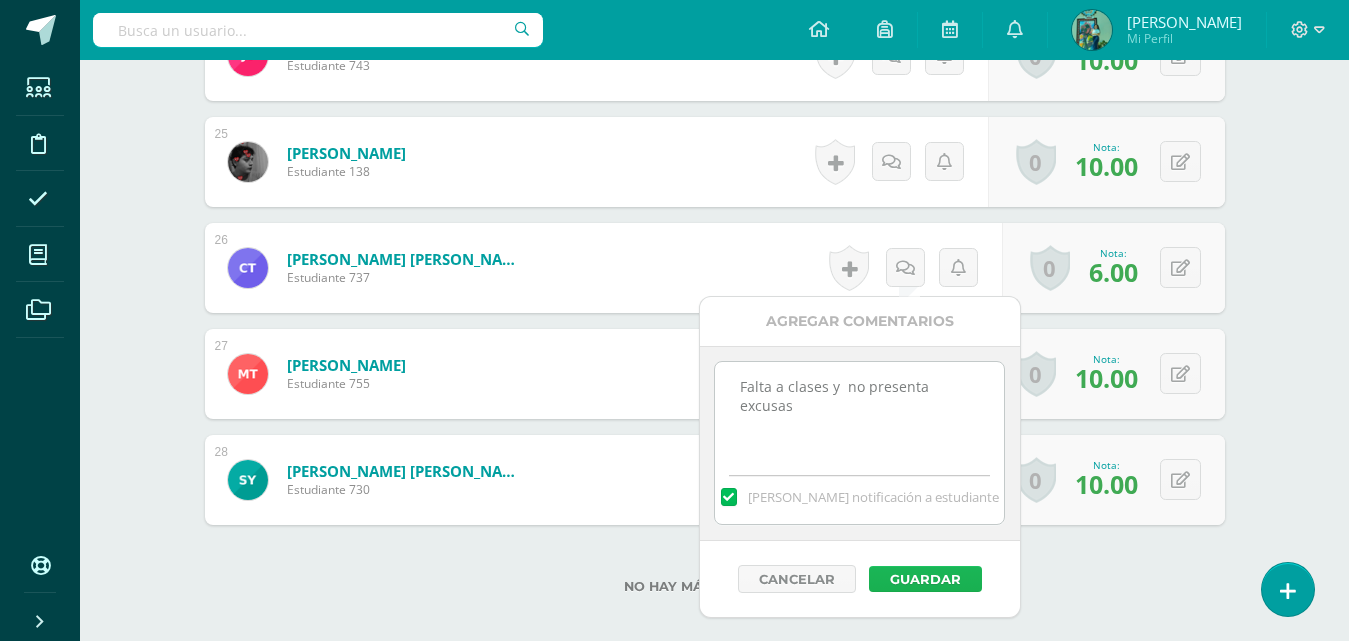 click on "Guardar" at bounding box center (925, 579) 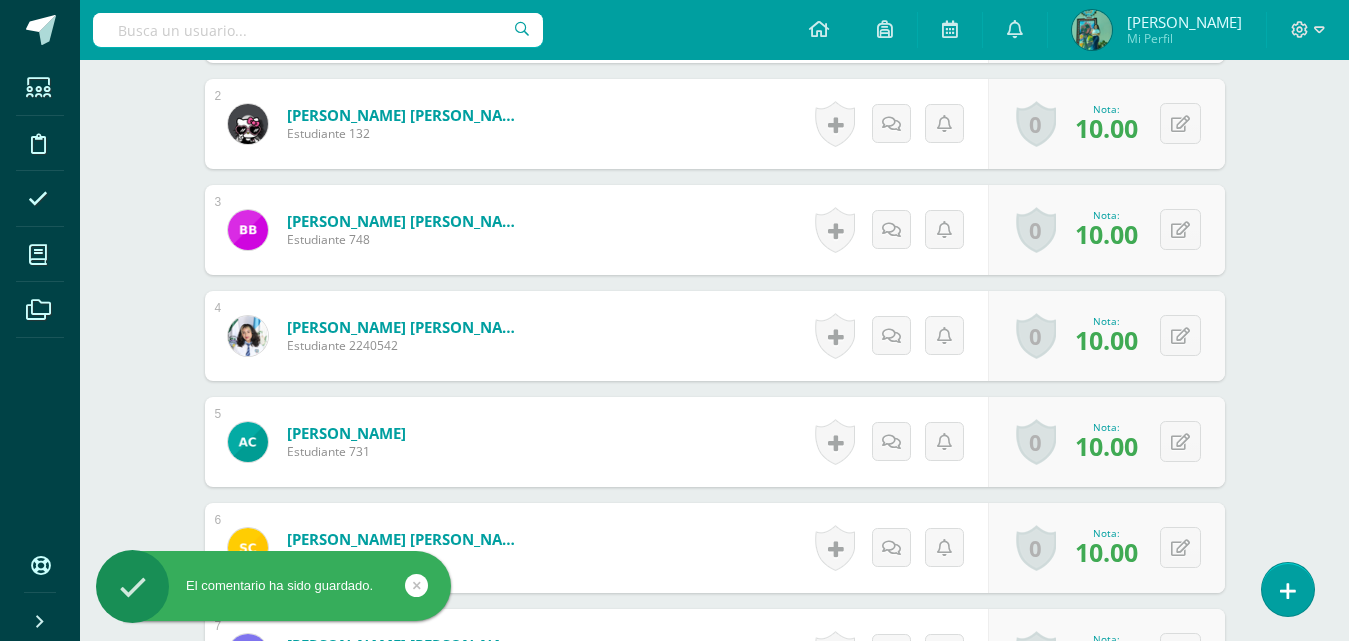 scroll, scrollTop: 0, scrollLeft: 0, axis: both 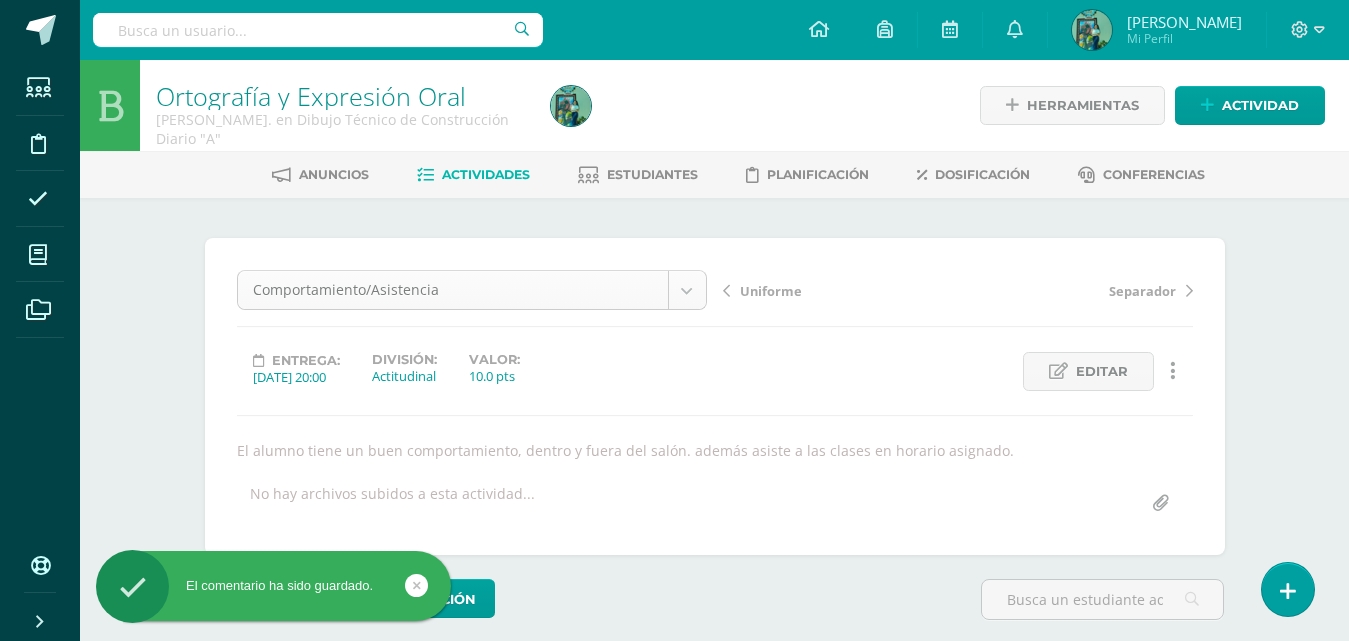 click on "El comentario ha sido guardado.         Estudiantes Disciplina Asistencia Mis cursos Archivos Soporte
Centro de ayuda
Últimas actualizaciones
10+ Cerrar panel
Ciencias Sociales y Formación Ciudadana
Primero
Básicos Plan Diario
"A"
Actividades Estudiantes Planificación Dosificación
Ciencias Sociales y Formación Ciudadana
Primero
Básicos Plan Diario
"B"
Actividades Estudiantes Planificación Dosificación
Ciencias Sociales. y Formación Ciudadana
Tercero
Básicos Plan Diario
"A"
Actividades Avisos" at bounding box center (674, 1947) 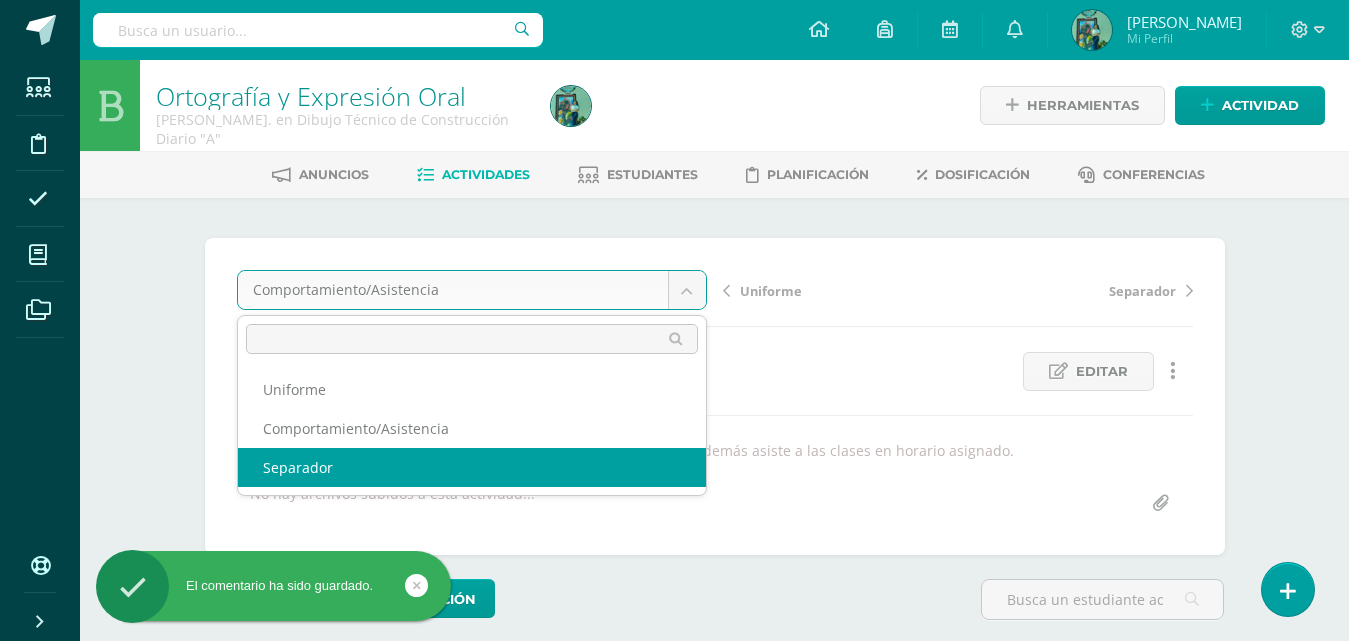 select on "/dashboard/teacher/grade-activity/79296/" 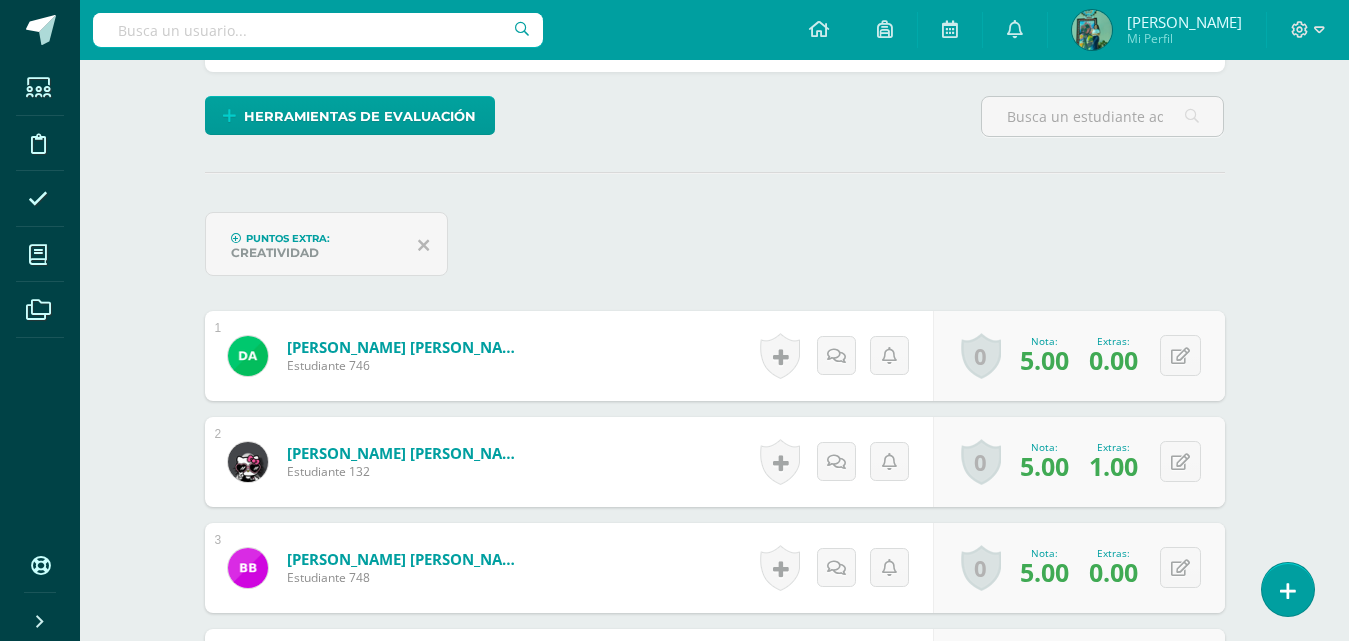 scroll, scrollTop: 0, scrollLeft: 0, axis: both 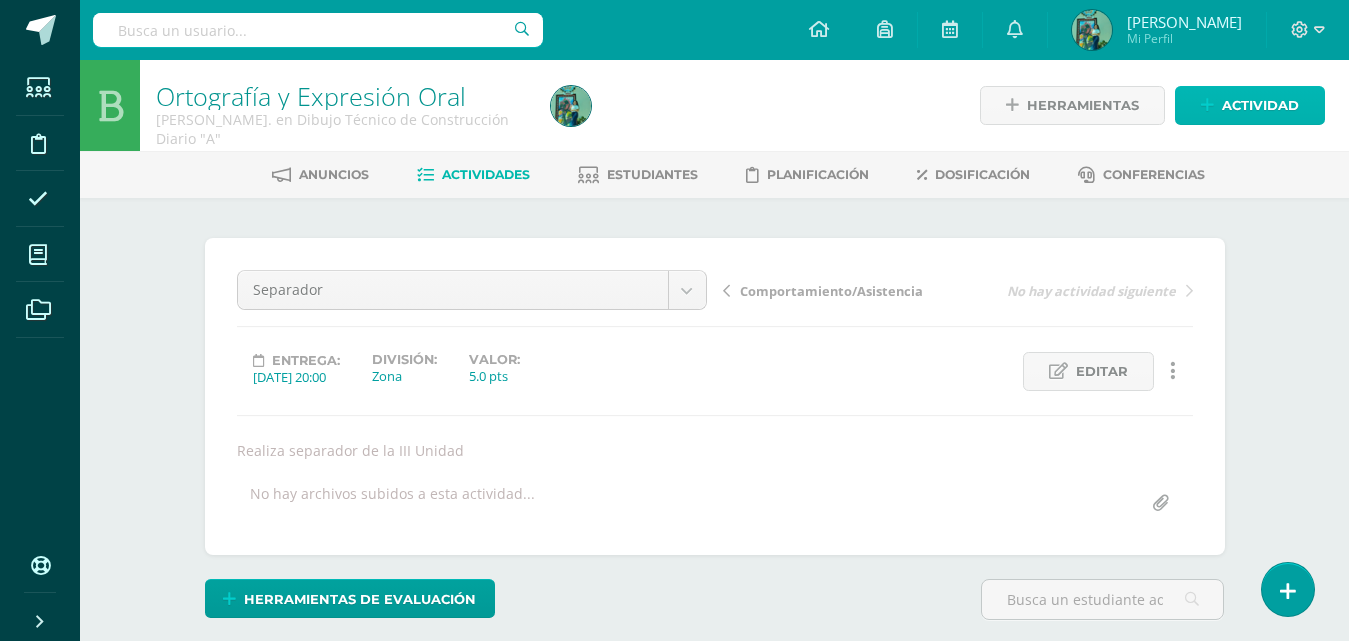 click on "Actividad" at bounding box center (1260, 105) 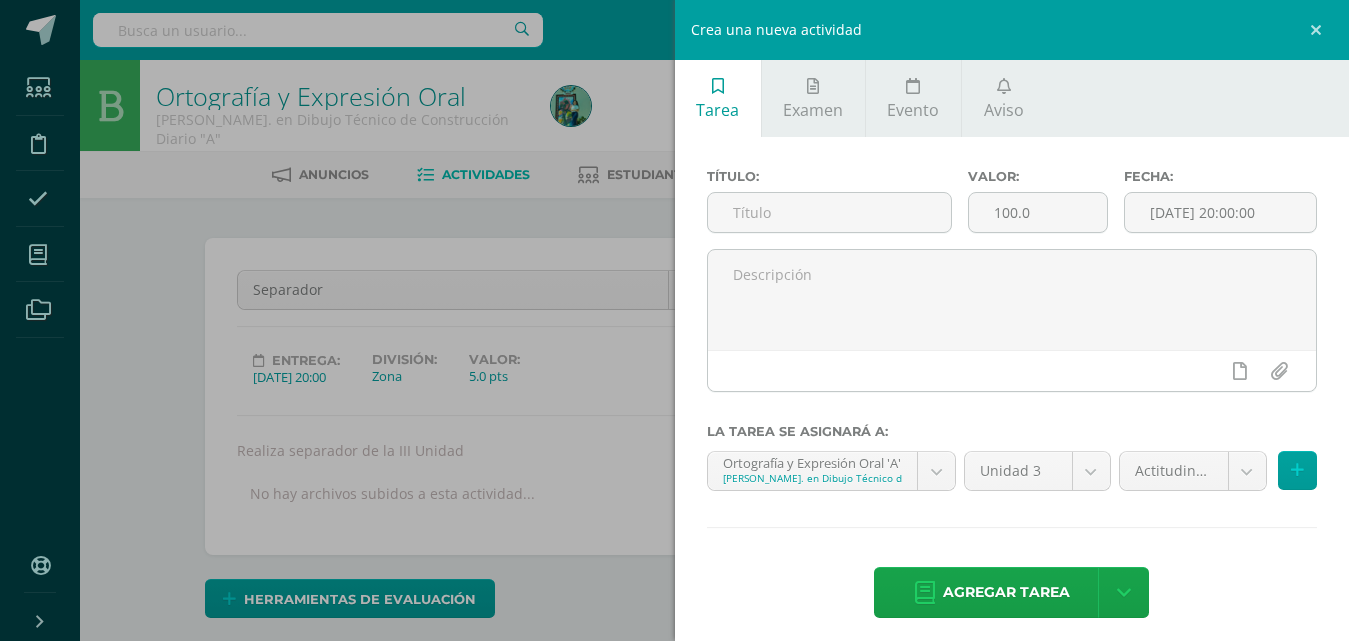 scroll, scrollTop: 1, scrollLeft: 0, axis: vertical 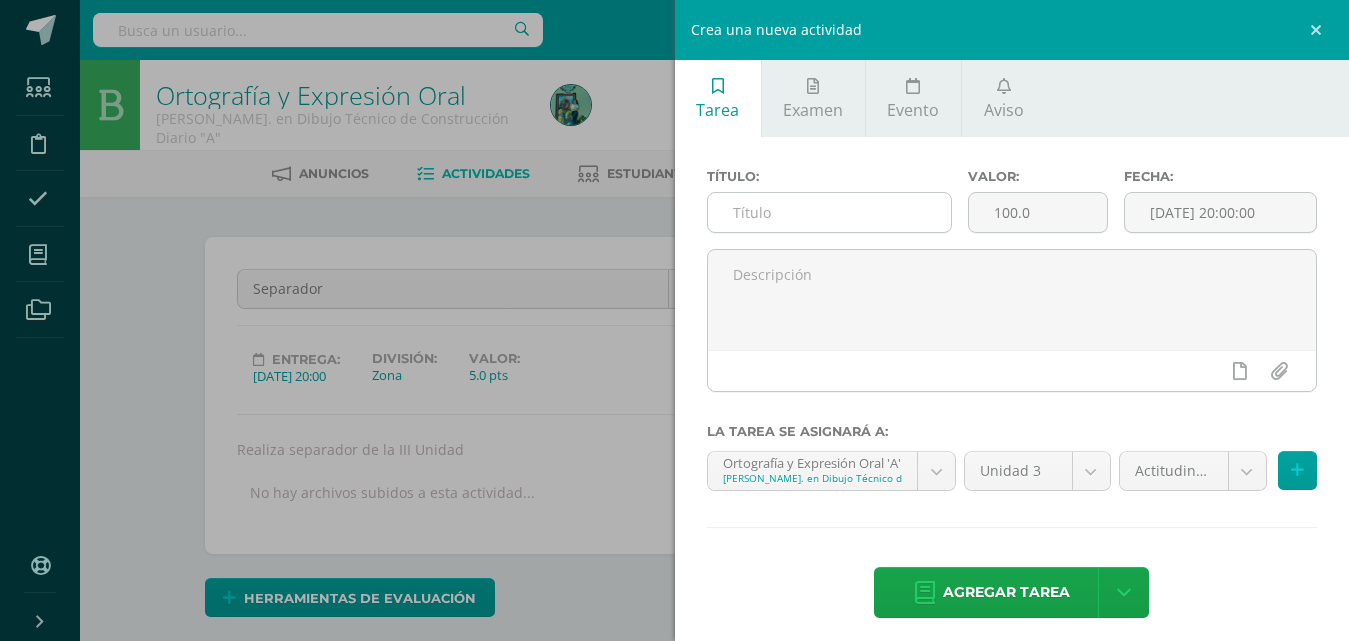 click at bounding box center [829, 212] 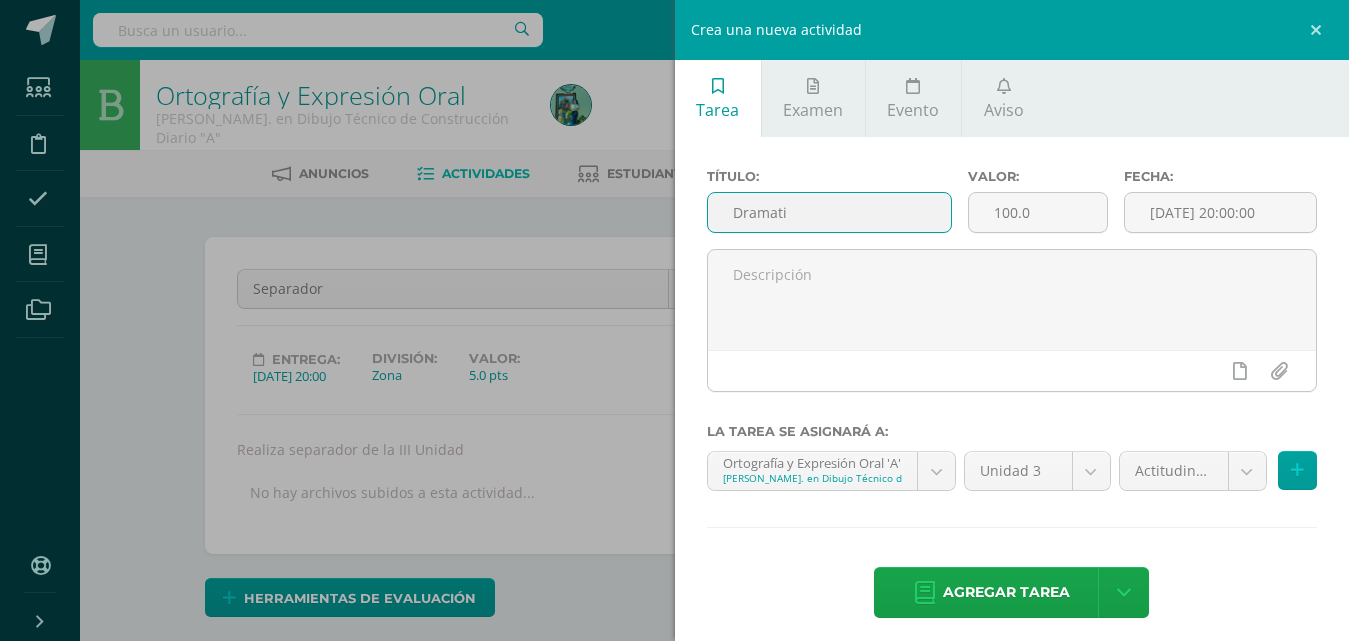 scroll, scrollTop: 2, scrollLeft: 0, axis: vertical 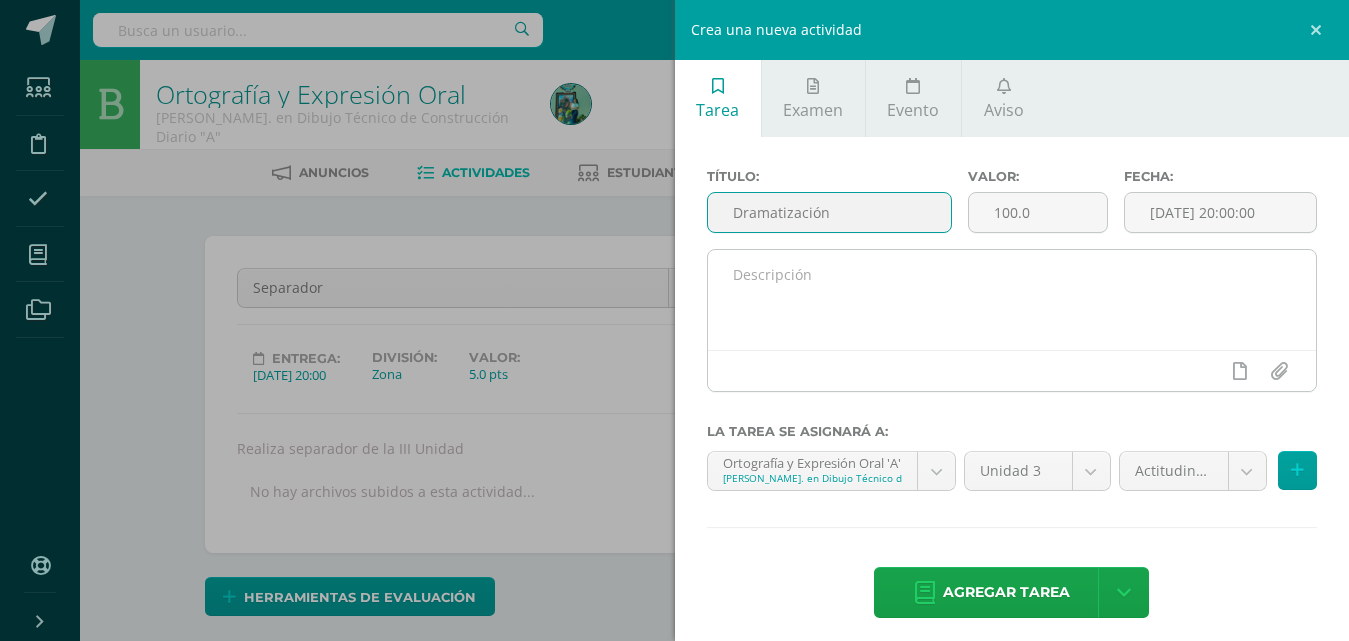 type on "Dramatización" 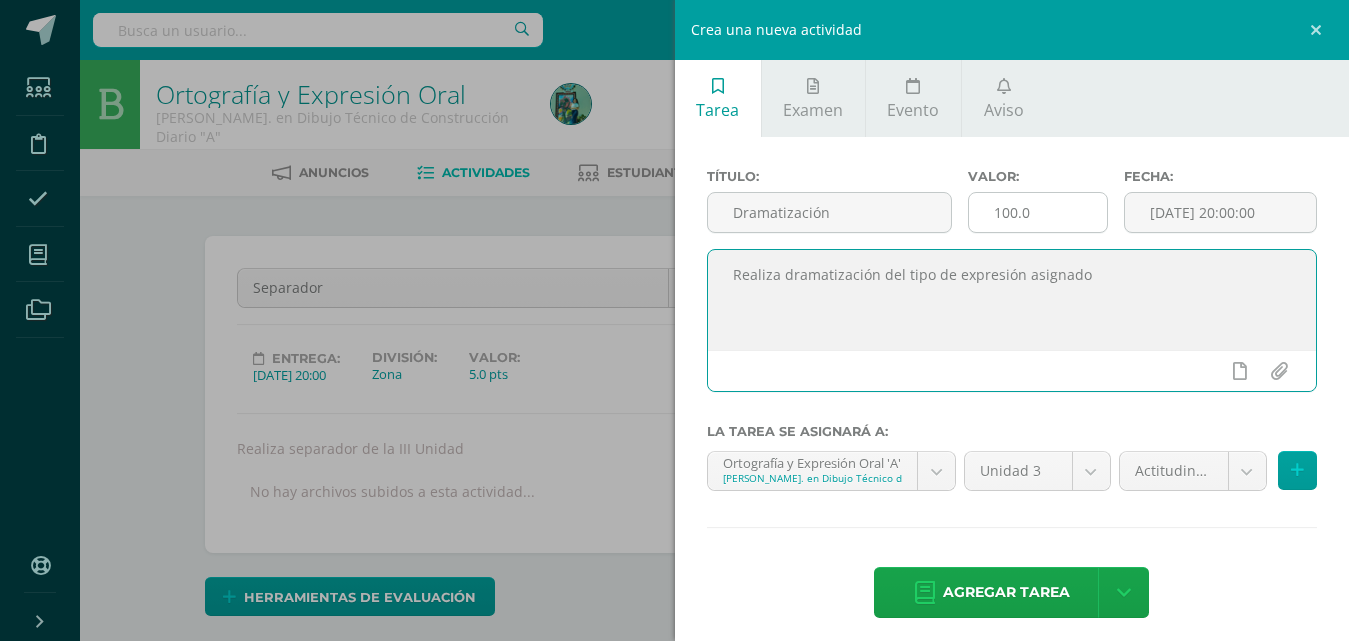 type on "Realiza dramatización del tipo de expresión asignado" 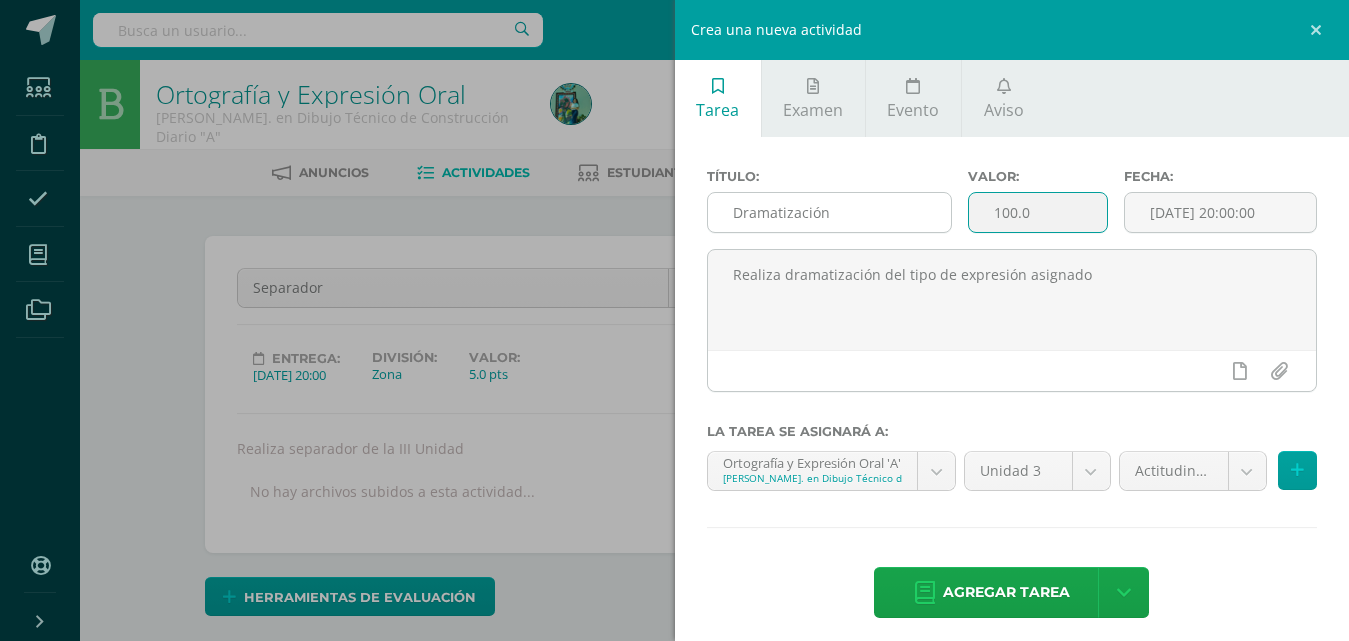 drag, startPoint x: 1036, startPoint y: 203, endPoint x: 909, endPoint y: 211, distance: 127.25172 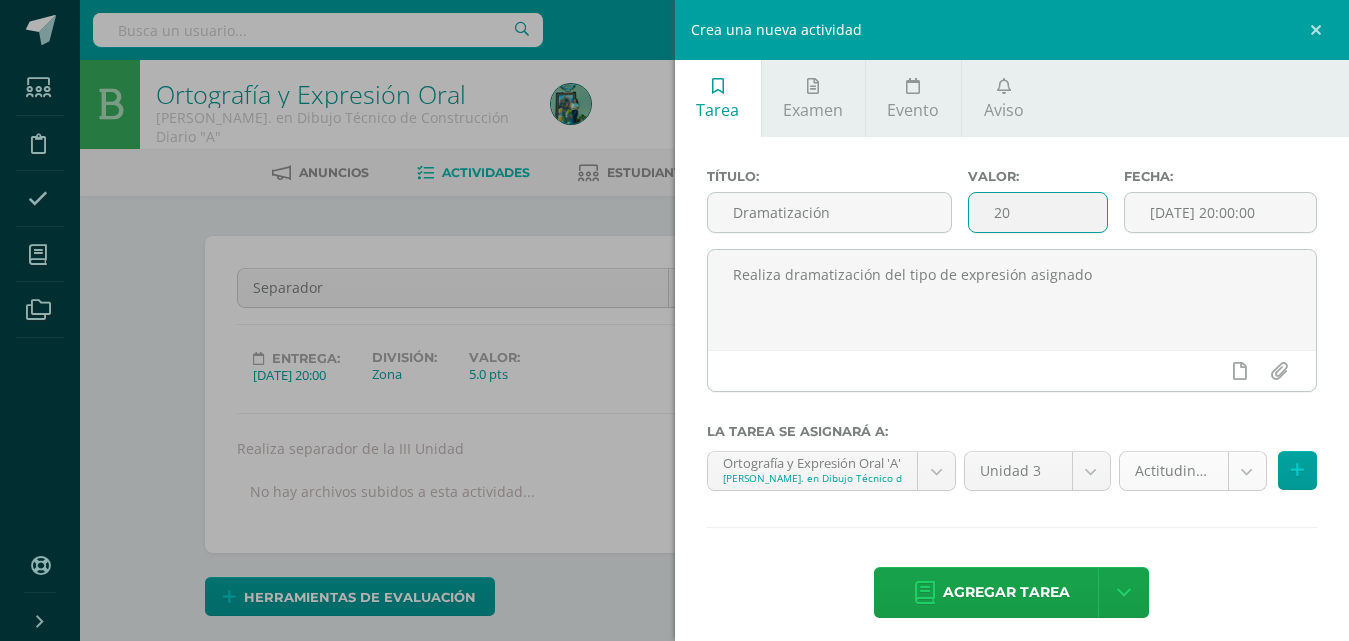 type on "20" 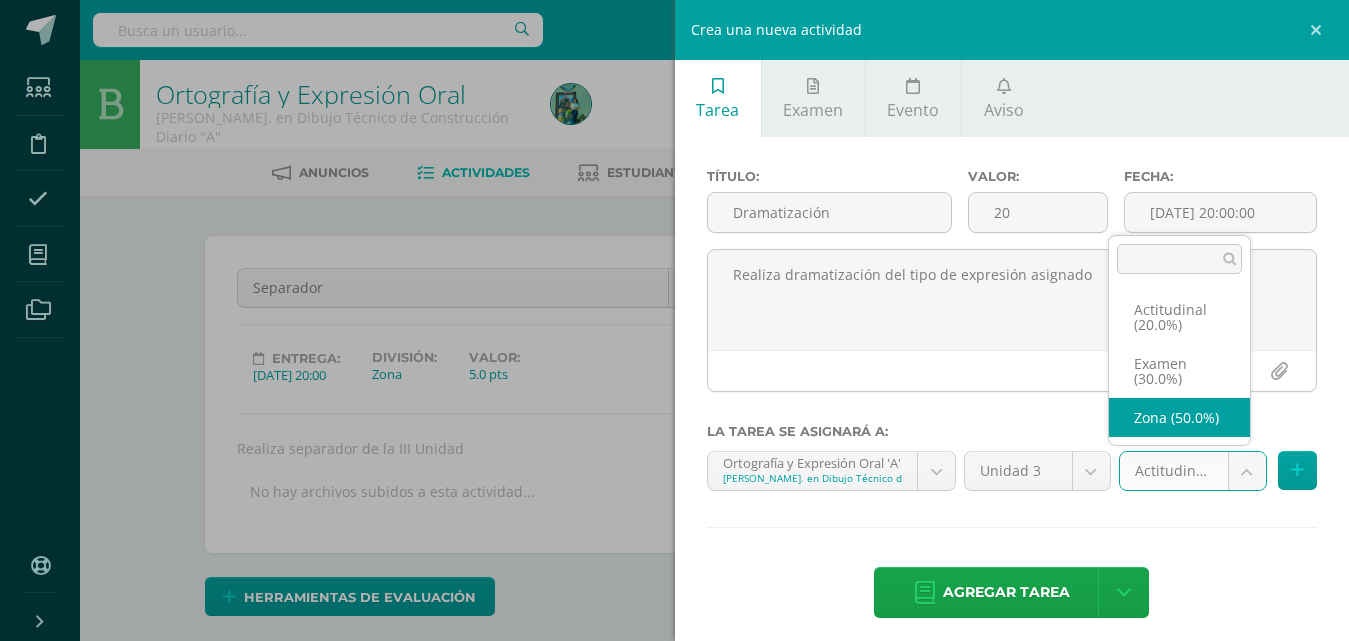 select on "69102" 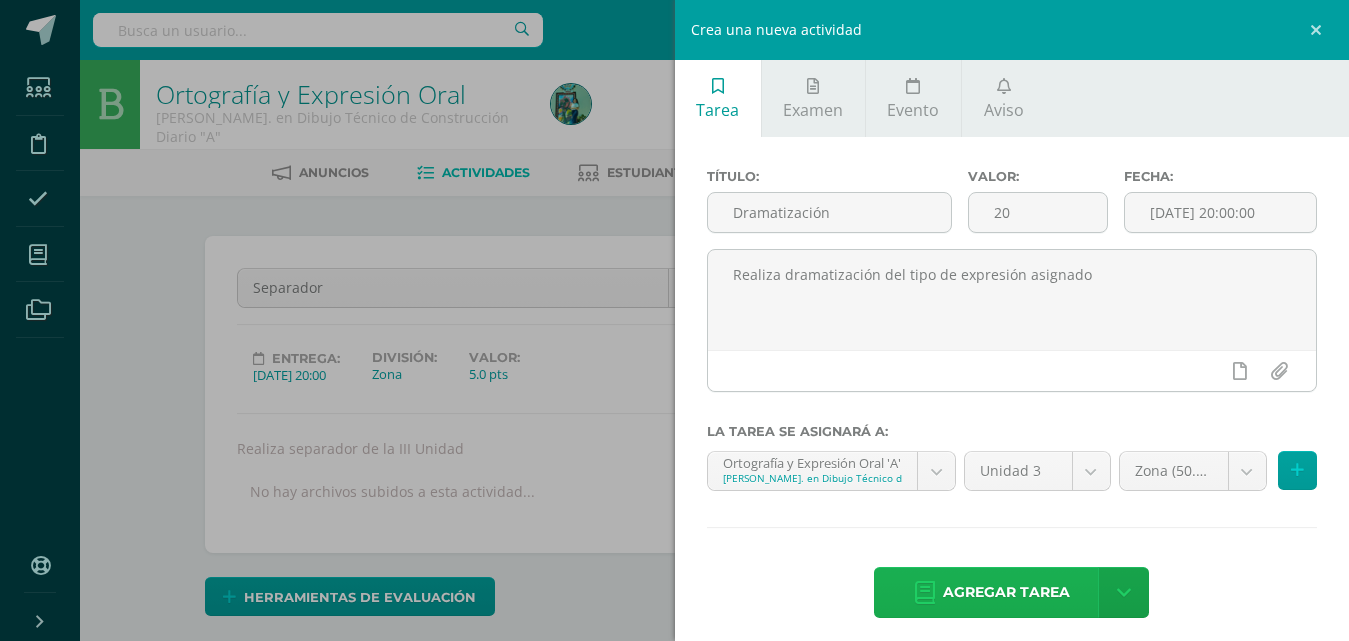 click on "Agregar tarea" at bounding box center (1006, 592) 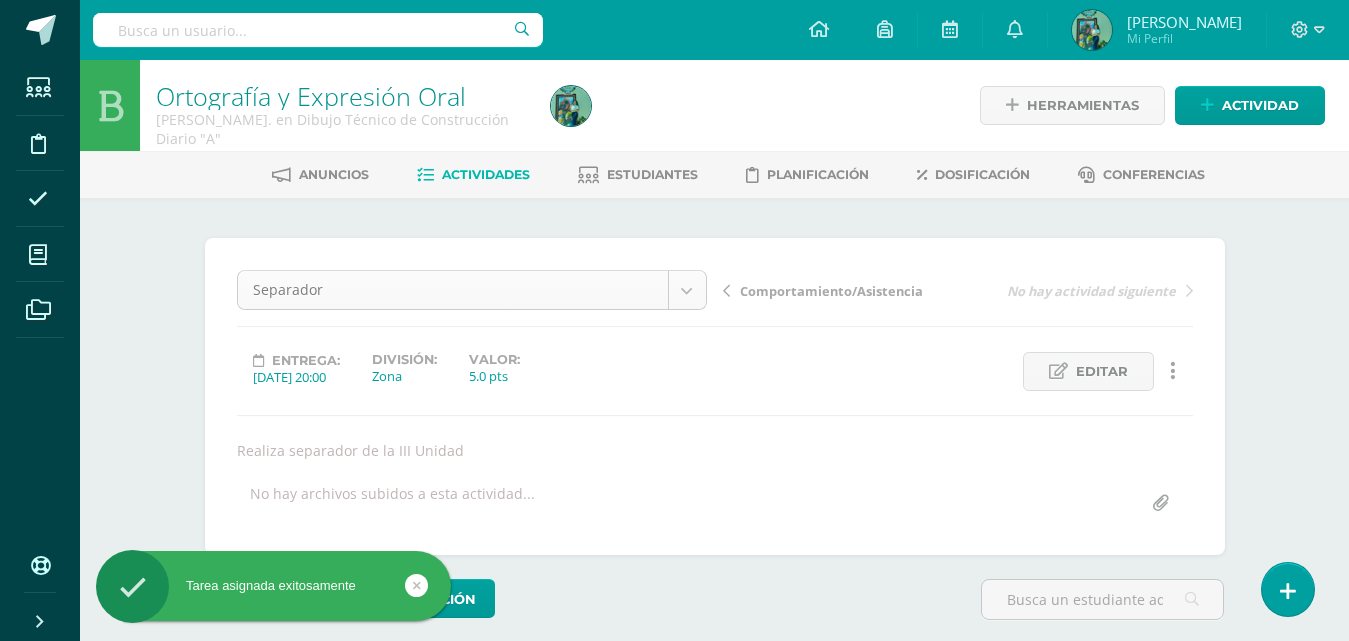scroll, scrollTop: 0, scrollLeft: 0, axis: both 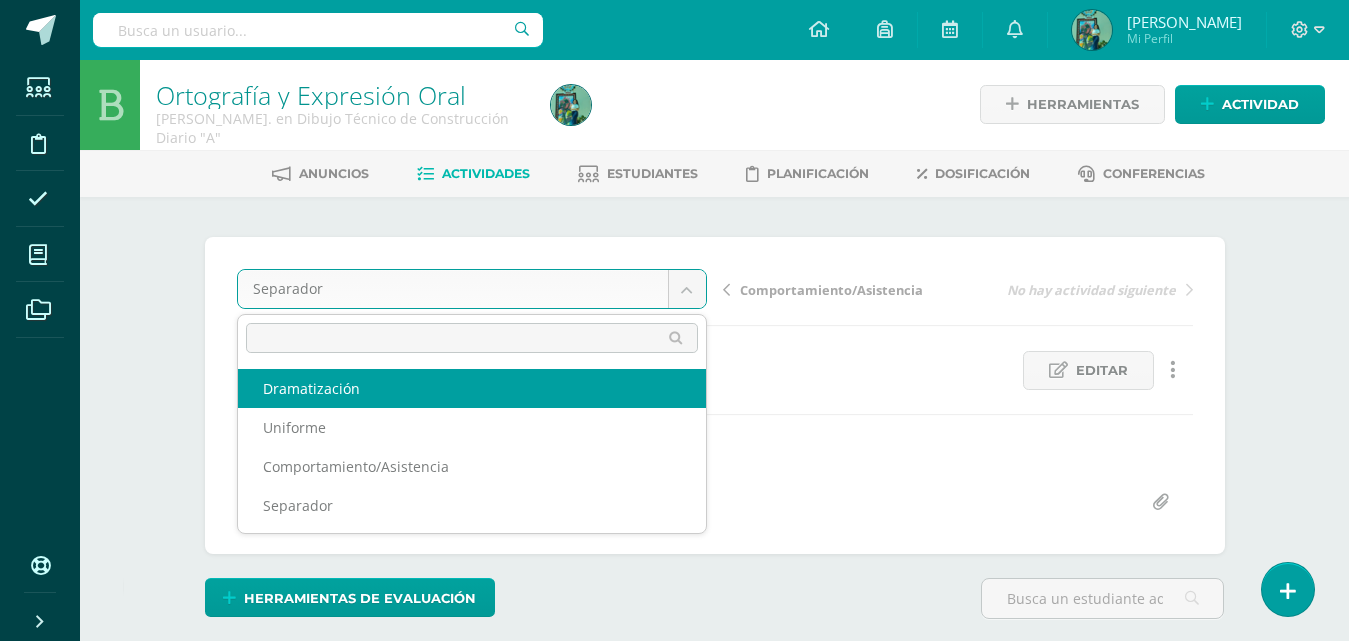 select on "/dashboard/teacher/grade-activity/80174/" 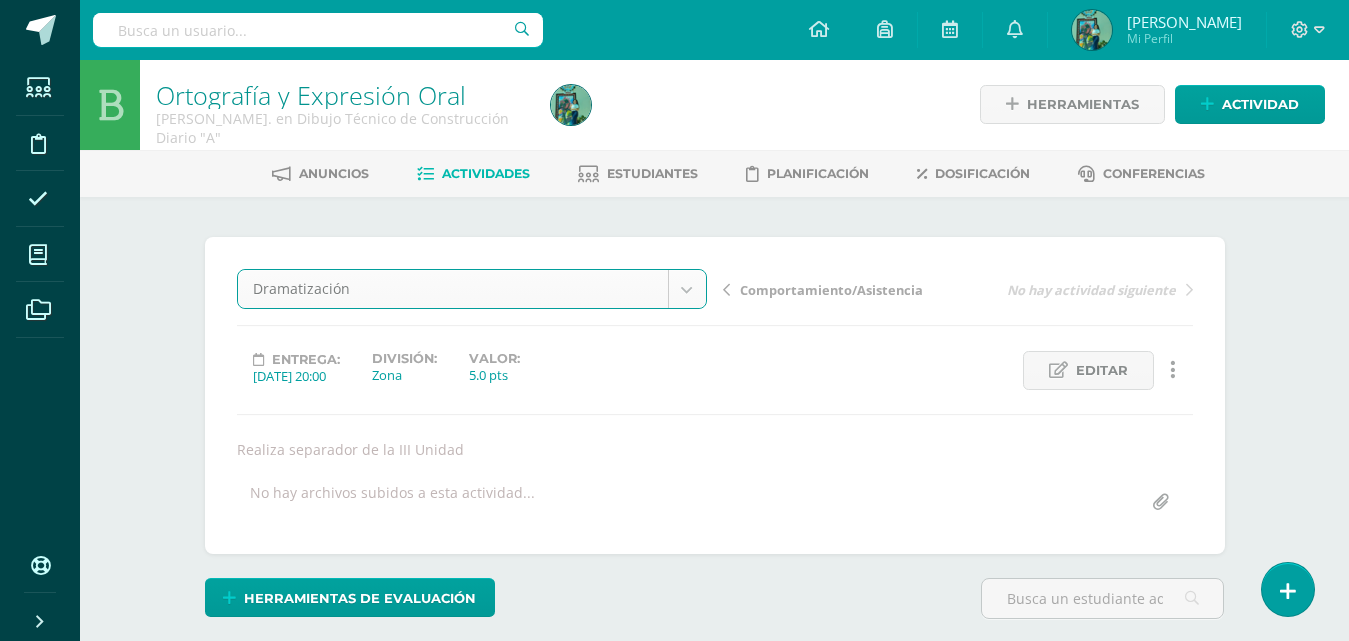 scroll, scrollTop: 2, scrollLeft: 0, axis: vertical 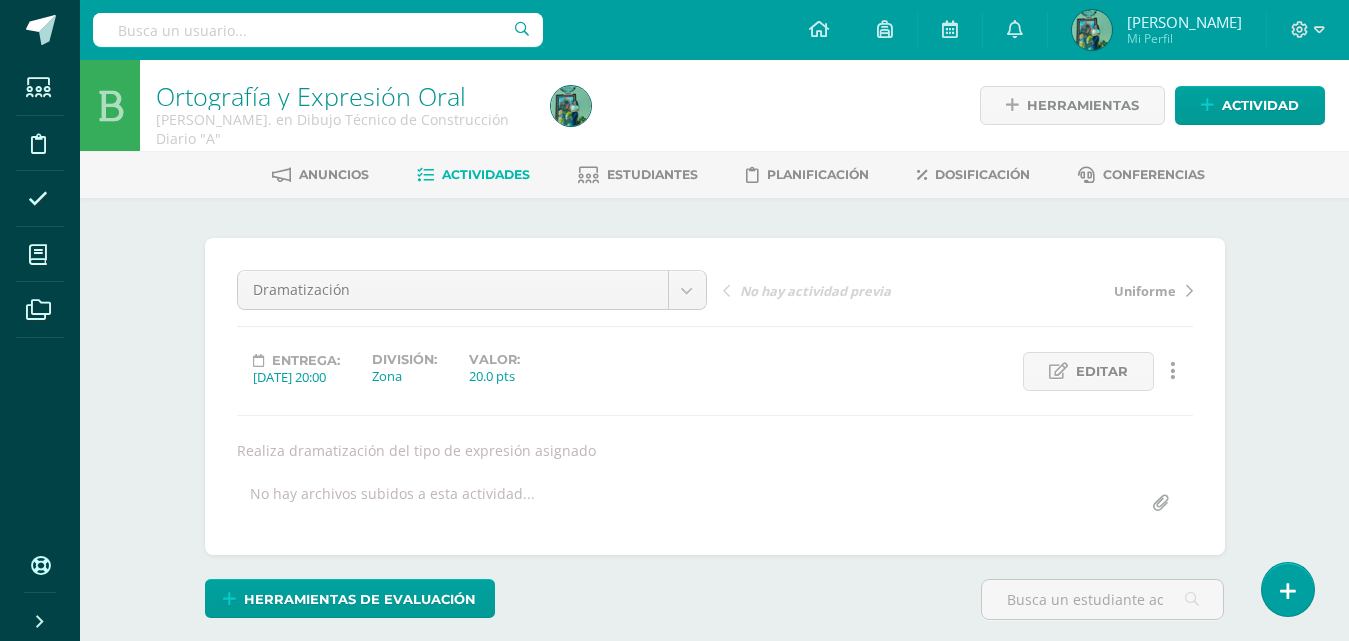 click on "Editar" at bounding box center (1102, 371) 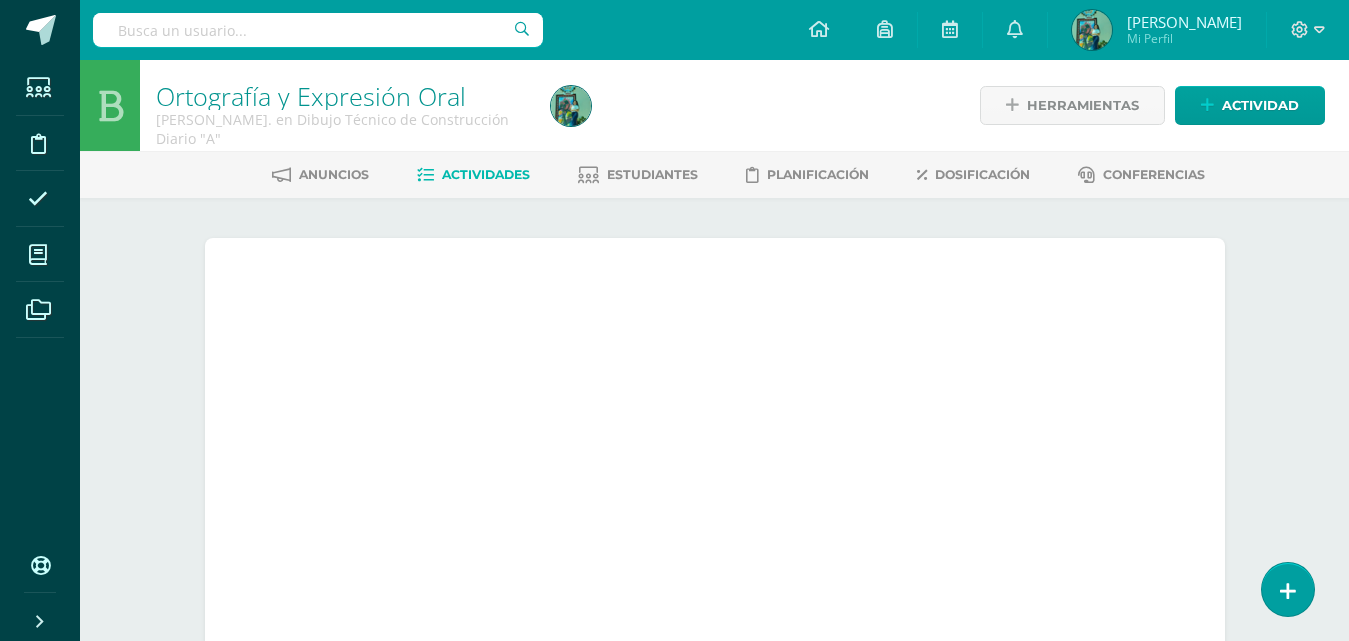 click at bounding box center [1106, 355] 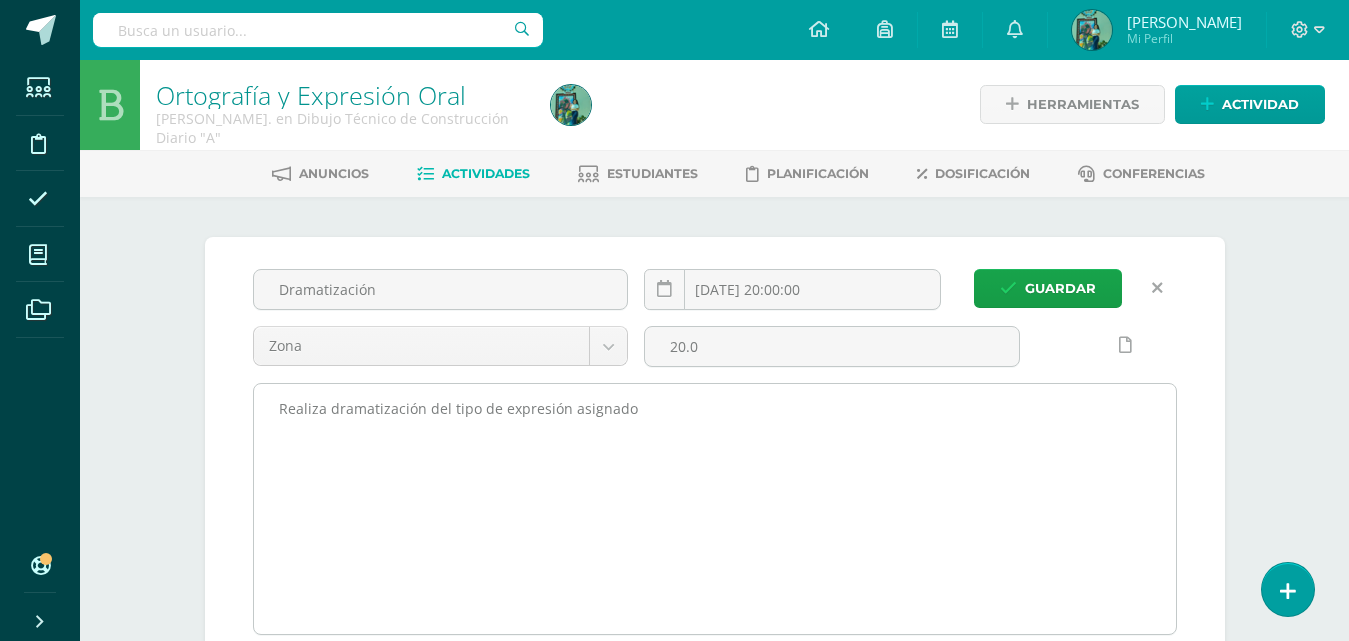 scroll, scrollTop: 0, scrollLeft: 0, axis: both 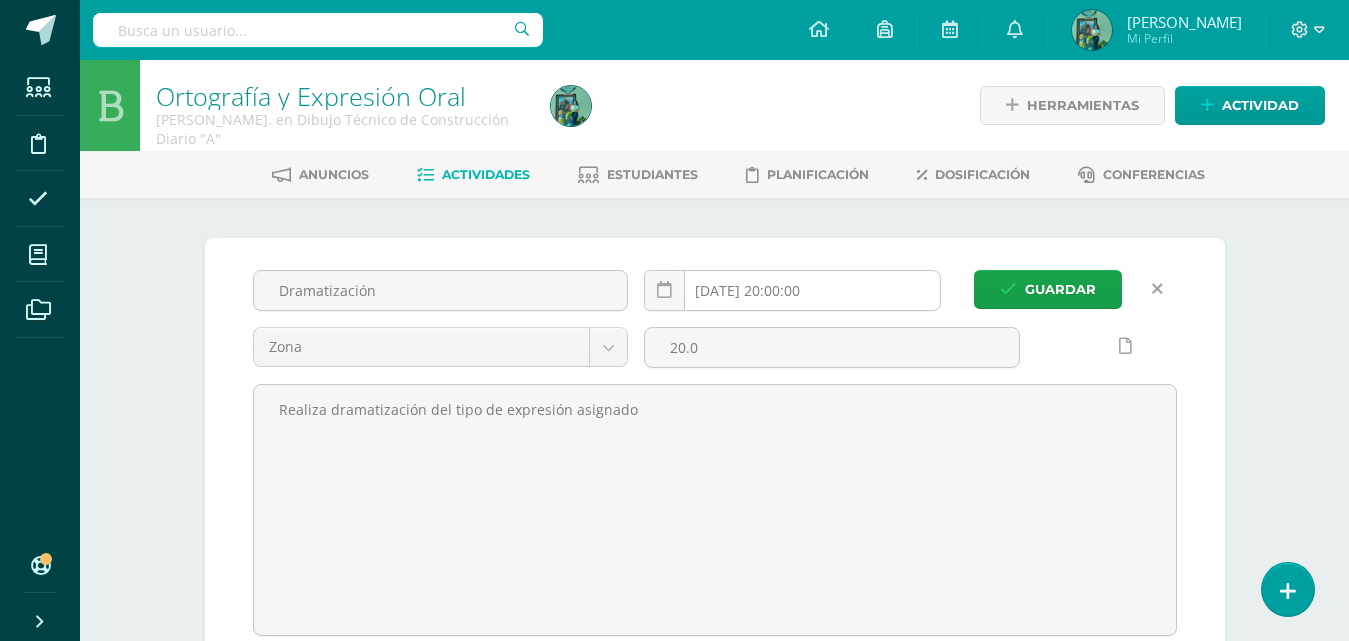 click on "[DATE] 20:00:00" at bounding box center [792, 290] 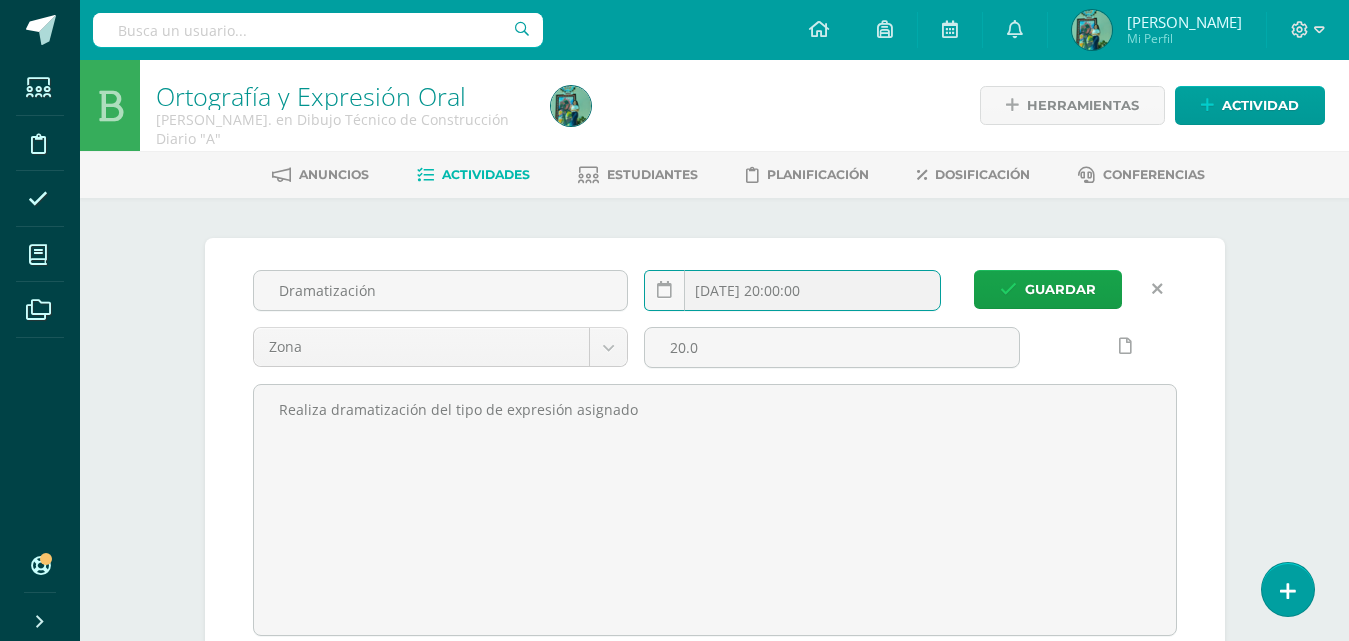 click on "[DATE] 20:00:00" at bounding box center [792, 290] 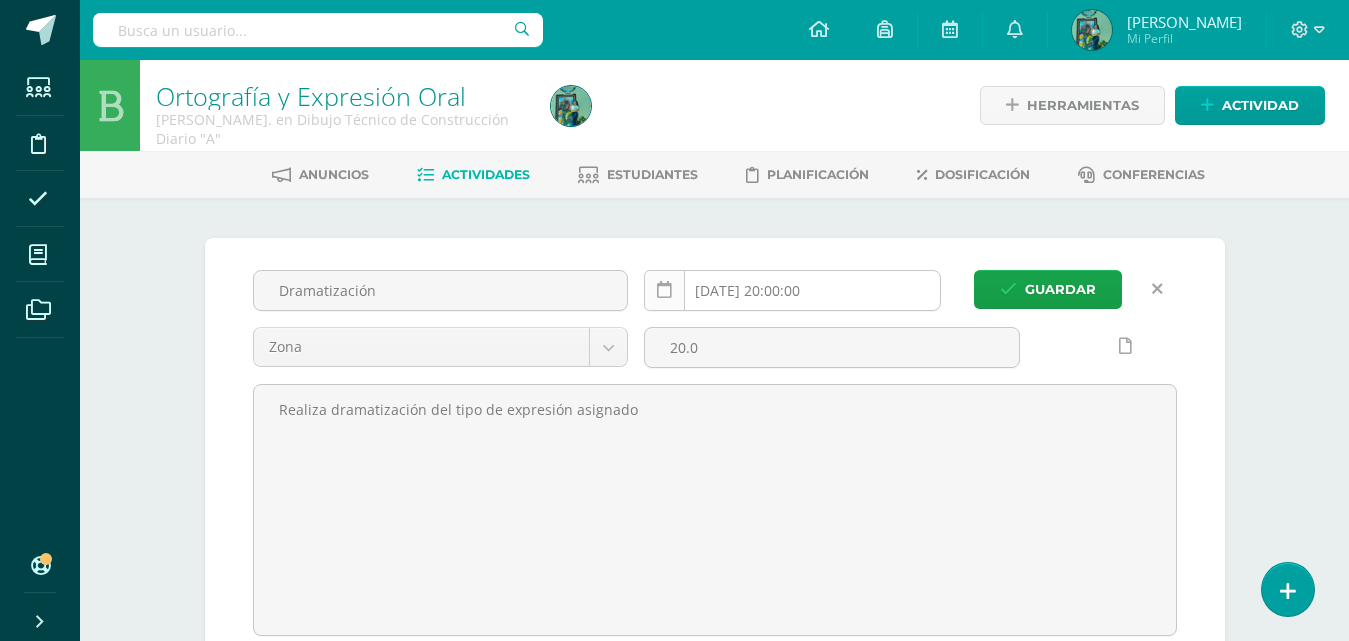 click at bounding box center (664, 290) 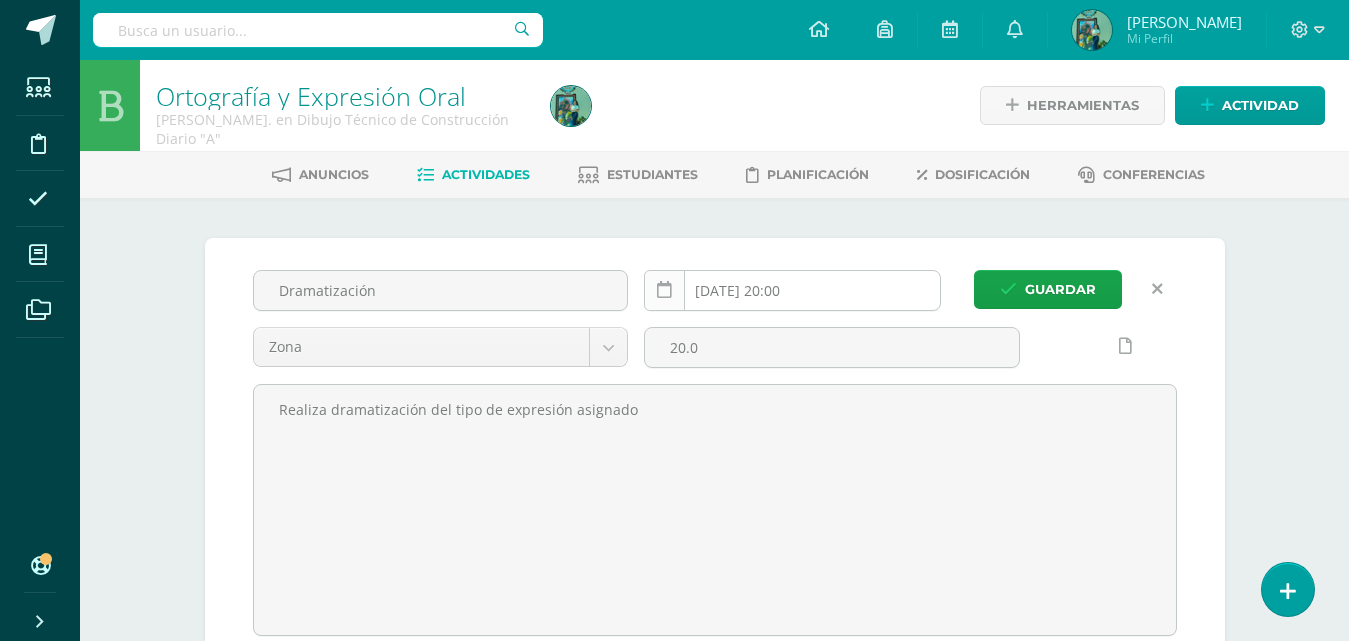 click at bounding box center (664, 290) 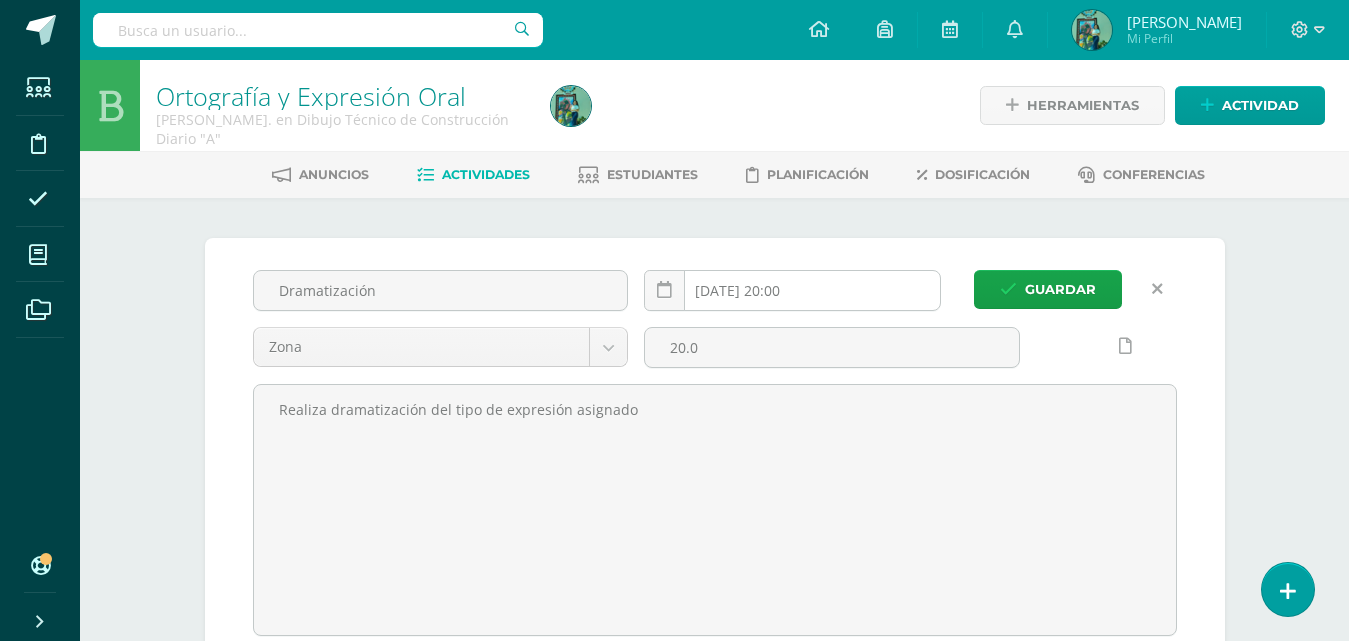 scroll, scrollTop: 1, scrollLeft: 0, axis: vertical 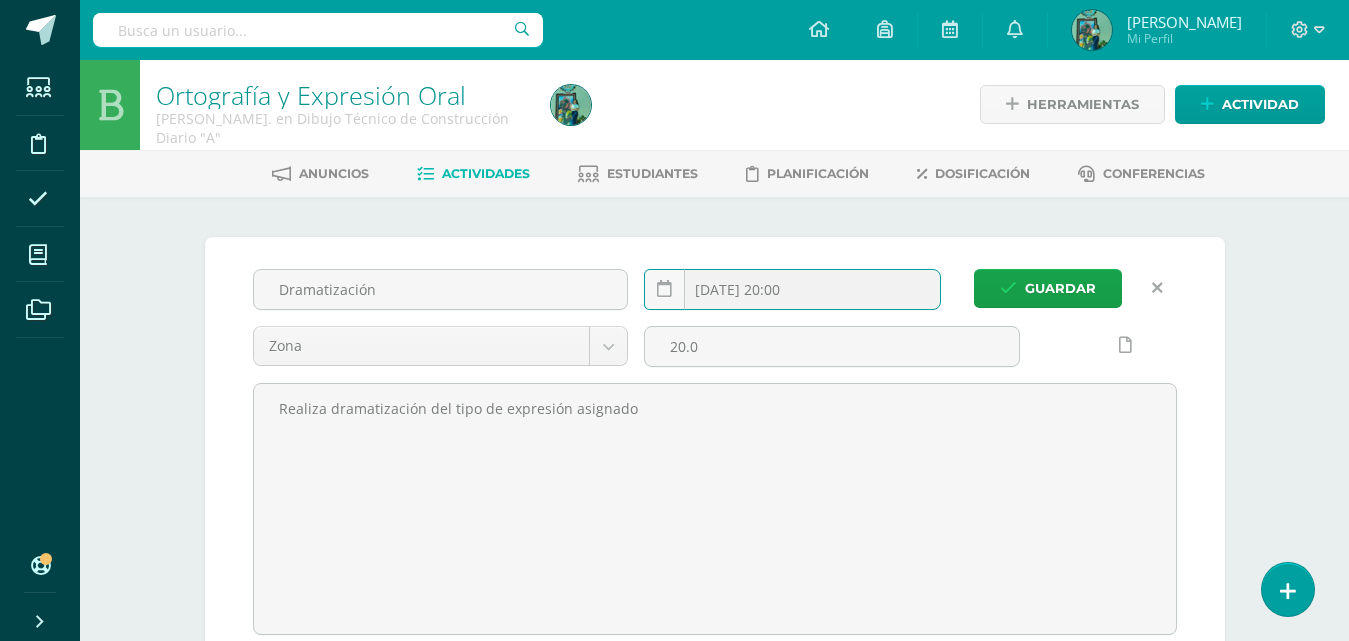 click on "2025-07-10 20:00" at bounding box center [792, 289] 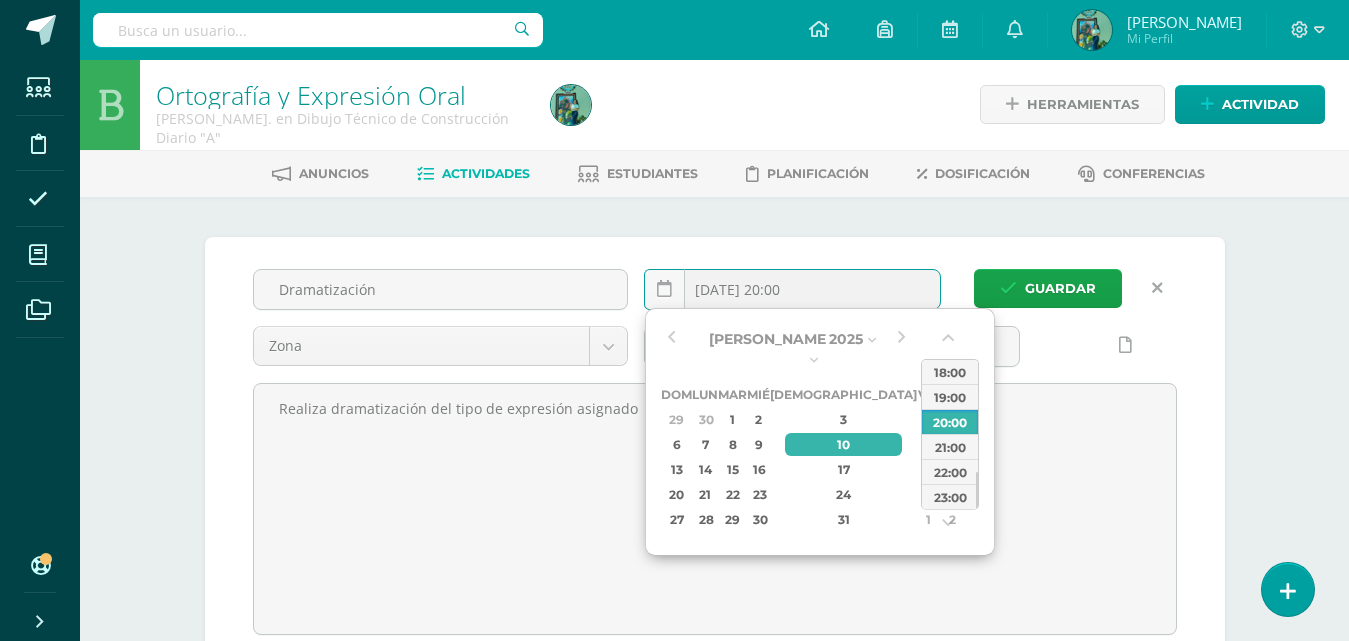 click on "2025-07-10 20:00" at bounding box center (792, 289) 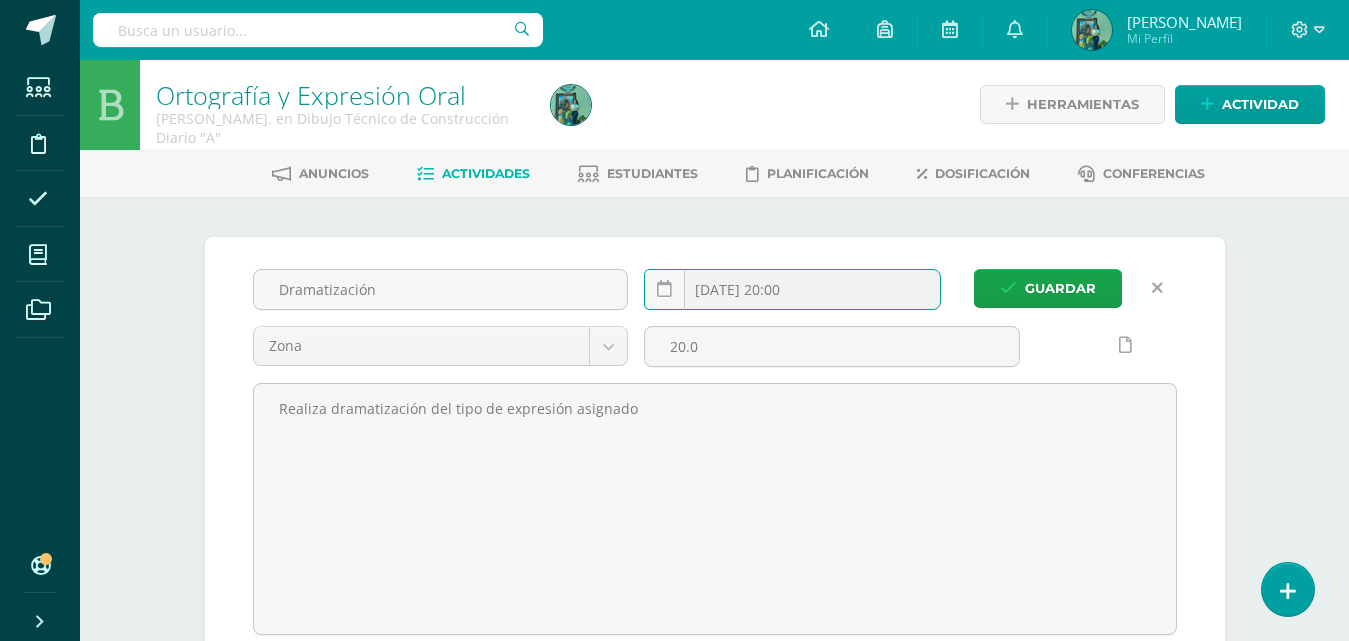 click on "2025-07-10 20:00" at bounding box center [792, 289] 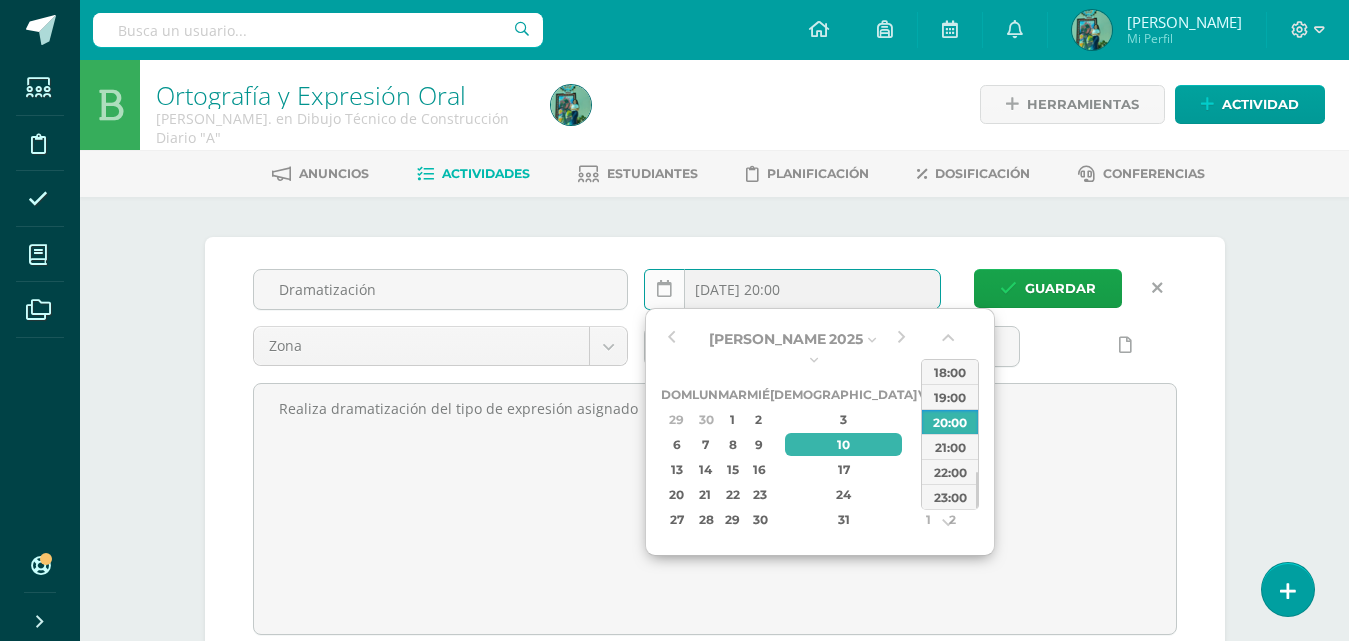 click at bounding box center (664, 289) 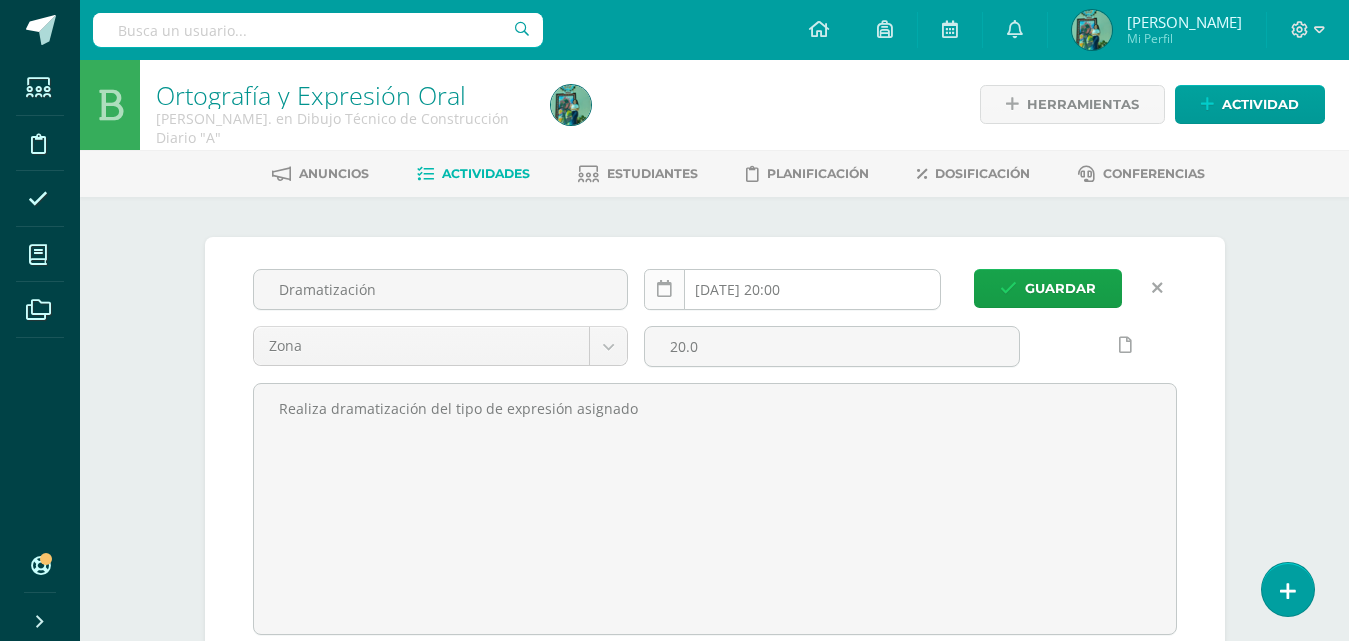 click at bounding box center (664, 289) 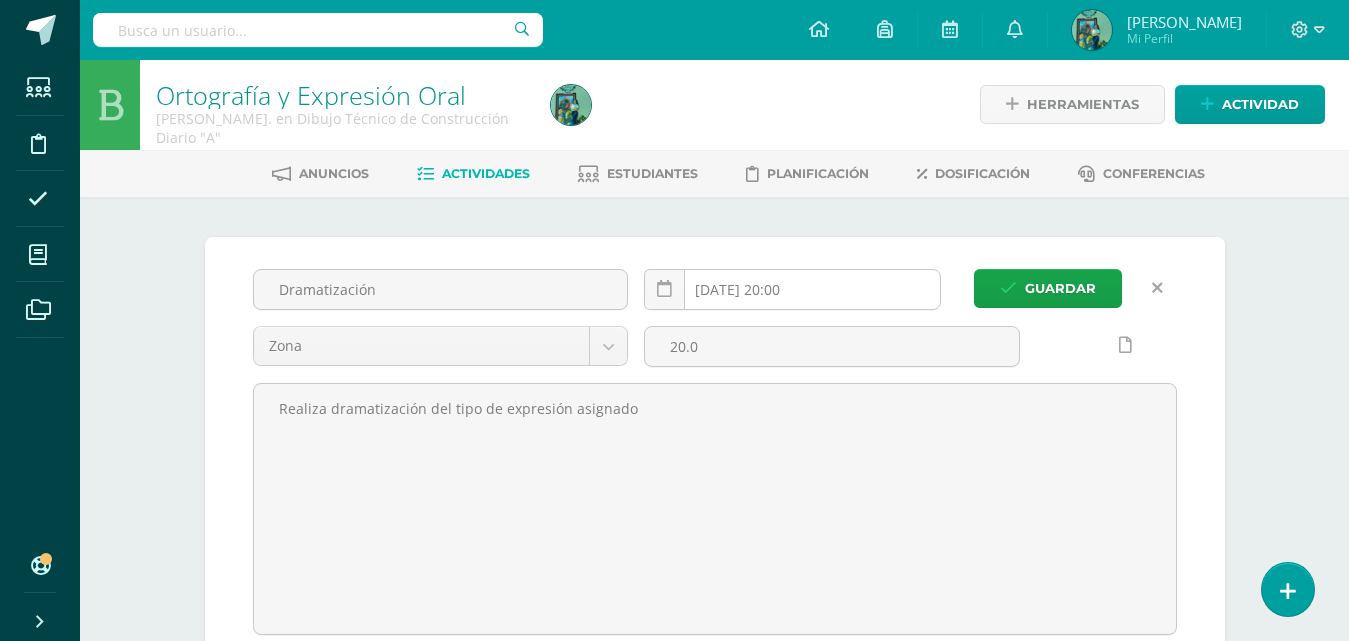 scroll, scrollTop: 2, scrollLeft: 0, axis: vertical 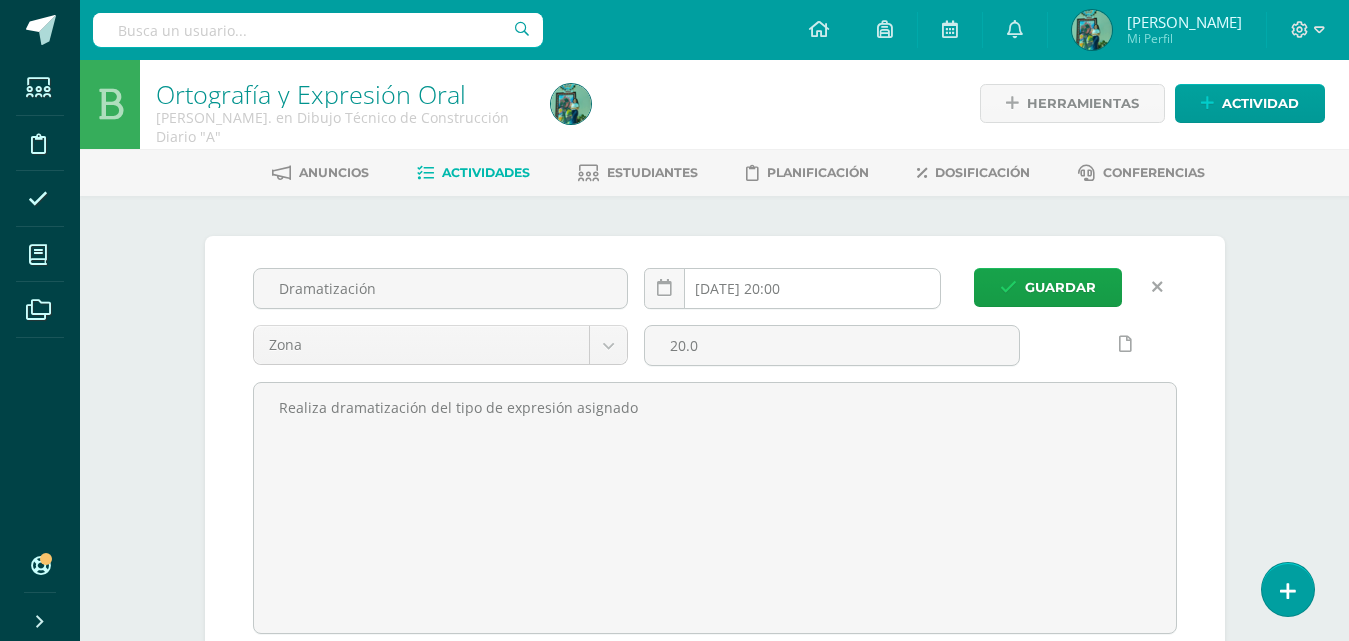 click on "2025-07-10 20:00" at bounding box center [792, 288] 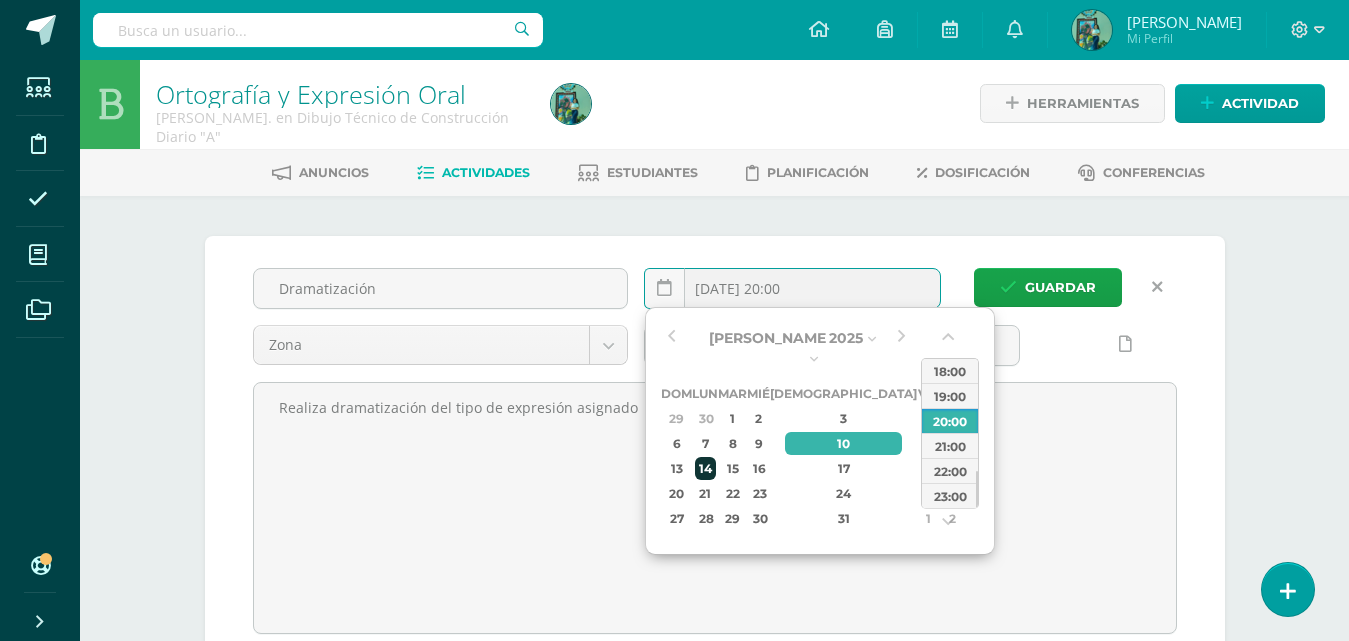 click on "14" at bounding box center (705, 468) 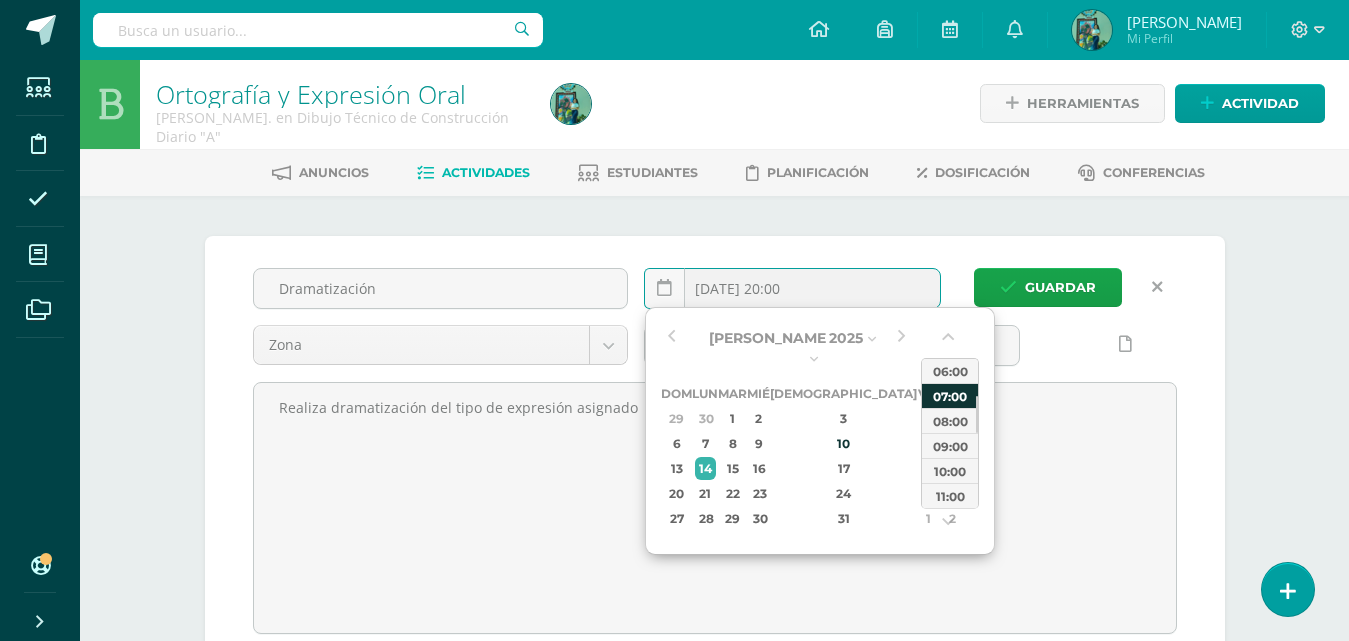 click on "07:00" at bounding box center [950, 395] 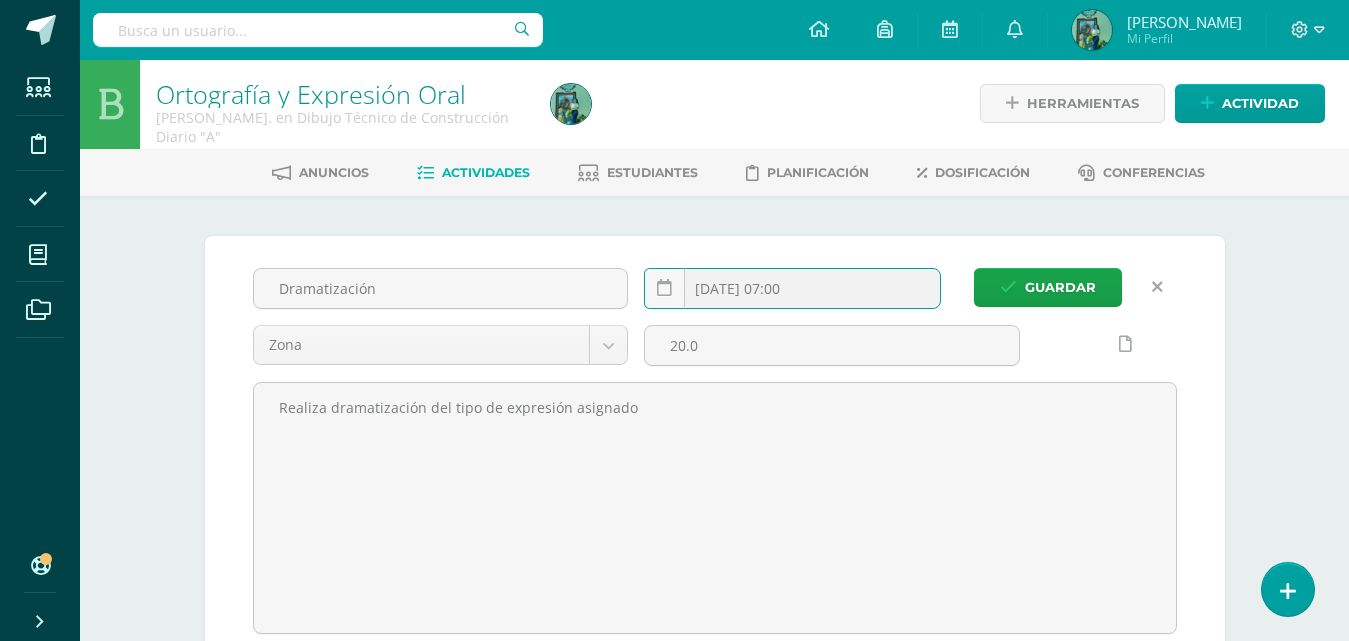 click on "2025-07-14 07:00" at bounding box center (792, 288) 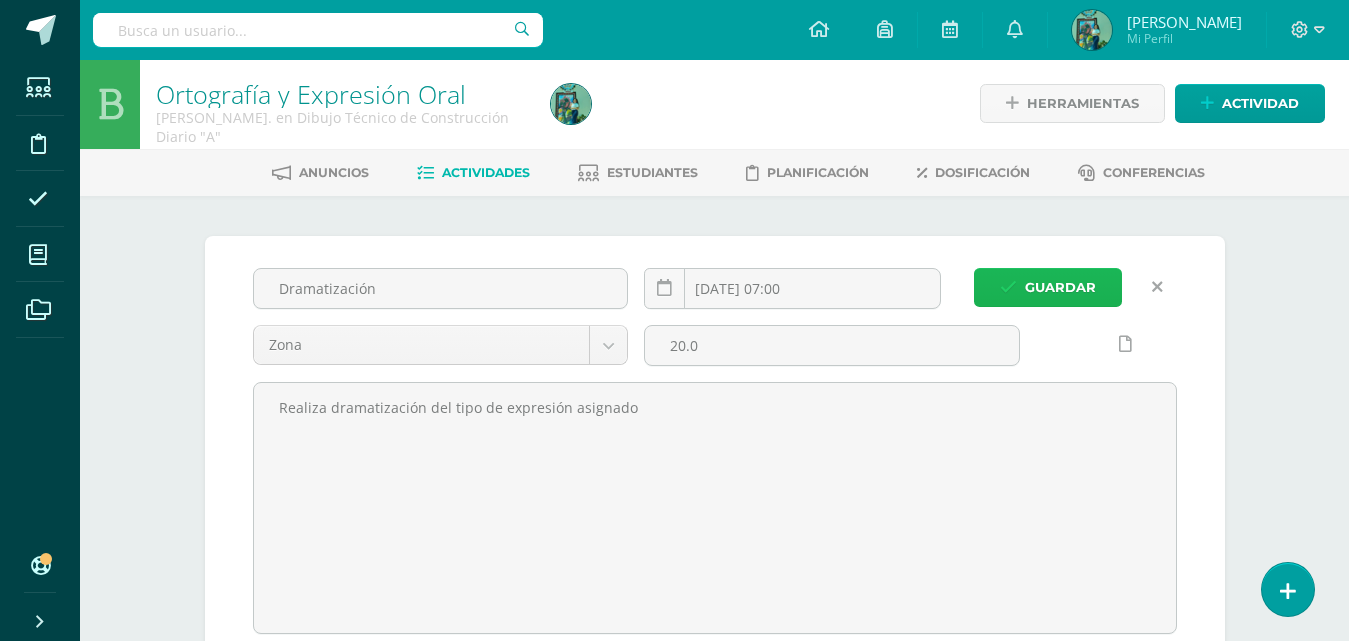 click on "Guardar" at bounding box center (1048, 287) 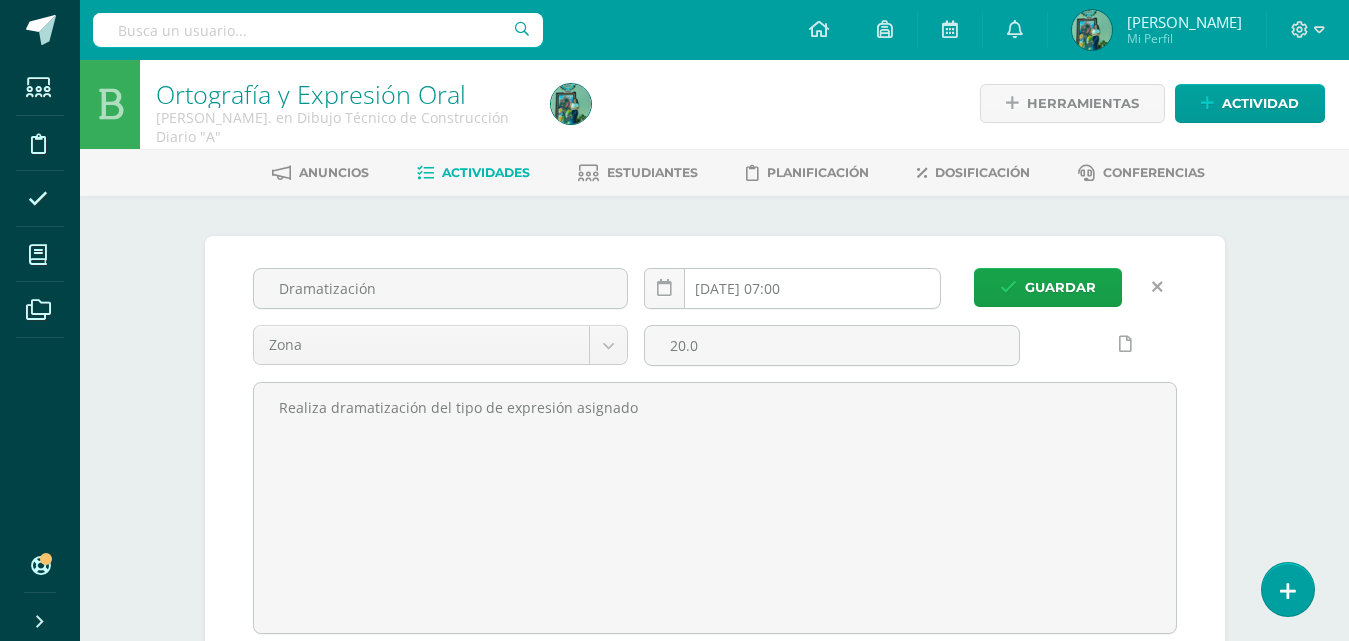 click on "2025-07-14 07:00" at bounding box center [792, 288] 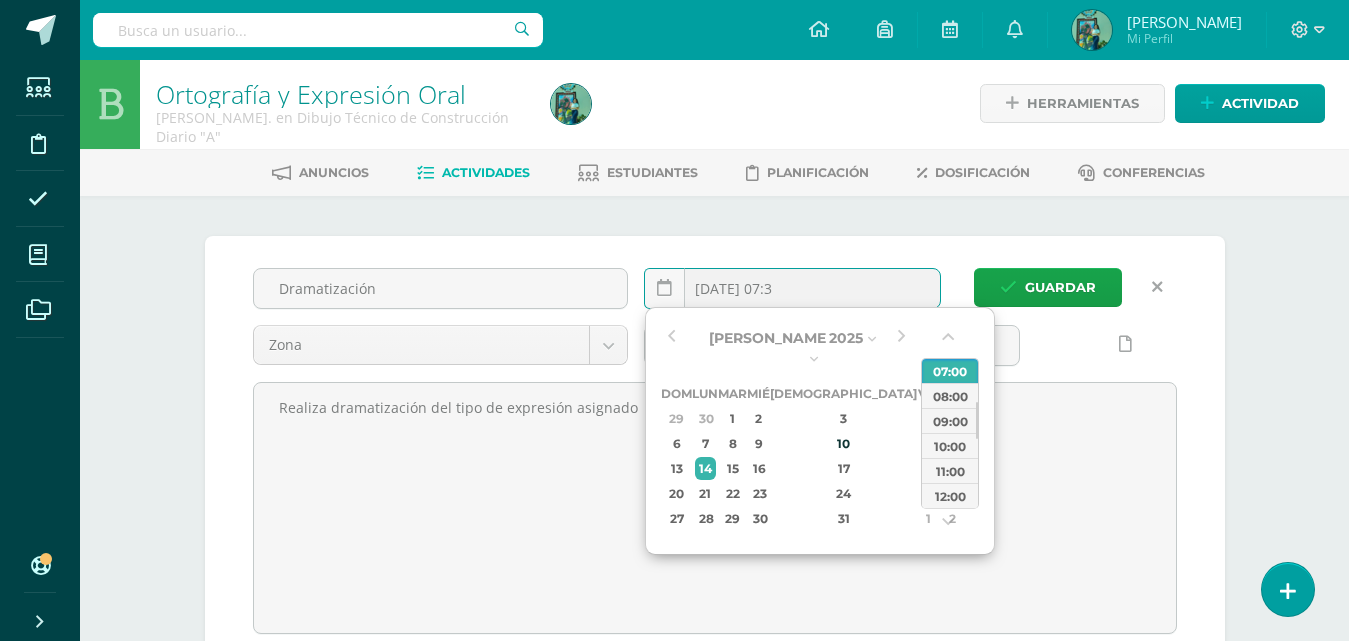 type on "2025-07-14 07:30" 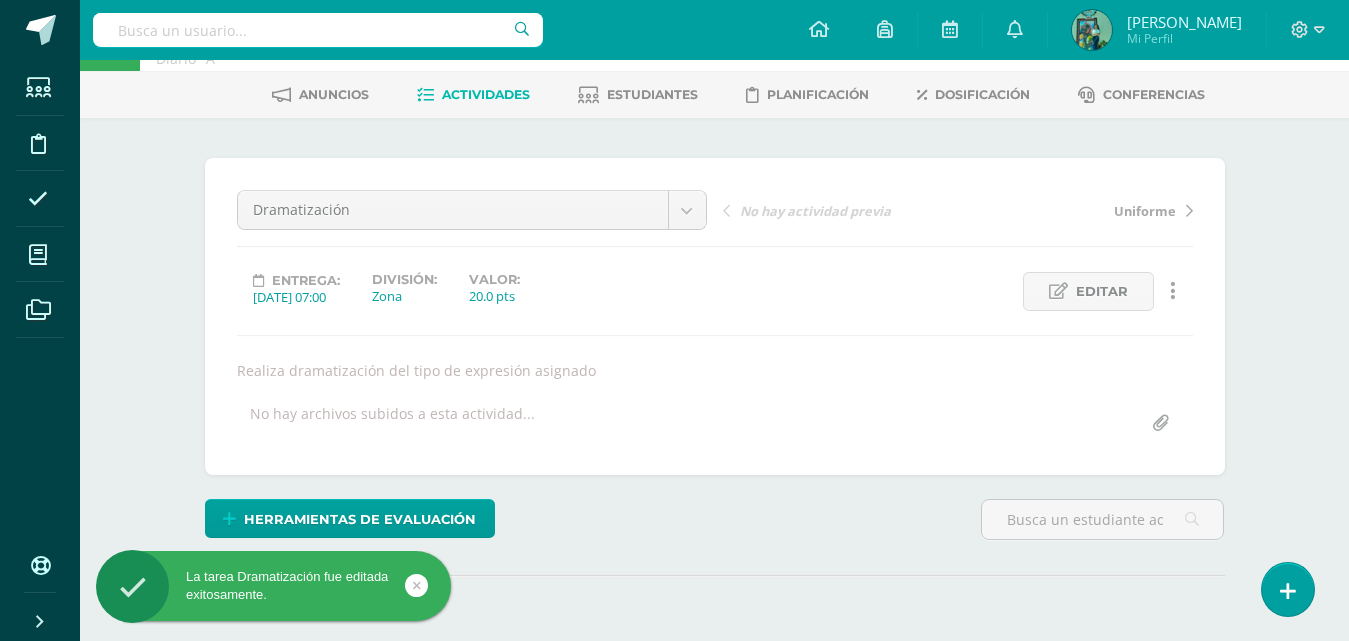 scroll, scrollTop: 239, scrollLeft: 0, axis: vertical 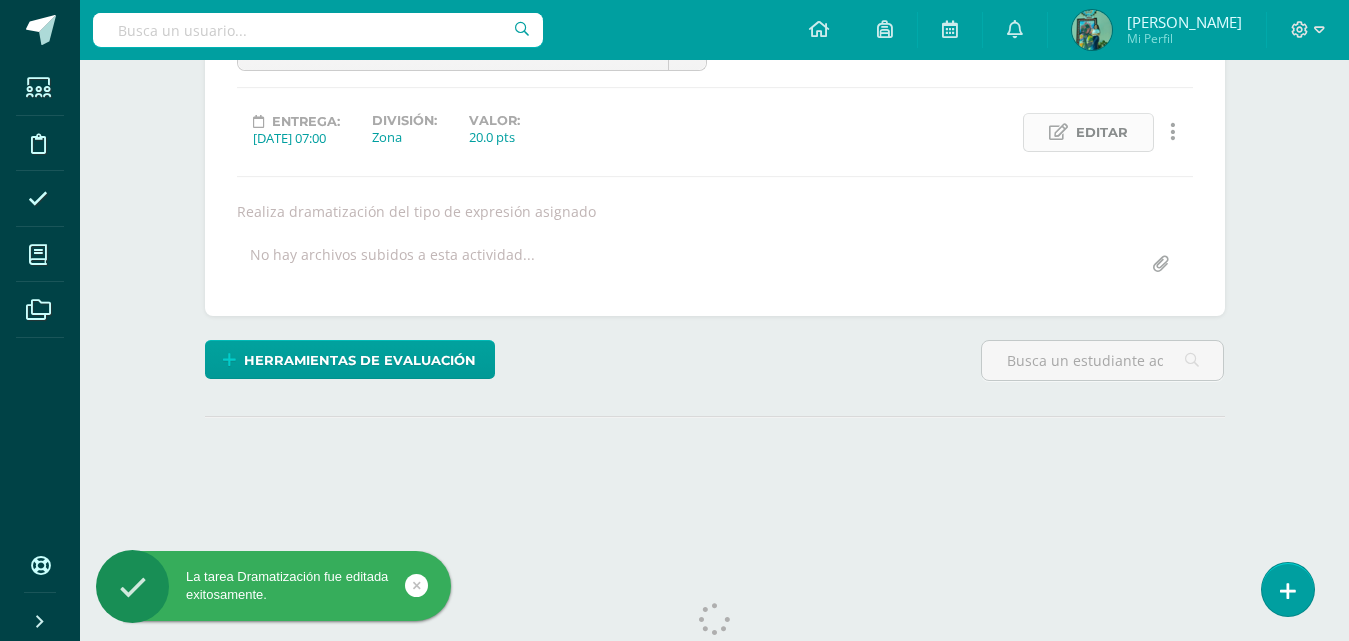 click at bounding box center [1058, 132] 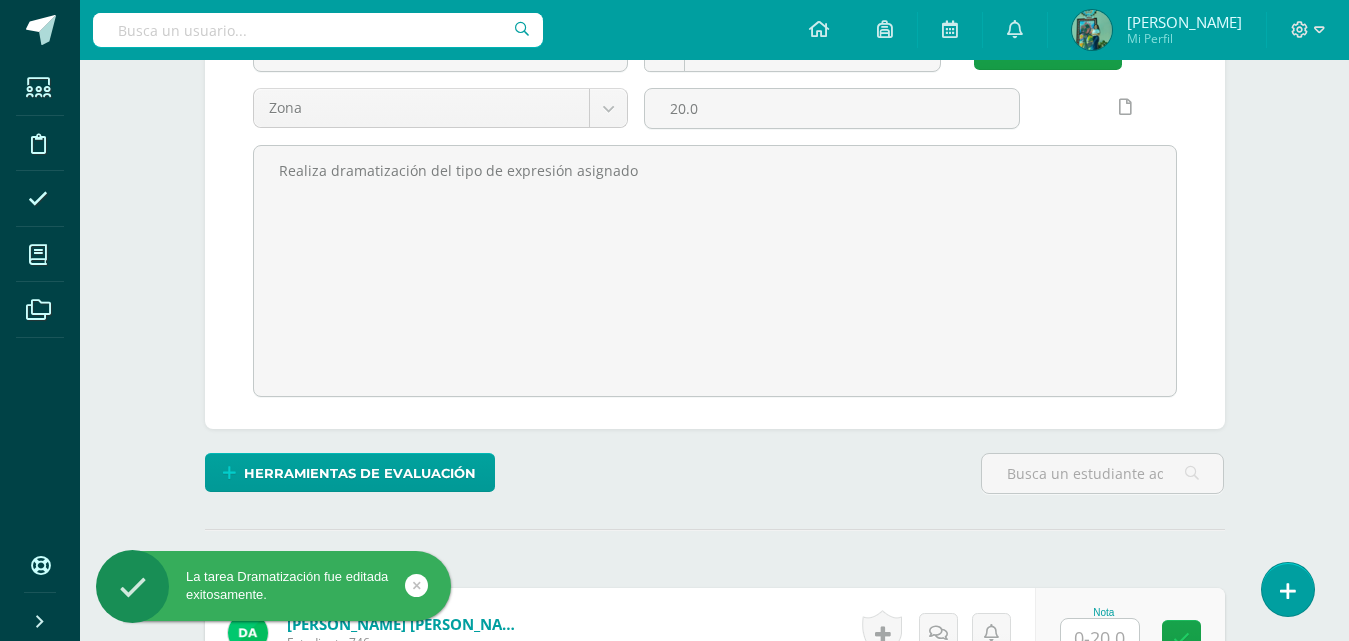 scroll, scrollTop: 0, scrollLeft: 0, axis: both 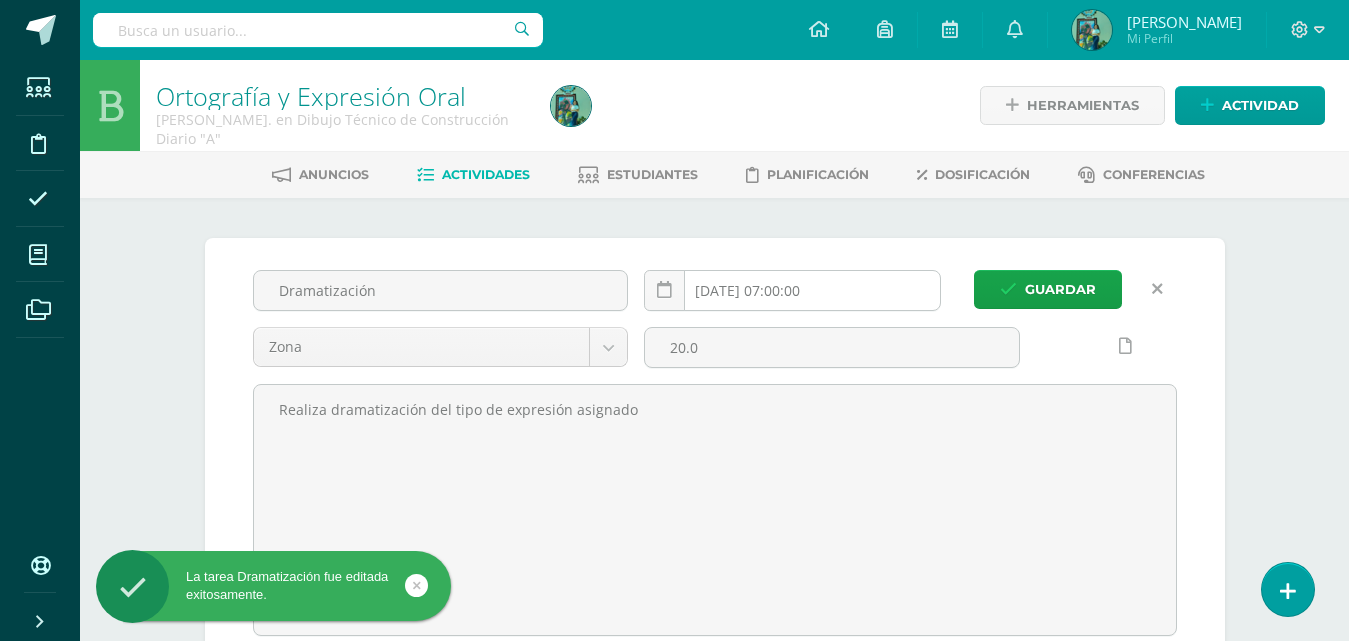 click on "[DATE] 07:00:00" at bounding box center (792, 290) 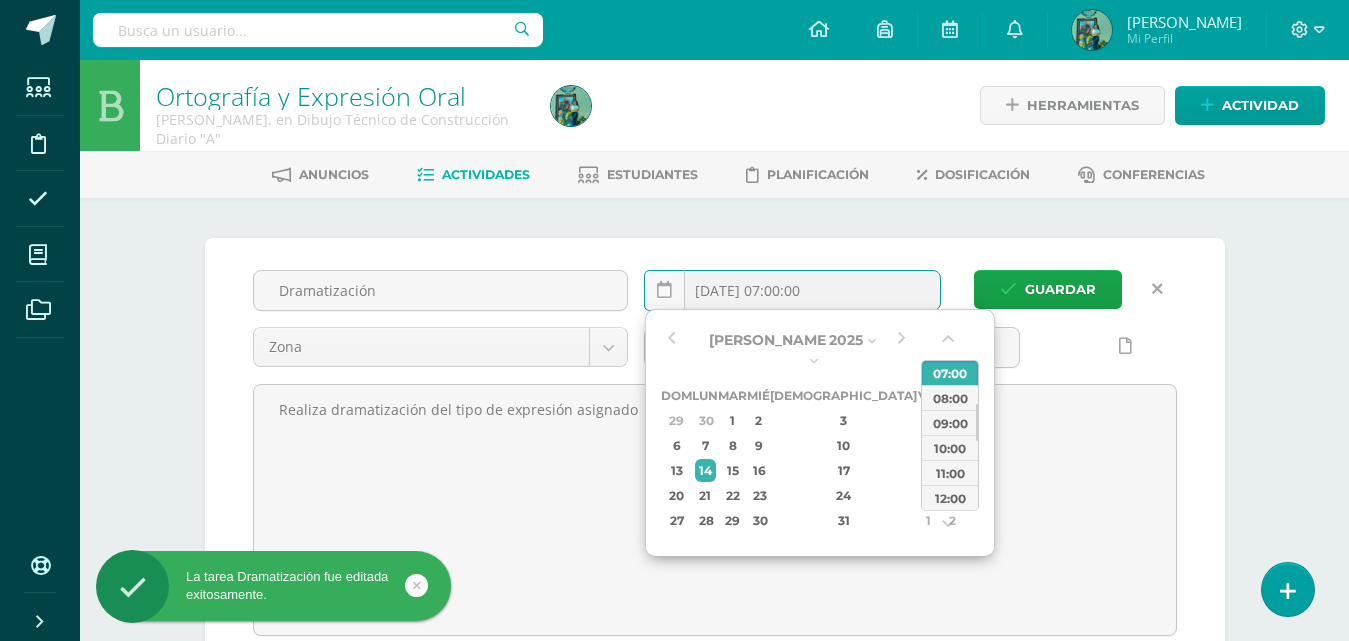 scroll, scrollTop: 1, scrollLeft: 0, axis: vertical 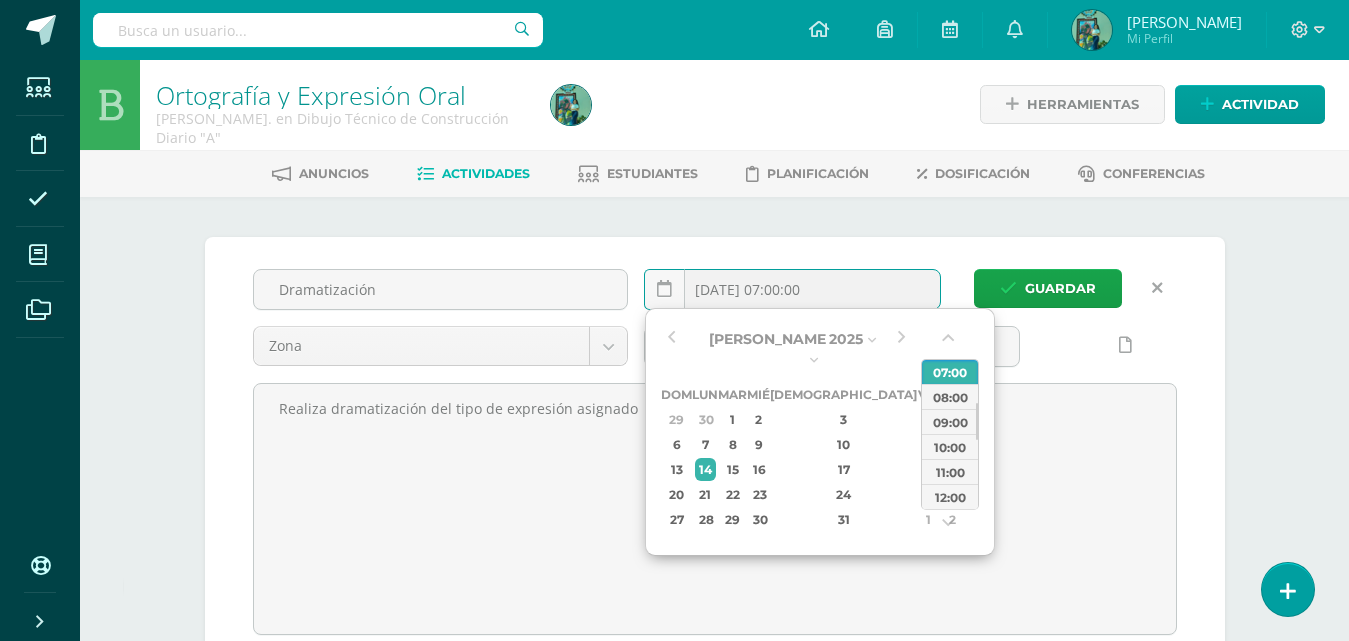 click on "[DATE] 07:00:00" at bounding box center [792, 289] 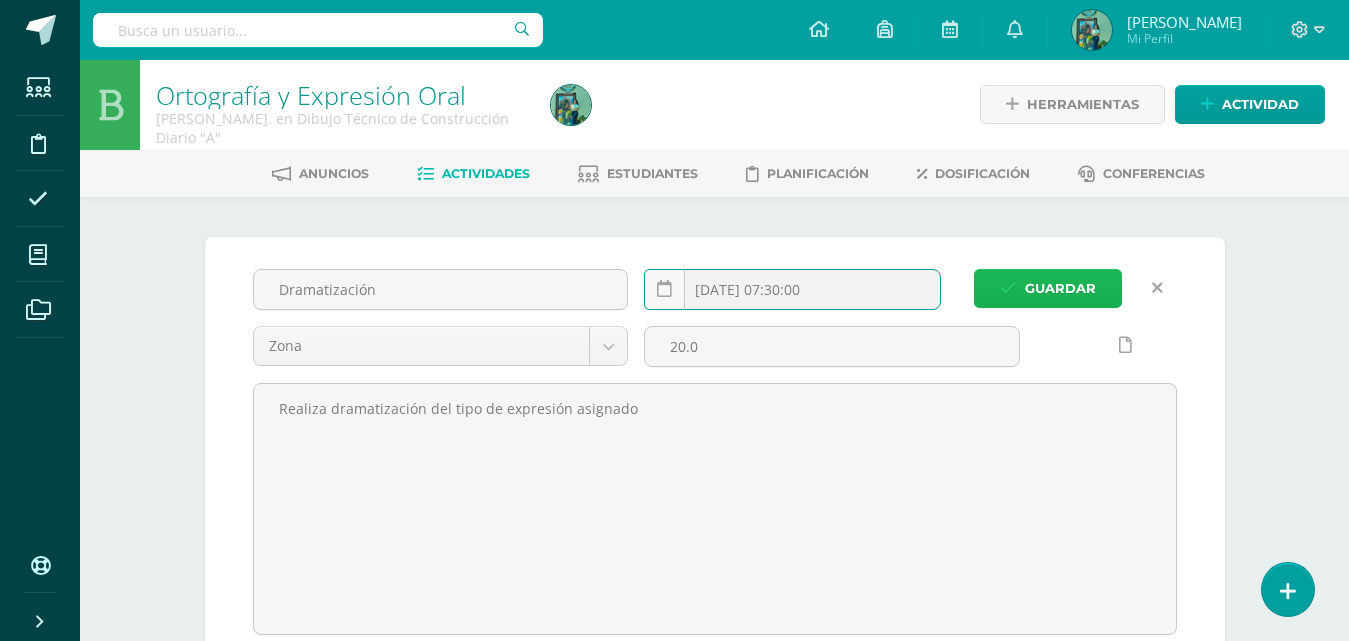 click on "Guardar" at bounding box center (1060, 288) 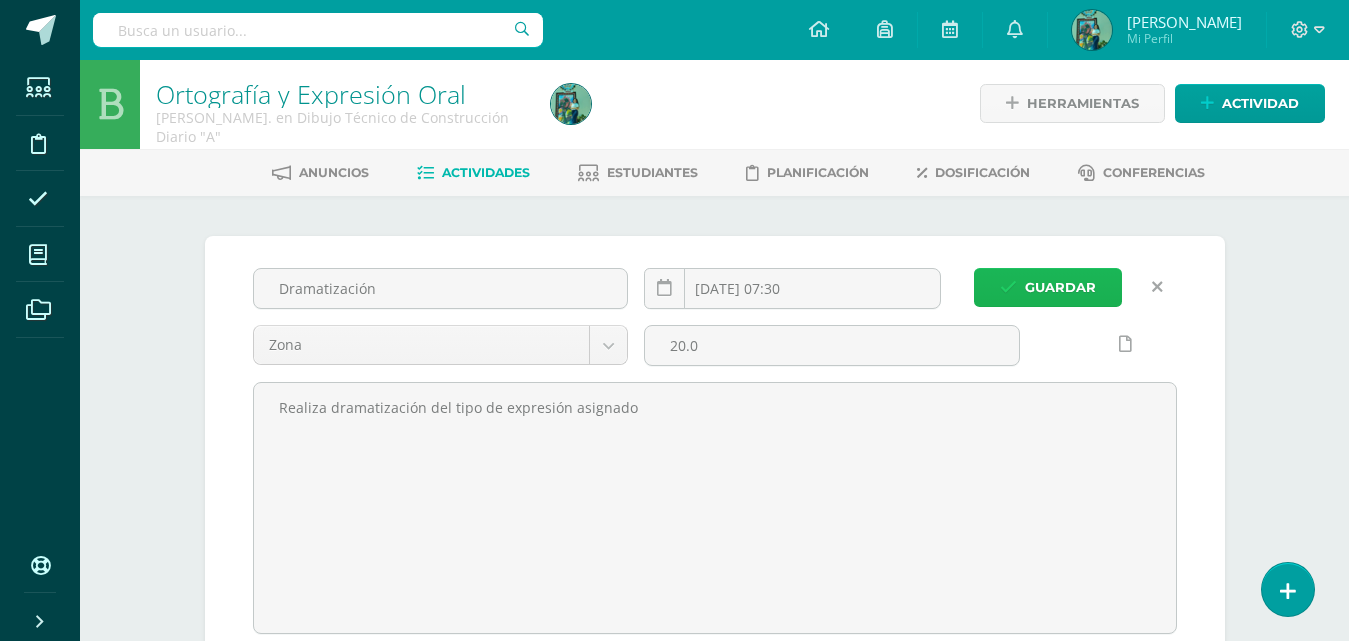 scroll, scrollTop: 3, scrollLeft: 0, axis: vertical 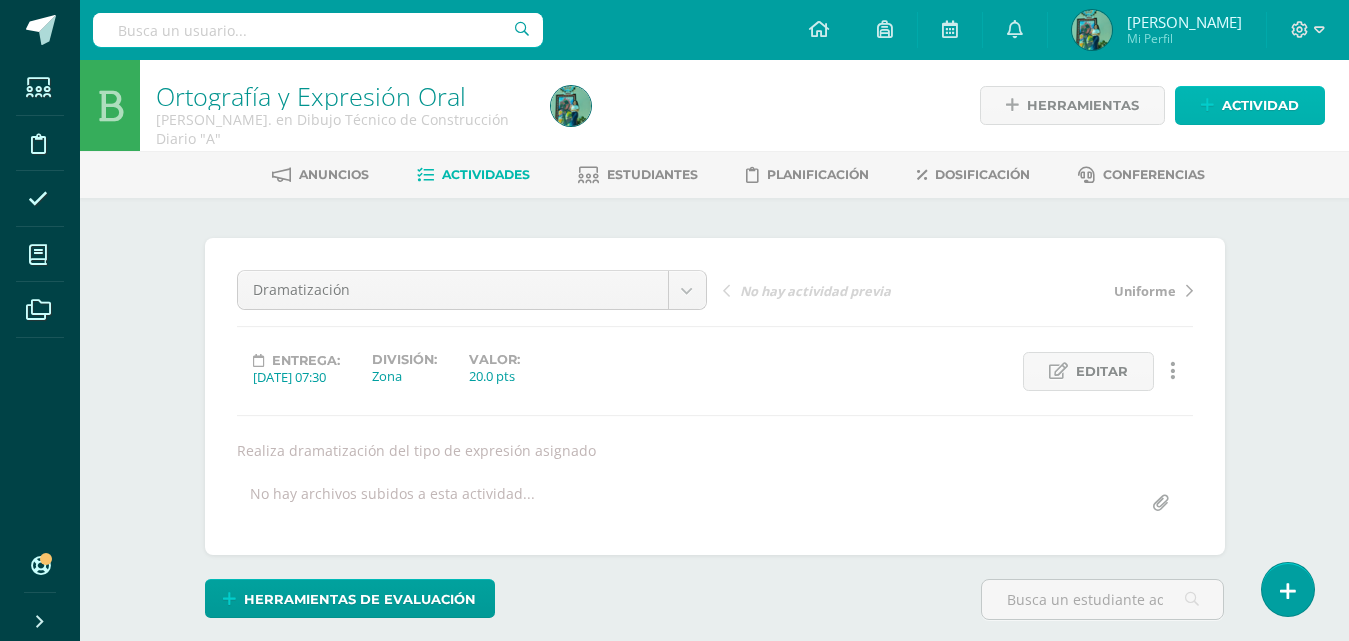 click on "Actividad" at bounding box center [1260, 105] 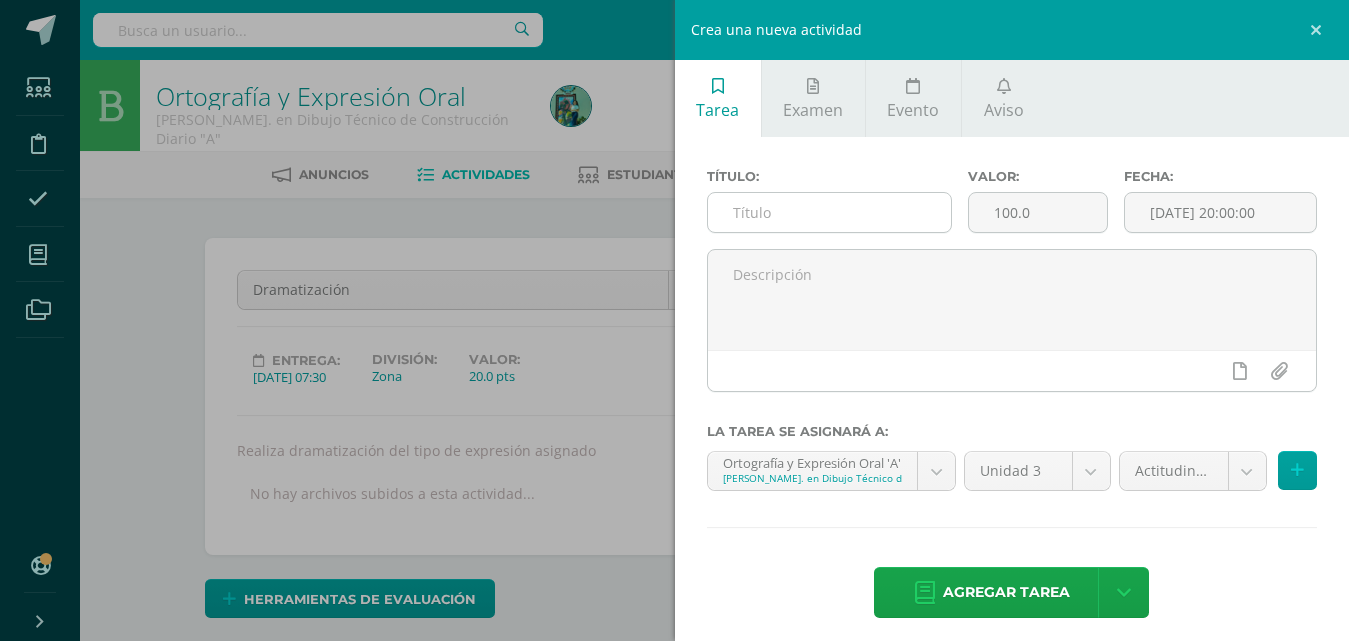 scroll, scrollTop: 1, scrollLeft: 0, axis: vertical 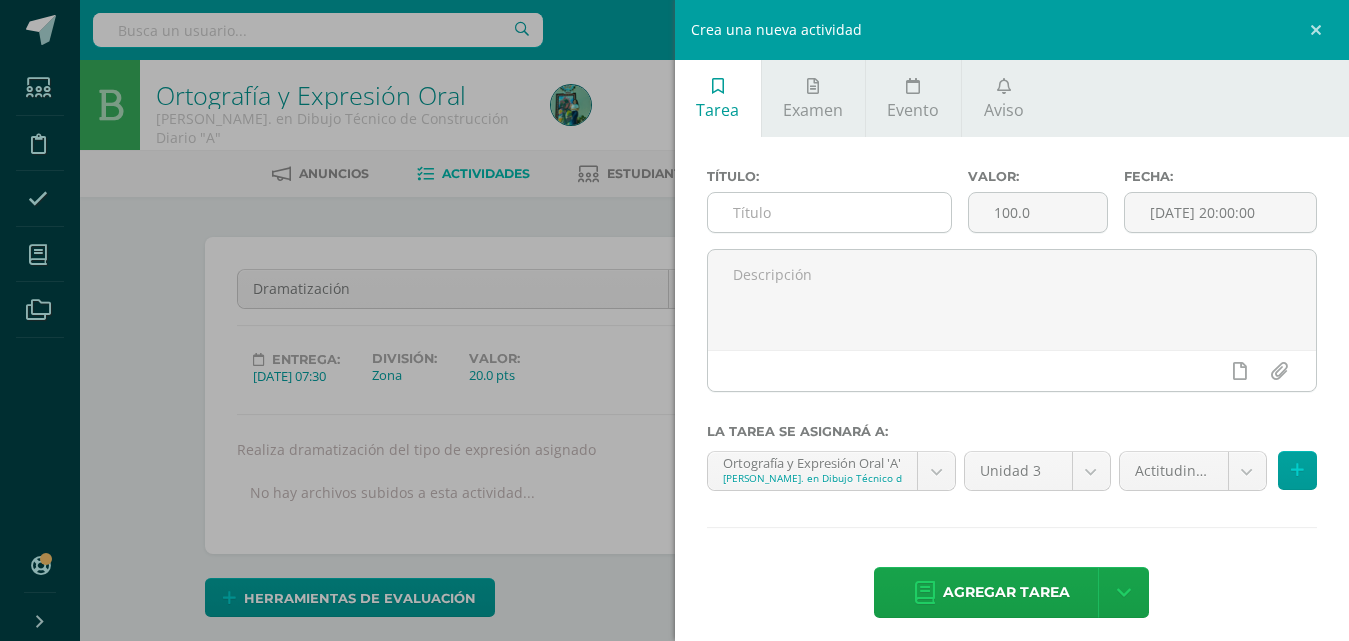 click at bounding box center [829, 212] 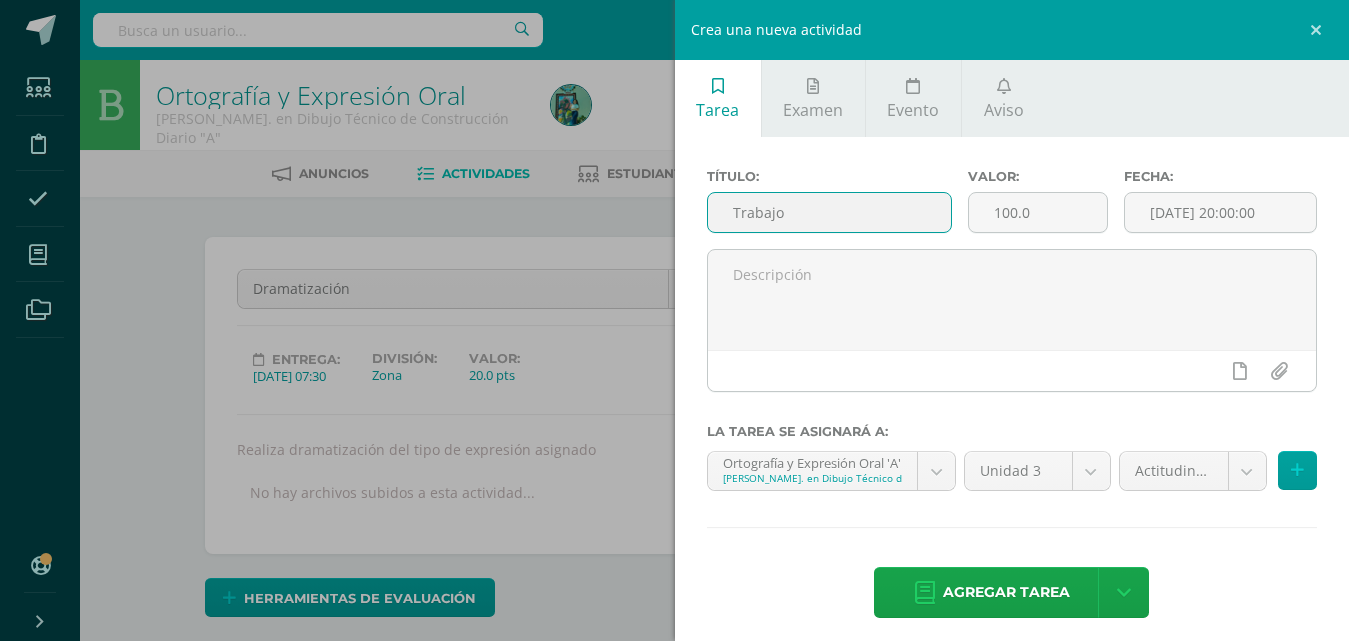 scroll, scrollTop: 2, scrollLeft: 0, axis: vertical 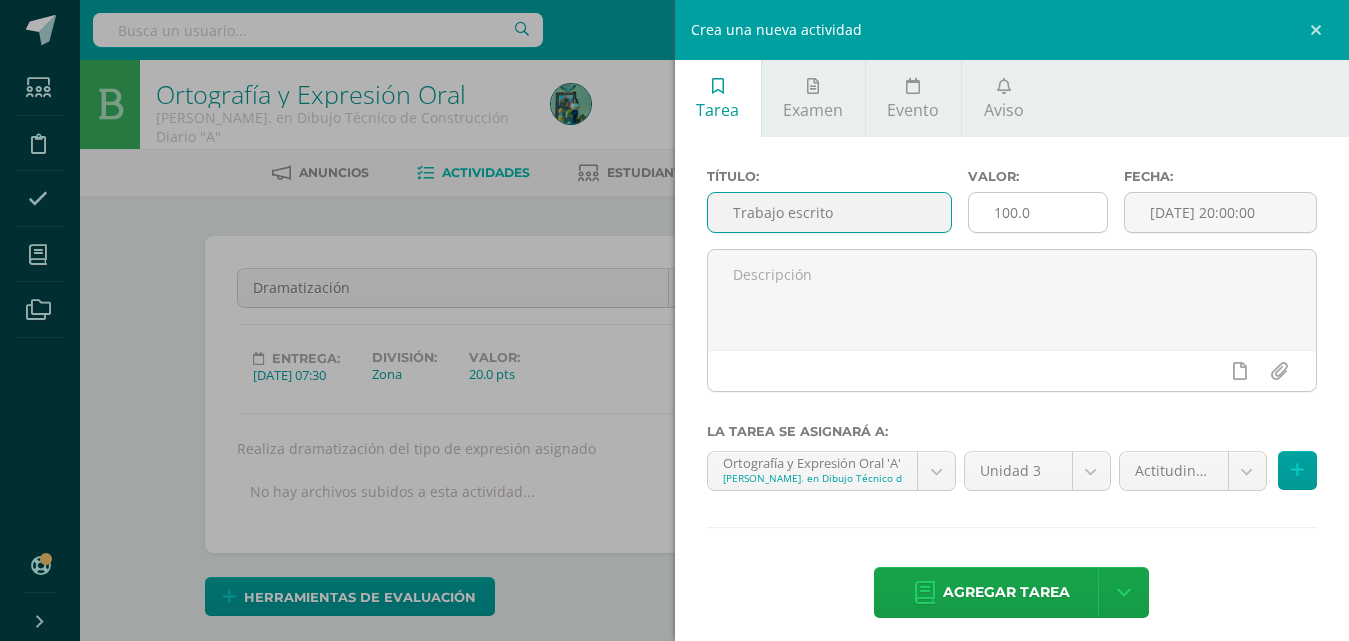 type on "Trabajo escrito" 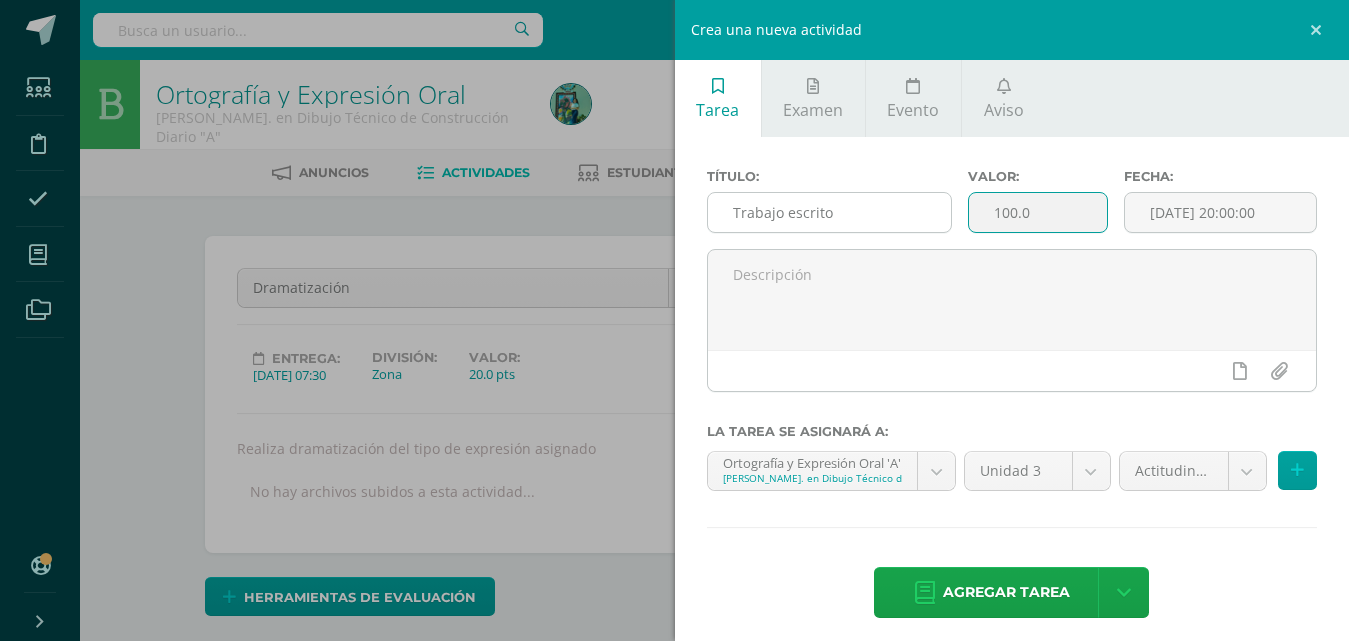 drag, startPoint x: 1061, startPoint y: 231, endPoint x: 938, endPoint y: 228, distance: 123.03658 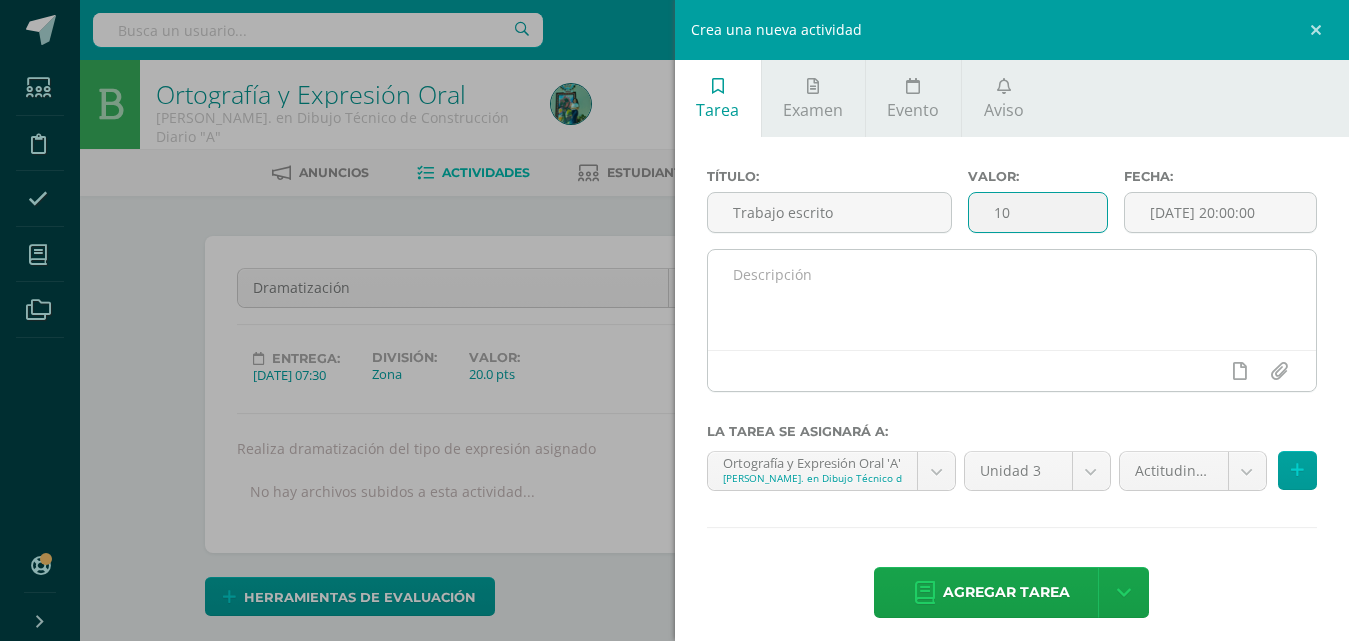 type on "10" 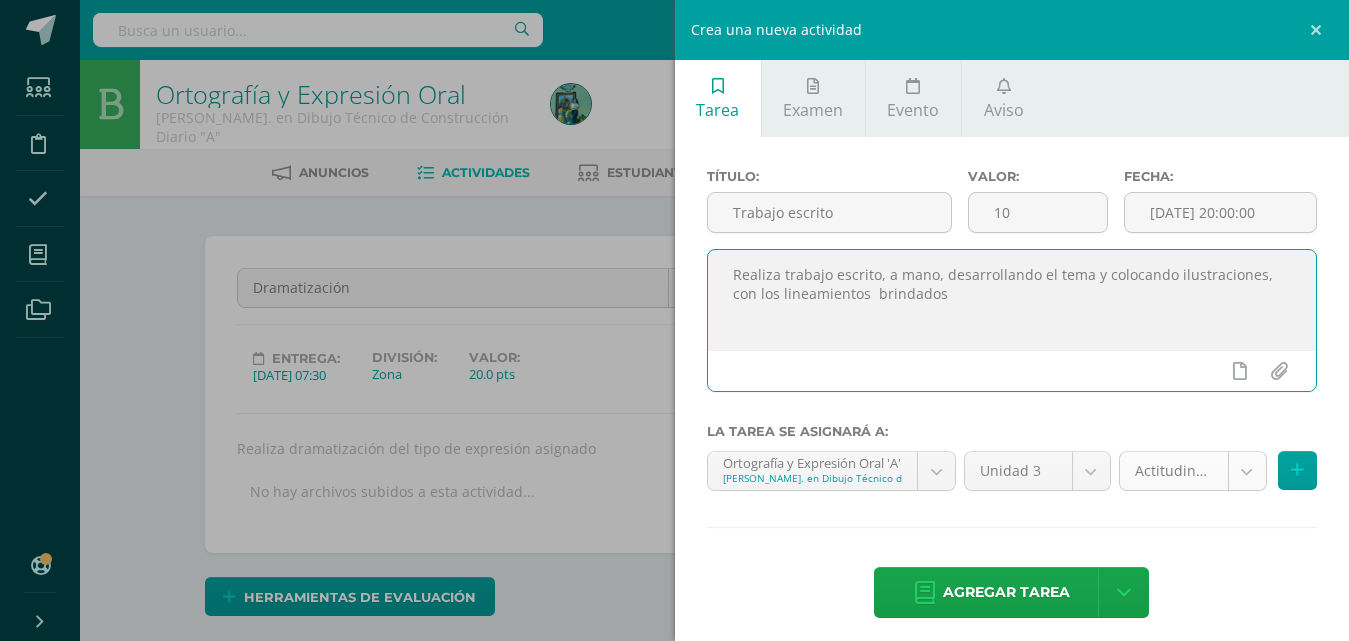 type on "Realiza trabajo escrito, a mano, desarrollando el tema y colocando ilustraciones, con los lineamientos  brindados" 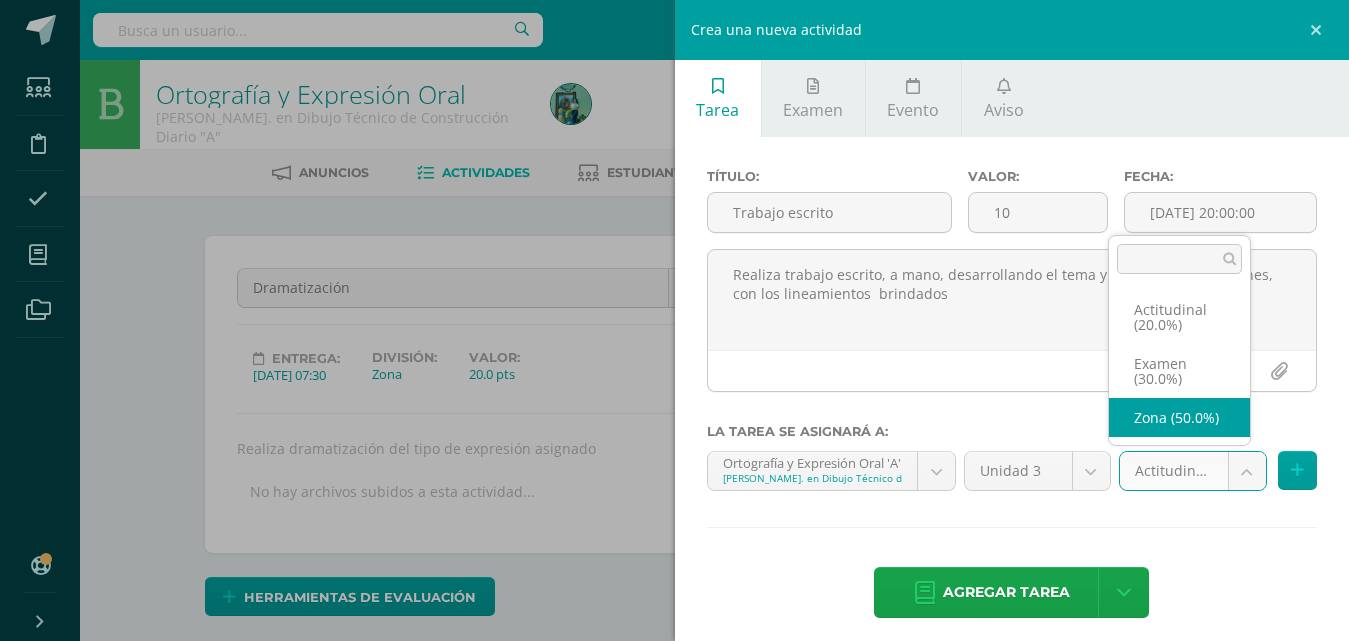 select on "69102" 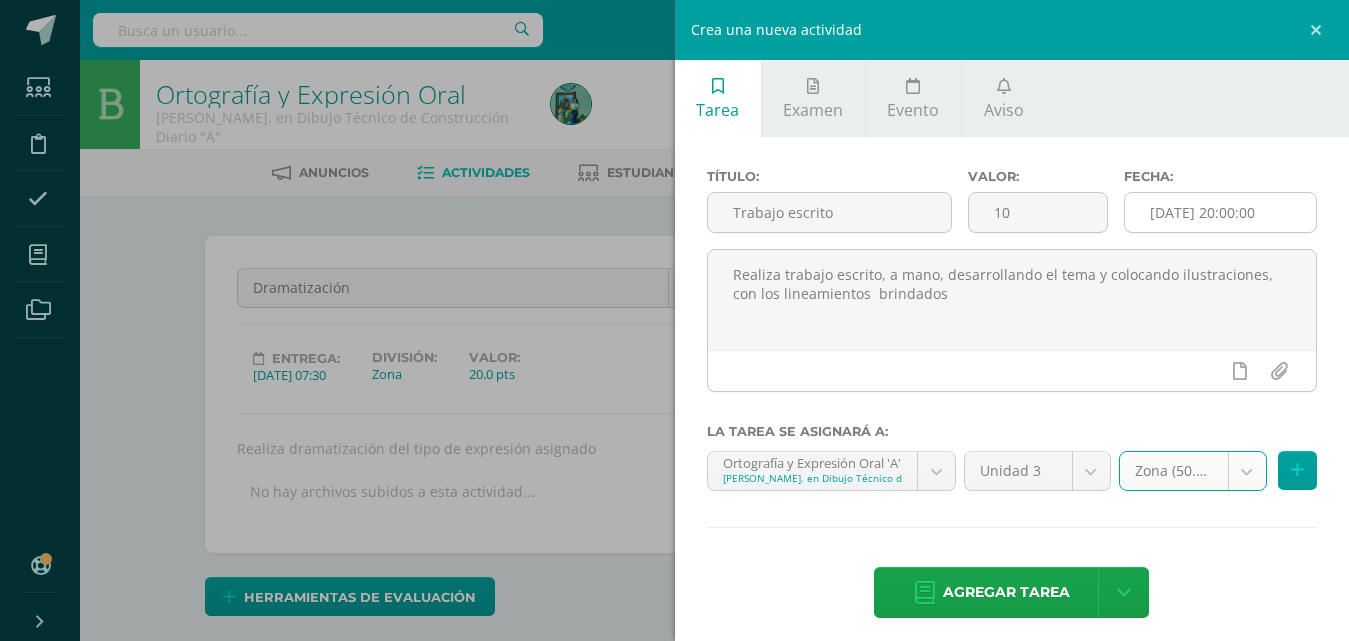 click on "[DATE] 20:00:00" at bounding box center (1220, 212) 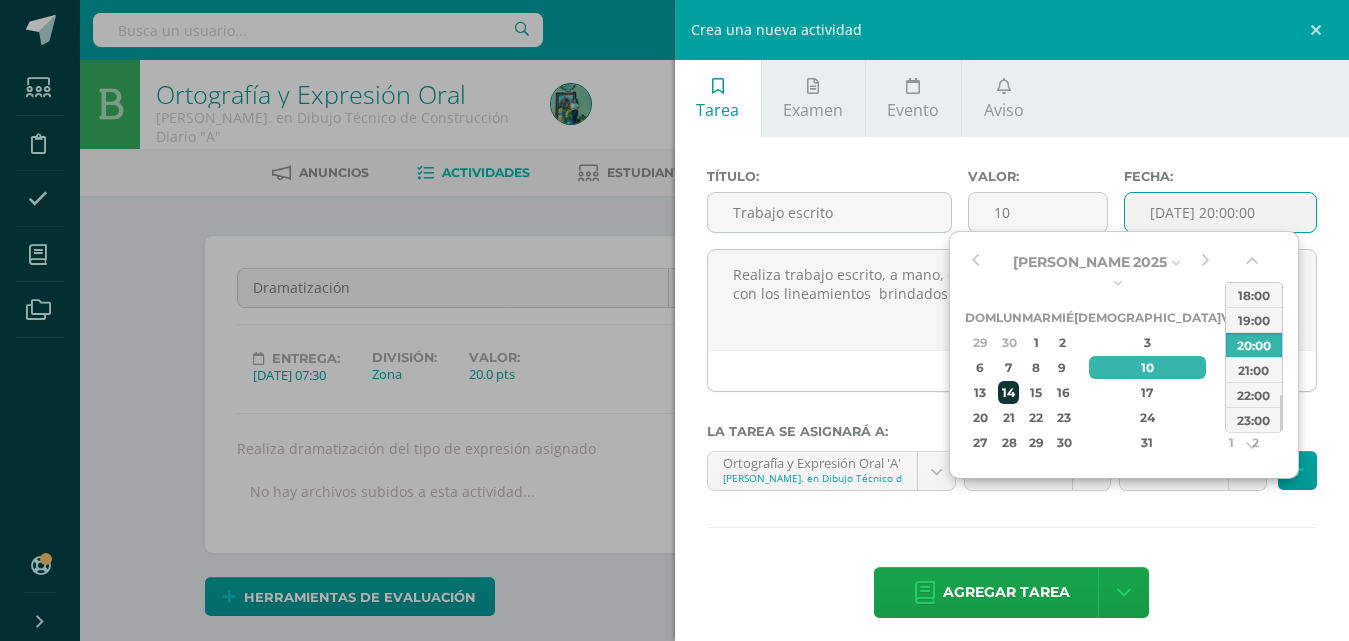 click on "14" at bounding box center [1008, 392] 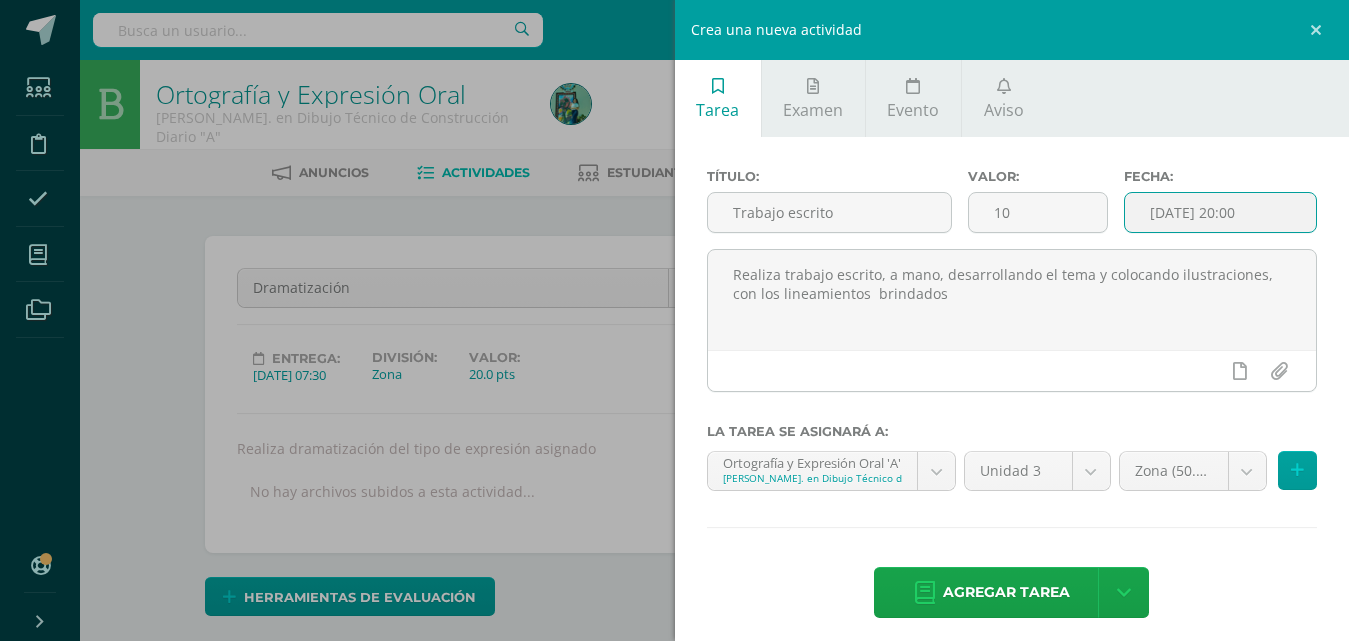 drag, startPoint x: 1230, startPoint y: 211, endPoint x: 1218, endPoint y: 210, distance: 12.0415945 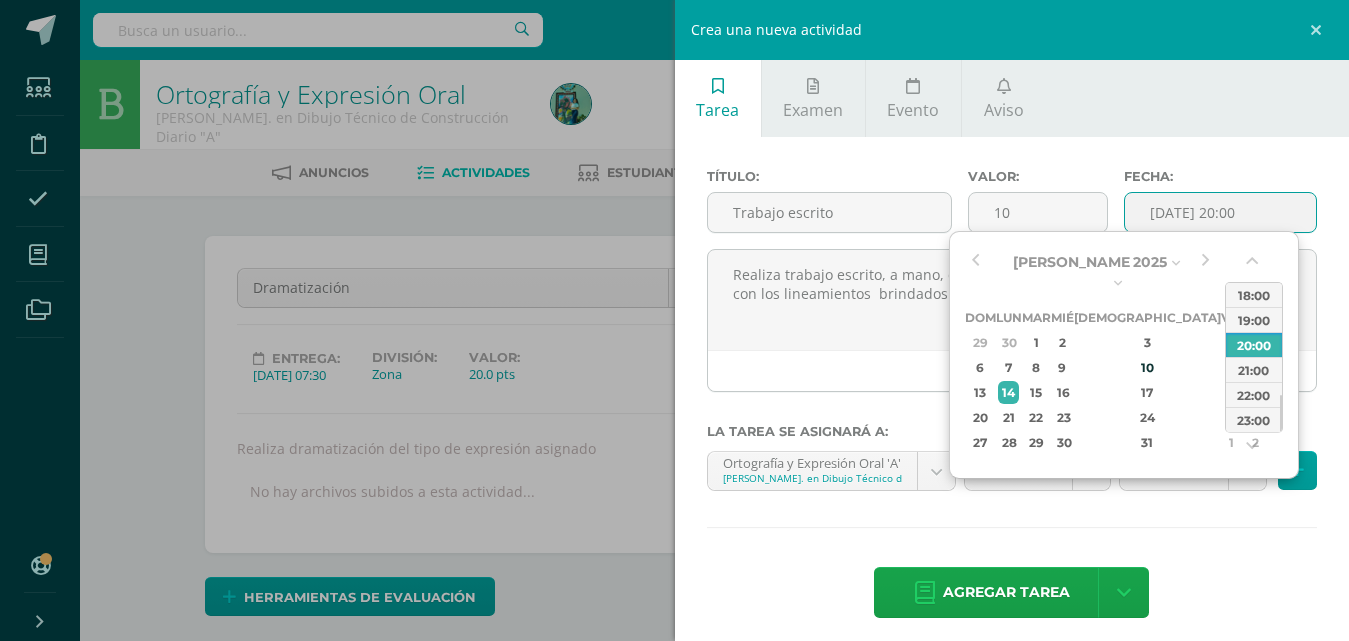 click on "2025-07-14 20:00" at bounding box center (1220, 212) 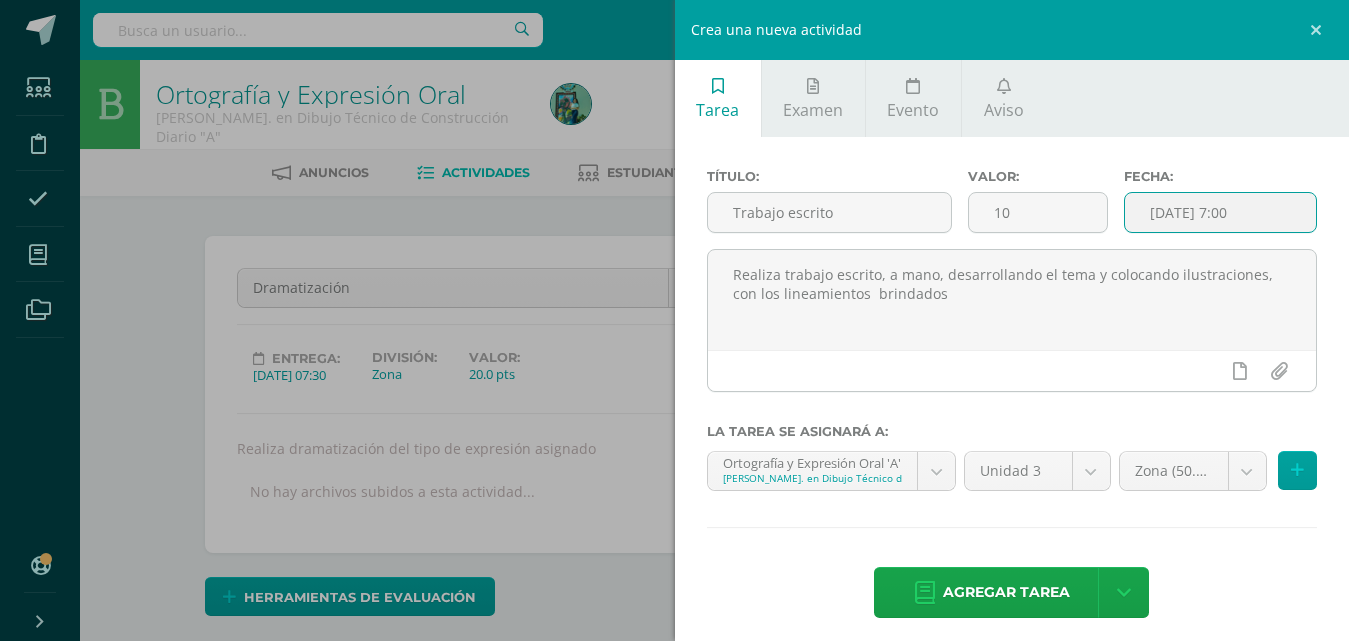 drag, startPoint x: 1247, startPoint y: 209, endPoint x: 1228, endPoint y: 208, distance: 19.026299 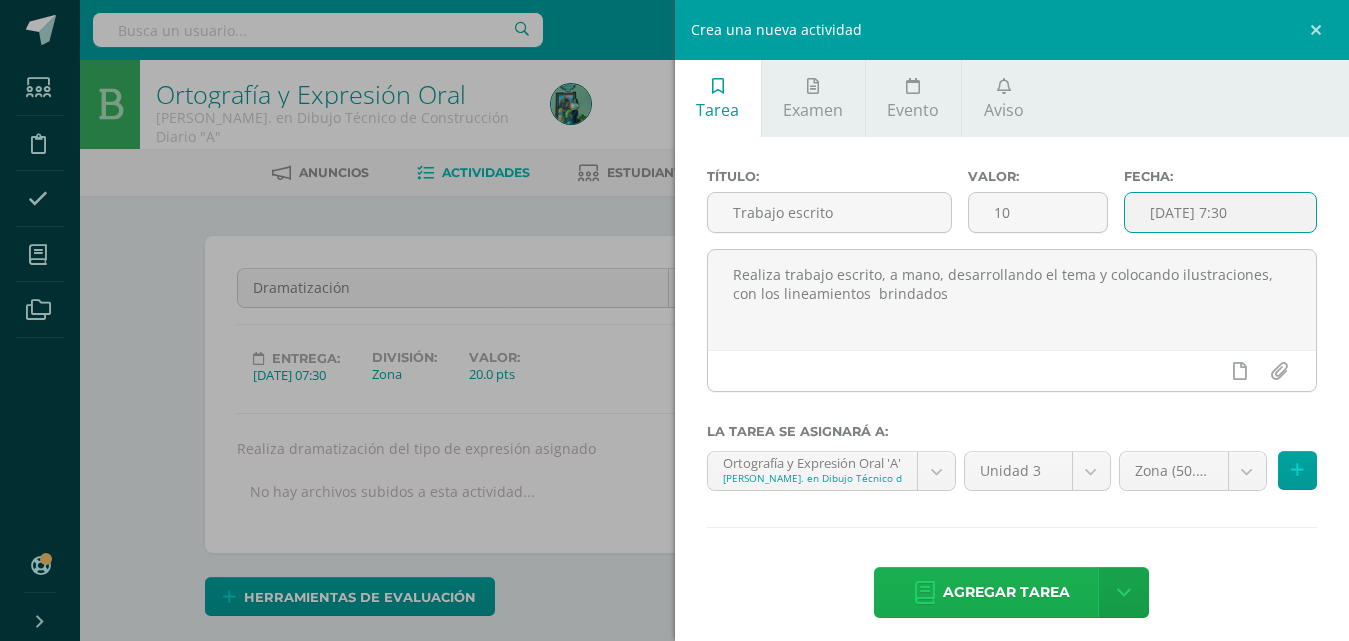 type on "2025-07-14 07:30" 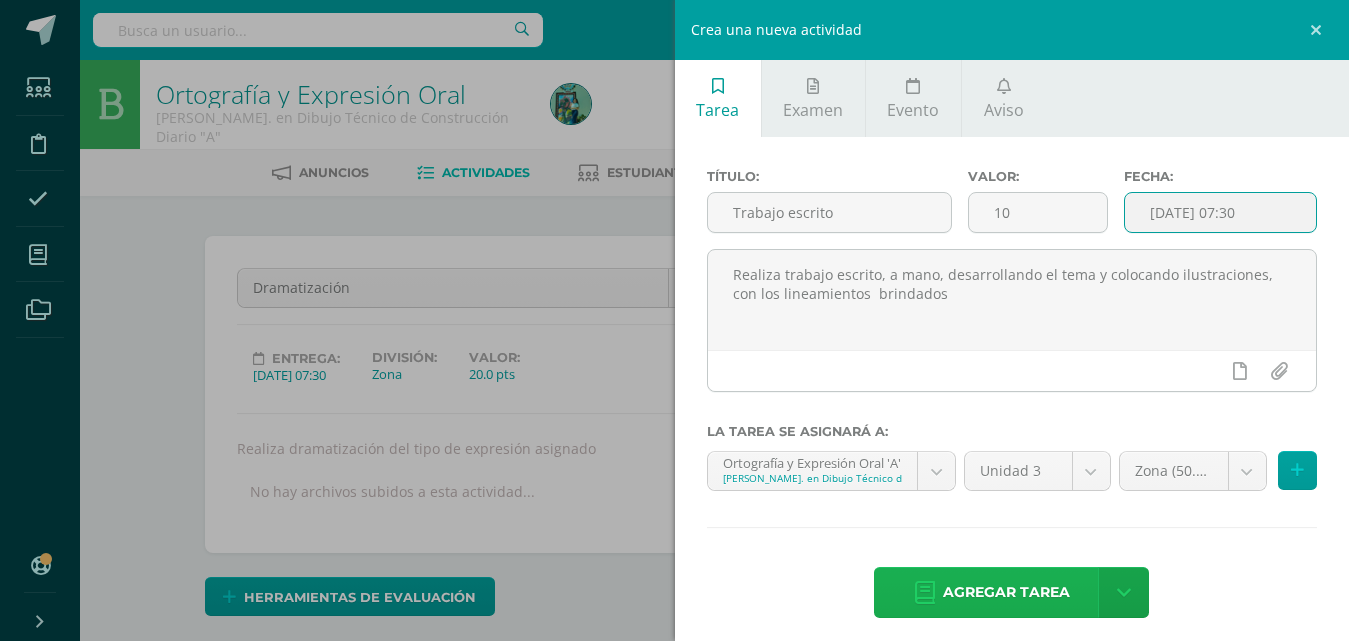click on "Agregar tarea" at bounding box center (1006, 592) 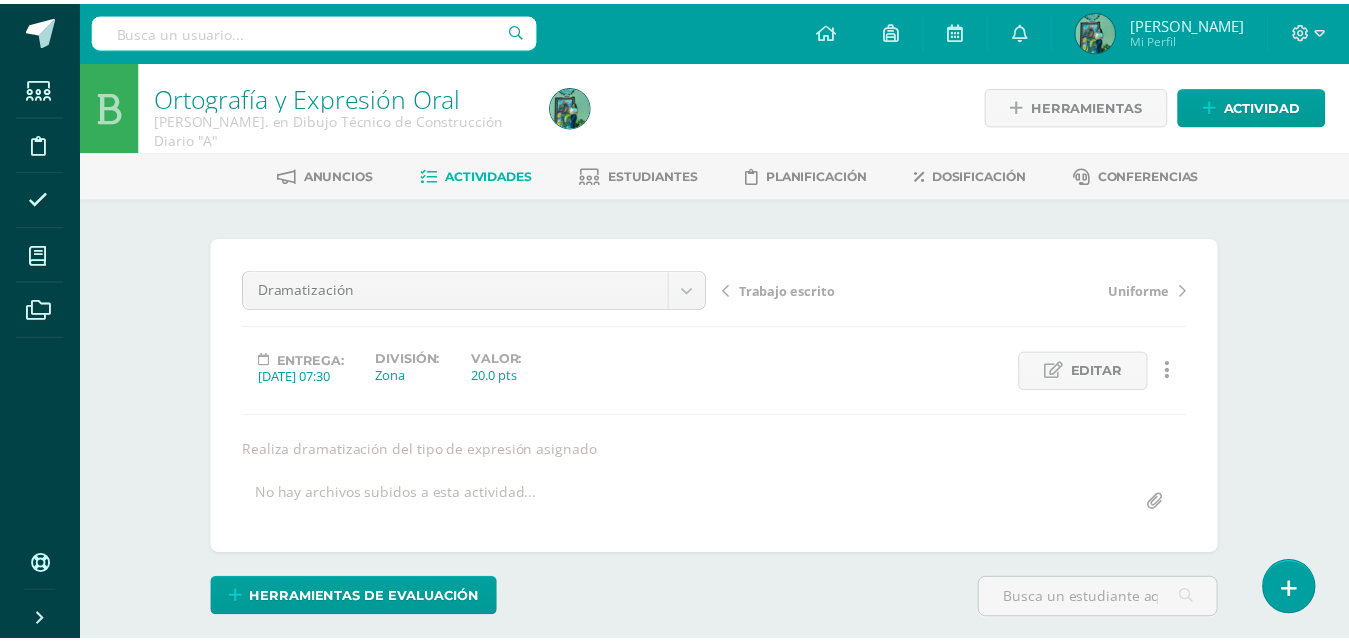 scroll, scrollTop: 0, scrollLeft: 0, axis: both 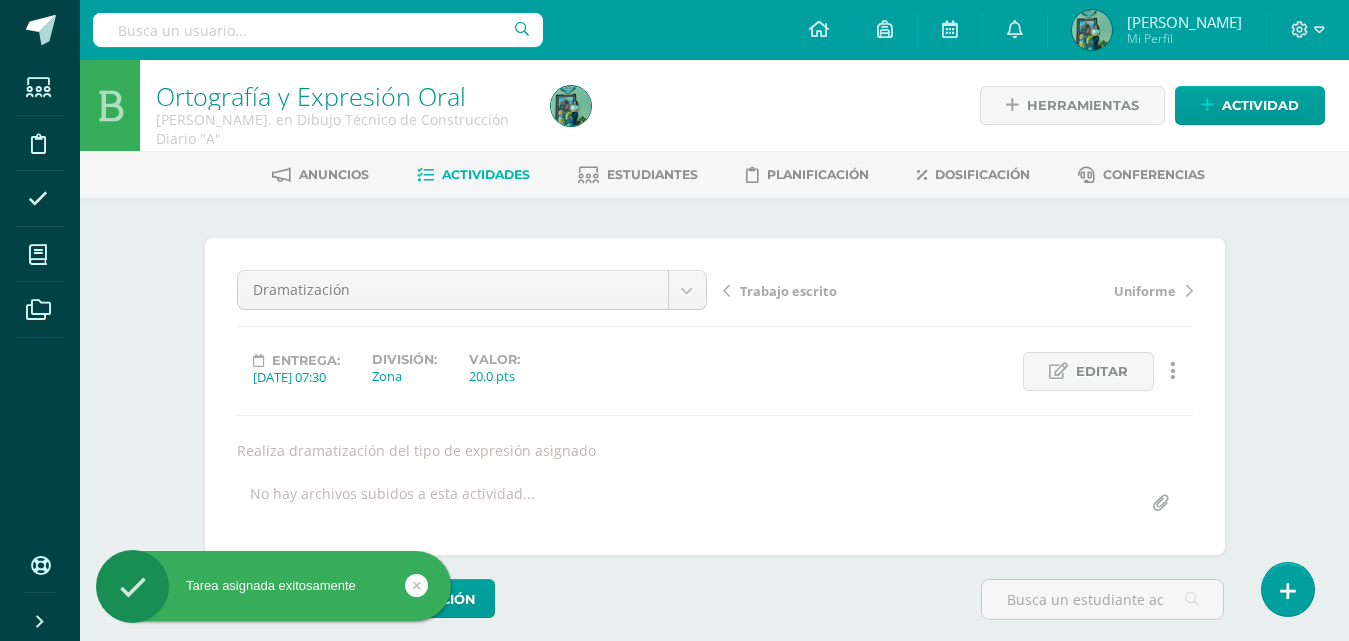 click on "Actividades" at bounding box center [486, 174] 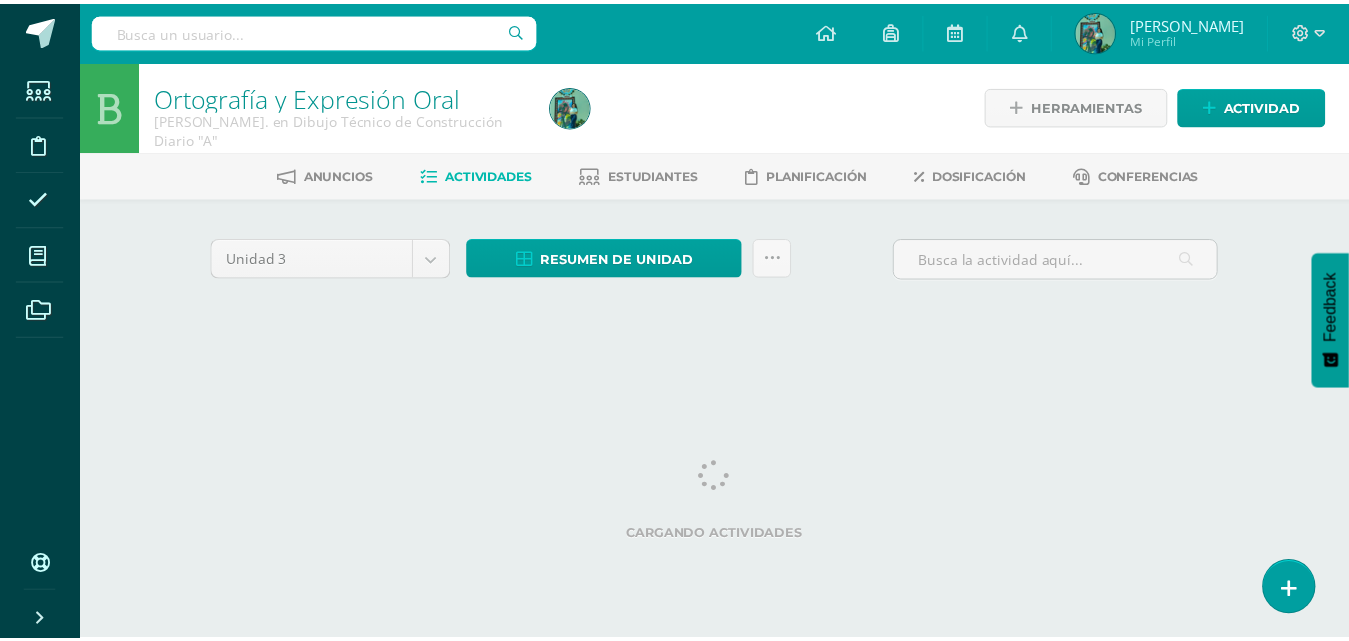 scroll, scrollTop: 0, scrollLeft: 0, axis: both 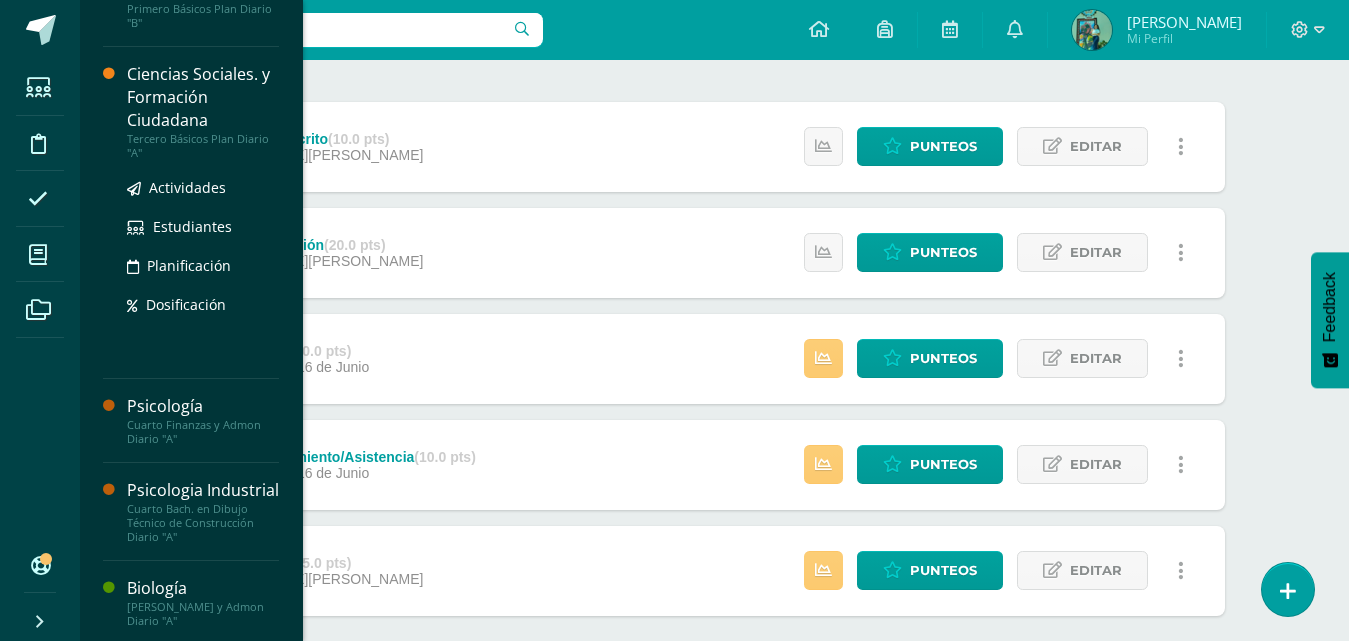 click on "Ciencias Sociales. y Formación Ciudadana" at bounding box center (203, 97) 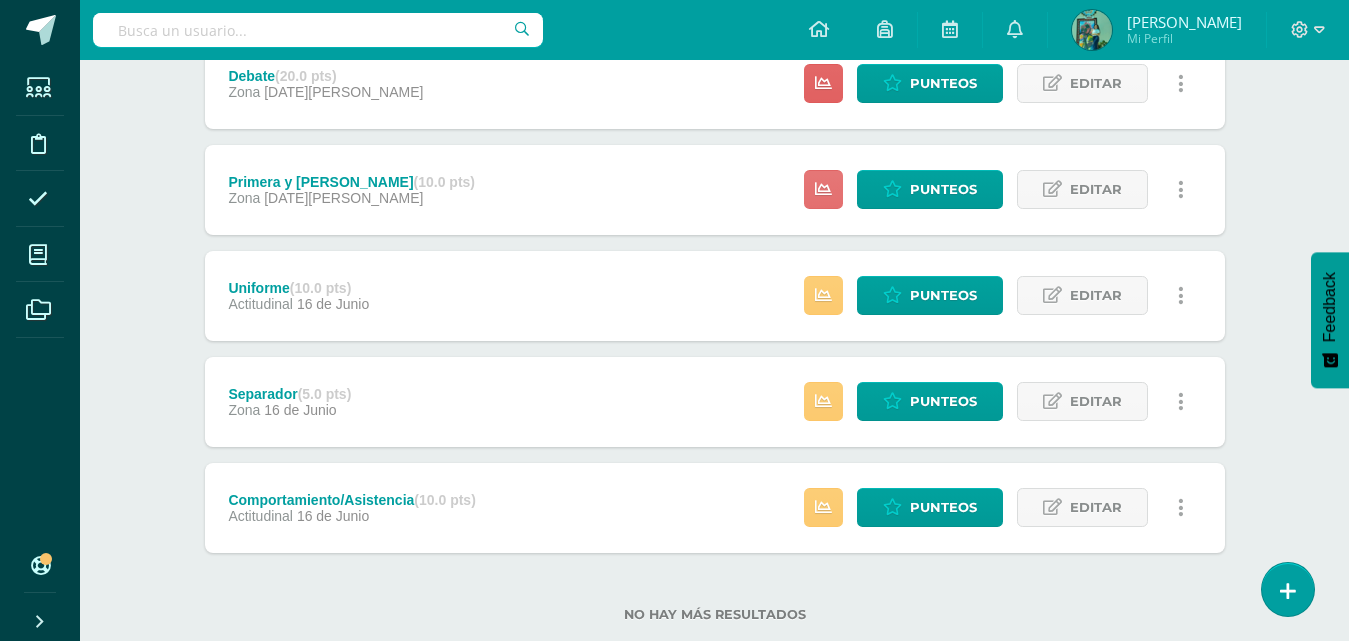 scroll, scrollTop: 300, scrollLeft: 0, axis: vertical 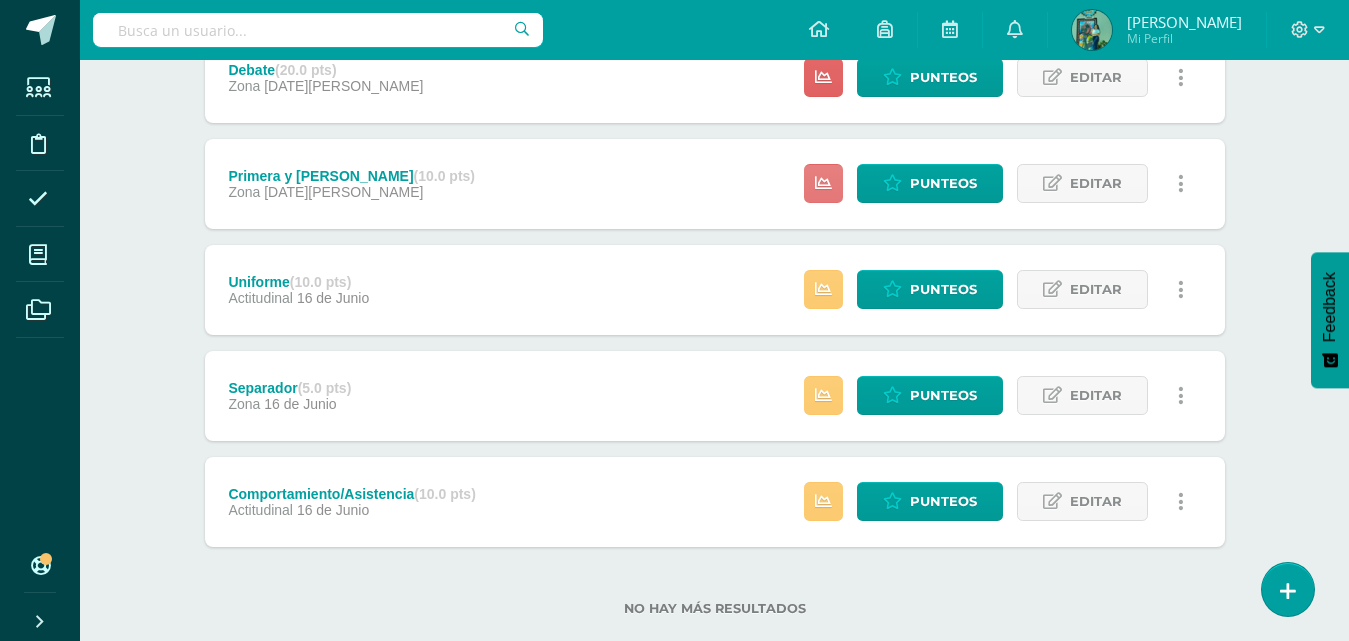 click at bounding box center (823, 183) 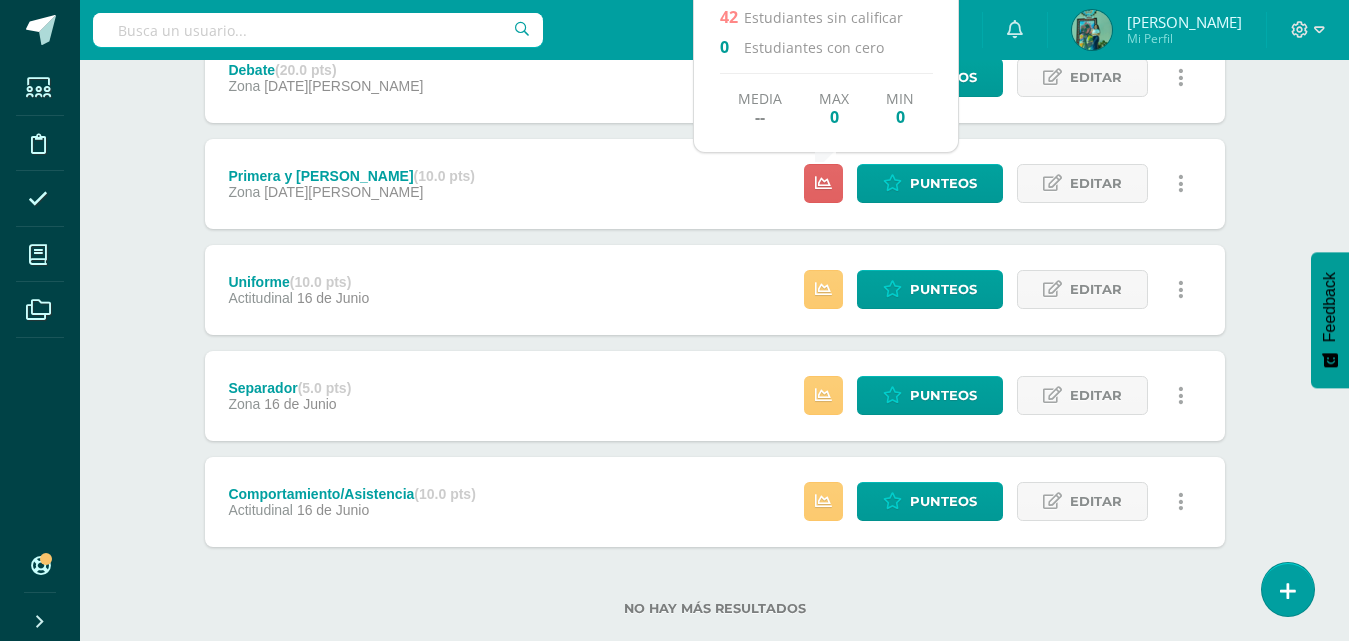 click on "Estatus de Actividad:
2
Estudiantes sin calificar
1
Estudiantes con cero
Media
97.5
Max
100
Min
0
Punteos
Editar
Historial de actividad
Eliminar" at bounding box center (999, 290) 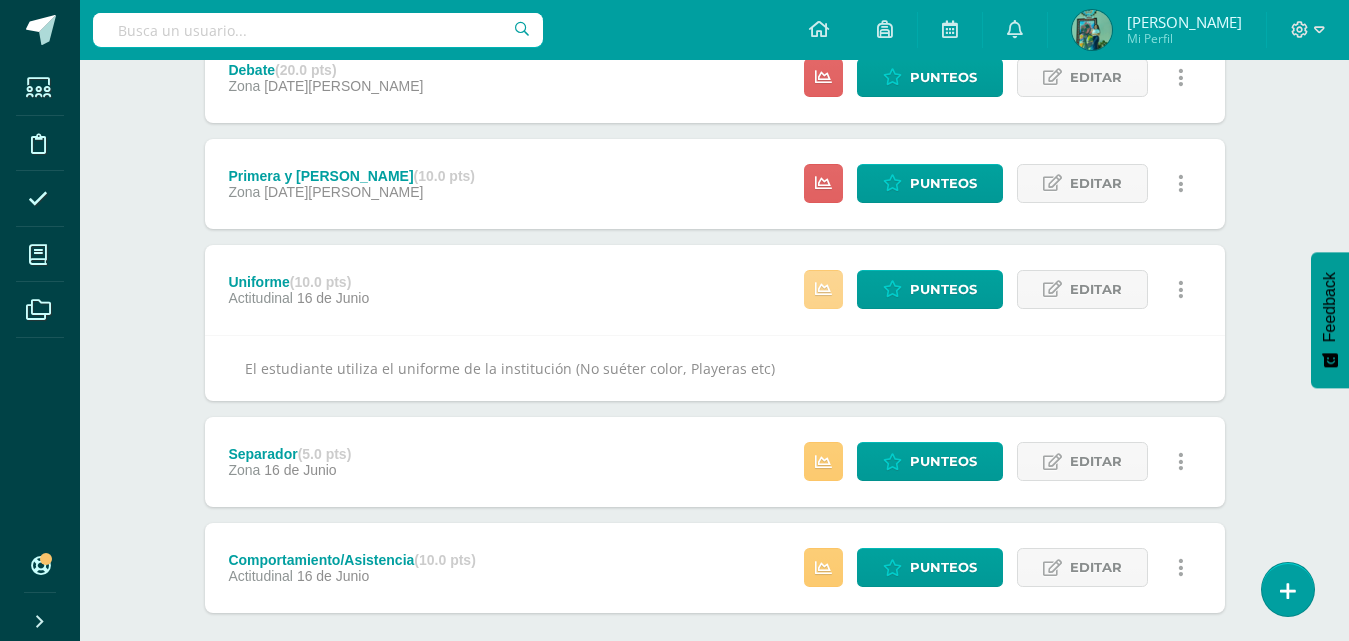 click at bounding box center (823, 289) 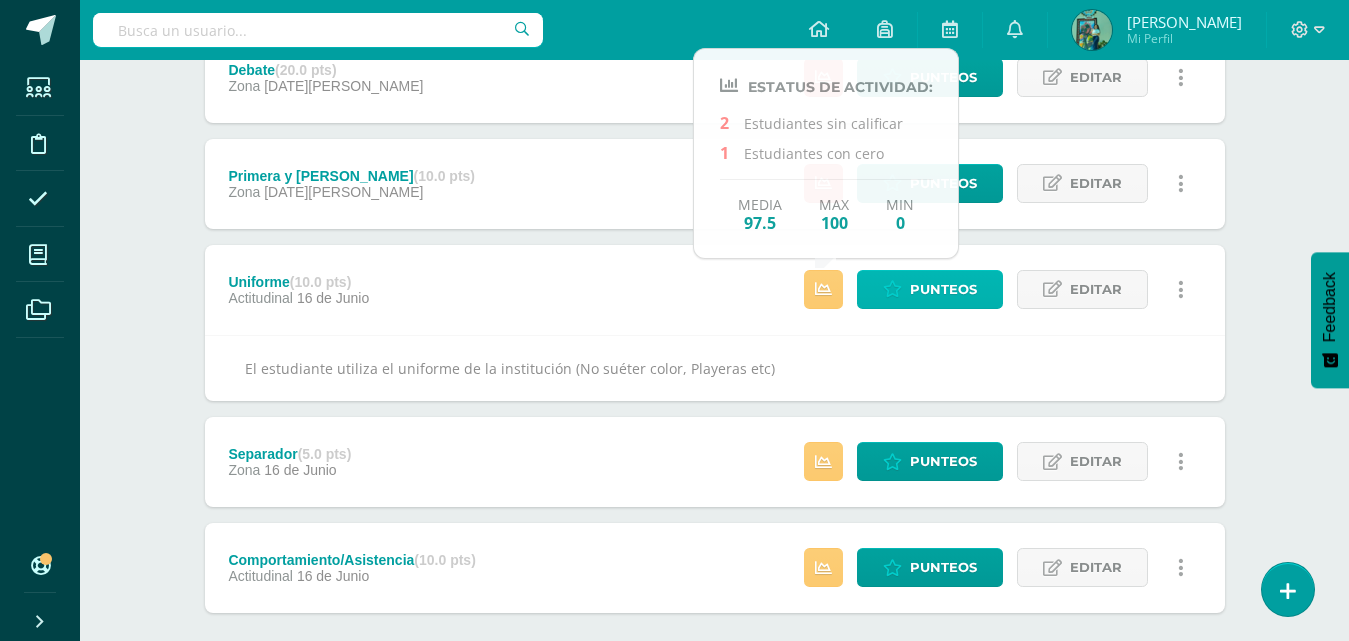 click on "Punteos" at bounding box center [943, 289] 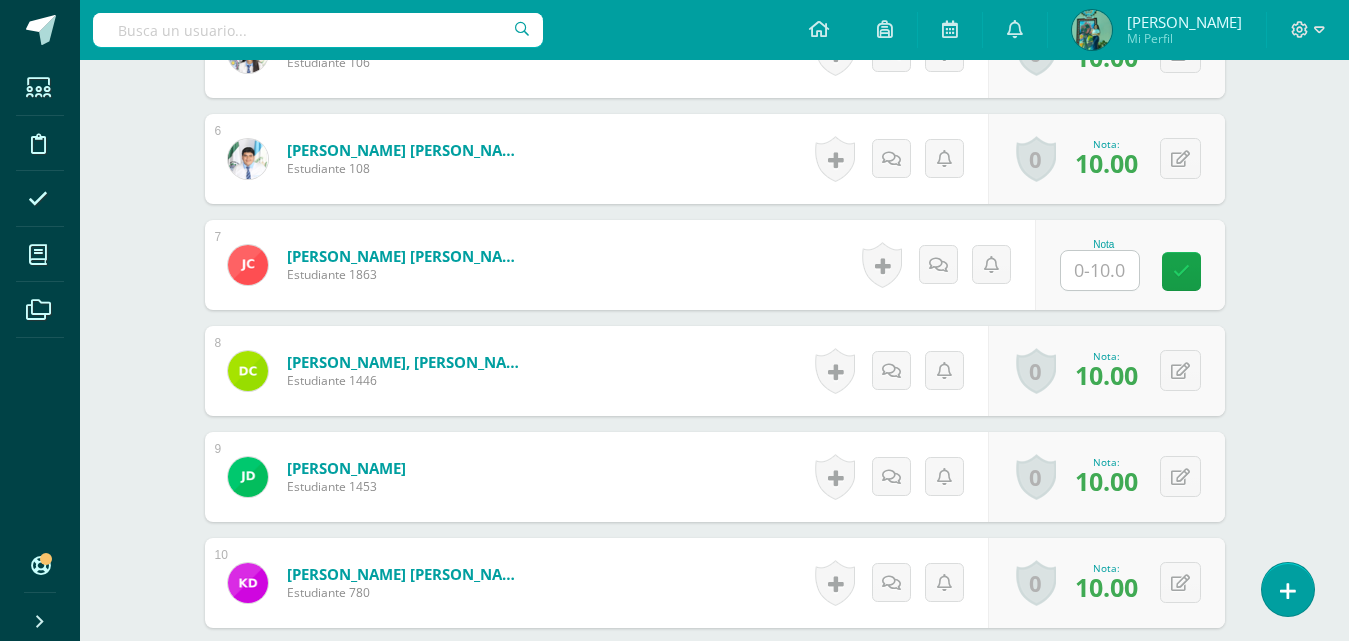 scroll, scrollTop: 1192, scrollLeft: 0, axis: vertical 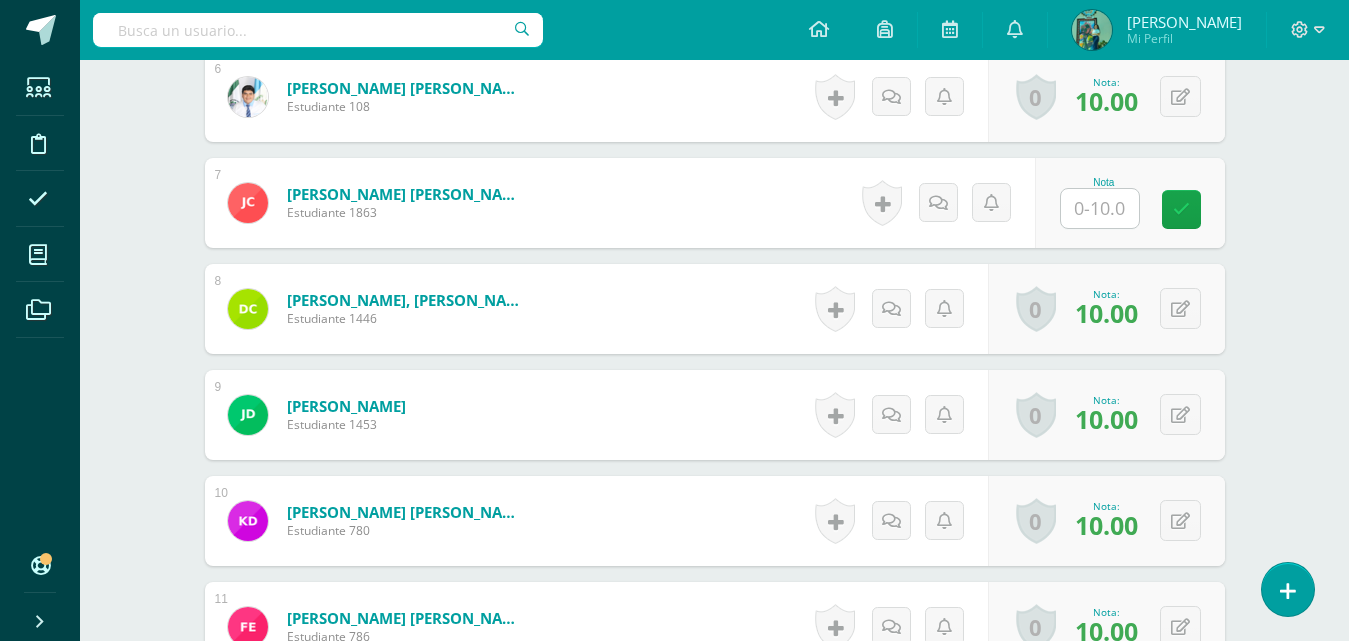 click at bounding box center [1100, 208] 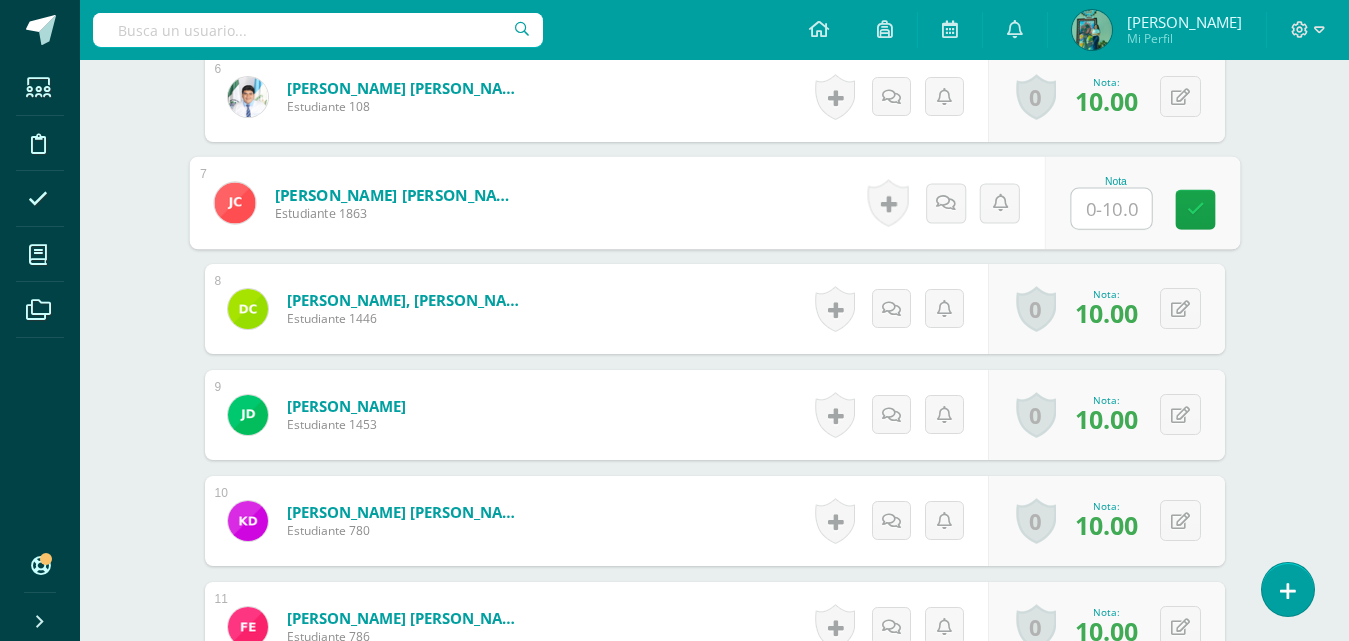 scroll, scrollTop: 1193, scrollLeft: 0, axis: vertical 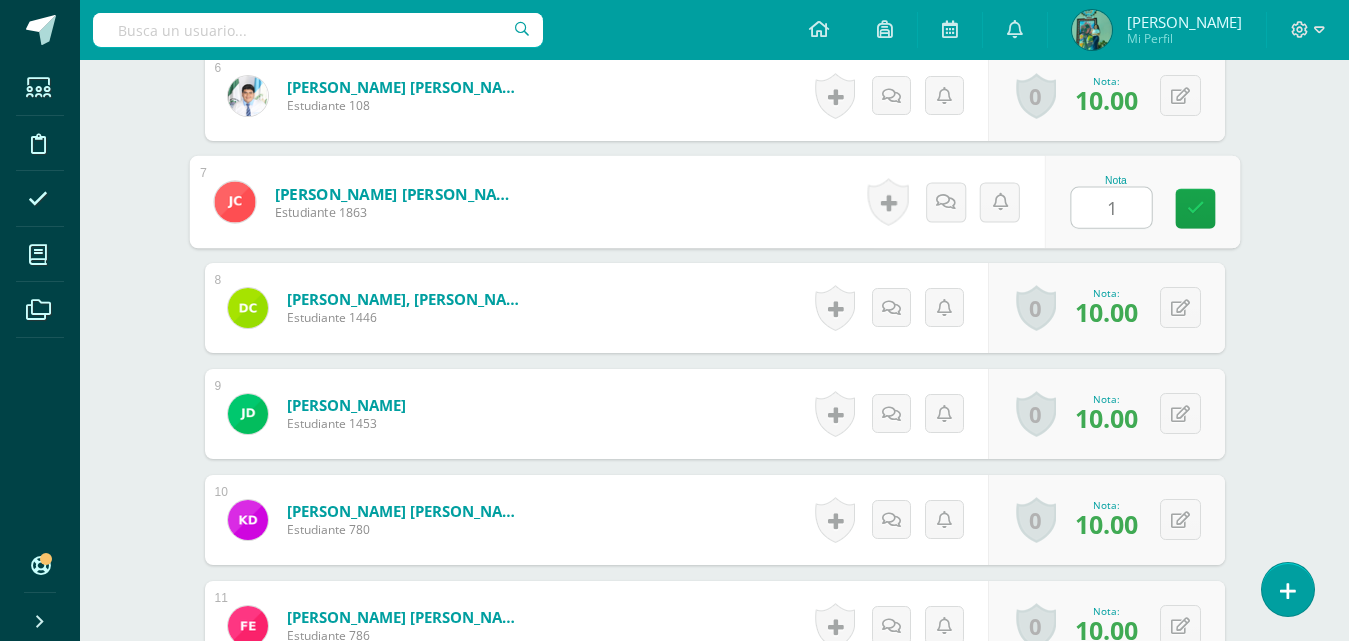 type on "10" 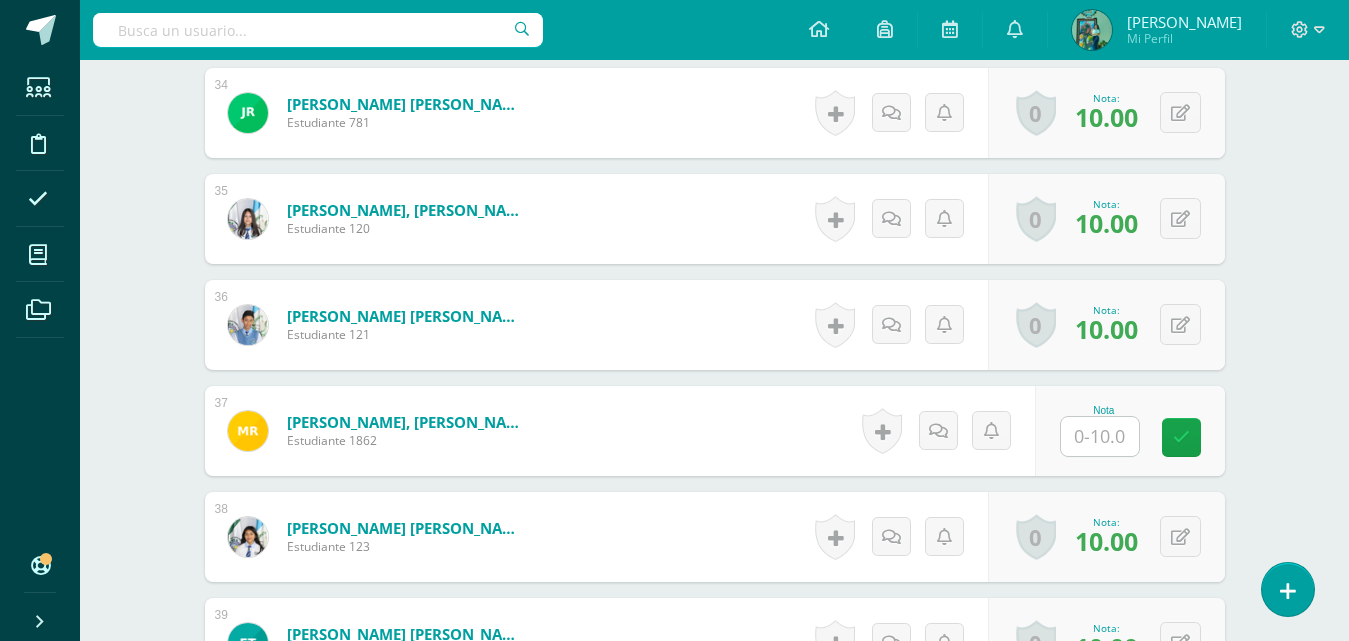 scroll, scrollTop: 4061, scrollLeft: 0, axis: vertical 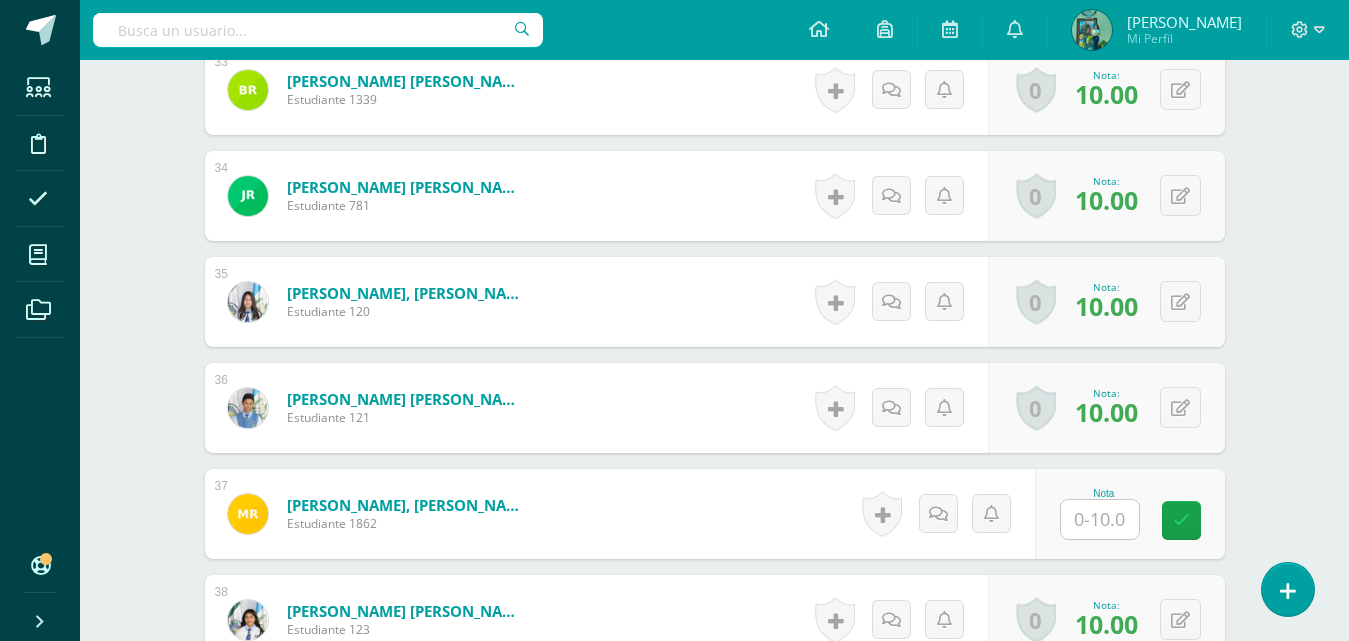 click at bounding box center [1100, 519] 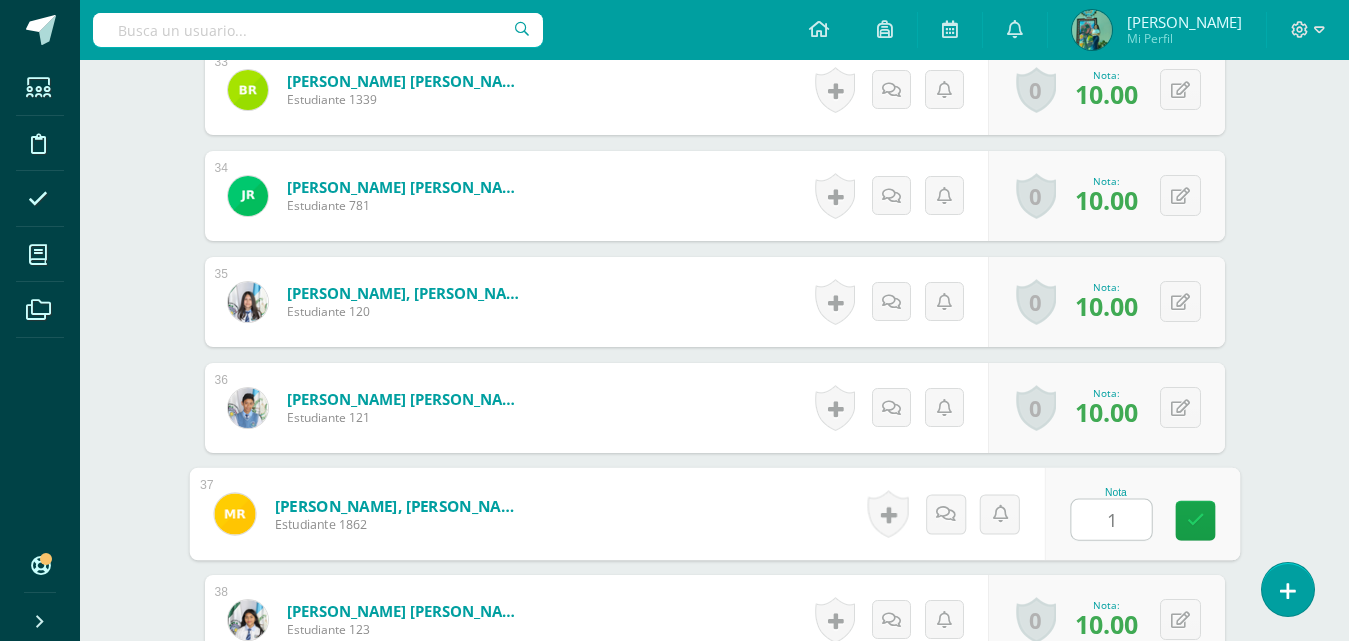 type on "10" 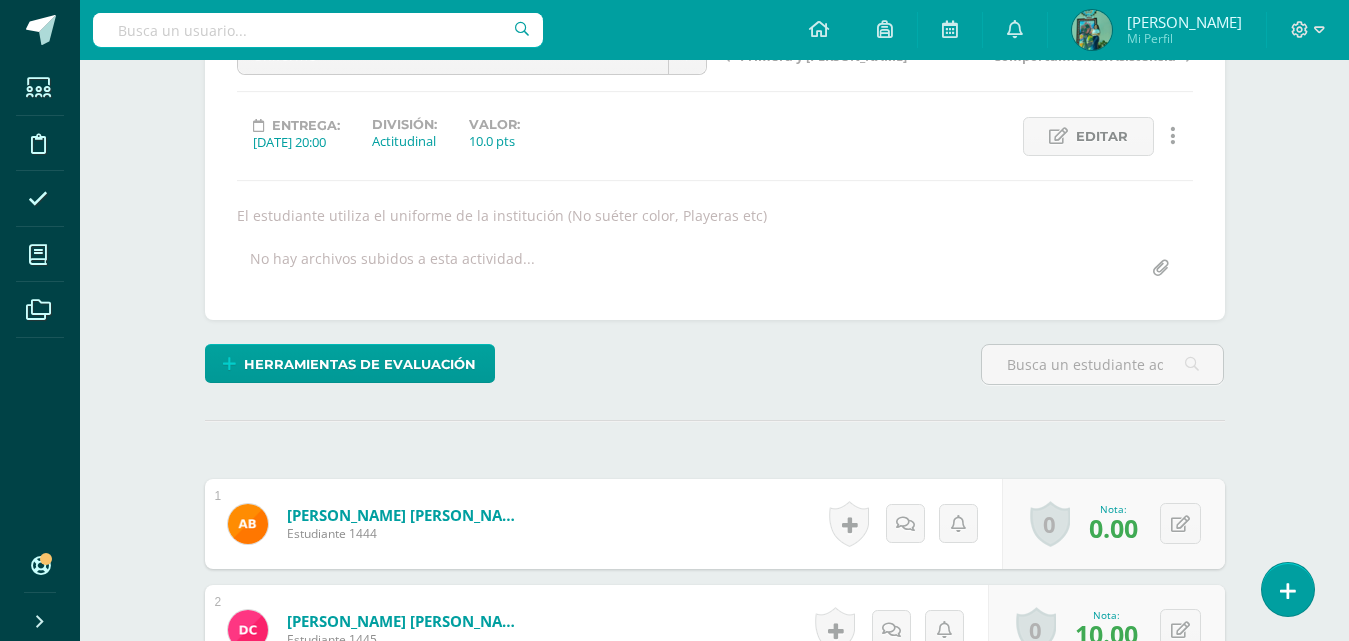 scroll, scrollTop: 0, scrollLeft: 0, axis: both 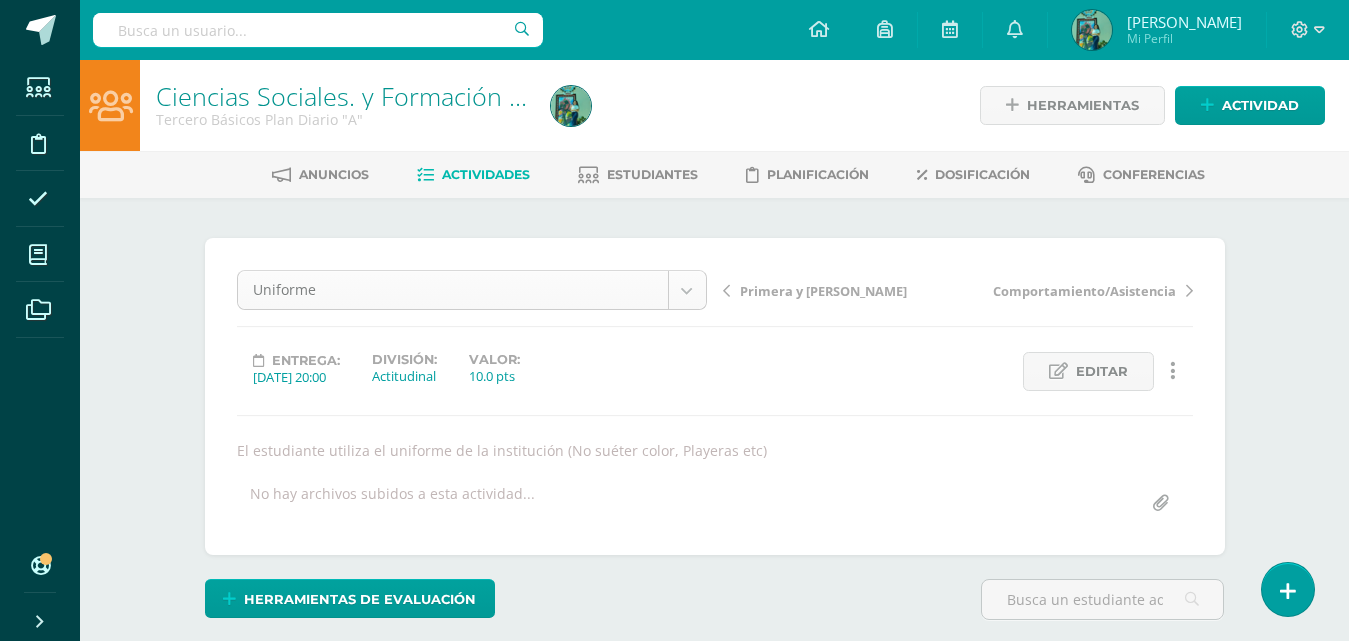 click on "Estudiantes Disciplina Asistencia Mis cursos Archivos Soporte
Centro de ayuda
Últimas actualizaciones
10+ Cerrar panel
Ciencias Sociales y Formación Ciudadana
Primero
Básicos Plan Diario
"A"
Actividades Estudiantes Planificación Dosificación
Ciencias Sociales y Formación Ciudadana
Primero
Básicos Plan Diario
"B"
Actividades Estudiantes Planificación Dosificación
Ciencias Sociales. y Formación Ciudadana
Tercero
Básicos Plan Diario
"A"
Actividades Estudiantes Planificación Dosificación Mi Perfil" at bounding box center [674, 2689] 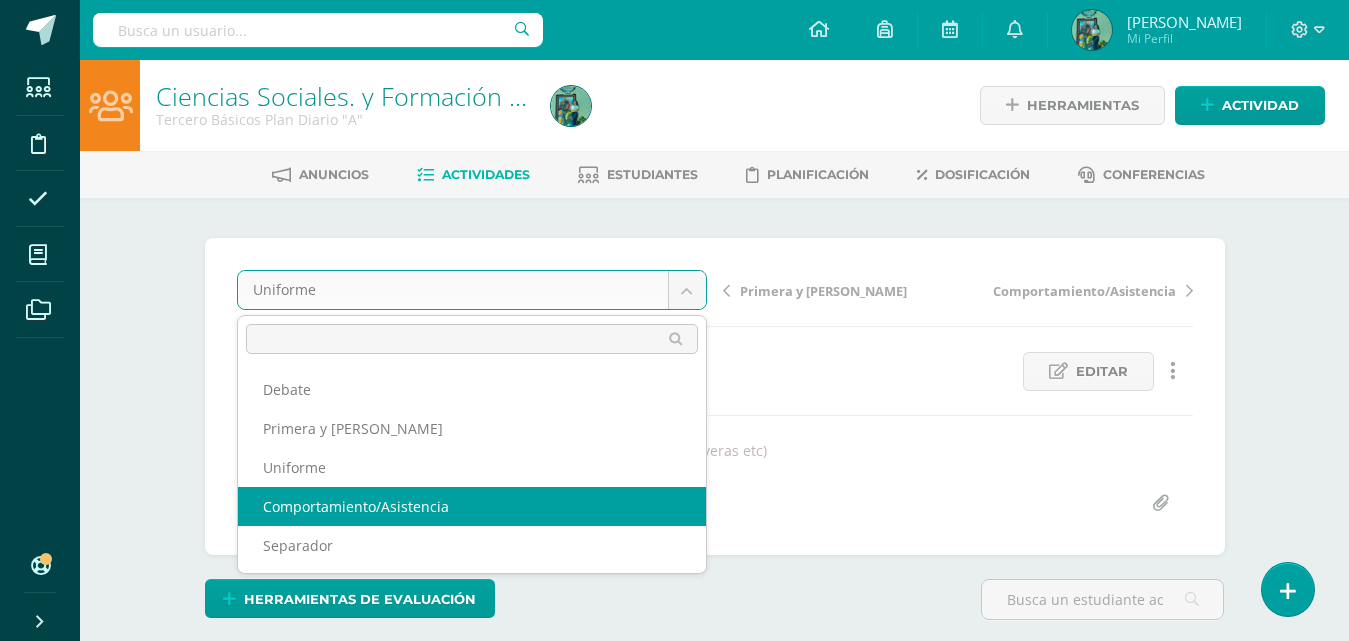 select on "/dashboard/teacher/grade-activity/79314/" 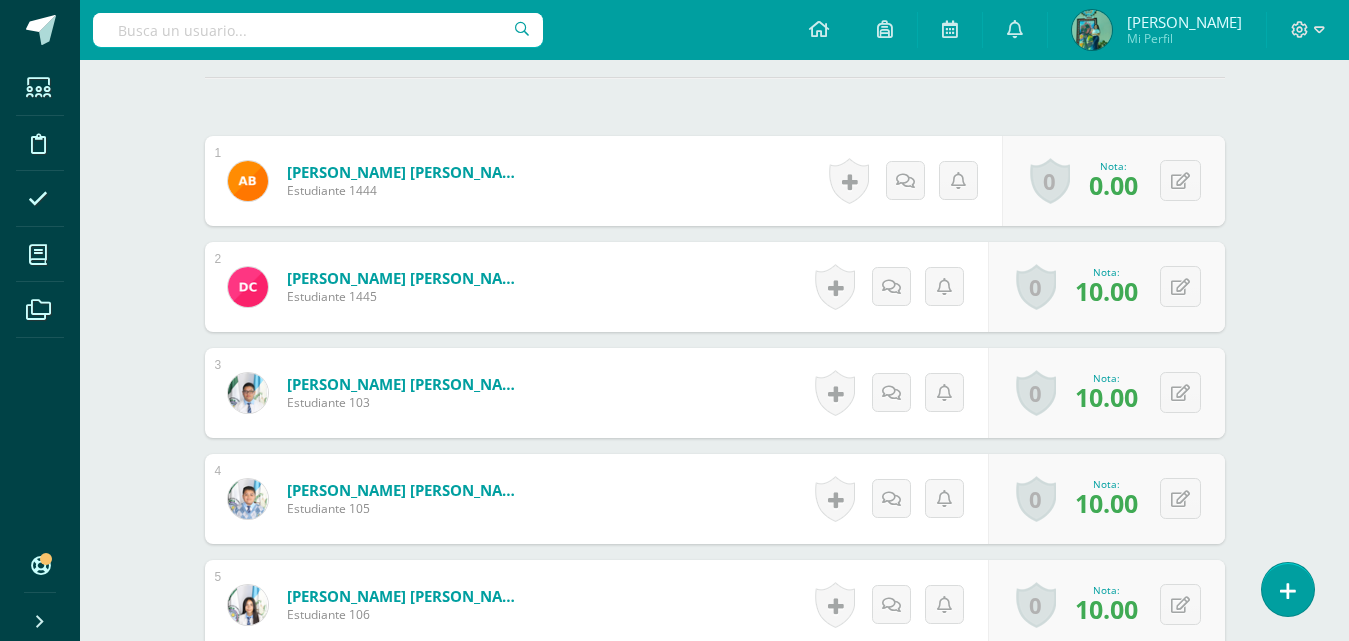 scroll, scrollTop: 1339, scrollLeft: 0, axis: vertical 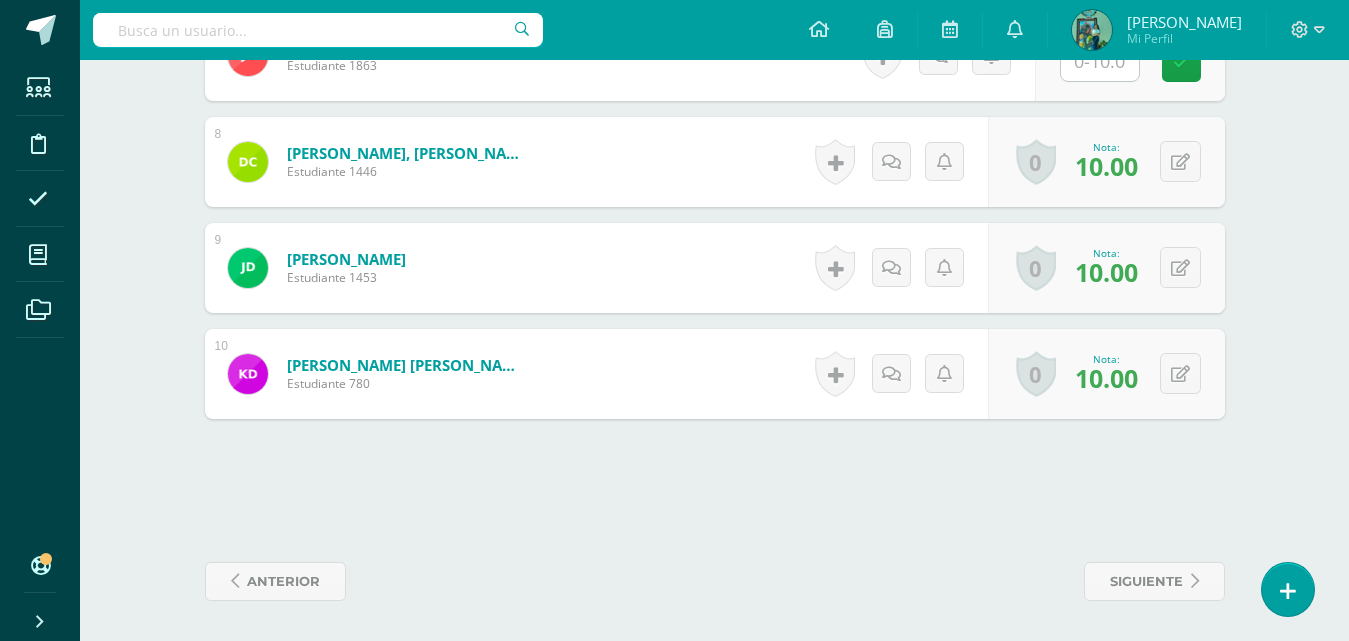 click at bounding box center [1100, 61] 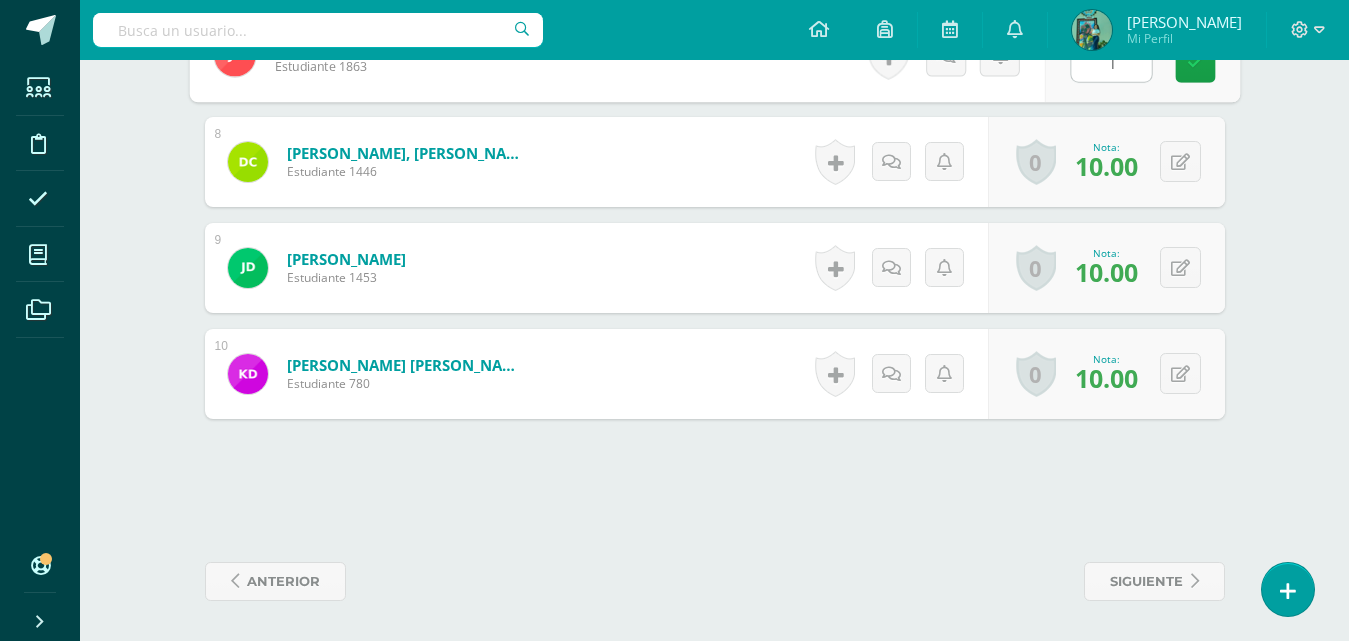 type on "10" 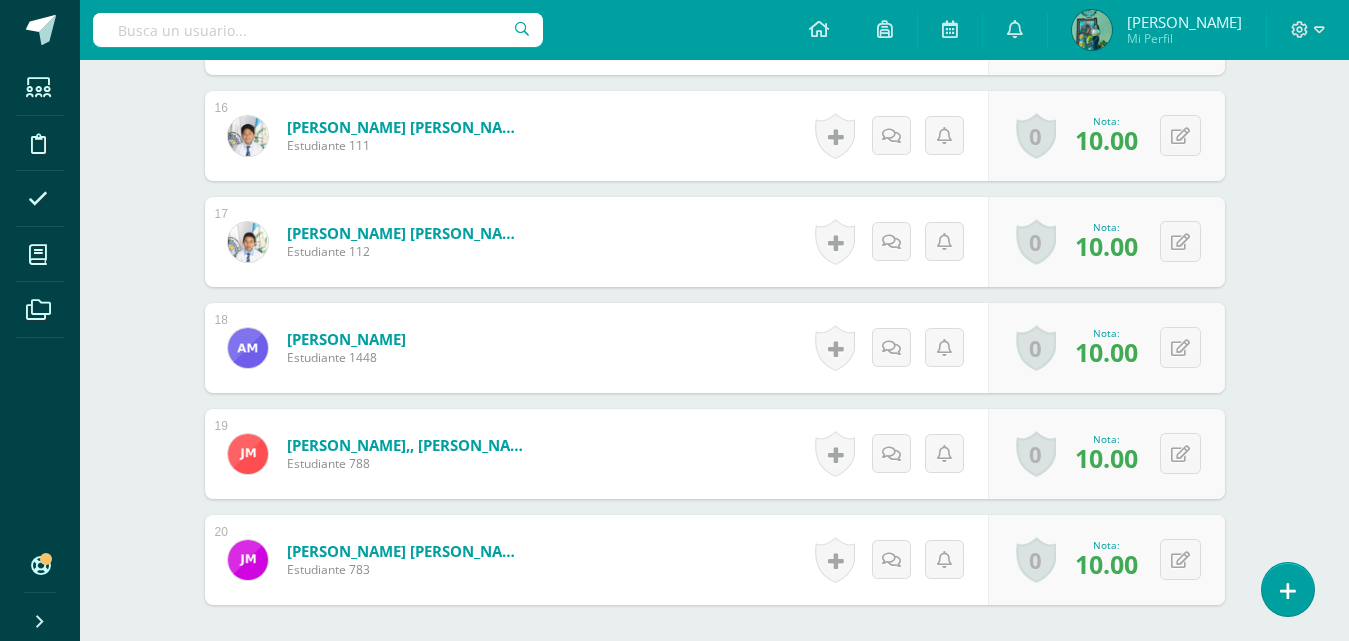 scroll, scrollTop: 2399, scrollLeft: 0, axis: vertical 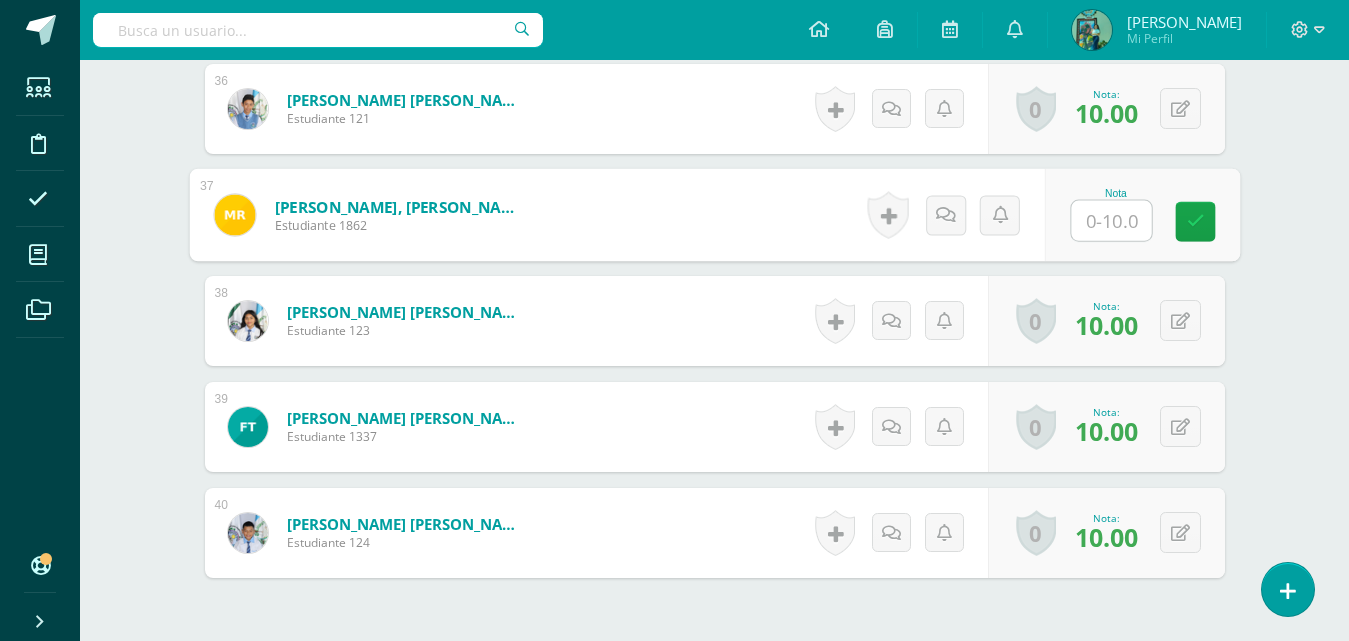 click at bounding box center [1111, 221] 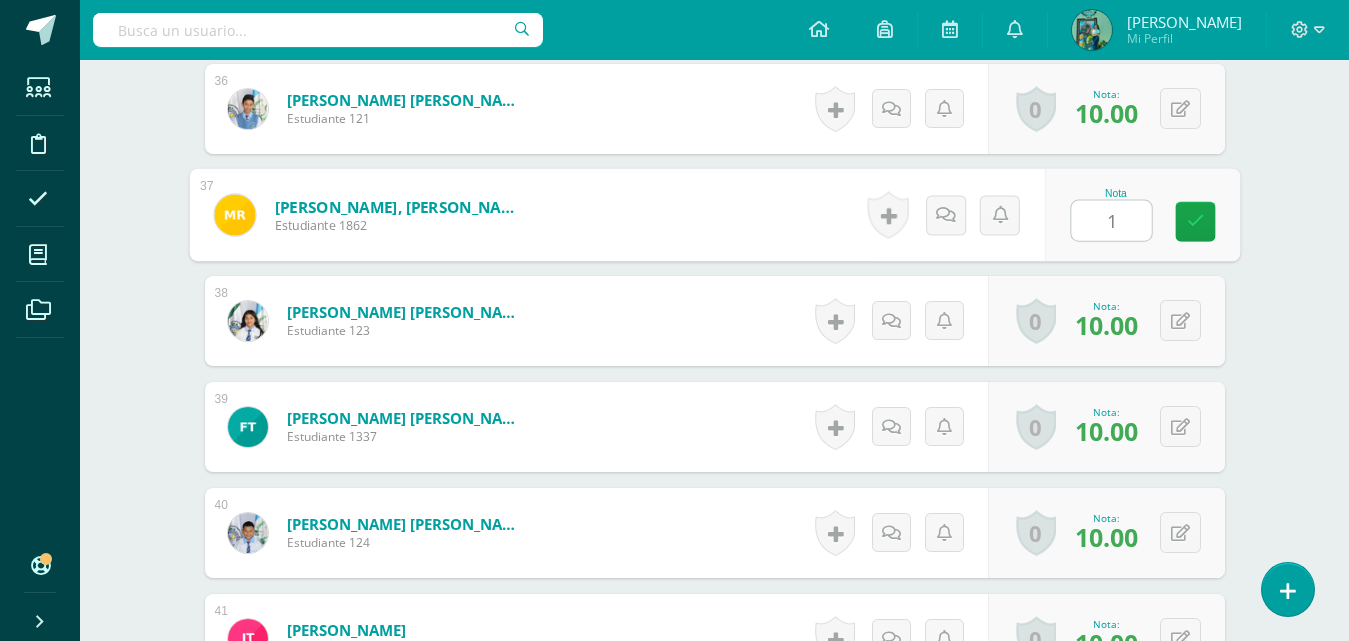 type on "10" 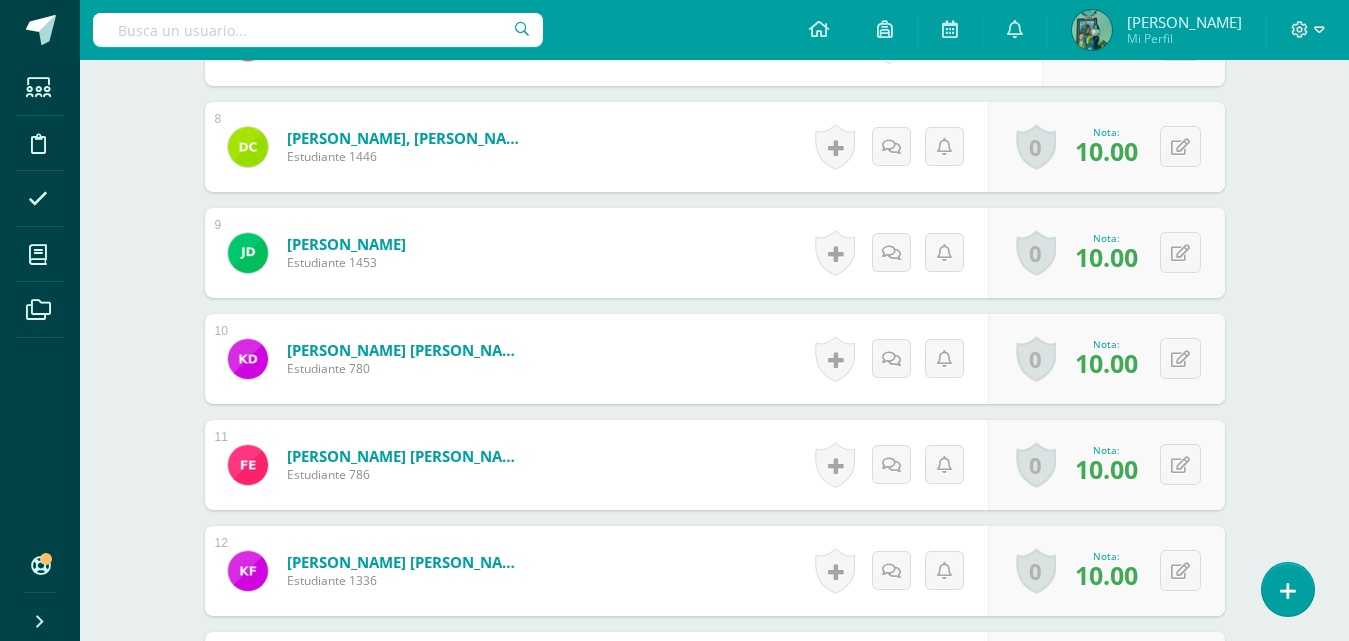 scroll, scrollTop: 0, scrollLeft: 0, axis: both 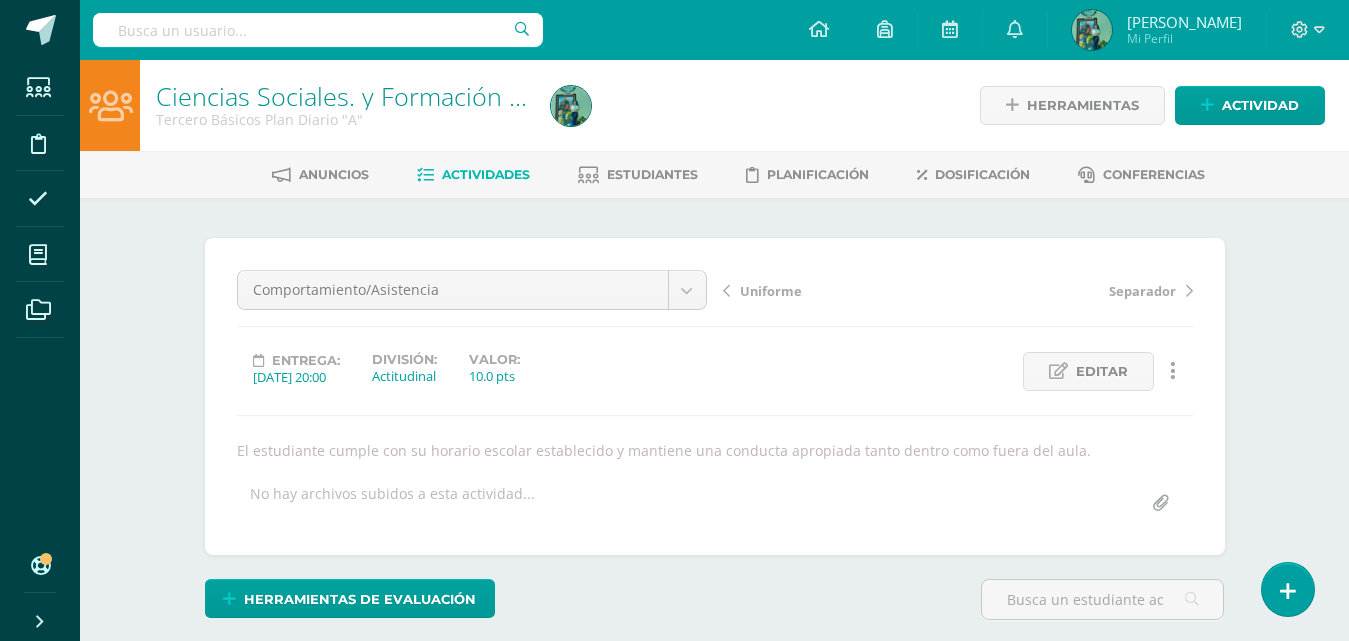 click on "Comportamiento/Asistencia                             Debate Primera y Segunda Guerra Uniforme Comportamiento/Asistencia Separador" at bounding box center (472, 298) 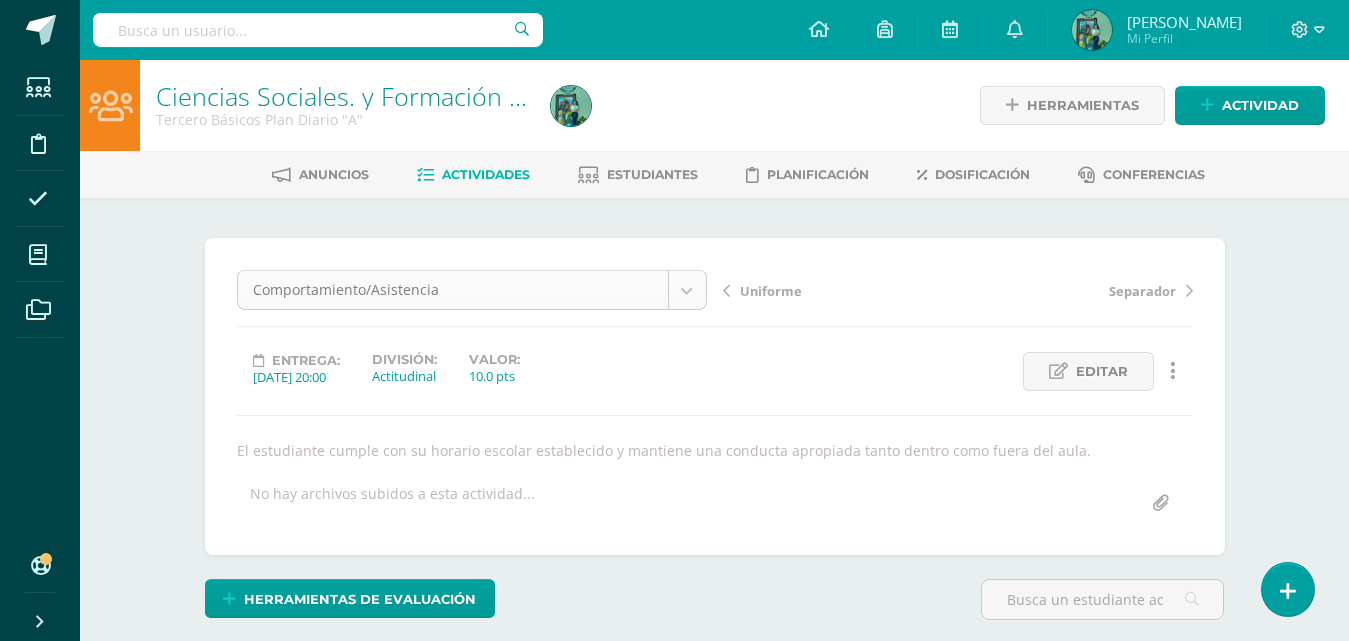 click on "Estudiantes Disciplina Asistencia Mis cursos Archivos Soporte
Centro de ayuda
Últimas actualizaciones
10+ Cerrar panel
Ciencias Sociales y Formación Ciudadana
Primero
Básicos Plan Diario
"A"
Actividades Estudiantes Planificación Dosificación
Ciencias Sociales y Formación Ciudadana
Primero
Básicos Plan Diario
"B"
Actividades Estudiantes Planificación Dosificación
Ciencias Sociales. y Formación Ciudadana
Tercero
Básicos Plan Diario
"A"
Actividades Estudiantes Planificación Dosificación Mi Perfil" at bounding box center (674, 2689) 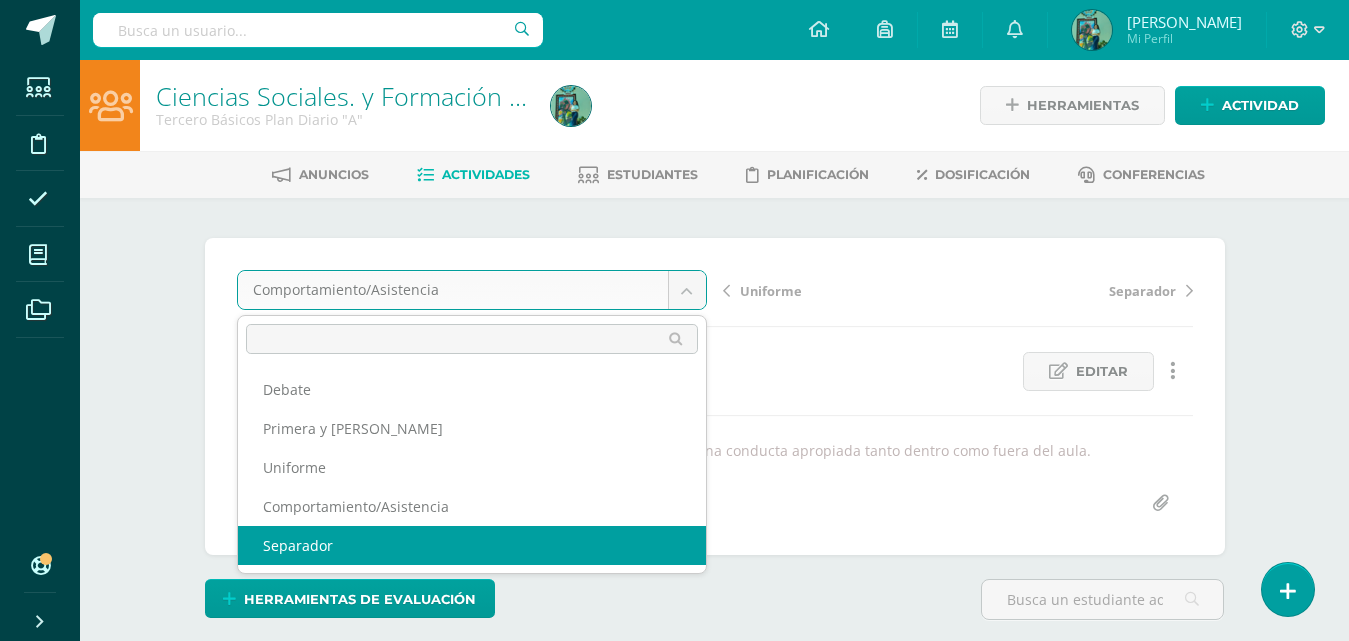 select on "/dashboard/teacher/grade-activity/79295/" 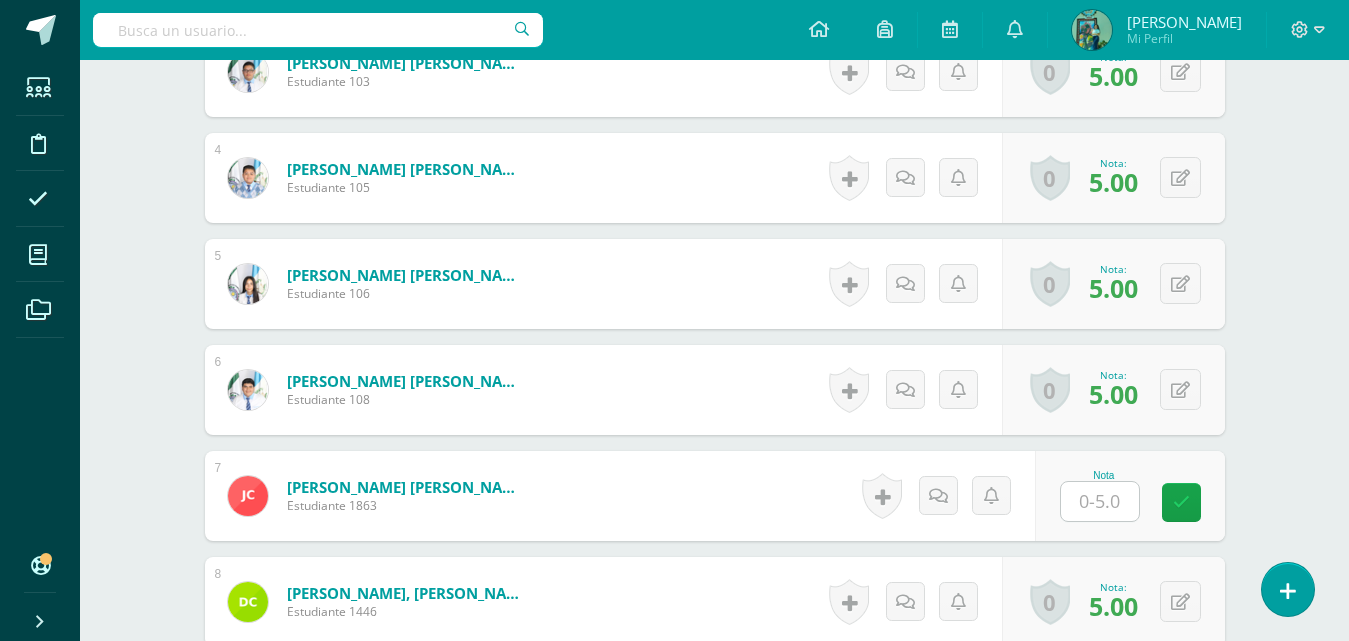scroll, scrollTop: 1192, scrollLeft: 0, axis: vertical 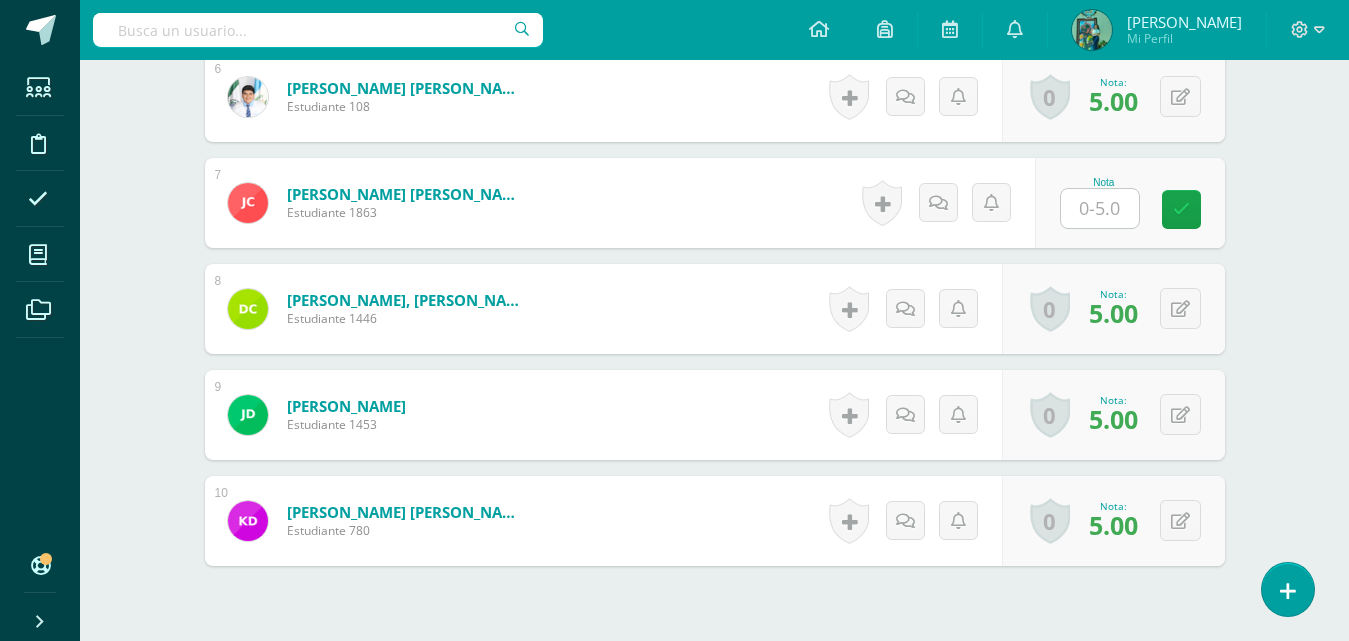 click at bounding box center [1100, 208] 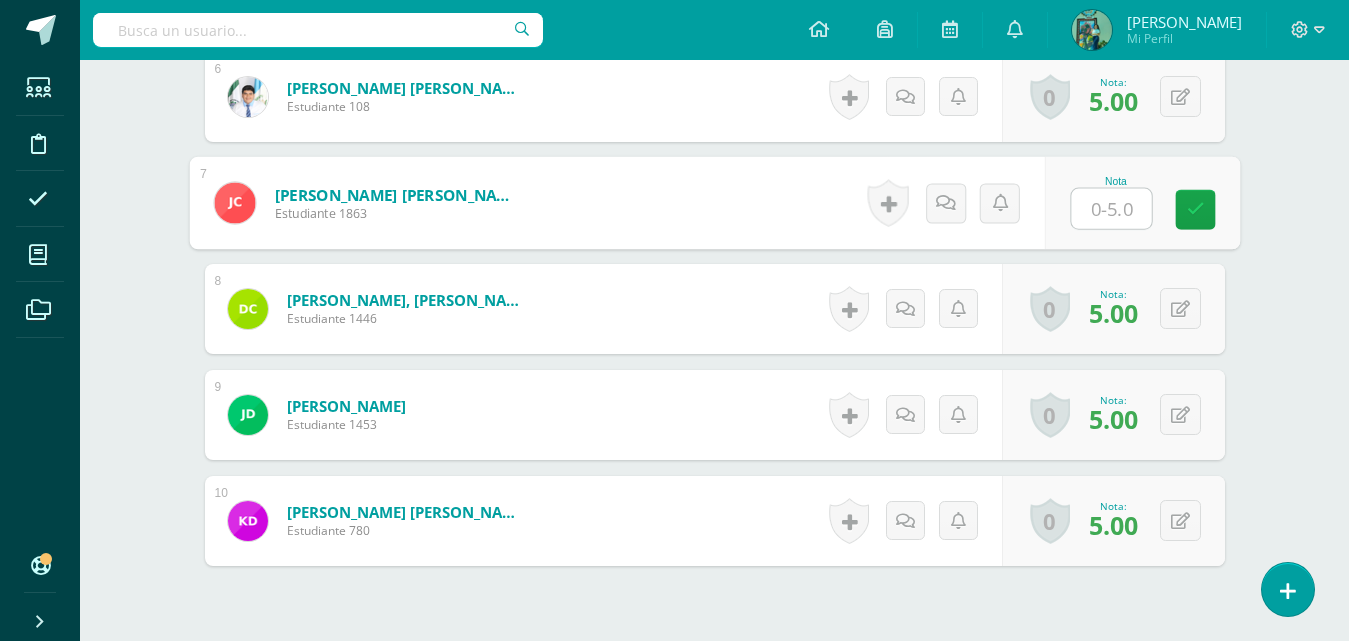 type on "5" 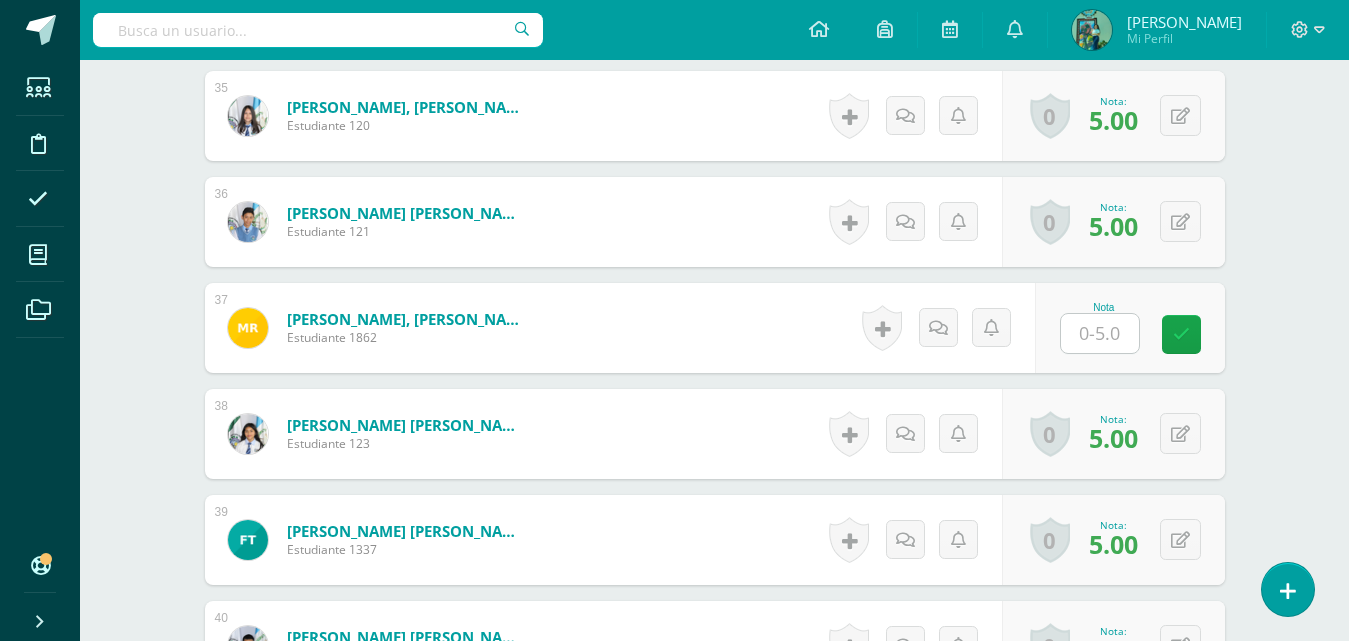 scroll, scrollTop: 4249, scrollLeft: 0, axis: vertical 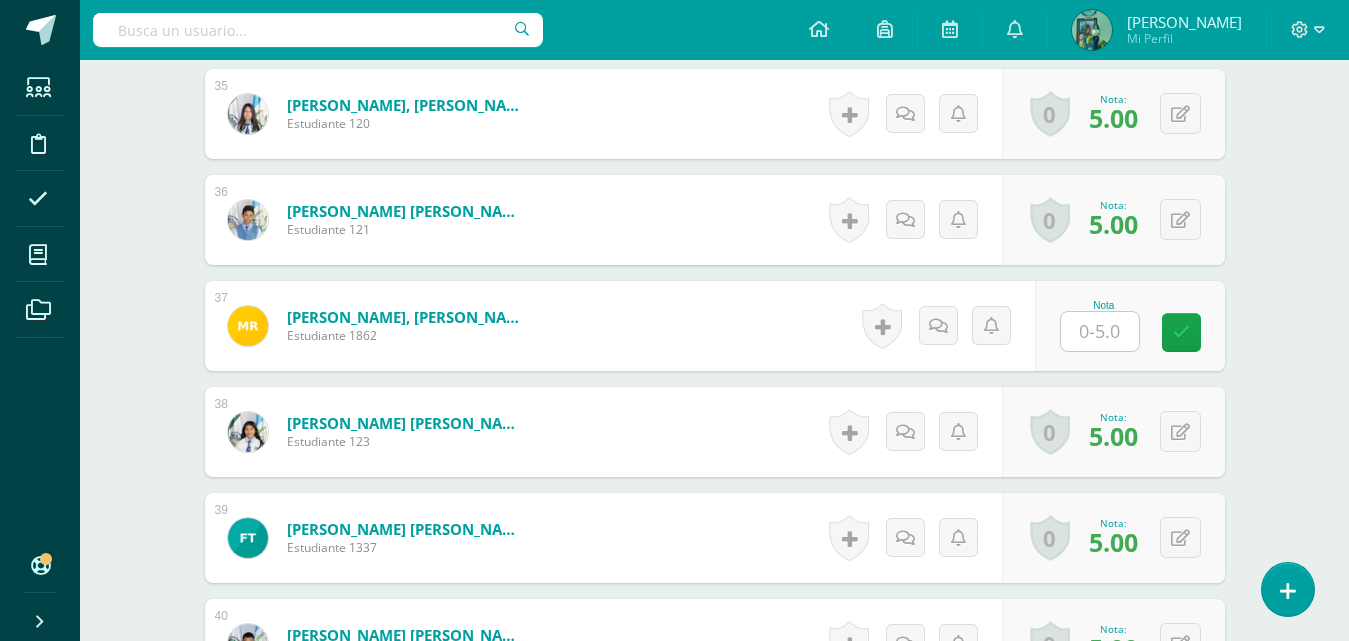 click at bounding box center (1100, 331) 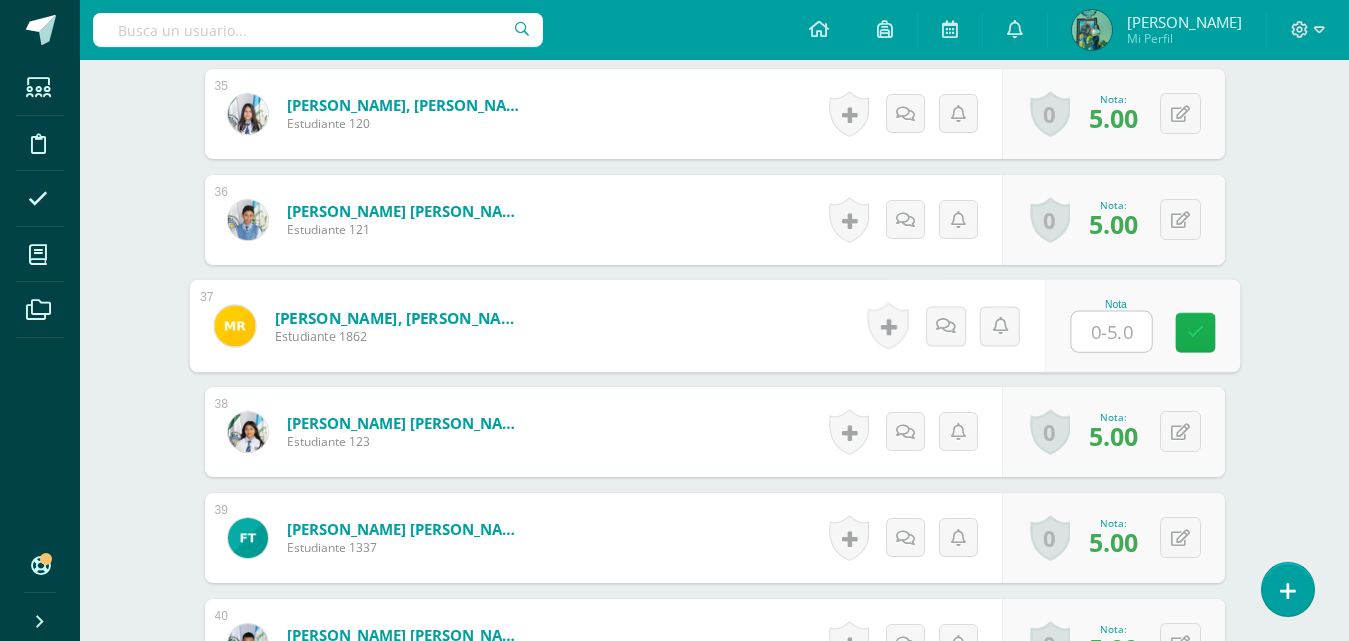 type on "5" 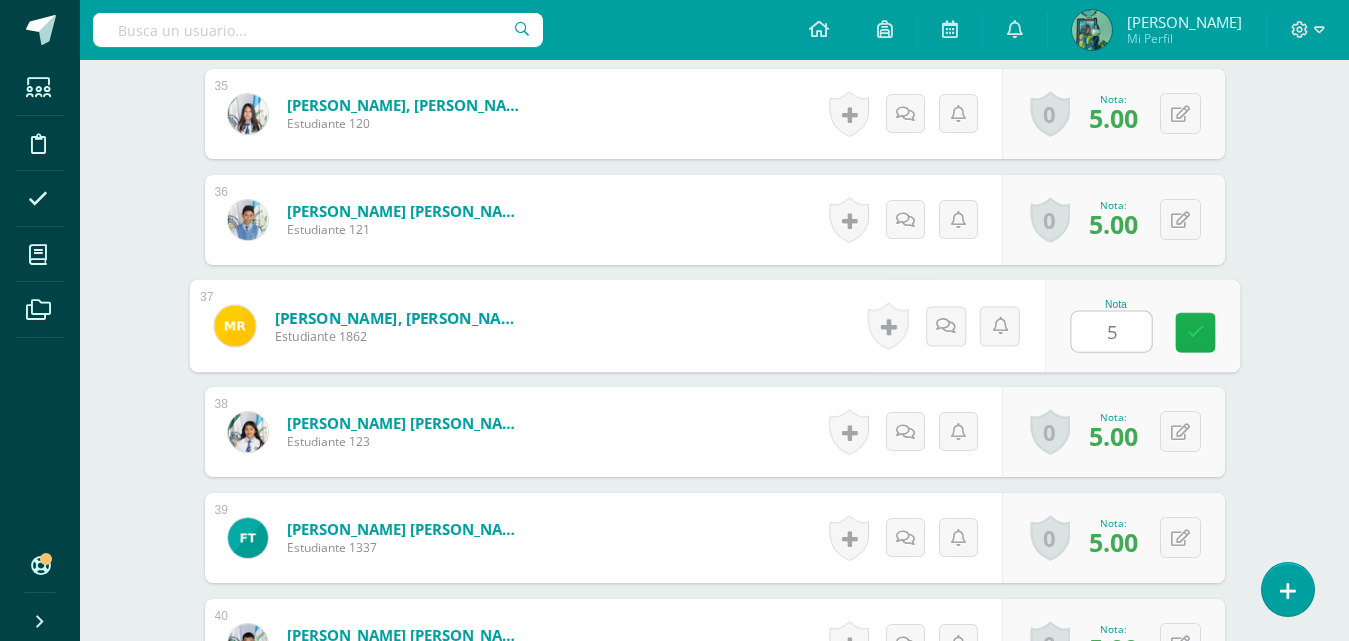 click at bounding box center [1195, 333] 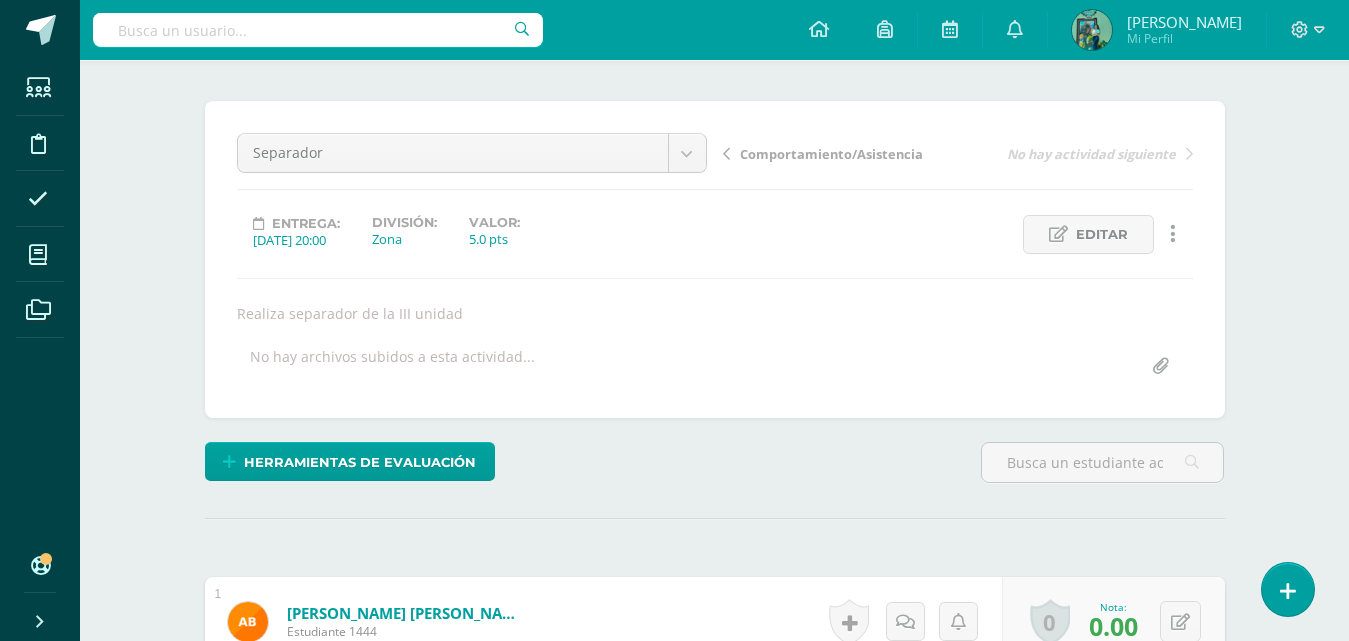 scroll, scrollTop: 0, scrollLeft: 0, axis: both 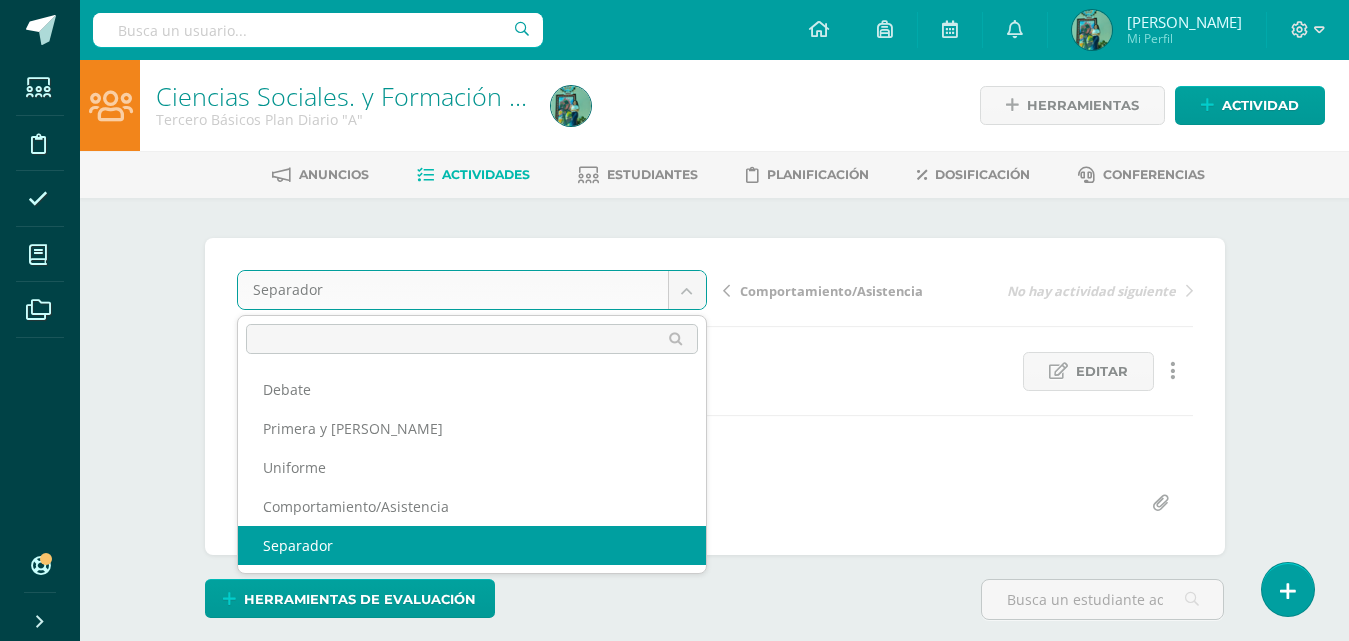 click on "Estudiantes Disciplina Asistencia Mis cursos Archivos Soporte
Centro de ayuda
Últimas actualizaciones
10+ Cerrar panel
Ciencias Sociales y Formación Ciudadana
Primero
Básicos Plan Diario
"A"
Actividades Estudiantes Planificación Dosificación
Ciencias Sociales y Formación Ciudadana
Primero
Básicos Plan Diario
"B"
Actividades Estudiantes Planificación Dosificación
Ciencias Sociales. y Formación Ciudadana
Tercero
Básicos Plan Diario
"A"
Actividades Estudiantes Planificación Dosificación Mi Perfil" at bounding box center [674, 2689] 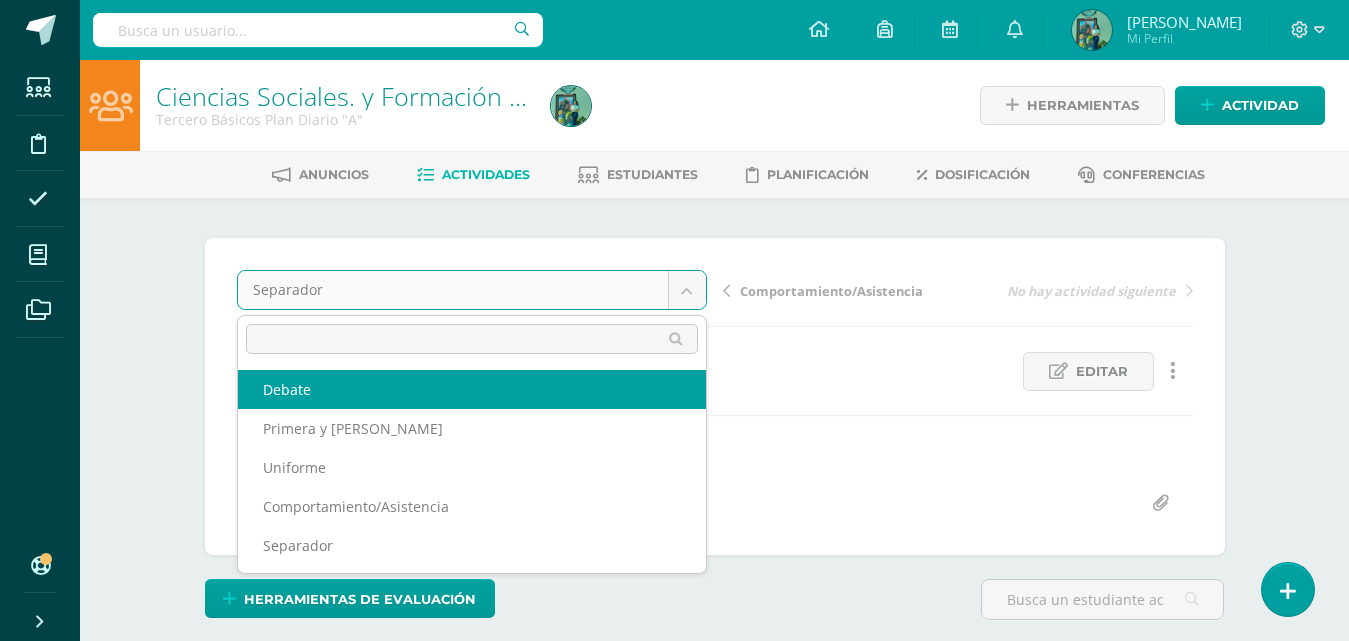 select on "/dashboard/teacher/grade-activity/80090/" 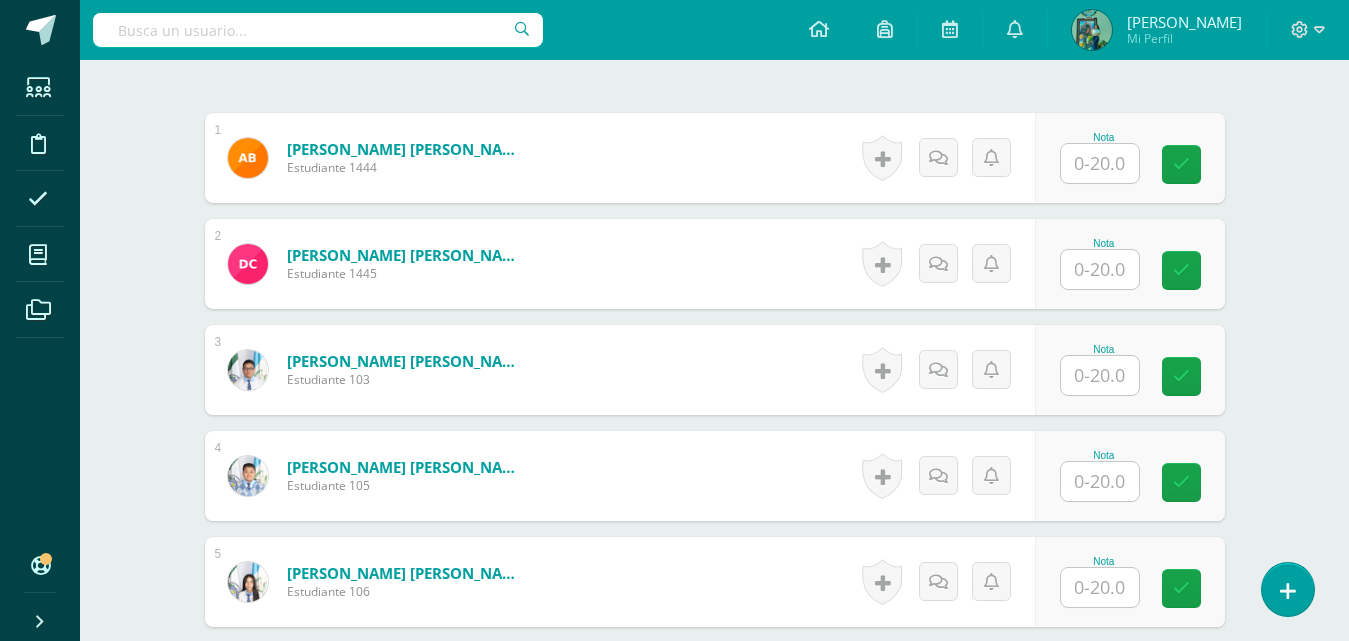 scroll, scrollTop: 602, scrollLeft: 0, axis: vertical 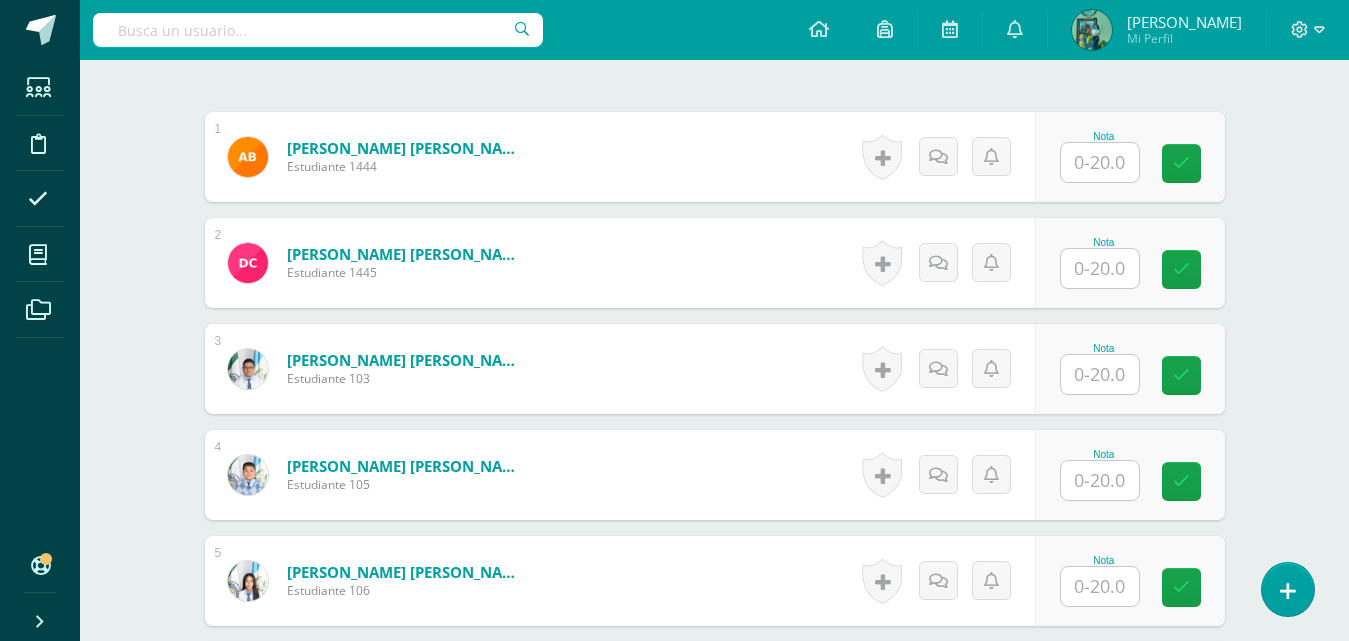 click at bounding box center [1100, 162] 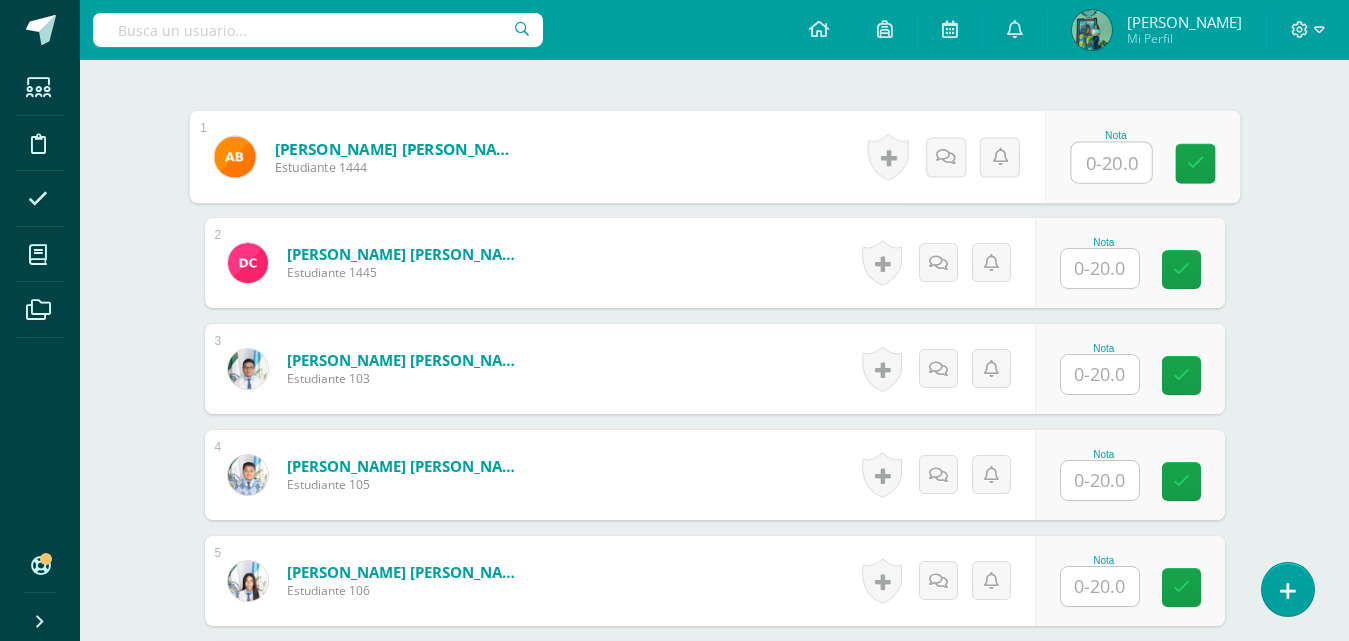 type on "0" 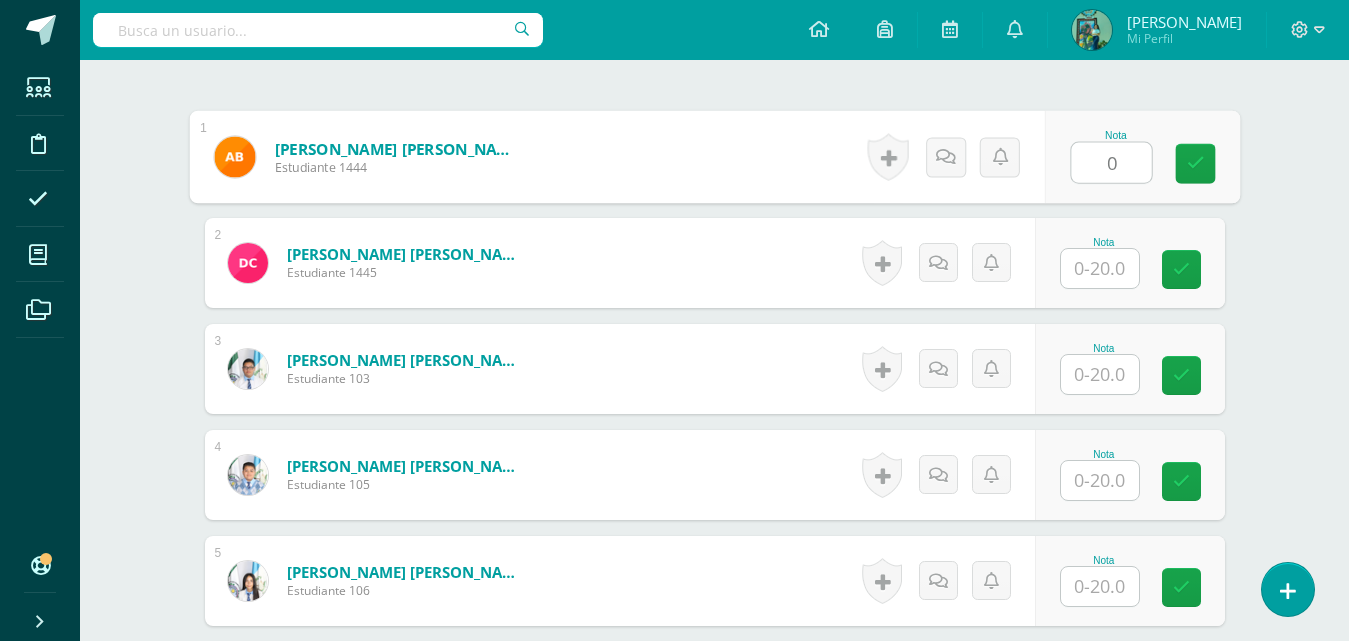 scroll, scrollTop: 603, scrollLeft: 0, axis: vertical 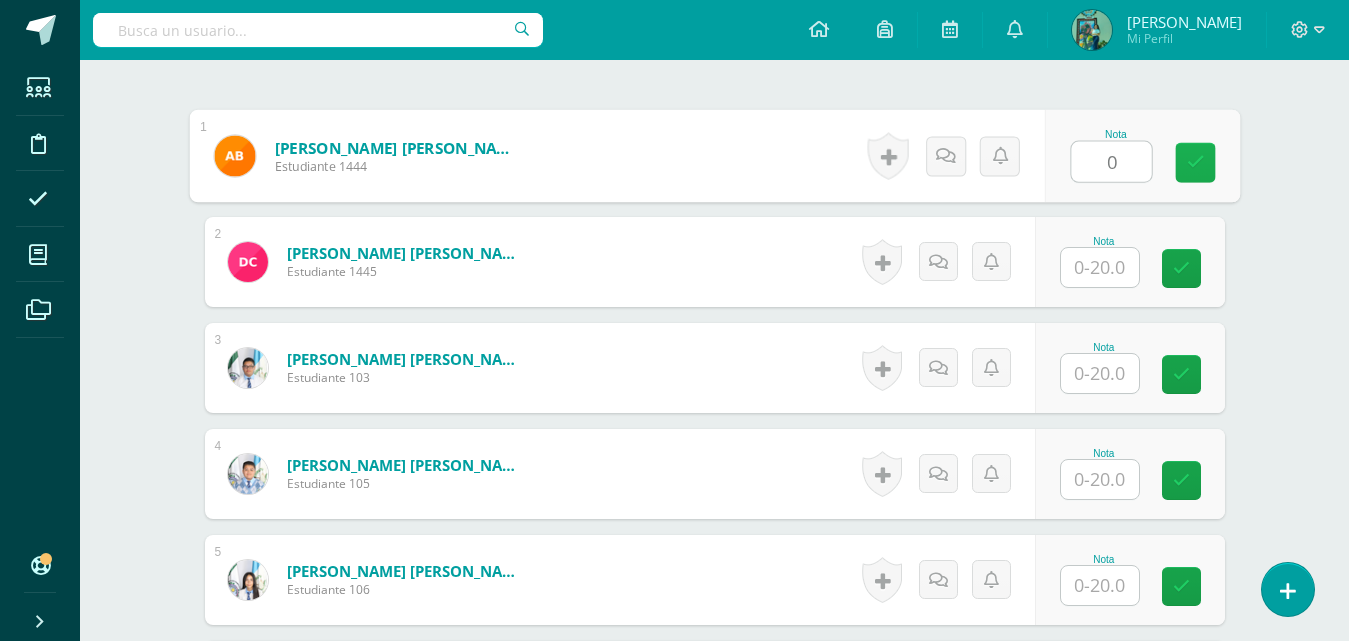 click at bounding box center (1195, 163) 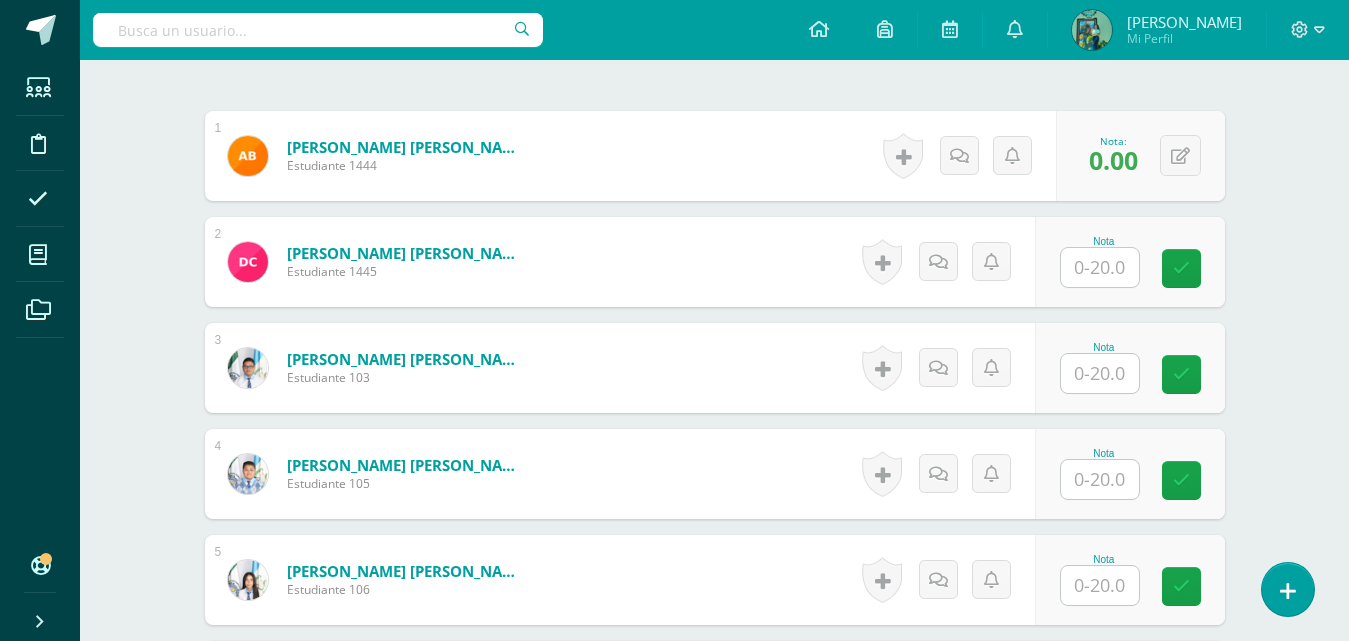 click at bounding box center (1100, 267) 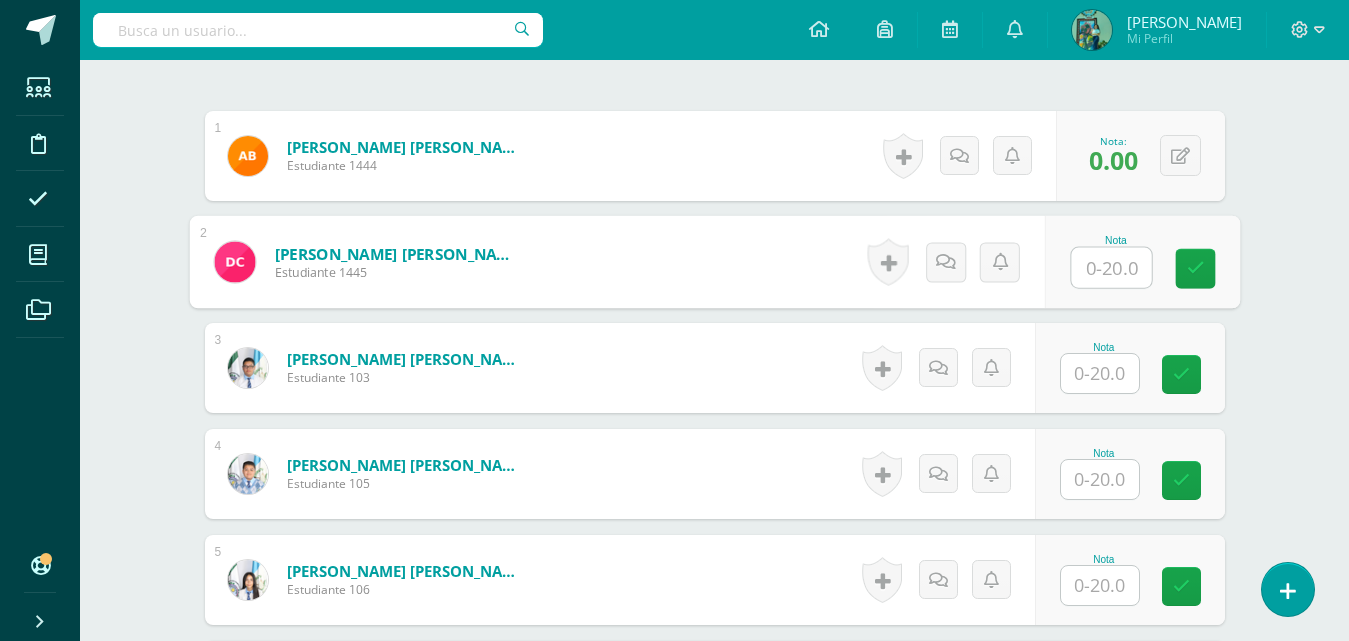 scroll, scrollTop: 604, scrollLeft: 0, axis: vertical 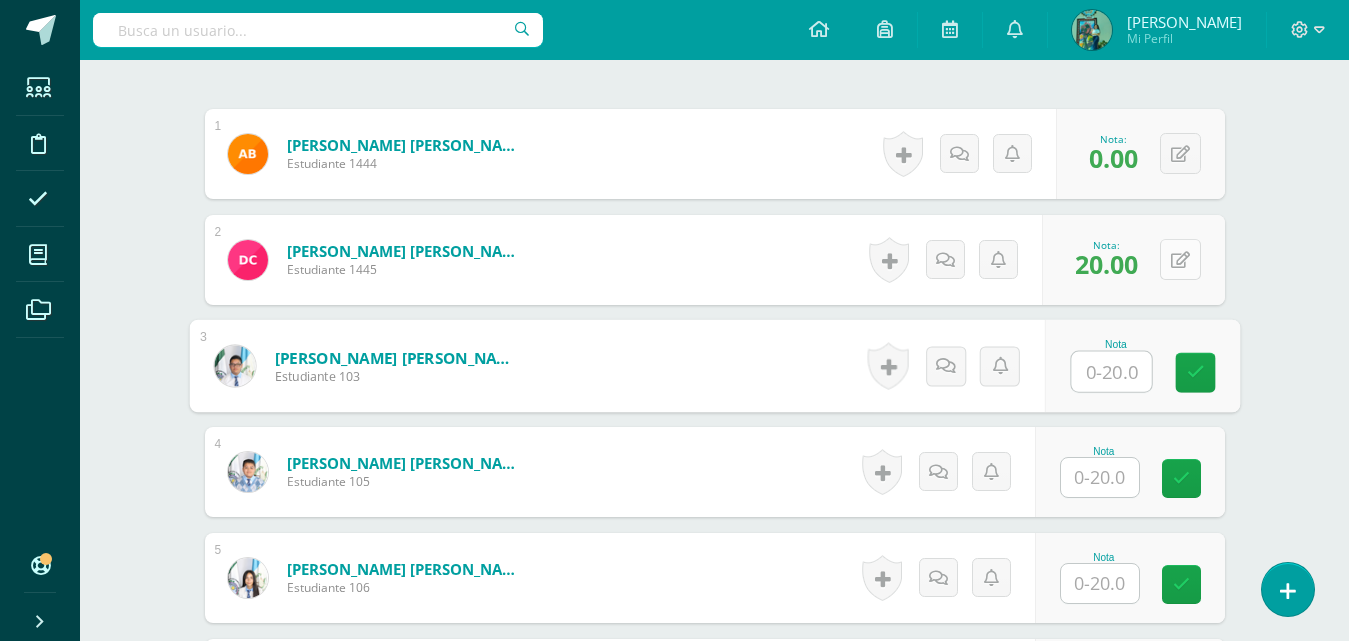click at bounding box center (1180, 260) 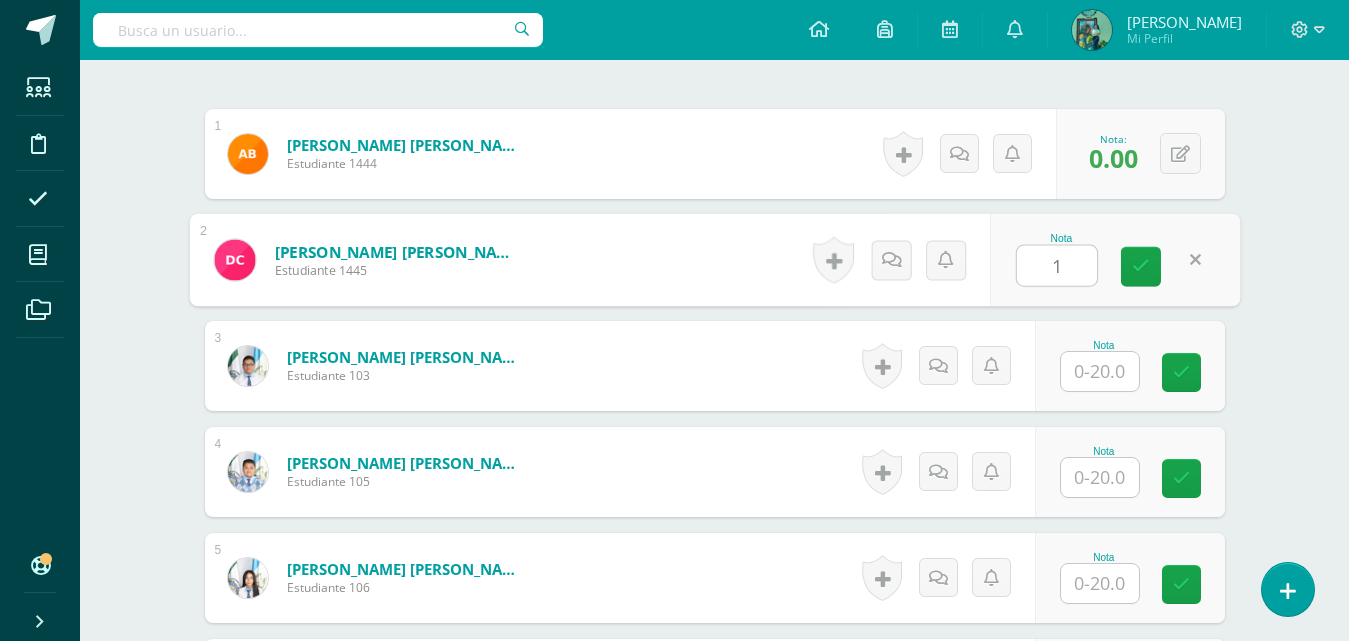 type on "13" 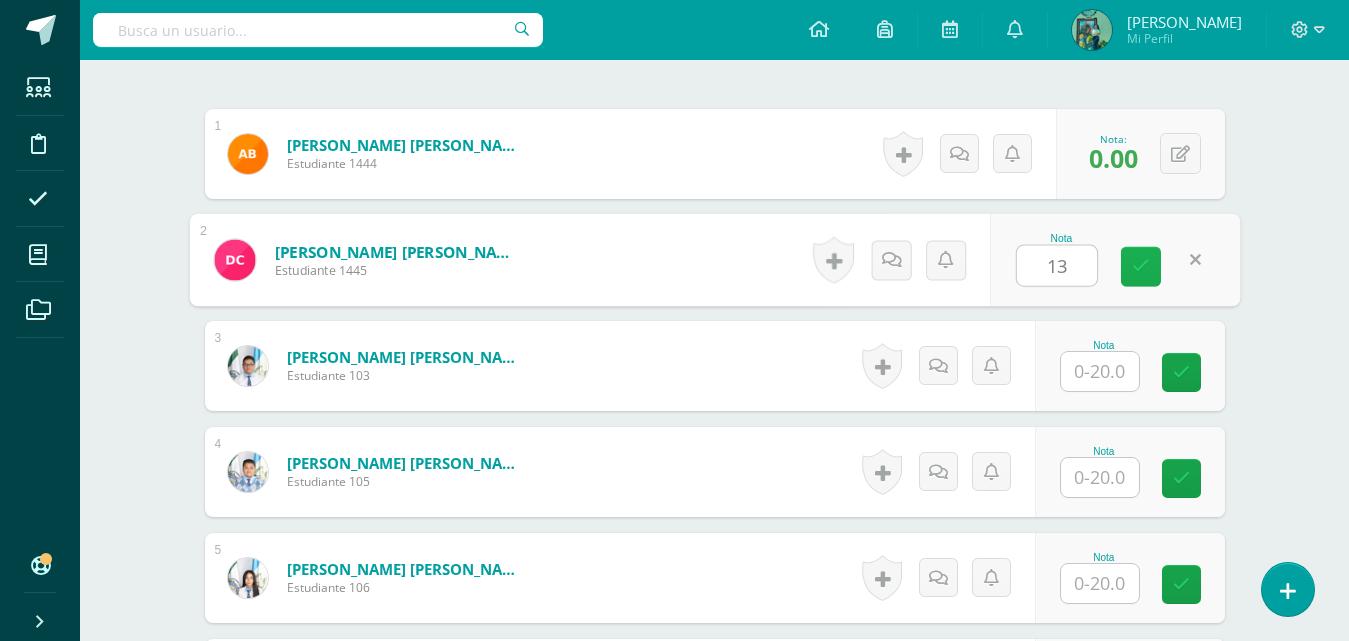 click at bounding box center (1141, 266) 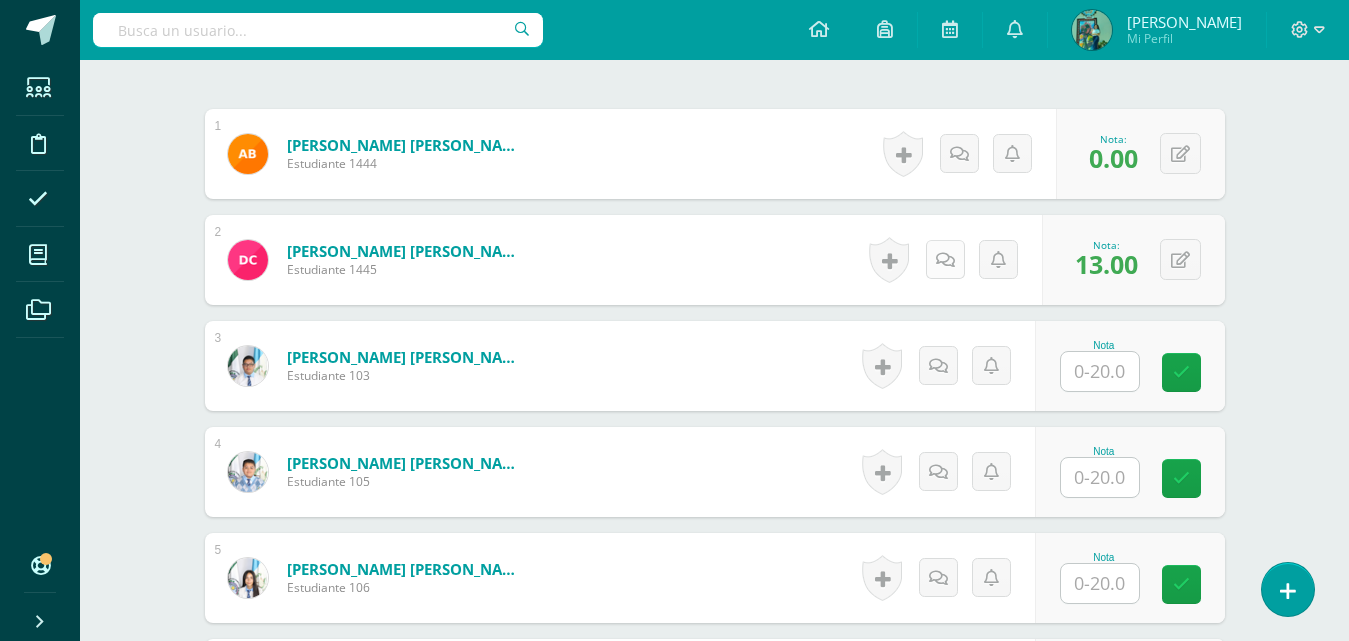 click at bounding box center [945, 260] 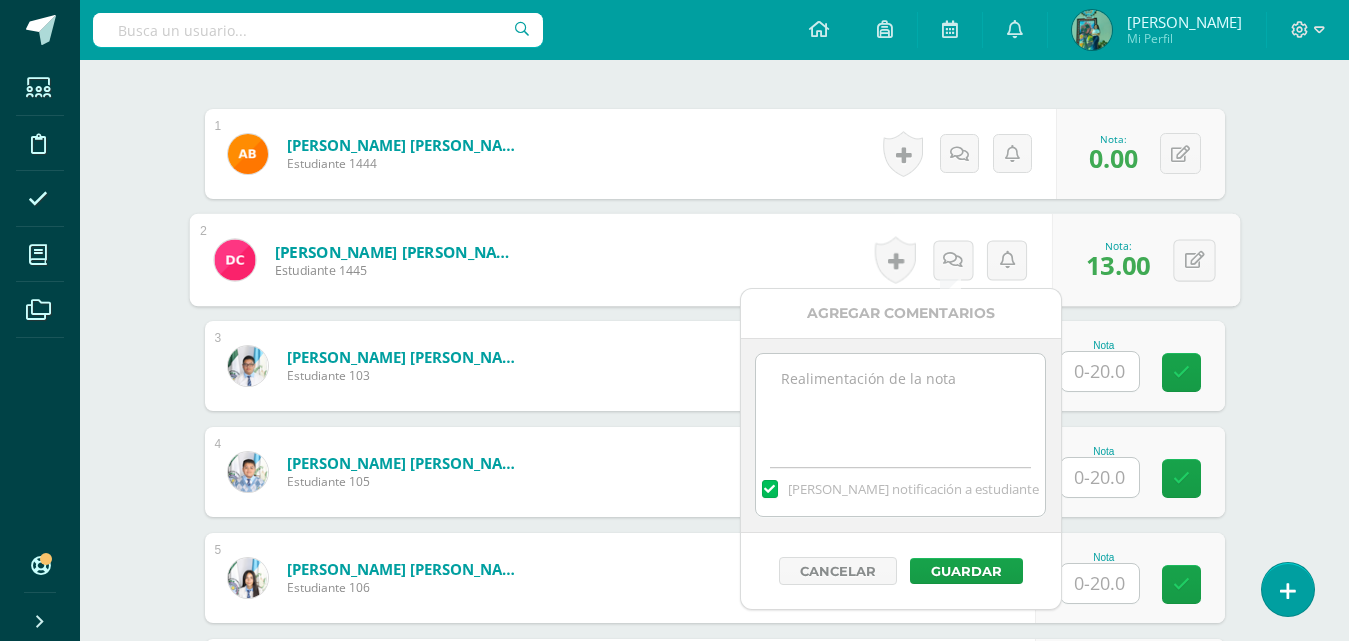 click at bounding box center (900, 404) 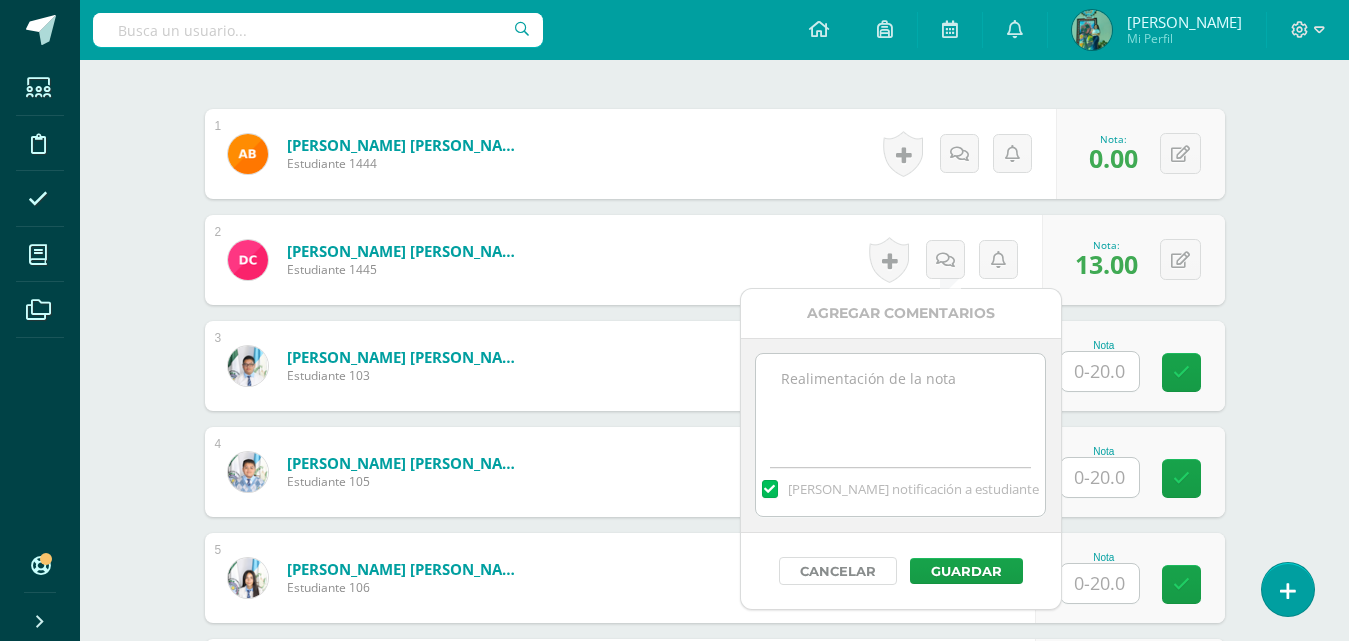 type 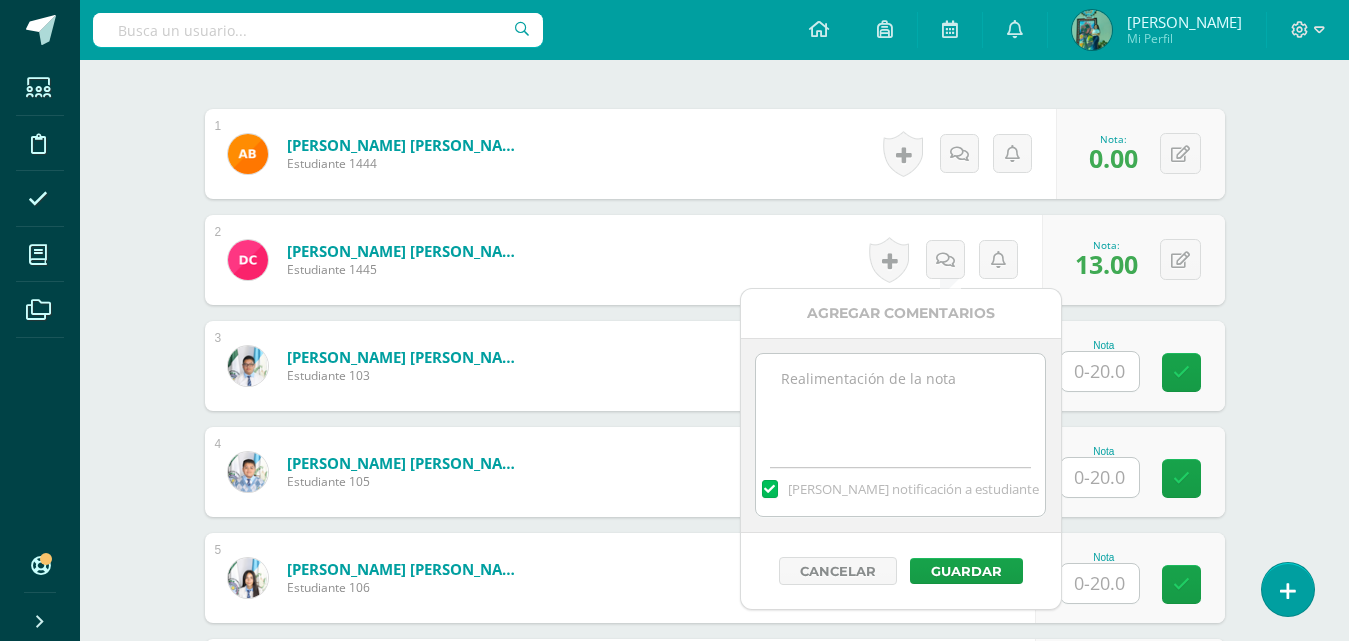 click at bounding box center [900, 404] 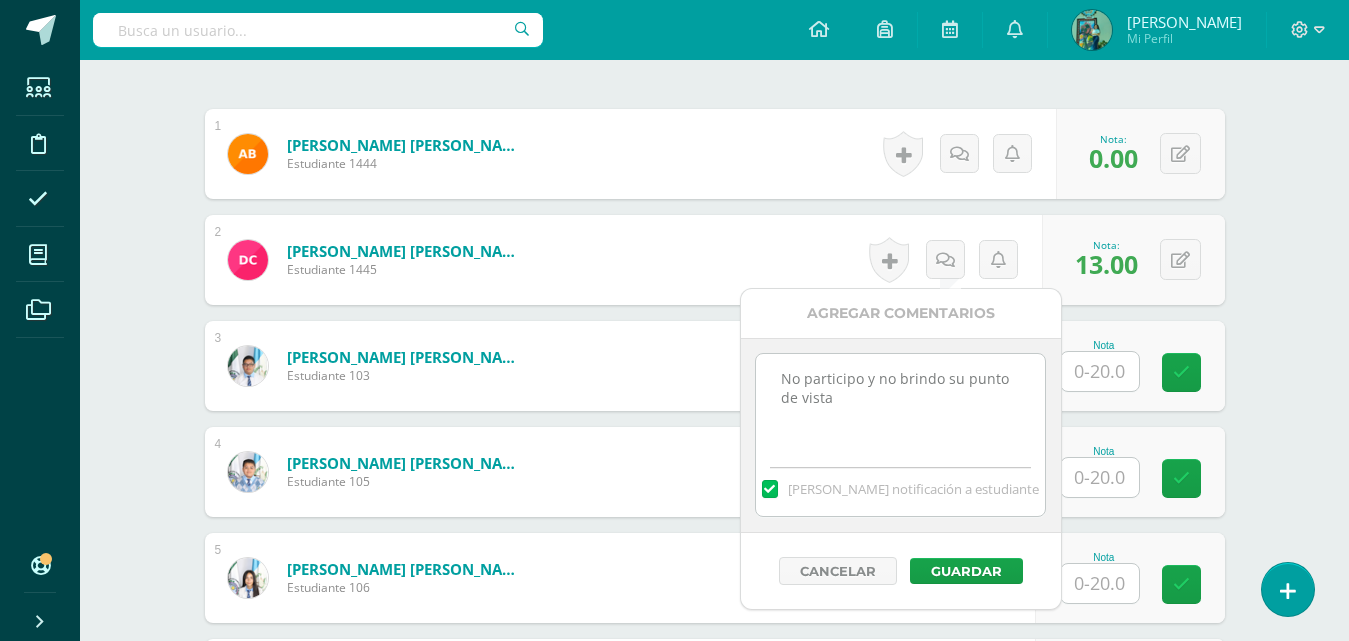 click on "No participo y no brindo su punto de vista" at bounding box center [900, 404] 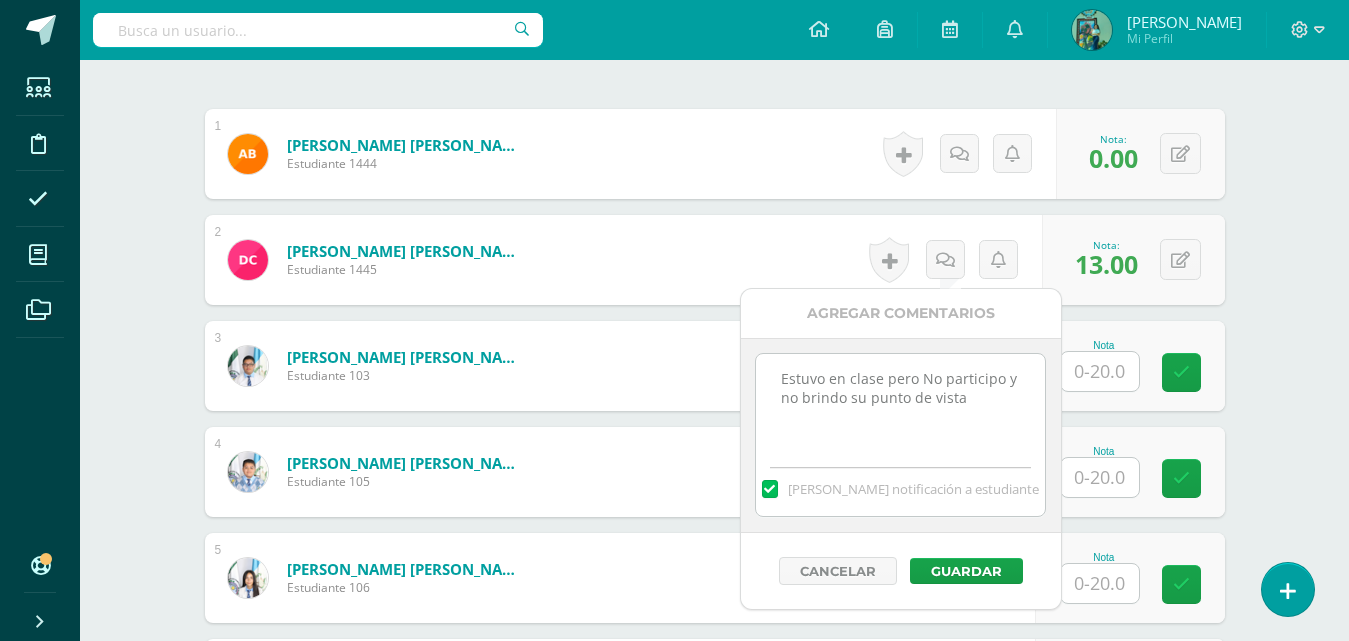 click on "Estuvo en clase pero No participo y no brindo su punto de vista" at bounding box center [900, 404] 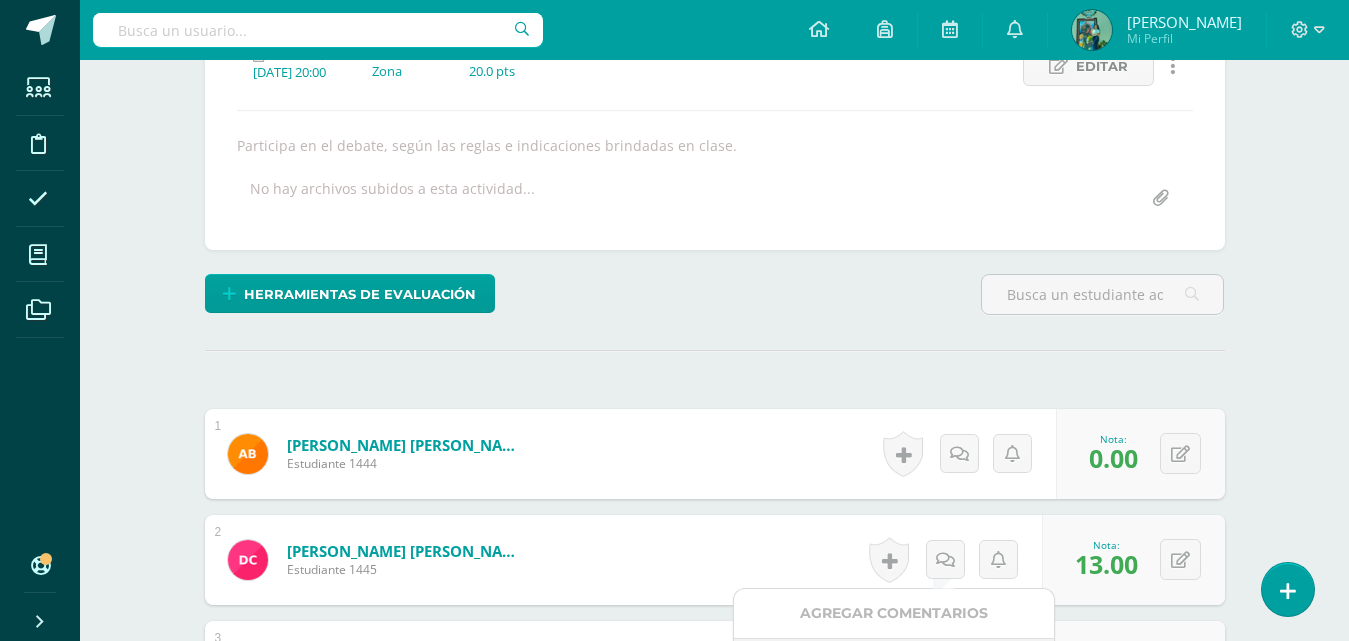 scroll, scrollTop: 905, scrollLeft: 0, axis: vertical 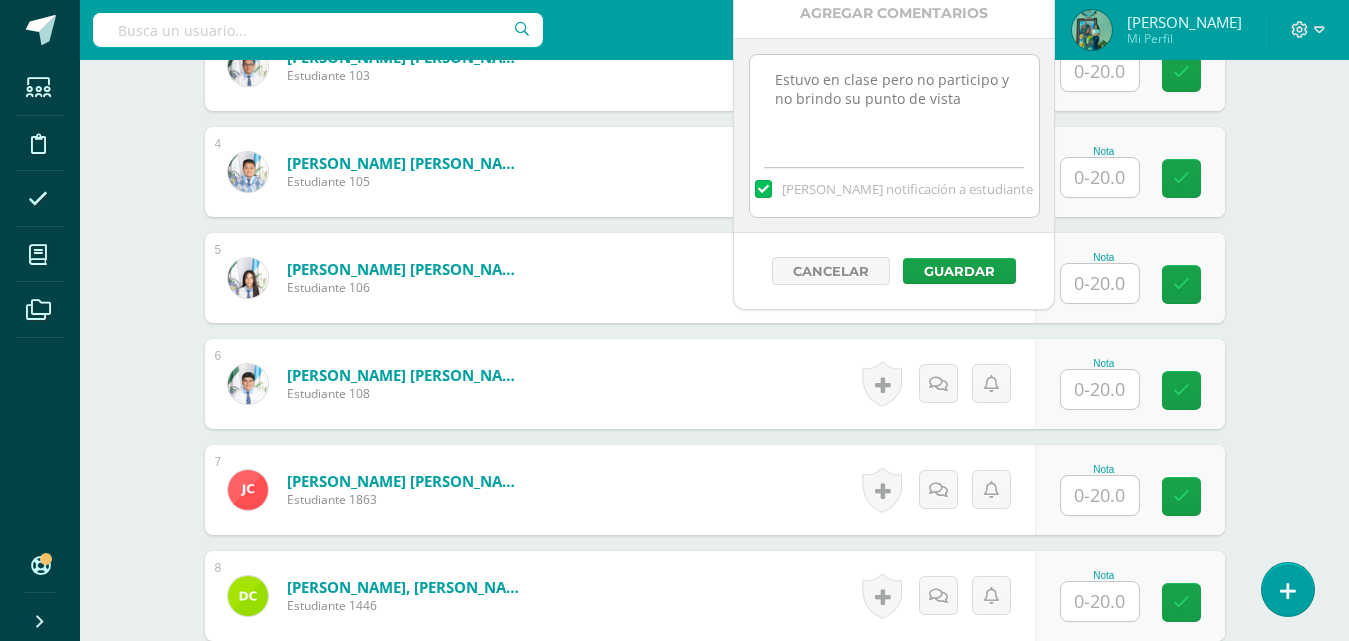 drag, startPoint x: 953, startPoint y: 101, endPoint x: 724, endPoint y: 62, distance: 232.29723 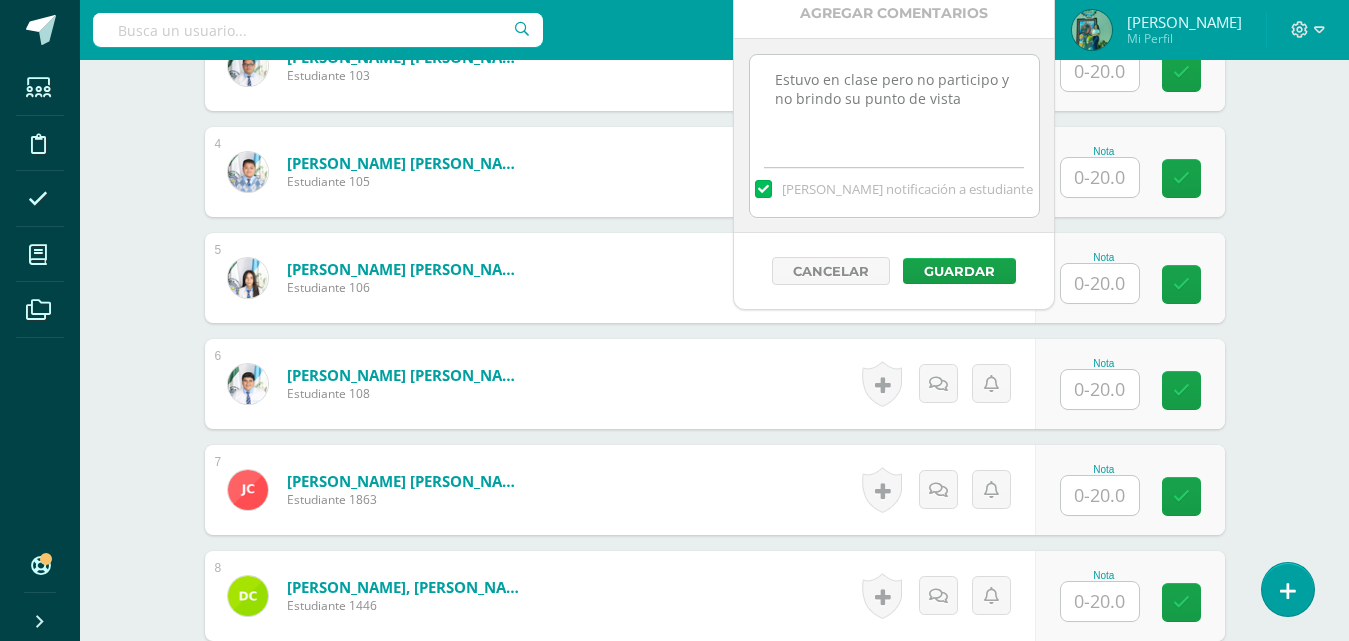 click on "Estuvo en clase pero no participo y no brindo su punto de vista" at bounding box center [894, 105] 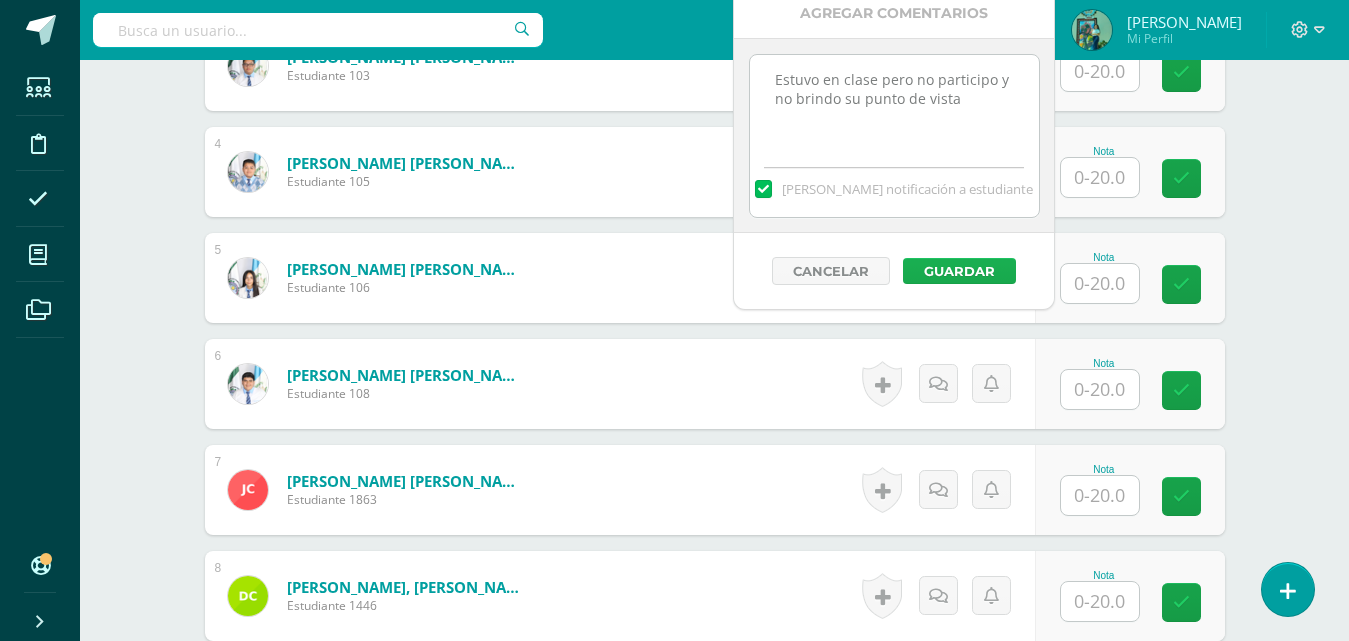 type on "Estuvo en clase pero no participo y no brindo su punto de vista" 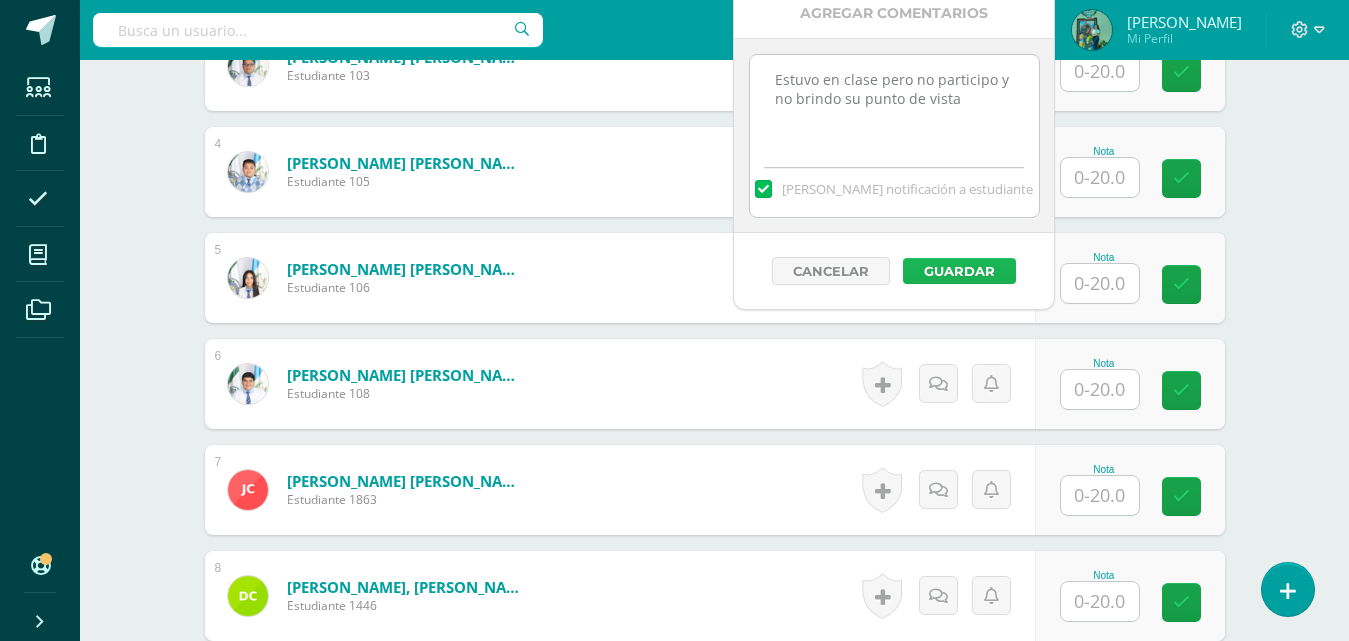 click on "Guardar" at bounding box center (959, 271) 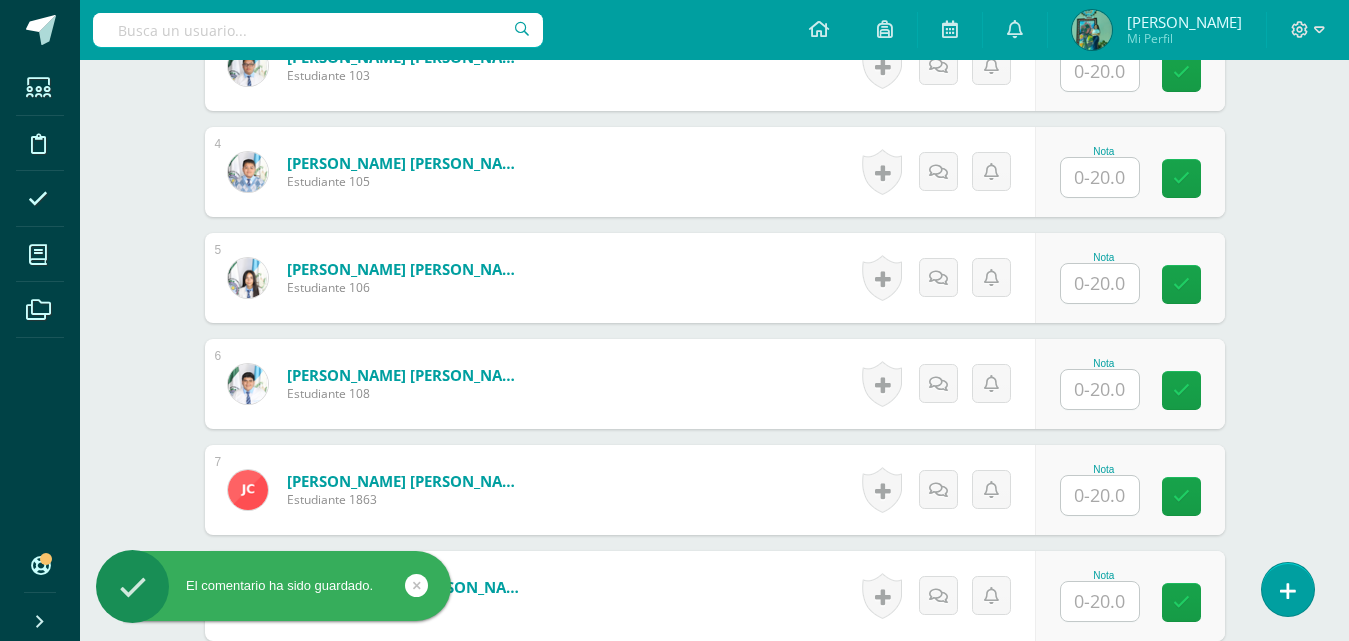 scroll, scrollTop: 605, scrollLeft: 0, axis: vertical 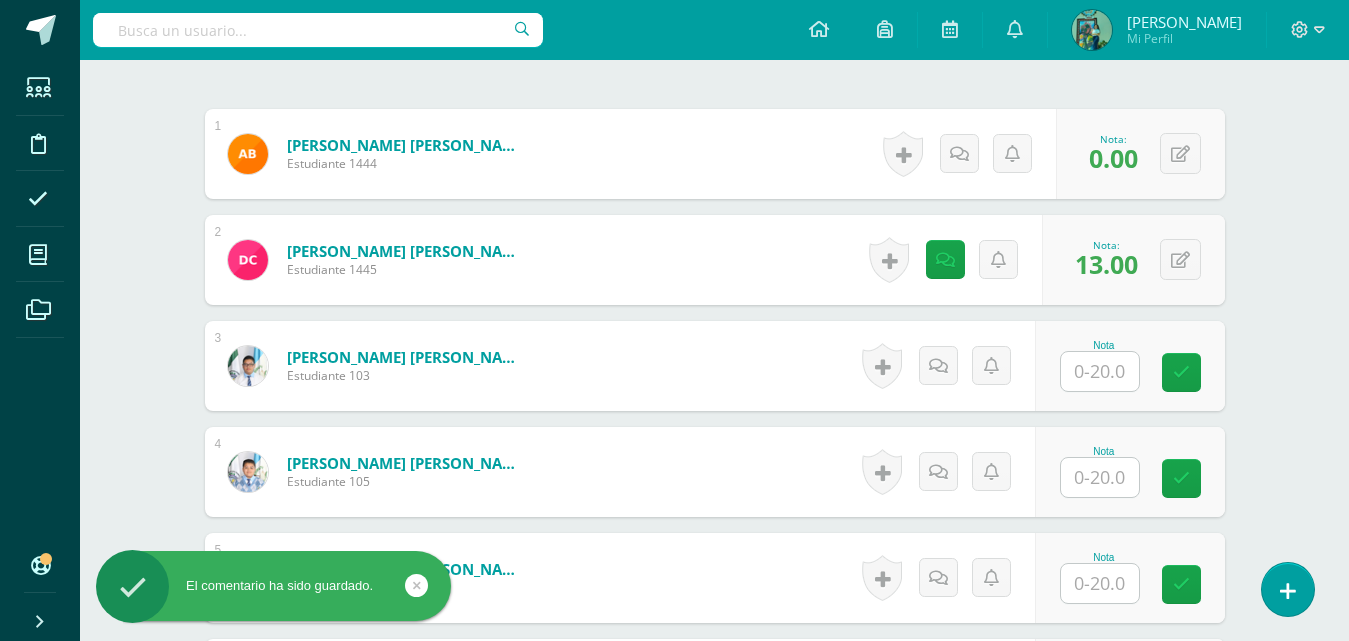 click at bounding box center [1100, 371] 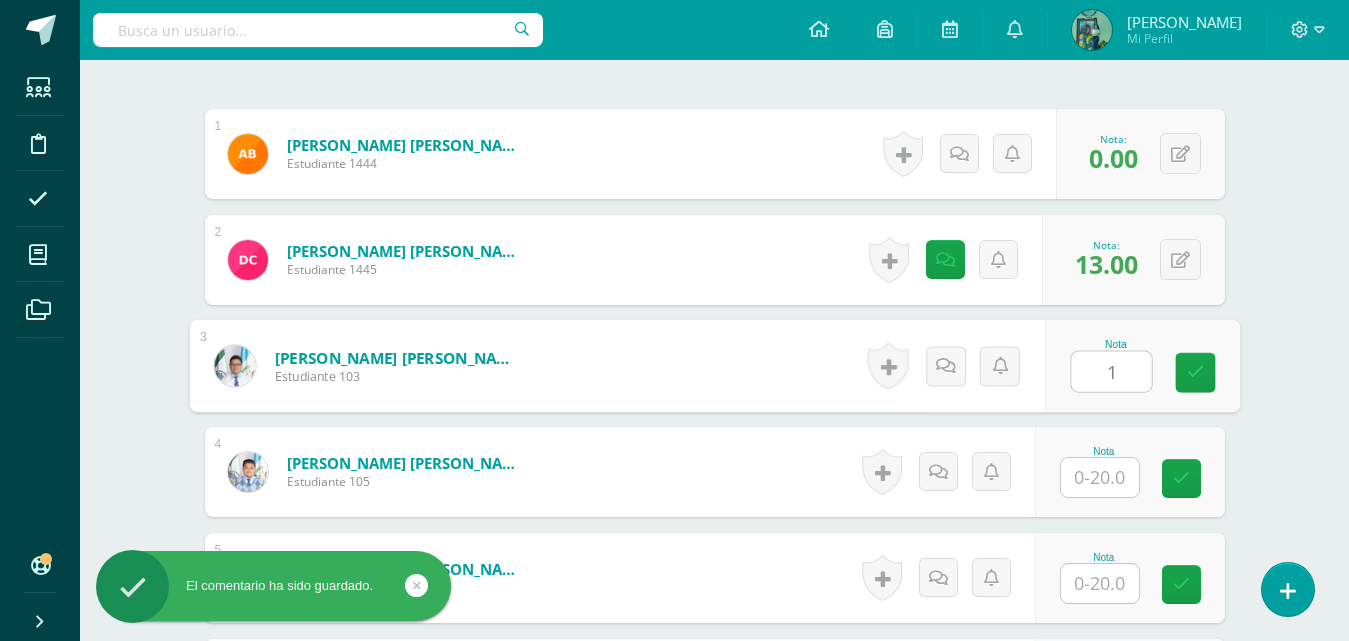 type on "13" 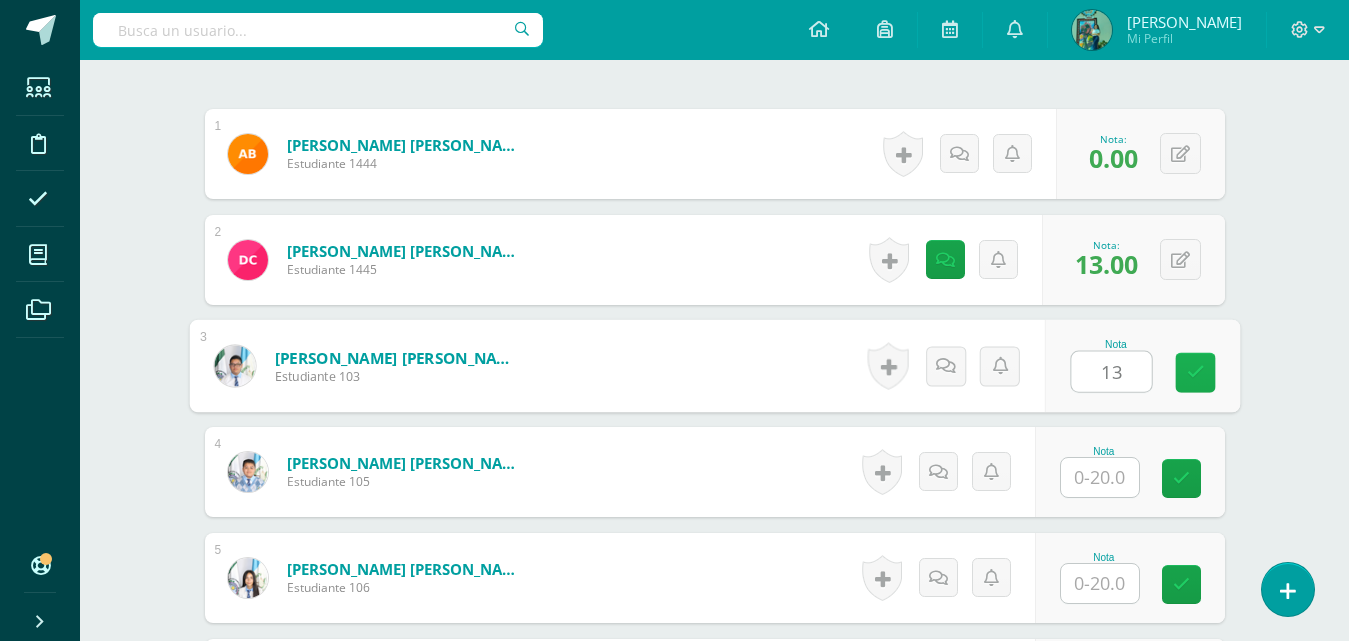 click at bounding box center [1195, 372] 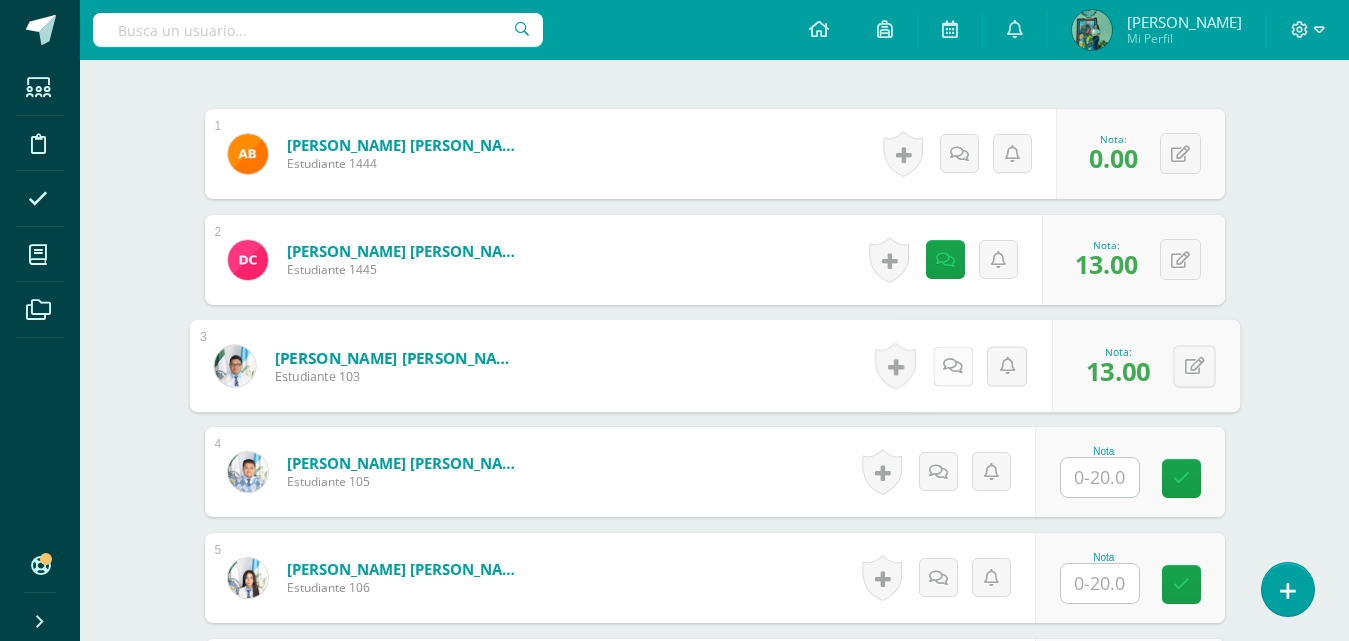 click at bounding box center (953, 365) 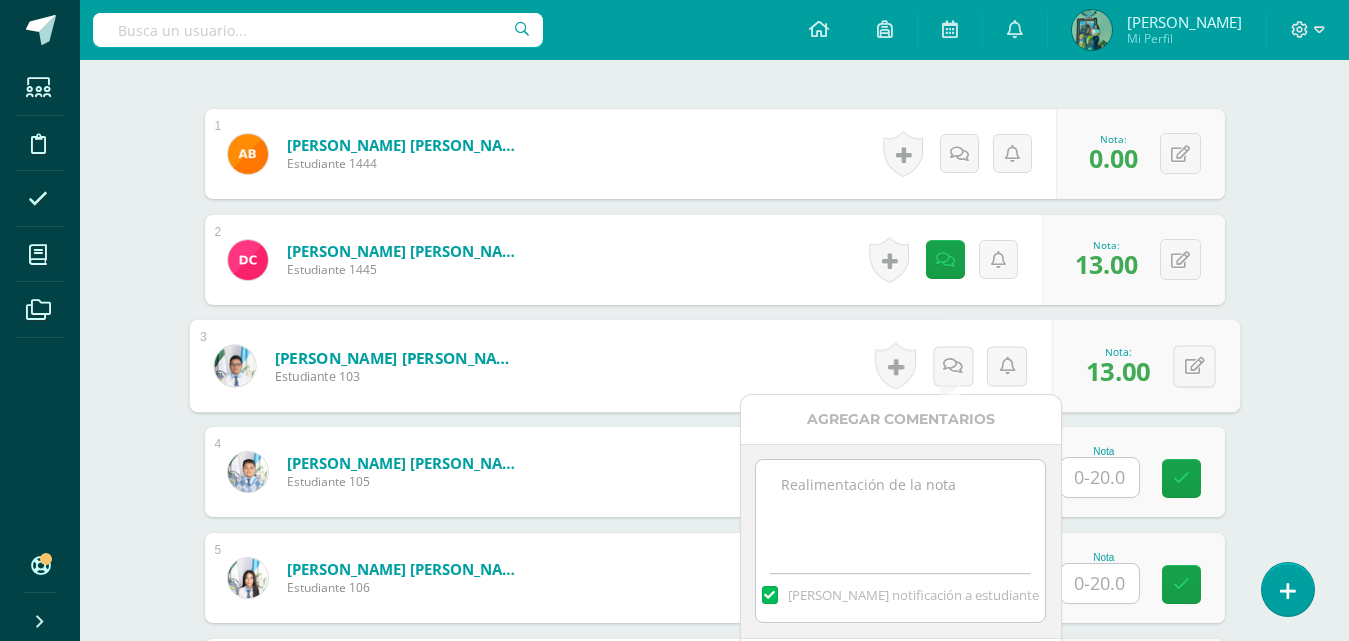 click at bounding box center [900, 510] 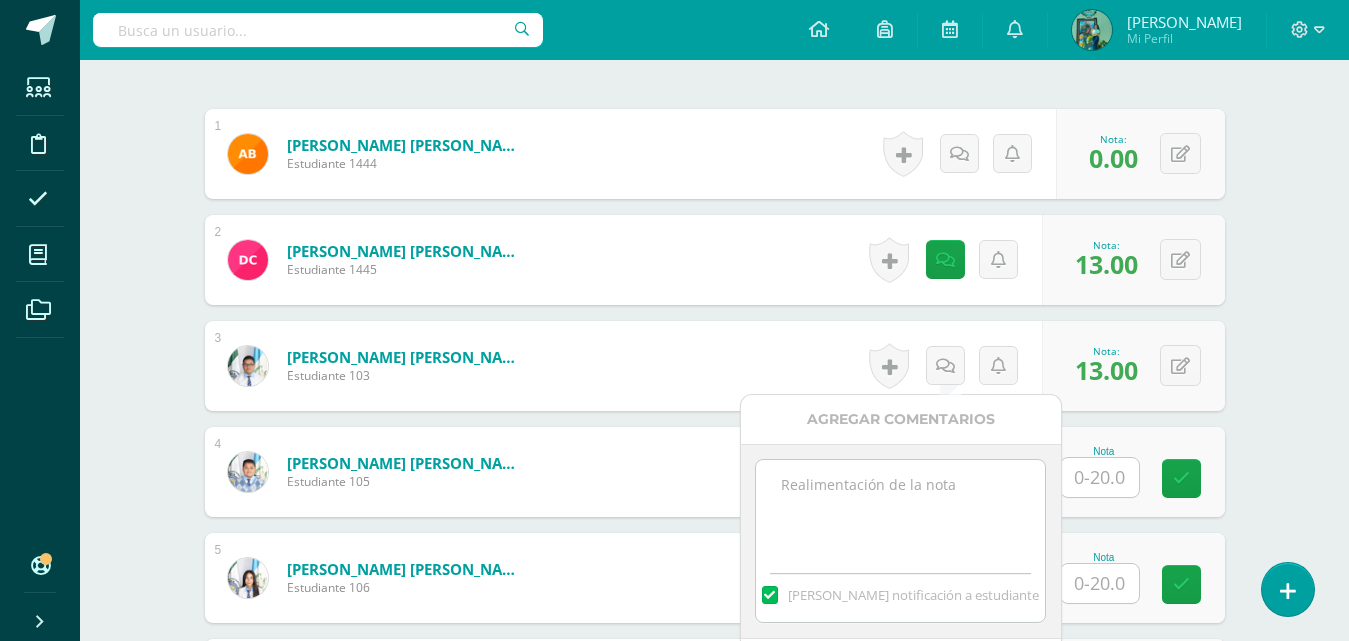 paste on "Estuvo en clase pero no participo y no brindo su punto de vista" 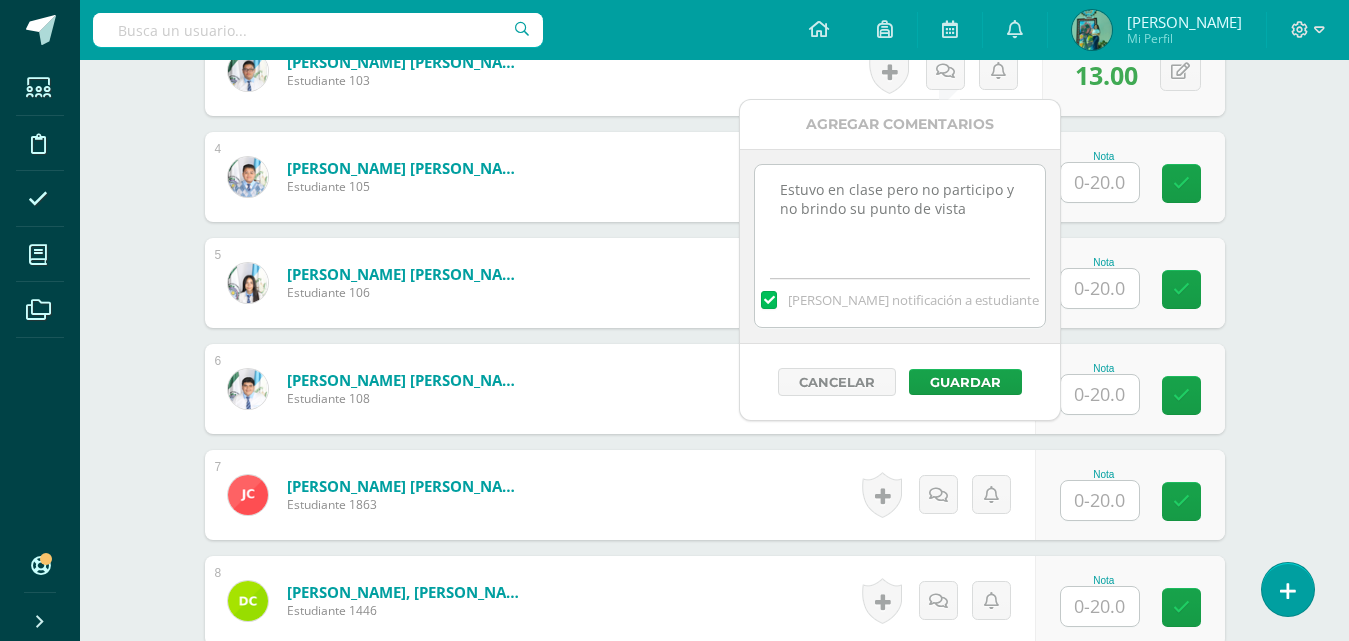 scroll, scrollTop: 905, scrollLeft: 0, axis: vertical 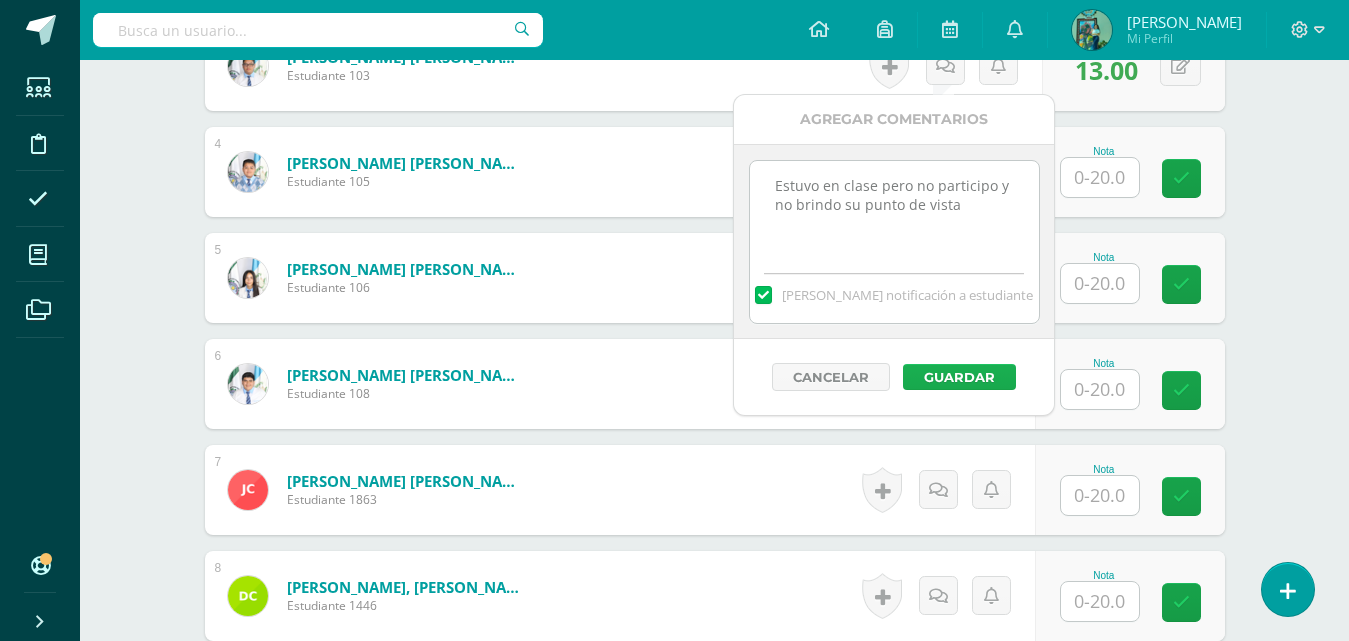 type on "Estuvo en clase pero no participo y no brindo su punto de vista" 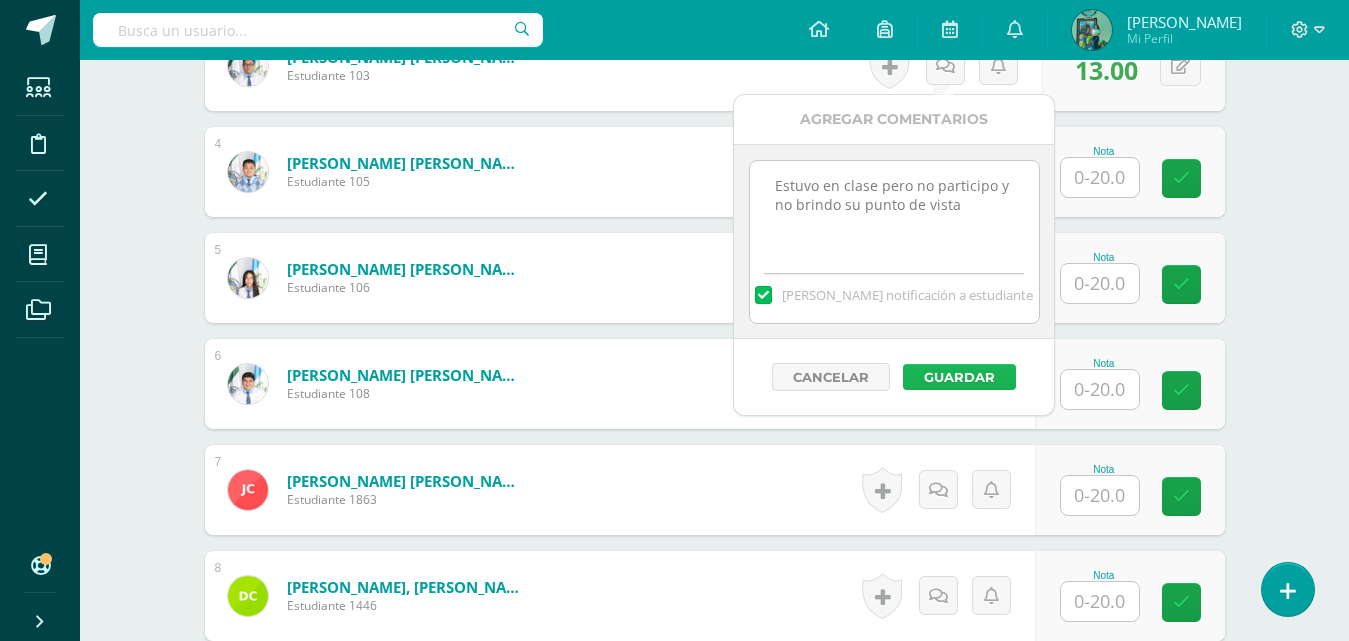 click on "Guardar" at bounding box center [959, 377] 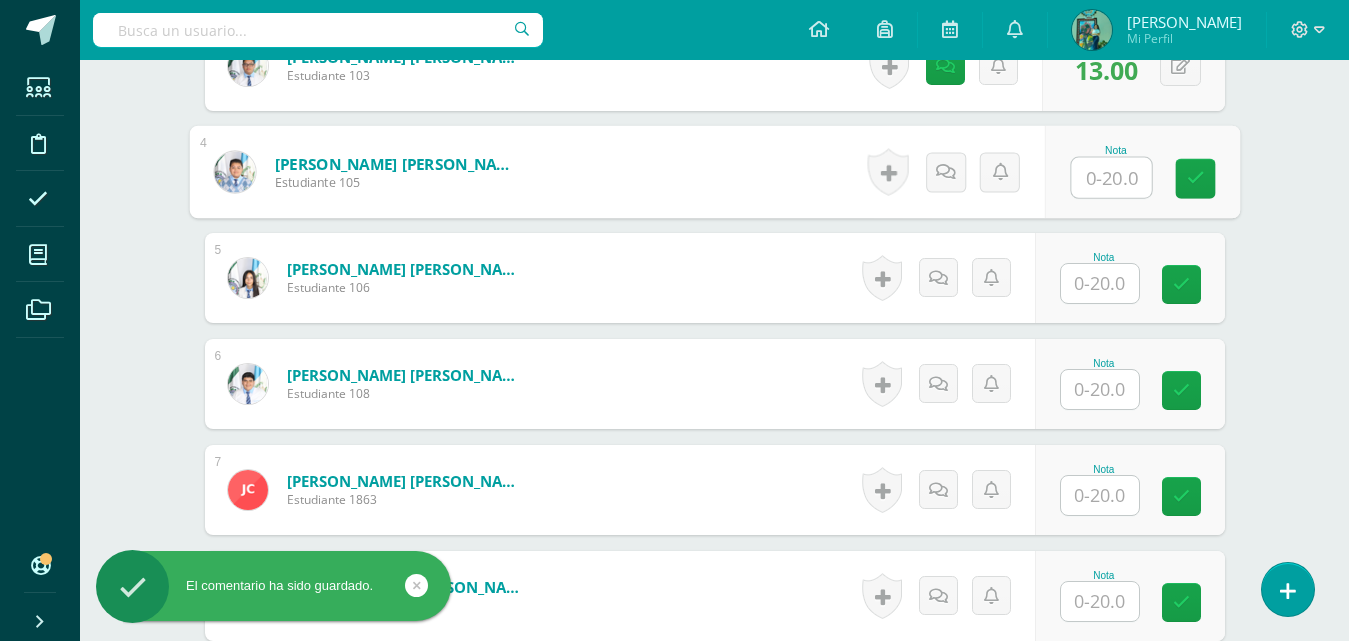 click at bounding box center (1111, 178) 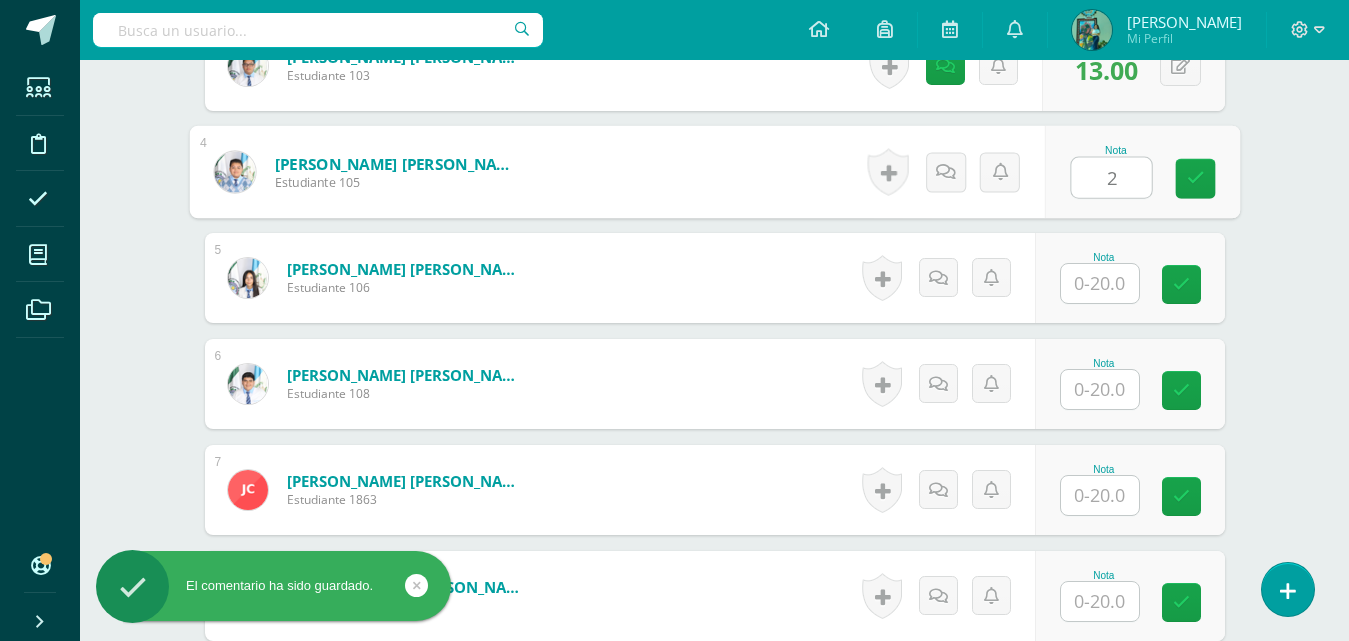 type on "20" 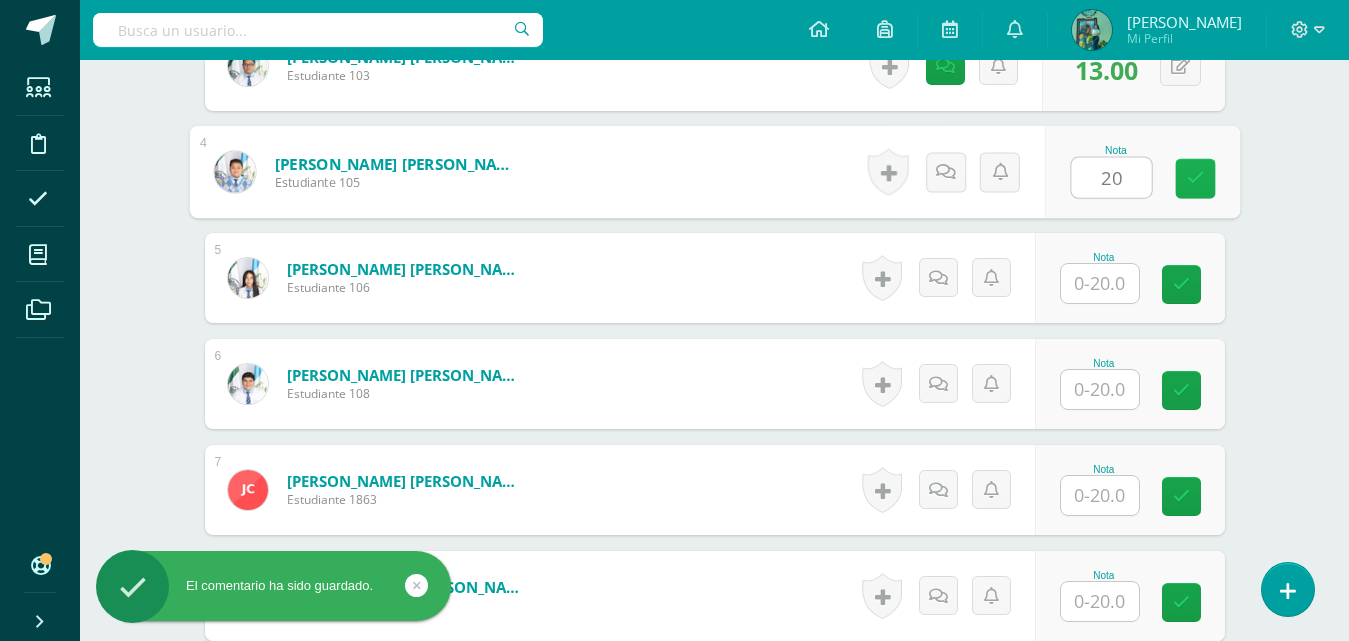 click at bounding box center [1195, 178] 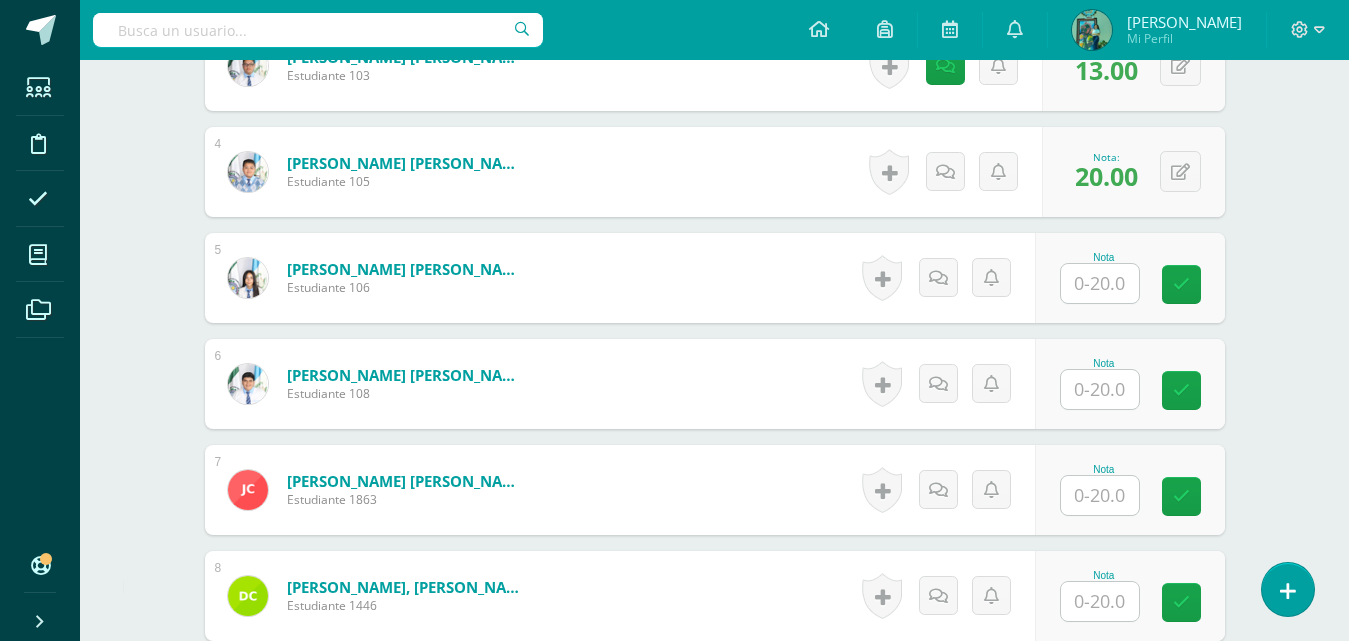 click at bounding box center (1100, 283) 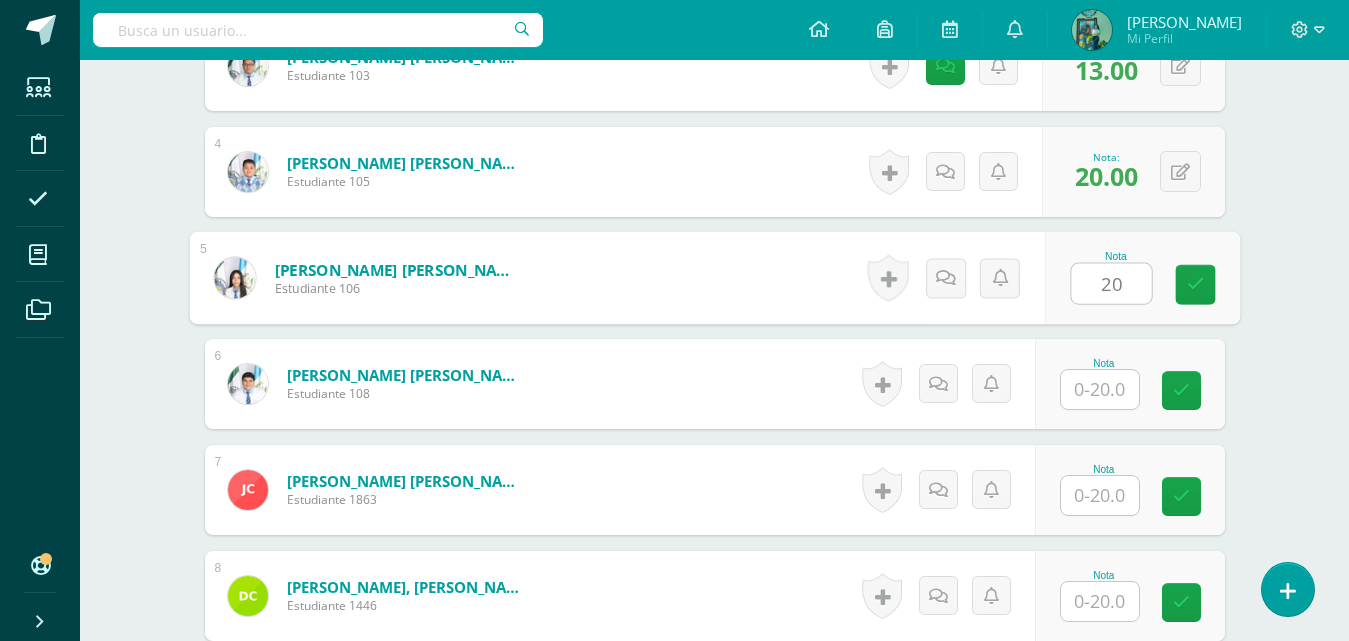 type on "20" 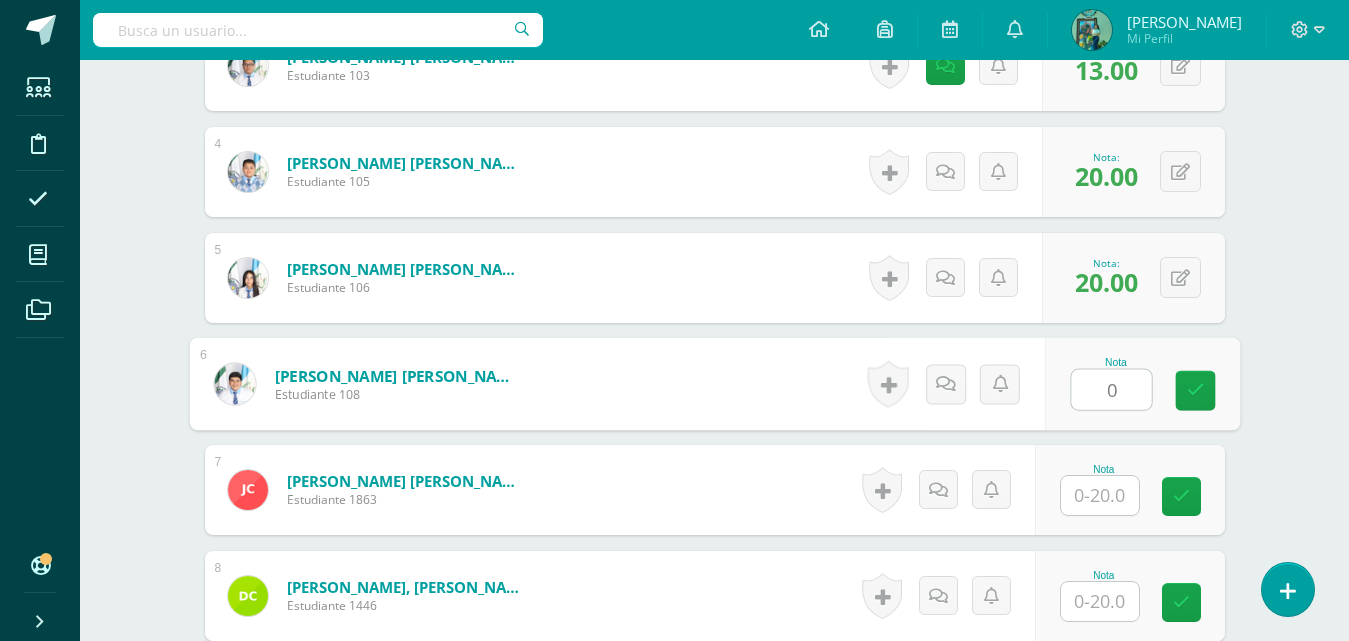 type on "0" 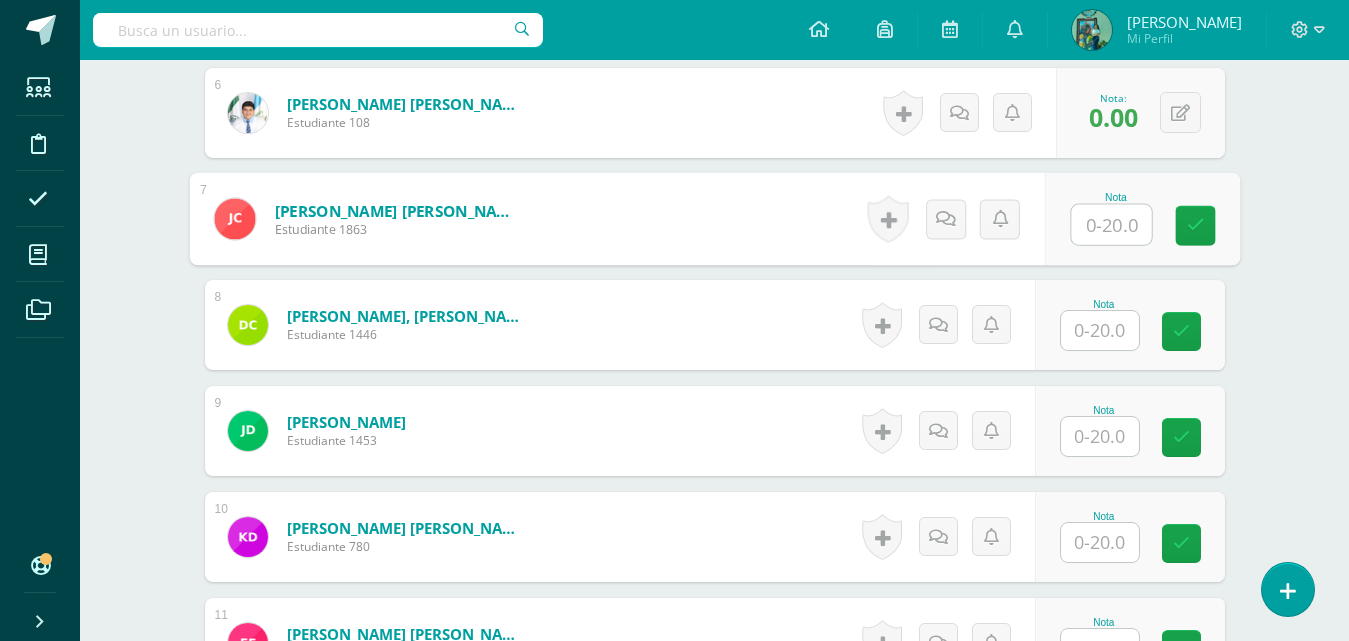 scroll, scrollTop: 1205, scrollLeft: 0, axis: vertical 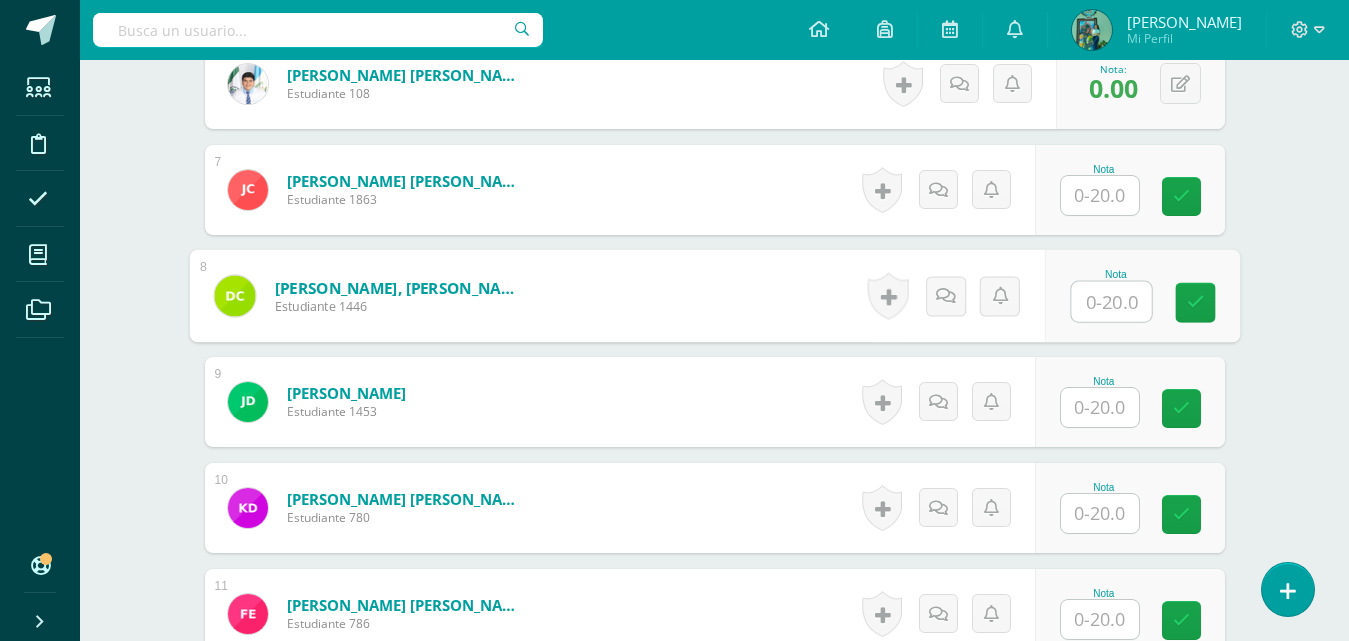 click at bounding box center [1111, 302] 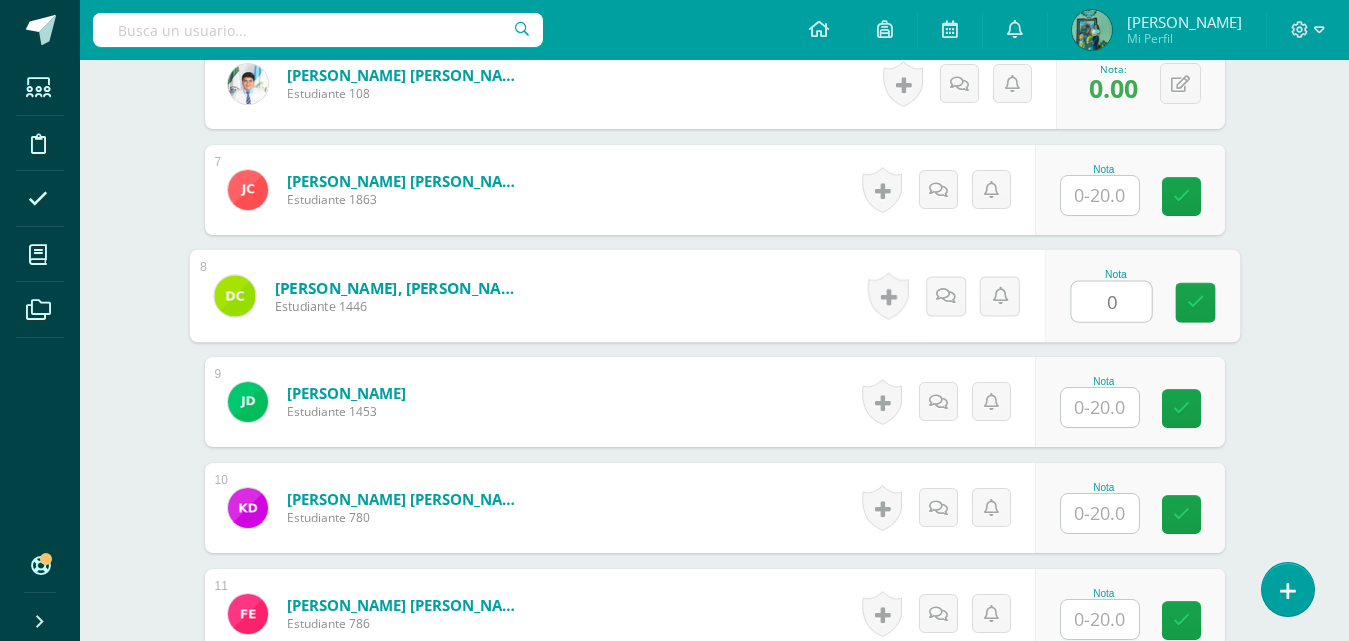 type on "0" 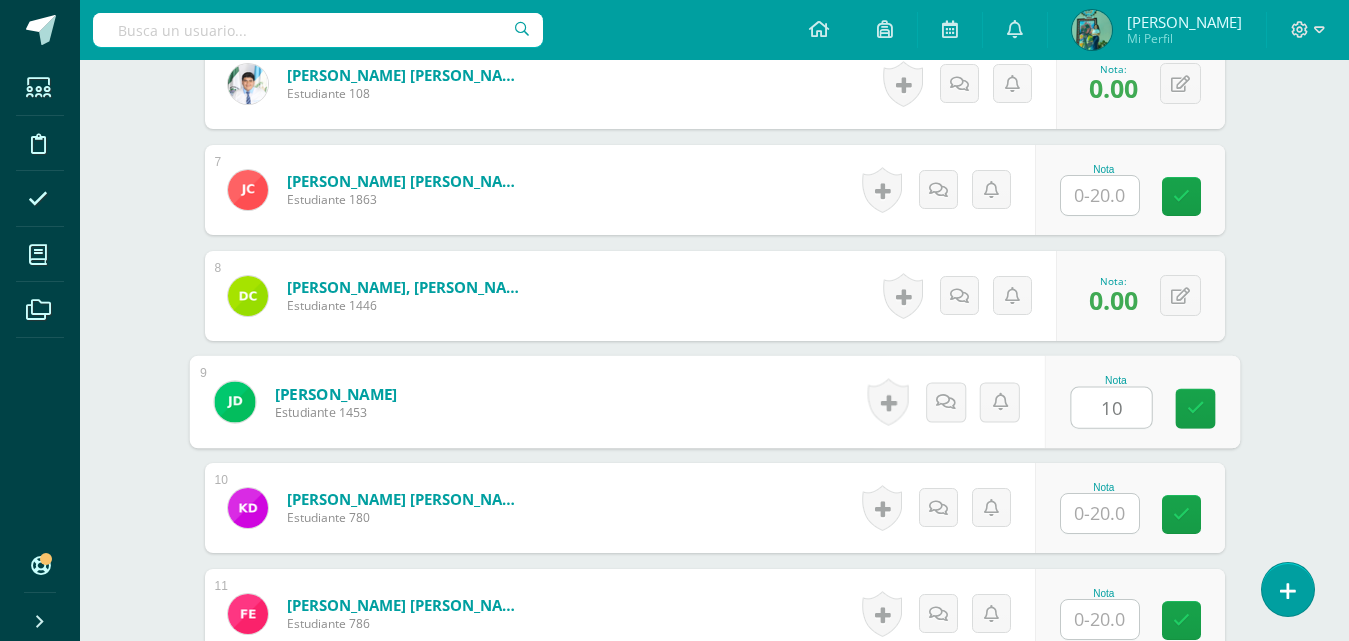 type on "10" 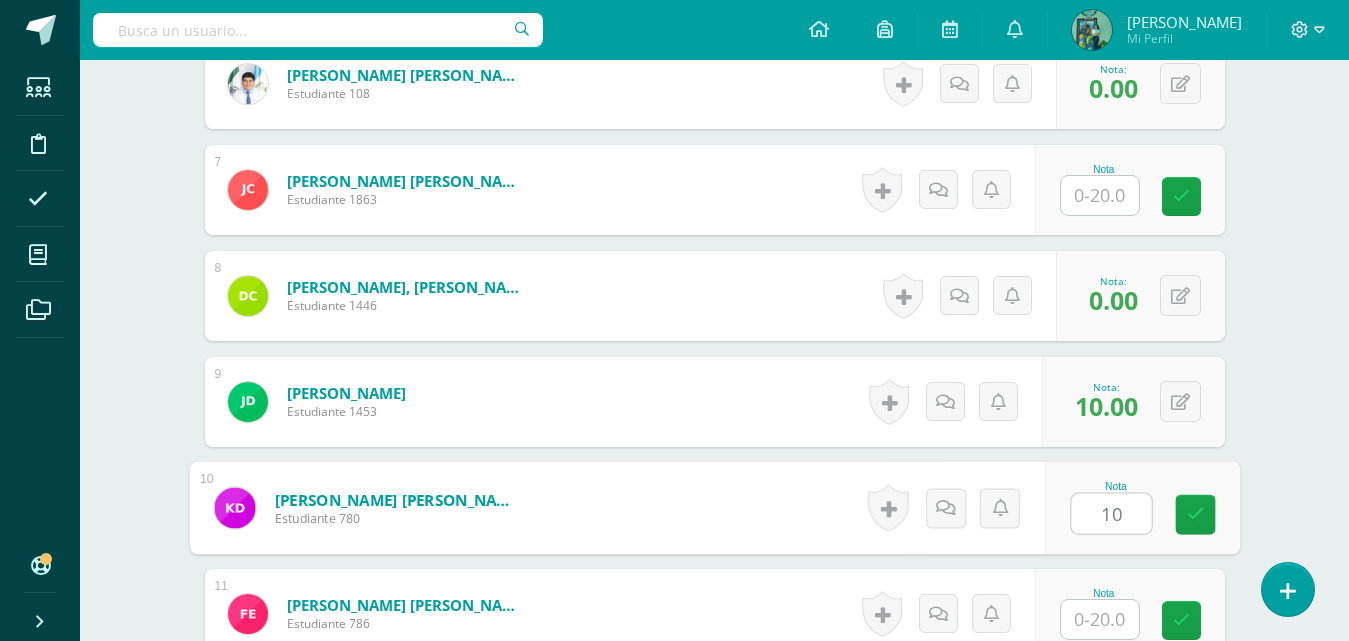 type on "10" 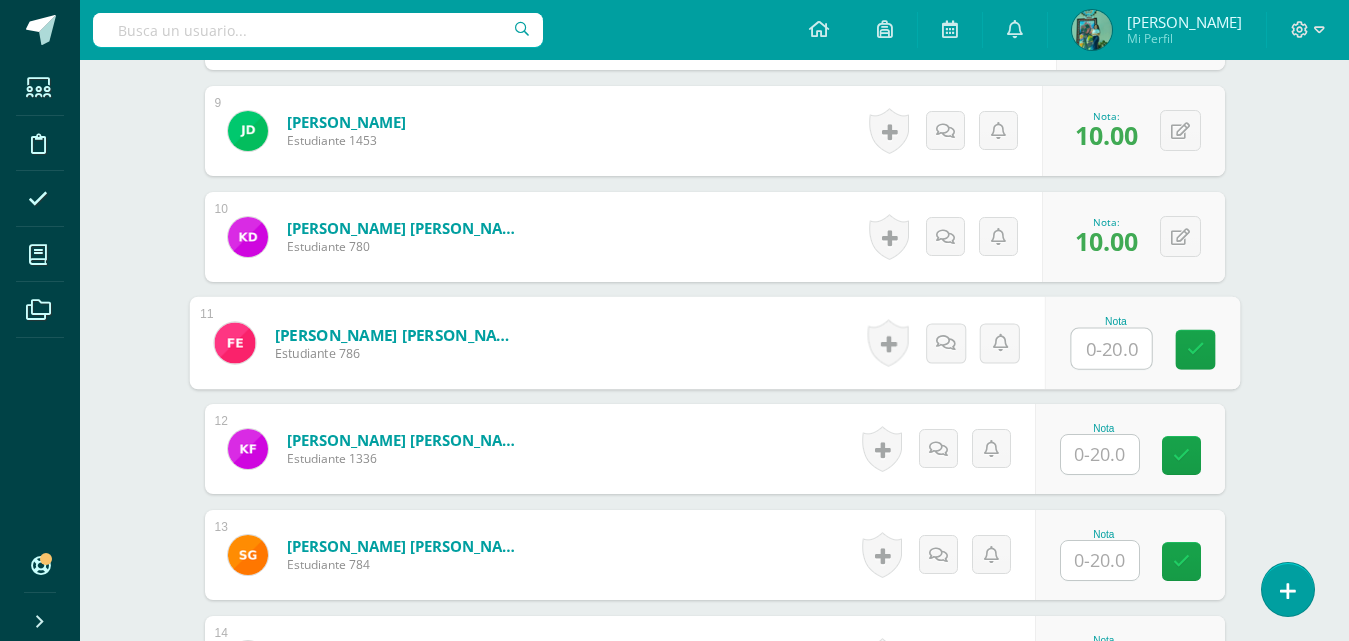 scroll, scrollTop: 1505, scrollLeft: 0, axis: vertical 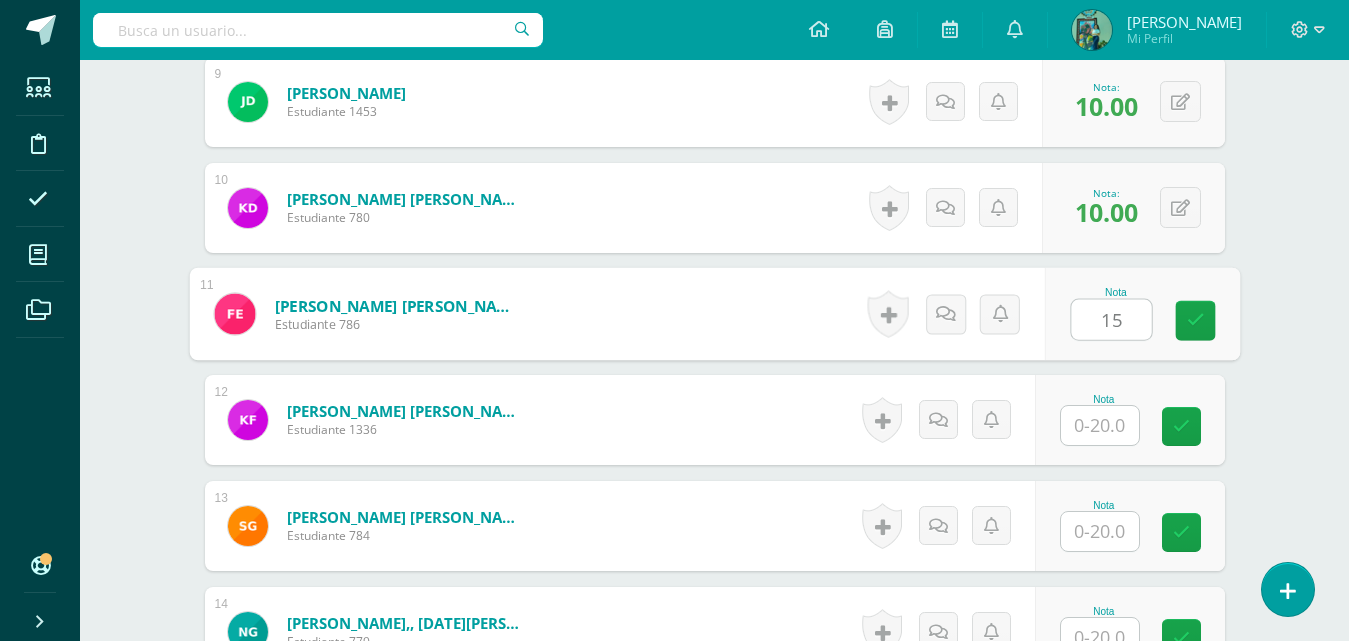 type on "15" 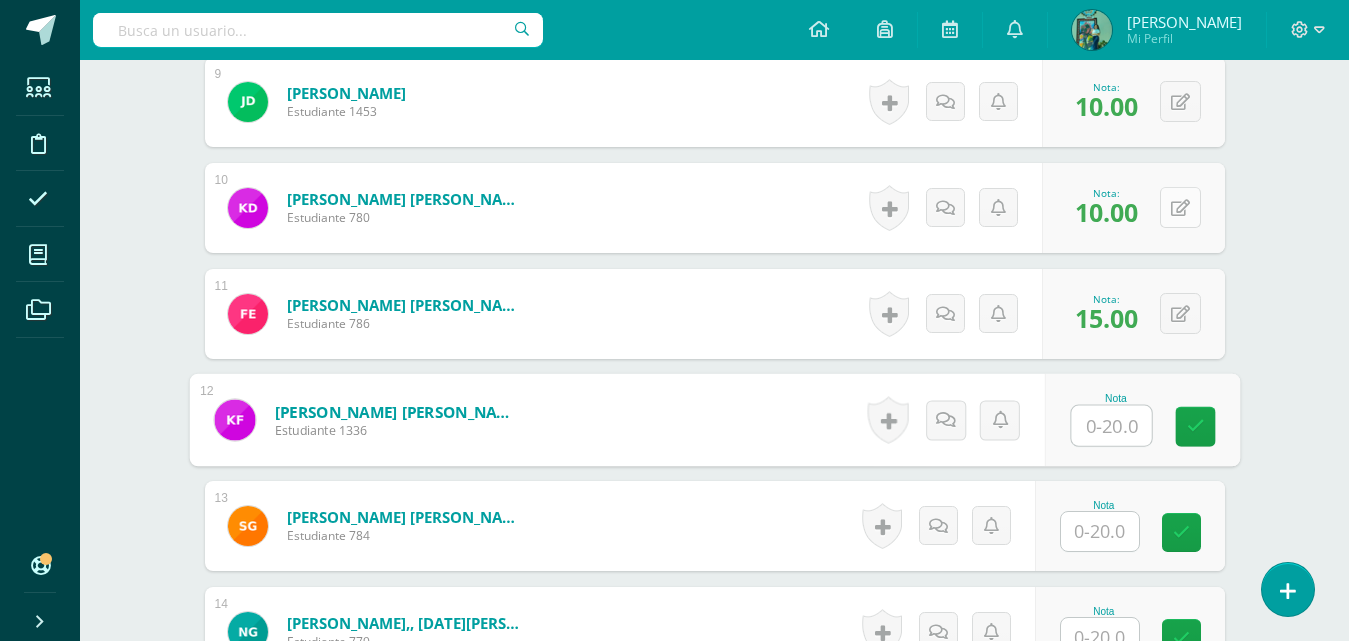 click at bounding box center [1180, 208] 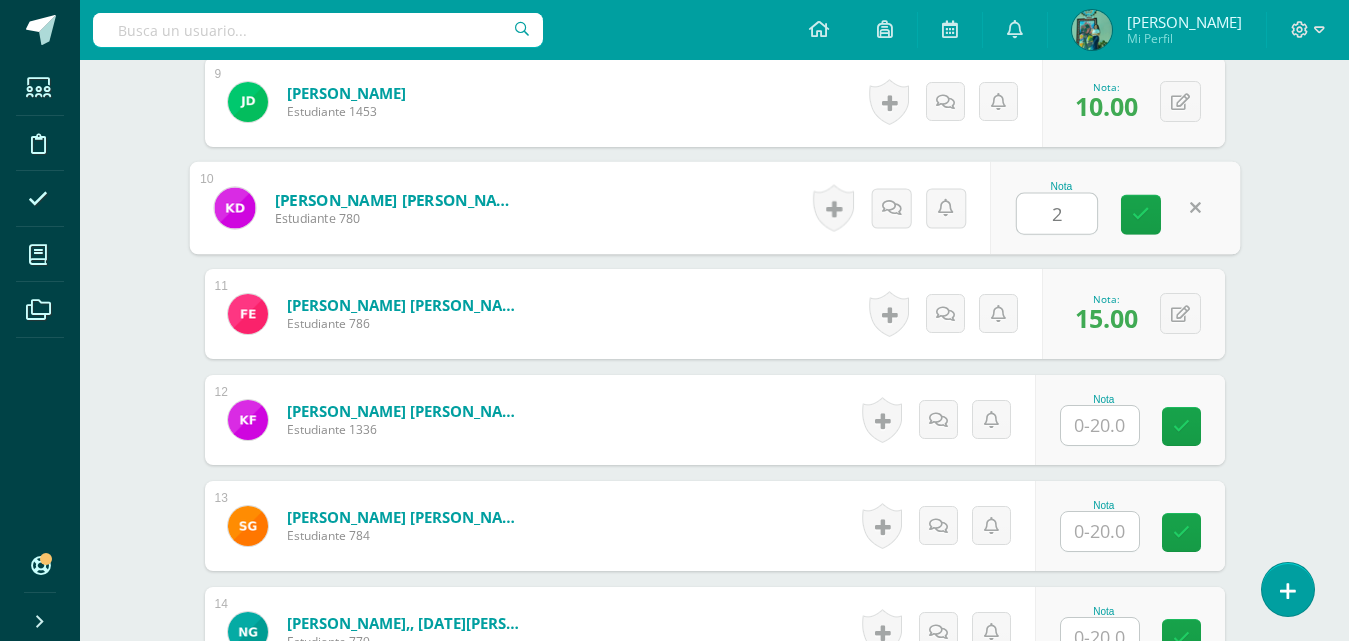 type on "20" 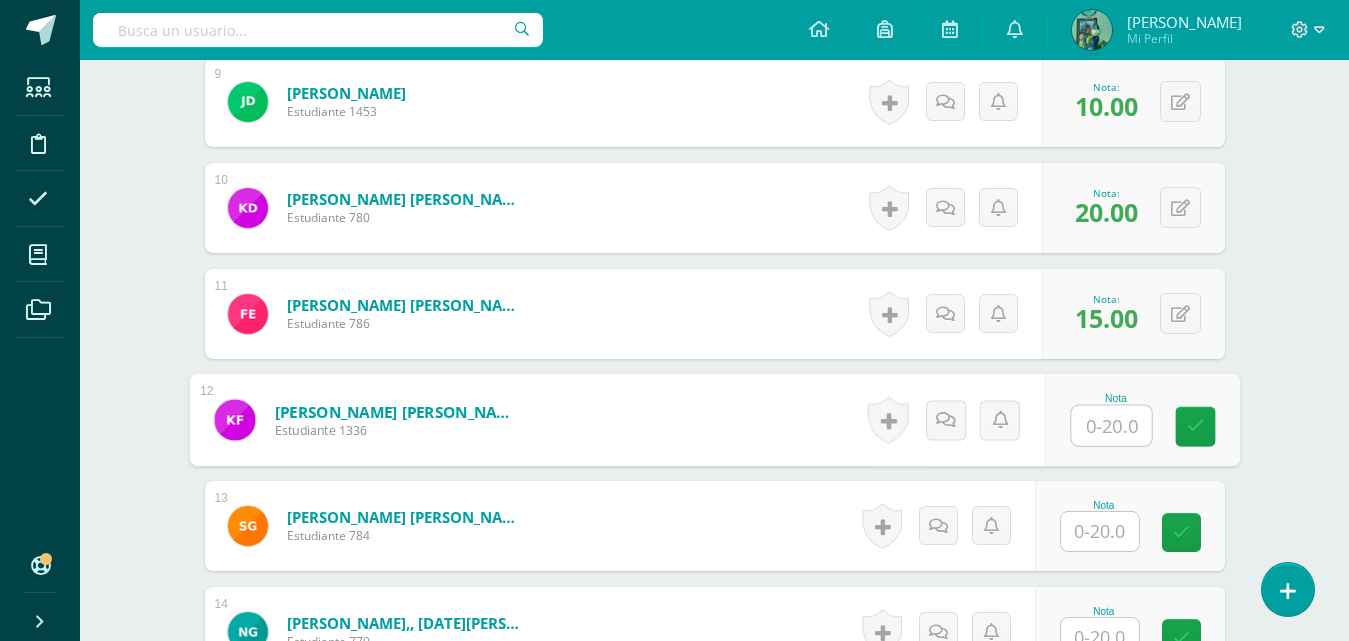 click at bounding box center (1111, 426) 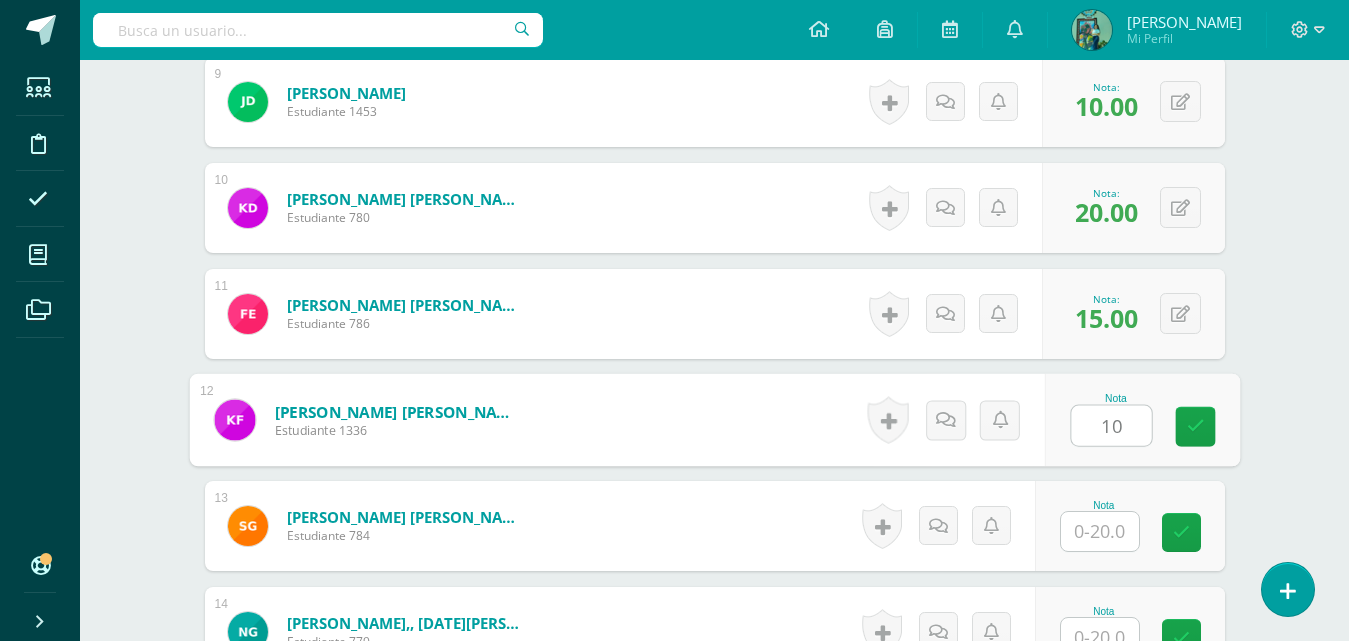 type on "10" 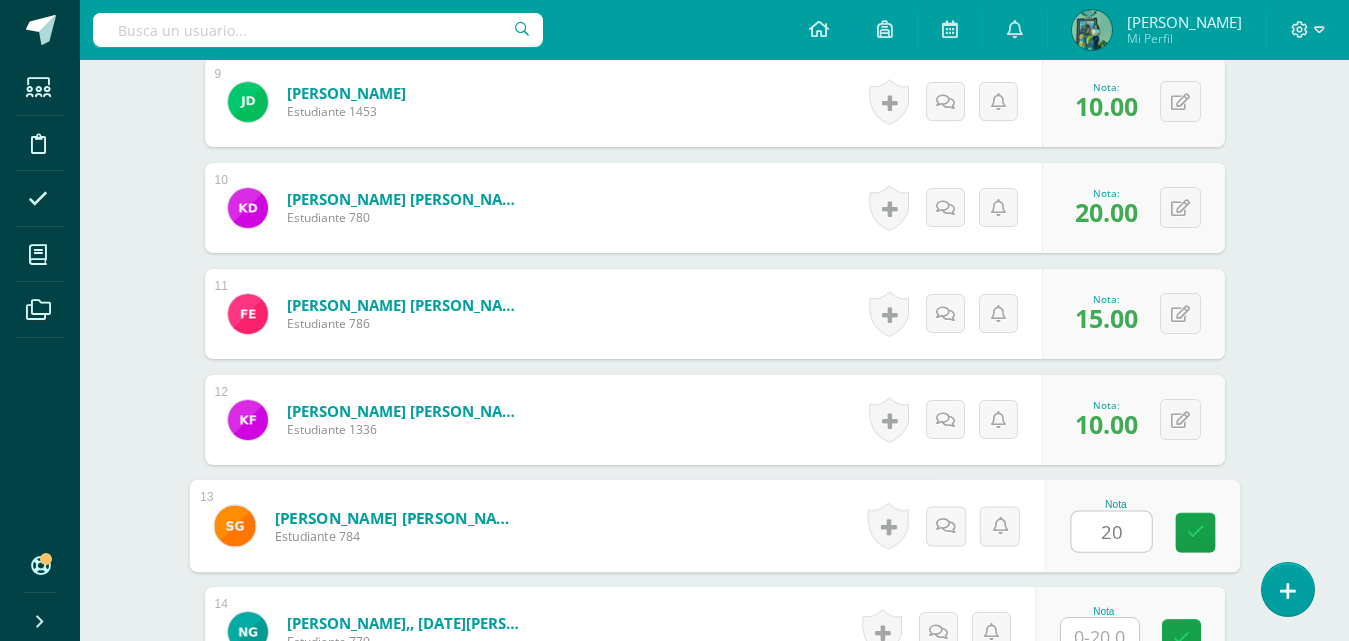 type on "20" 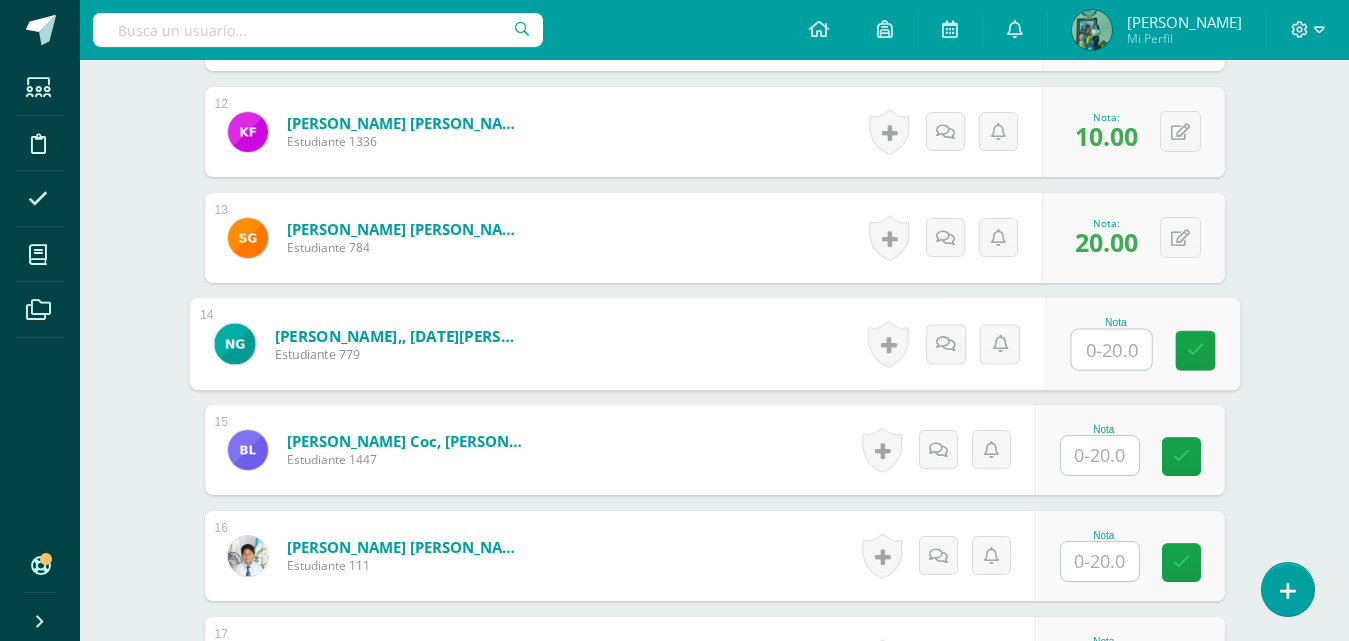 scroll, scrollTop: 1820, scrollLeft: 0, axis: vertical 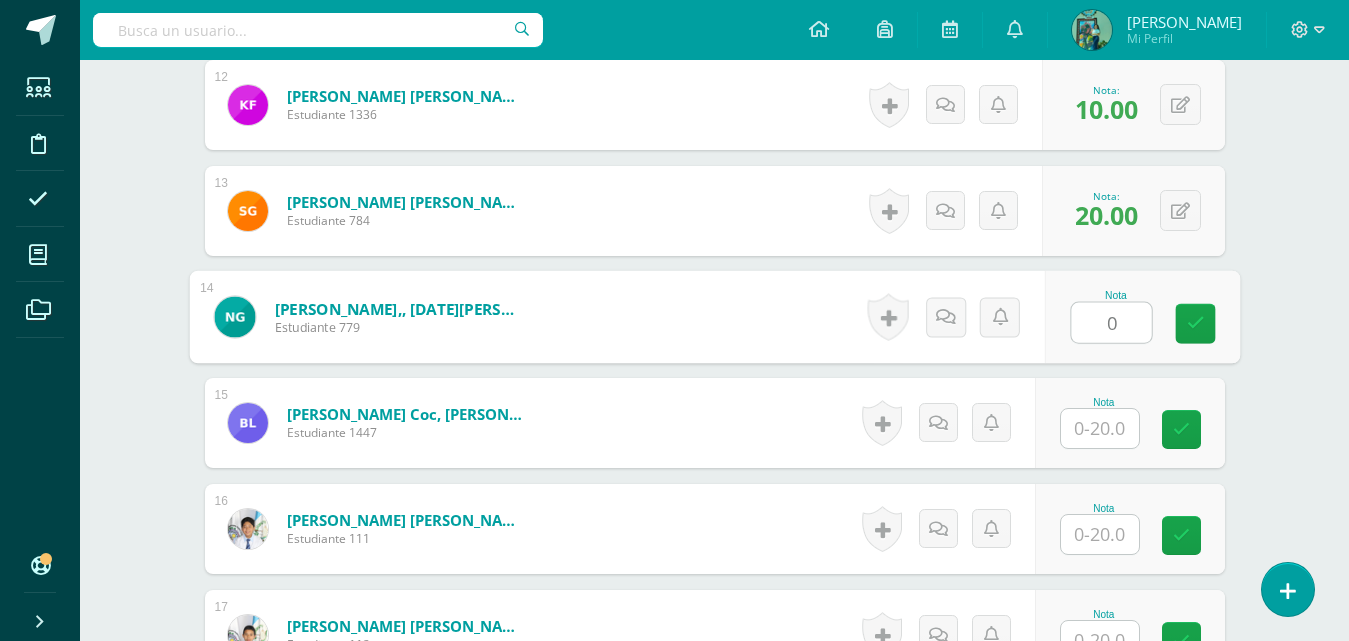 type on "0" 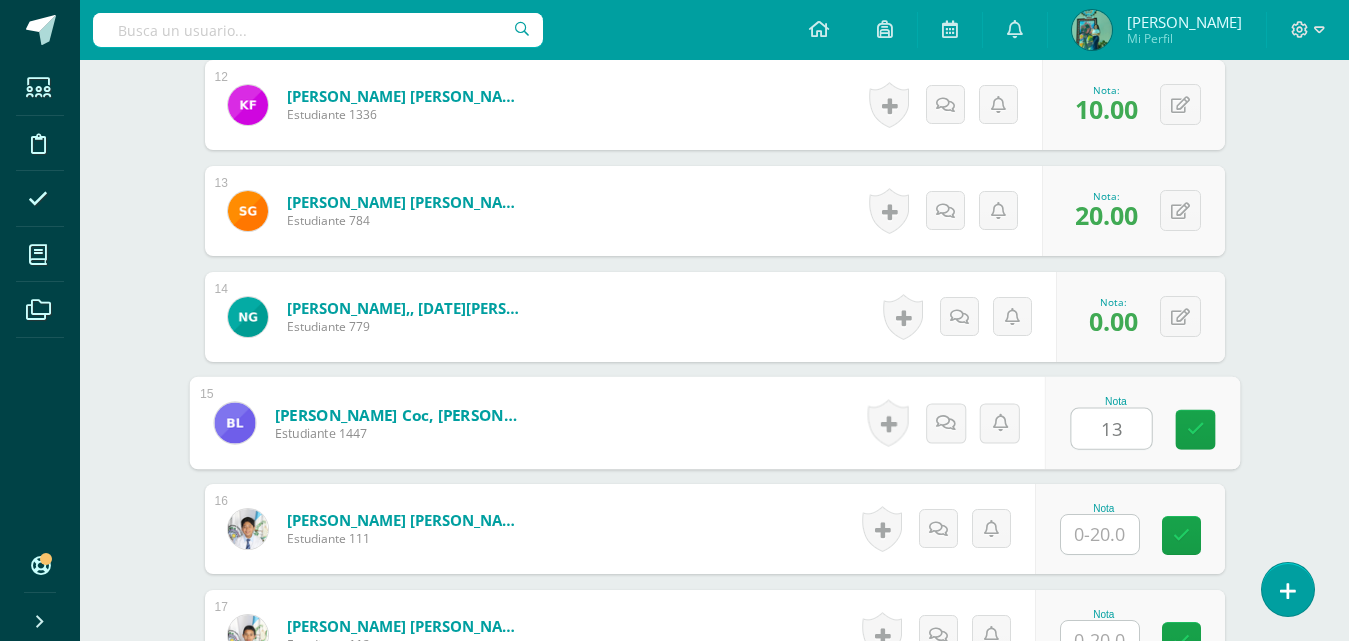 type on "13" 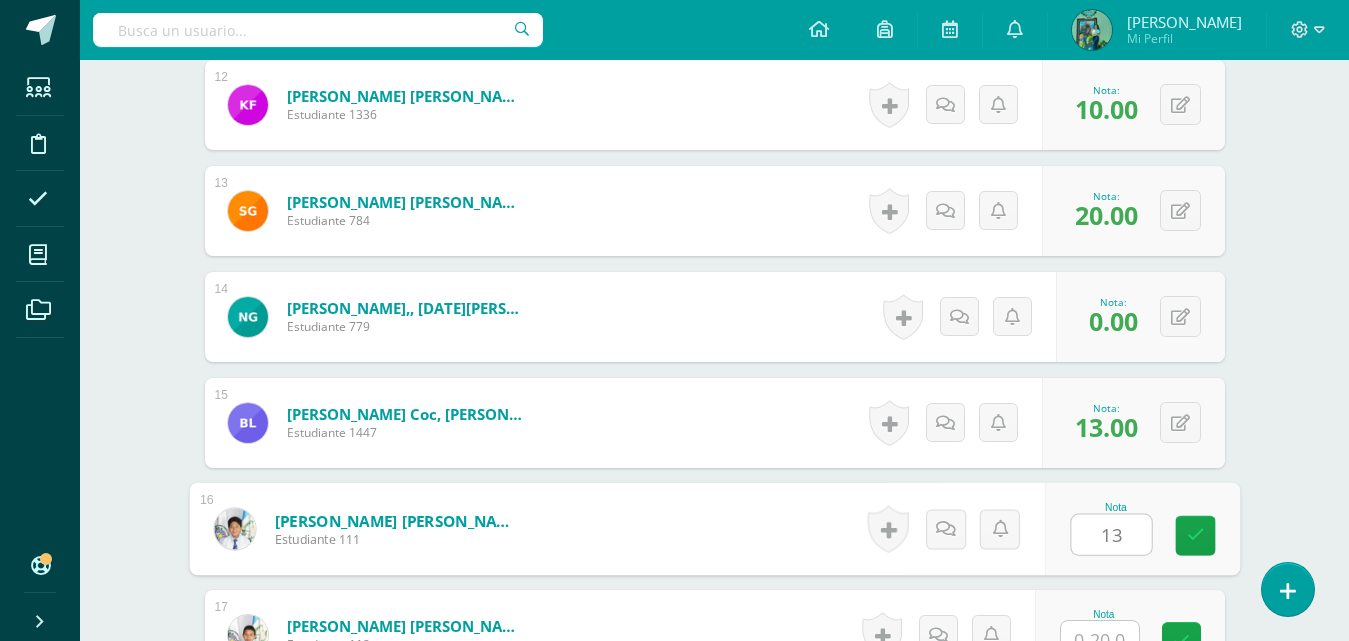 type on "13" 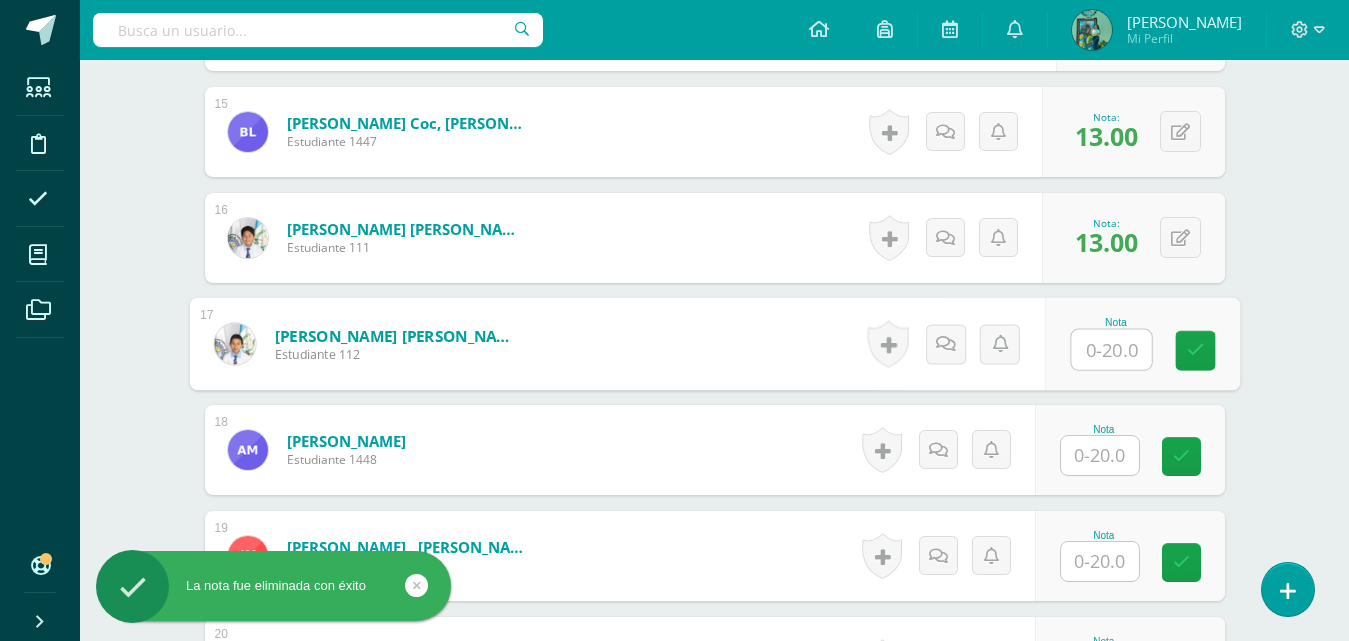 scroll, scrollTop: 2138, scrollLeft: 0, axis: vertical 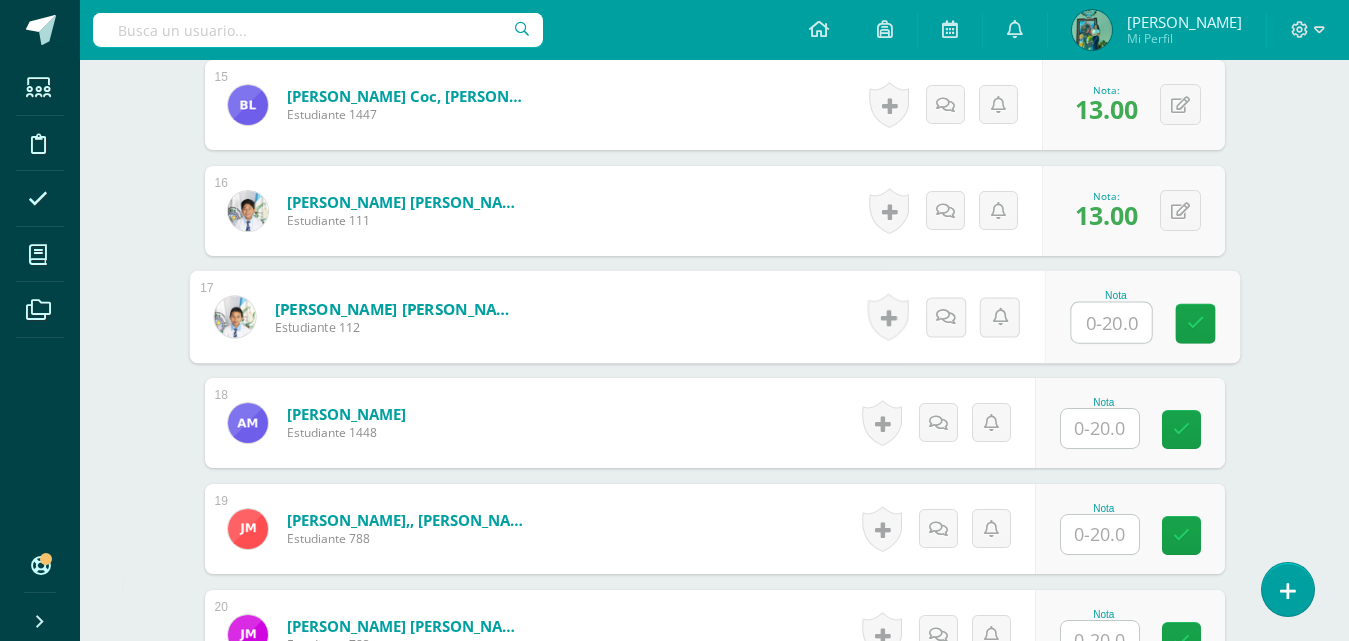 click at bounding box center (1111, 323) 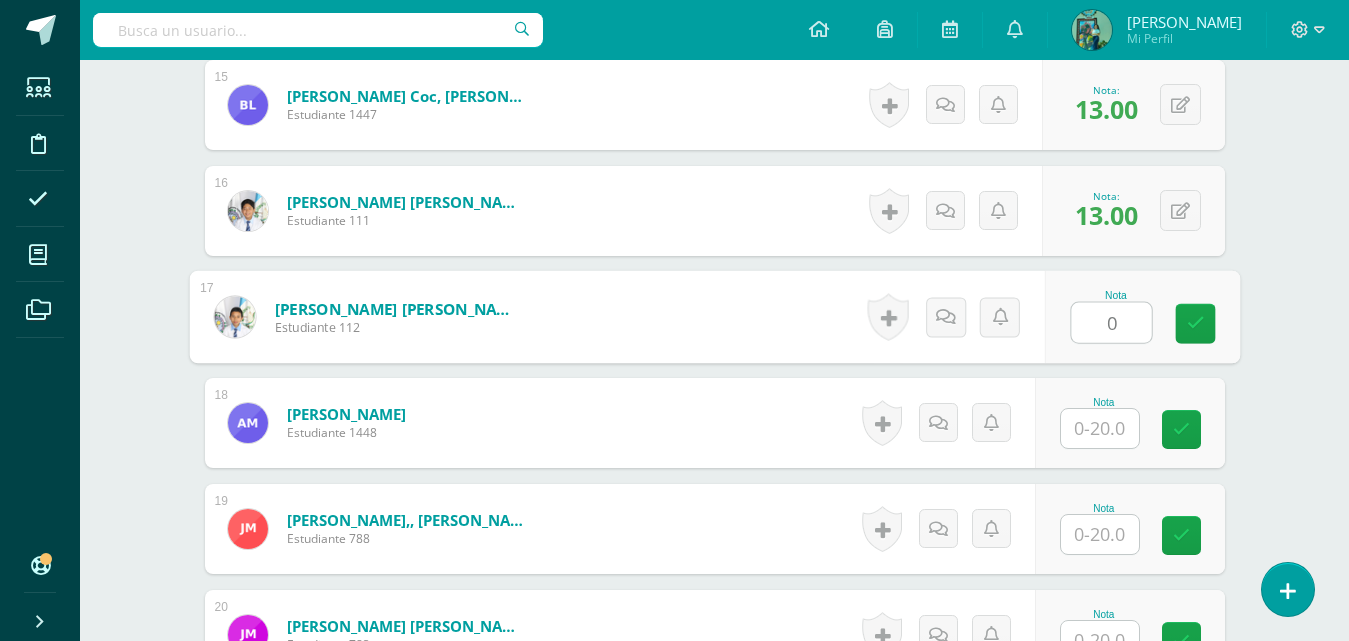type on "0" 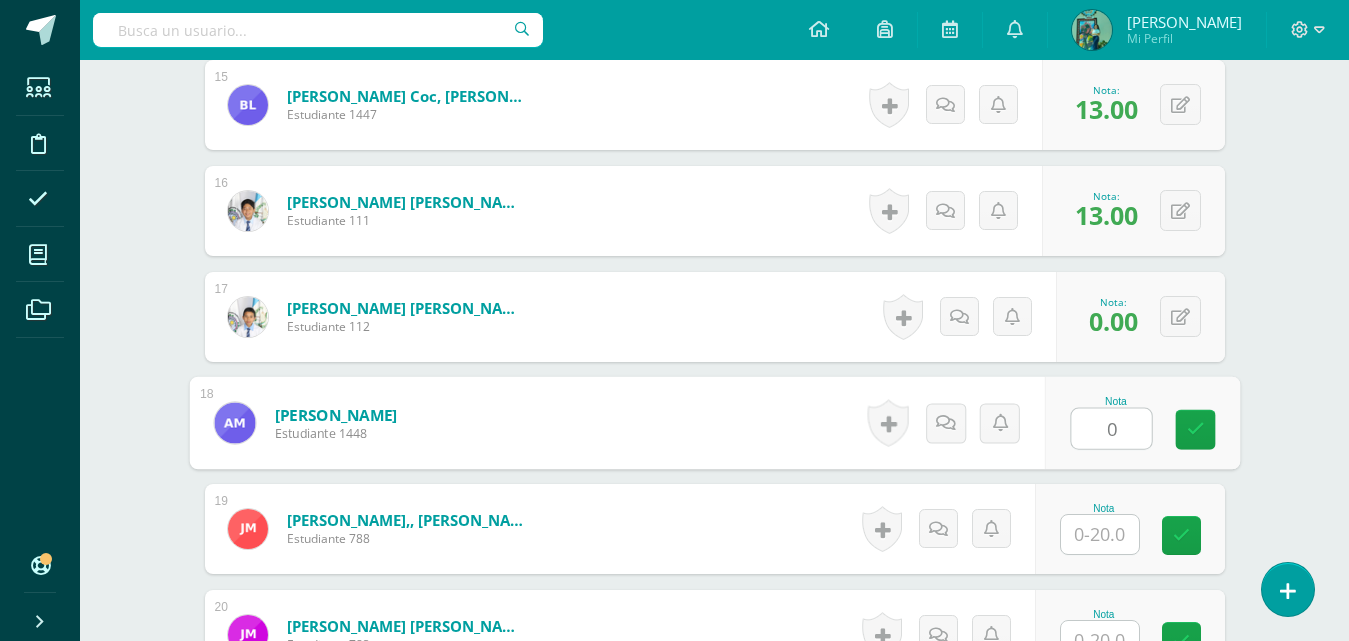 type on "0" 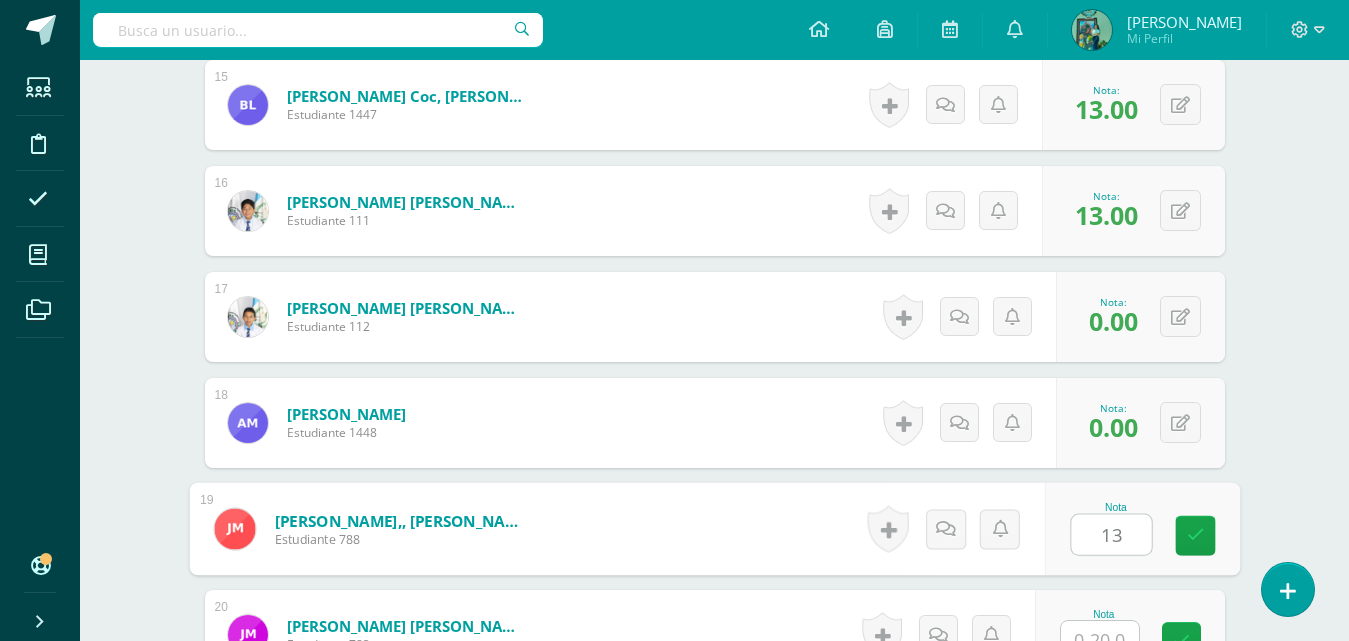 type on "13" 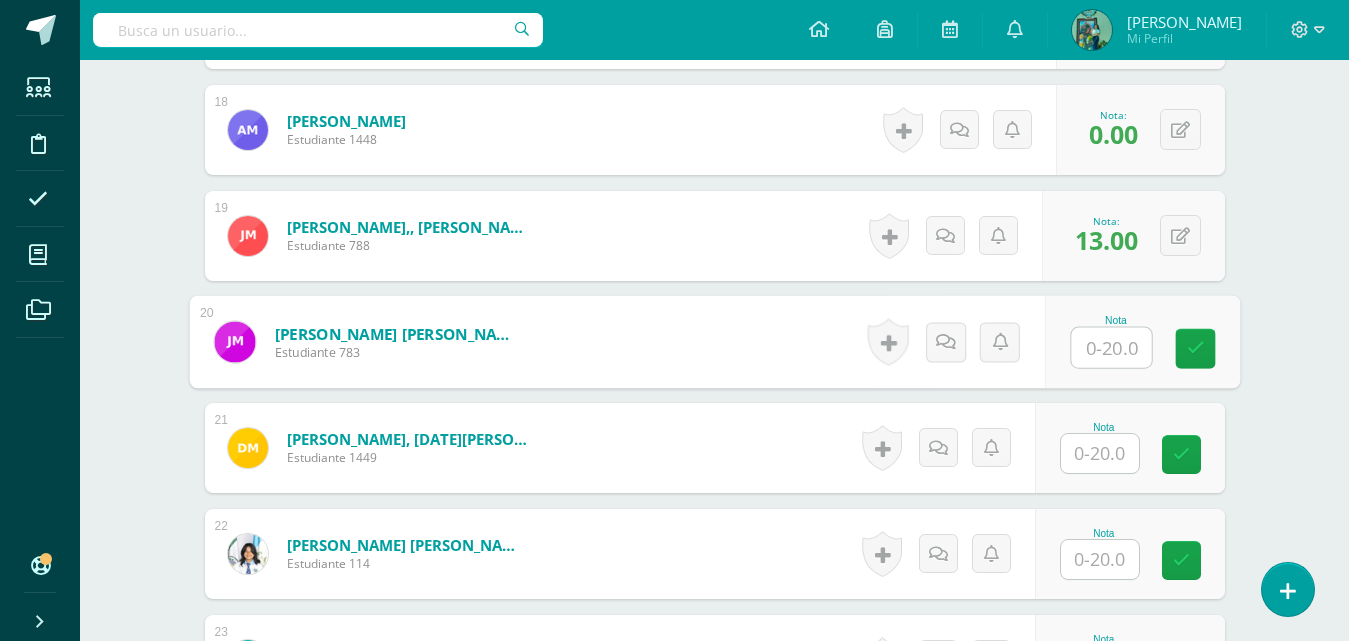 scroll, scrollTop: 2456, scrollLeft: 0, axis: vertical 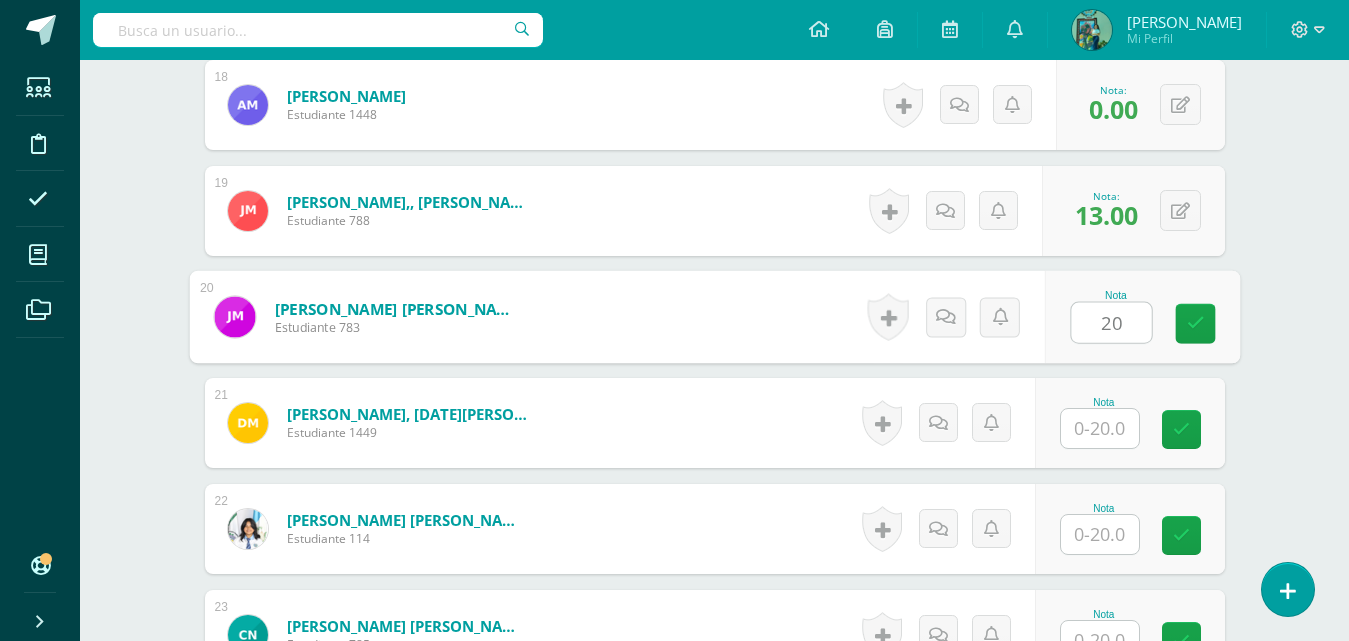 type on "20" 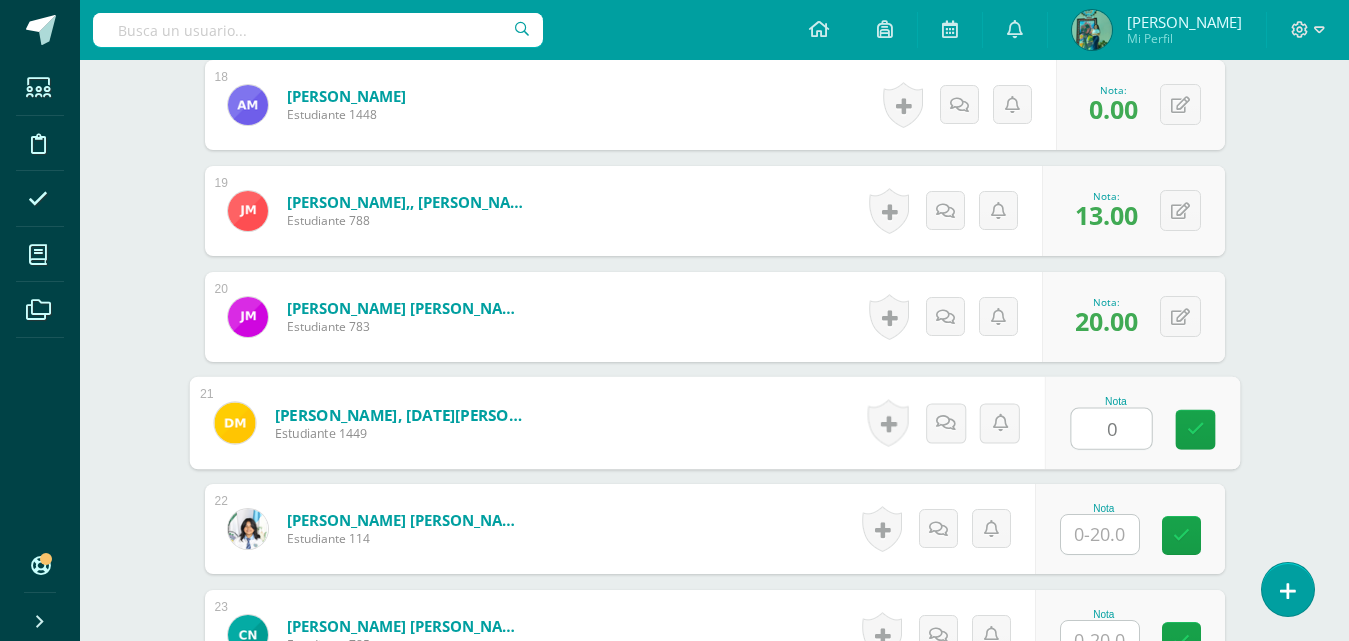 type on "0" 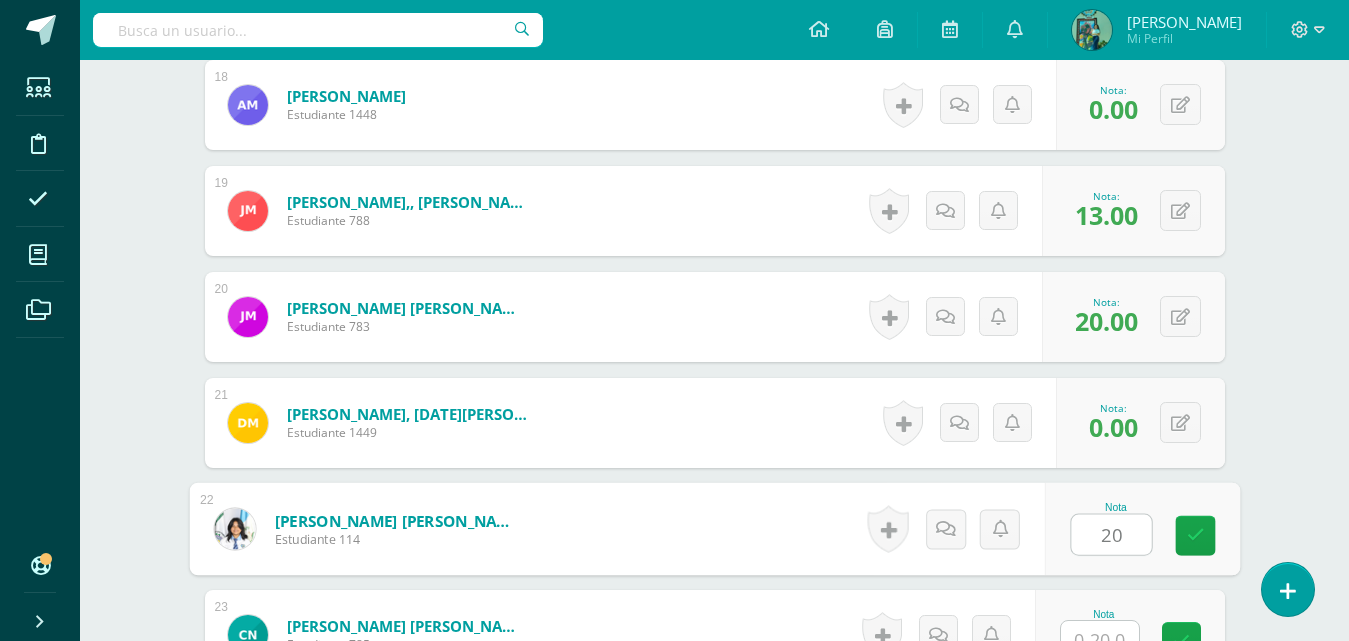 type on "2" 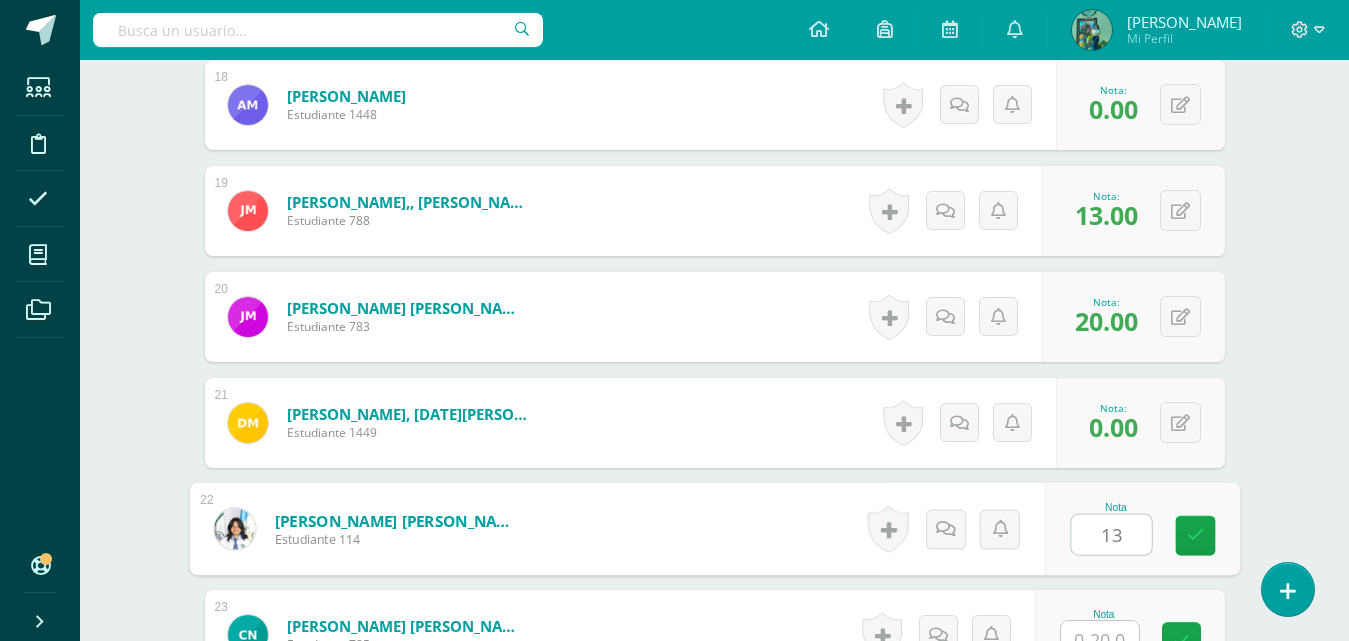 type on "13" 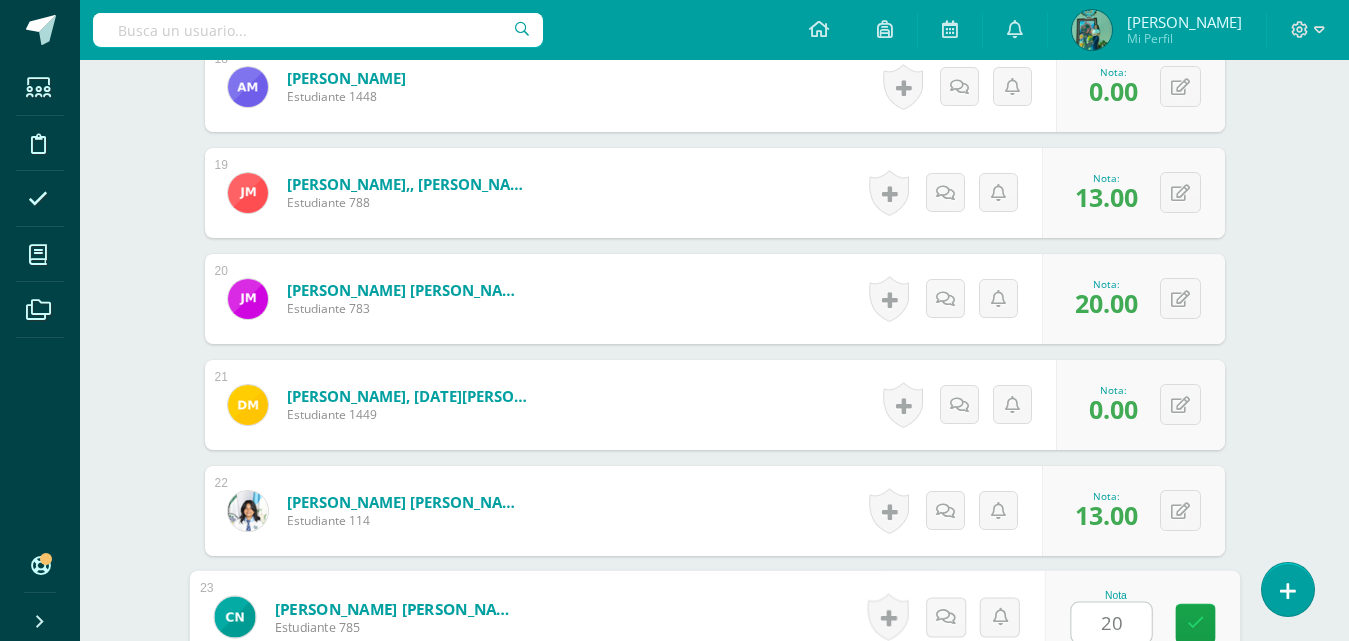 type on "20" 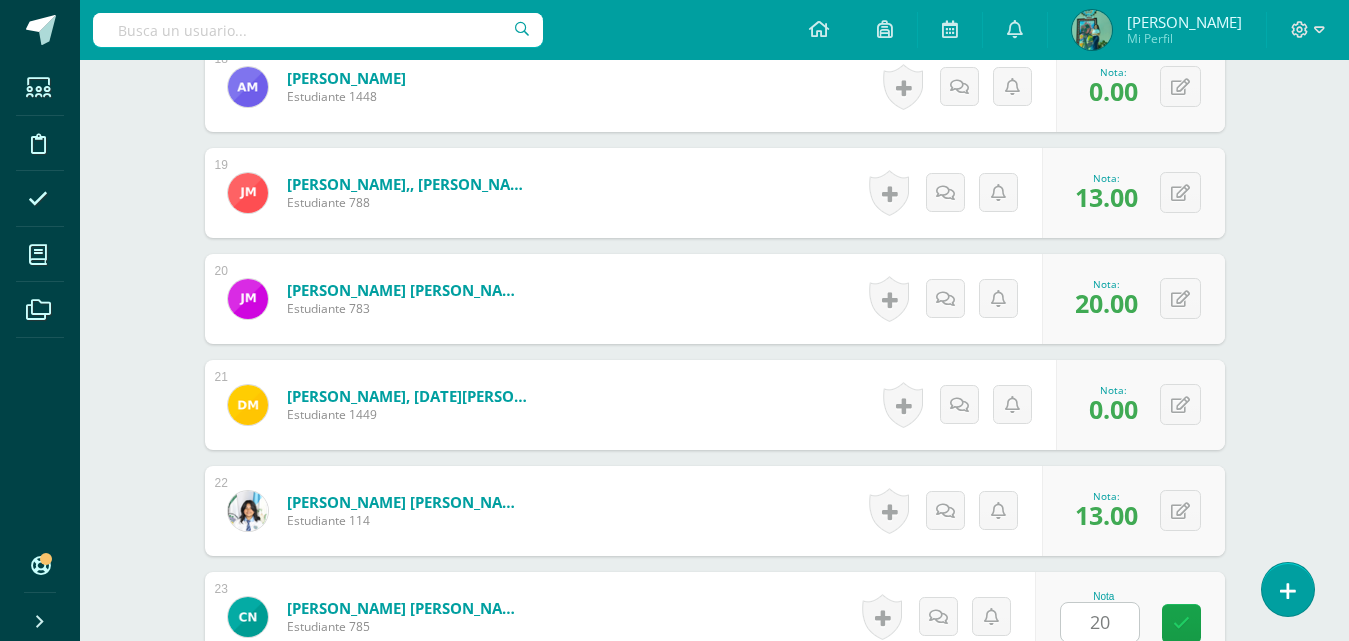 scroll, scrollTop: 2881, scrollLeft: 0, axis: vertical 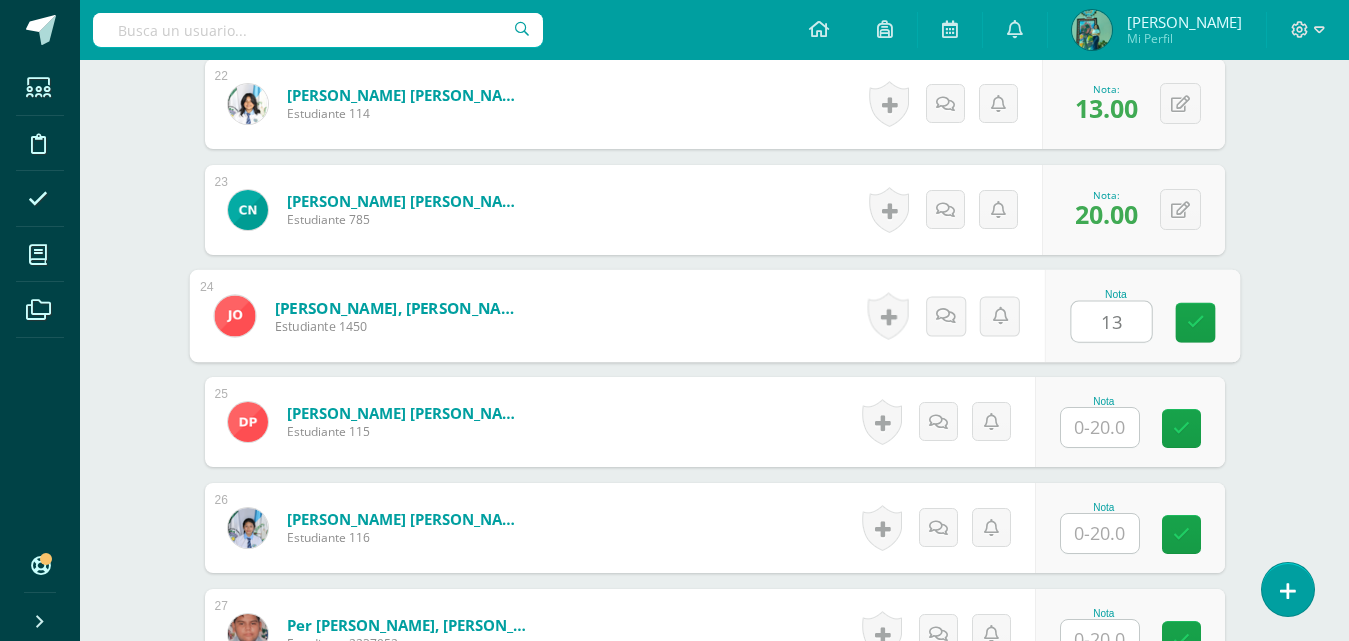 type on "13" 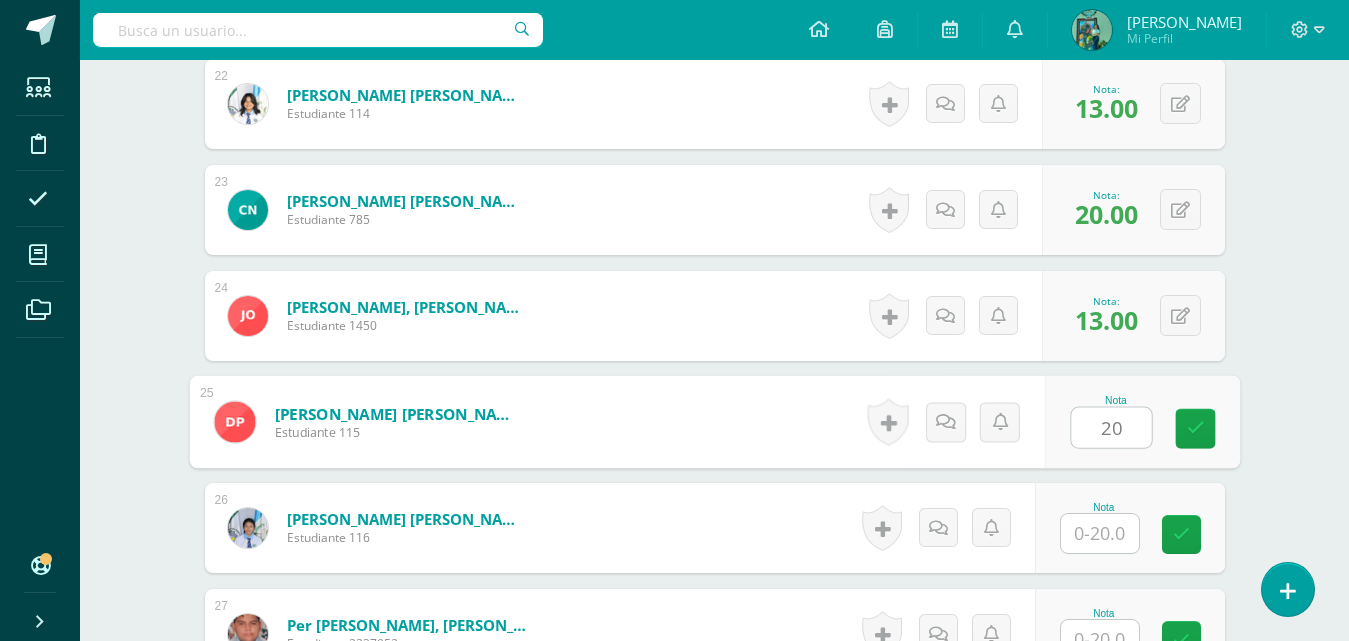 type on "20" 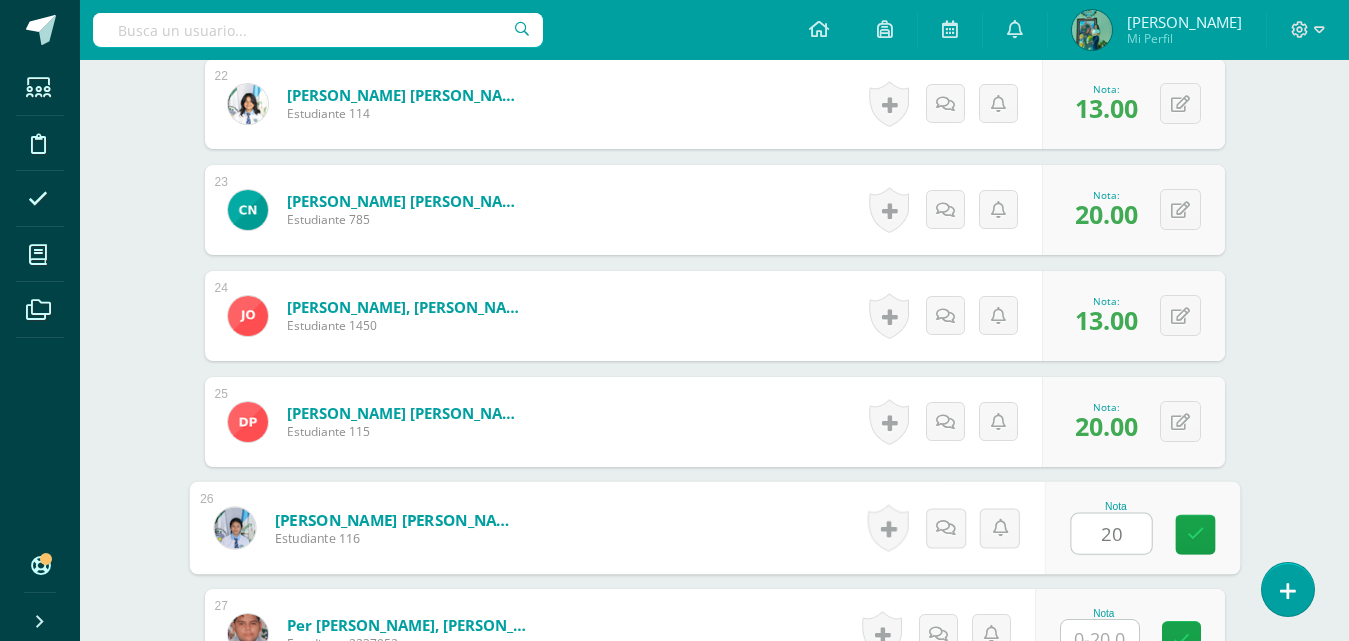 type on "20" 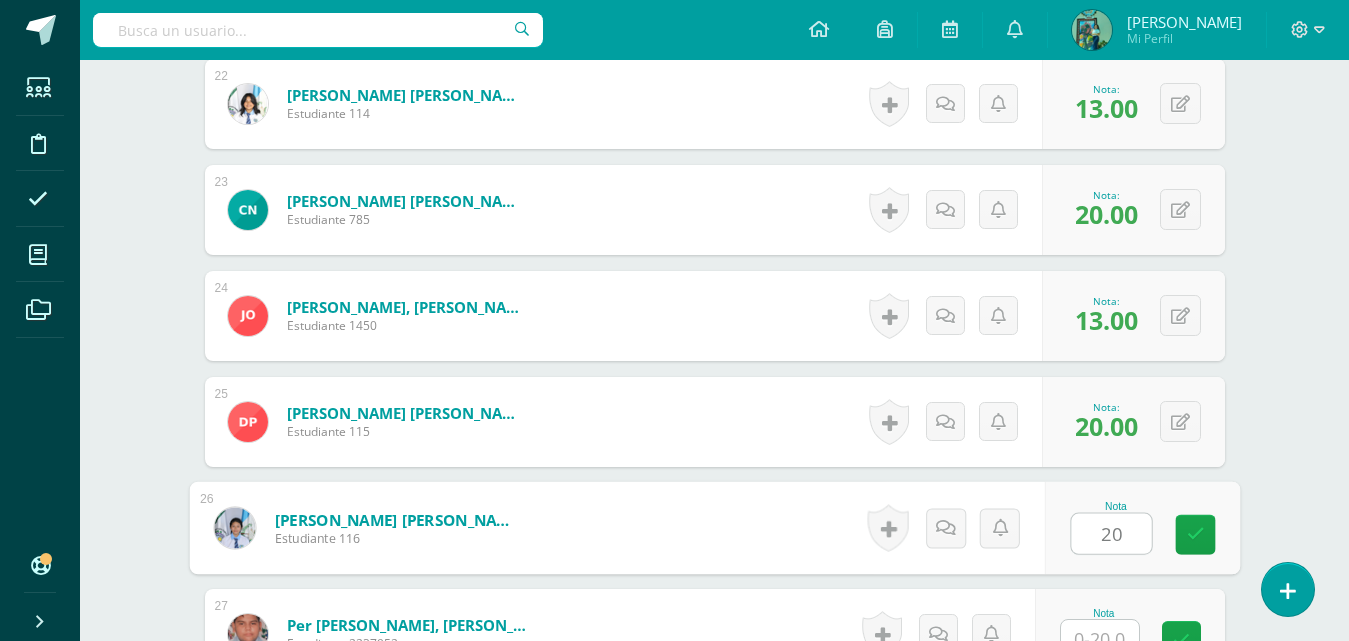 scroll, scrollTop: 2898, scrollLeft: 0, axis: vertical 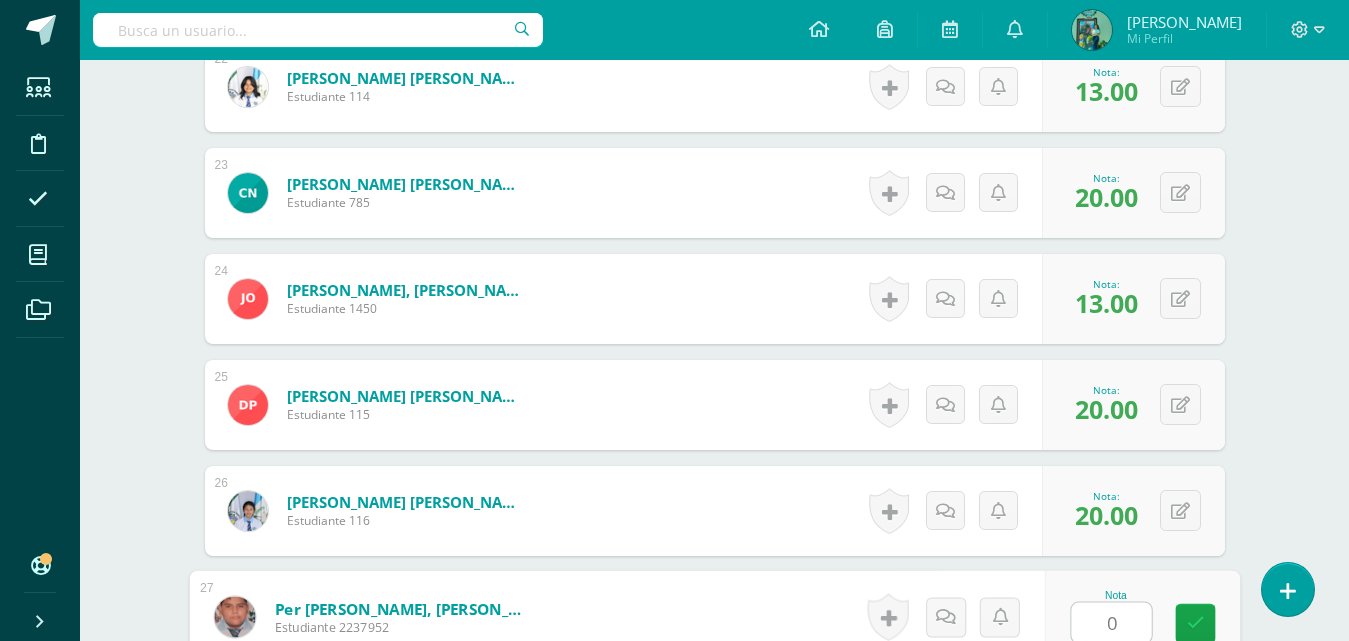 type on "0" 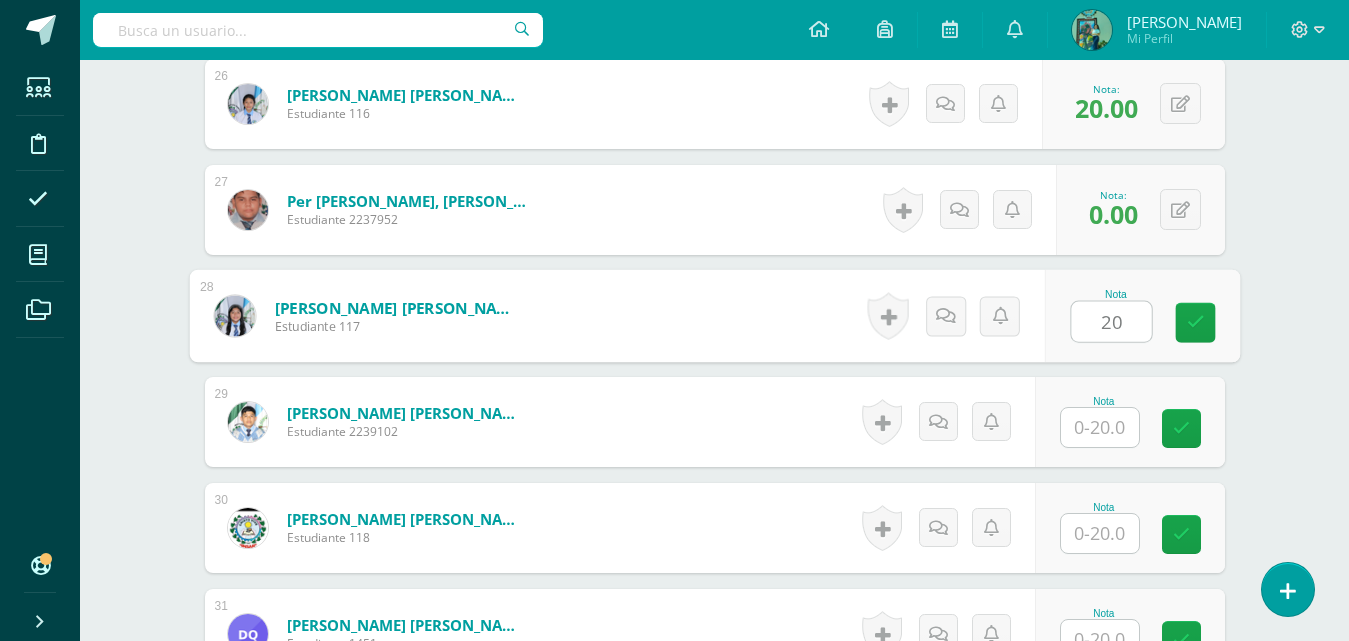 type on "20" 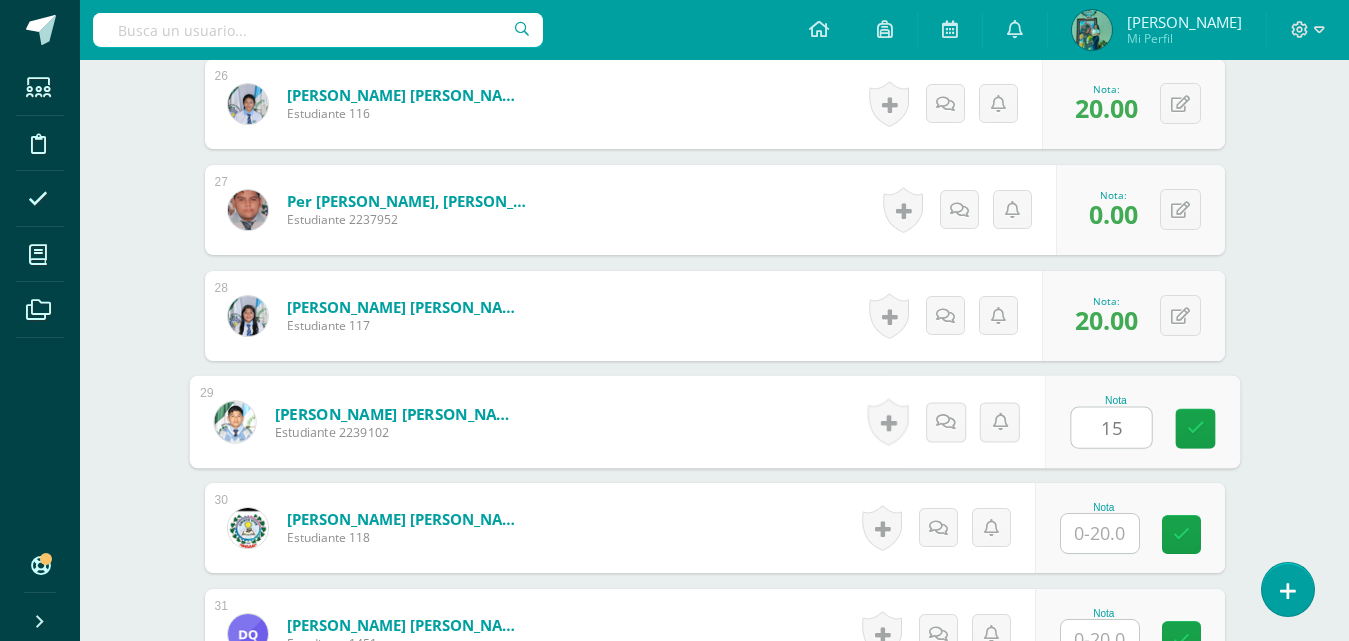 type on "15" 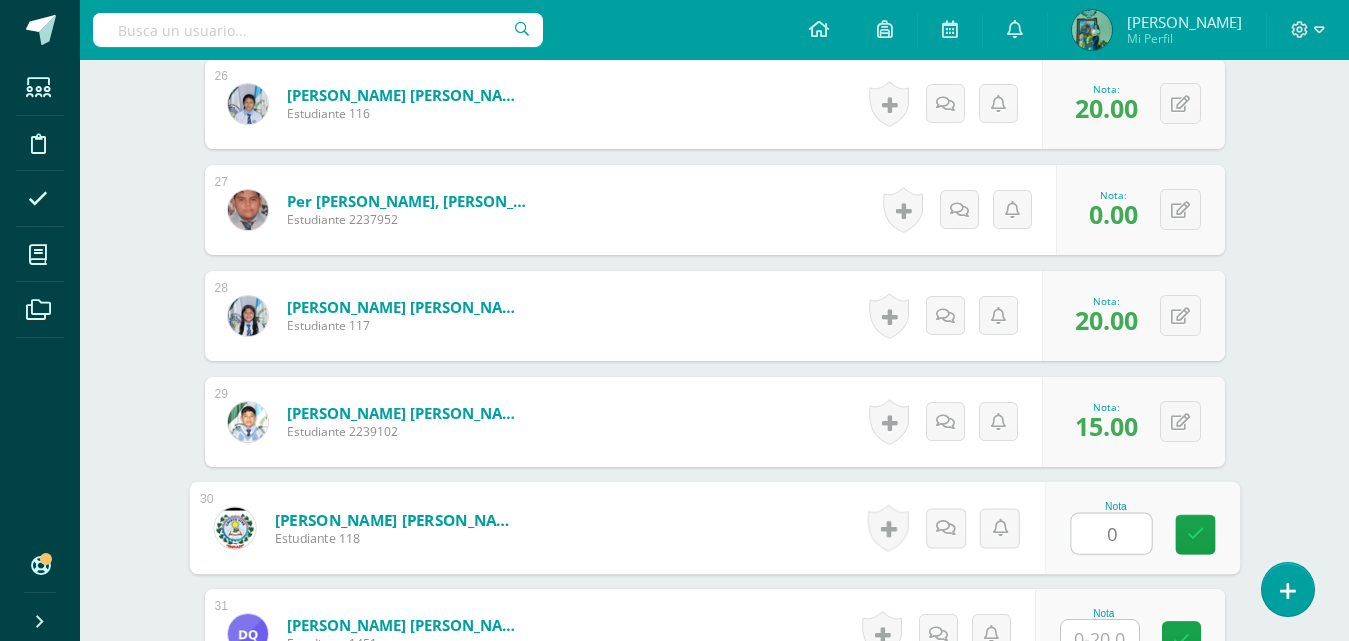 type on "0" 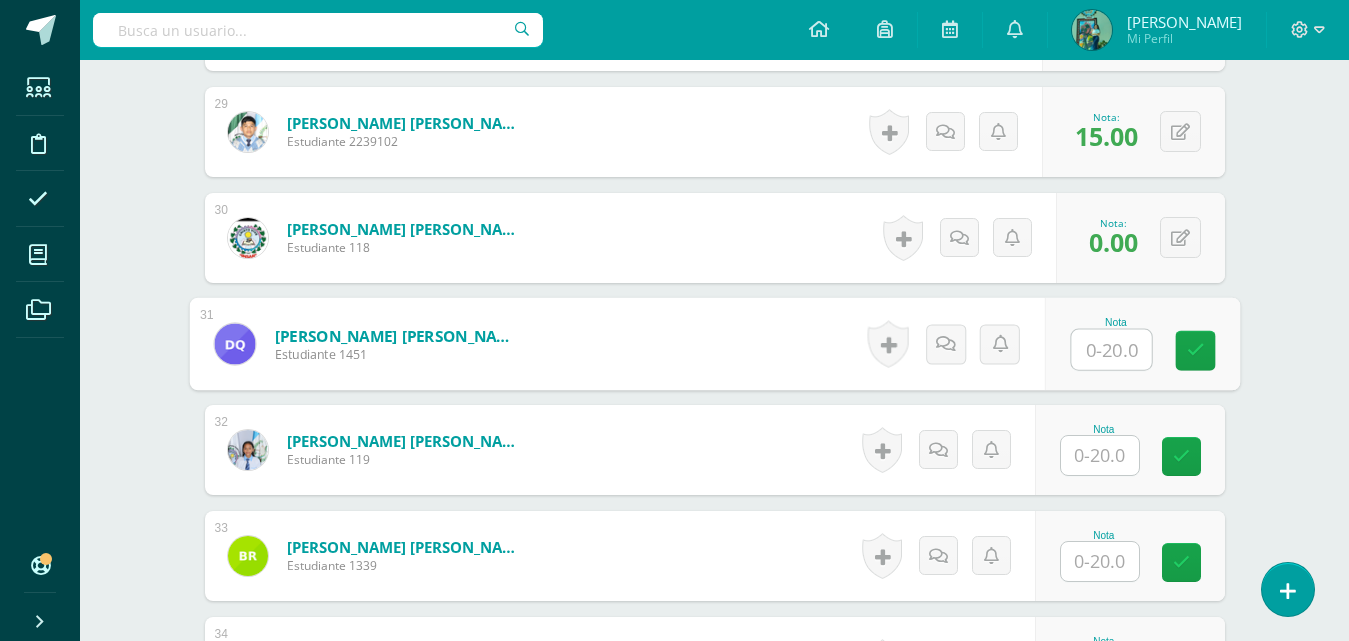 scroll, scrollTop: 3622, scrollLeft: 0, axis: vertical 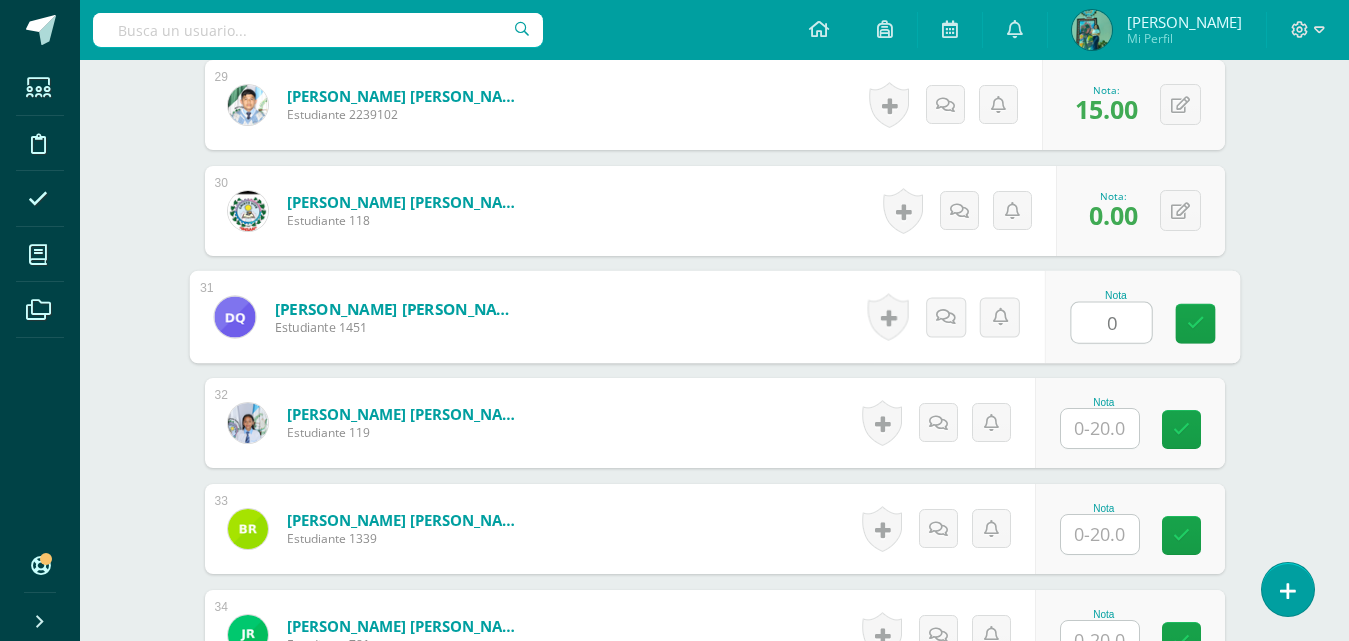 type on "0" 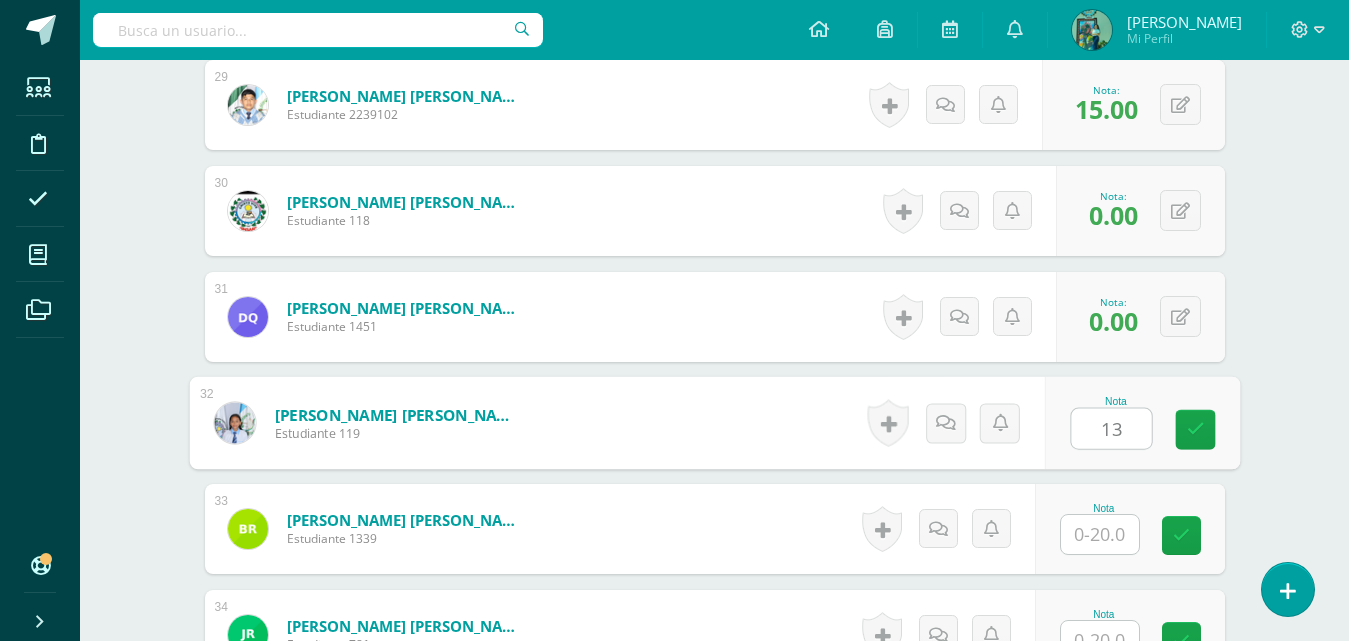 type on "13" 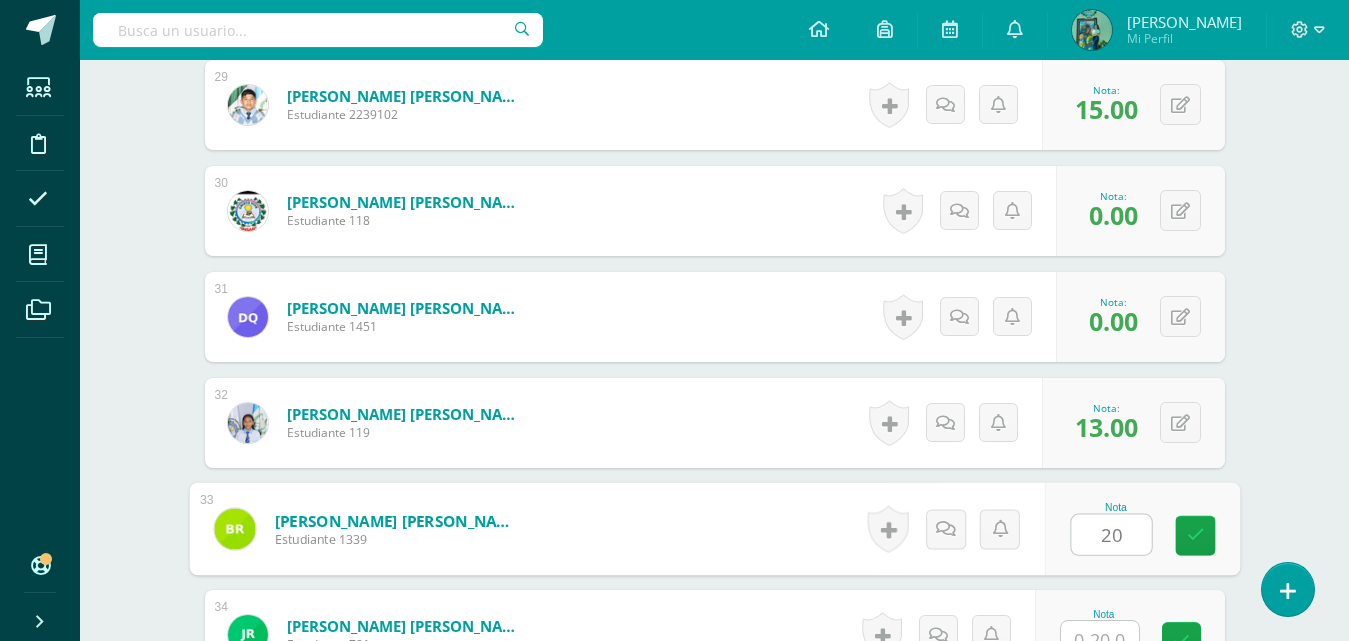type on "20" 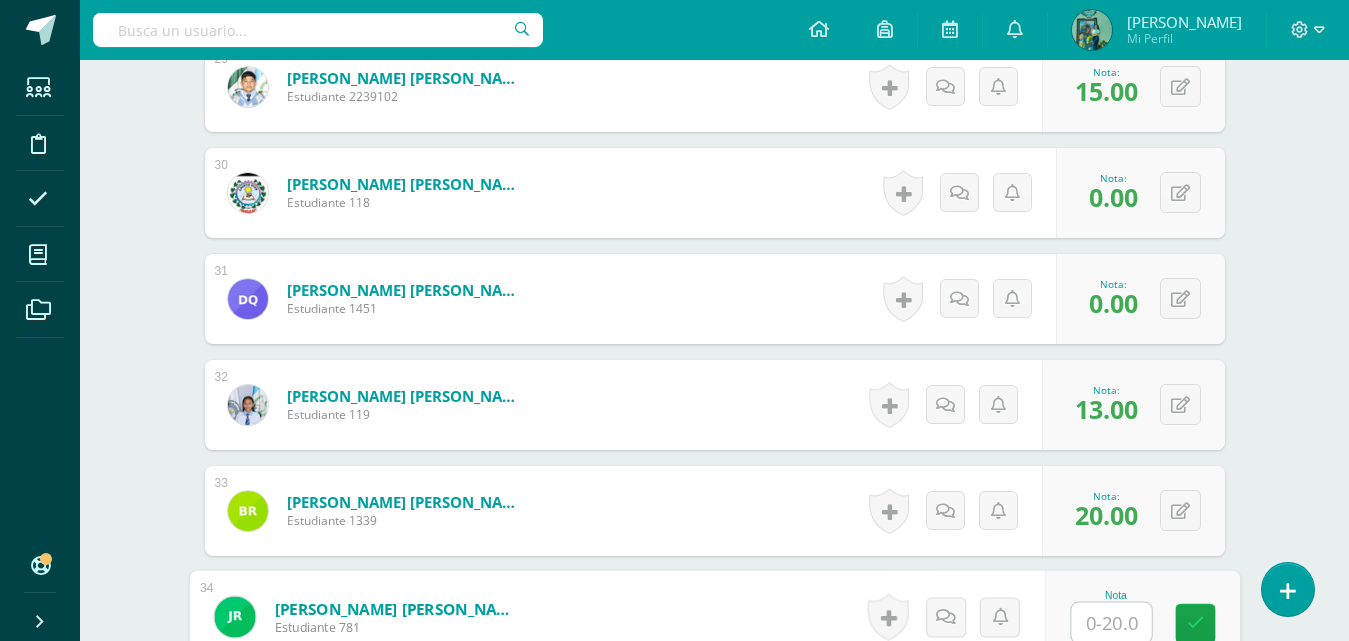scroll, scrollTop: 3940, scrollLeft: 0, axis: vertical 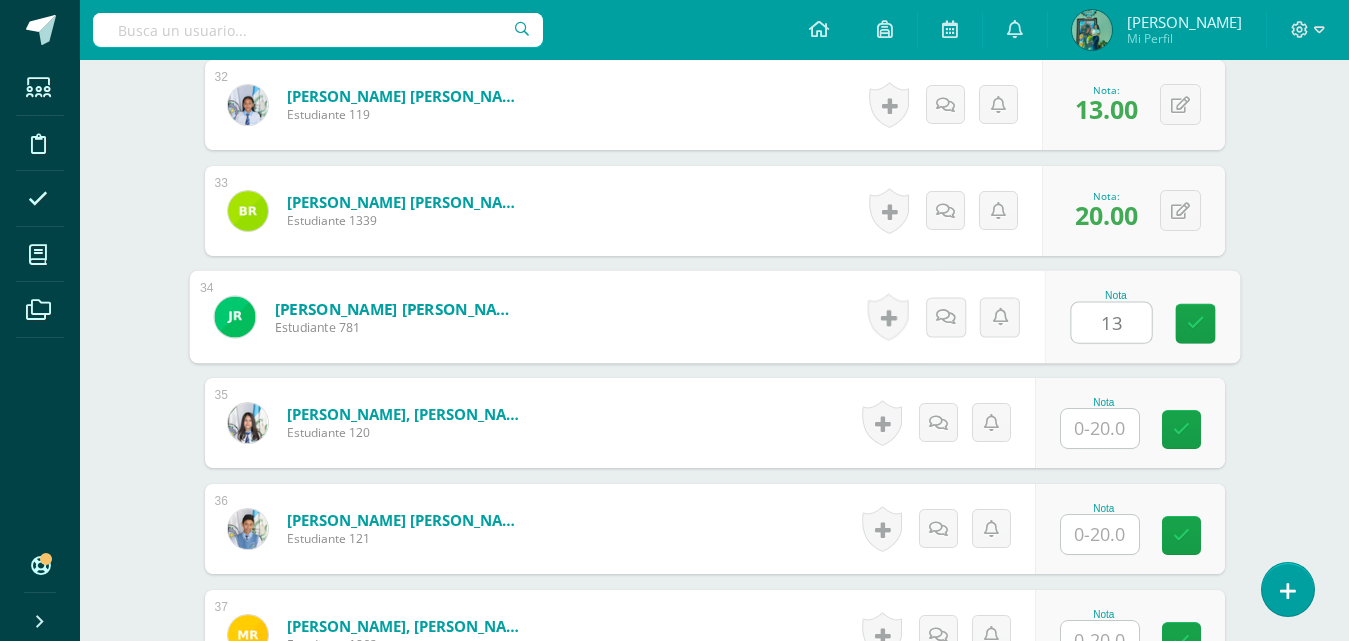 type on "13" 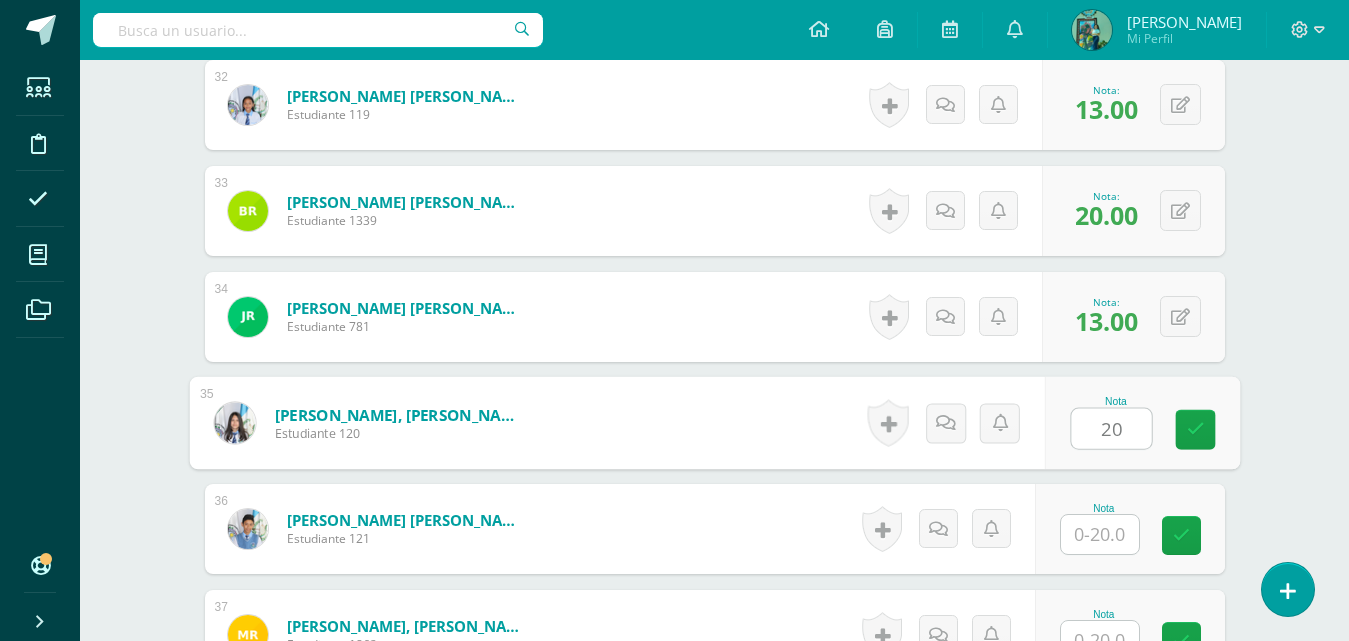 type on "20" 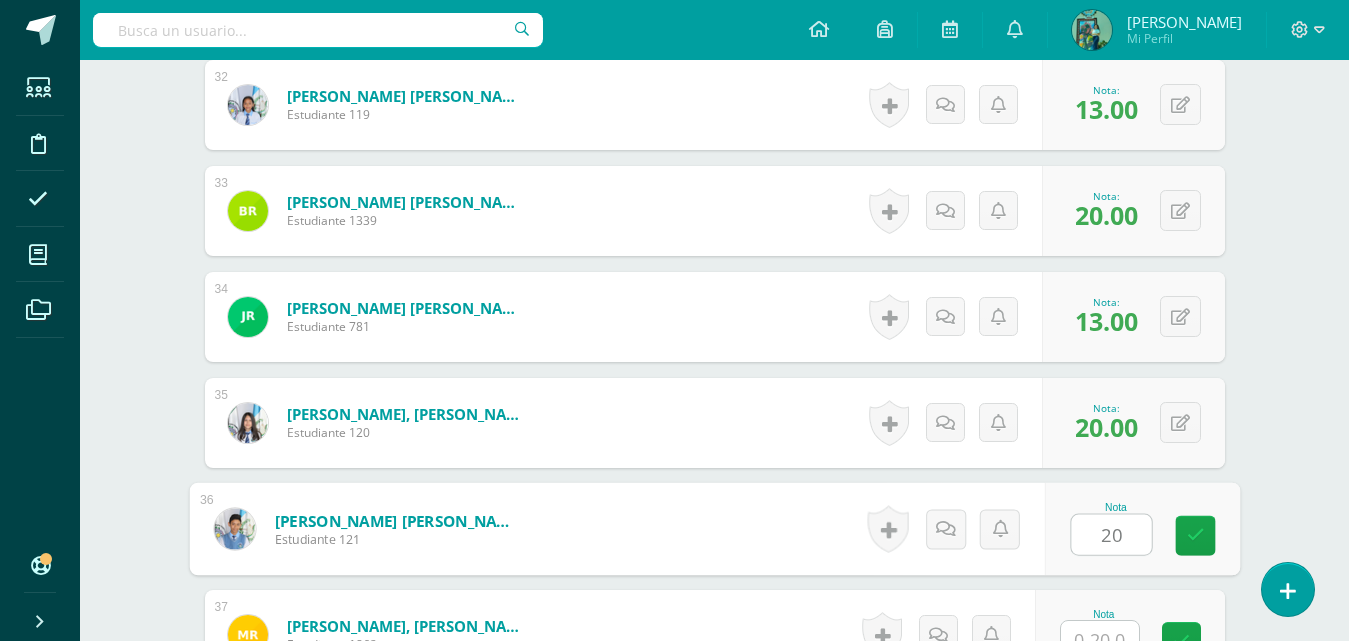 type on "20" 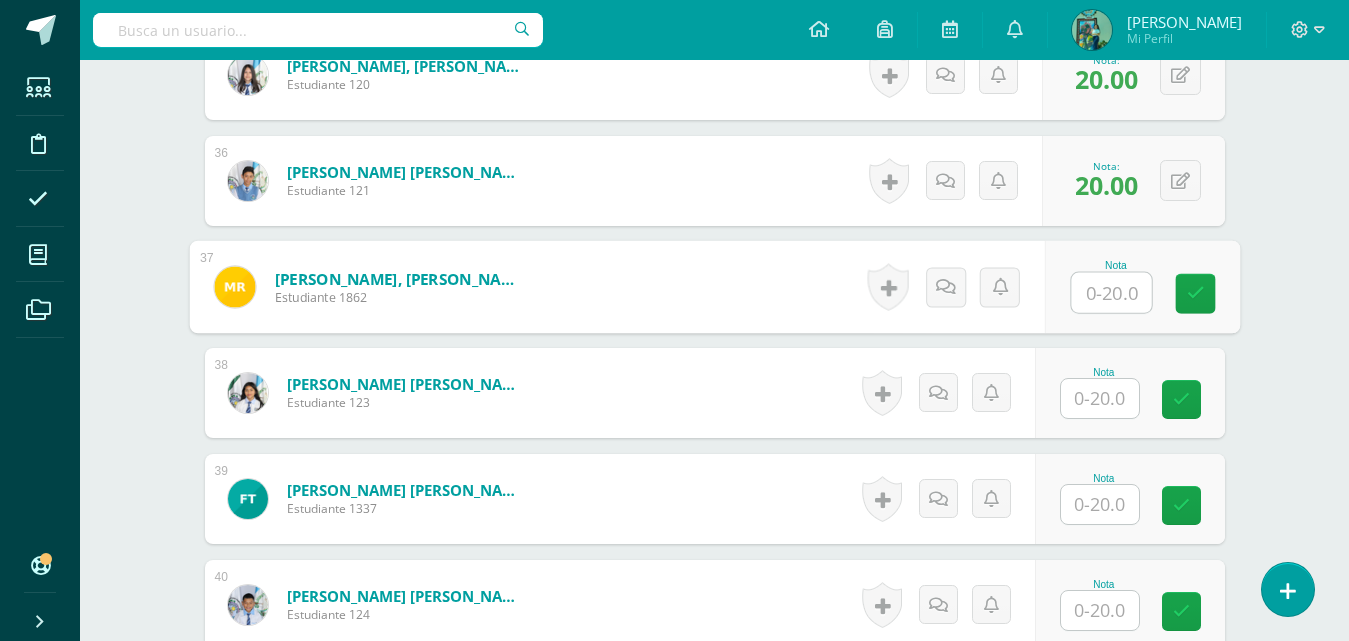 scroll, scrollTop: 4293, scrollLeft: 0, axis: vertical 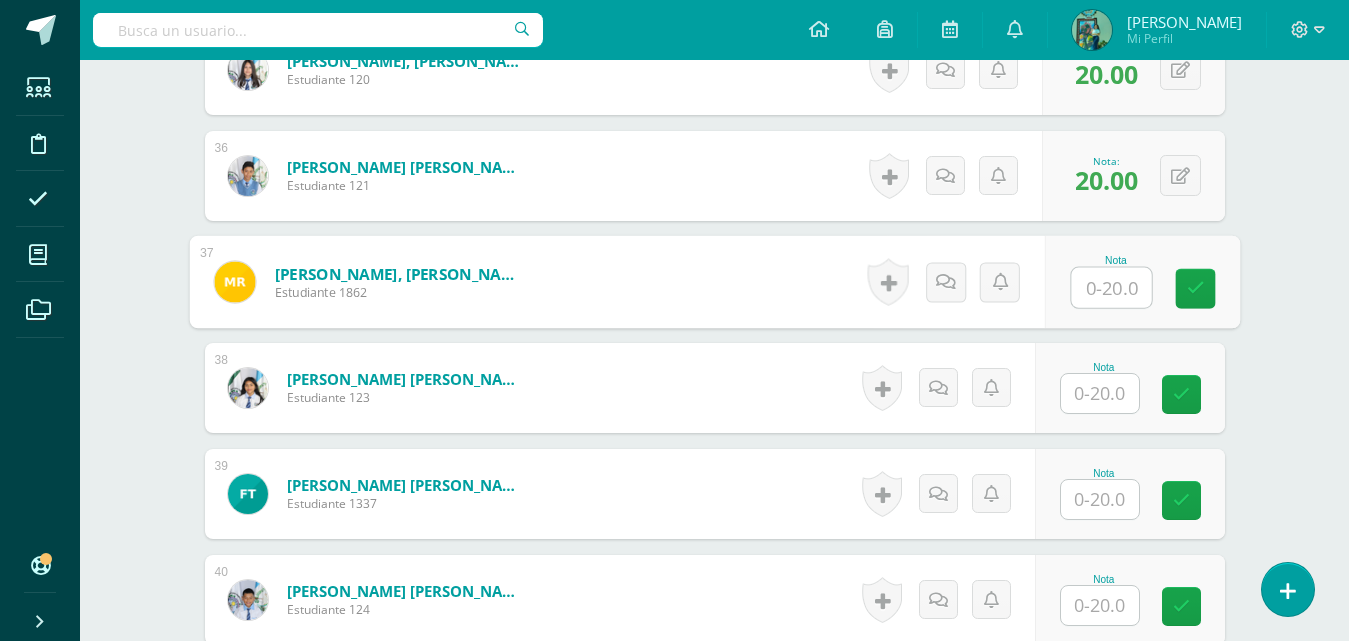 click at bounding box center [1100, 393] 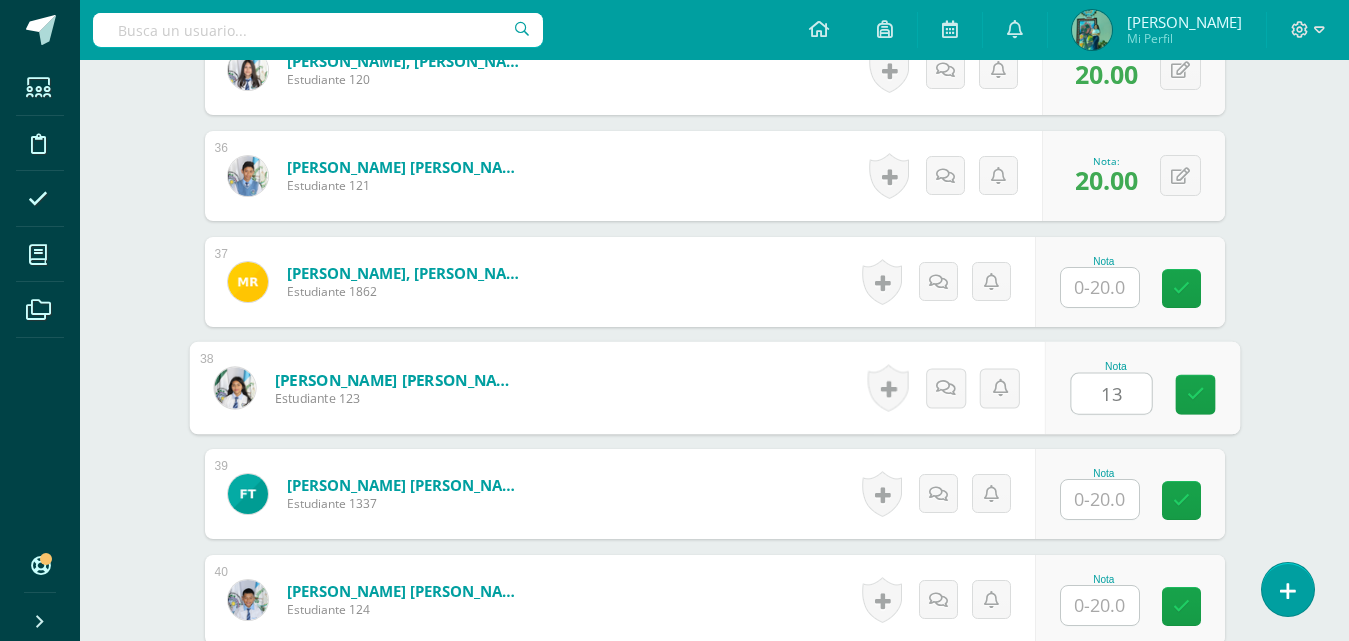type on "13" 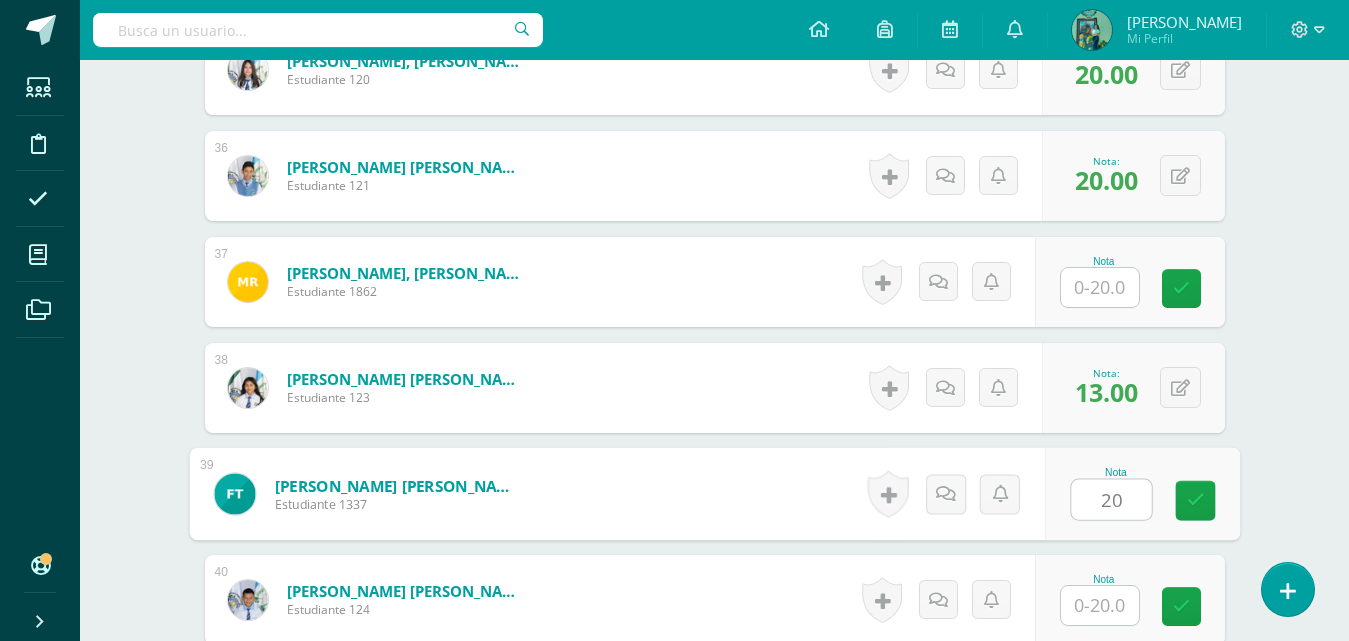 type on "2" 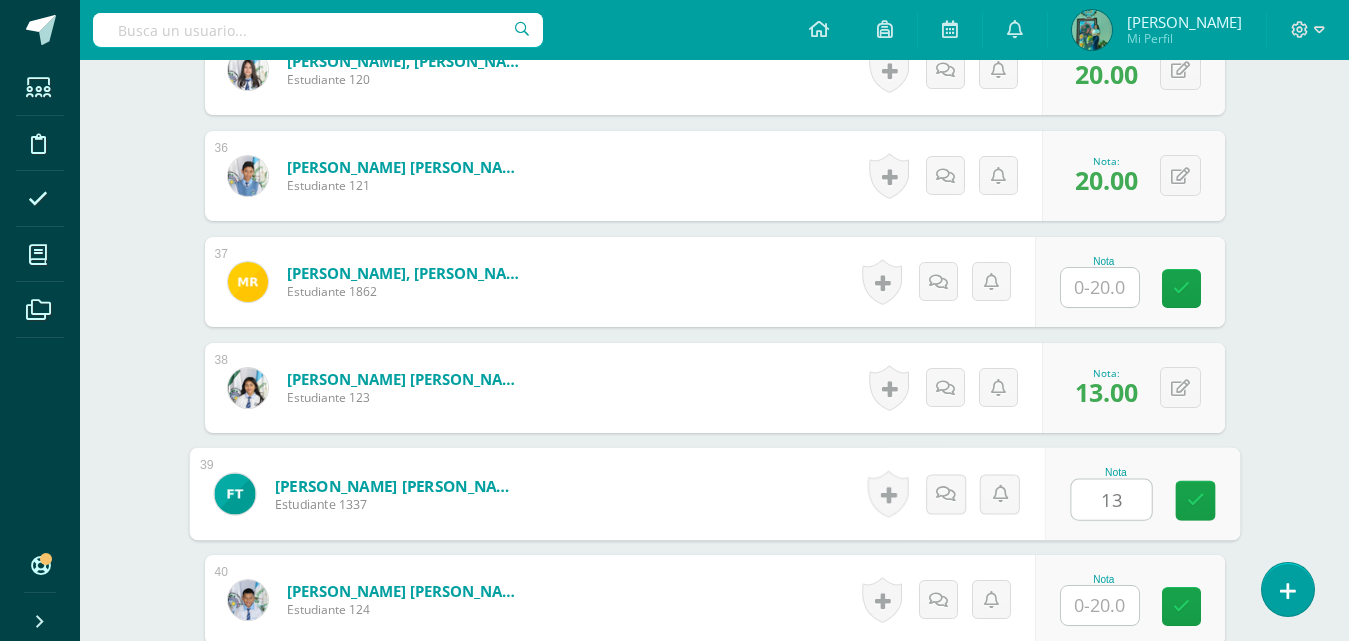 type on "13" 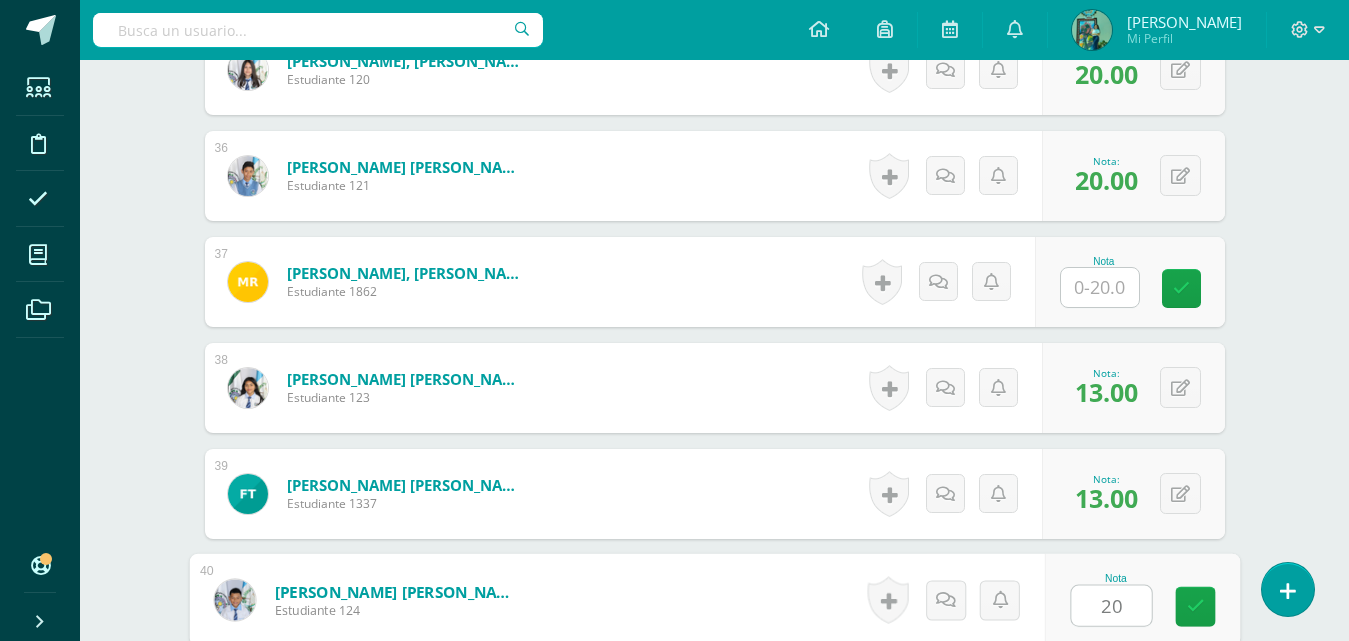 type on "20" 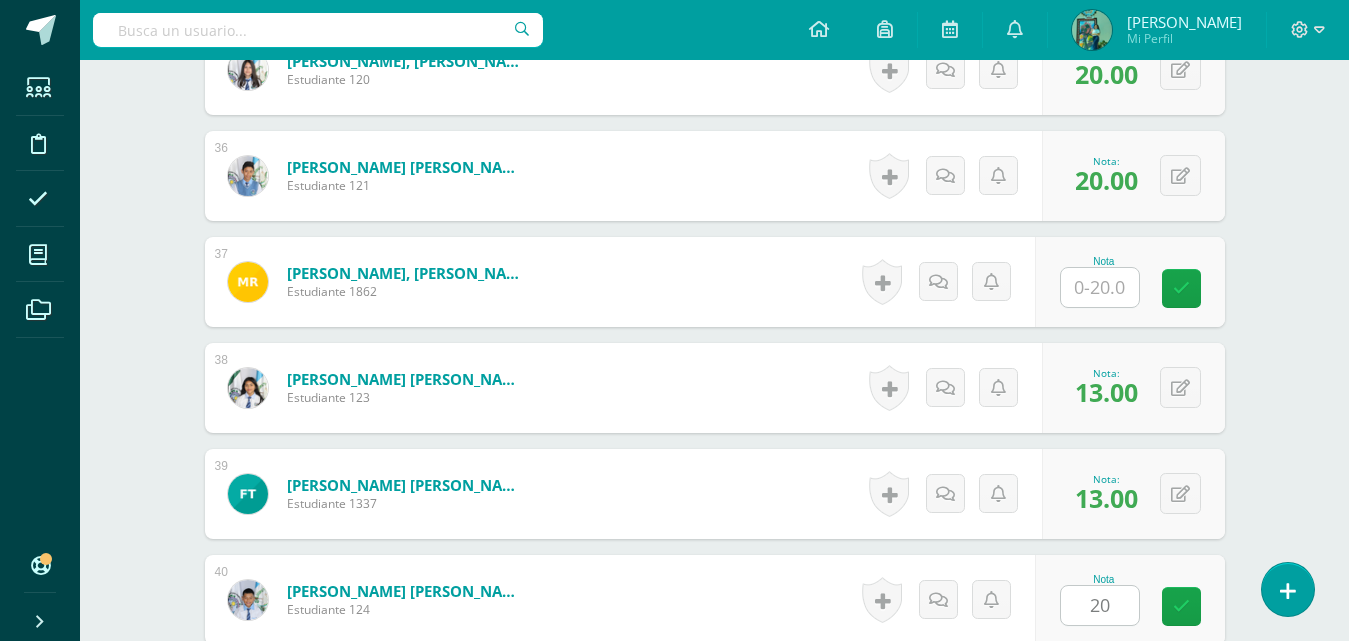 scroll, scrollTop: 4683, scrollLeft: 0, axis: vertical 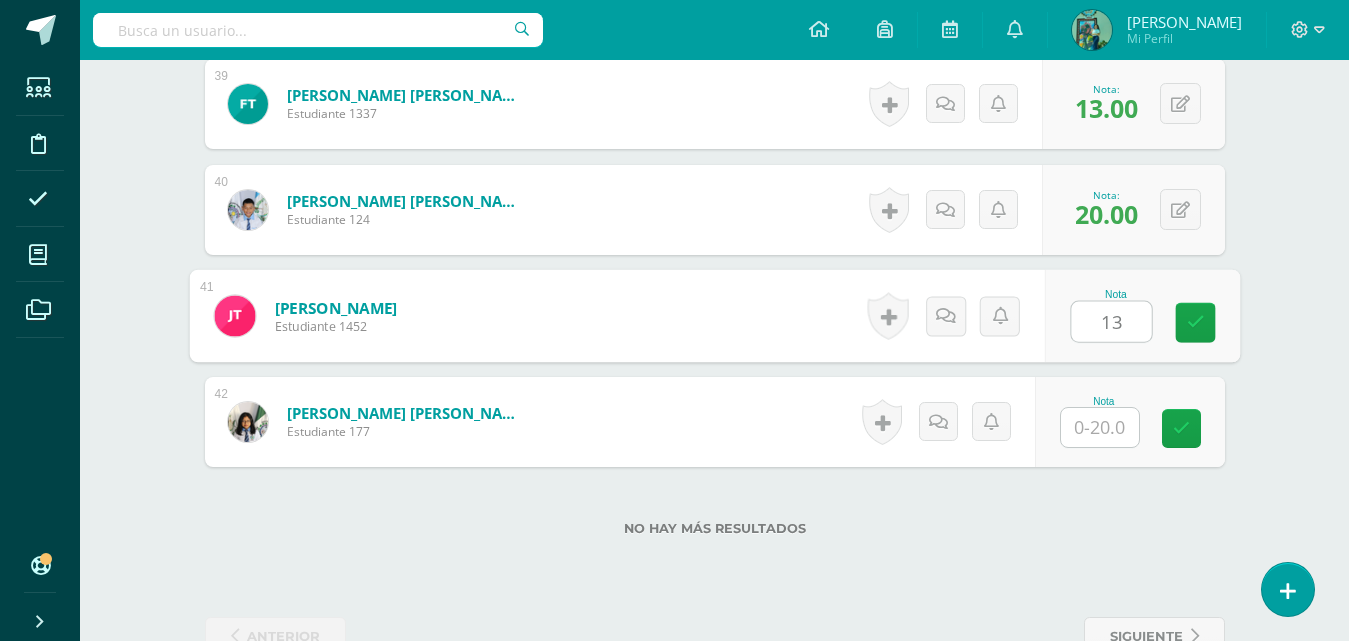 type on "13" 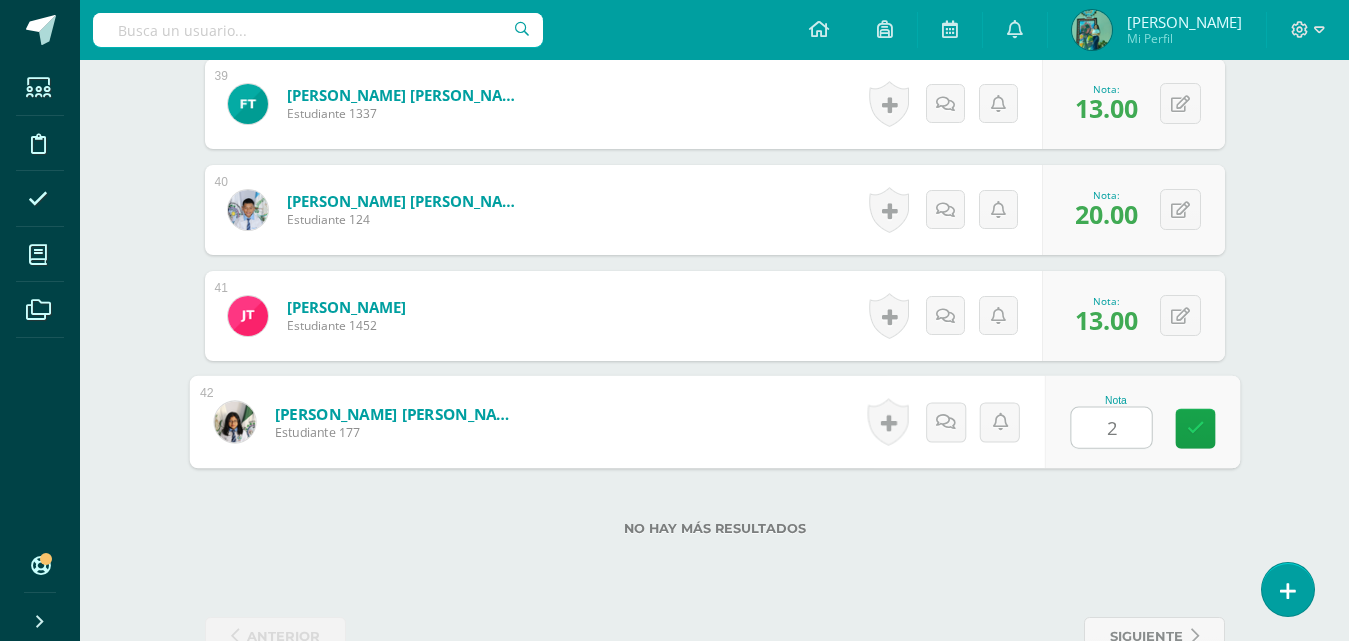 type on "20" 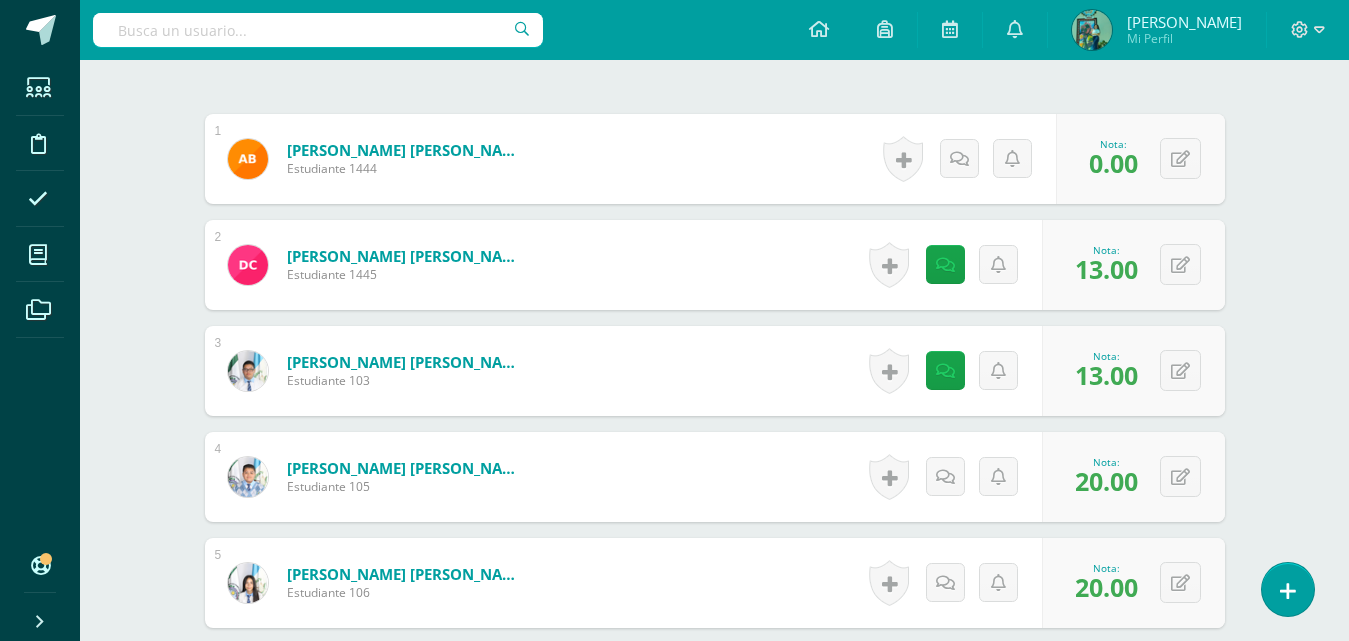 scroll, scrollTop: 900, scrollLeft: 0, axis: vertical 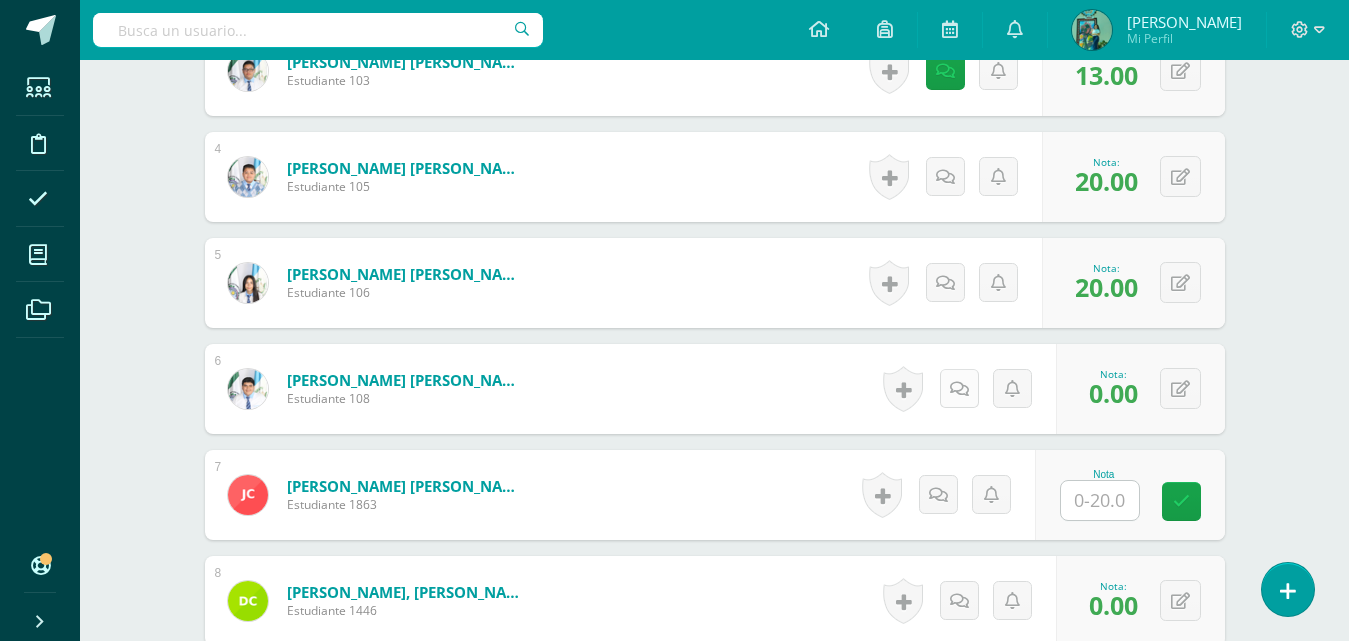 click at bounding box center (959, 389) 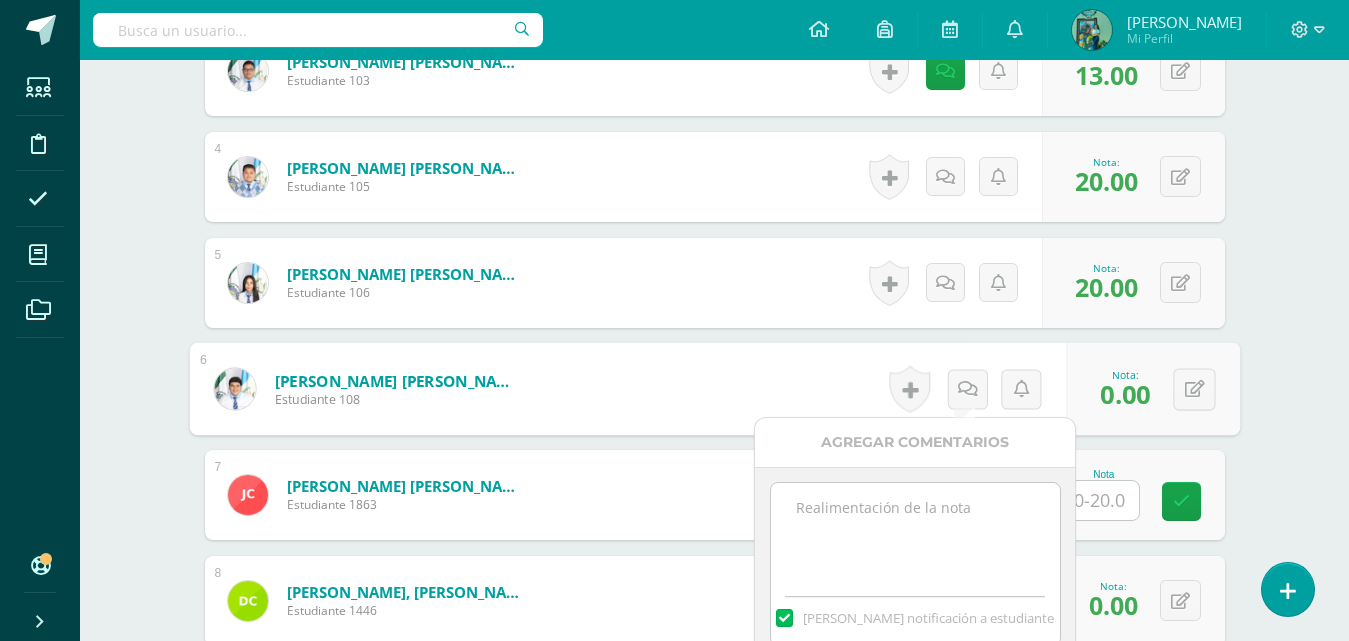 click at bounding box center [915, 533] 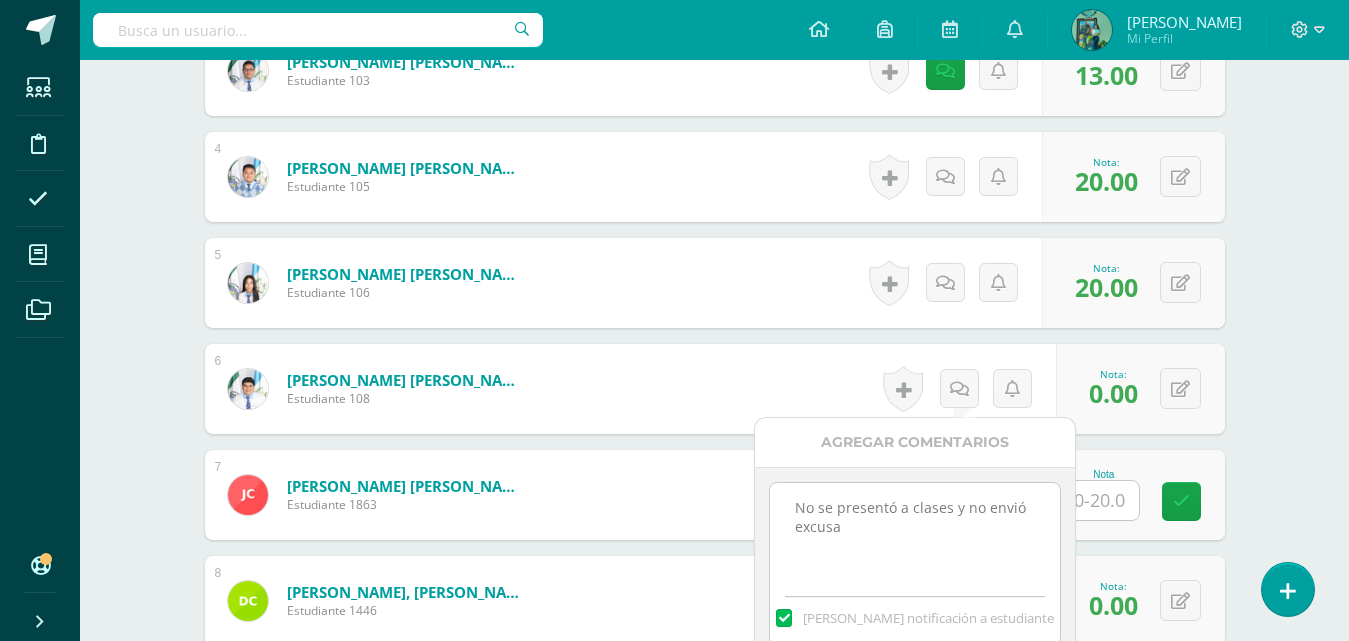 scroll, scrollTop: 1200, scrollLeft: 0, axis: vertical 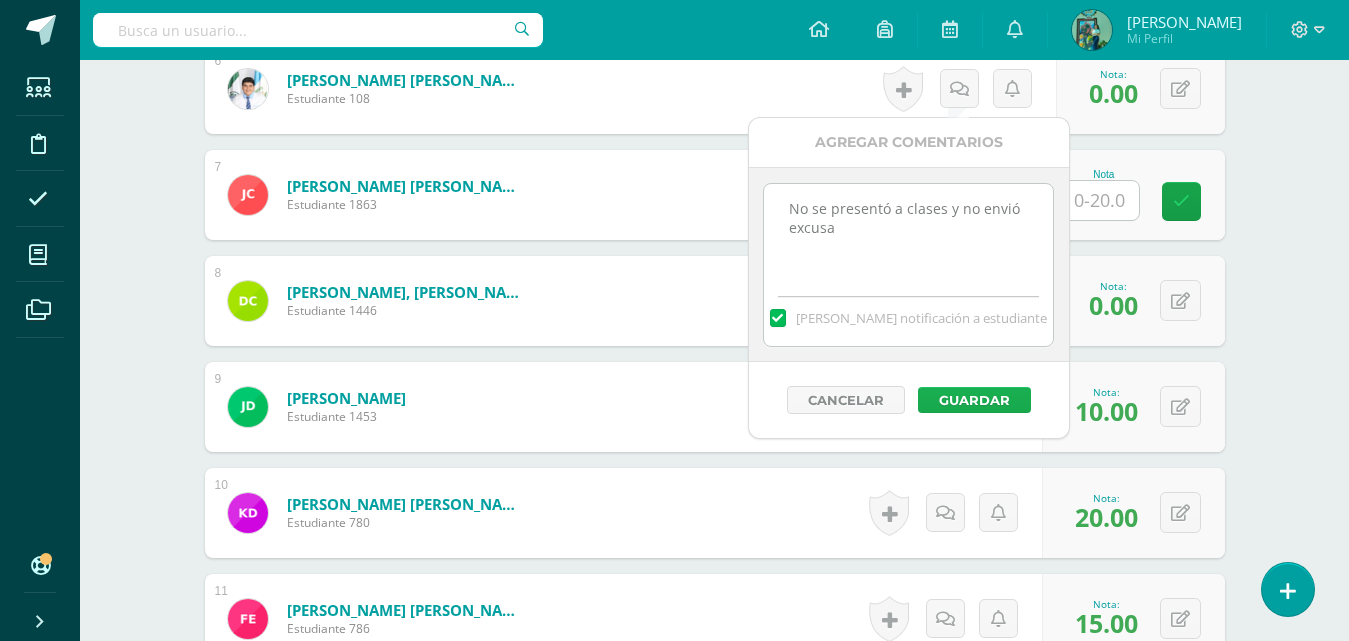 type on "No se presentó a clases y no envió excusa" 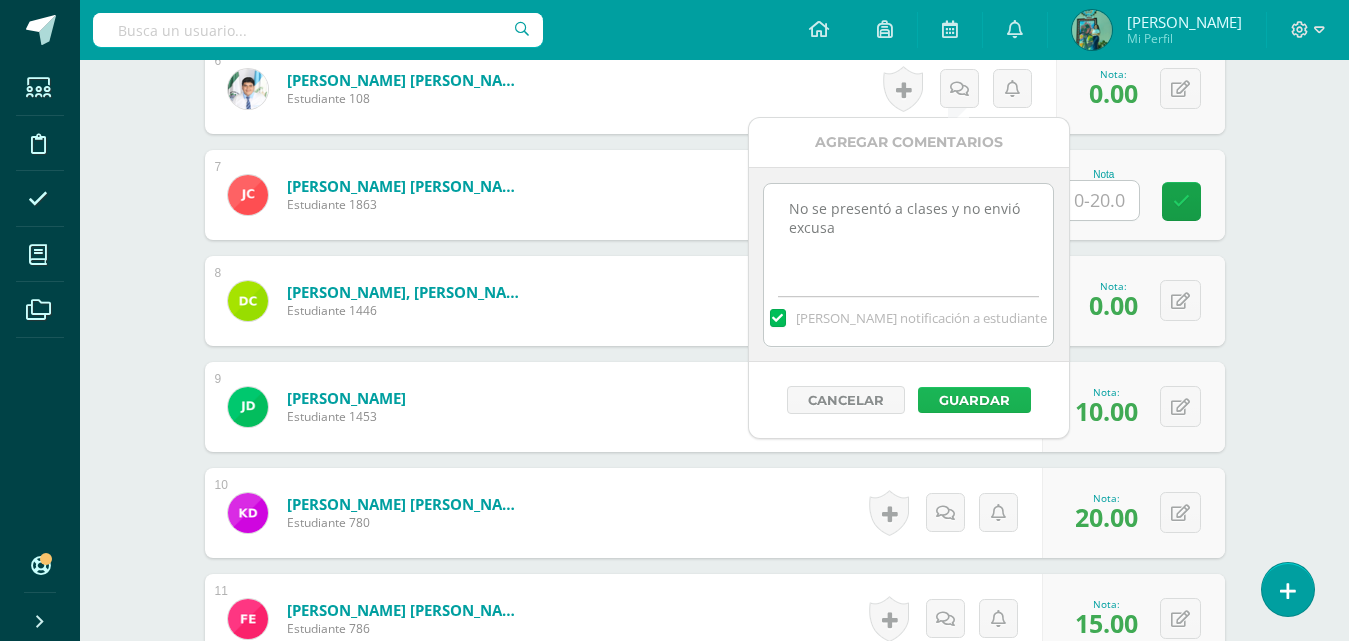 click on "Guardar" at bounding box center (974, 400) 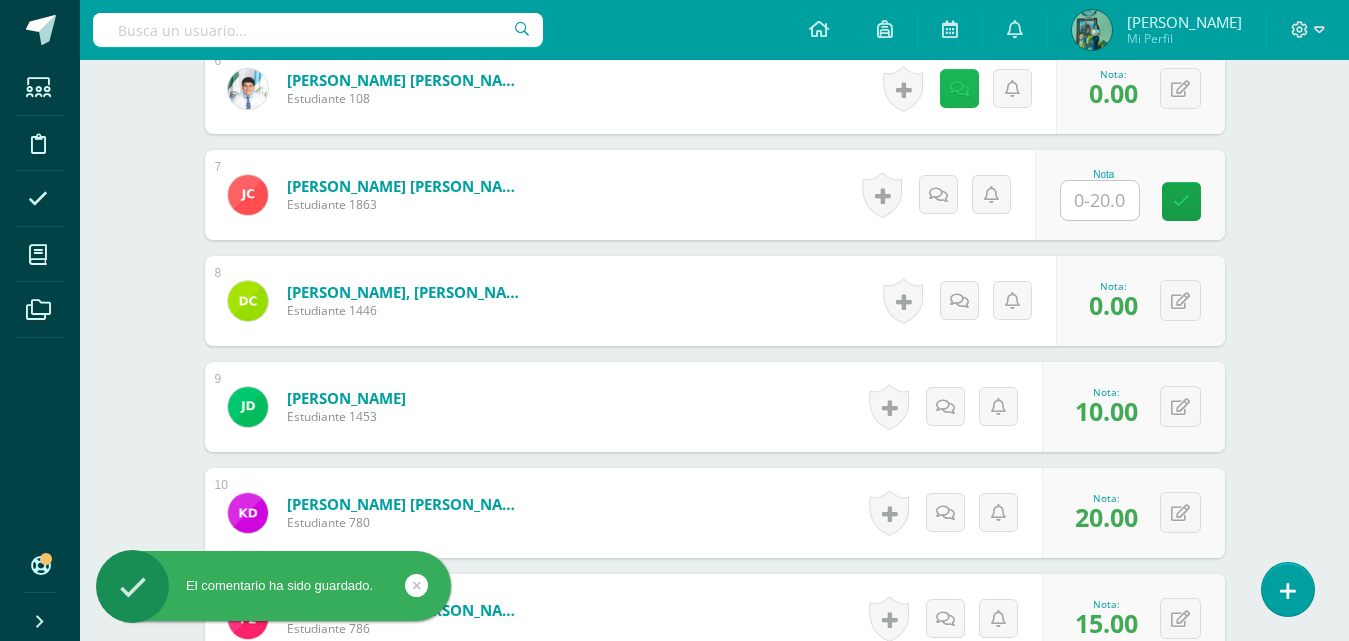click at bounding box center (959, 88) 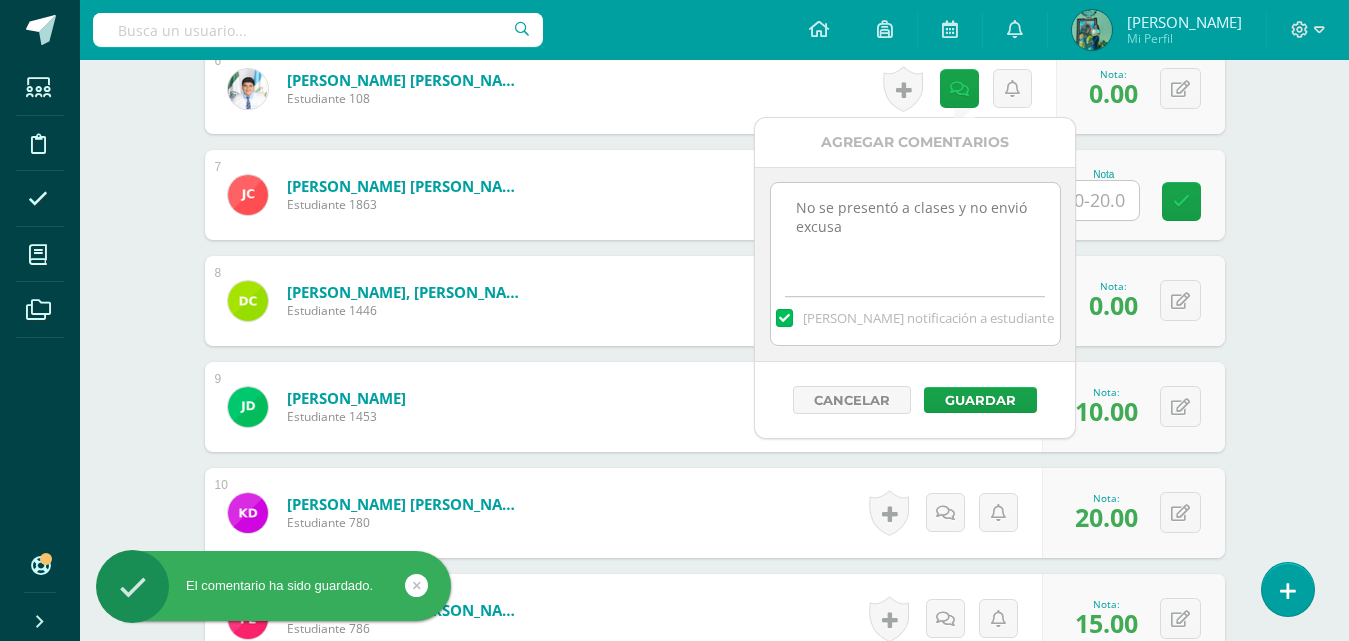 drag, startPoint x: 917, startPoint y: 245, endPoint x: 750, endPoint y: 199, distance: 173.21951 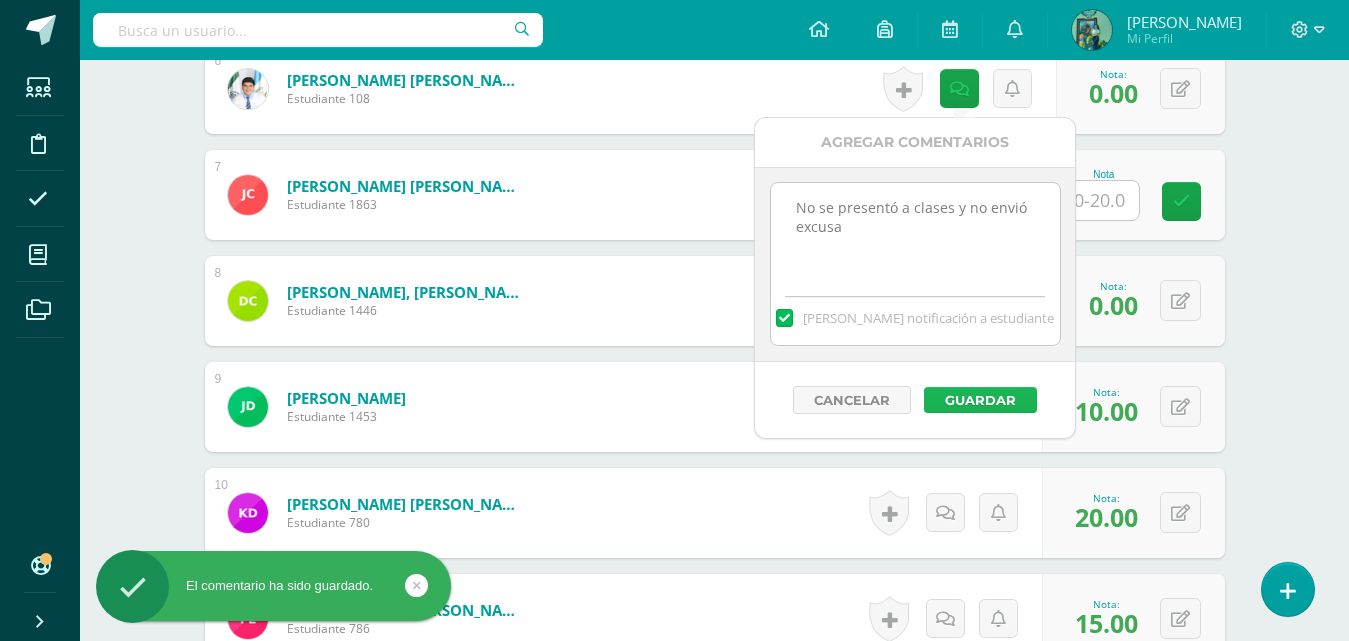 click on "Guardar" at bounding box center [980, 400] 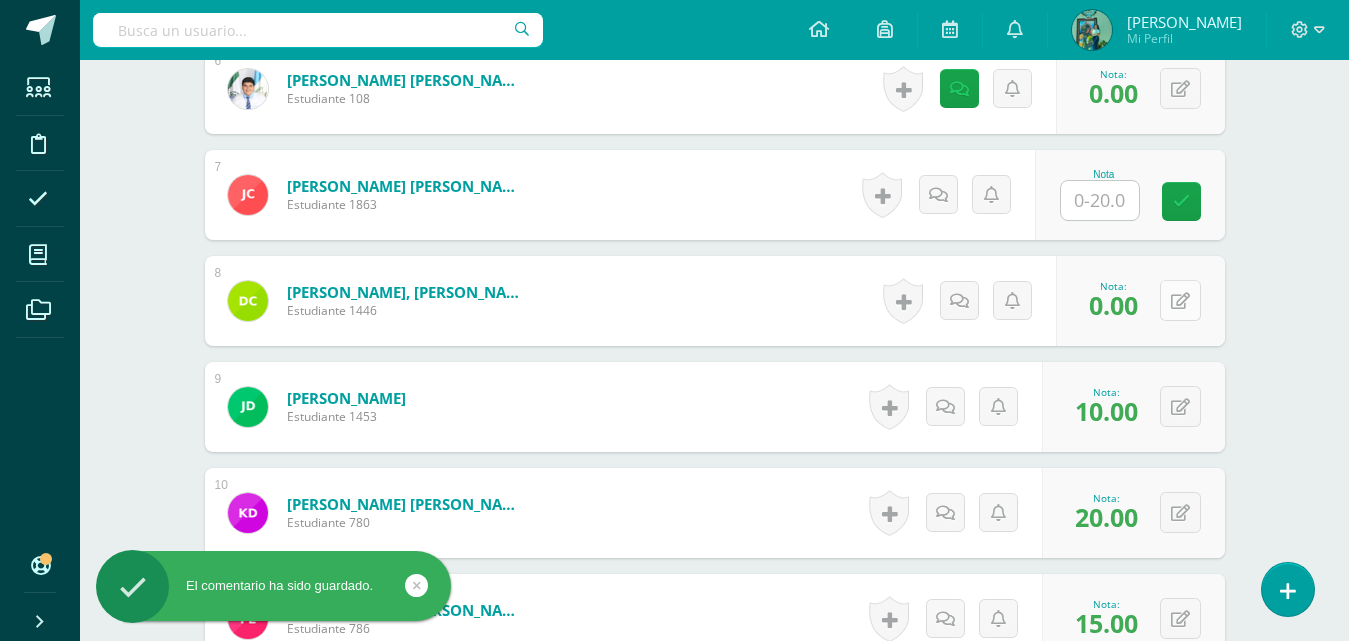 click at bounding box center (1180, 300) 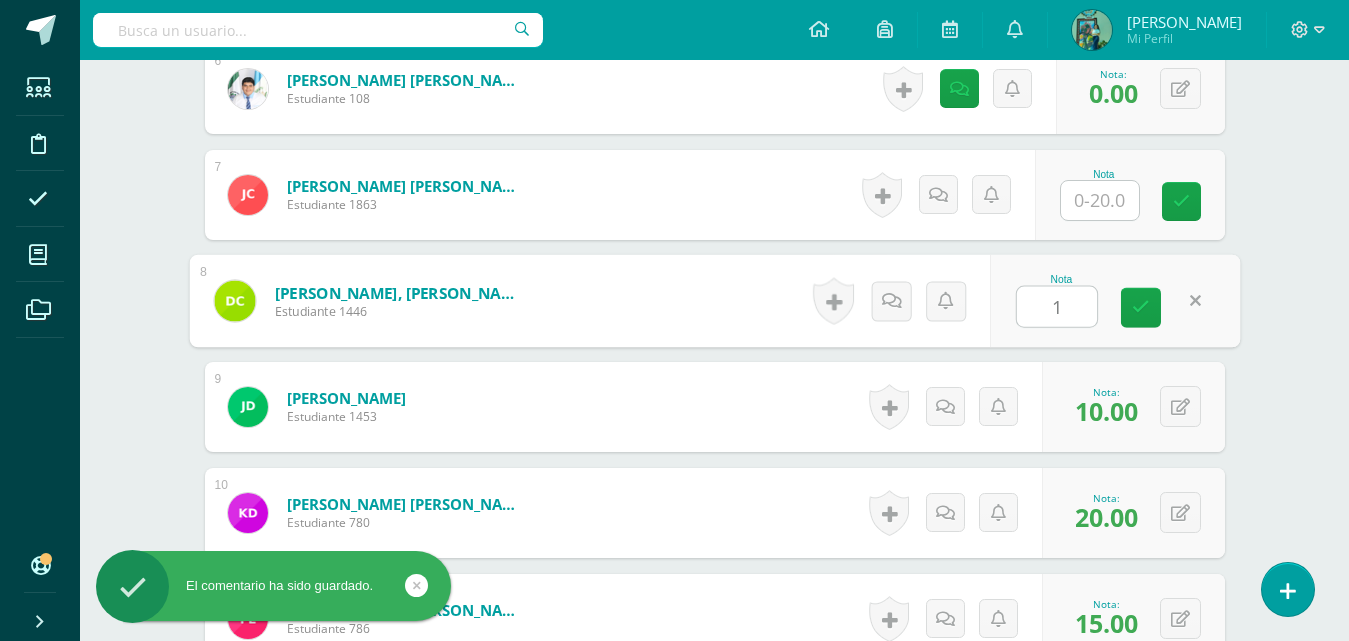type on "13" 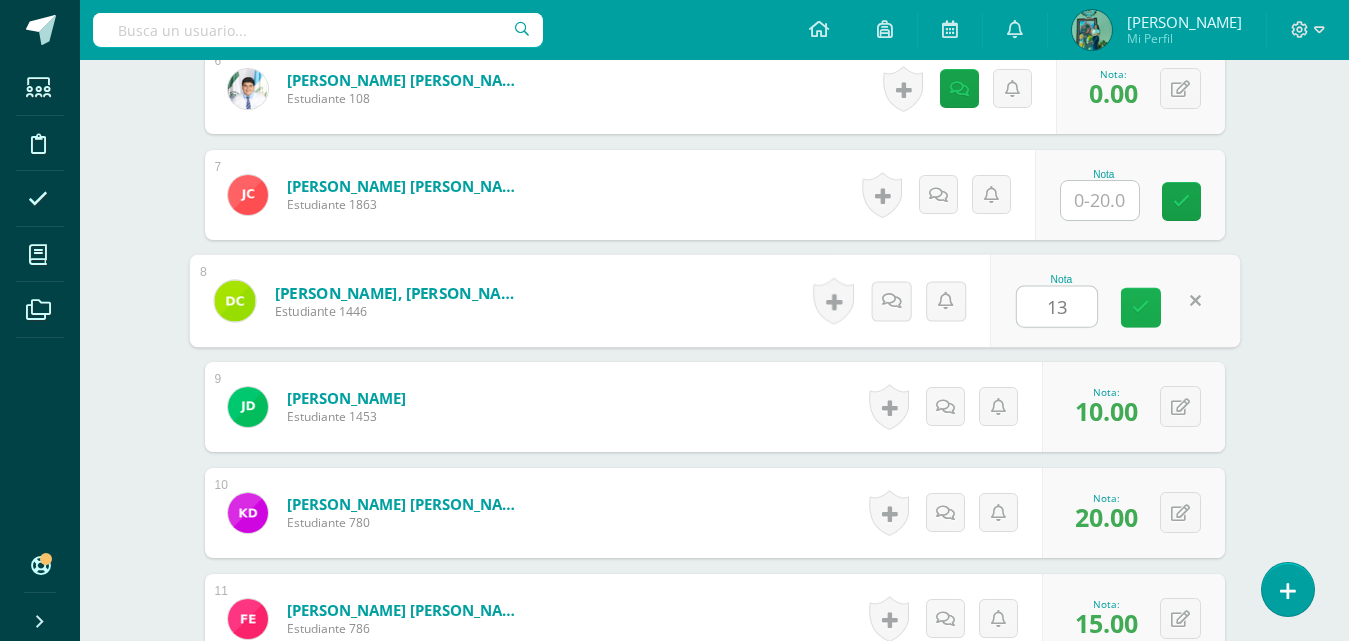 click at bounding box center (1141, 307) 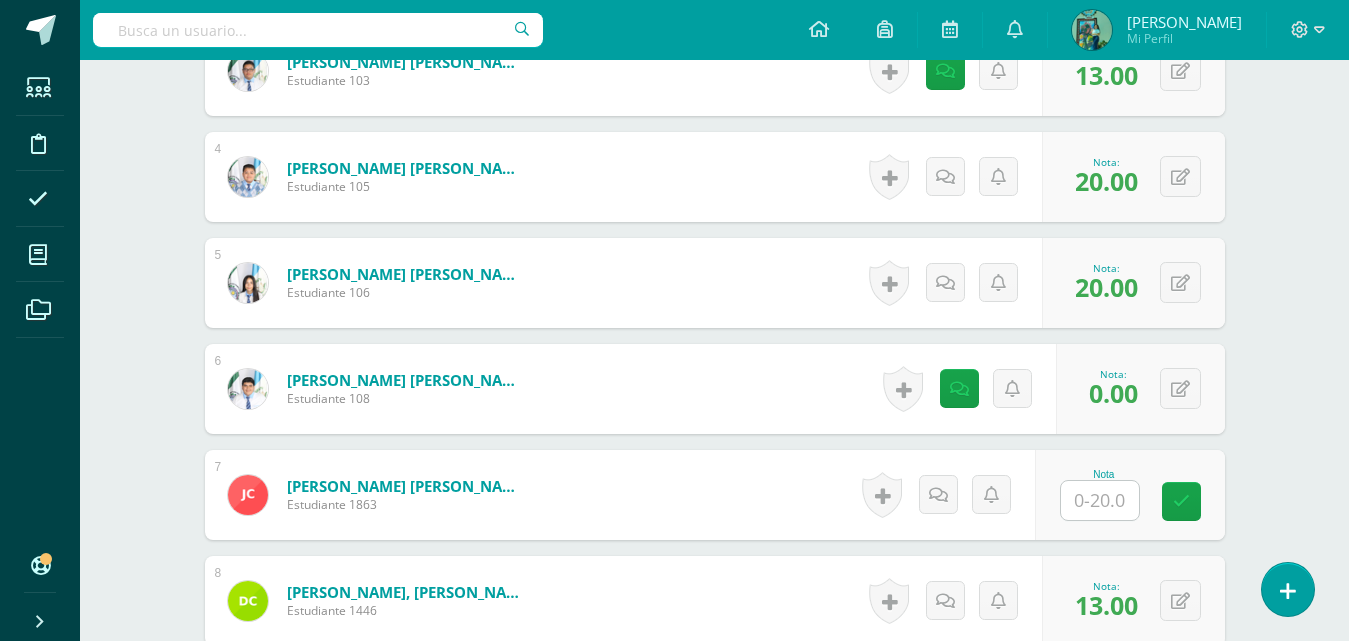 scroll, scrollTop: 600, scrollLeft: 0, axis: vertical 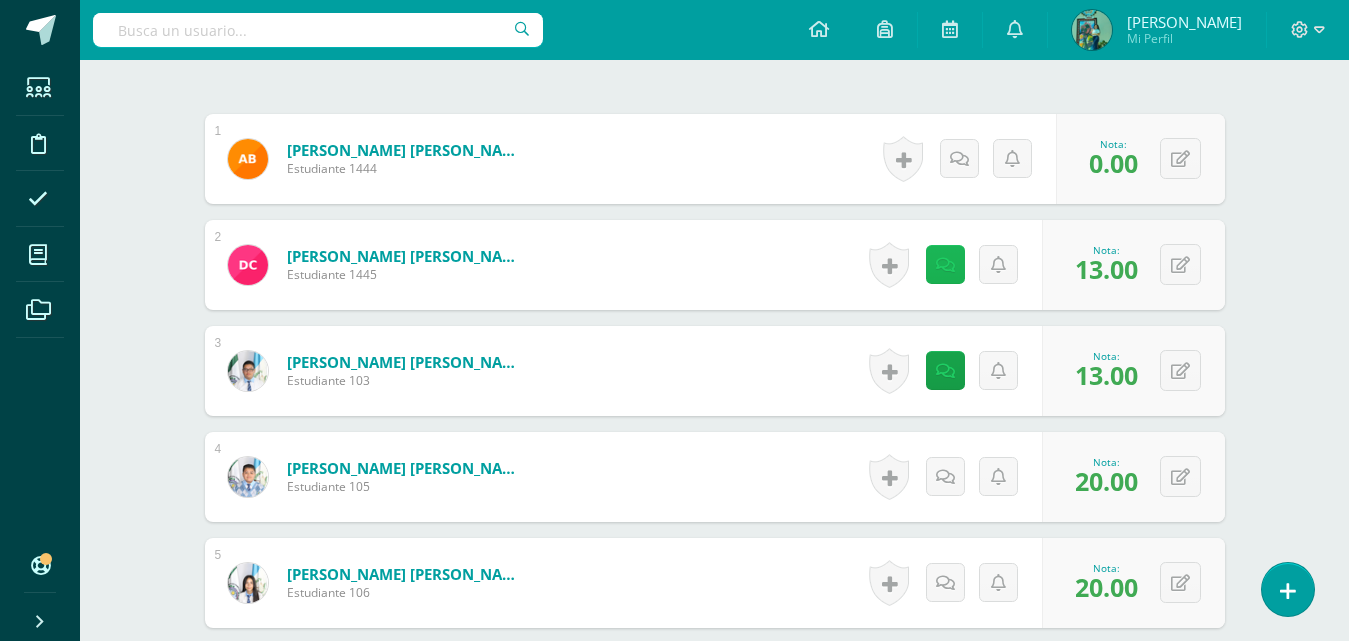click at bounding box center [945, 265] 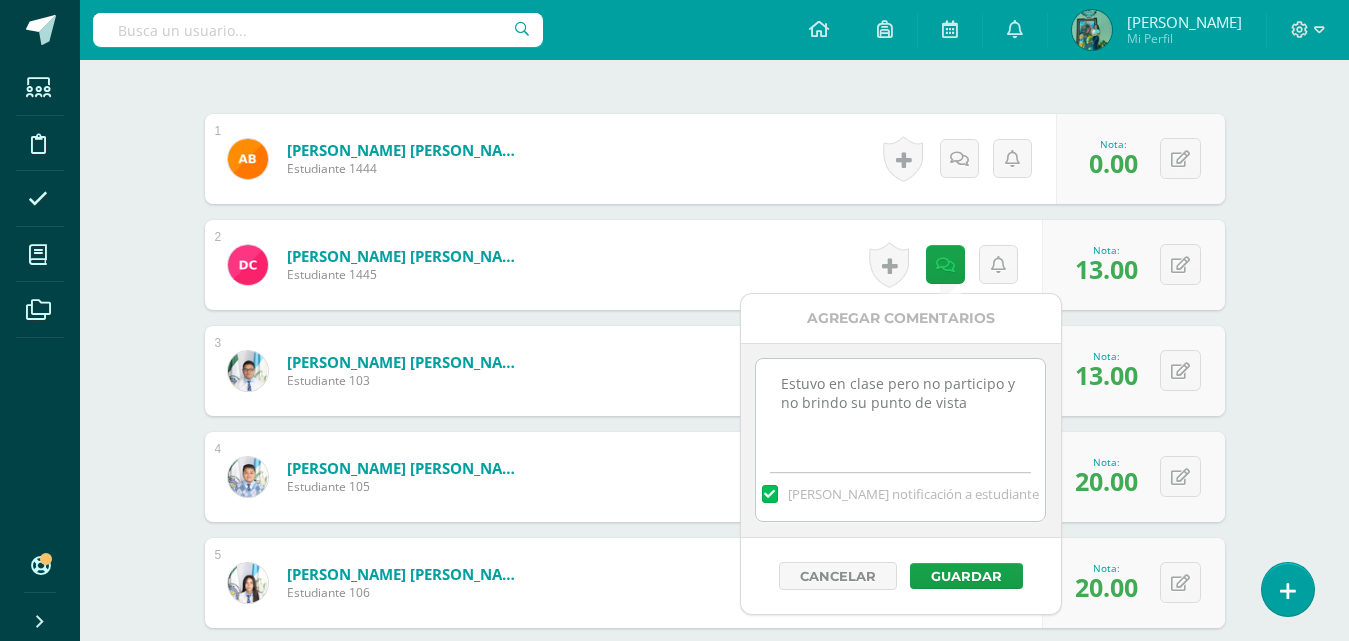 drag, startPoint x: 970, startPoint y: 410, endPoint x: 716, endPoint y: 361, distance: 258.6832 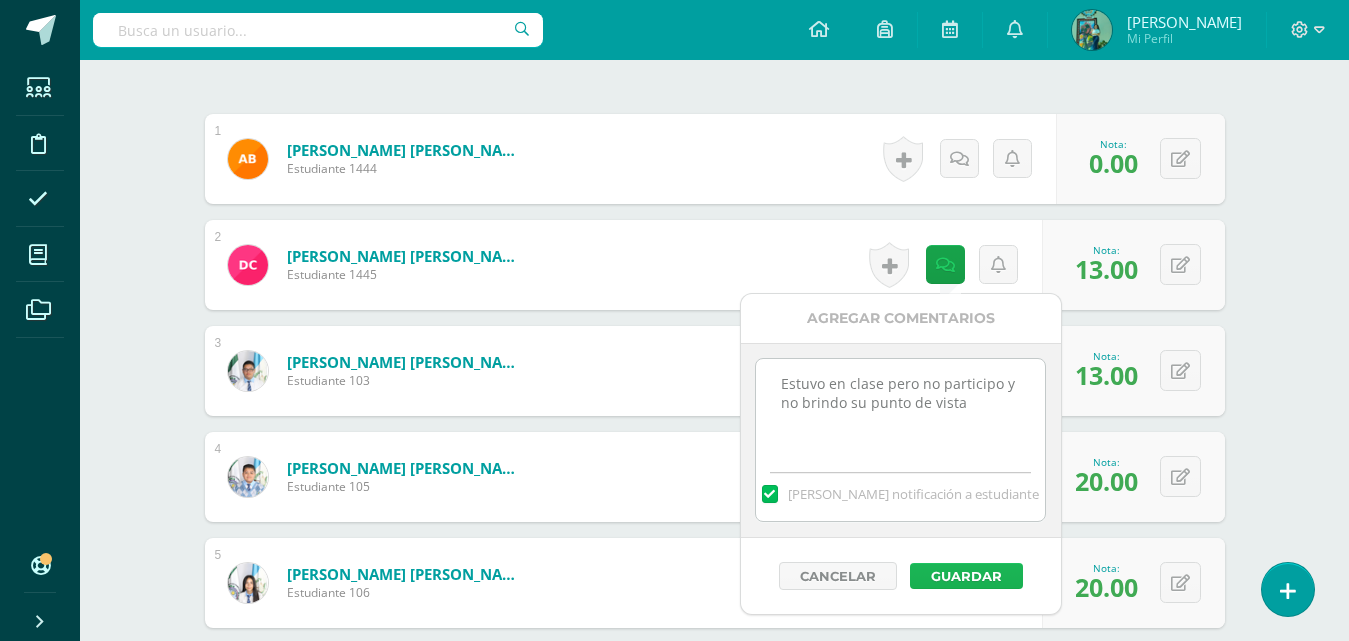 drag, startPoint x: 967, startPoint y: 583, endPoint x: 968, endPoint y: 571, distance: 12.0415945 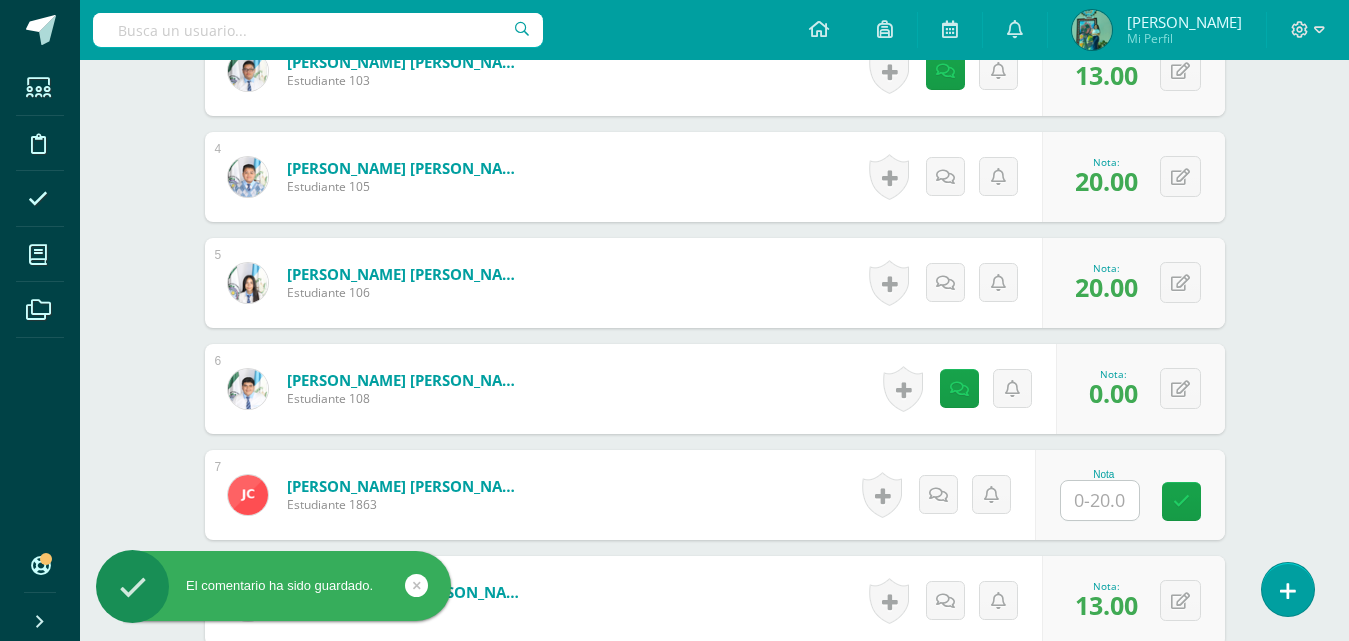 scroll, scrollTop: 1200, scrollLeft: 0, axis: vertical 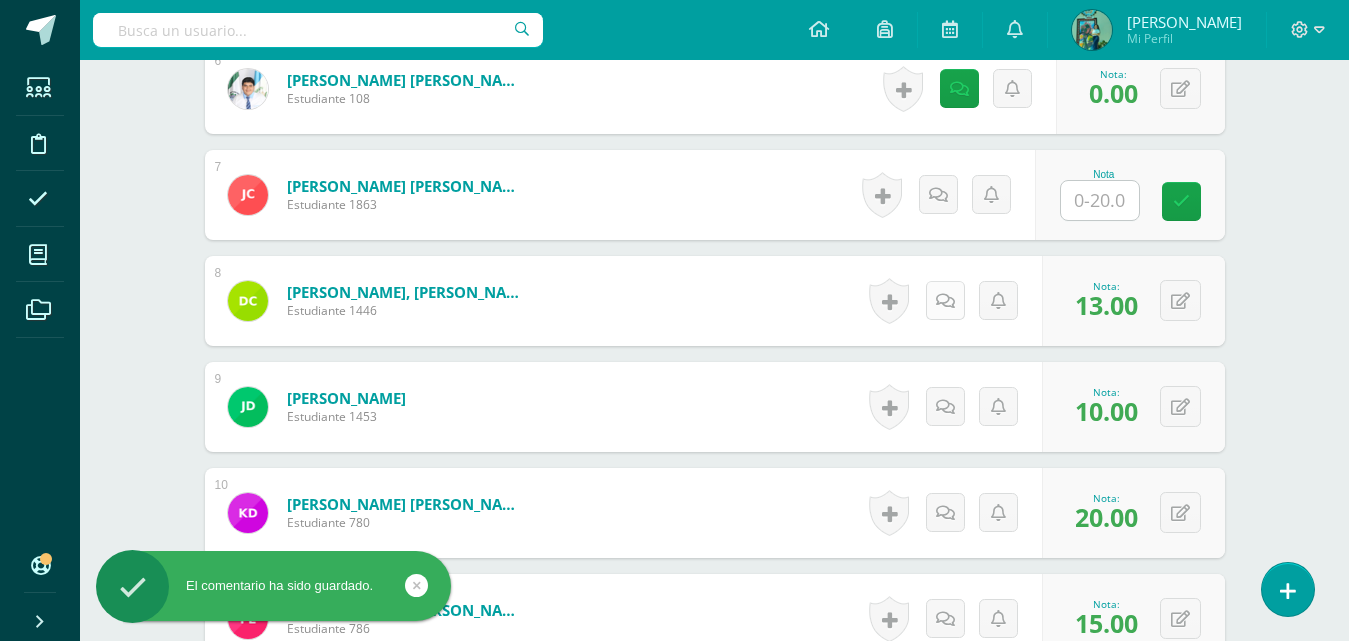 click at bounding box center (945, 300) 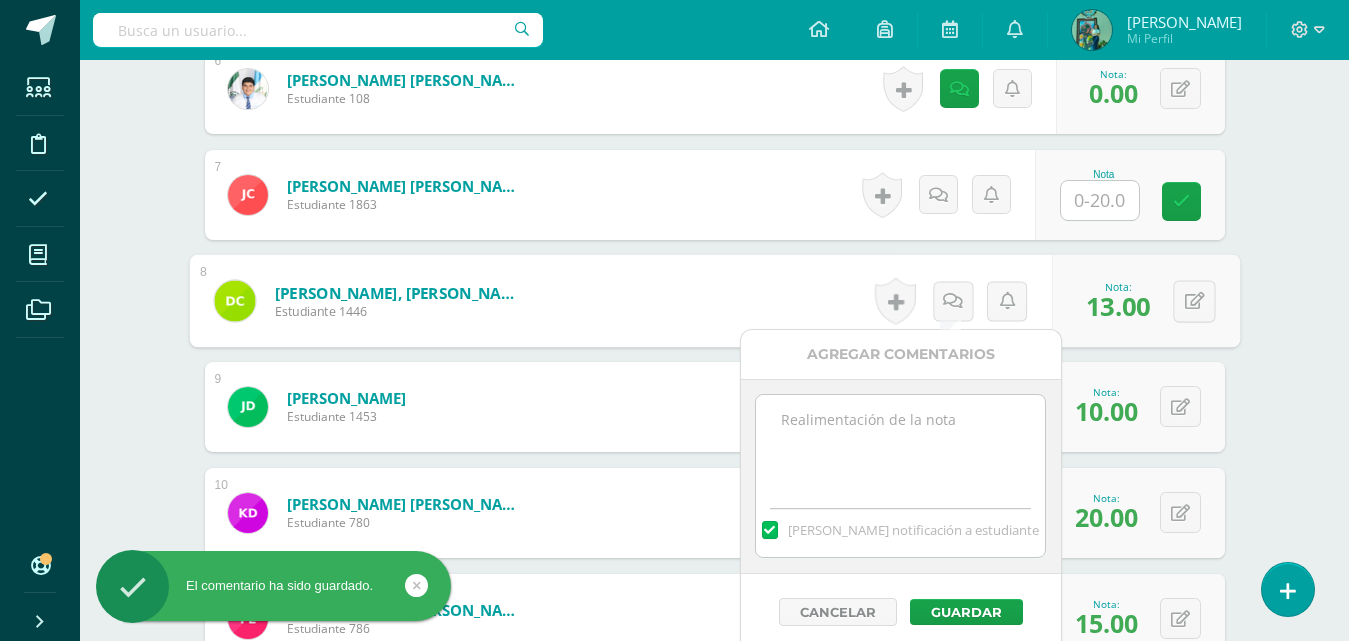 click at bounding box center [900, 445] 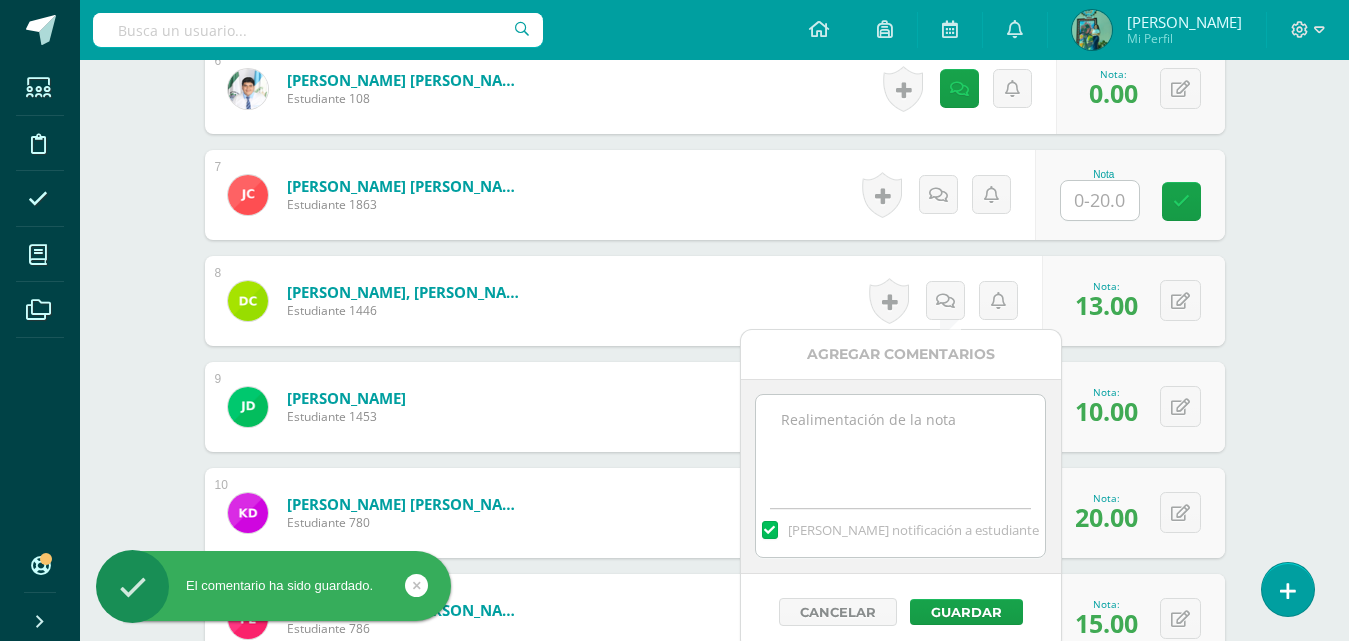 paste on "Estuvo en clase pero no participo y no brindo su punto de vista" 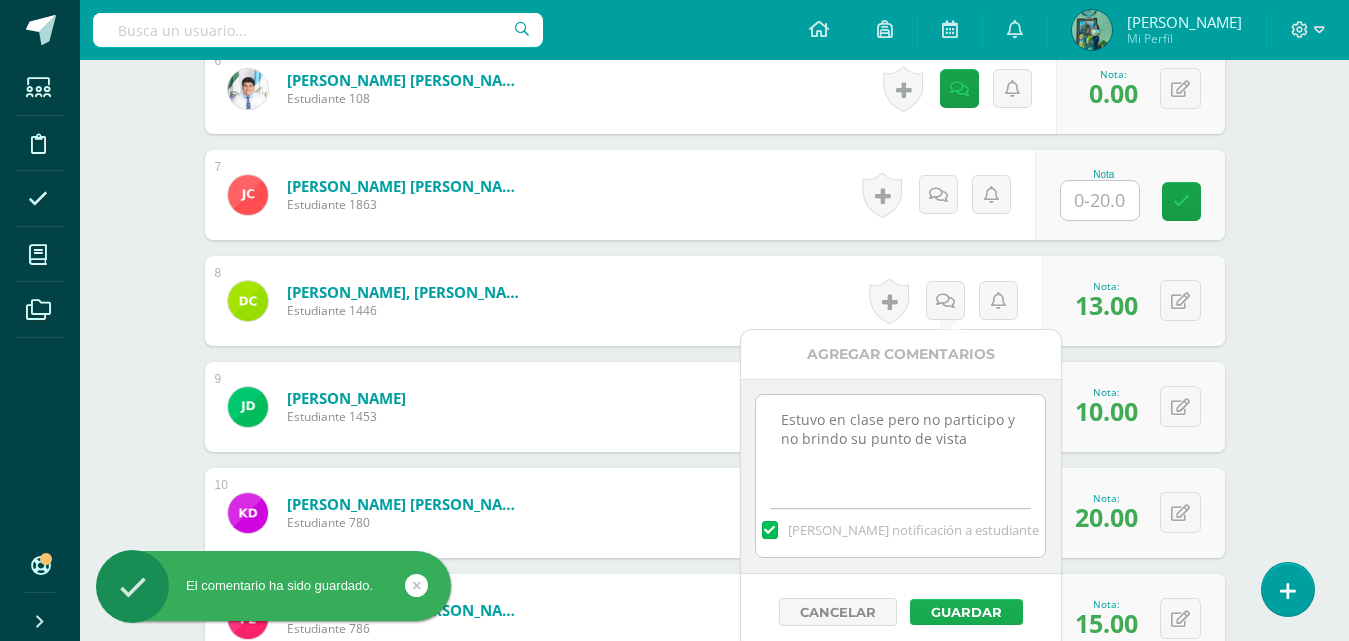 type on "Estuvo en clase pero no participo y no brindo su punto de vista" 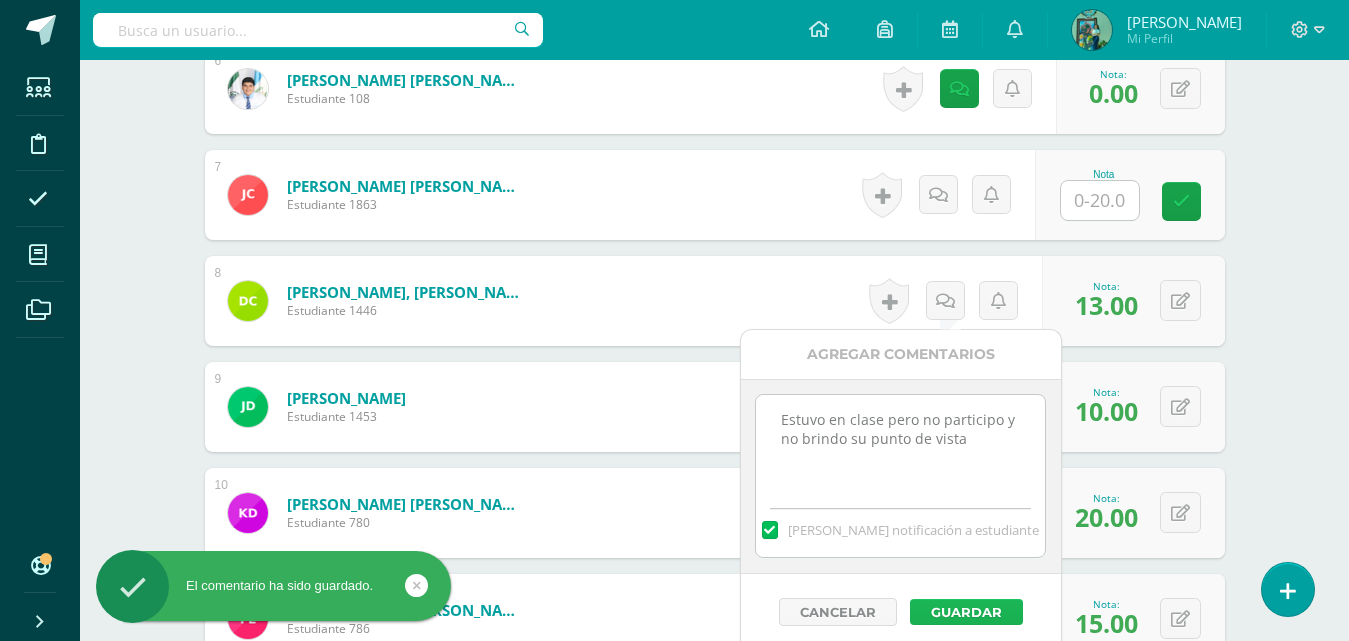 click on "Guardar" at bounding box center [966, 612] 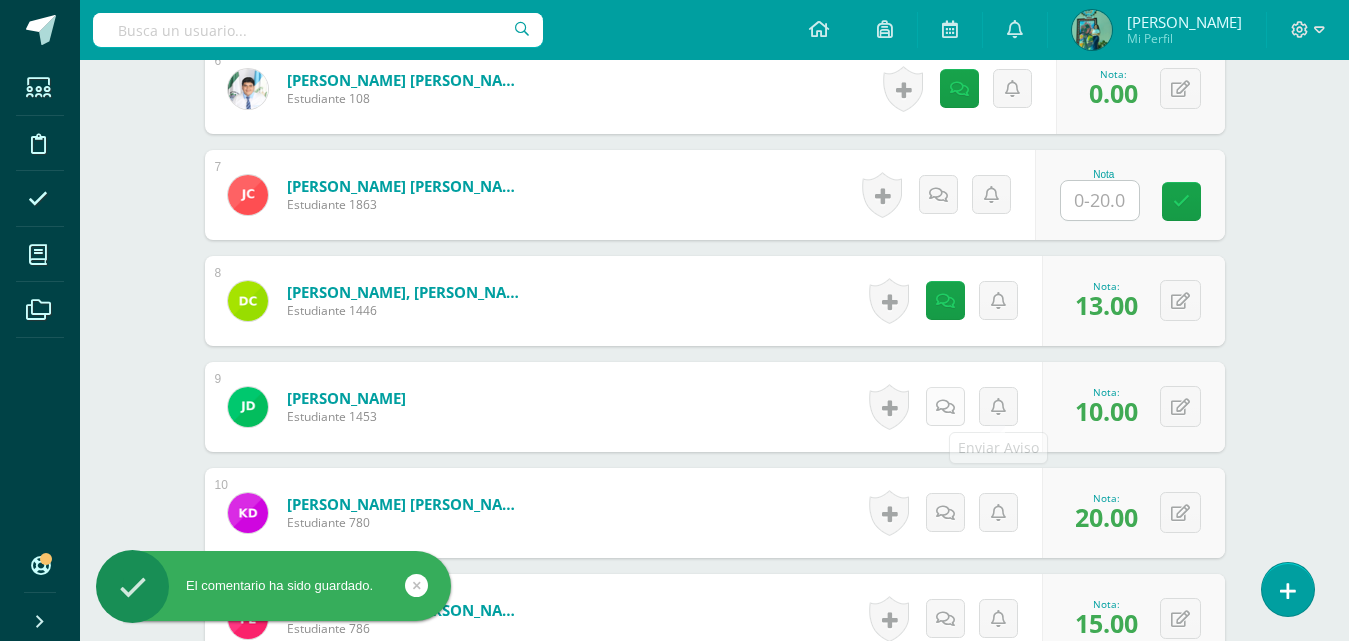 click at bounding box center (945, 407) 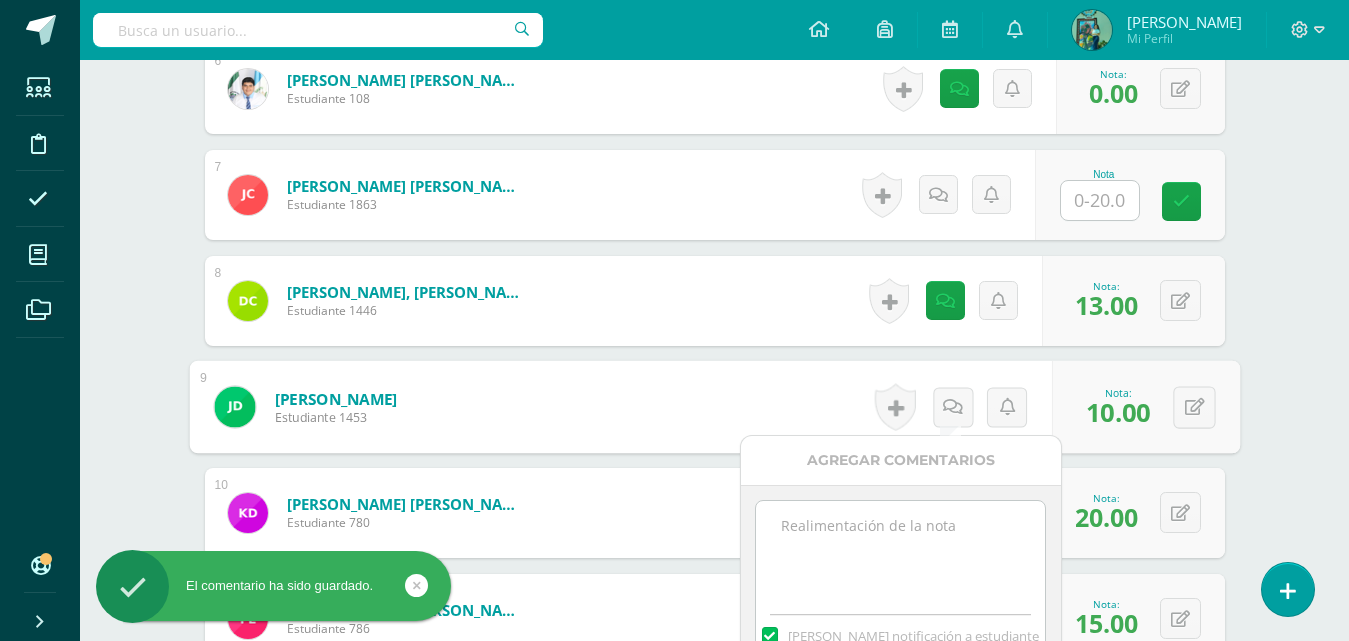click at bounding box center [900, 551] 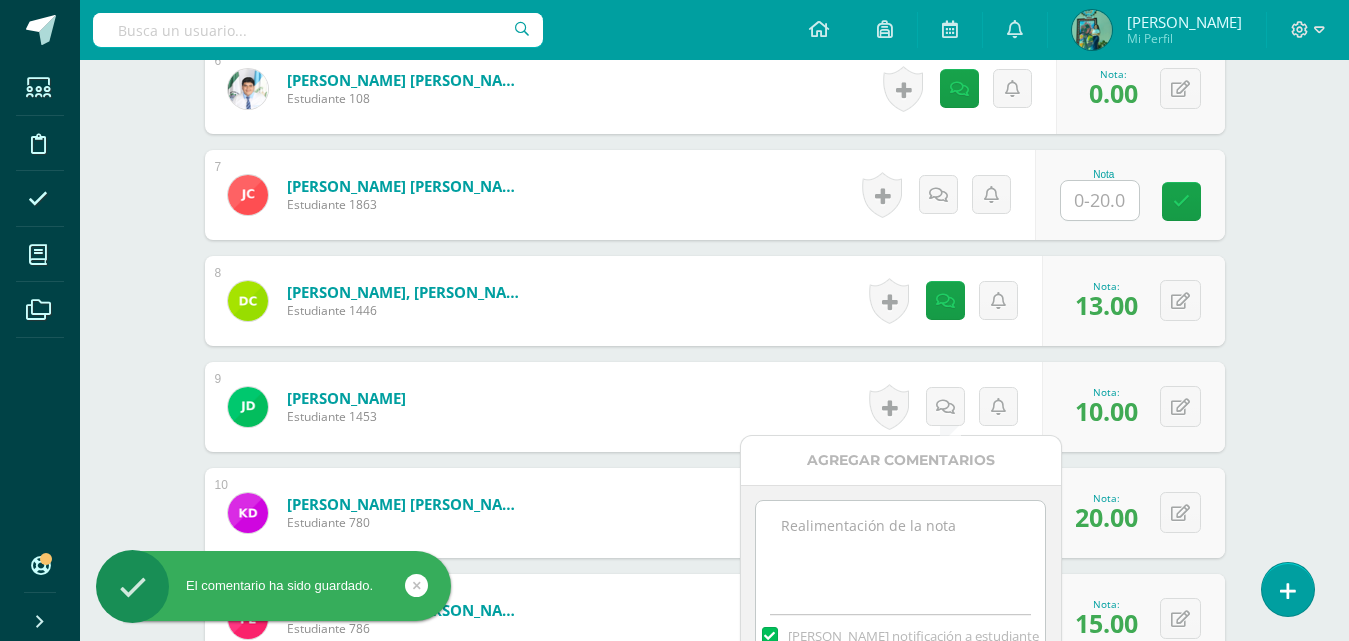 paste on "Estuvo en clase pero no participo y no brindo su punto de vista" 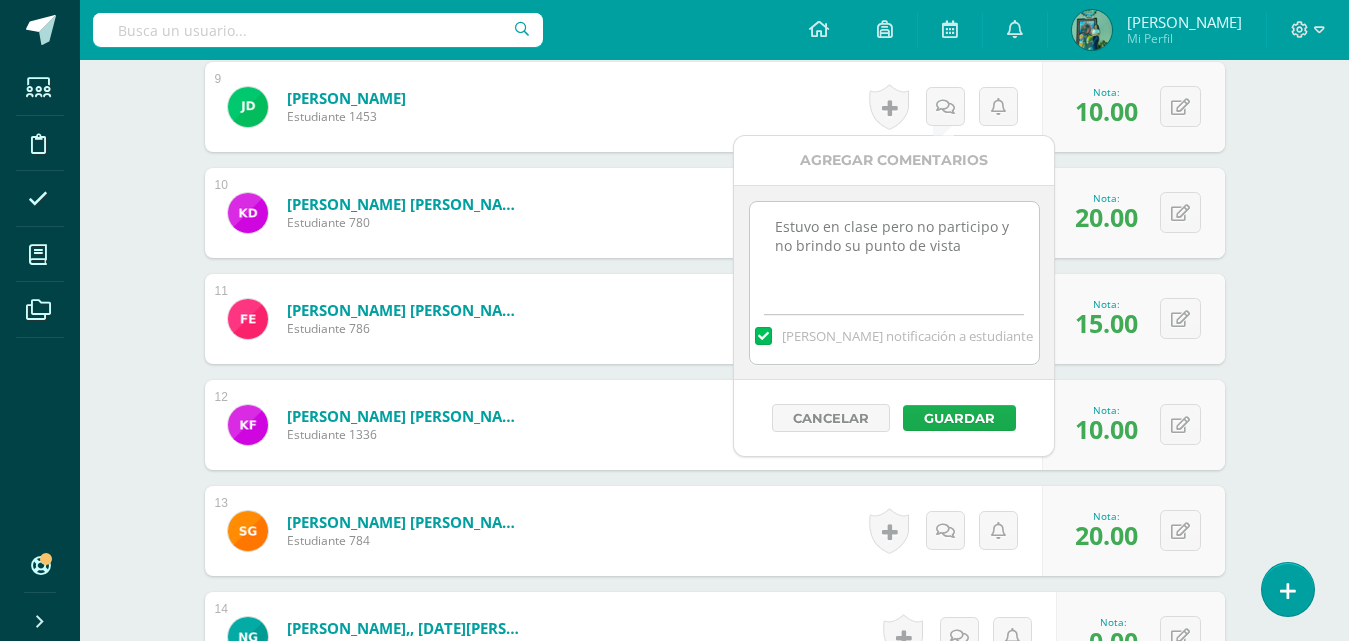 type on "Estuvo en clase pero no participo y no brindo su punto de vista" 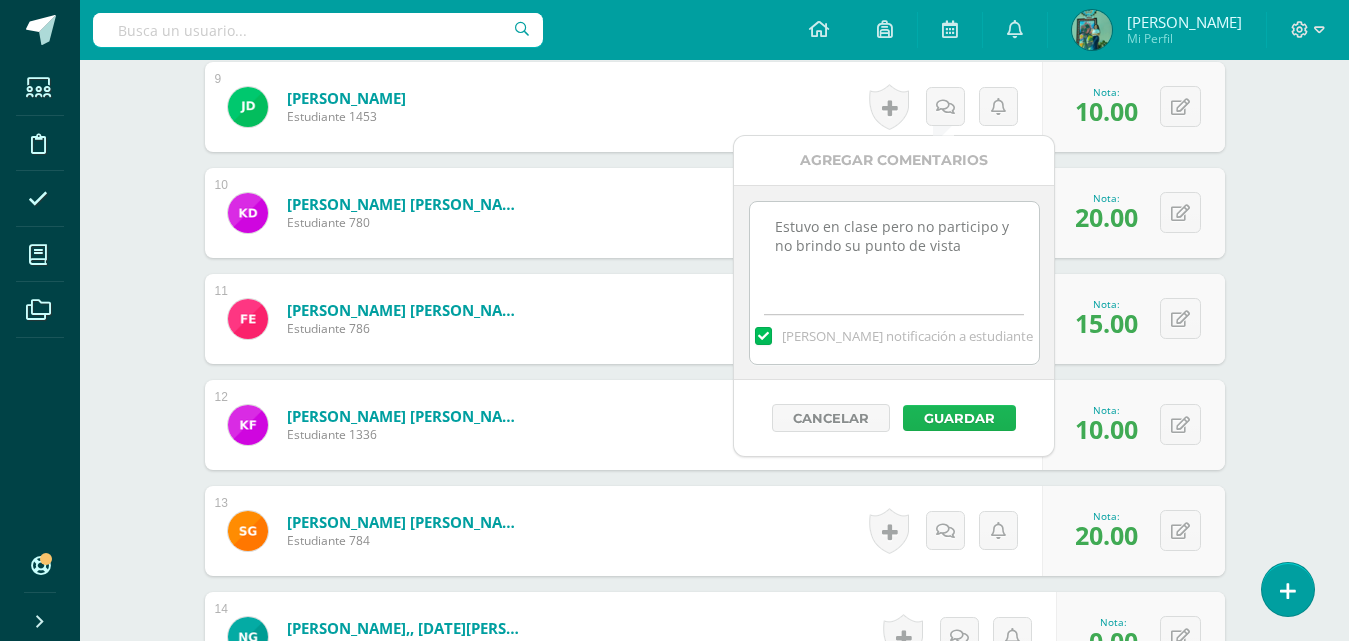 click on "Guardar" at bounding box center (959, 418) 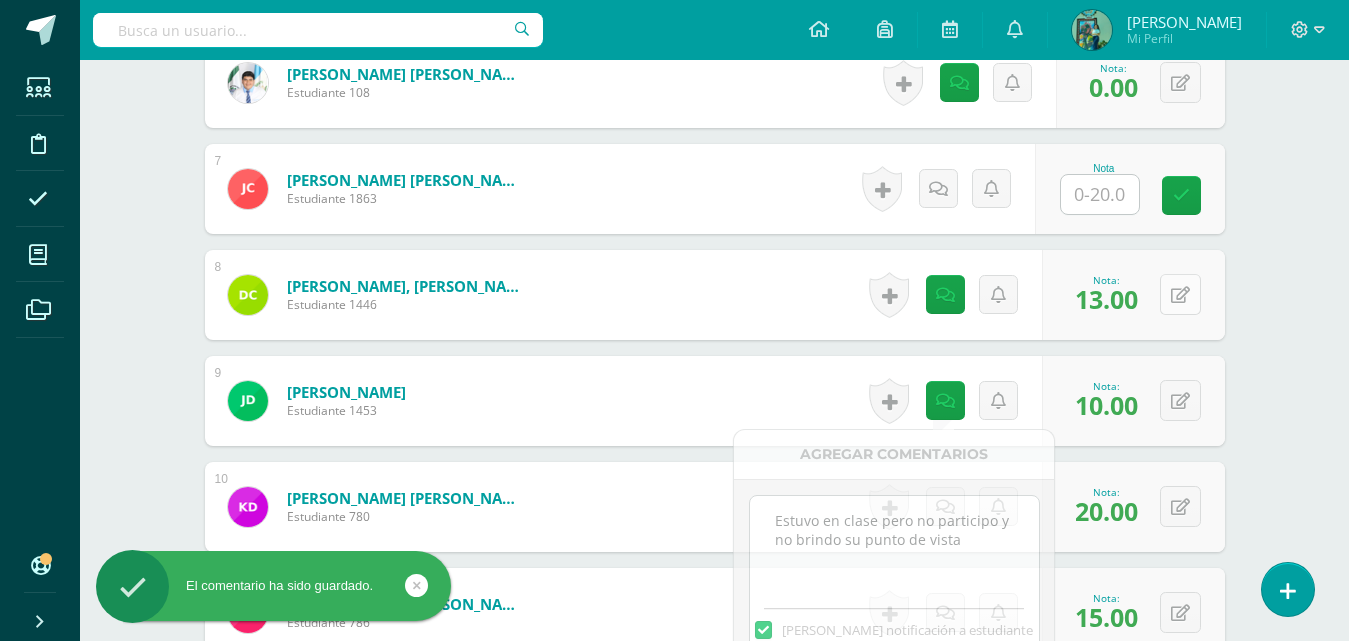 scroll, scrollTop: 1200, scrollLeft: 0, axis: vertical 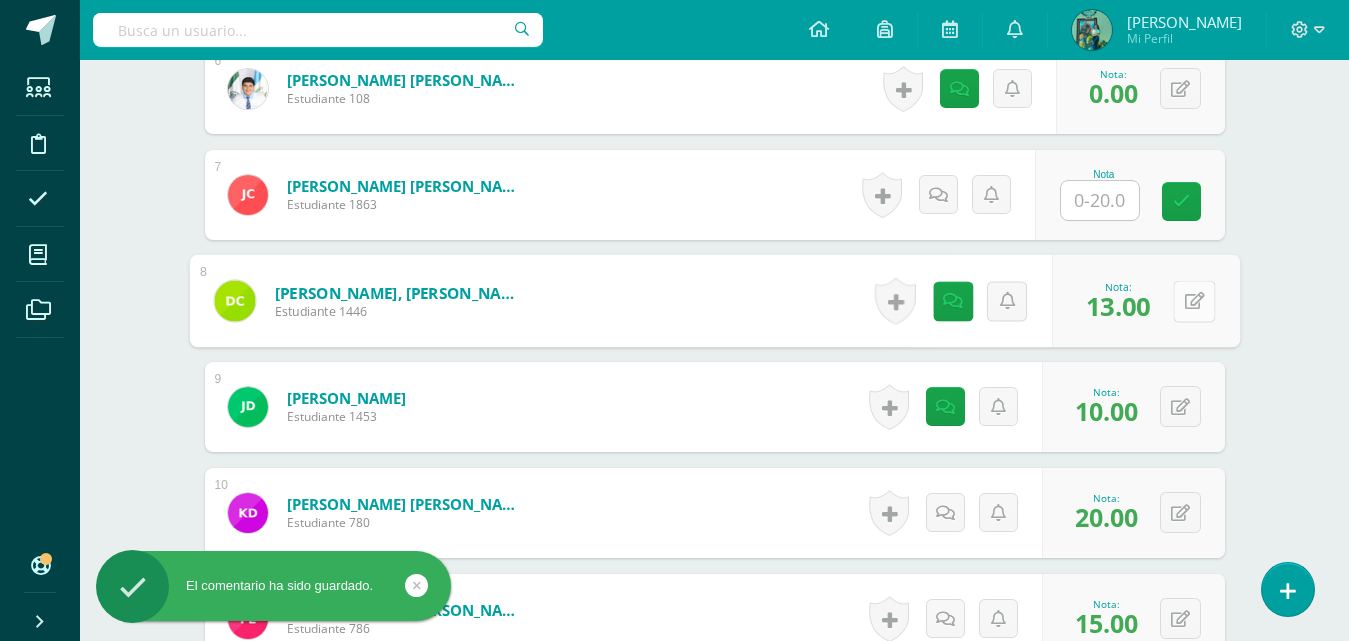 click at bounding box center (1194, 301) 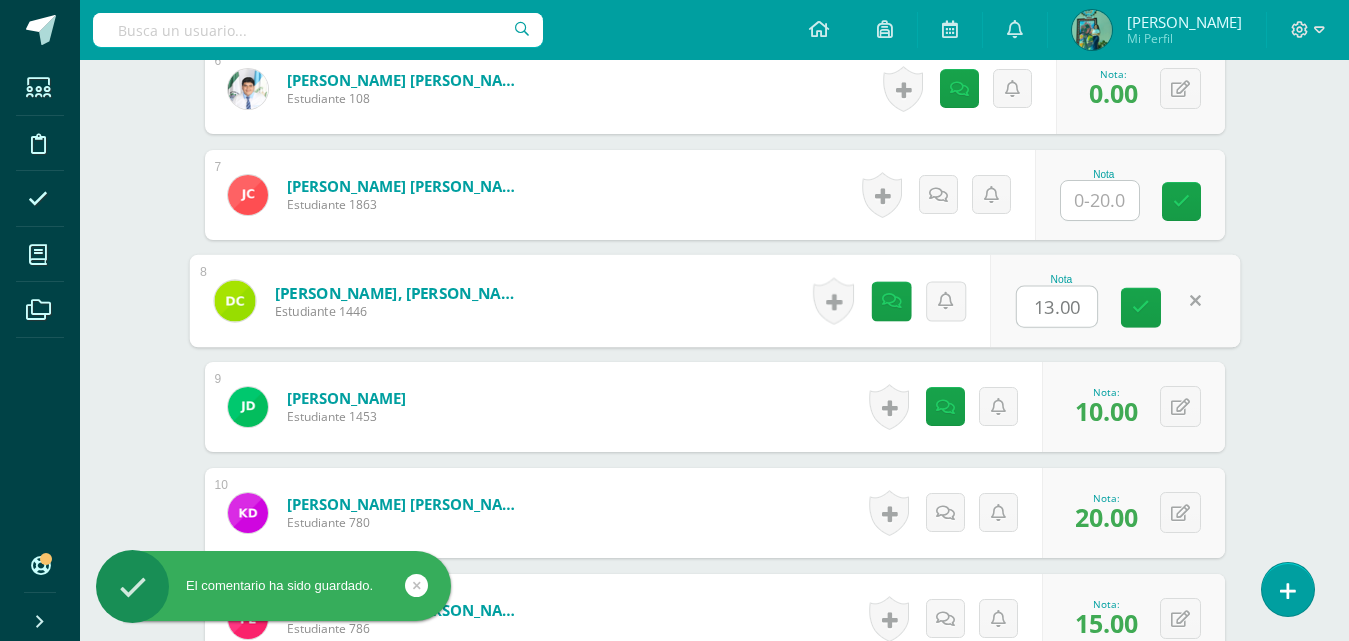 click on "13.00" at bounding box center (1057, 307) 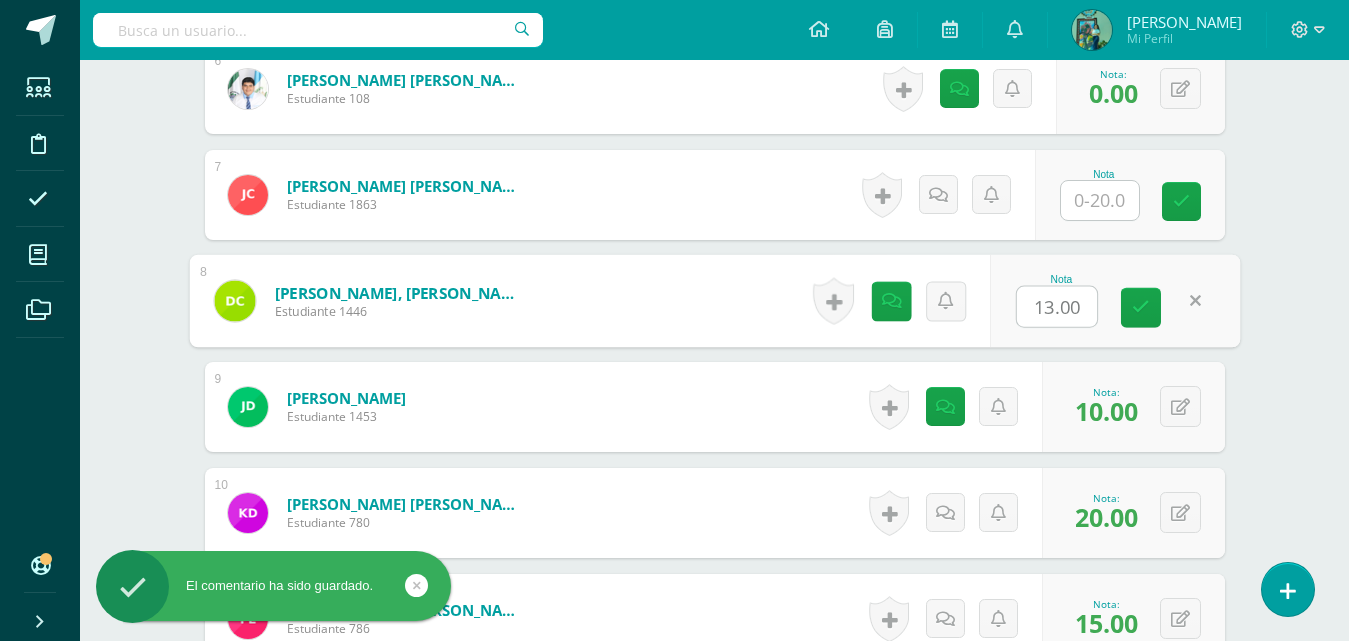 click on "13.00" at bounding box center (1057, 307) 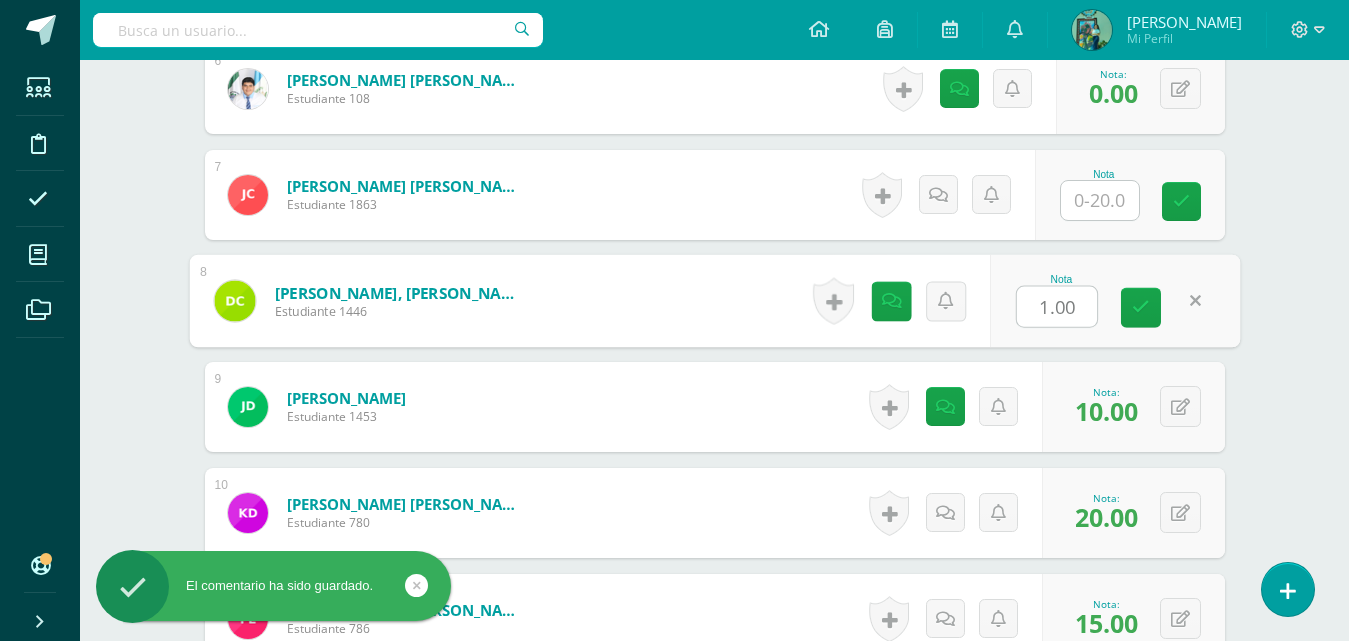 type on "10.00" 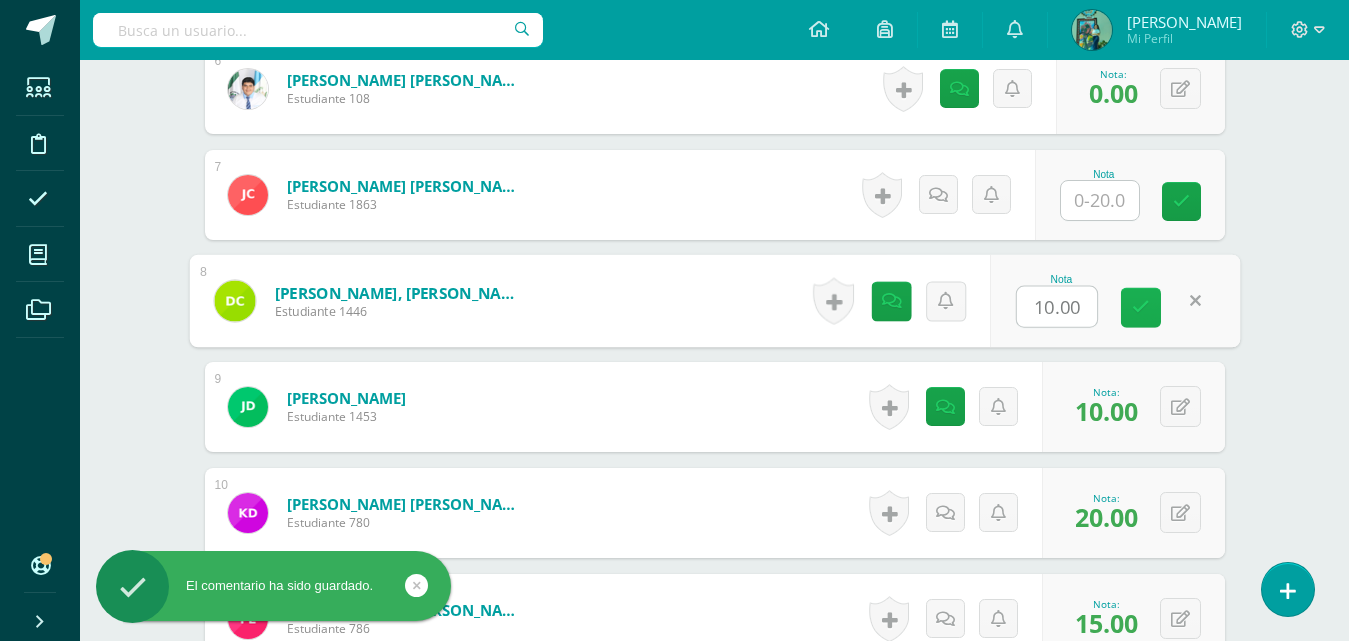 click at bounding box center (1141, 307) 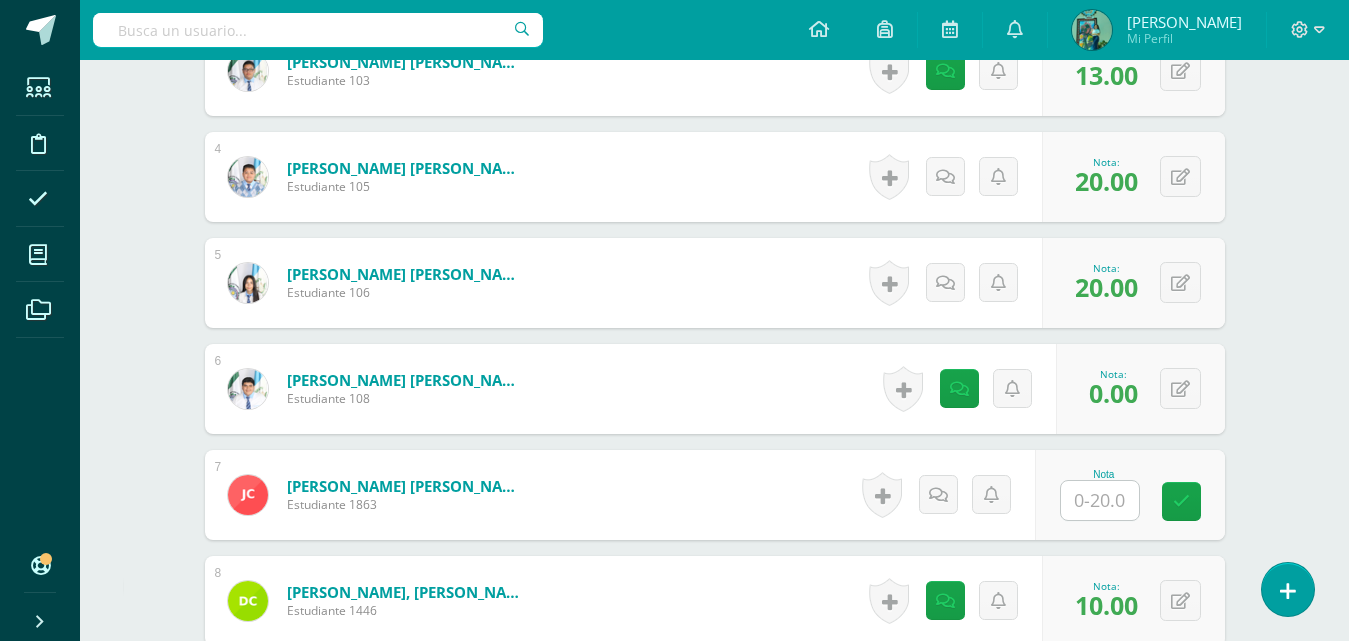 scroll, scrollTop: 600, scrollLeft: 0, axis: vertical 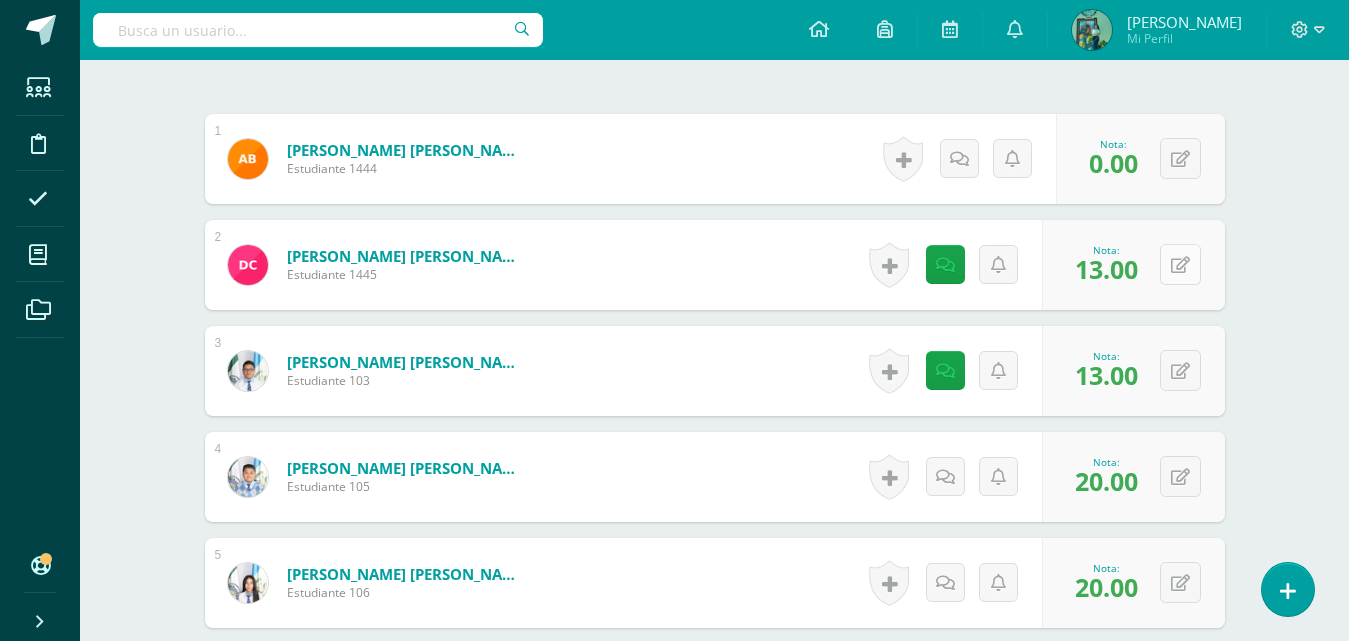 click at bounding box center (1180, 264) 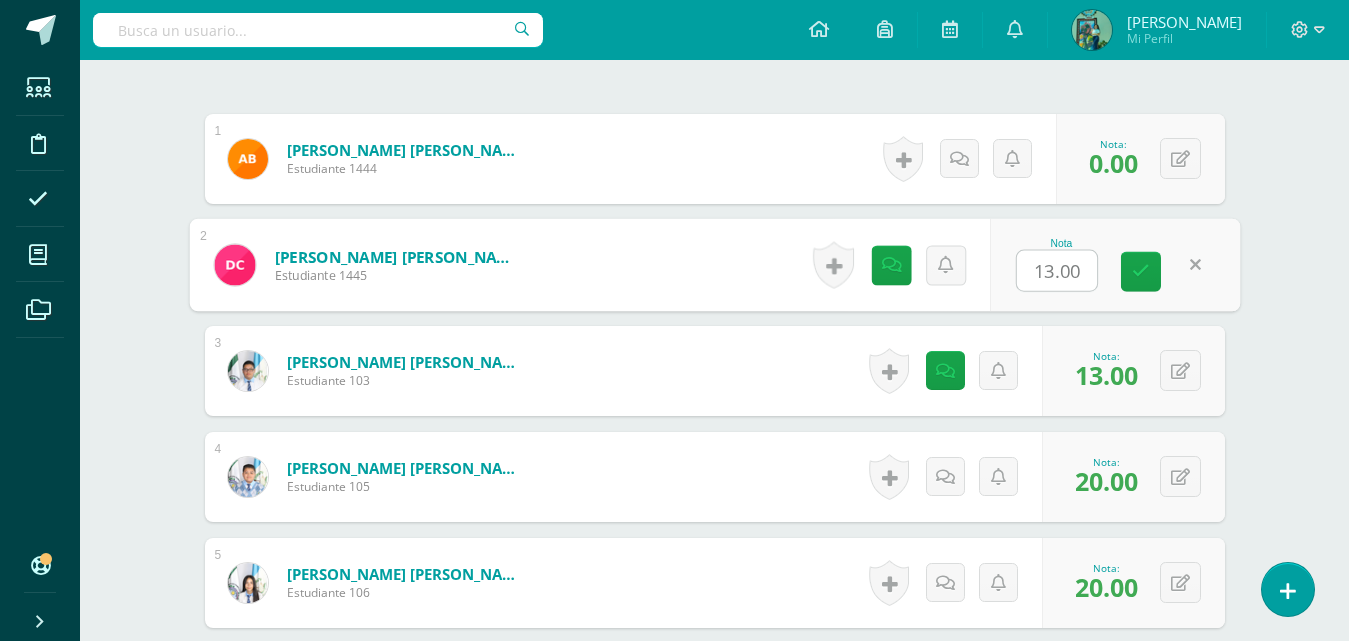 click on "13.00" at bounding box center [1057, 271] 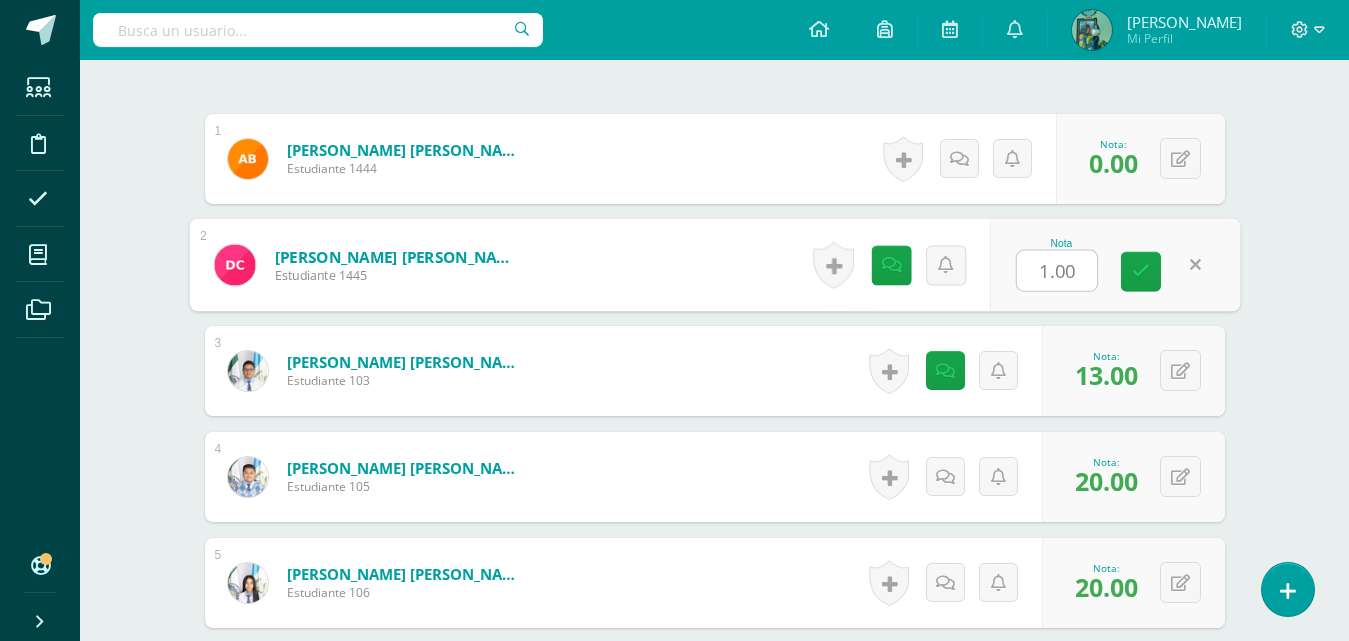 type on "10.00" 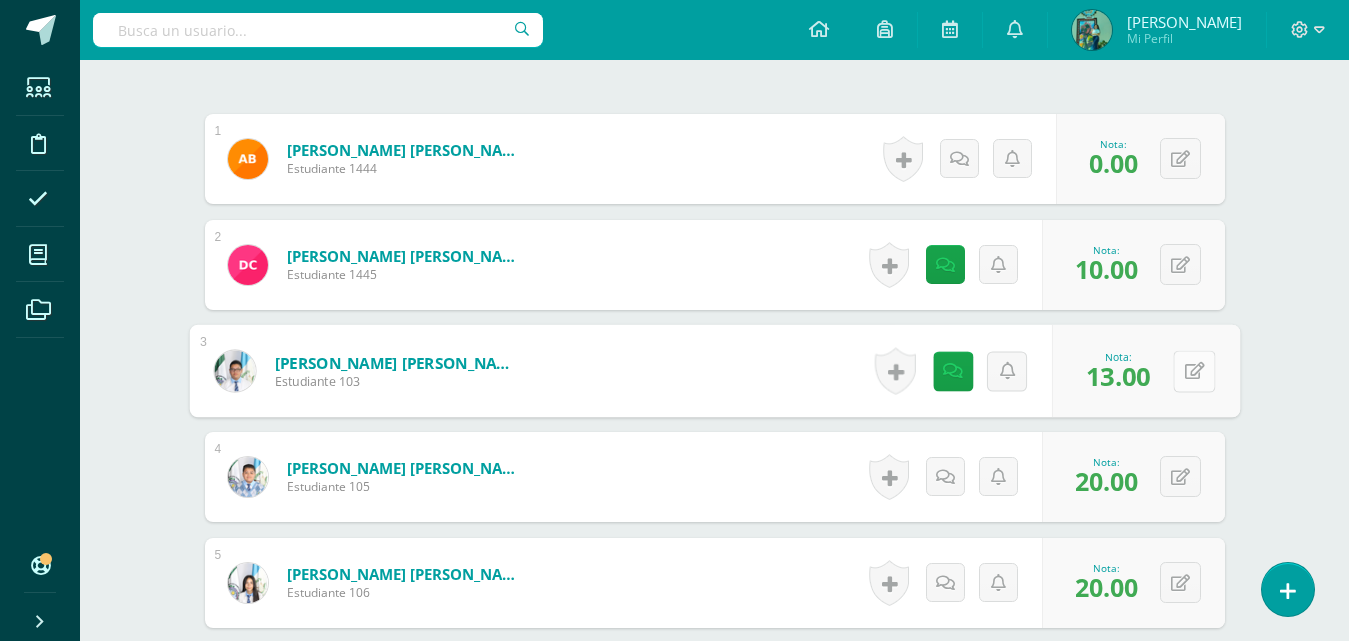 click at bounding box center (1194, 370) 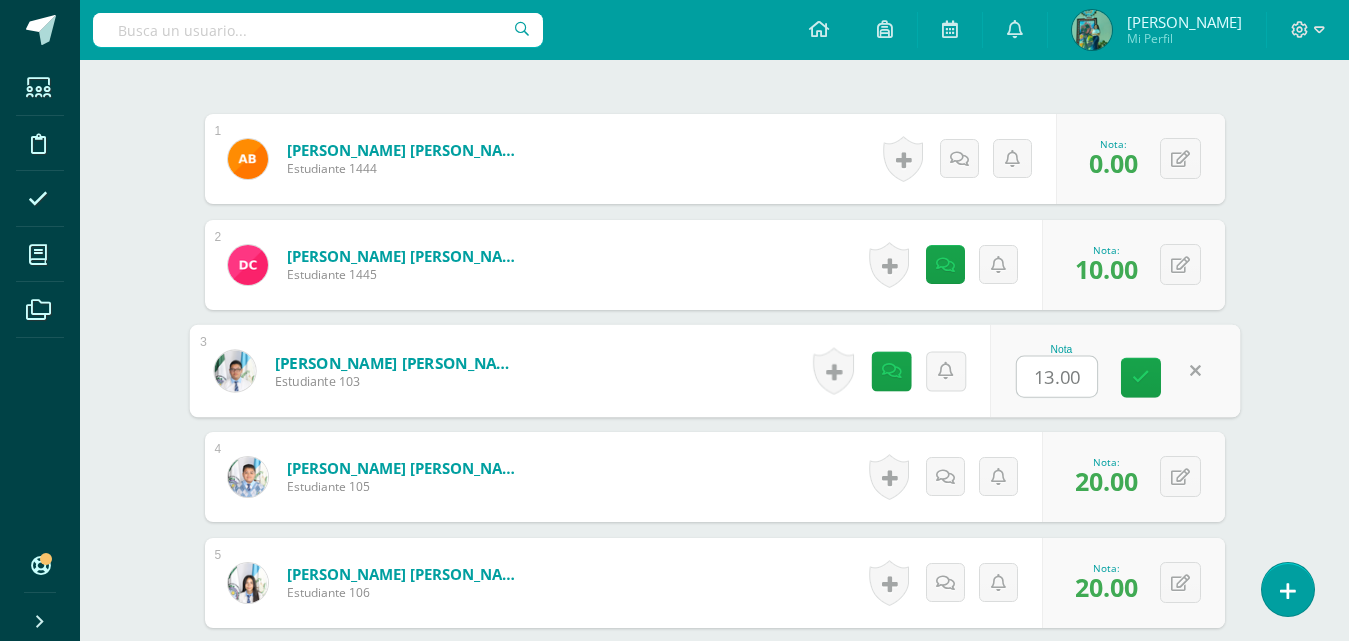 click on "13.00" at bounding box center (1057, 377) 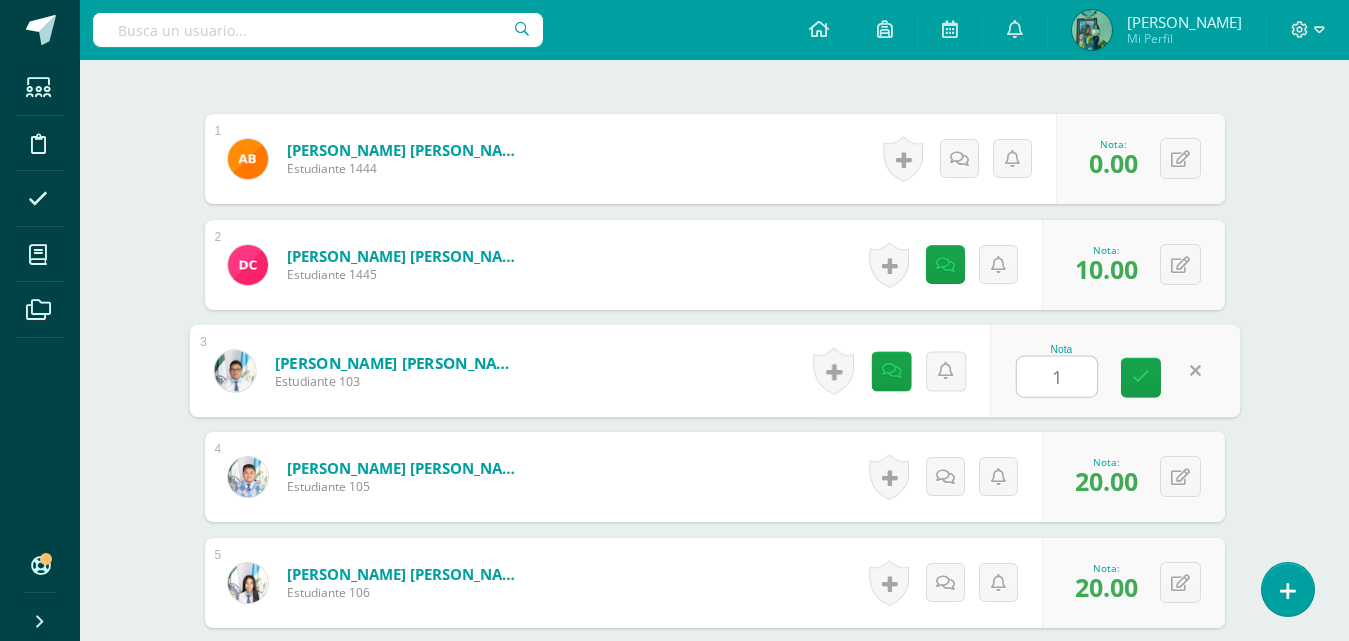 type on "10" 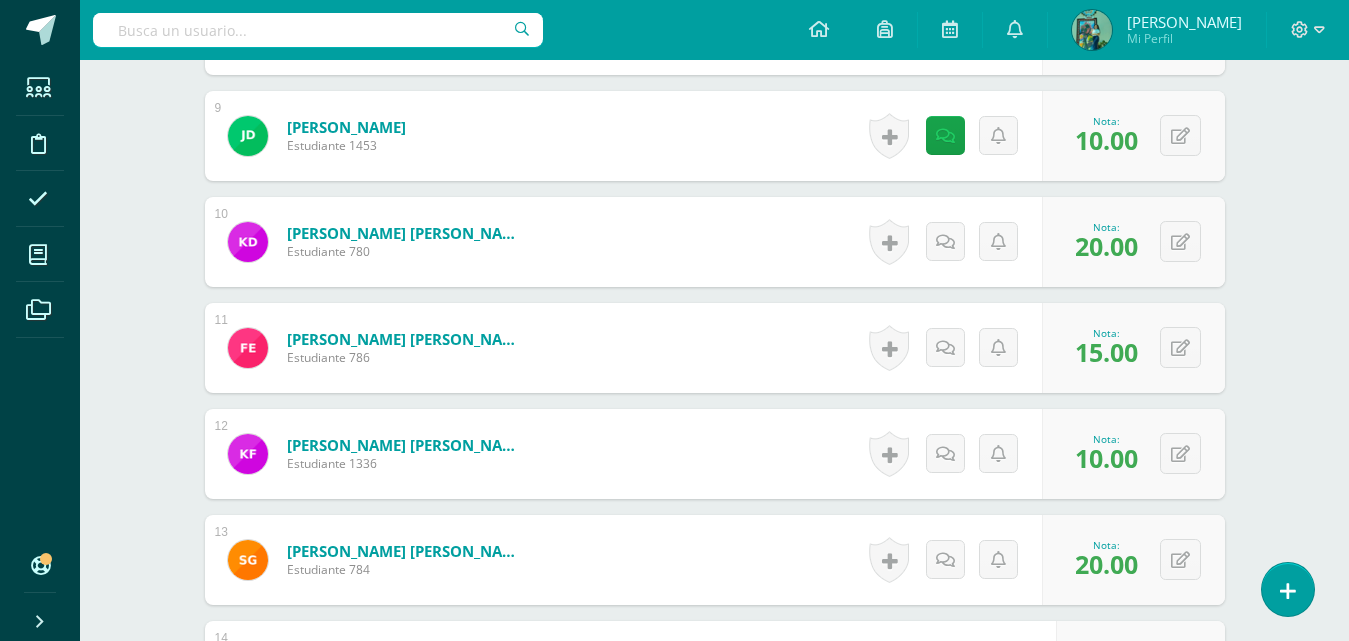 scroll, scrollTop: 1500, scrollLeft: 0, axis: vertical 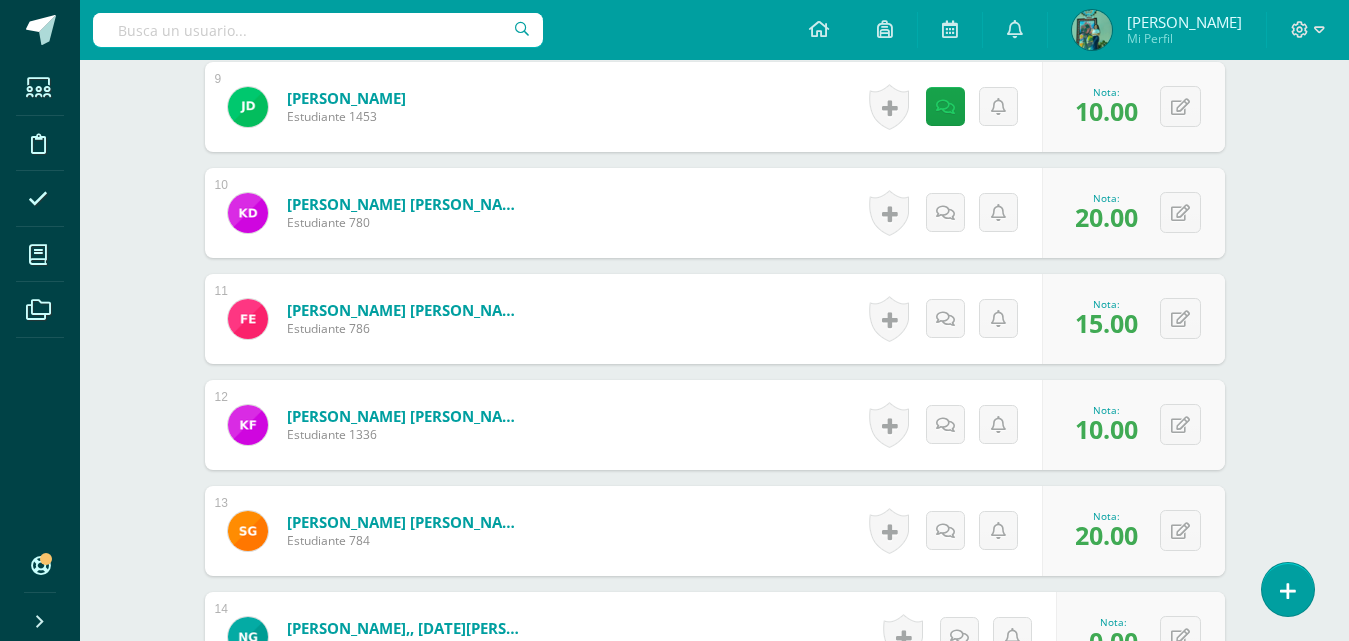 click on "Historial de actividad
No hay historial para esta actividad
Agregar Comentarios
Mandar notificación a estudiante
Cancelar
Guardar" at bounding box center (952, 213) 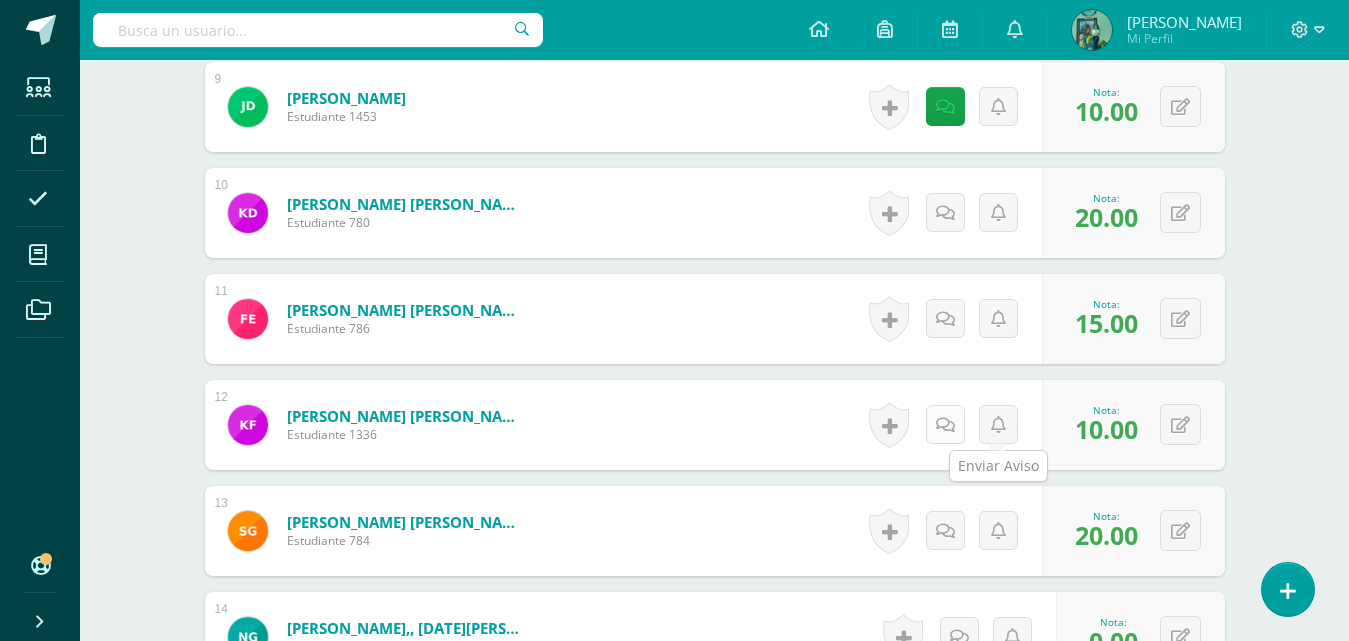 click at bounding box center [945, 425] 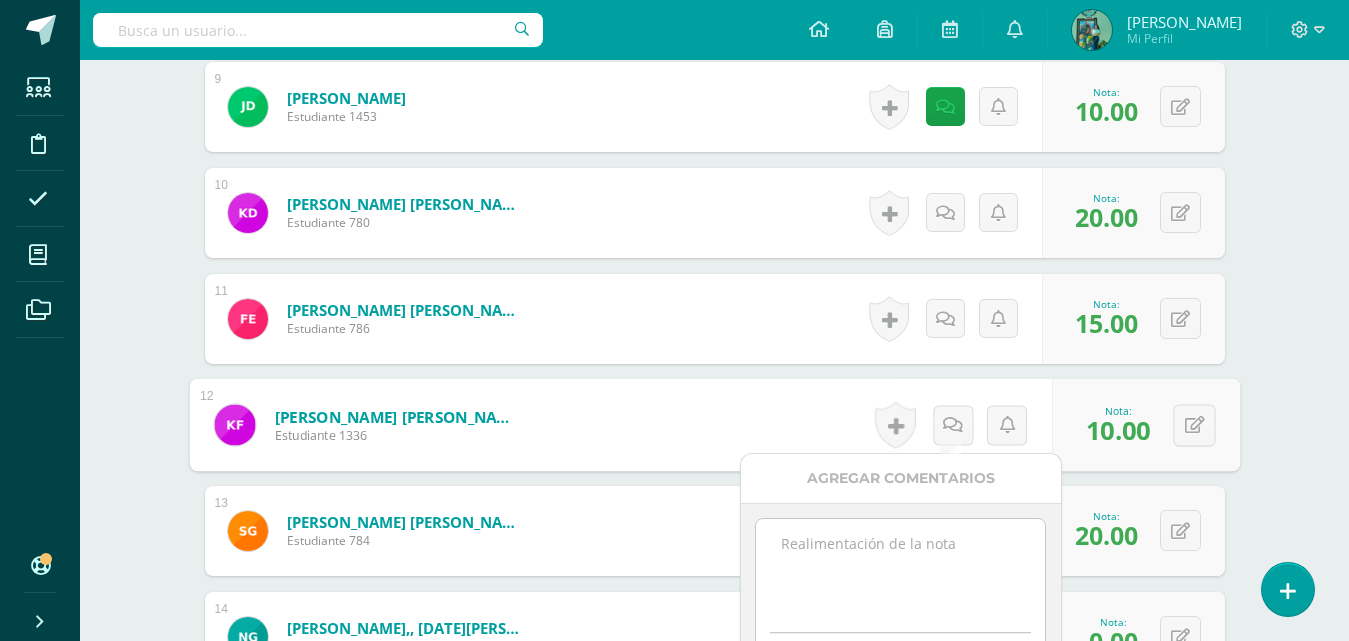 click at bounding box center [900, 569] 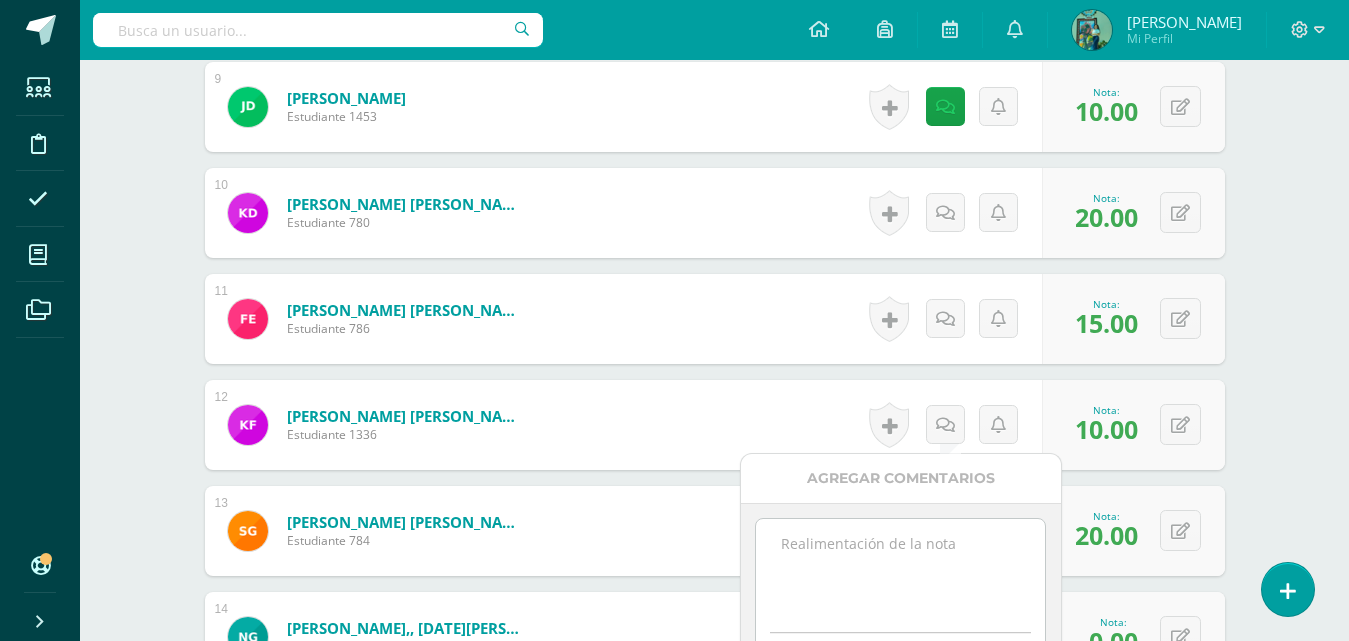 paste on "Estuvo en clase pero no participo y no brindo su punto de vista" 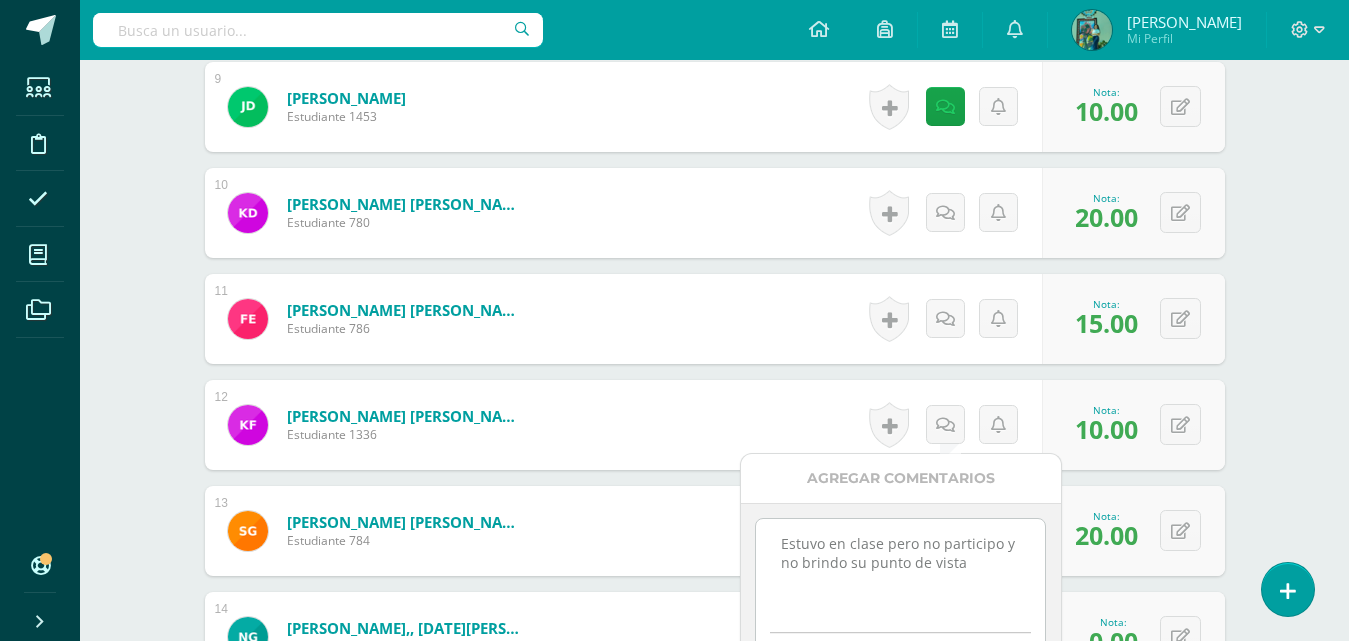 scroll, scrollTop: 1800, scrollLeft: 0, axis: vertical 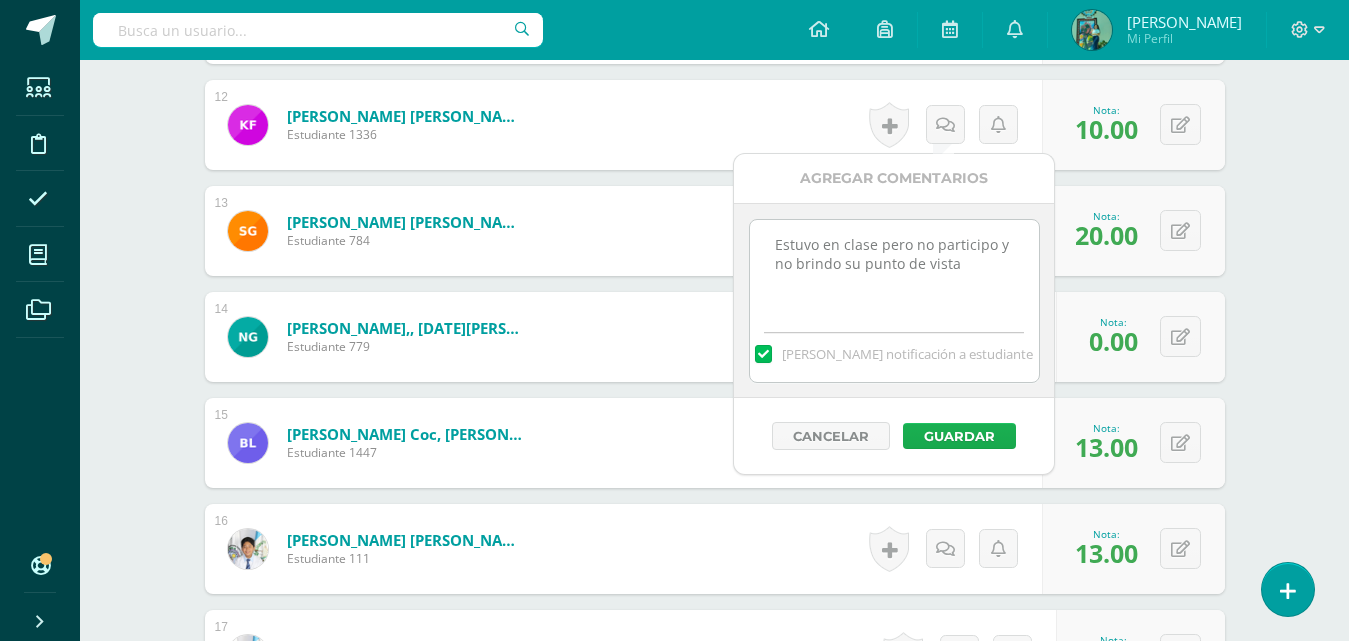 type on "Estuvo en clase pero no participo y no brindo su punto de vista" 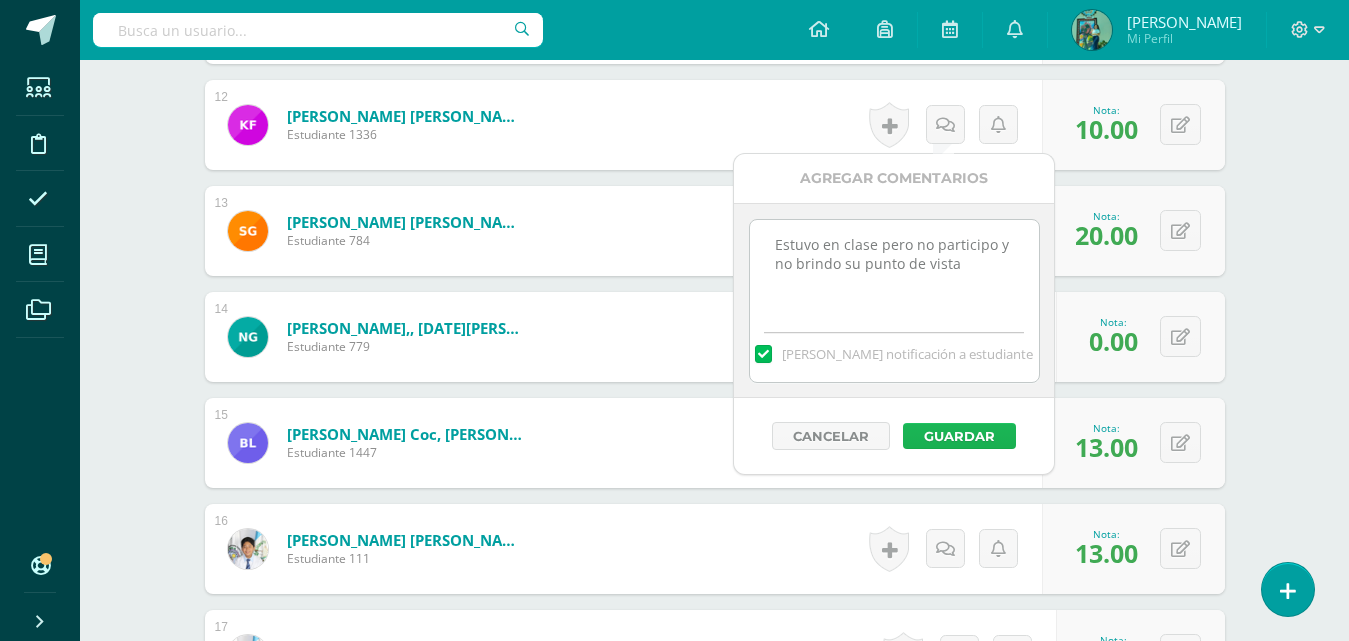 click on "Guardar" at bounding box center [959, 436] 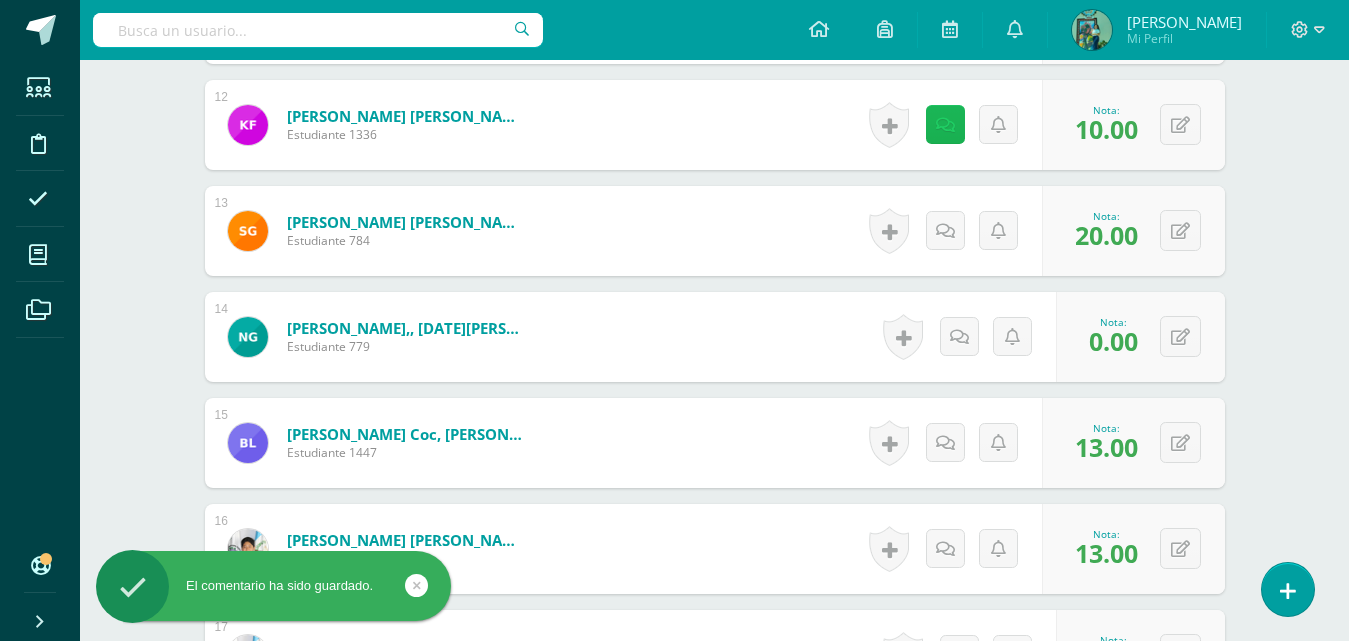 click at bounding box center (945, 125) 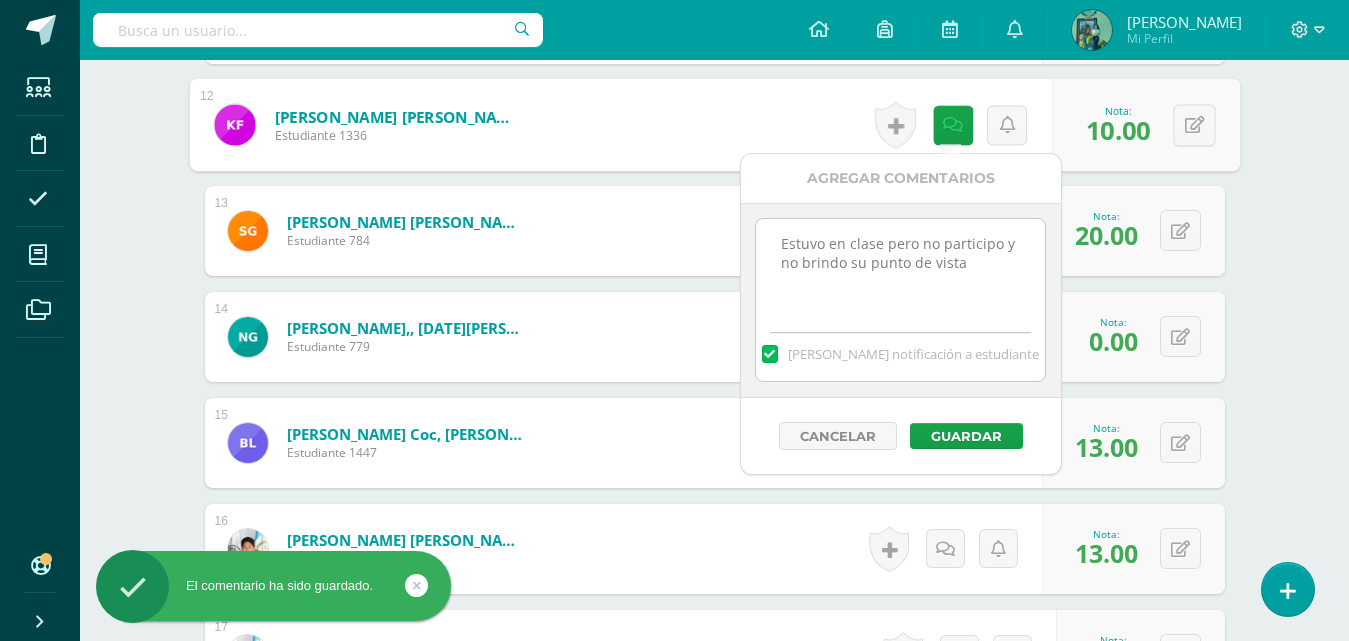 click on "Estuvo en clase pero no participo y no brindo su punto de vista" at bounding box center (900, 269) 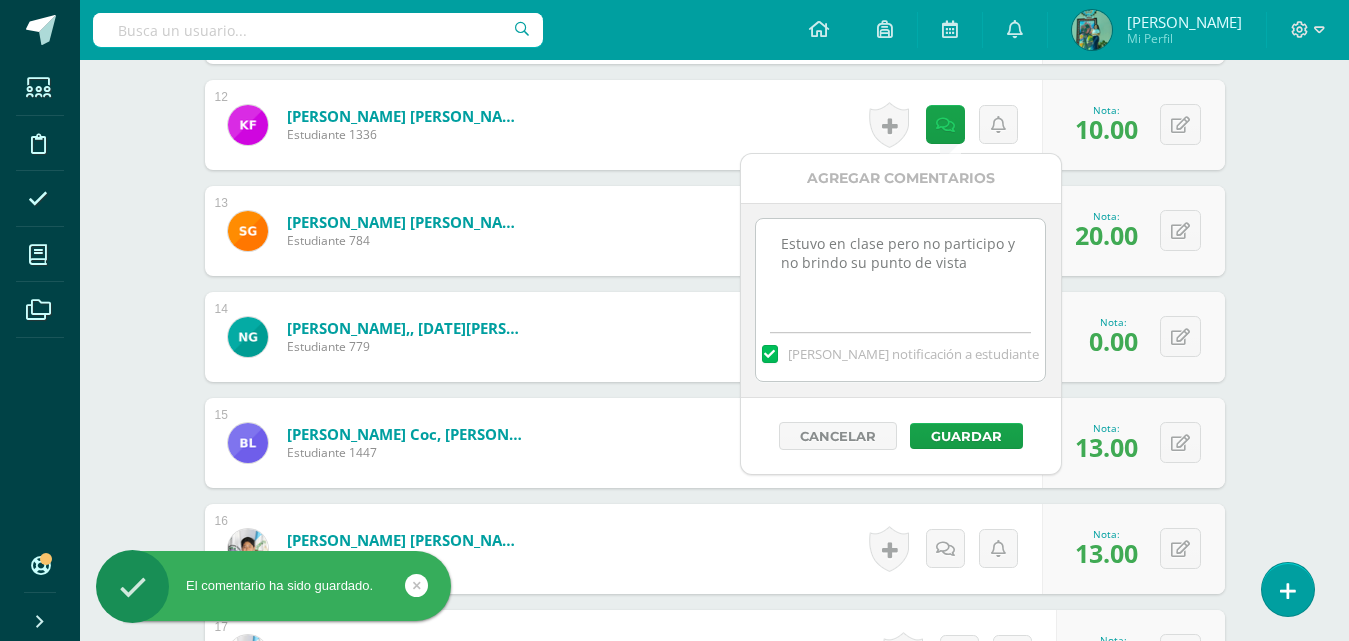 click on "¿Estás seguro que quieres  eliminar  esta actividad?
Esto borrará la actividad y cualquier nota que hayas registrado
permanentemente. Esta acción no se puede revertir. Cancelar Eliminar
Administración de escalas de valoración
escala de valoración
Aún no has creado una escala de valoración.
Cancelar Agregar nueva escala de valoración: Agrega una división a la escala de valoración  (ej. Ortografía, redacción, trabajo en equipo, etc.)
Agregar
Cancelar Crear escala de valoración
Agrega listas de cotejo
Mostrar todos                             Mostrar todos Mis listas Generales Comunicación y Lenguaje Matemática Ciencia Estudios Sociales Arte Debate 1" at bounding box center (715, 988) 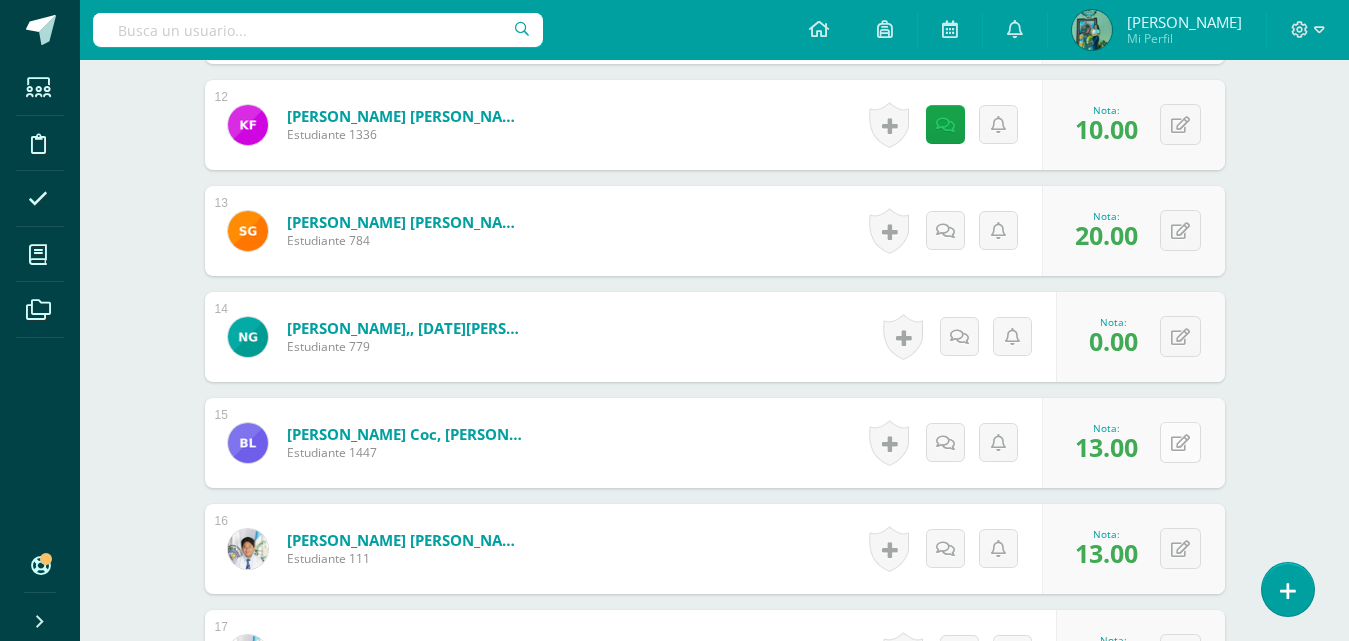 click at bounding box center [1180, 443] 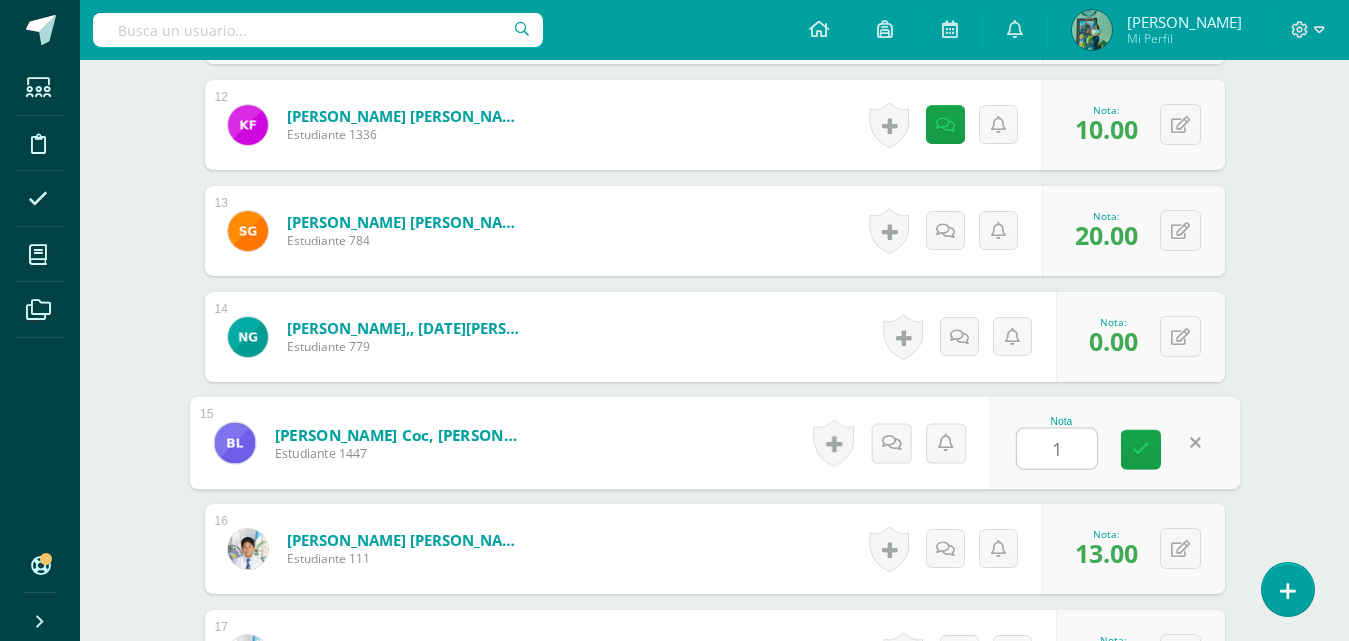type on "10" 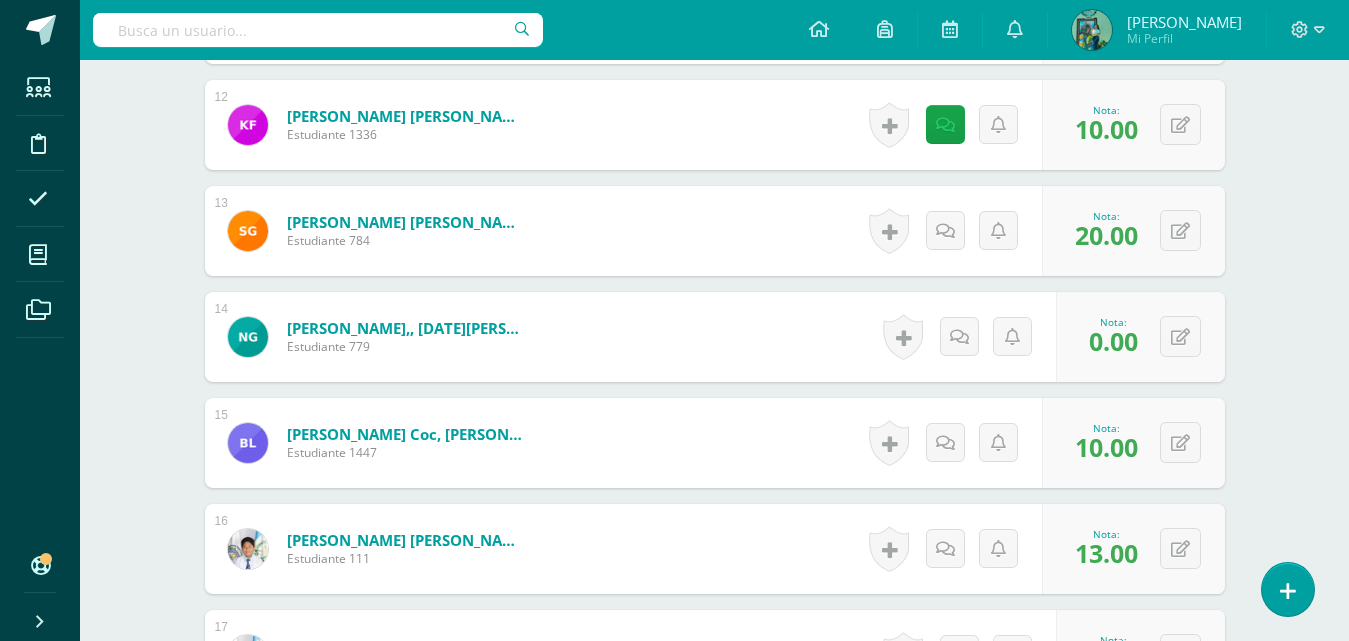 click at bounding box center (889, 443) 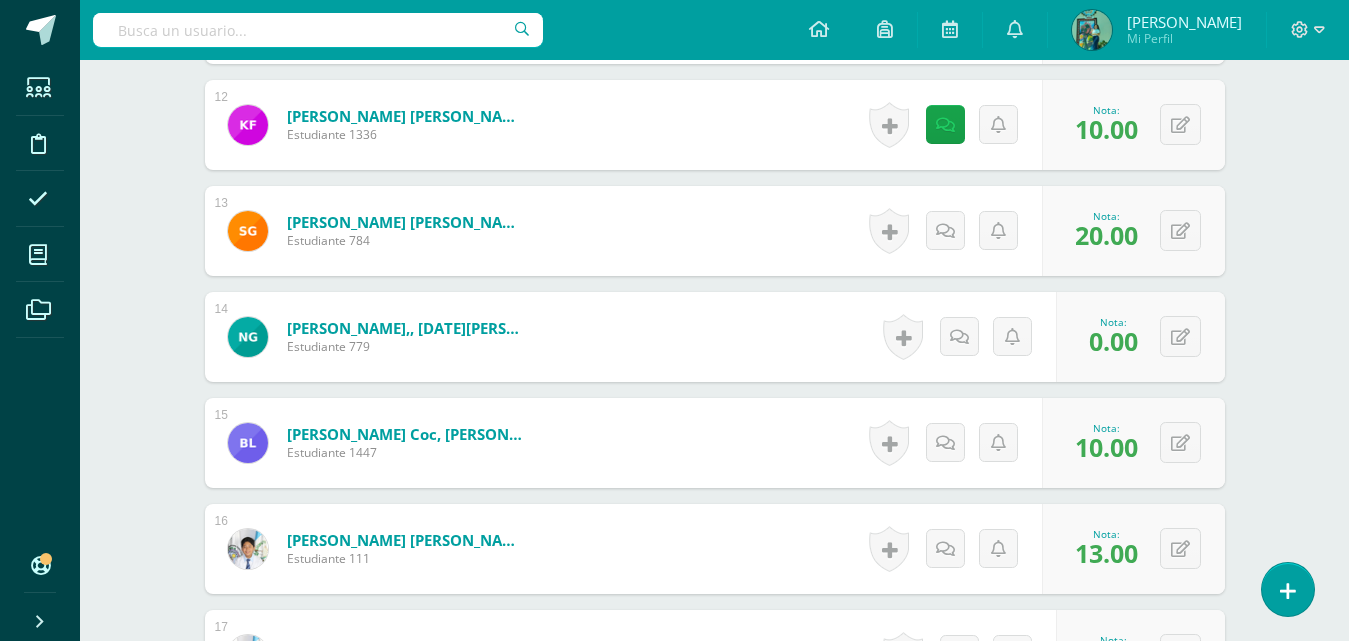 click on "Añade un logro Los logros son indicadores de competencias además de ser una forma de recompensa y reconocimiento." at bounding box center (0, 0) 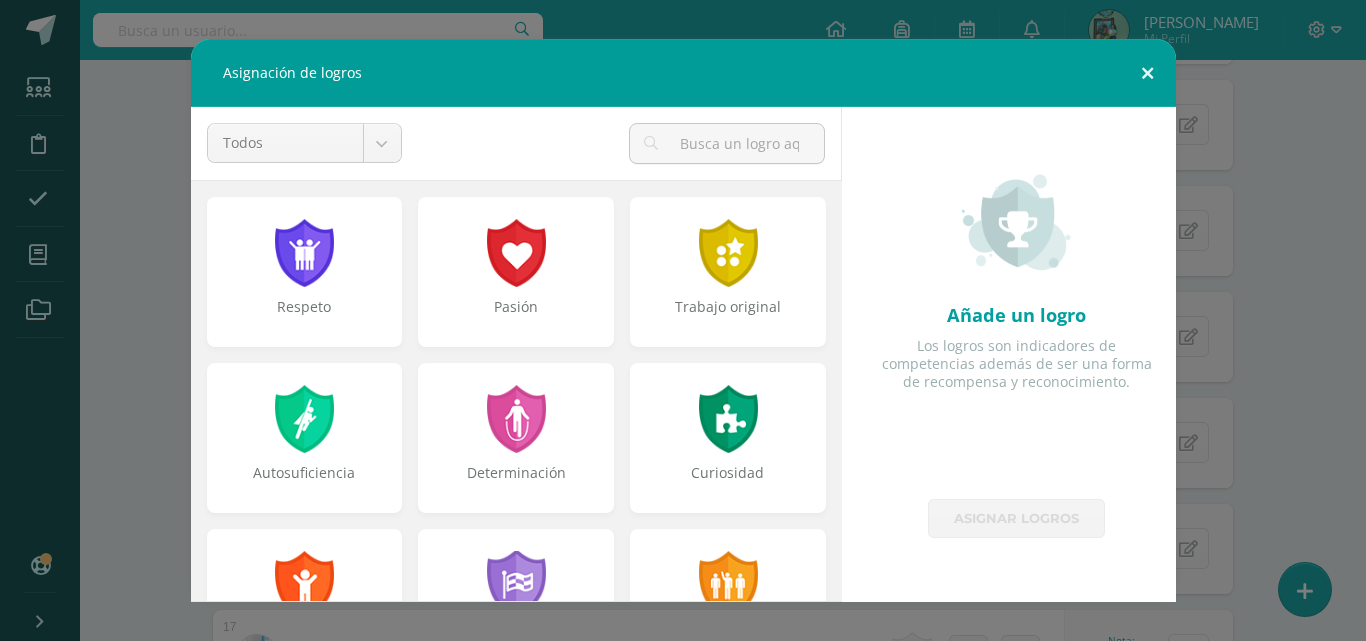 click at bounding box center [1147, 73] 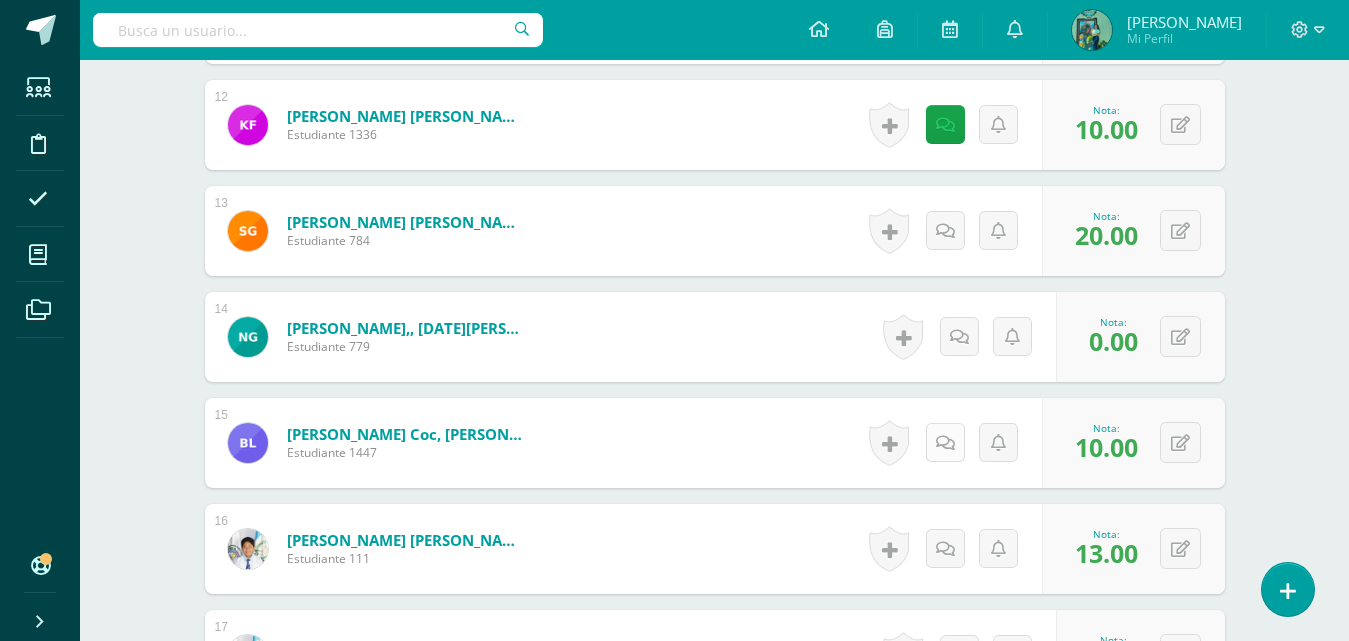 click at bounding box center [945, 442] 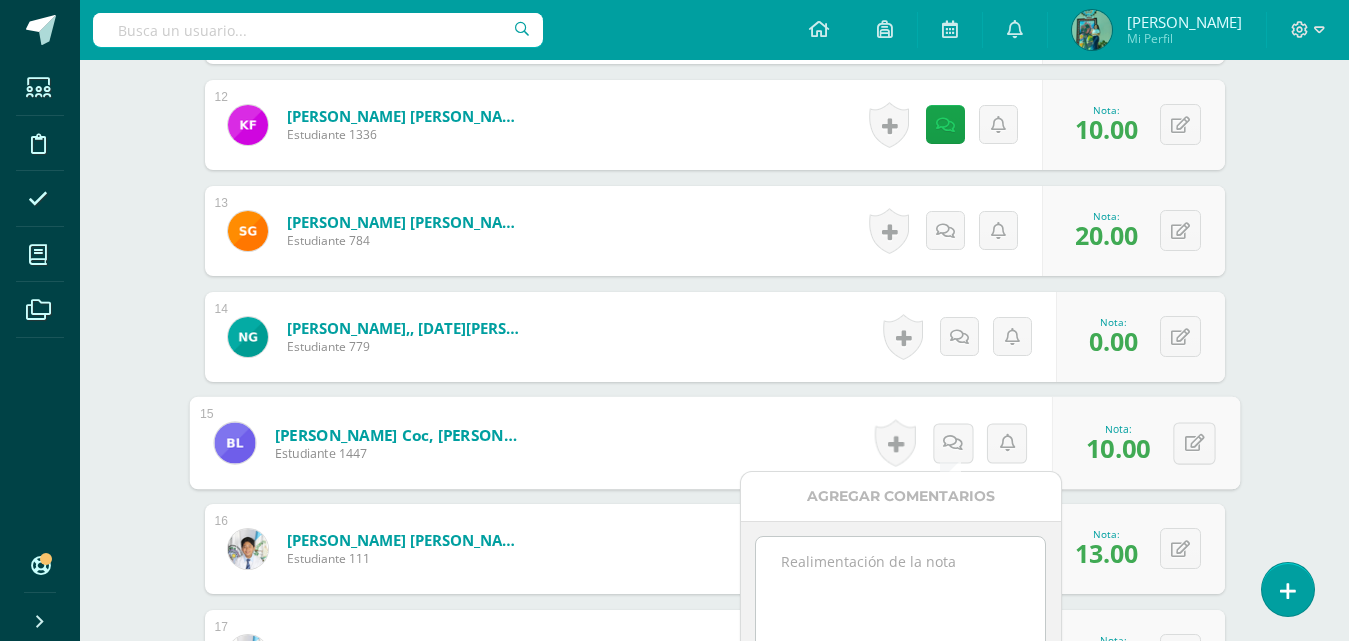 click at bounding box center [900, 587] 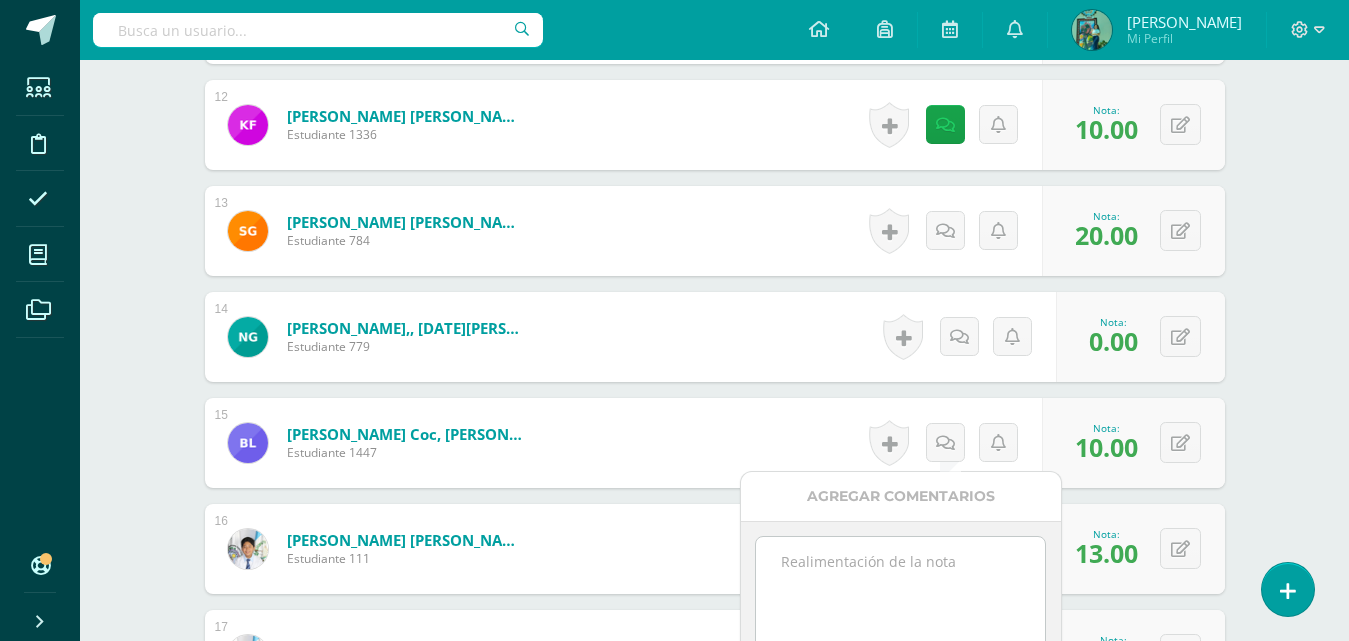 paste on "Estuvo en clase pero no participo y no brindo su punto de vista" 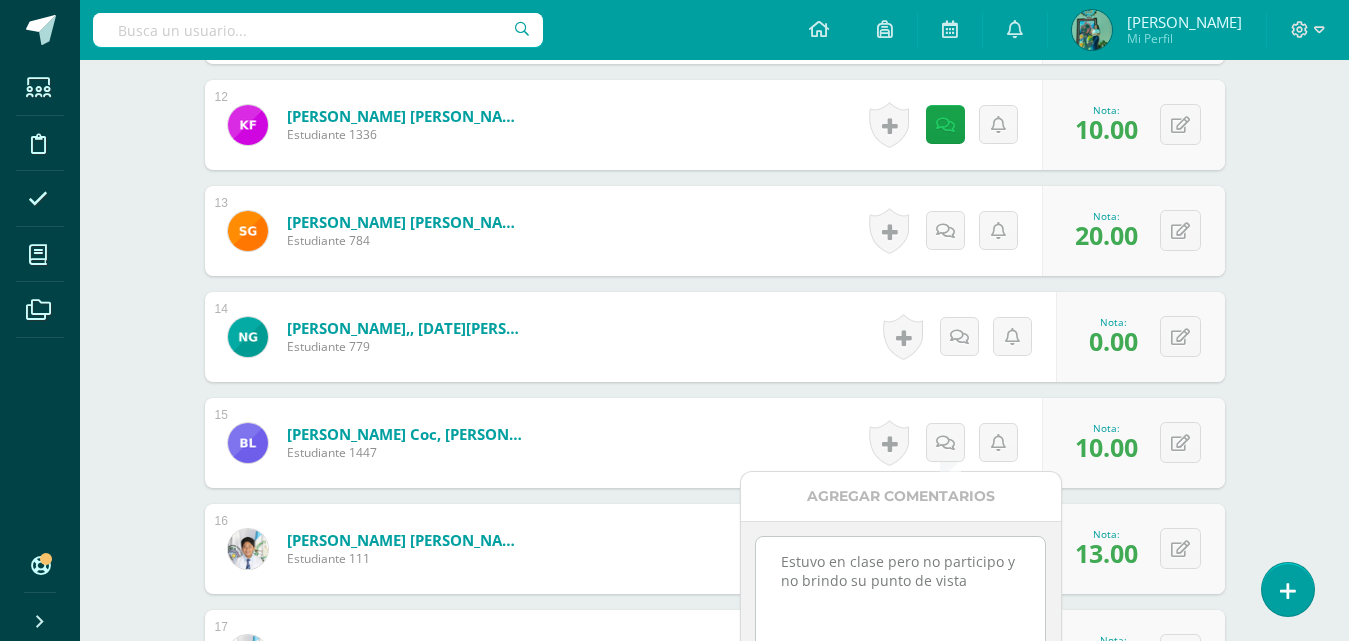 scroll, scrollTop: 2100, scrollLeft: 0, axis: vertical 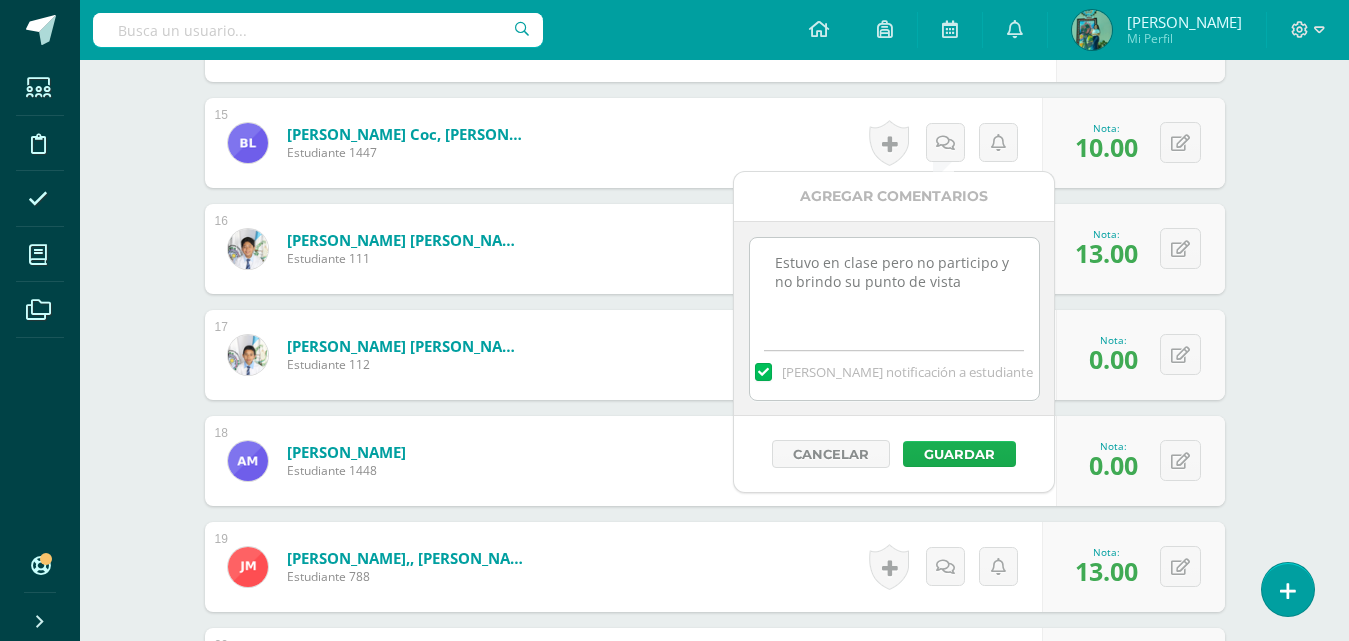 type on "Estuvo en clase pero no participo y no brindo su punto de vista" 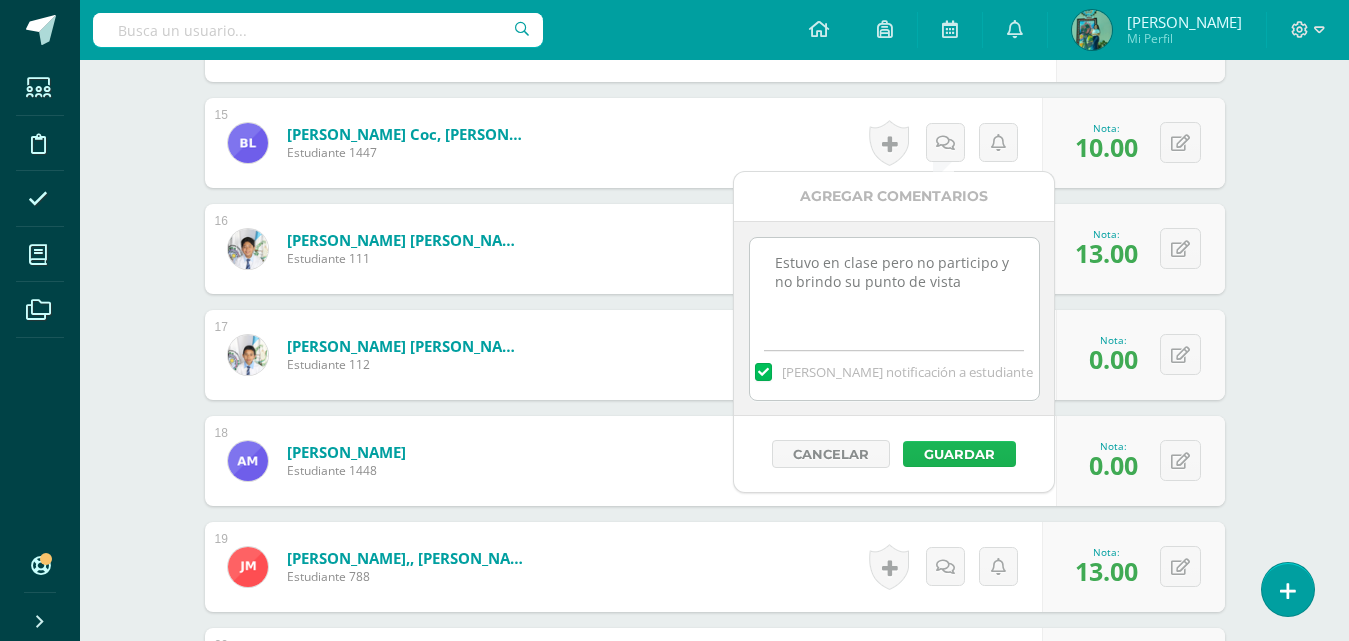 click on "Guardar" at bounding box center [959, 454] 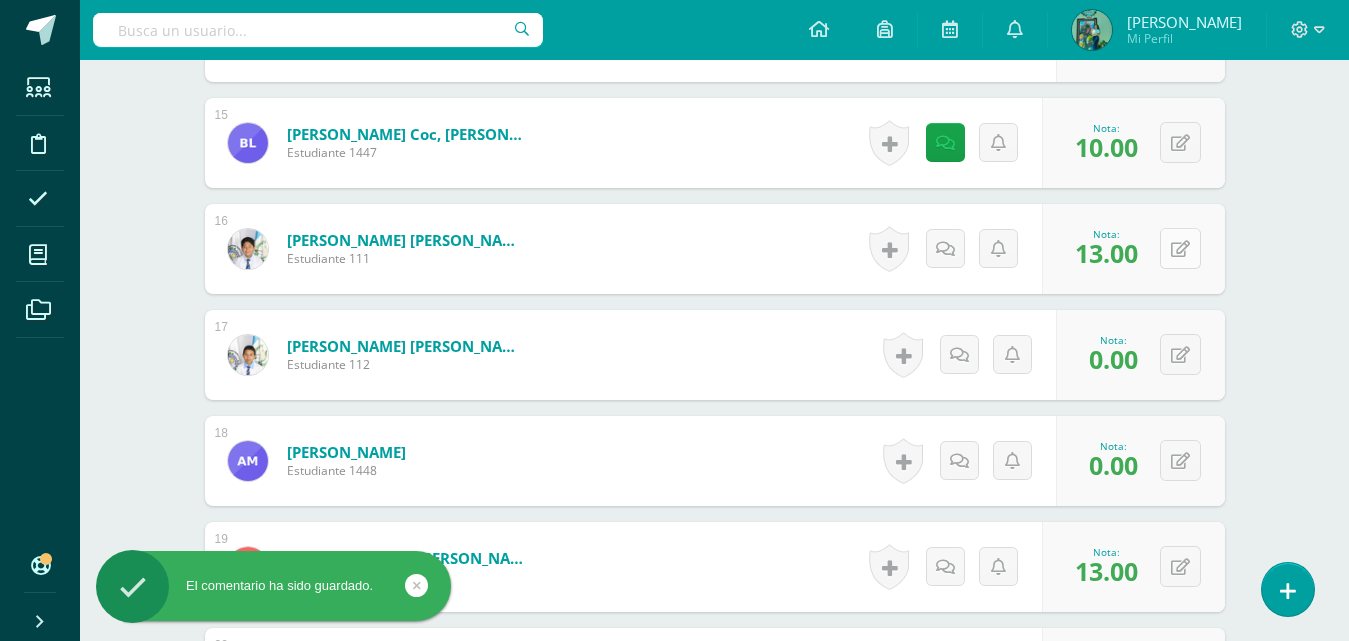 click at bounding box center (1180, 249) 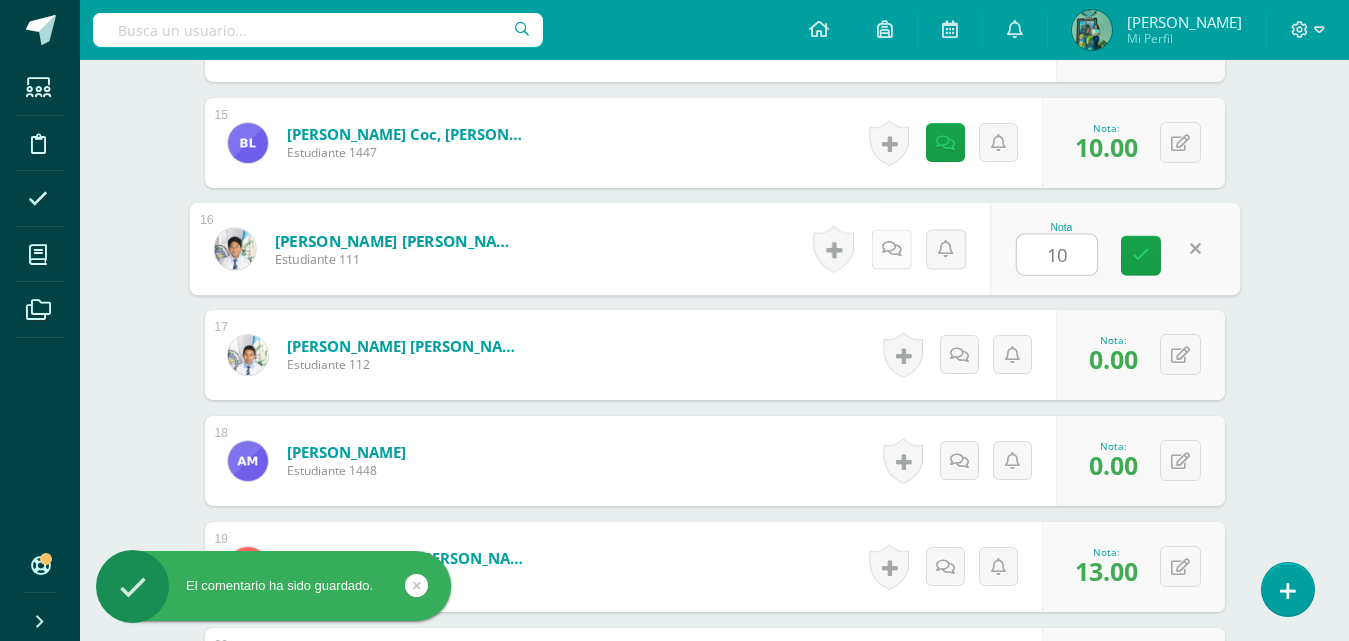 type on "10" 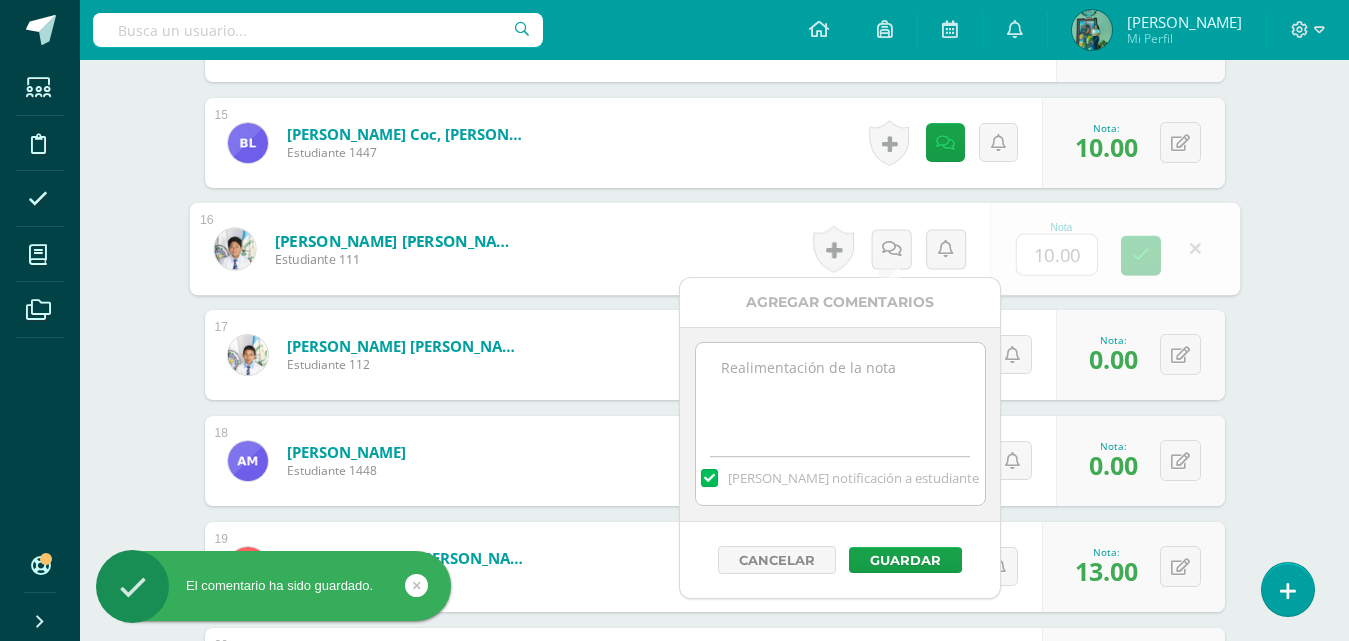 click at bounding box center (840, 393) 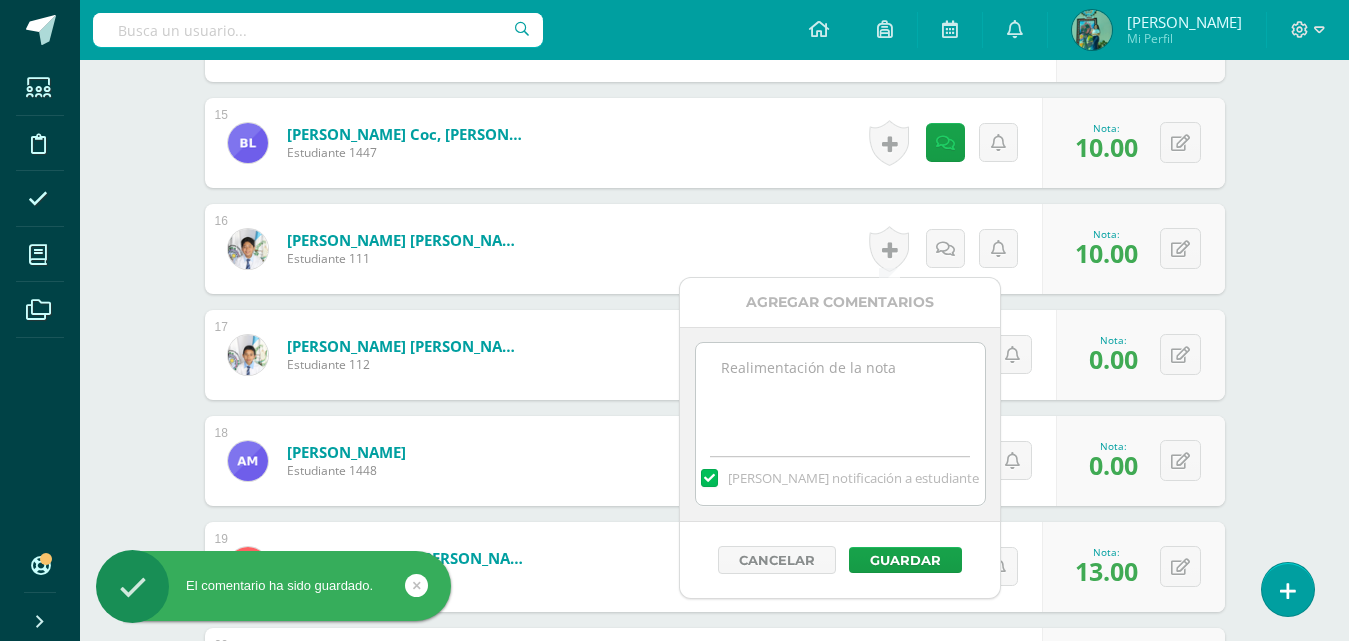 paste on "Estuvo en clase pero no participo y no brindo su punto de vista" 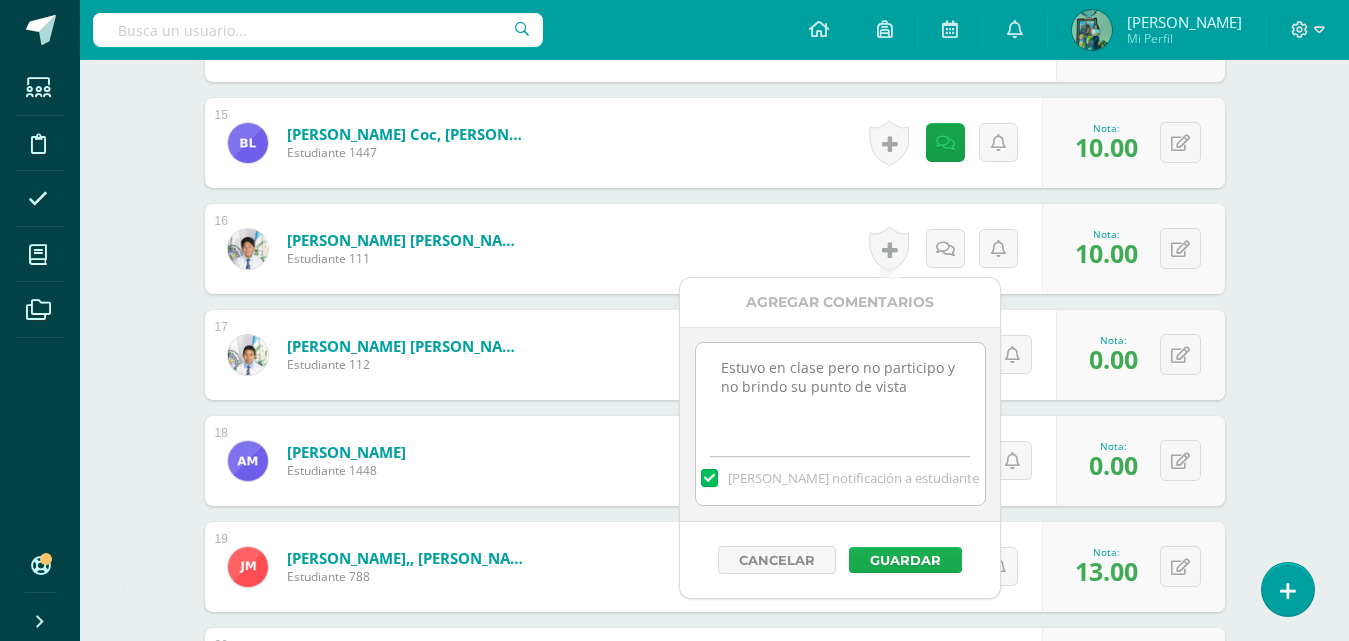 type on "Estuvo en clase pero no participo y no brindo su punto de vista" 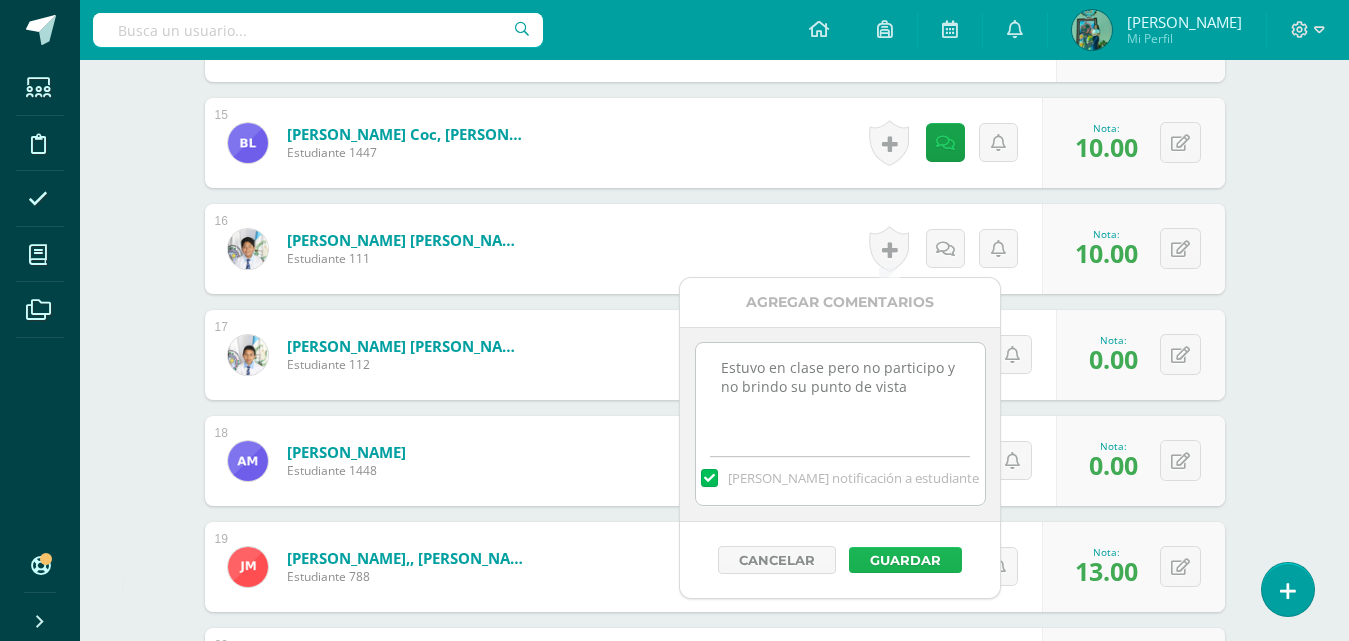click on "Guardar" at bounding box center [905, 560] 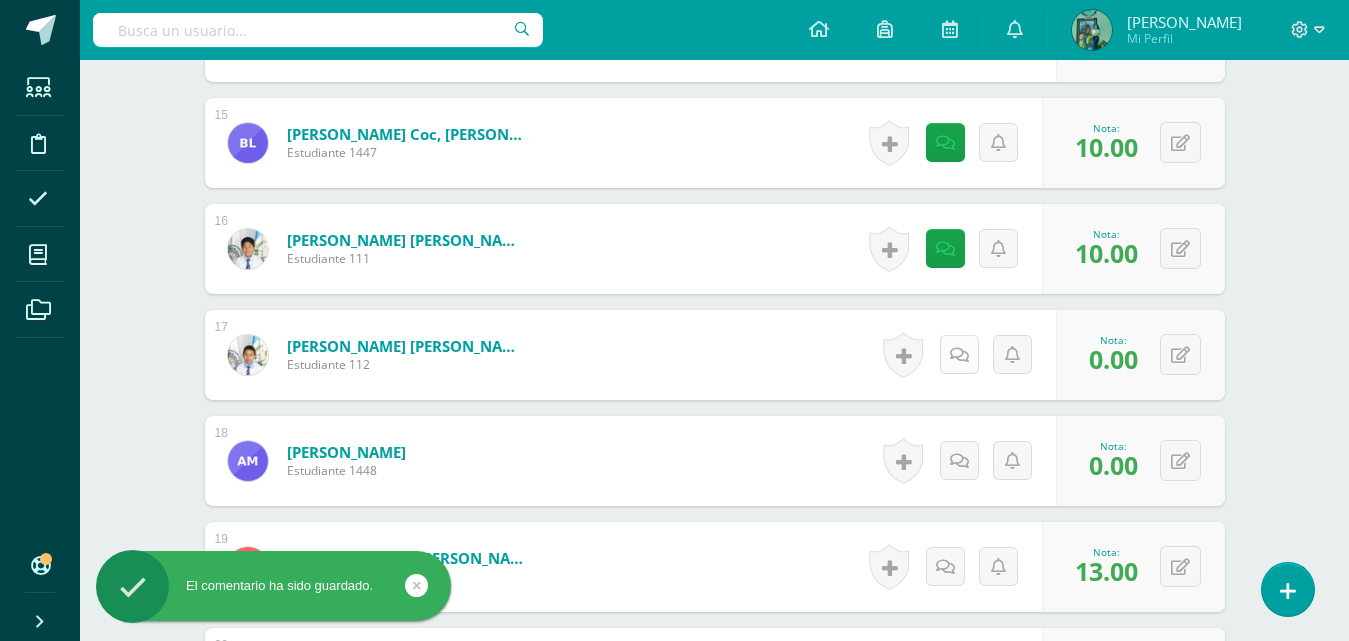 click at bounding box center [959, 355] 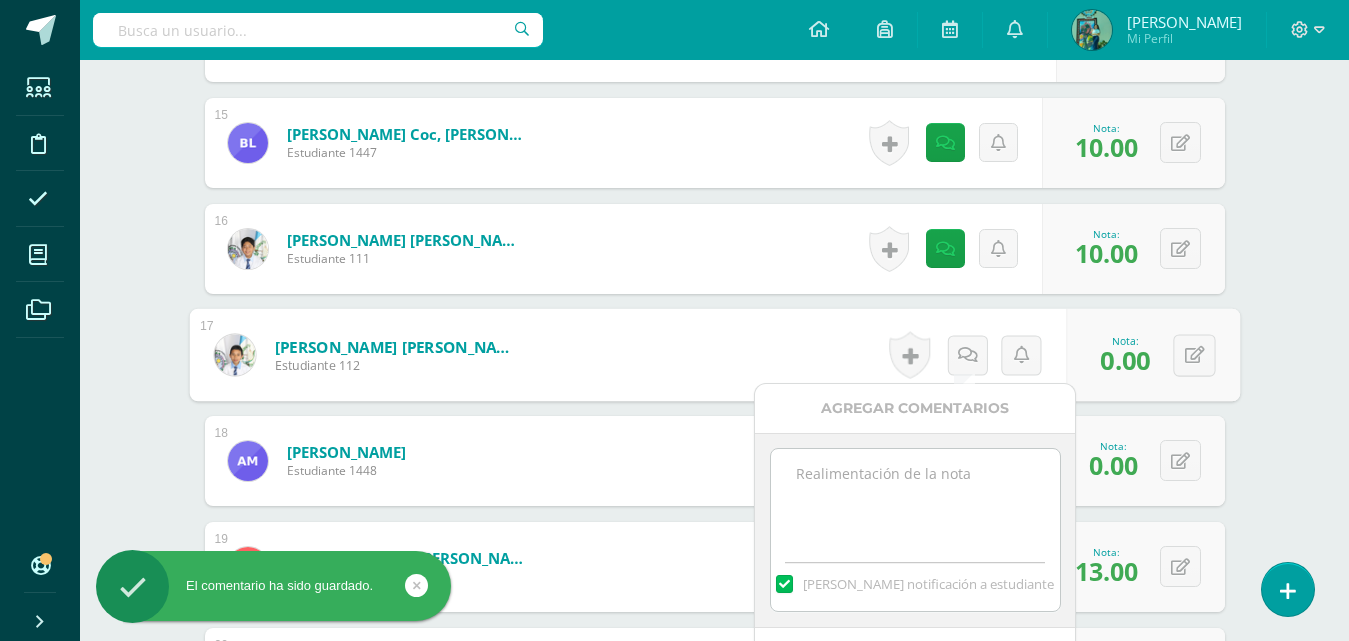 click at bounding box center (915, 499) 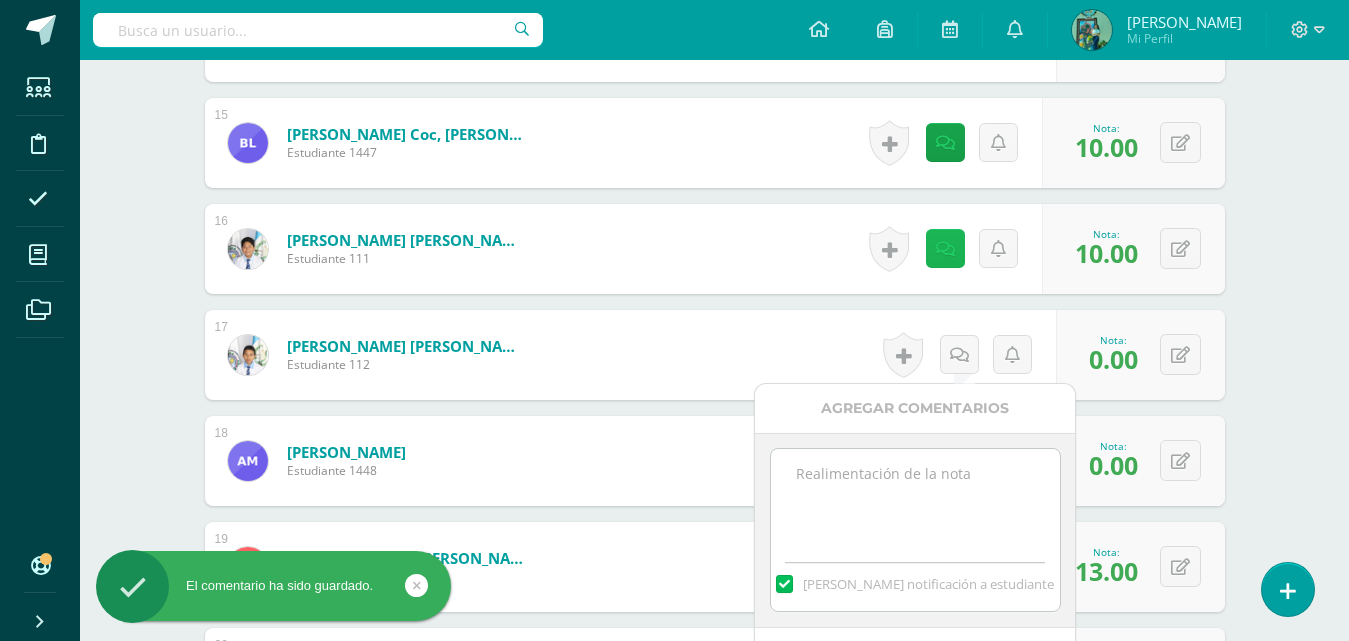 click at bounding box center [945, 249] 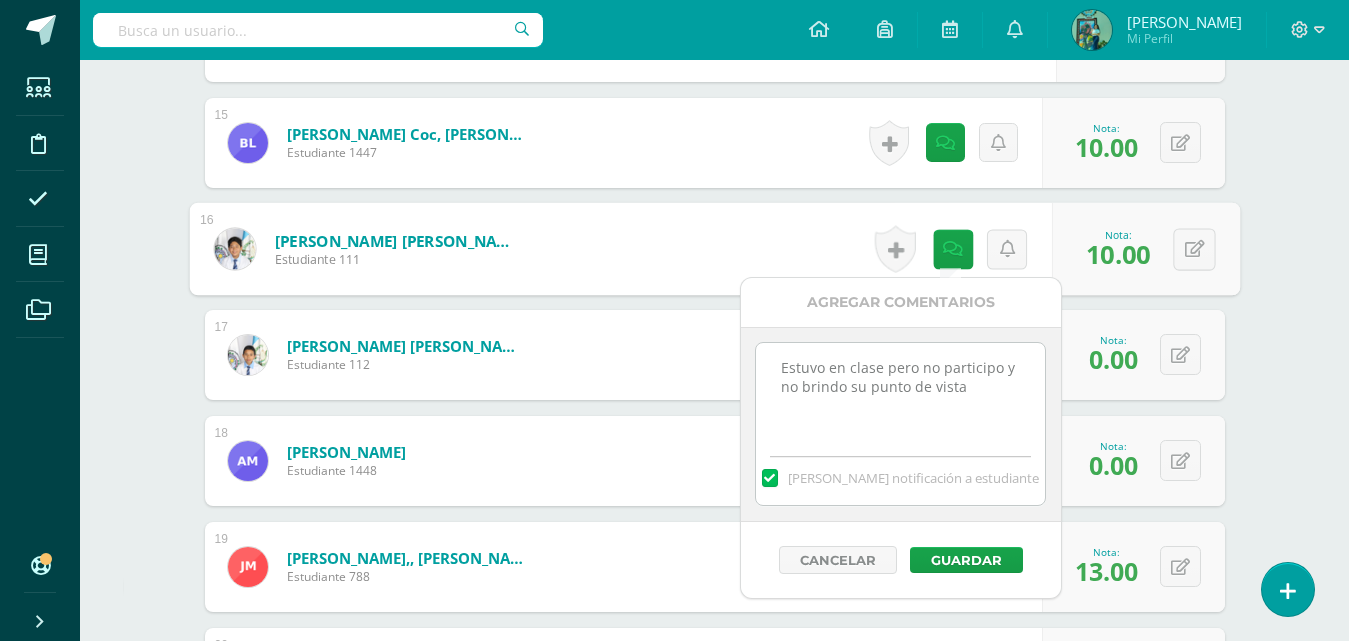click on "Ciencias Sociales. y Formación Ciudadana
Tercero Básicos Plan Diario "A"
Herramientas
Detalle de asistencias
Actividad
Anuncios
Actividades
Estudiantes
Planificación
Dosificación
Conferencias
¿Estás seguro que quieres  eliminar  esta actividad?
Esto borrará la actividad y cualquier nota que hayas registrado
permanentemente. Esta acción no se puede revertir. Cancelar Eliminar
Administración de escalas de valoración
escala de valoración
Aún no has creado una escala de valoración.
Cancelar Agregar nueva escala de valoración:" at bounding box center [714, 619] 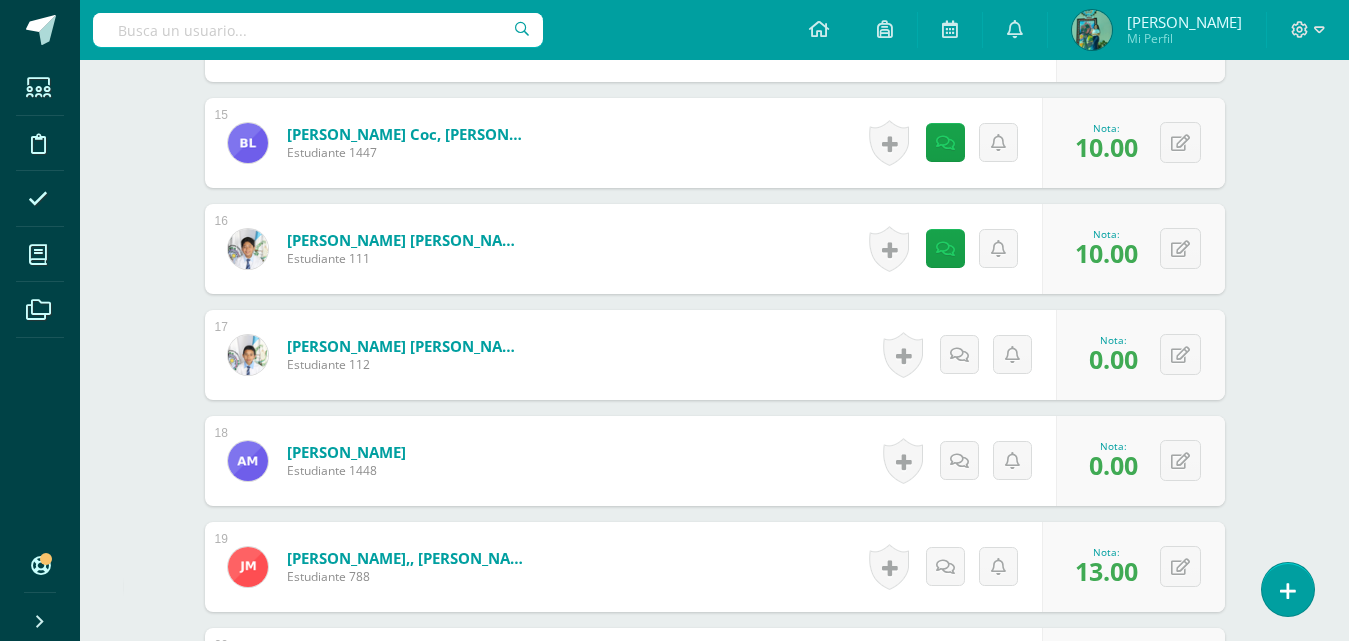 scroll, scrollTop: 2400, scrollLeft: 0, axis: vertical 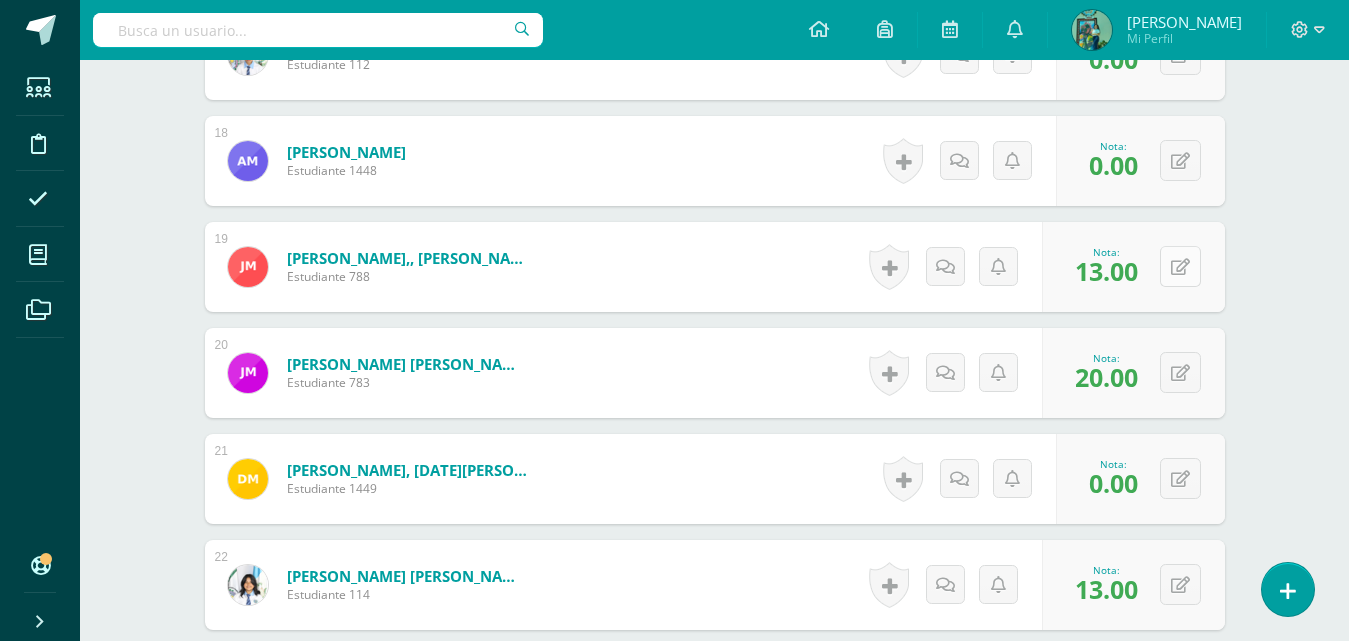 click at bounding box center [1180, 267] 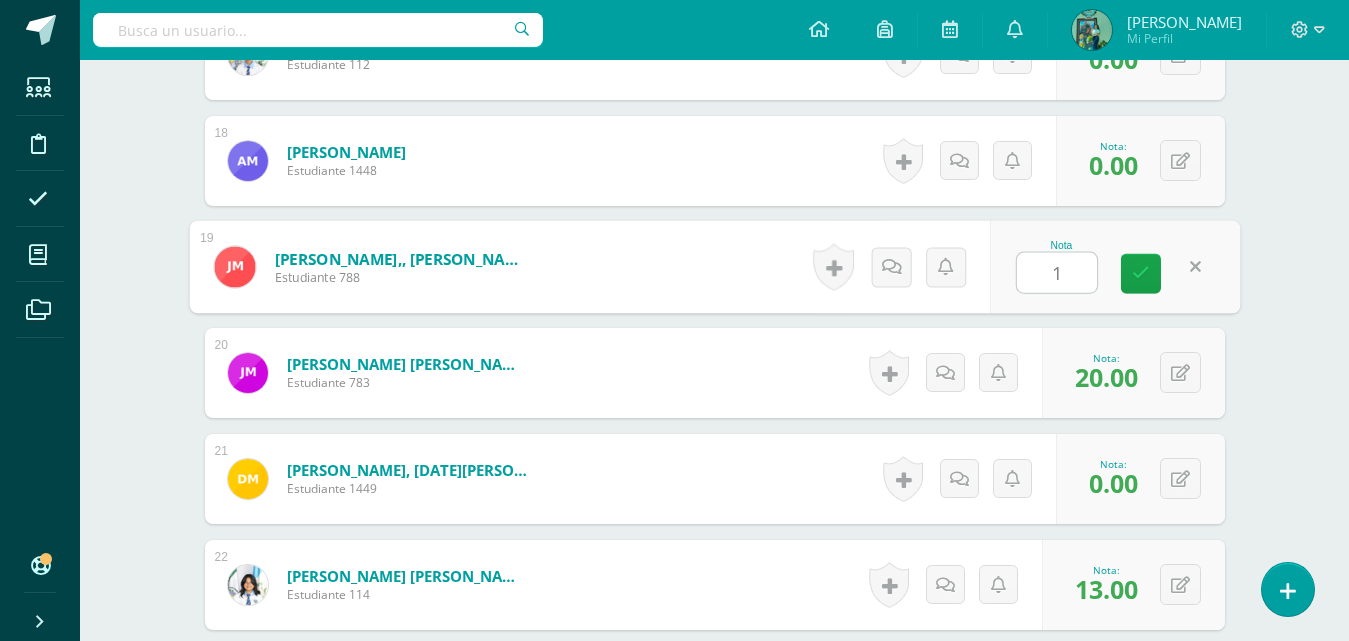 type on "10" 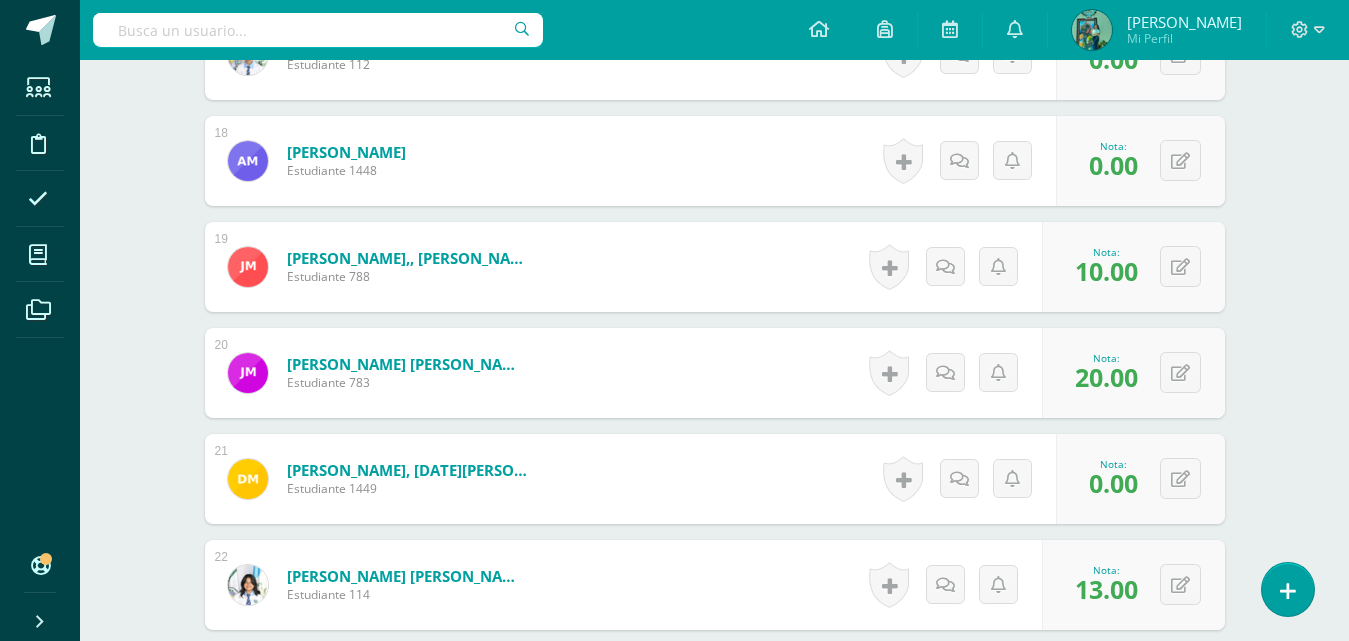 click on "Historial de actividad
No hay historial para esta actividad
Agregar Comentarios
Mandar notificación a estudiante
Cancelar
Guardar" at bounding box center [952, 267] 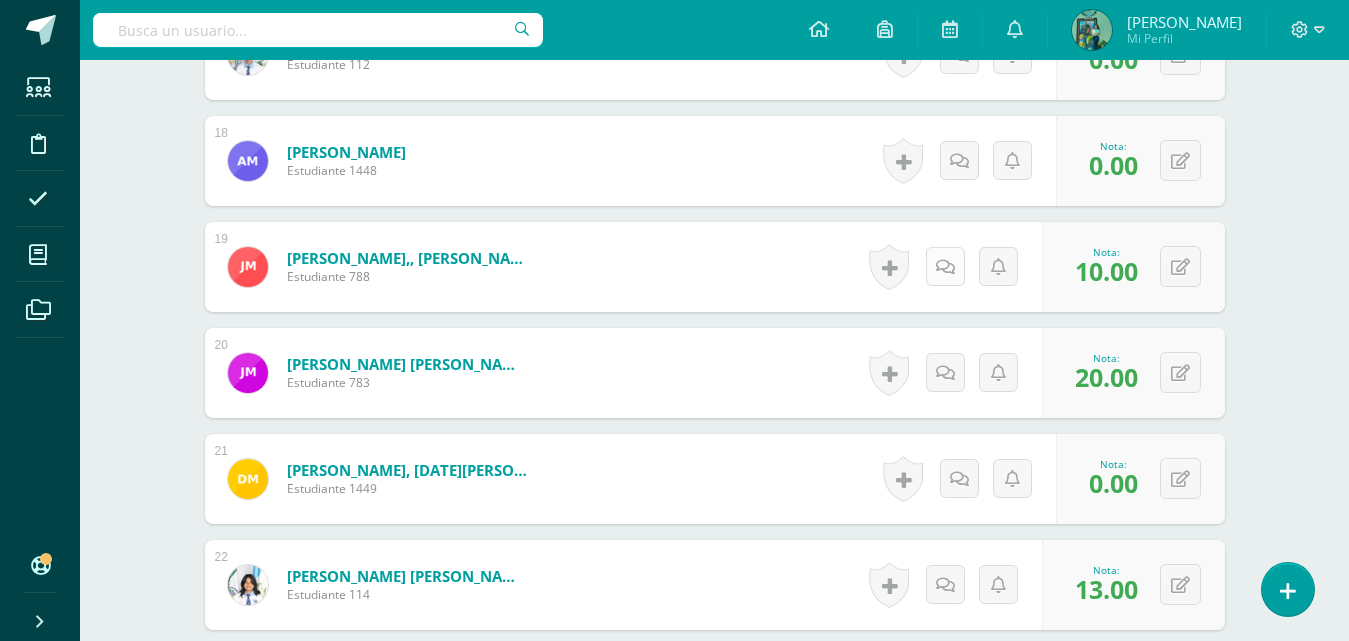 click on "Historial de actividad
No hay historial para esta actividad
Agregar Comentarios
Mandar notificación a estudiante
Cancelar
Guardar" at bounding box center (952, 267) 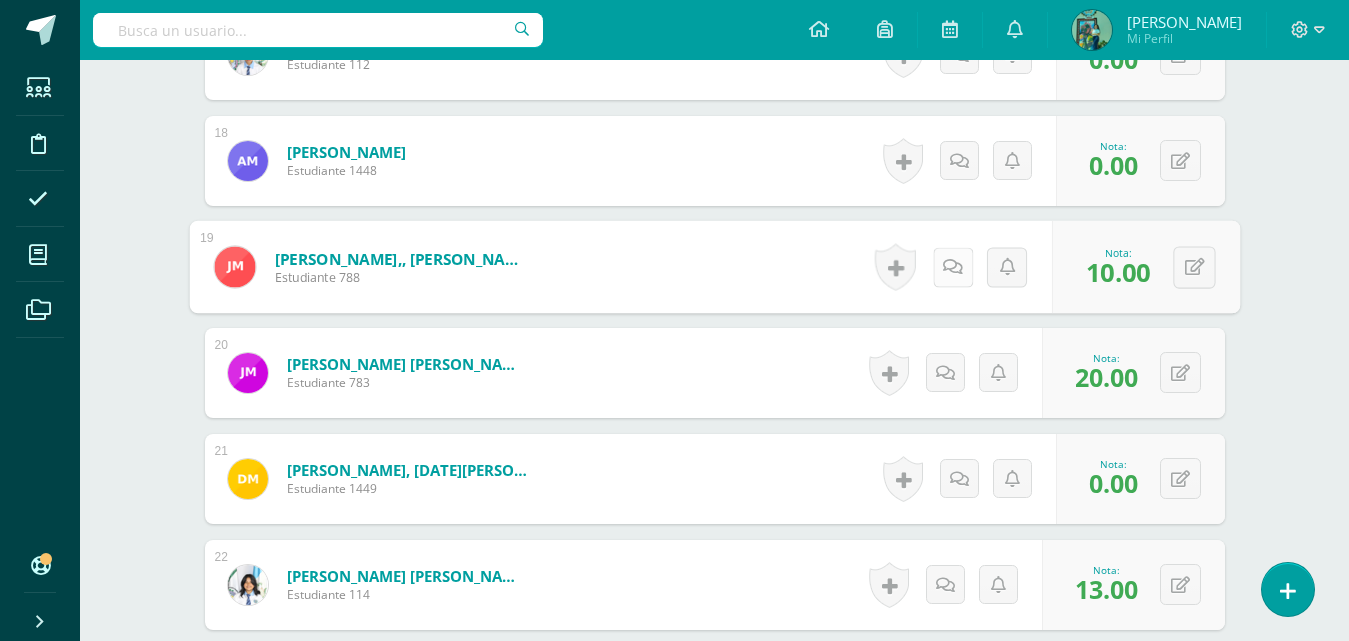 click at bounding box center [952, 267] 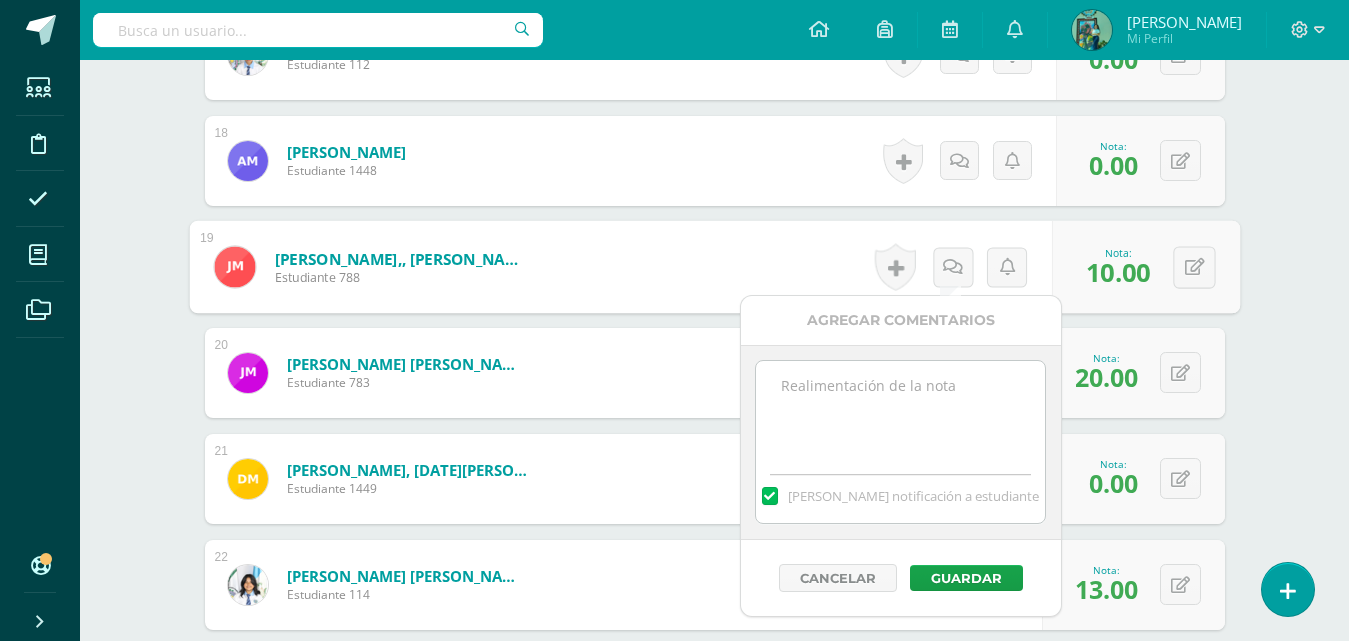click at bounding box center (900, 411) 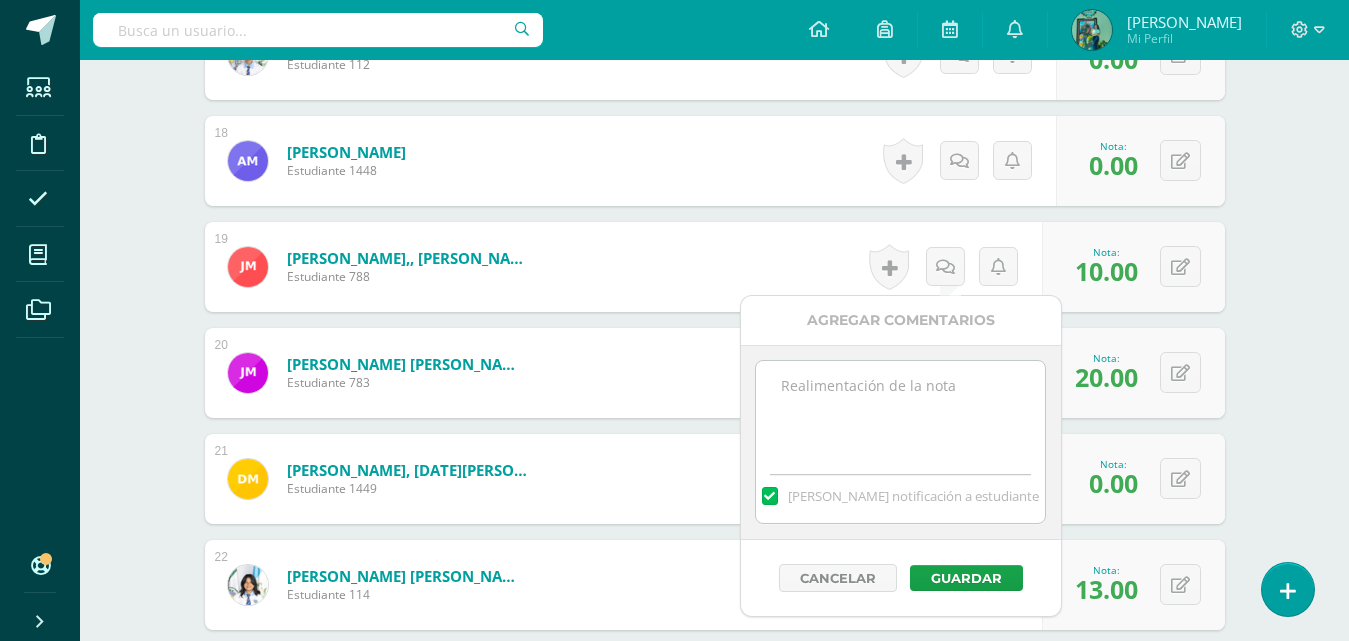 paste on "Estuvo en clase pero no participo y no brindo su punto de vista" 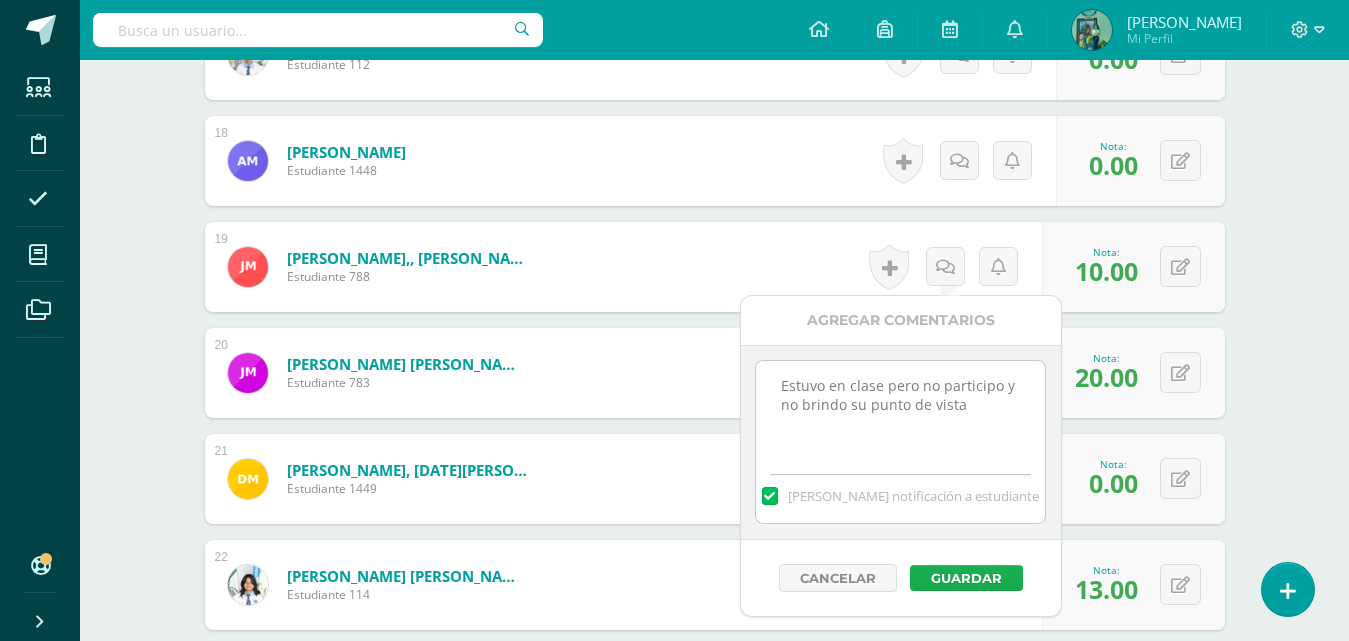 type on "Estuvo en clase pero no participo y no brindo su punto de vista" 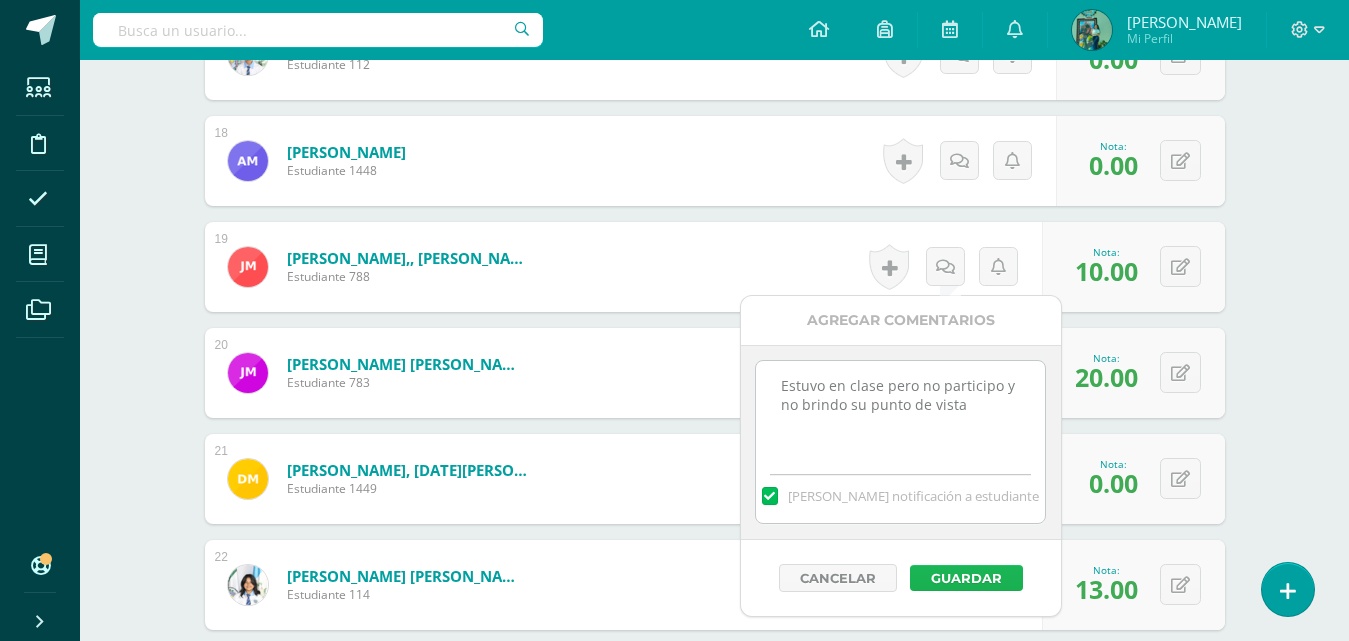 click on "Guardar" at bounding box center (966, 578) 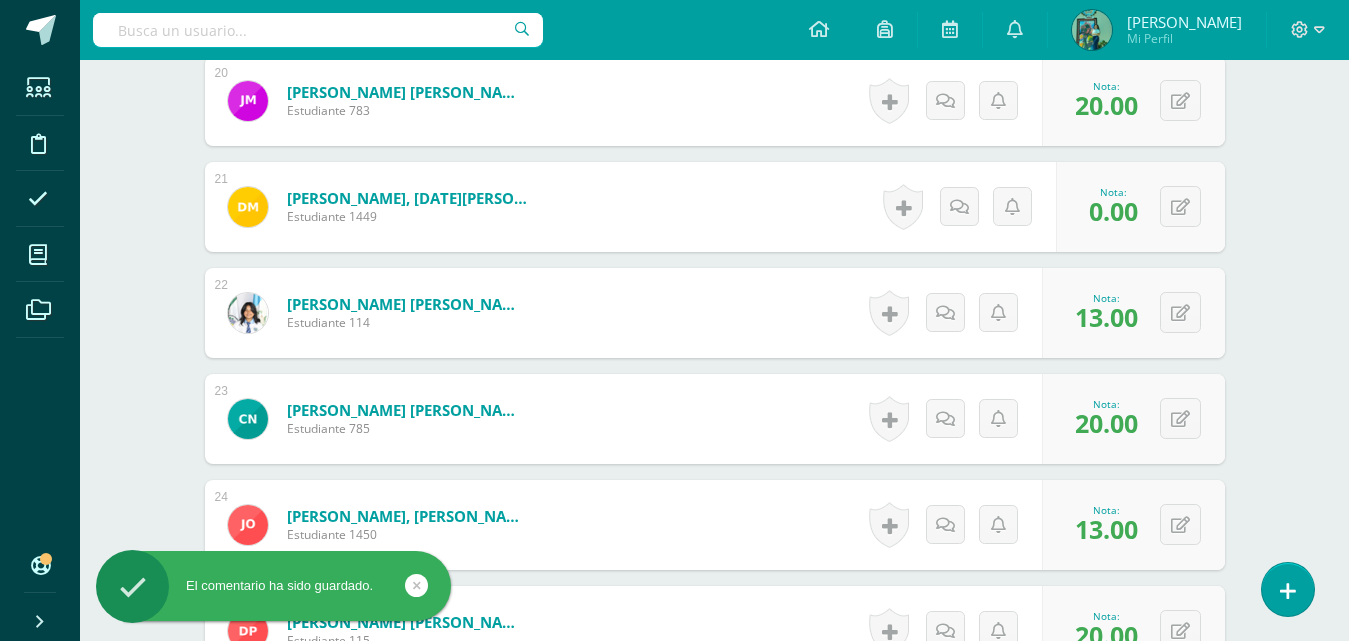 scroll, scrollTop: 2700, scrollLeft: 0, axis: vertical 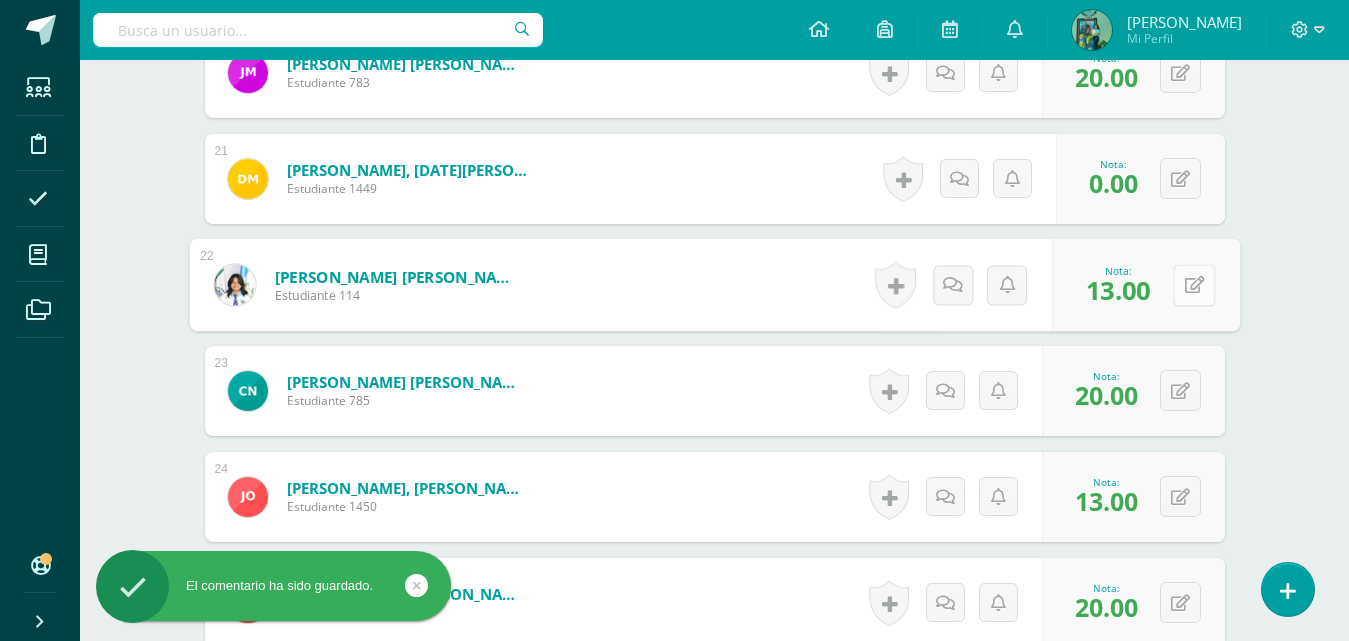 click at bounding box center [1194, 284] 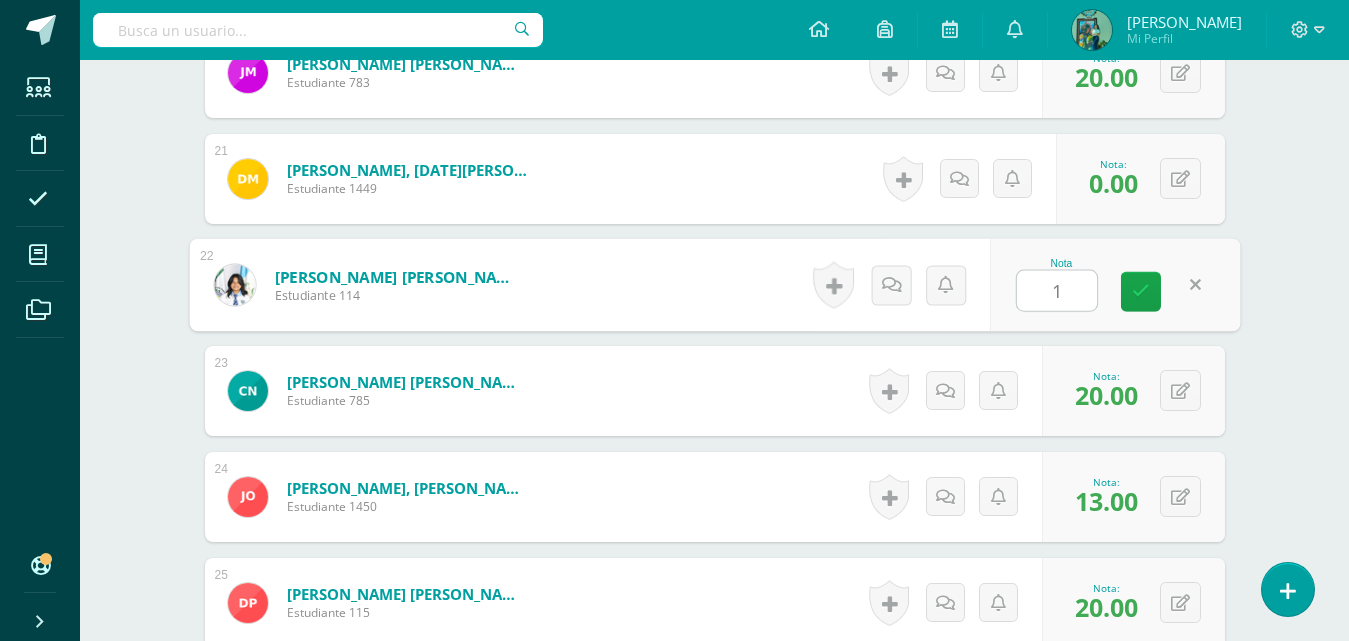type on "10" 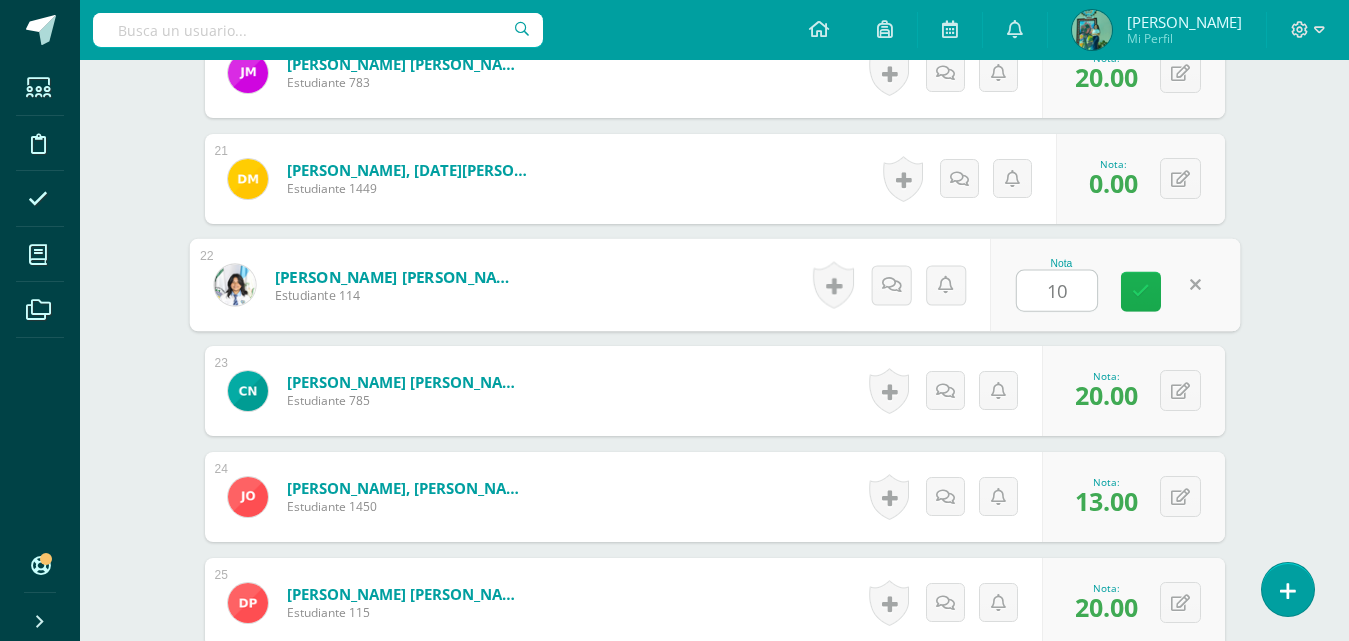 click at bounding box center [1141, 292] 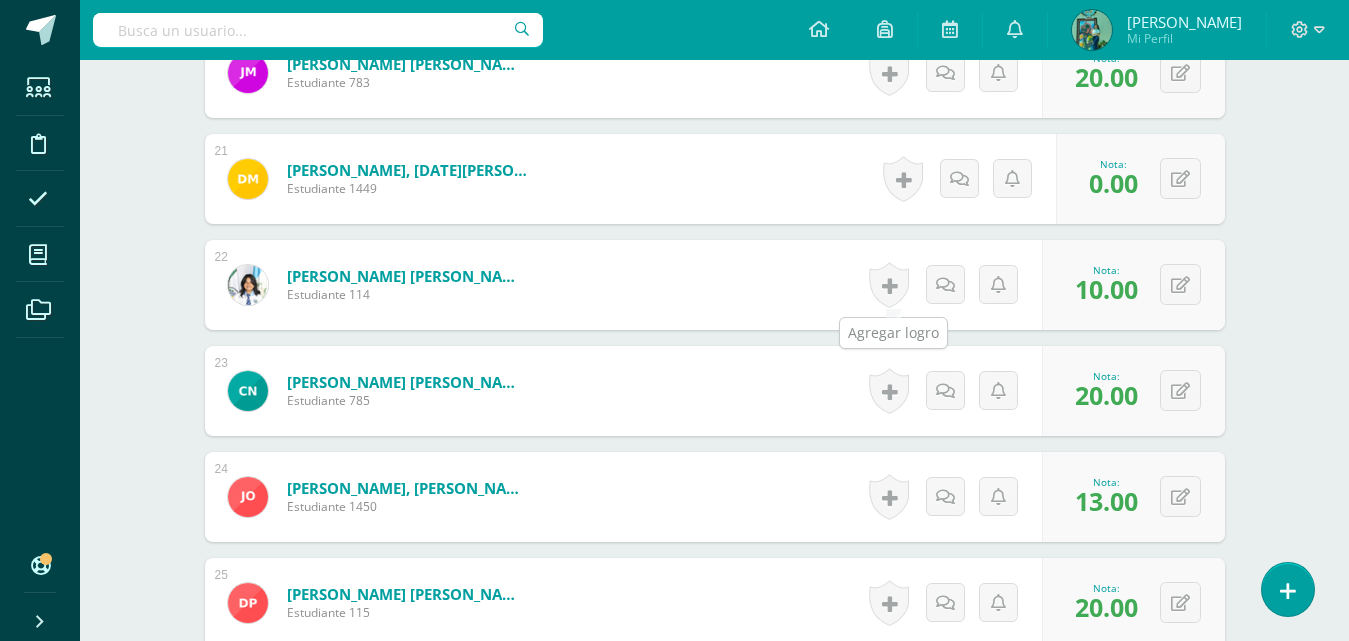 click on "Historial de actividad
No hay historial para esta actividad
Agregar Comentarios
Mandar notificación a estudiante
Cancelar
Guardar" at bounding box center [952, 285] 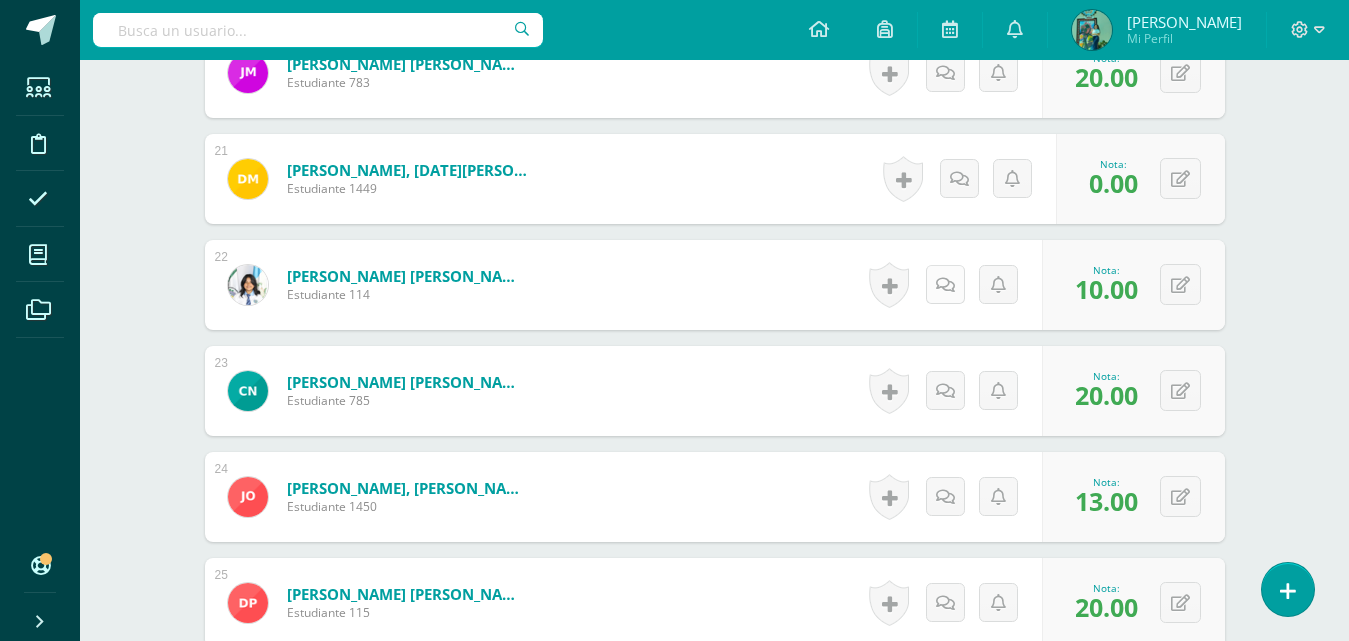 click at bounding box center (945, 285) 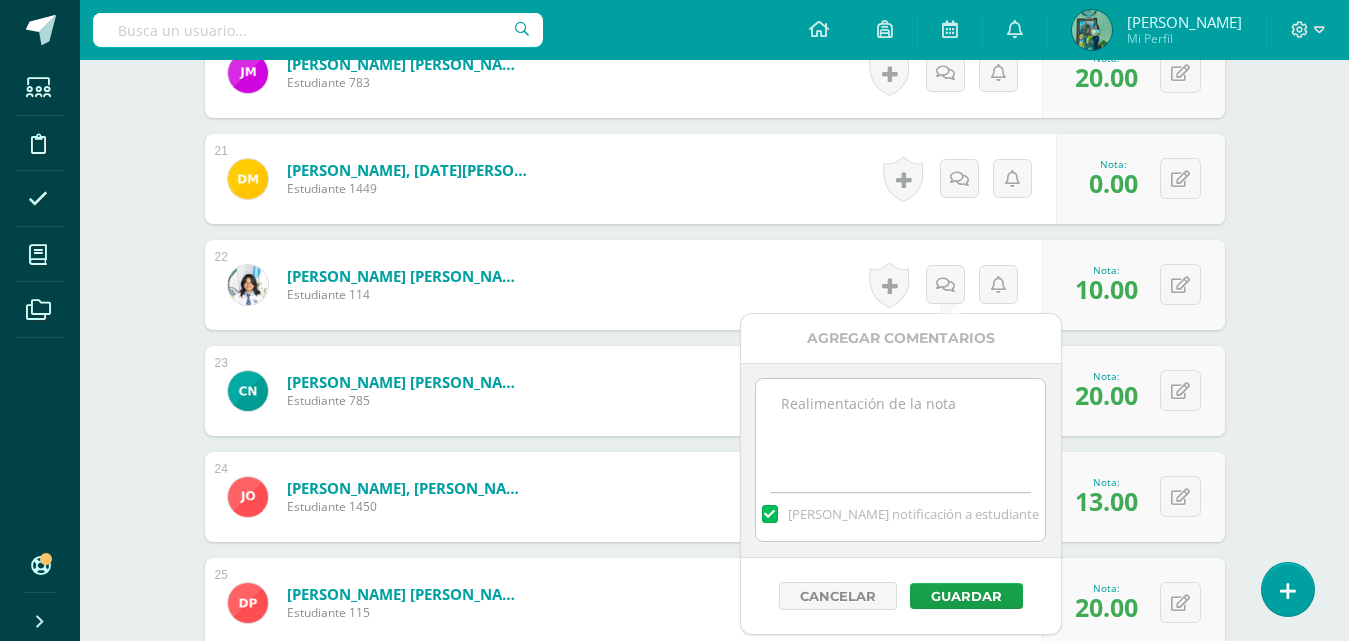 click at bounding box center [900, 429] 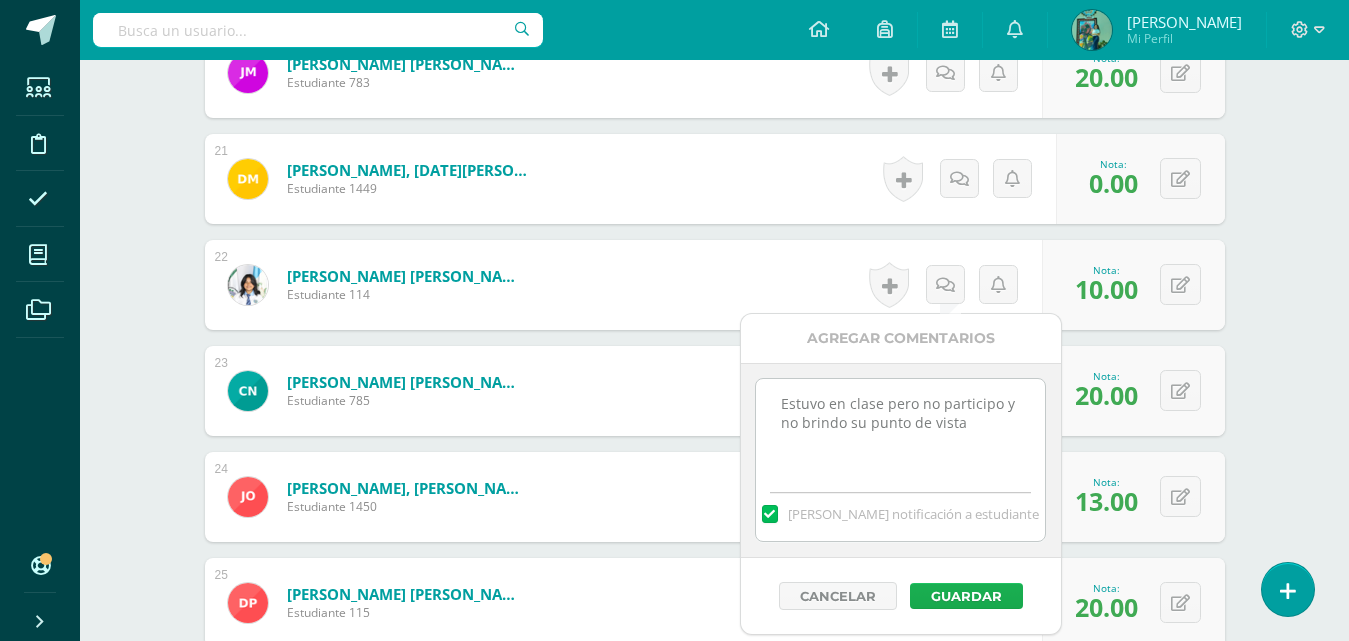 type on "Estuvo en clase pero no participo y no brindo su punto de vista" 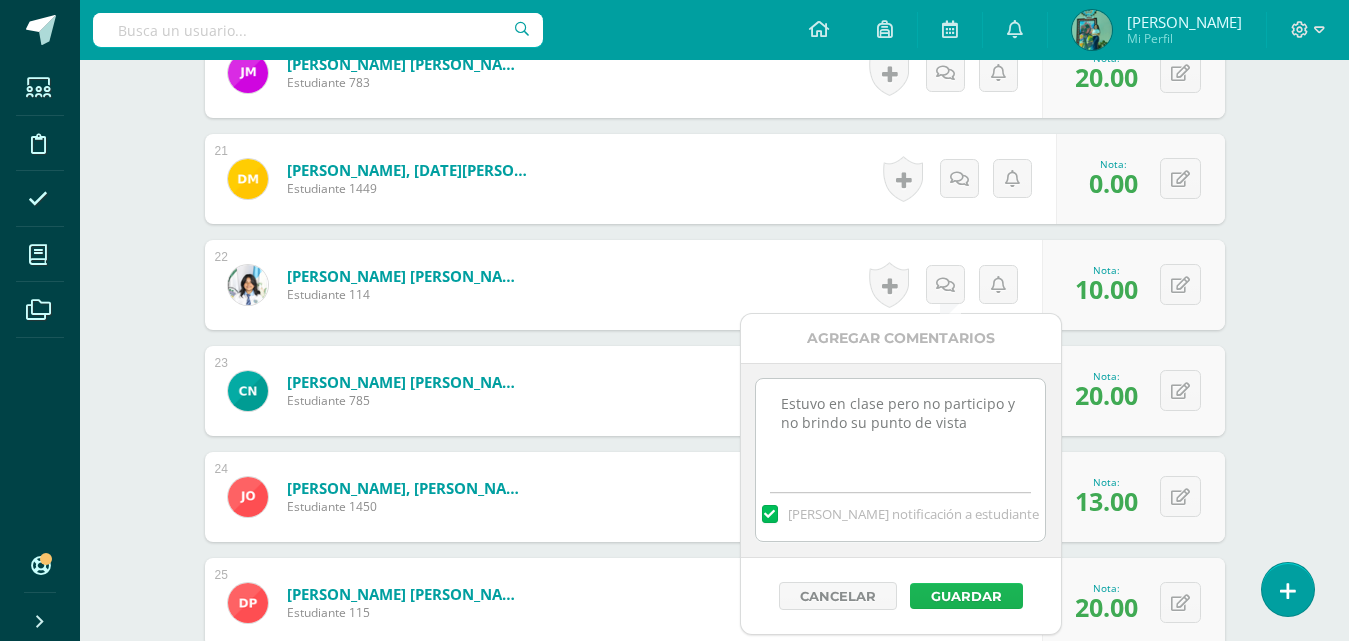 click on "Guardar" at bounding box center [966, 596] 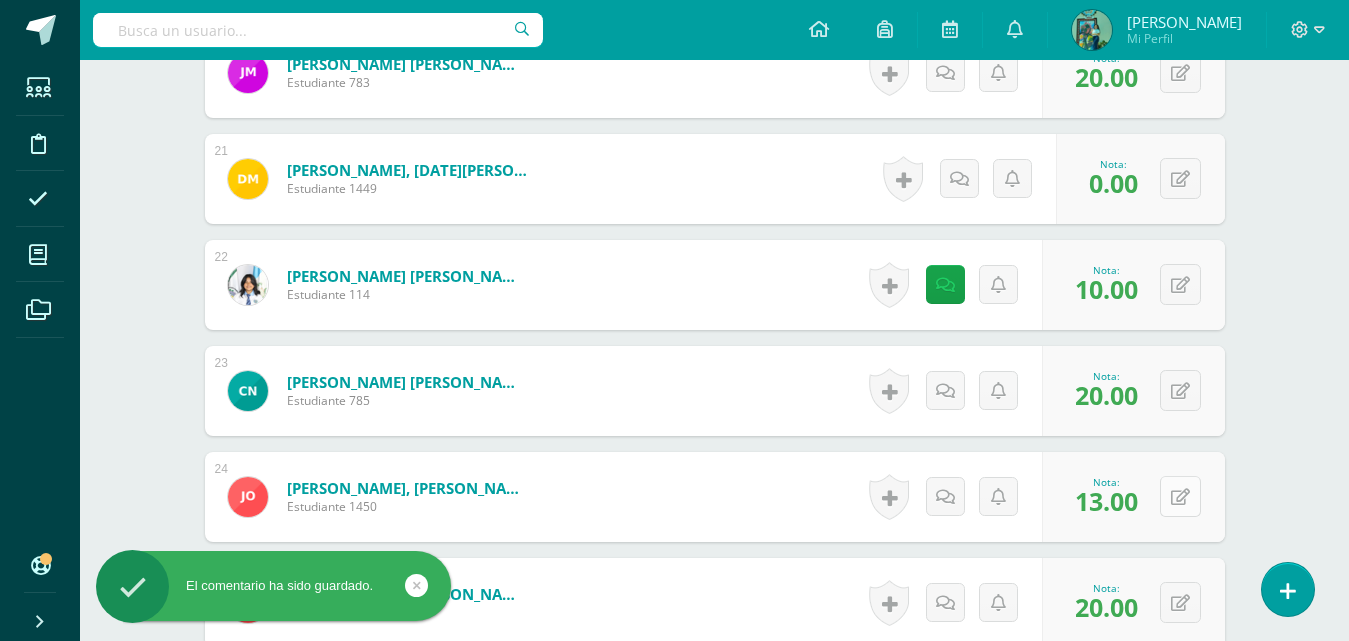 click at bounding box center [1180, 496] 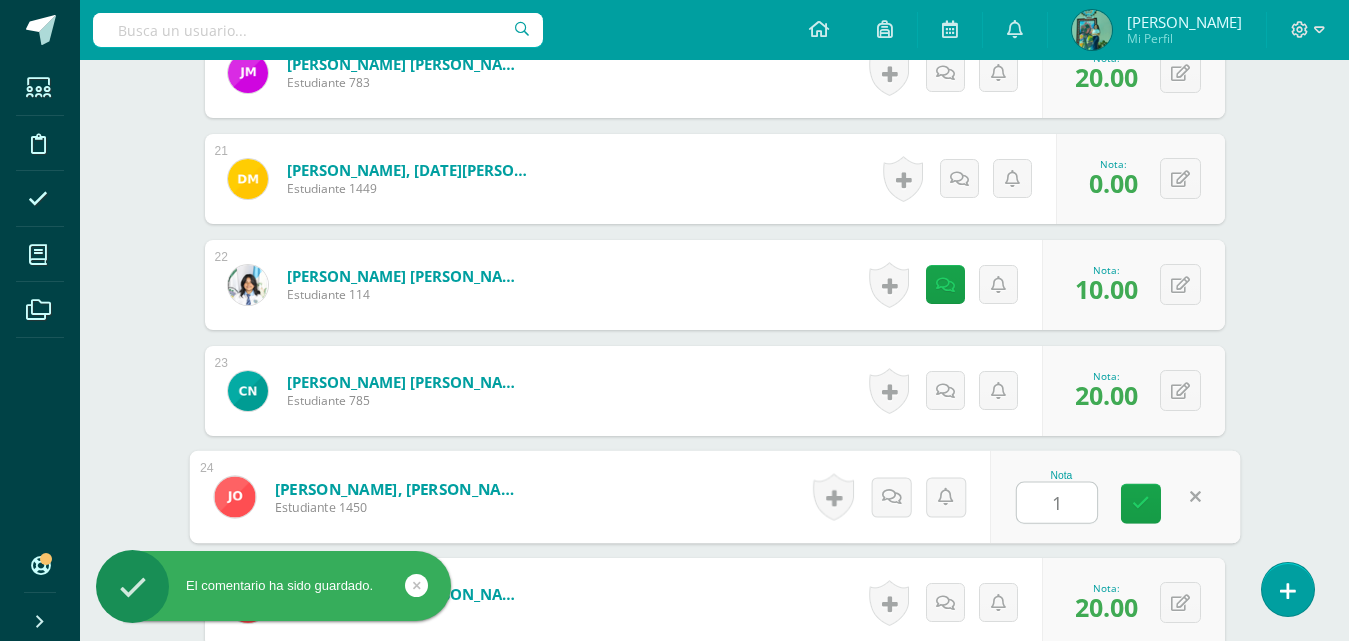type on "10" 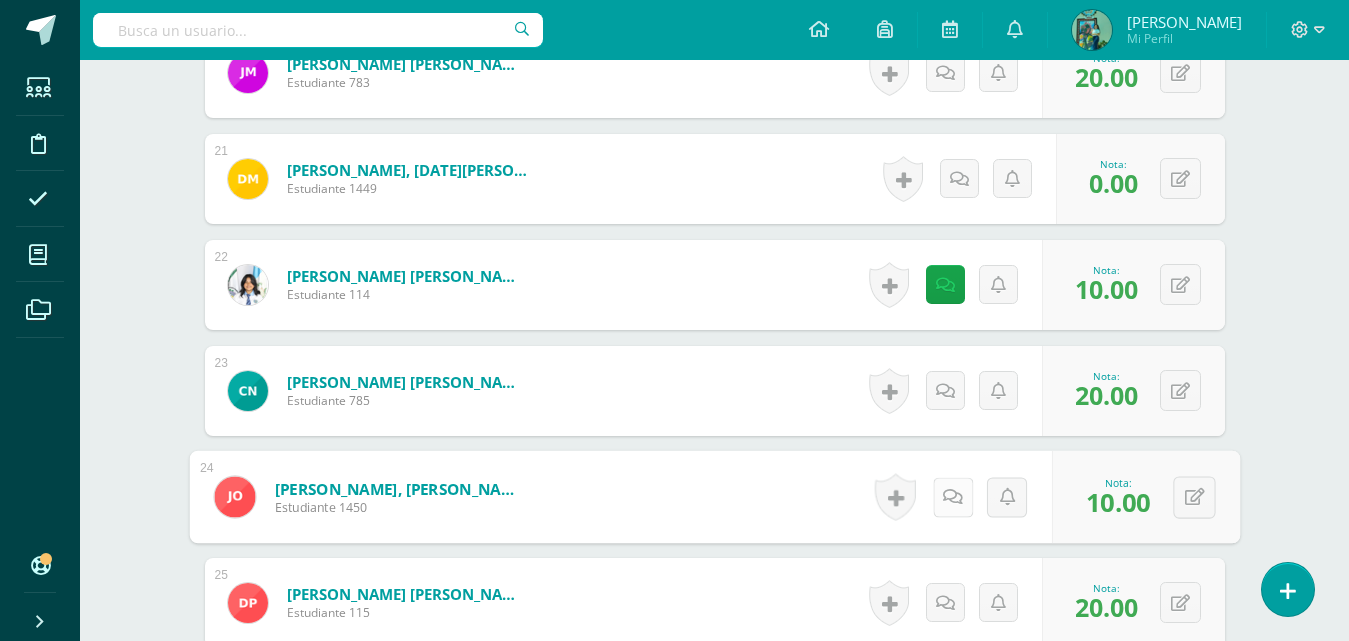 click at bounding box center (953, 496) 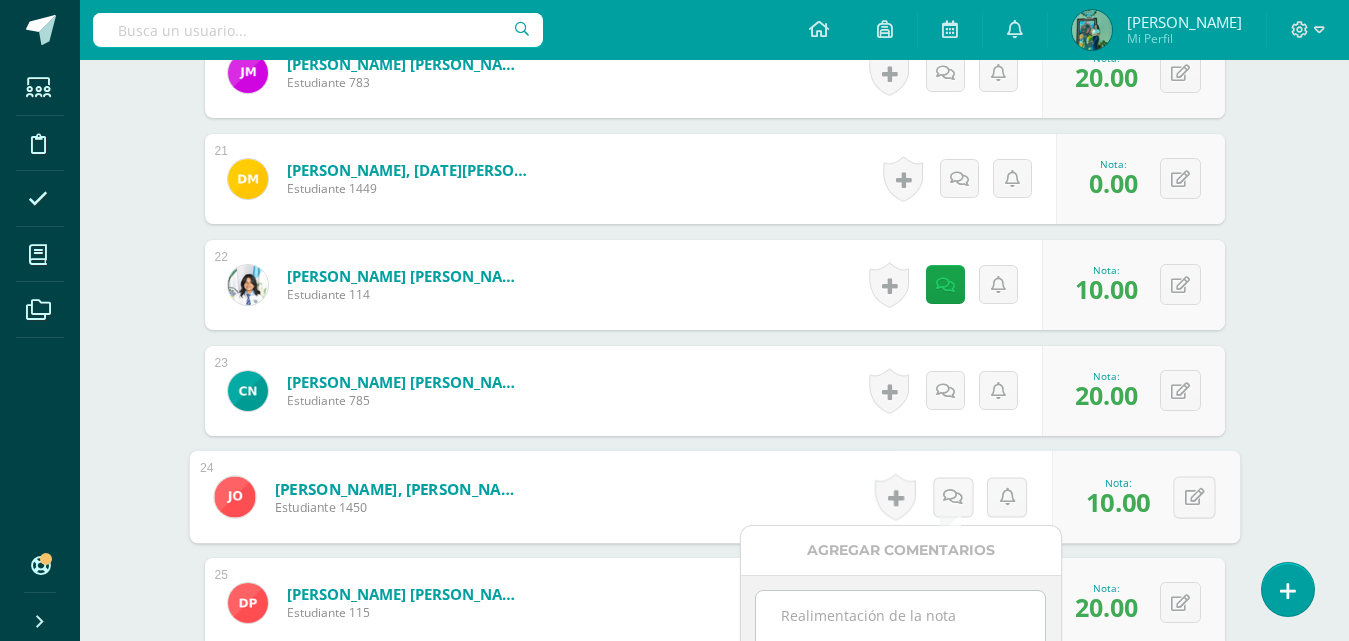 click on "Mandar notificación a estudiante" at bounding box center [901, 672] 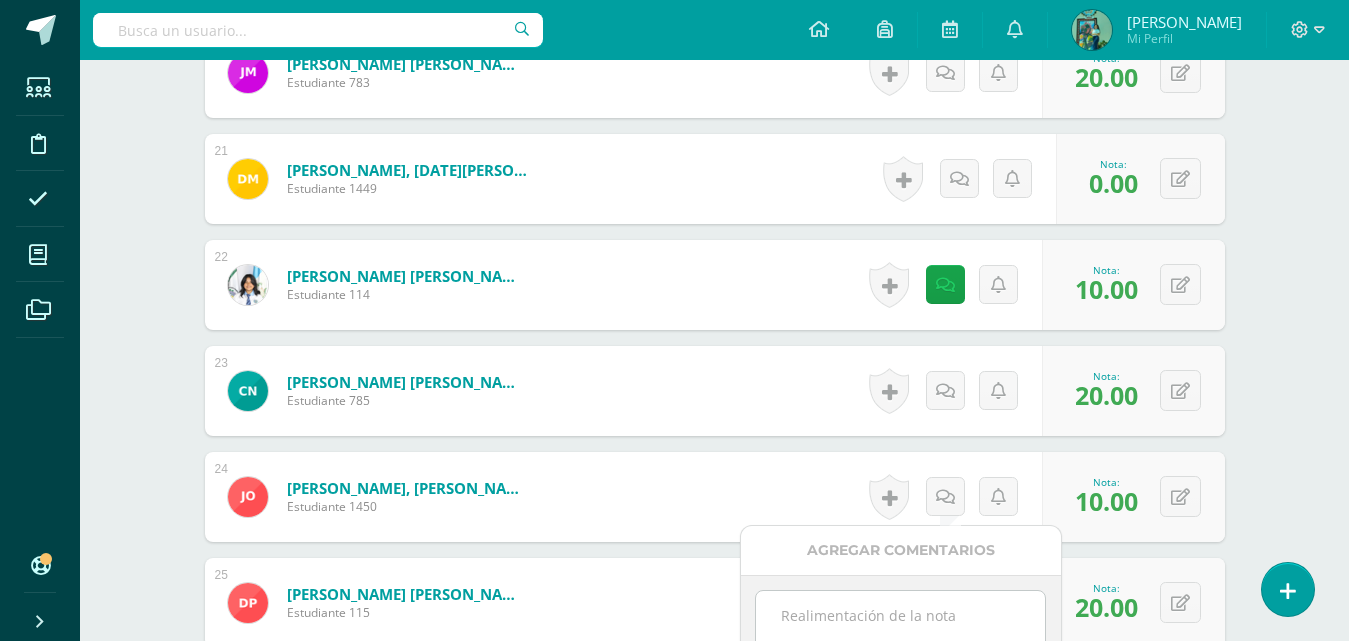 click at bounding box center (900, 641) 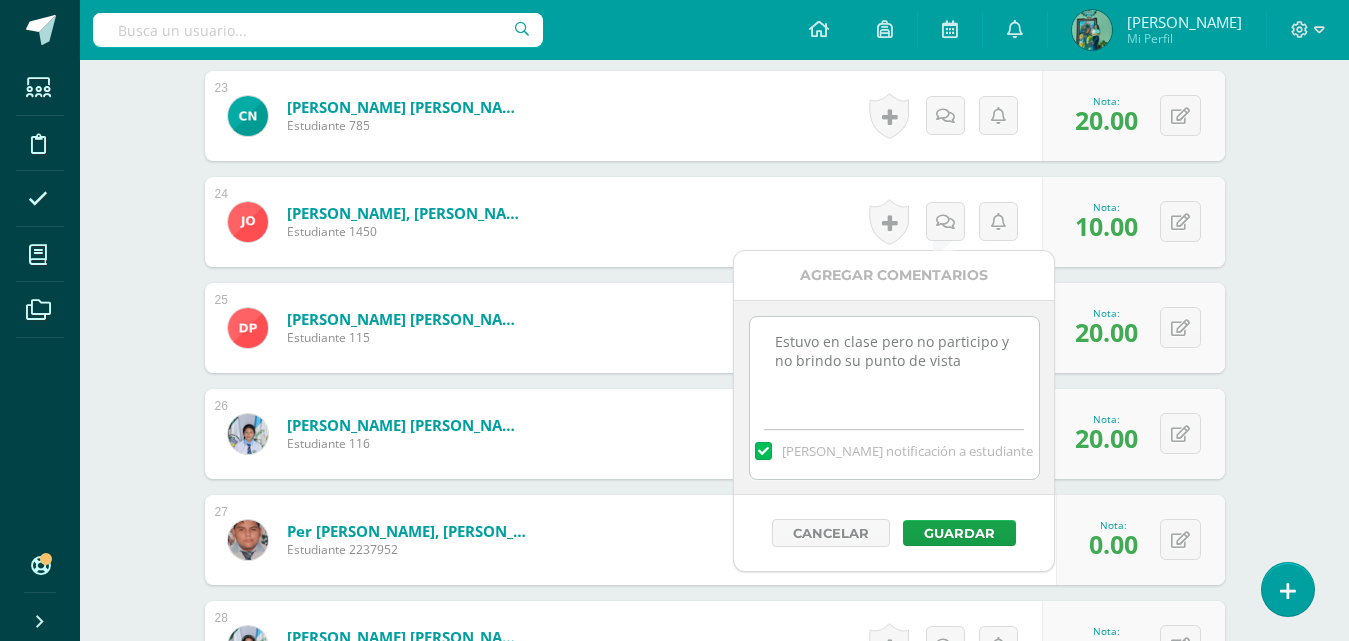scroll, scrollTop: 3004, scrollLeft: 0, axis: vertical 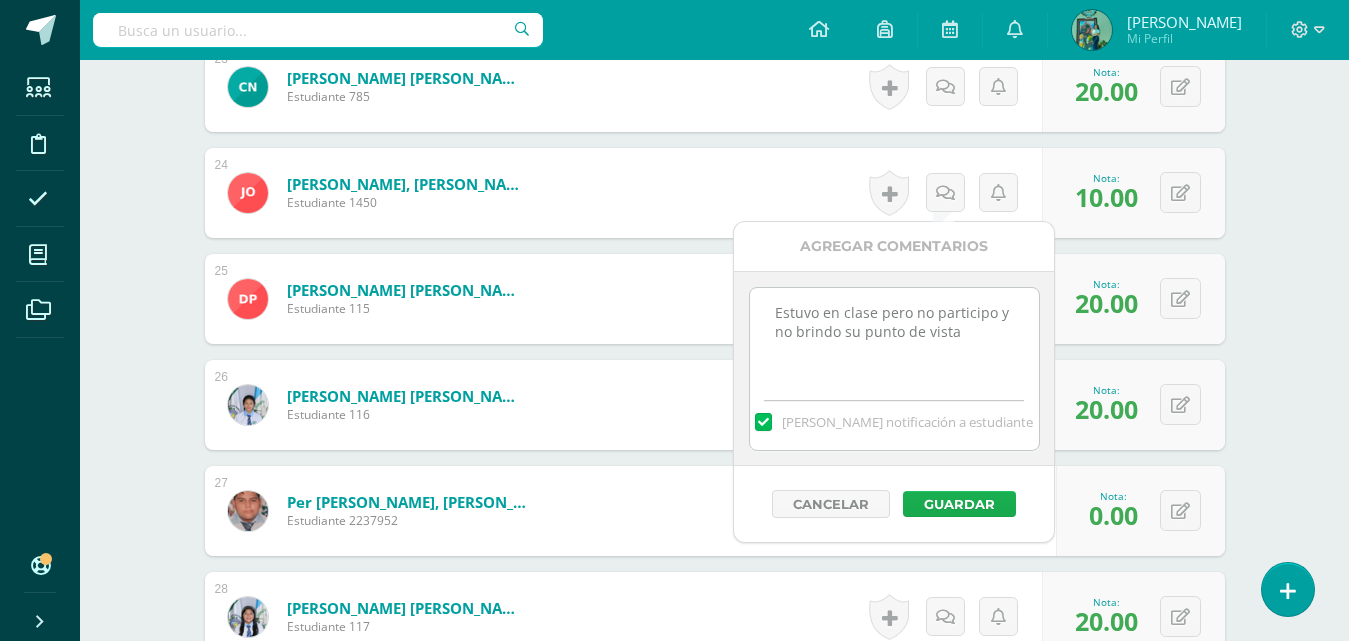 type on "Estuvo en clase pero no participo y no brindo su punto de vista" 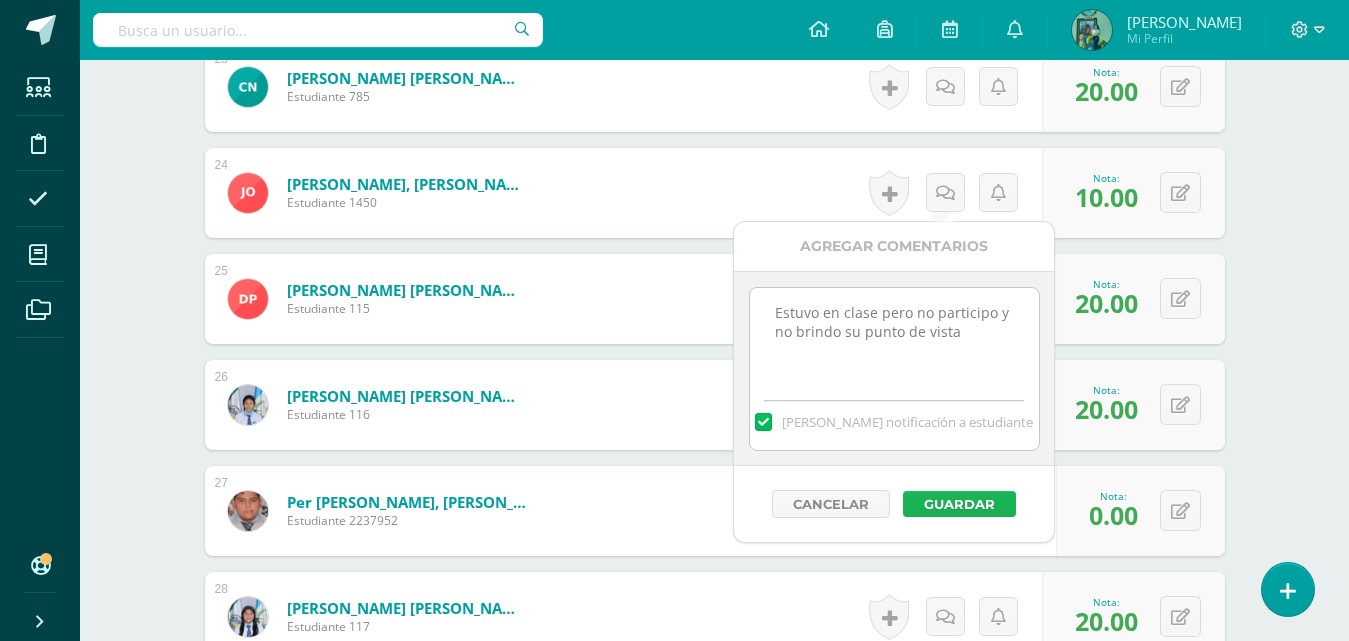 click on "Guardar" at bounding box center [959, 504] 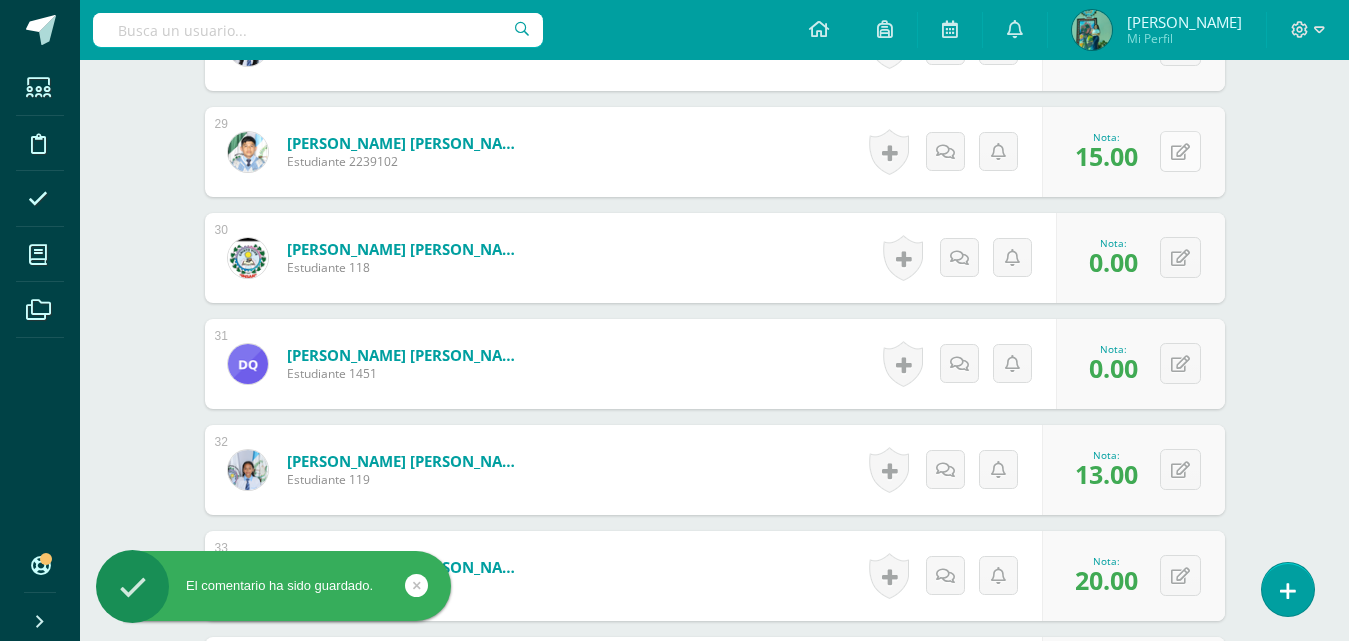 scroll, scrollTop: 3604, scrollLeft: 0, axis: vertical 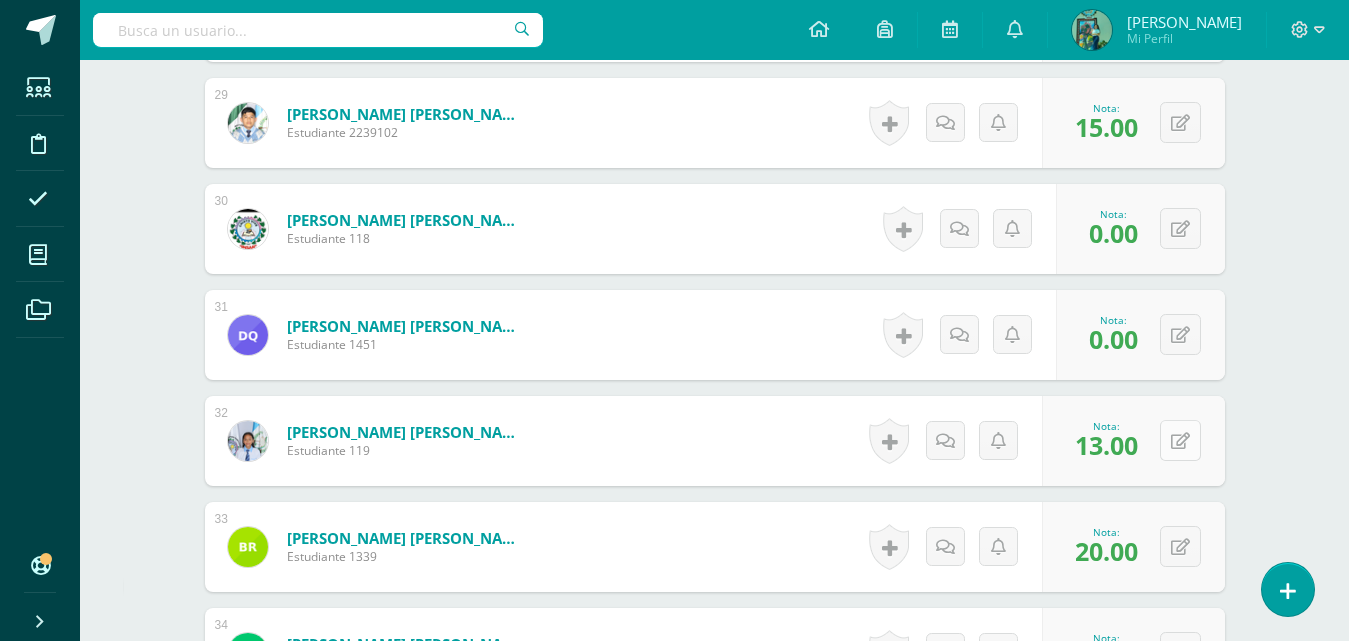 click at bounding box center (1180, 440) 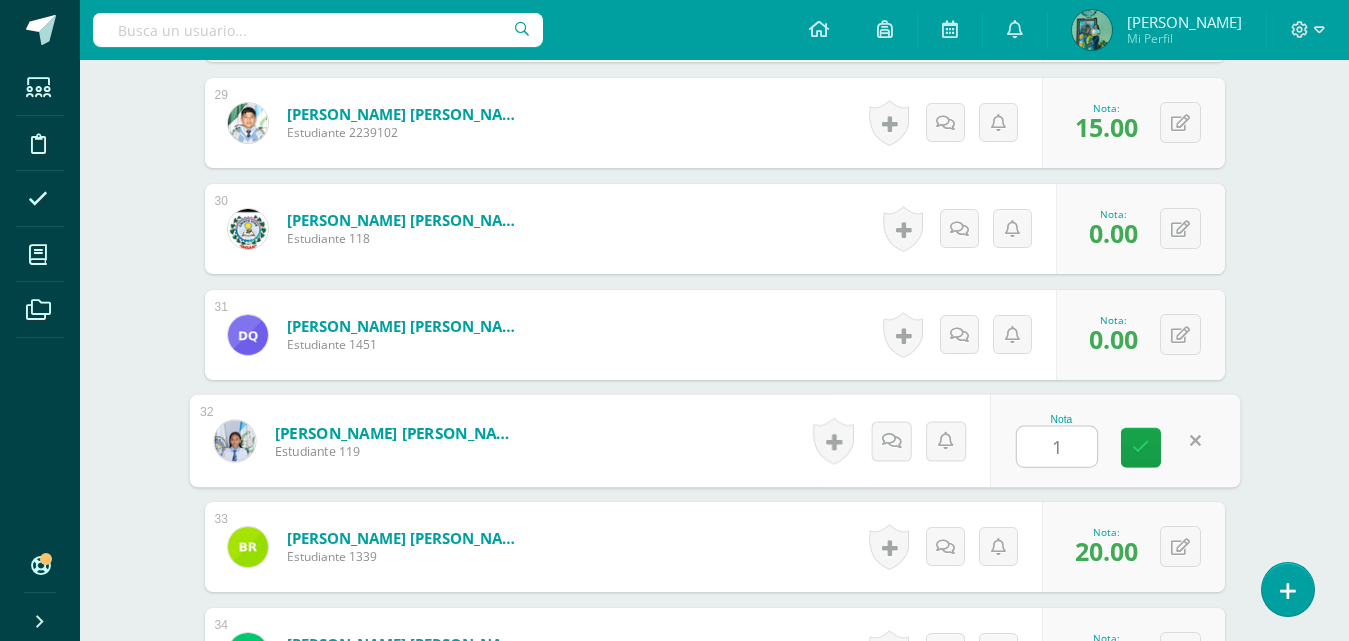 type on "10" 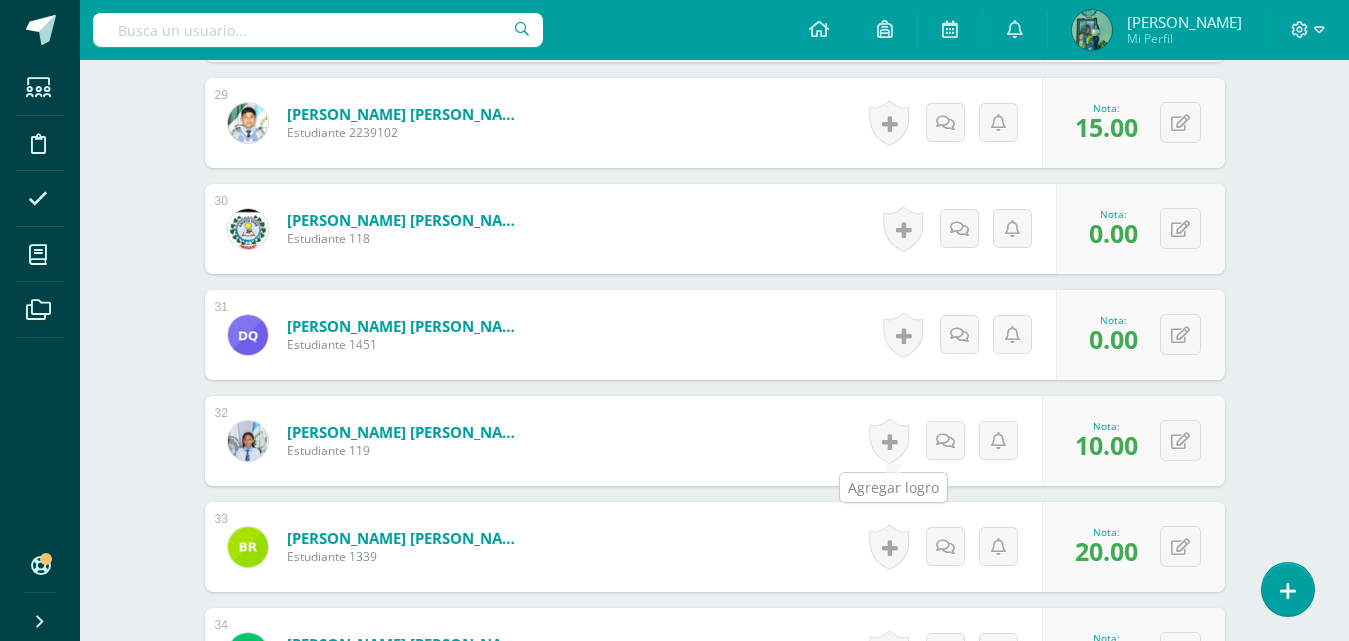 click at bounding box center [889, 441] 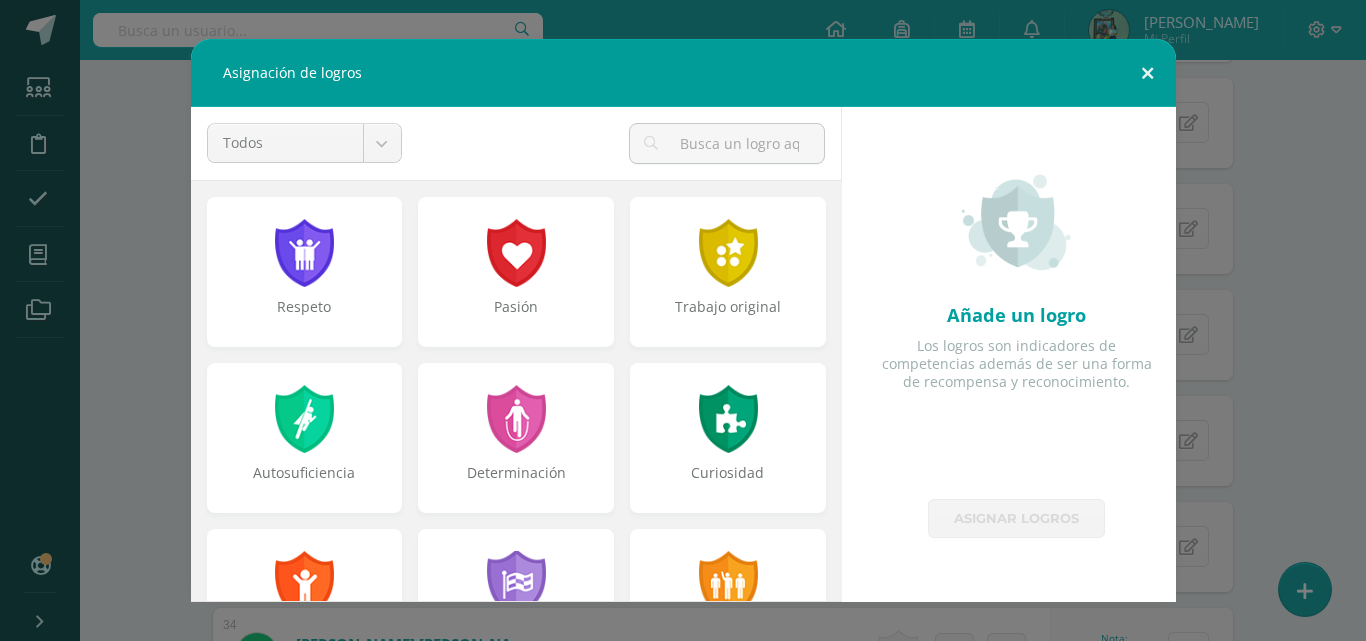 click at bounding box center [1147, 73] 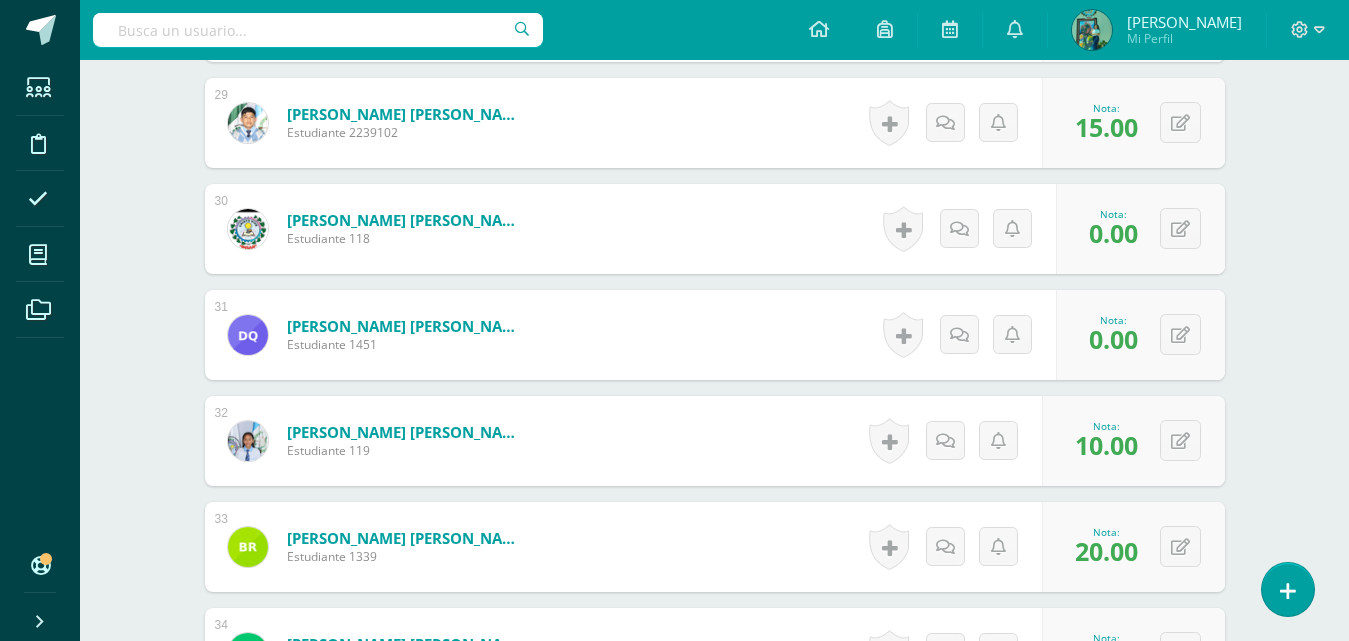 click on "Historial de actividad
No hay historial para esta actividad
Agregar Comentarios
Mandar notificación a estudiante
Cancelar
Guardar" at bounding box center (952, 441) 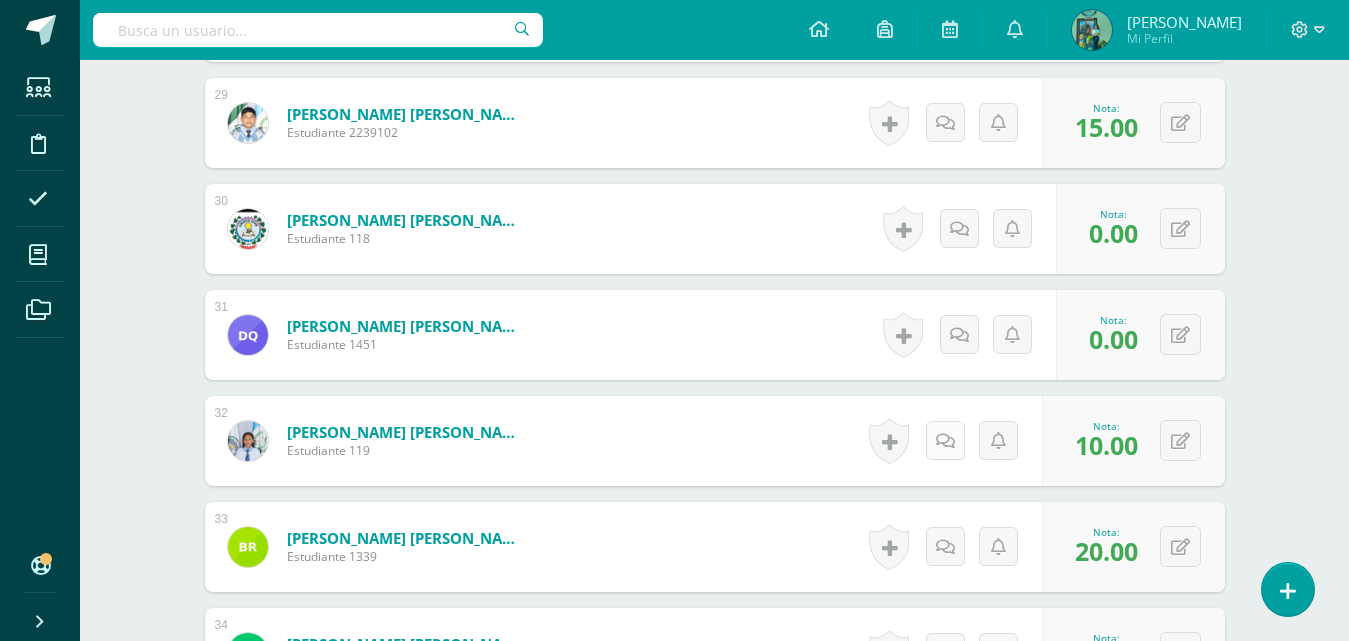 click at bounding box center [945, 440] 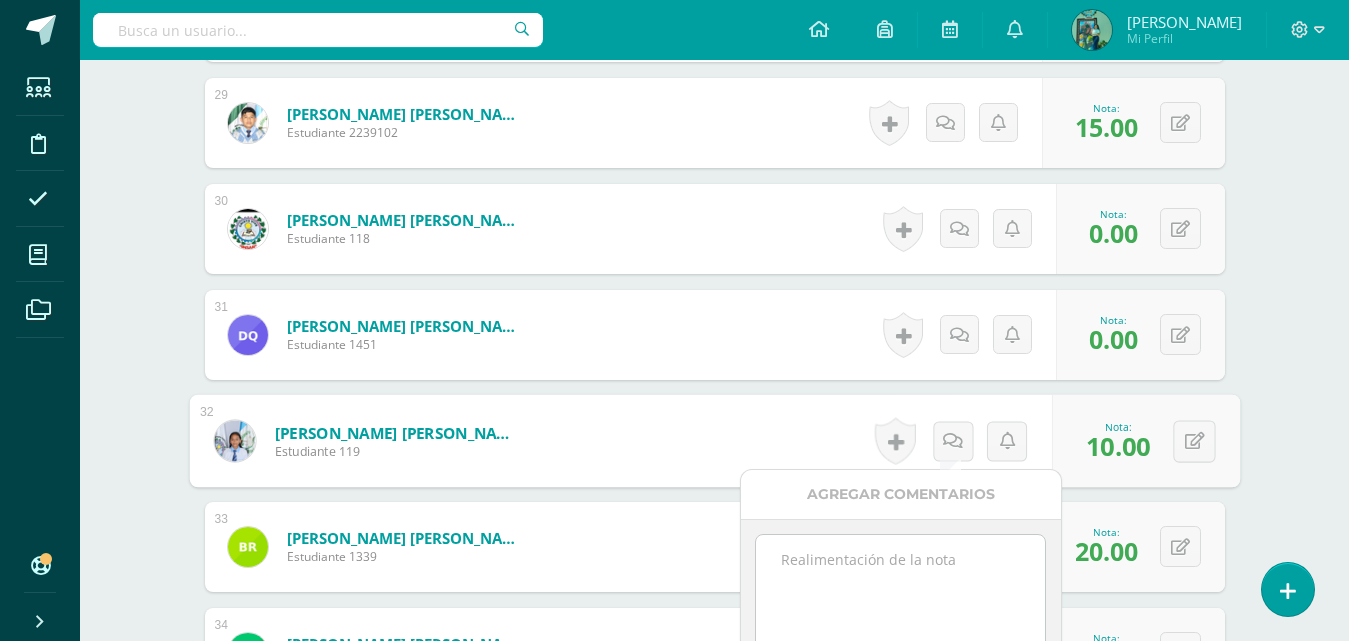 click at bounding box center [900, 585] 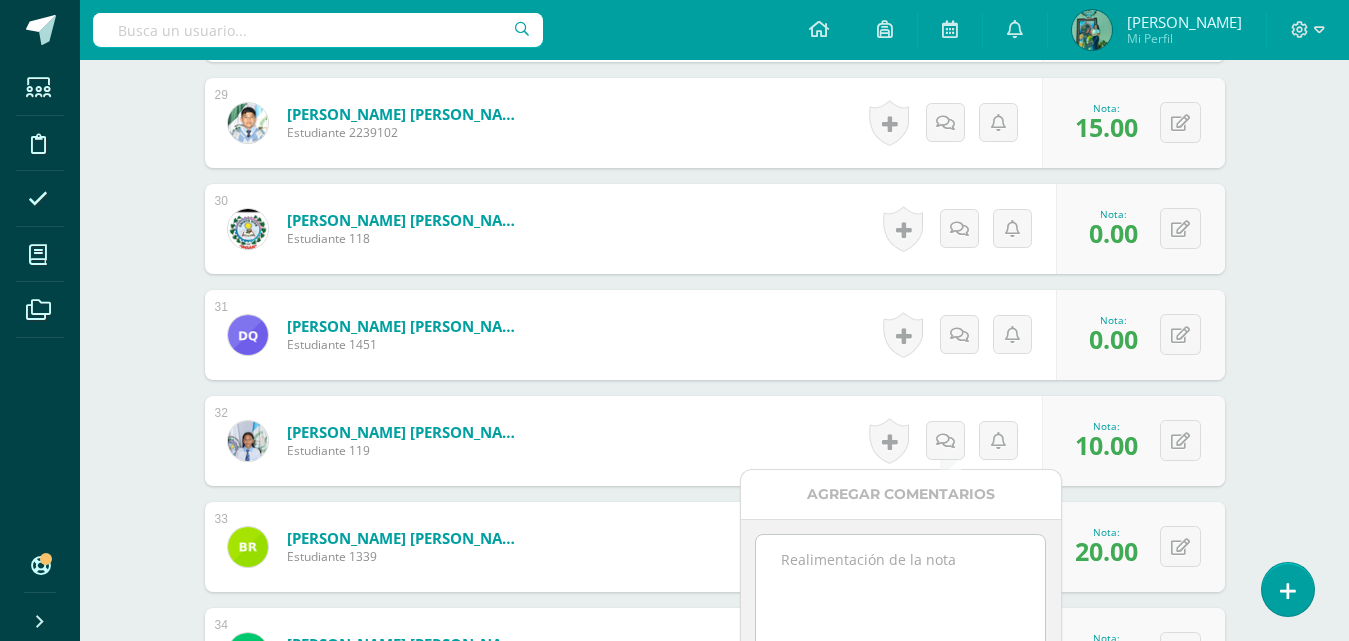 paste on "Estuvo en clase pero no participo y no brindo su punto de vista" 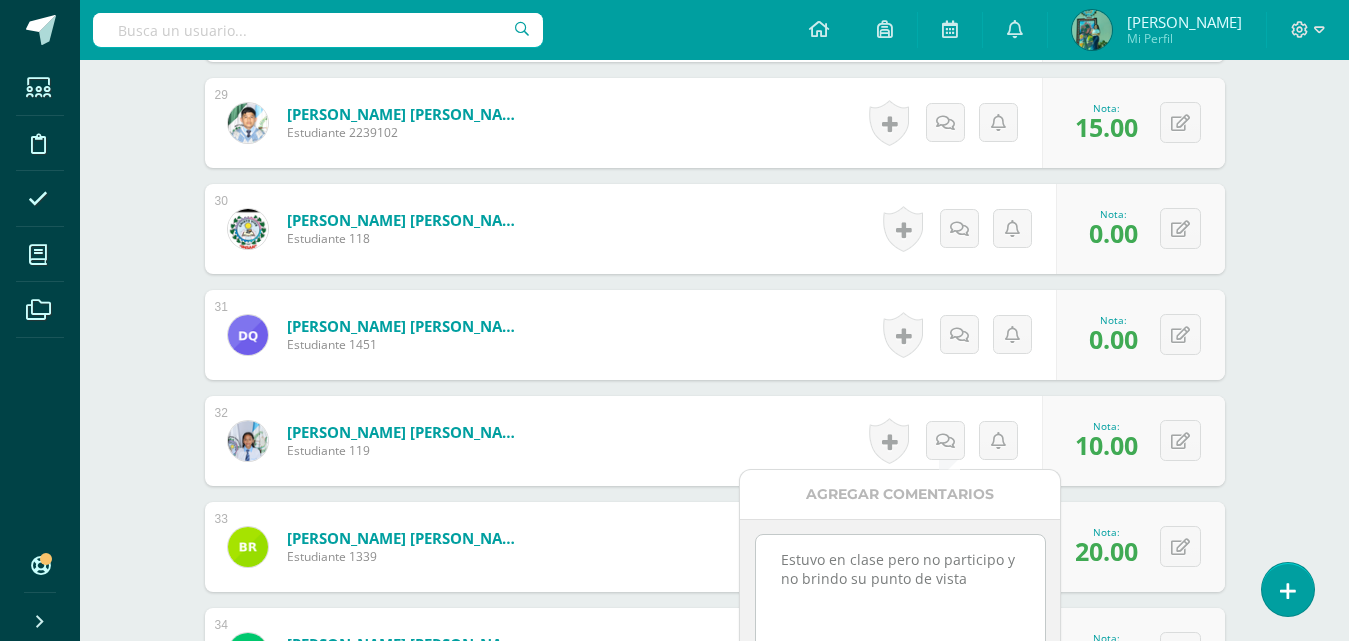 scroll, scrollTop: 3904, scrollLeft: 0, axis: vertical 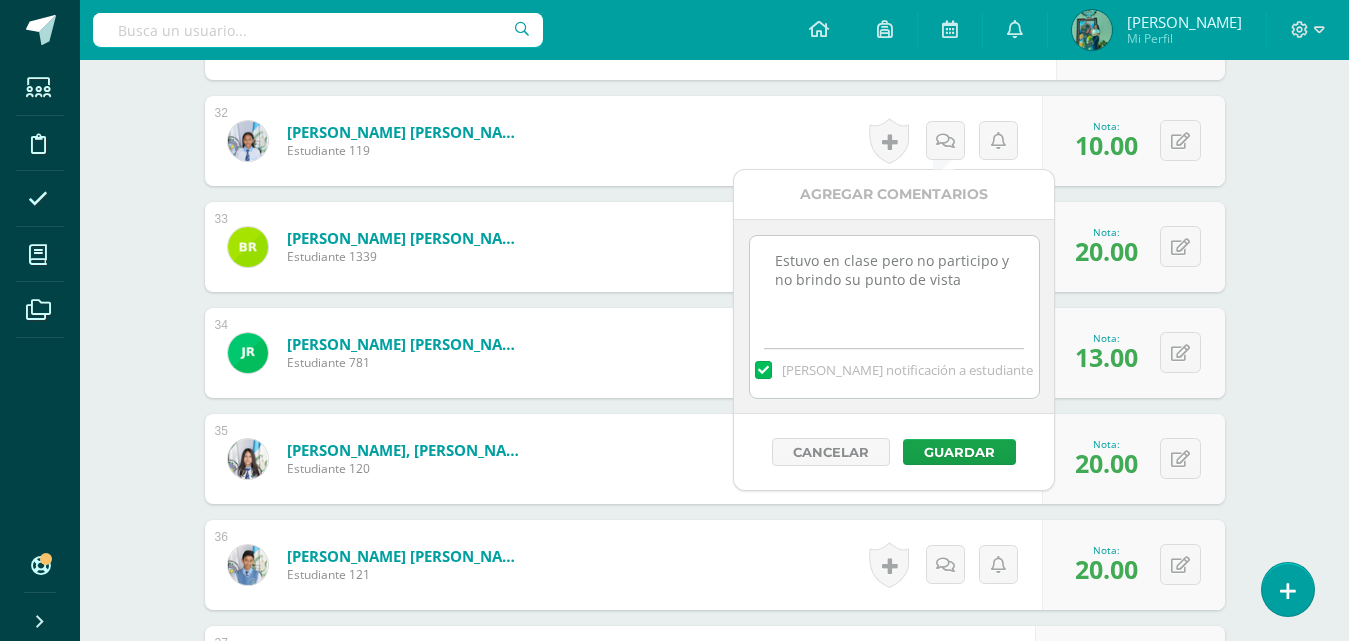 type on "Estuvo en clase pero no participo y no brindo su punto de vista" 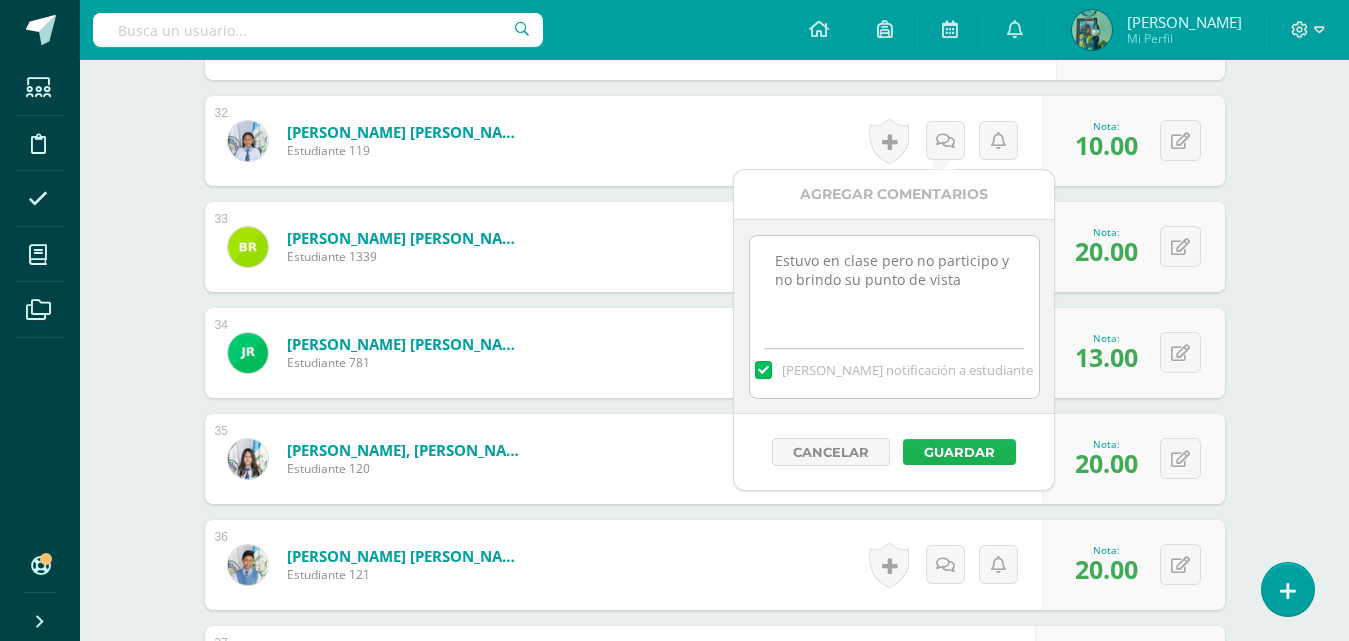 click on "Guardar" at bounding box center [959, 452] 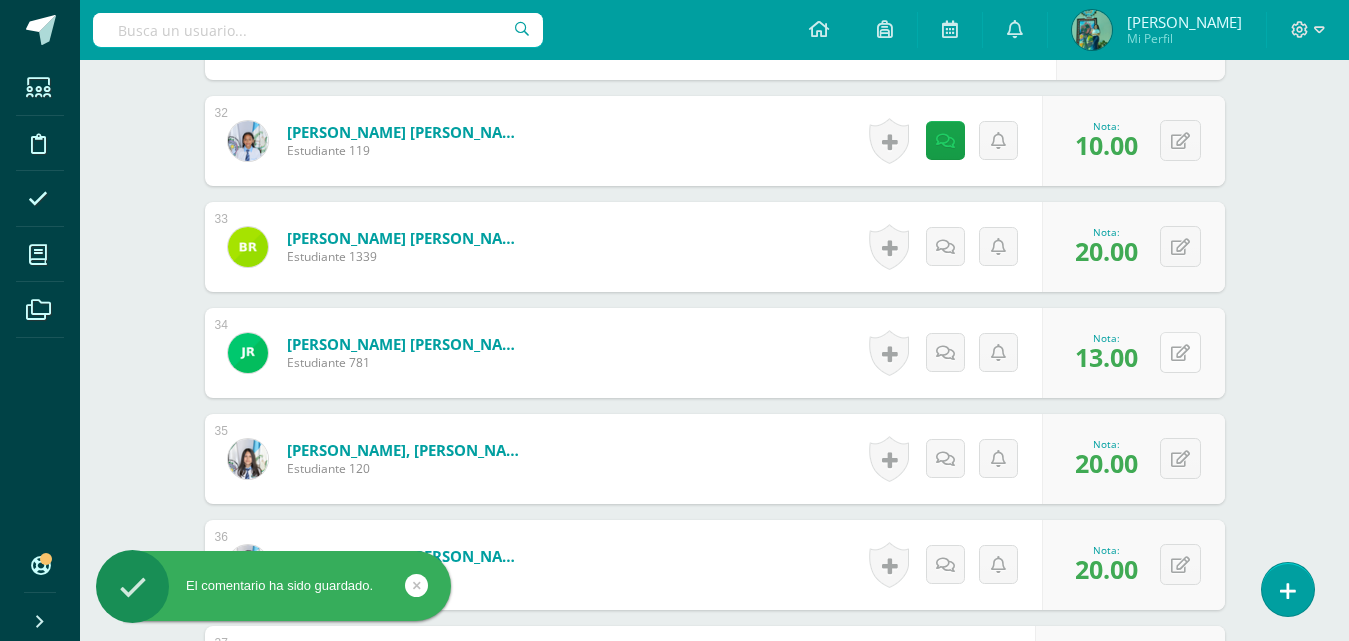 click at bounding box center (1180, 353) 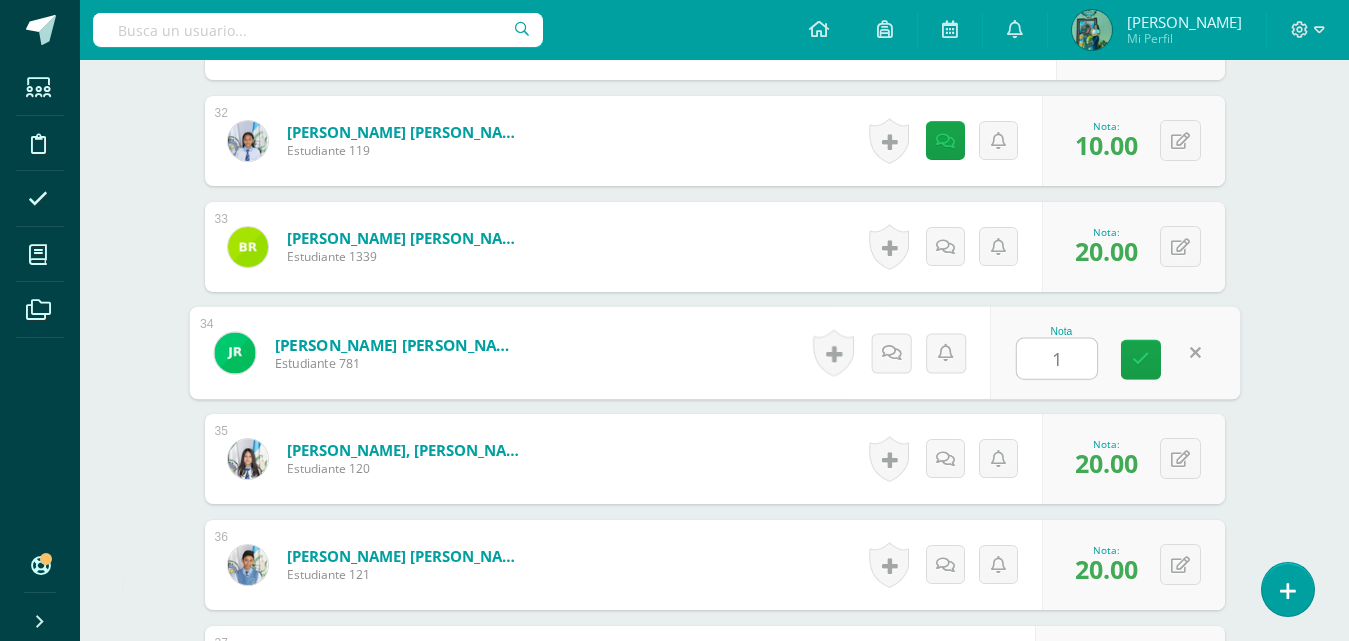 type on "10" 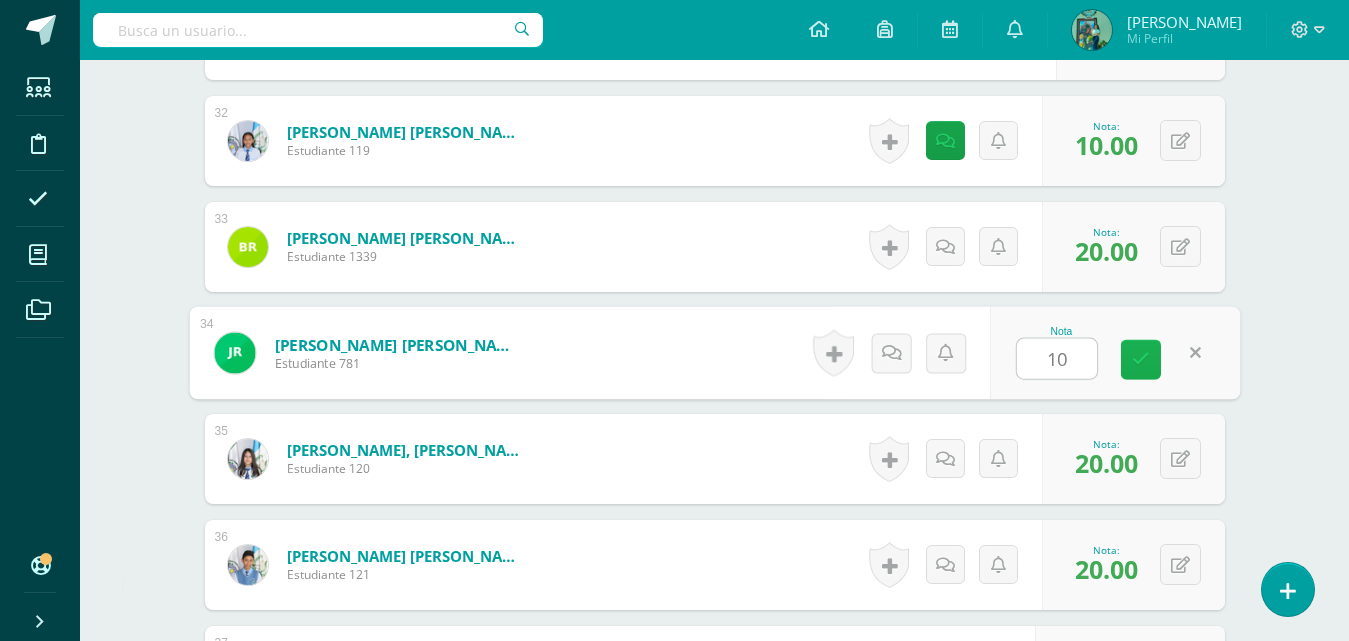 click at bounding box center (1141, 360) 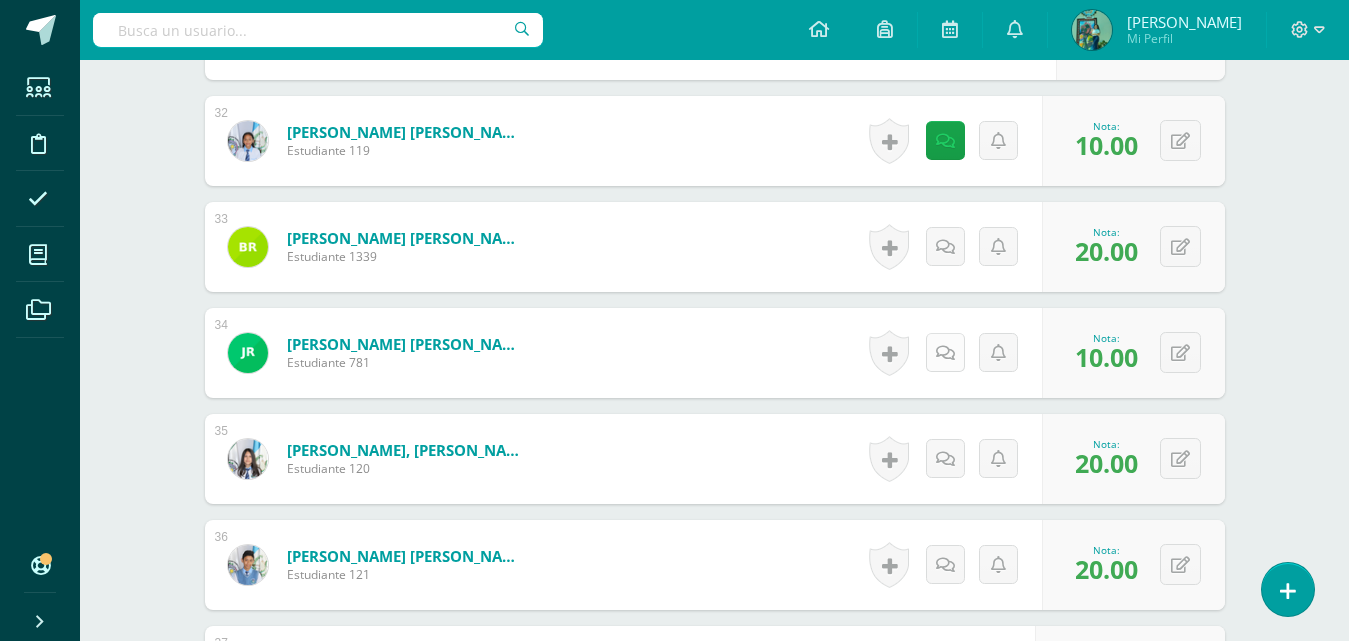 click at bounding box center [945, 353] 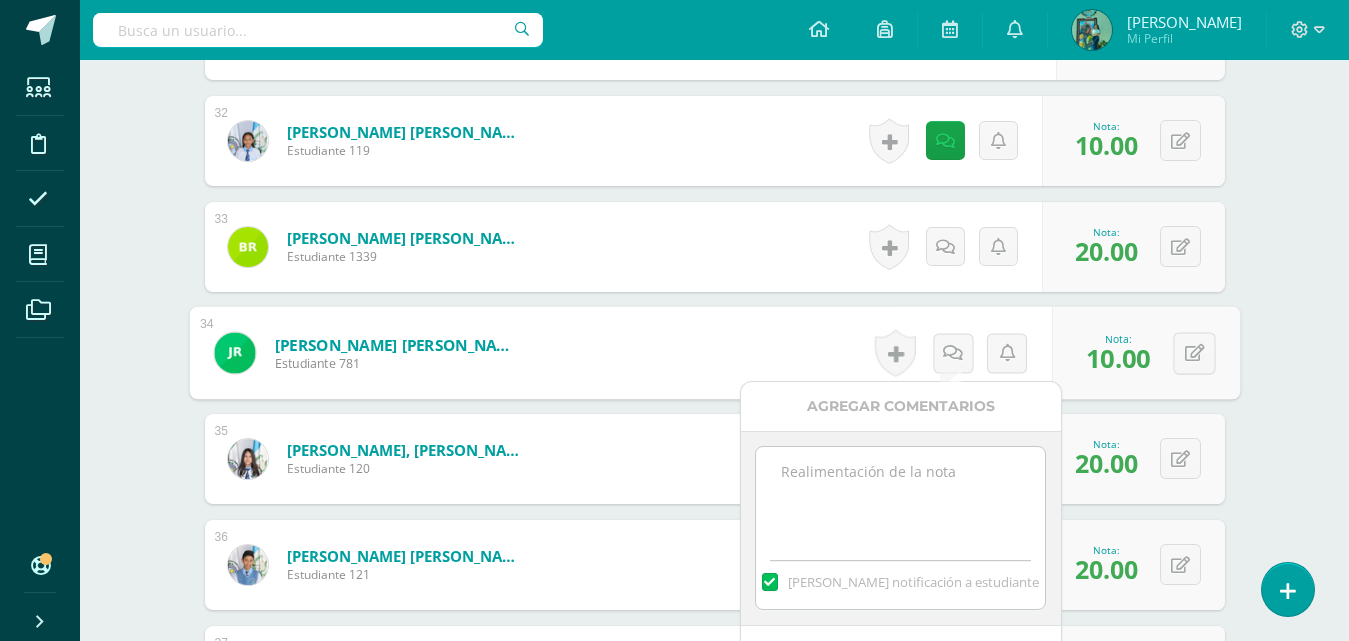 click at bounding box center [900, 497] 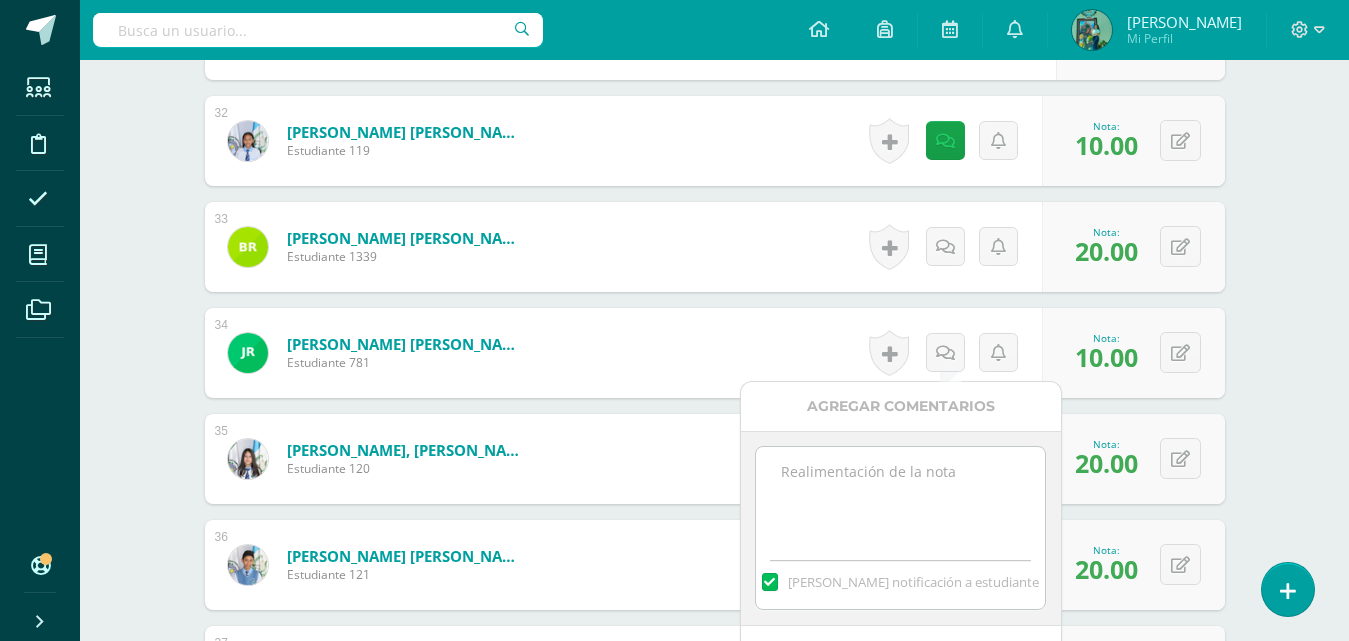 paste on "Estuvo en clase pero no participo y no brindo su punto de vista" 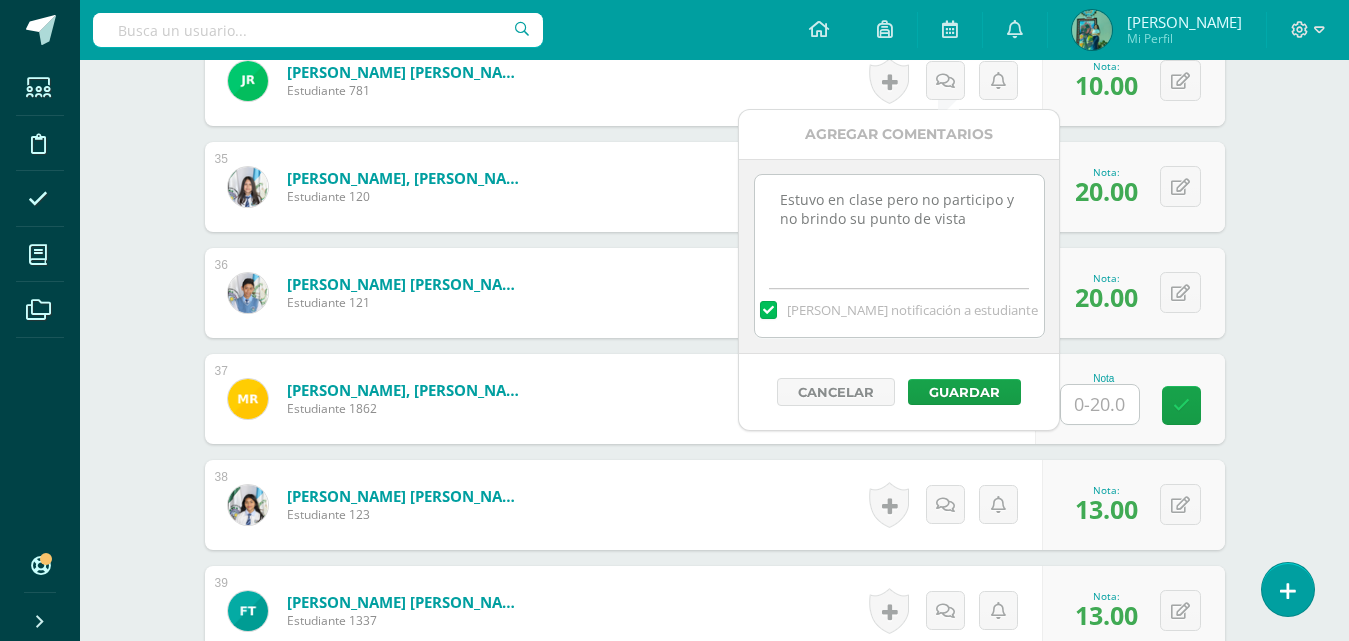 scroll, scrollTop: 4204, scrollLeft: 0, axis: vertical 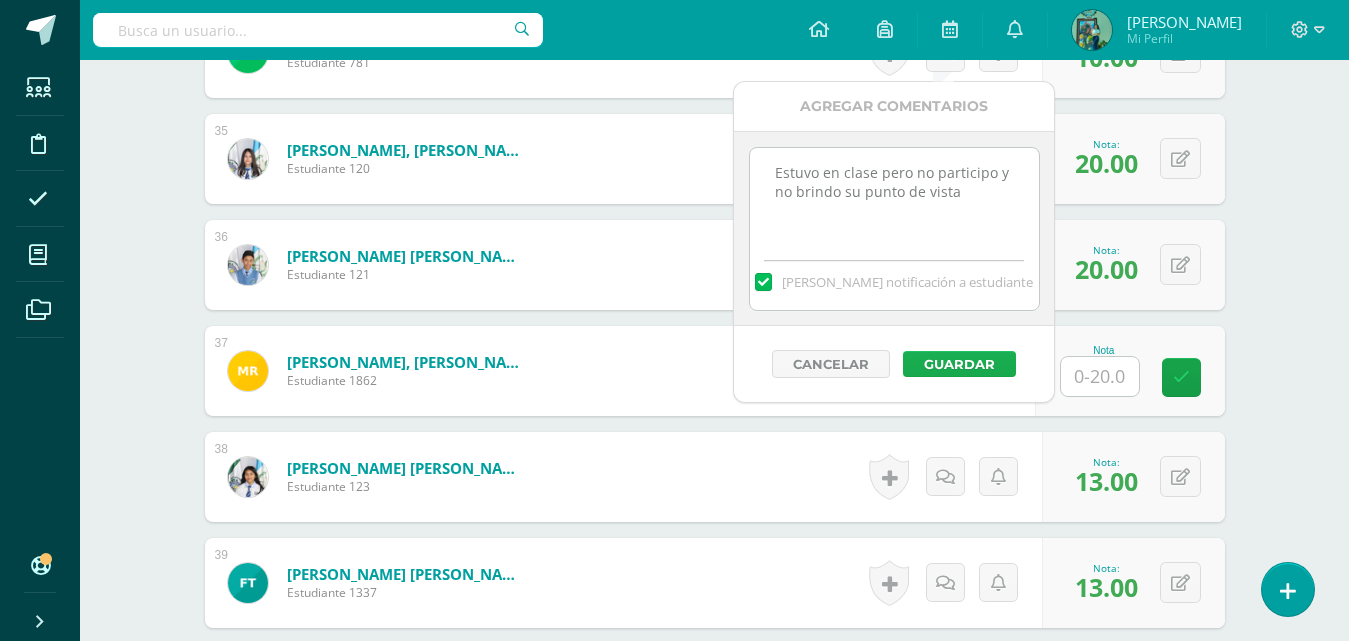 type on "Estuvo en clase pero no participo y no brindo su punto de vista" 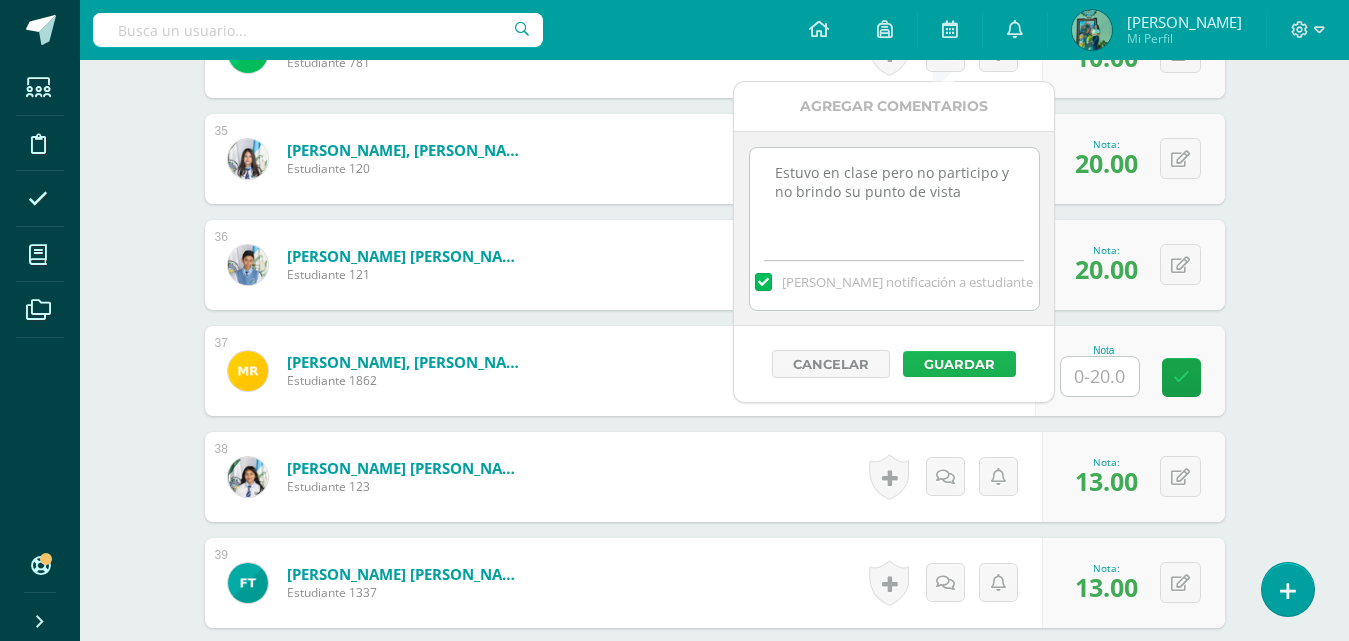 click on "Guardar" at bounding box center [959, 364] 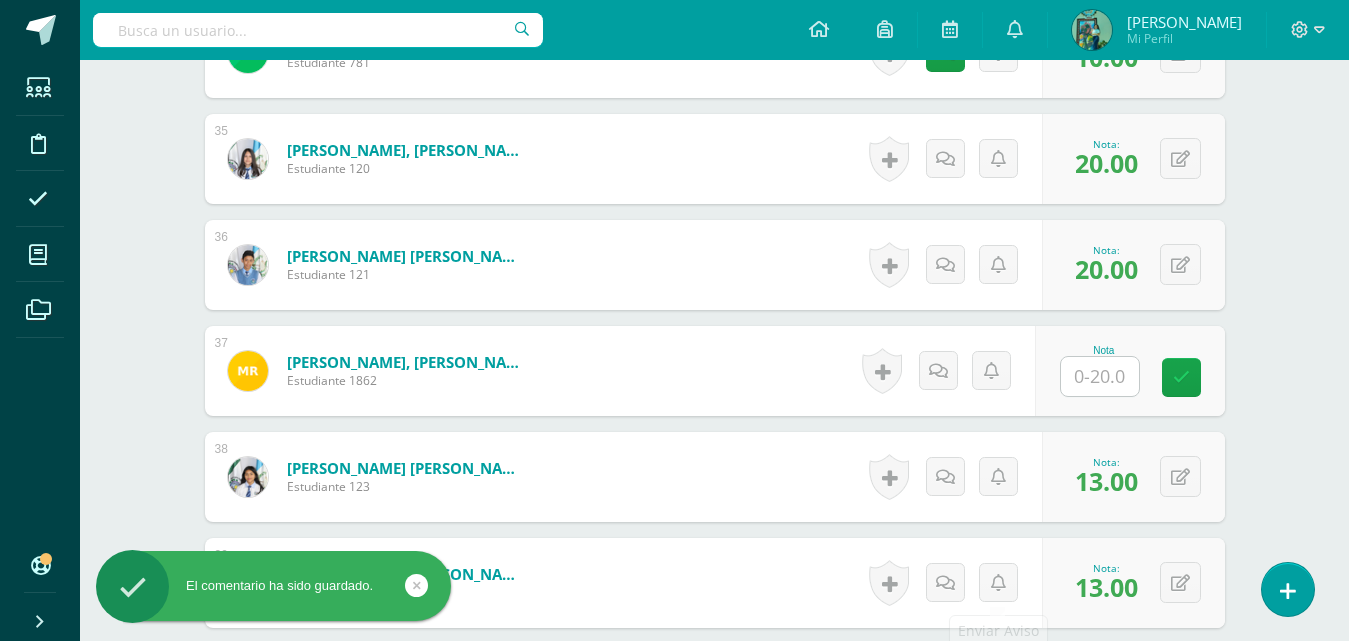 scroll, scrollTop: 4504, scrollLeft: 0, axis: vertical 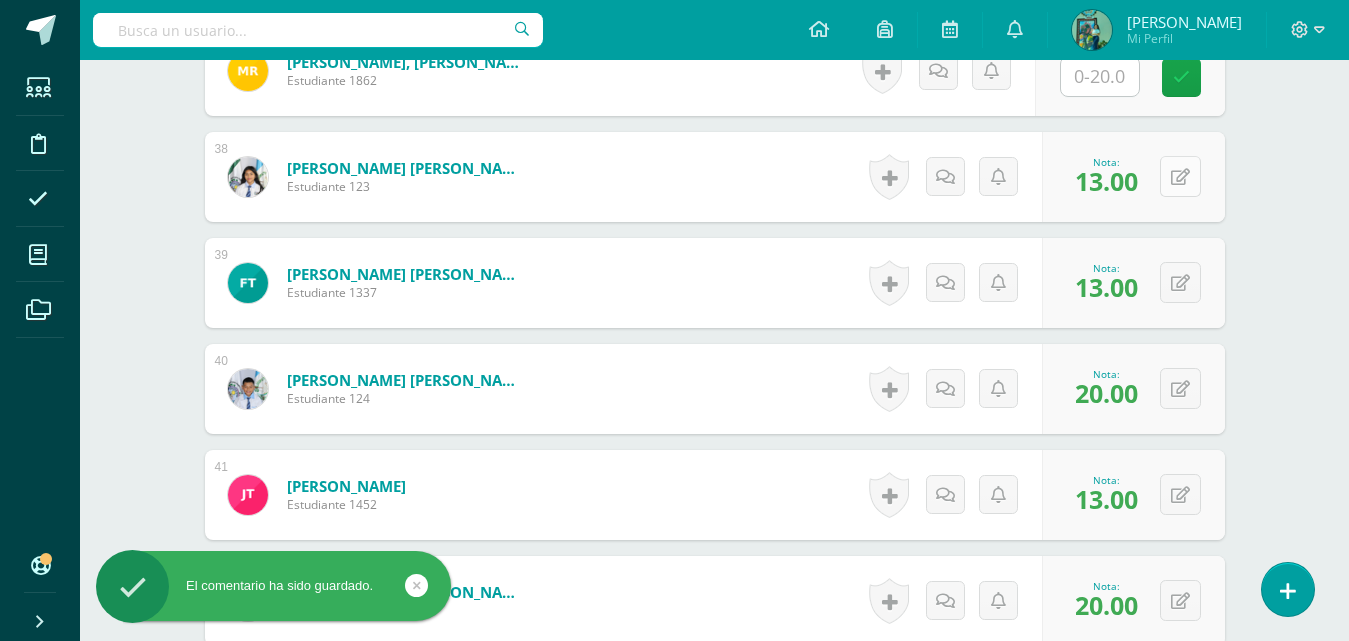 click on "0
Logros
Logros obtenidos
Aún no hay logros agregados
Nota:
13.00" at bounding box center [1133, 177] 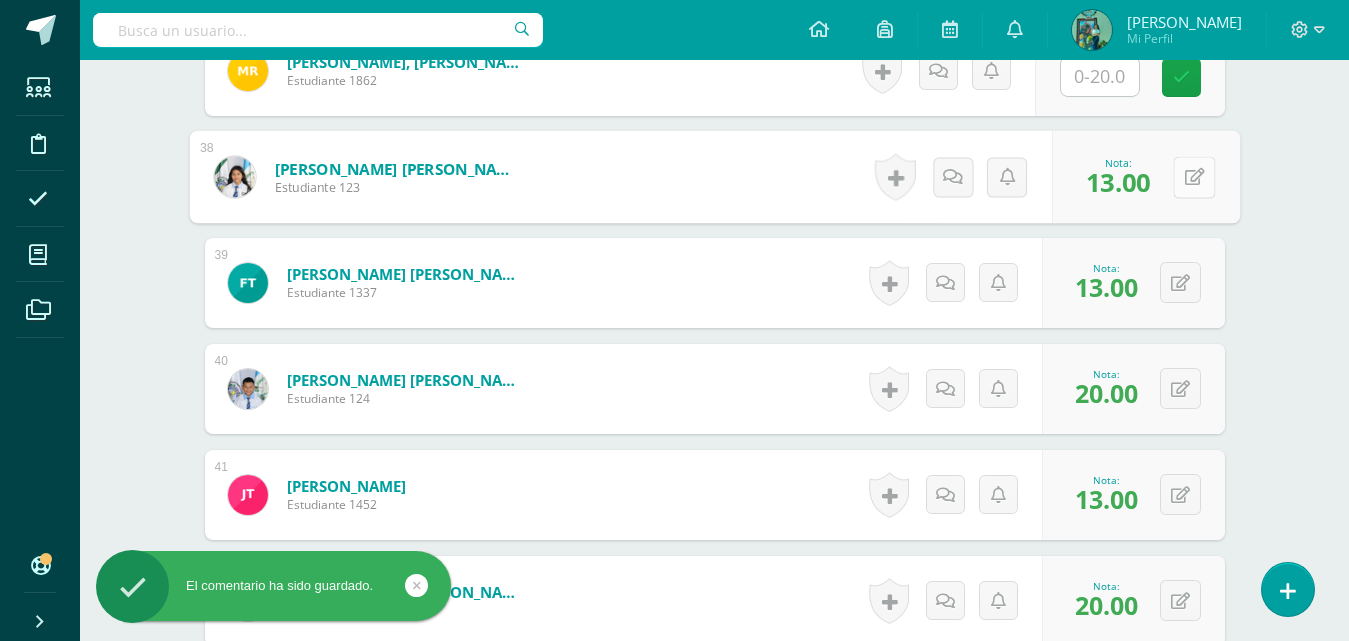 type 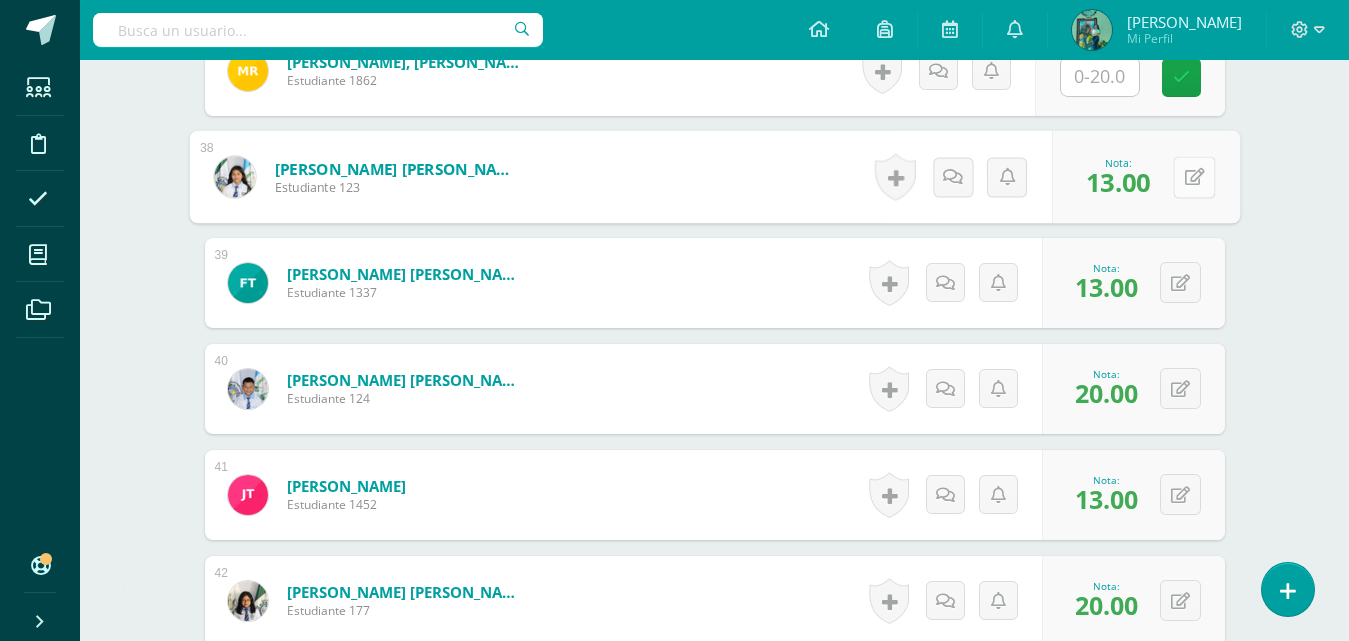 click at bounding box center (1194, 177) 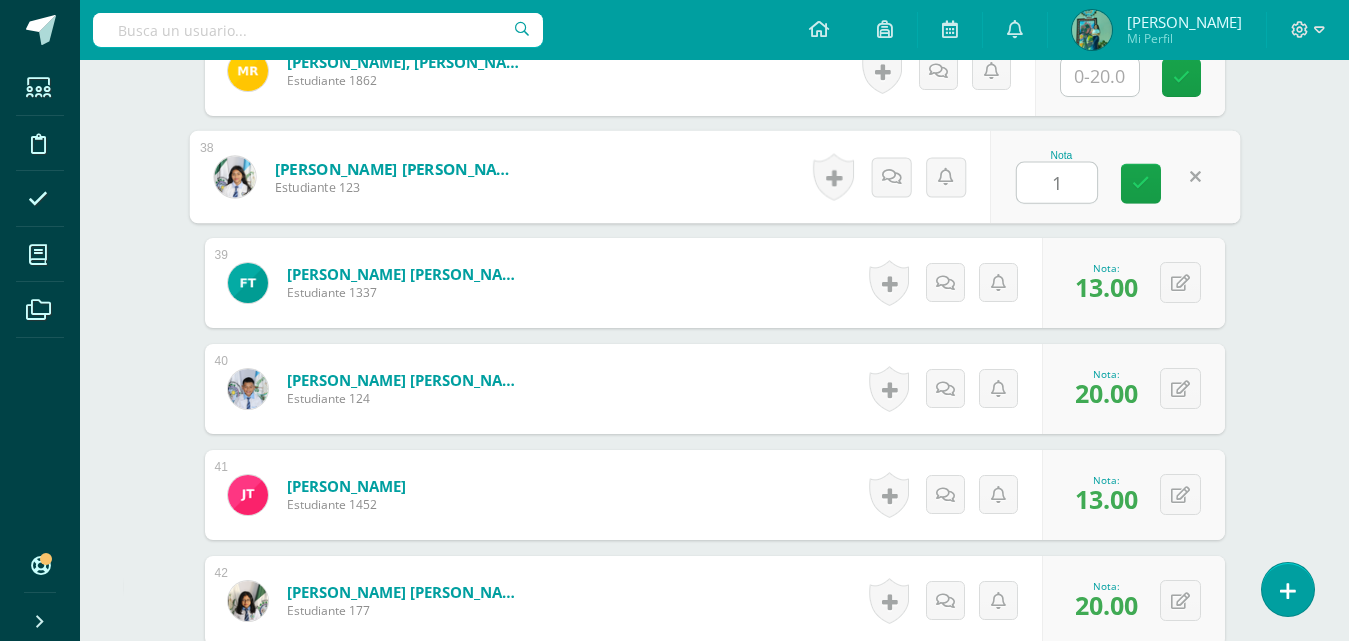 type on "10" 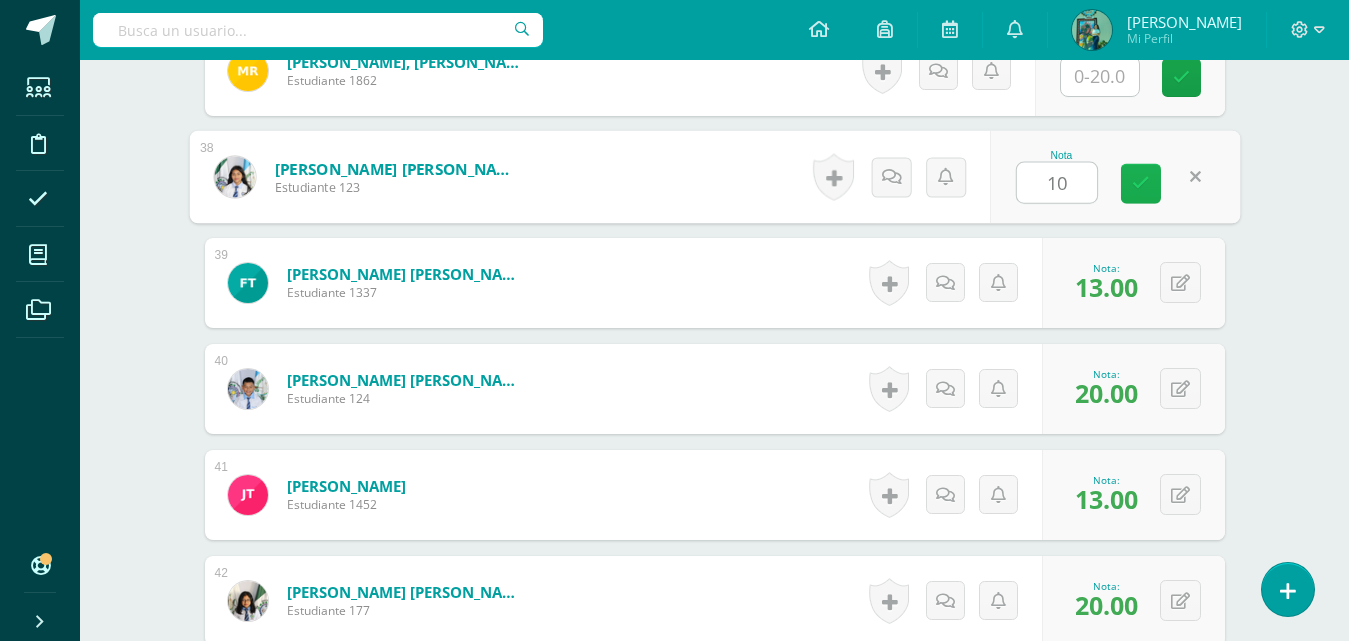 click at bounding box center [1141, 183] 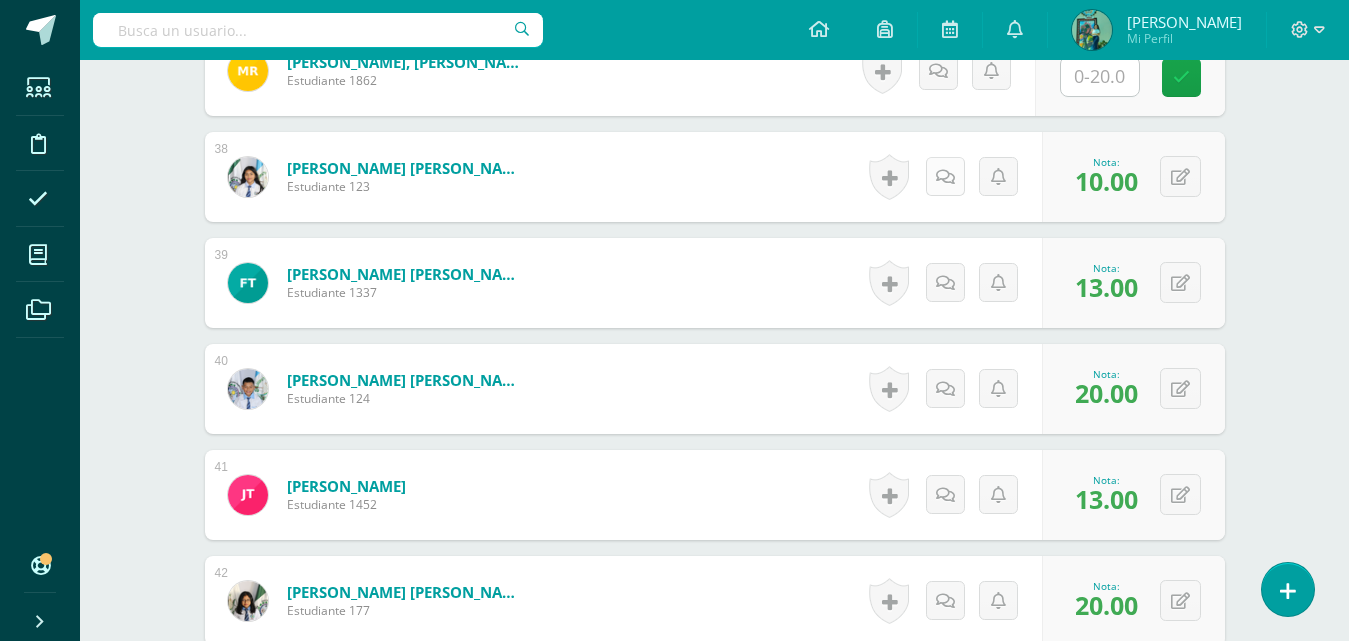 click at bounding box center [945, 177] 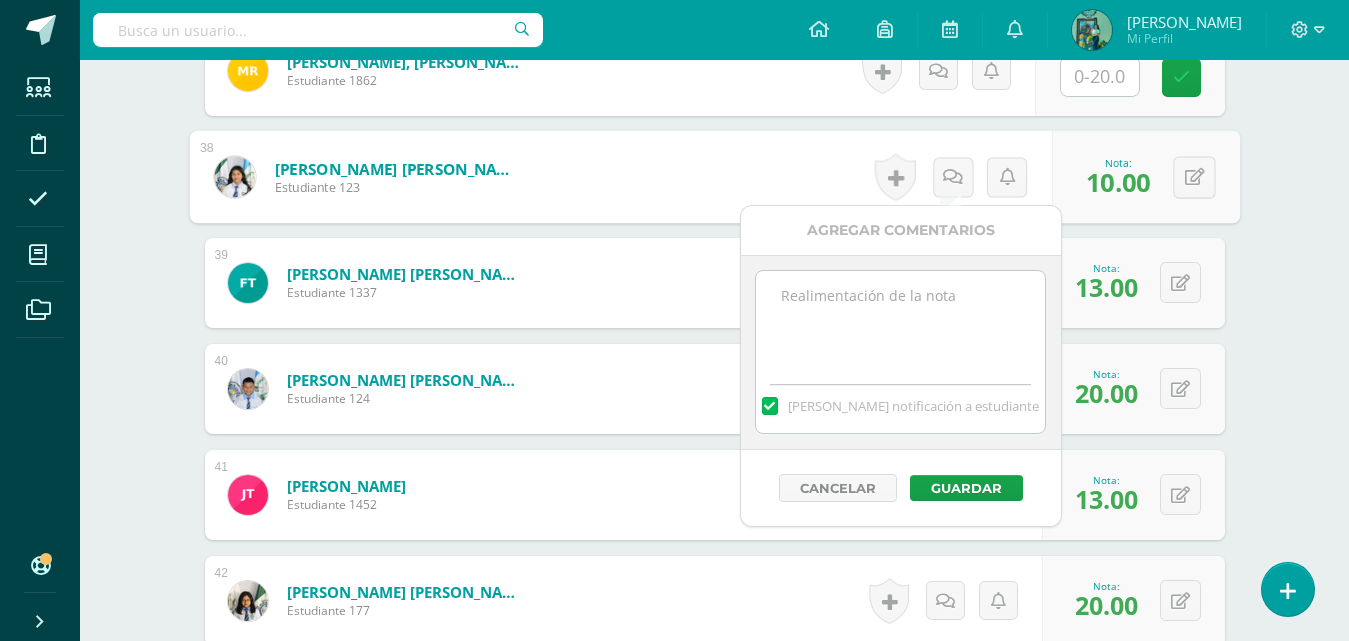 click at bounding box center (900, 321) 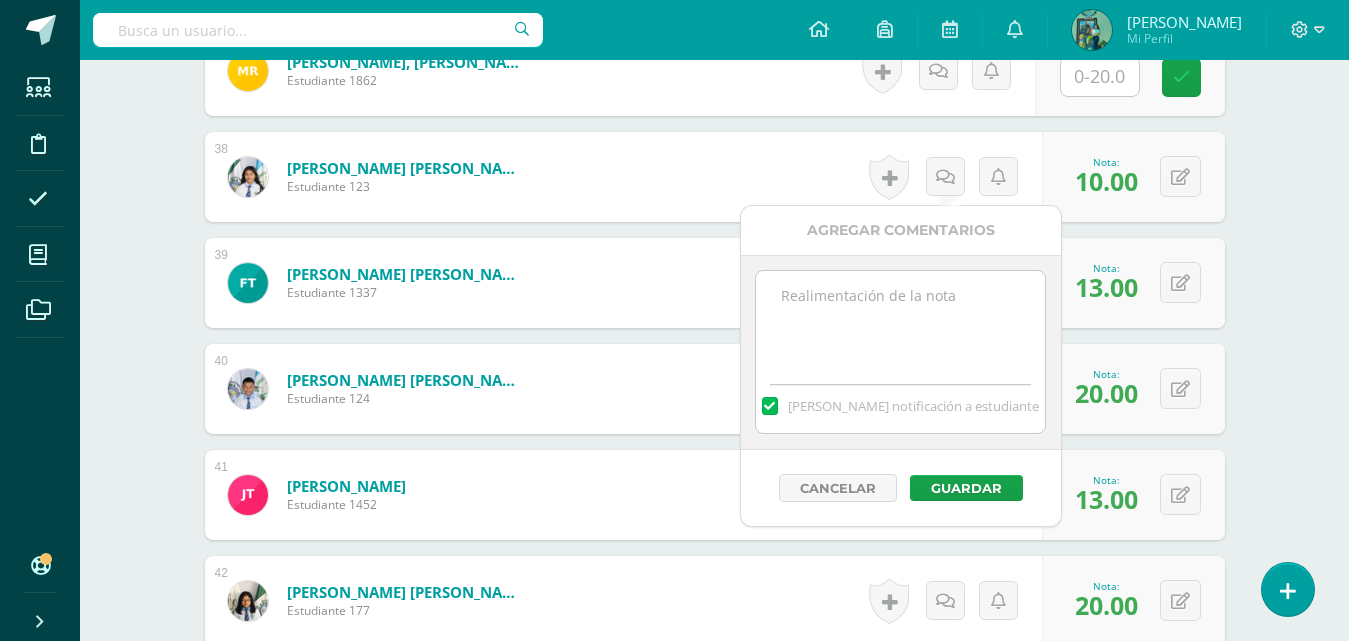 paste on "Estuvo en clase pero no participo y no brindo su punto de vista" 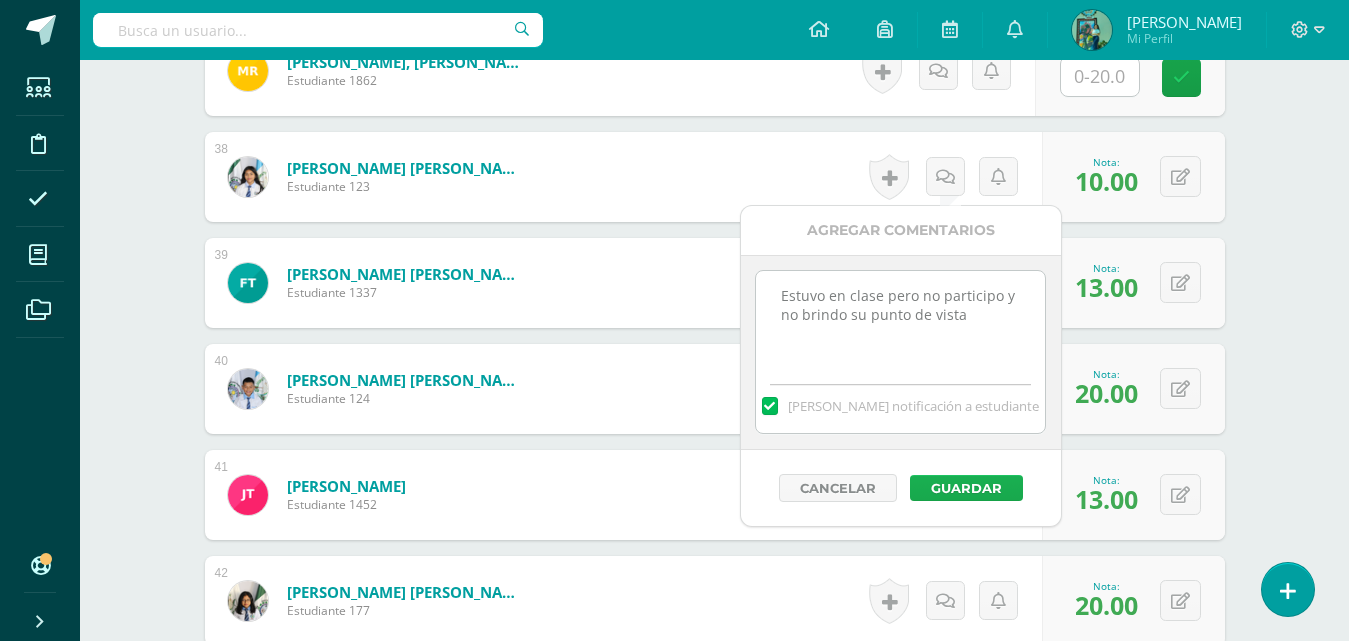 type on "Estuvo en clase pero no participo y no brindo su punto de vista" 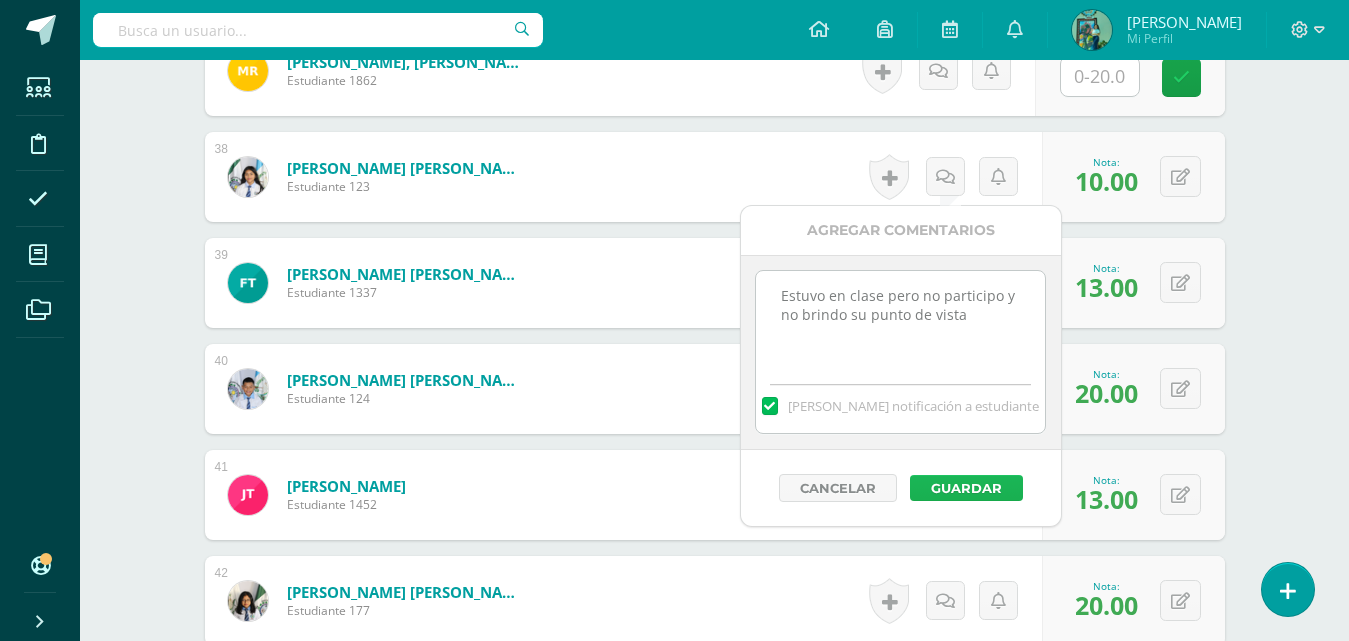 click on "Guardar" at bounding box center (966, 488) 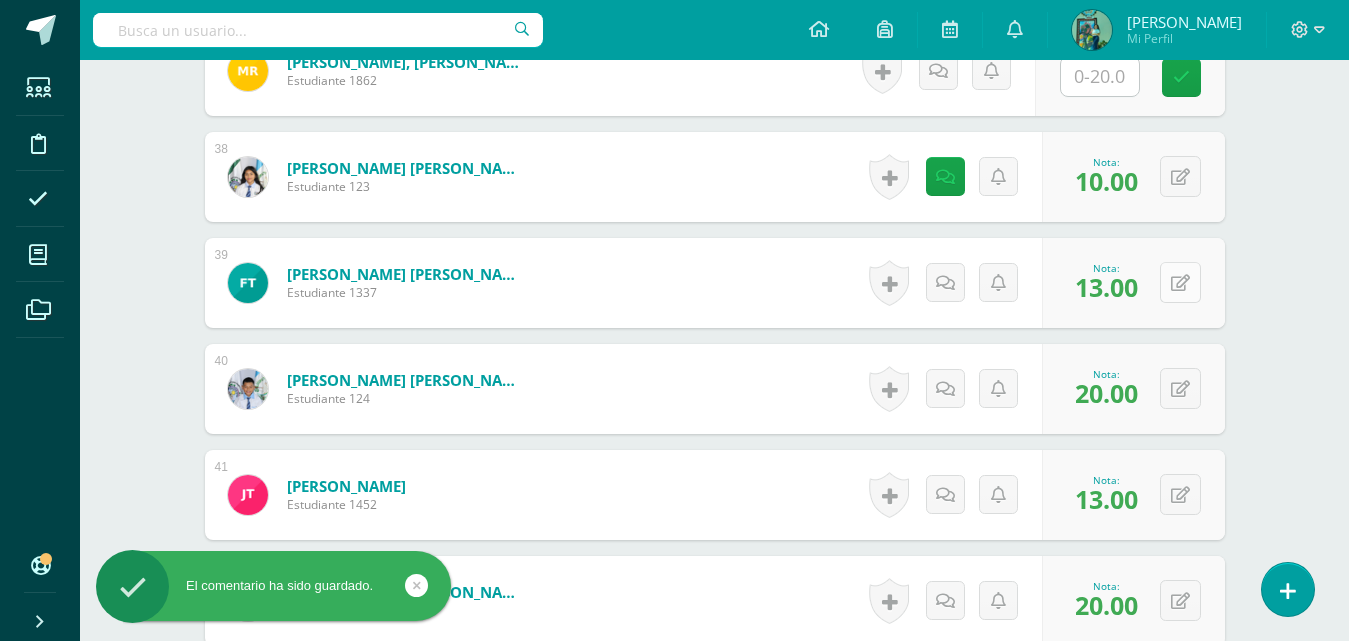 click at bounding box center [1180, 283] 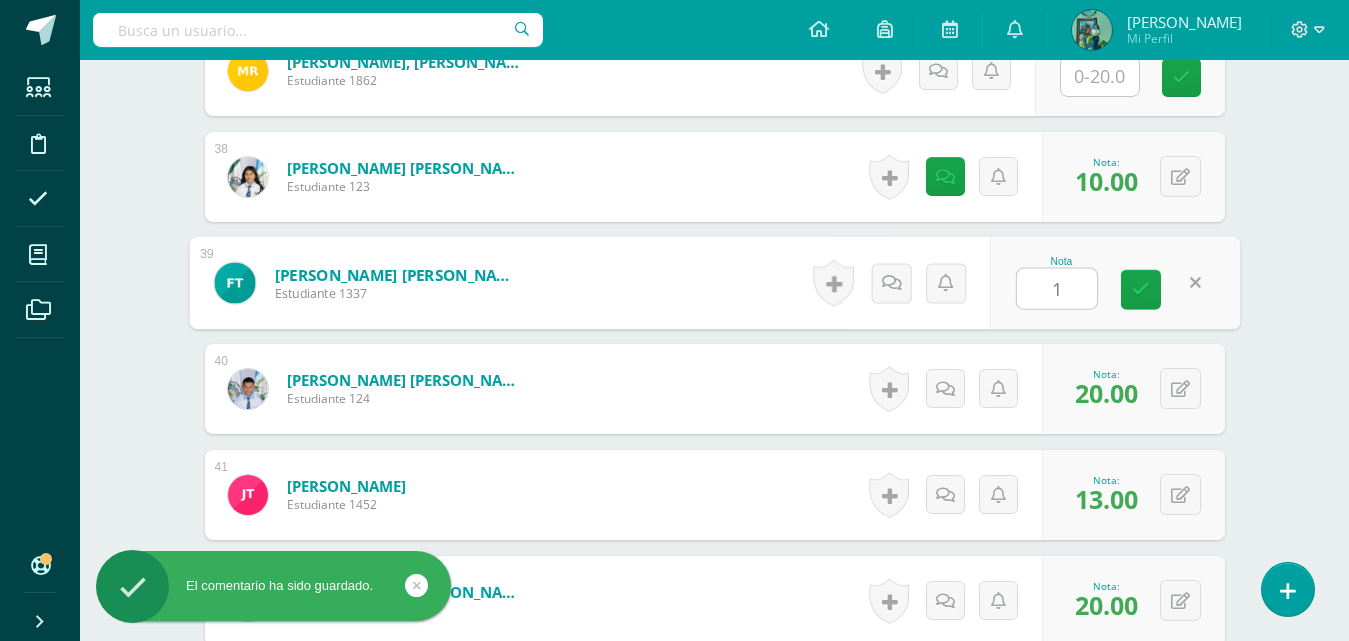 type on "13" 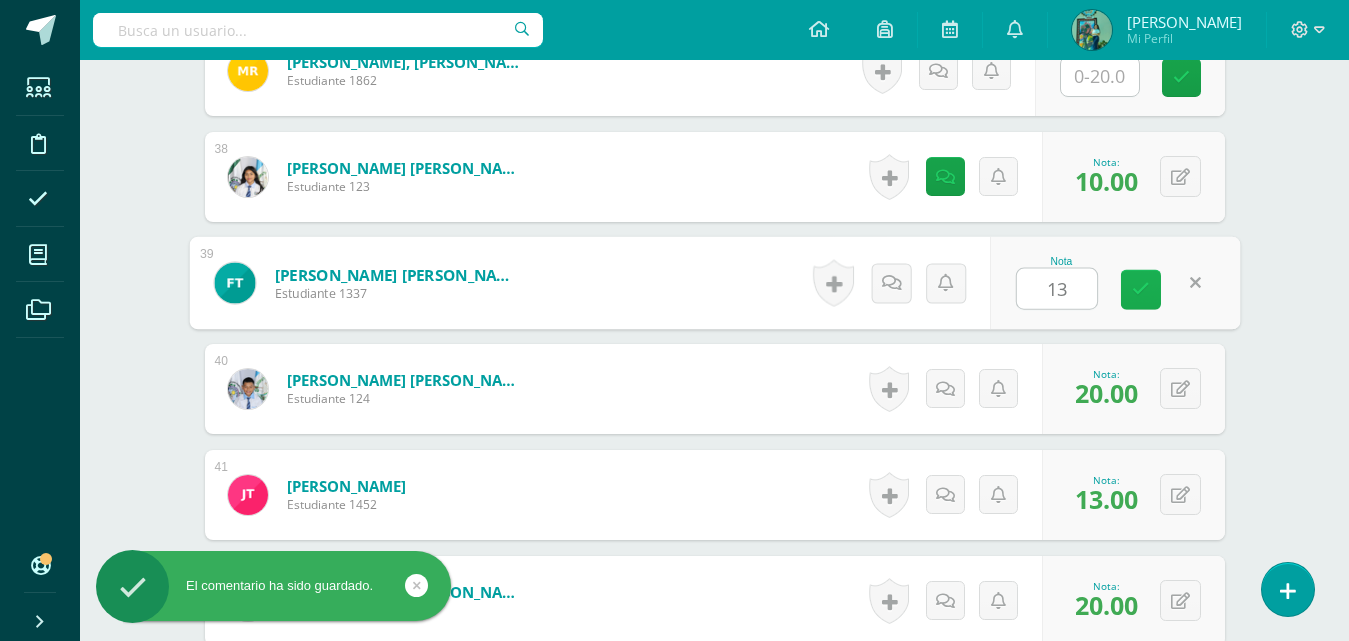 click at bounding box center [1141, 289] 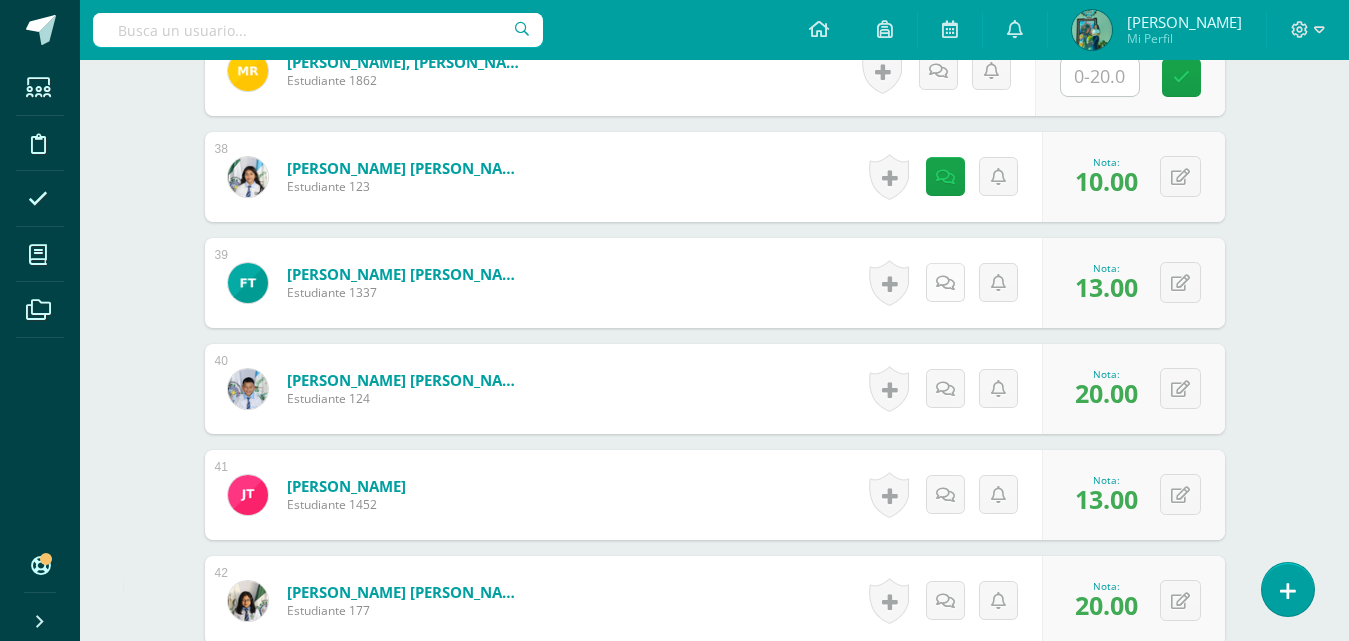 click at bounding box center [945, 282] 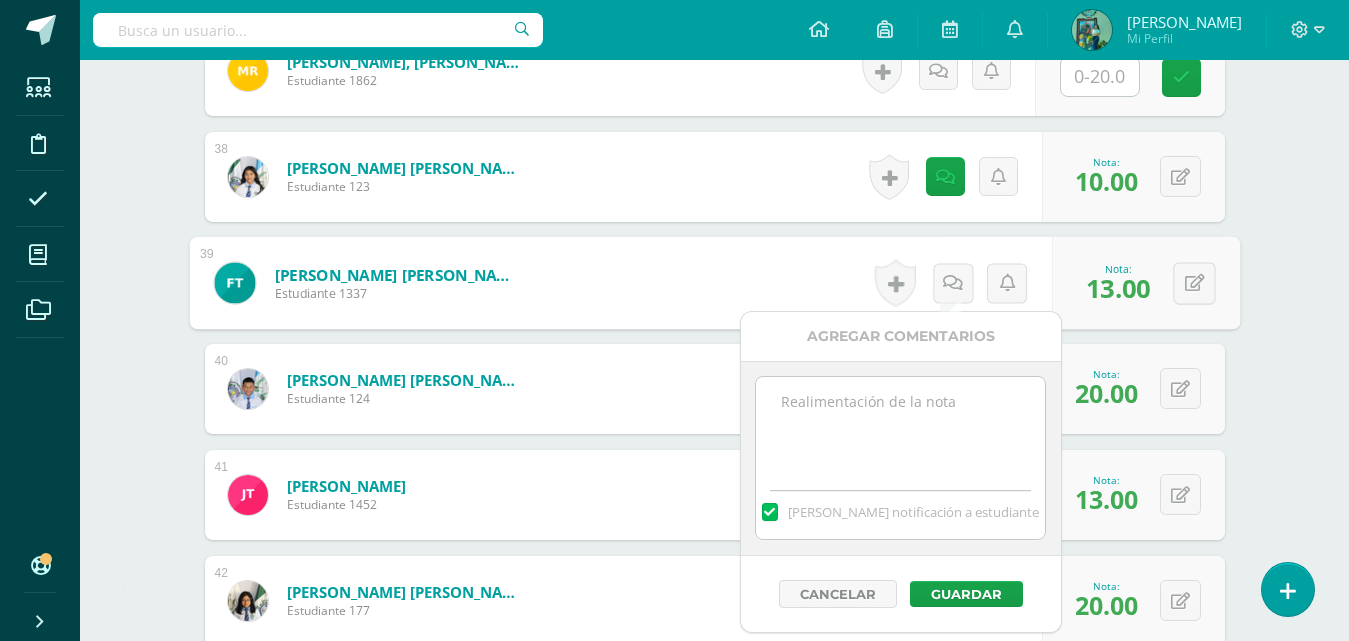 click at bounding box center [900, 427] 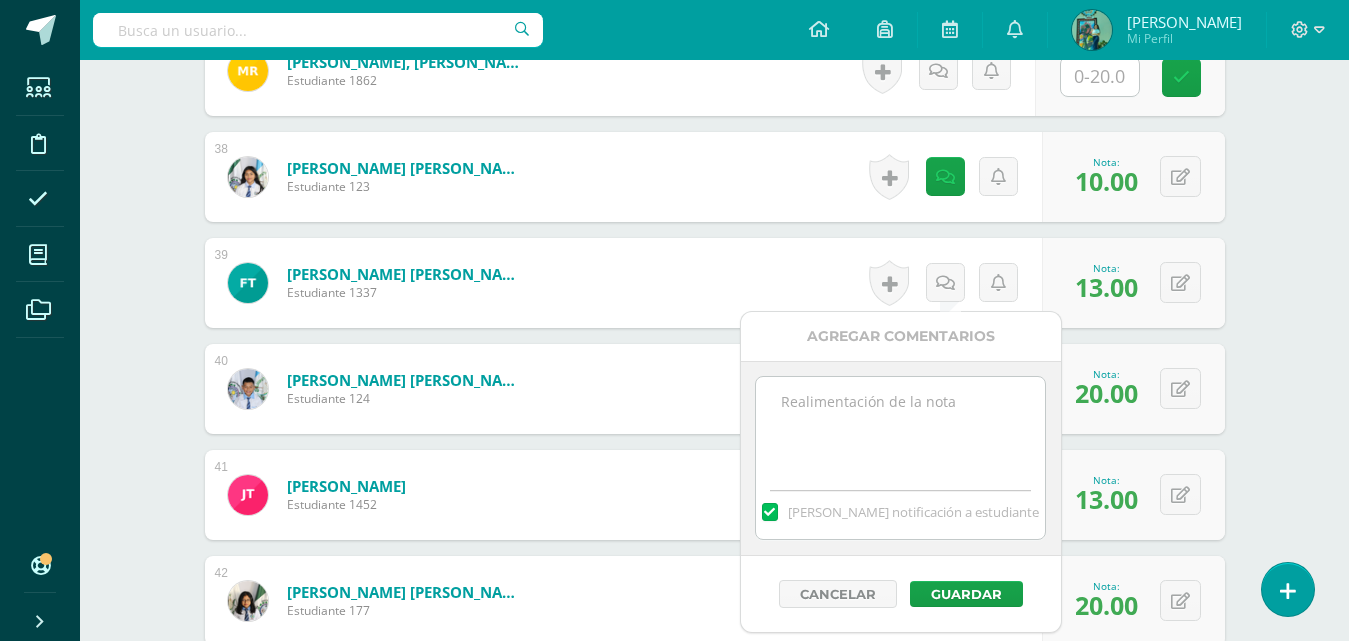 paste on "Estuvo en clase pero no participo y no brindo su punto de vista" 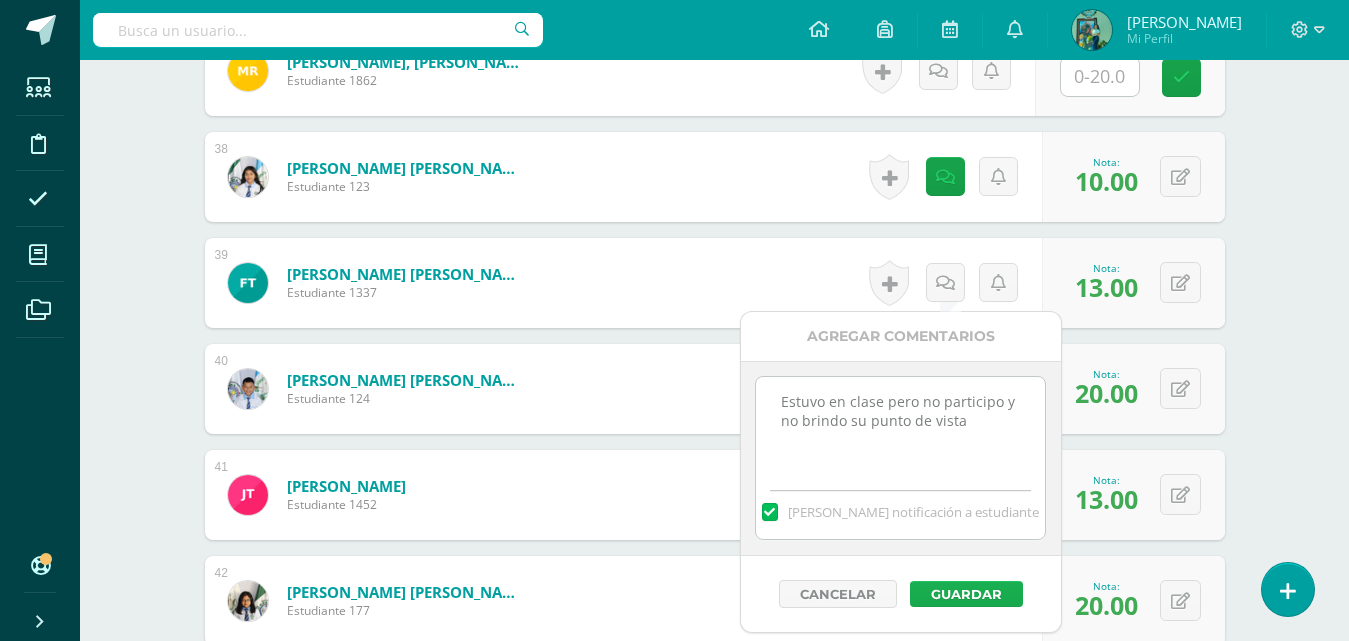 type on "Estuvo en clase pero no participo y no brindo su punto de vista" 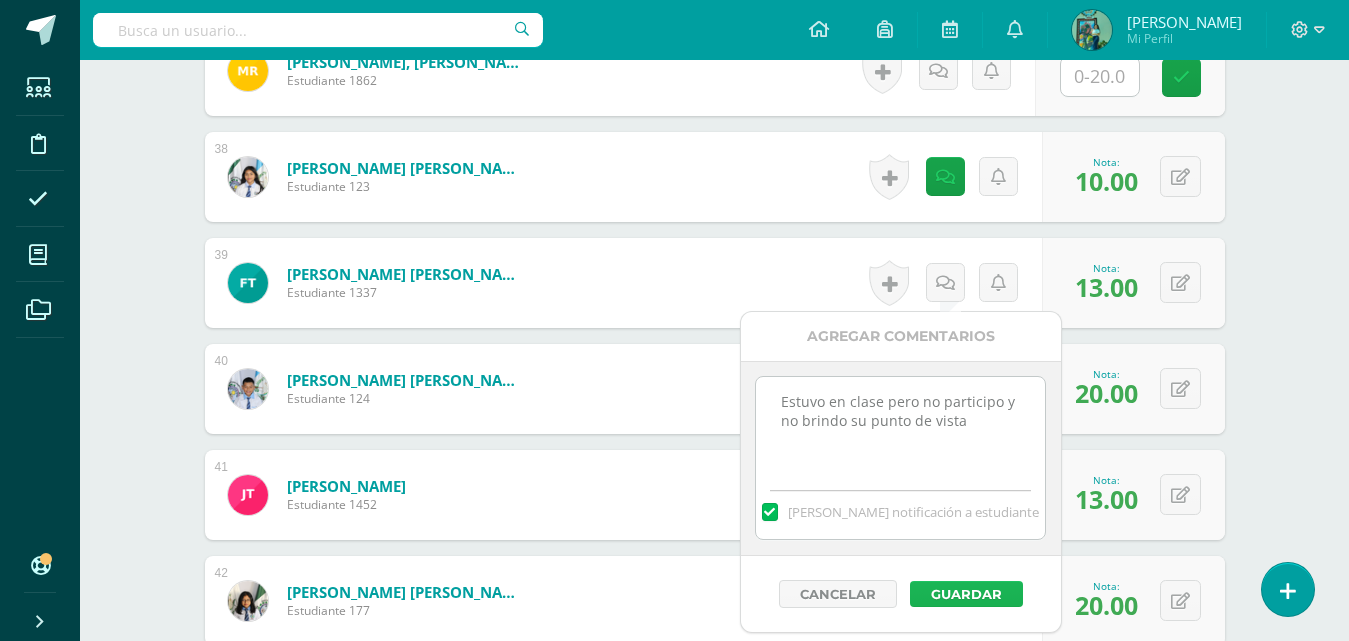 click on "Guardar" at bounding box center [966, 594] 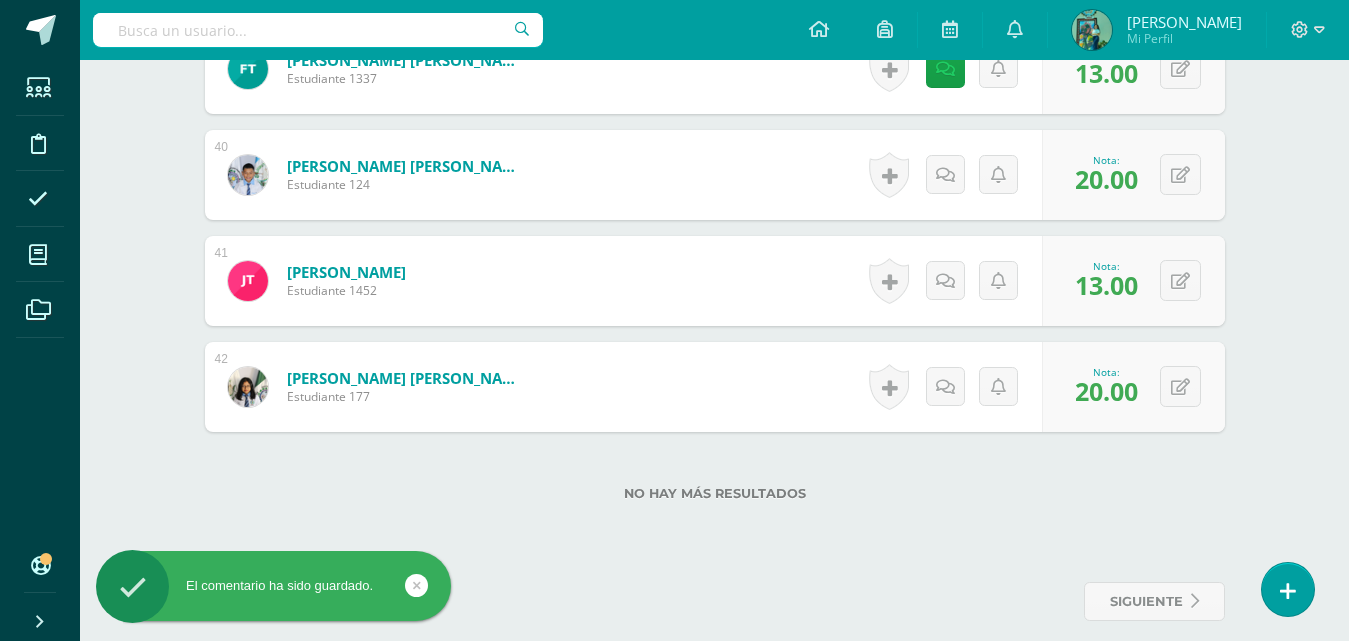 scroll, scrollTop: 4738, scrollLeft: 0, axis: vertical 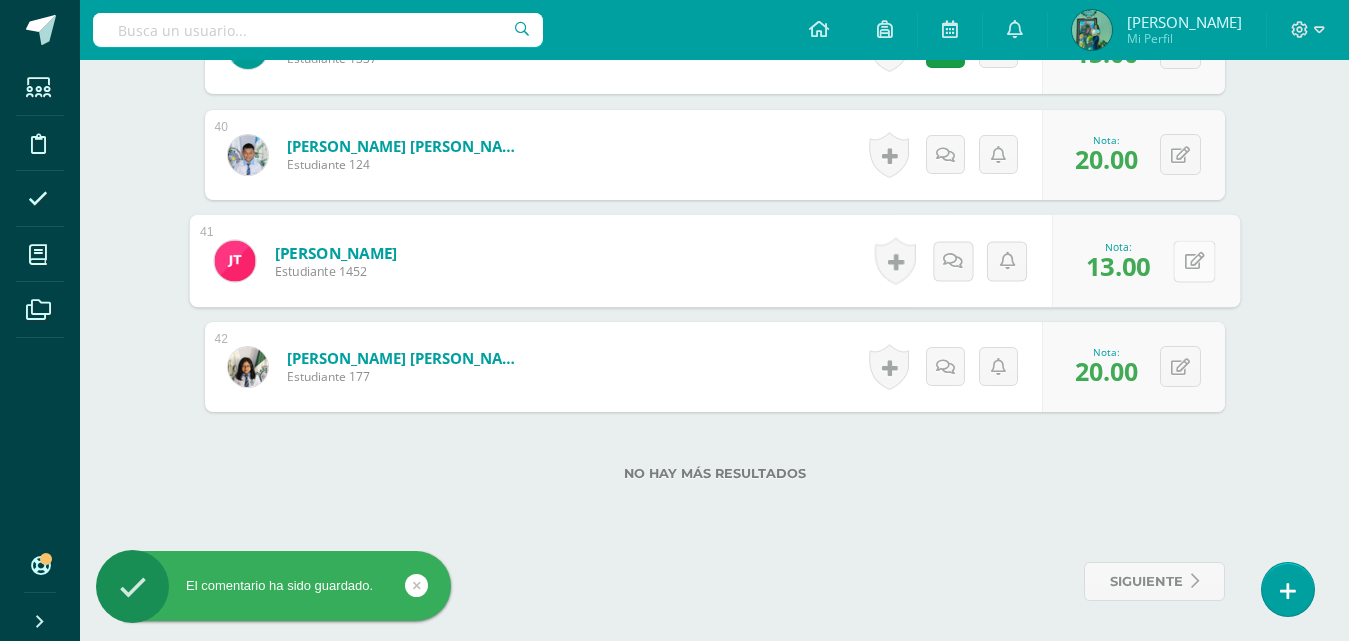 click at bounding box center [1194, 260] 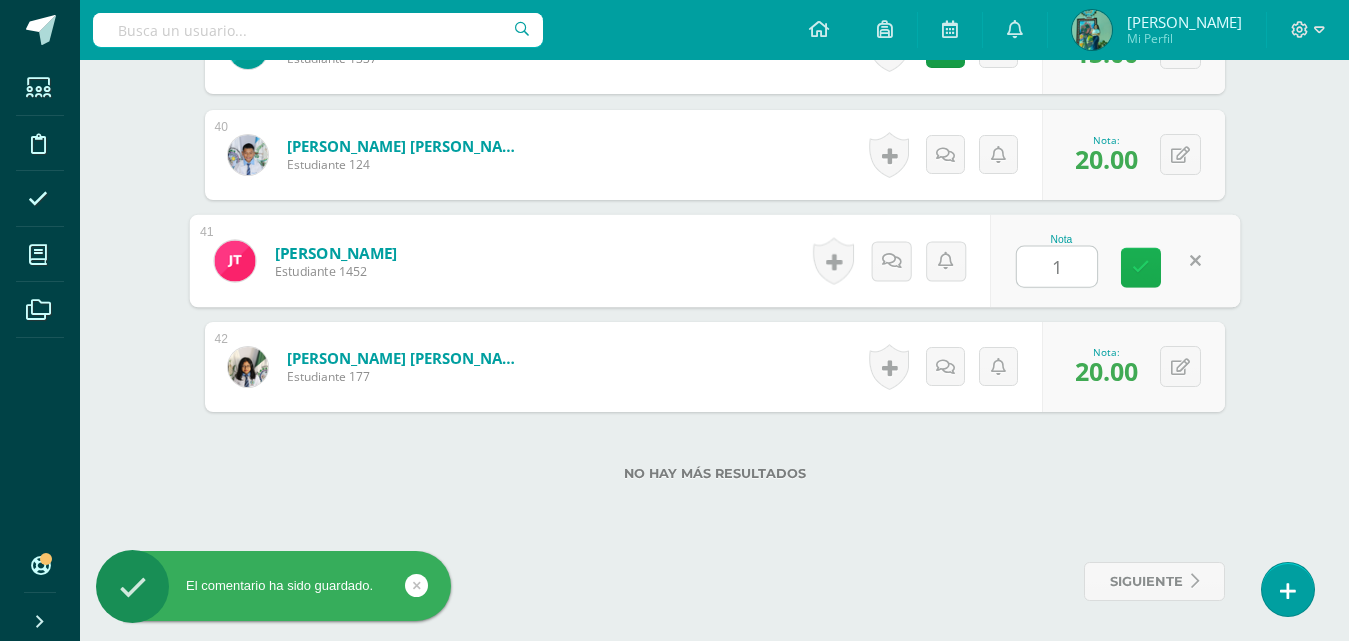 type on "10" 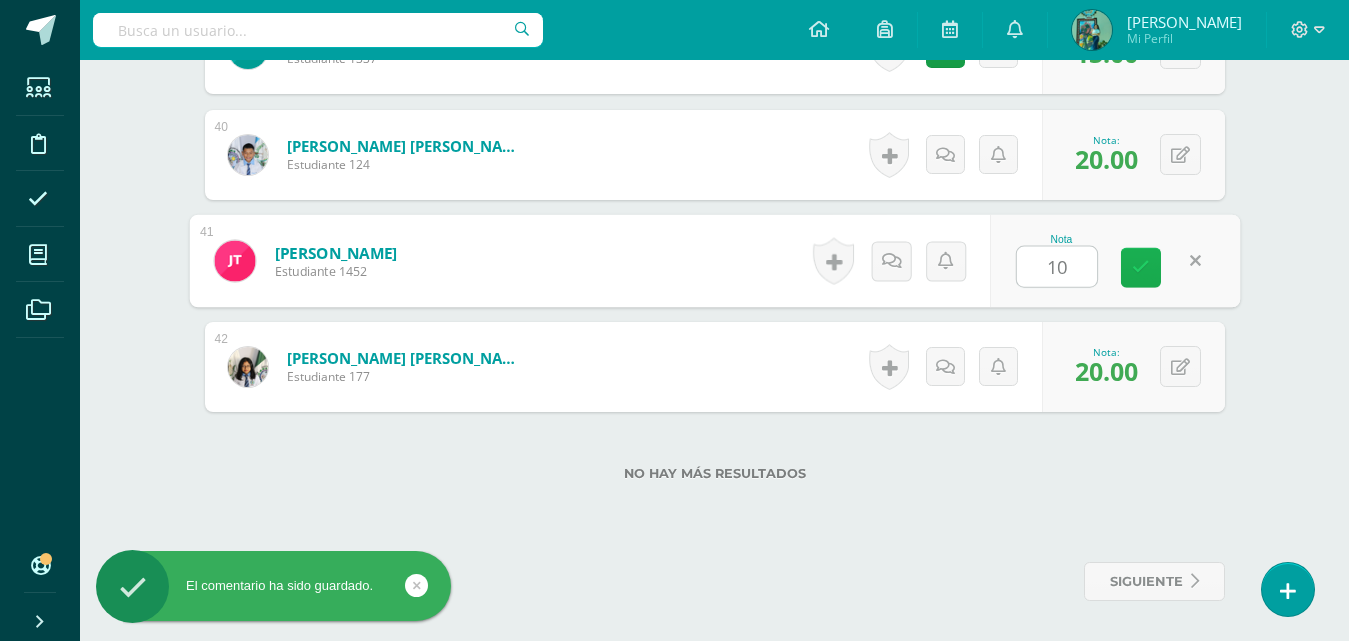click at bounding box center [1141, 267] 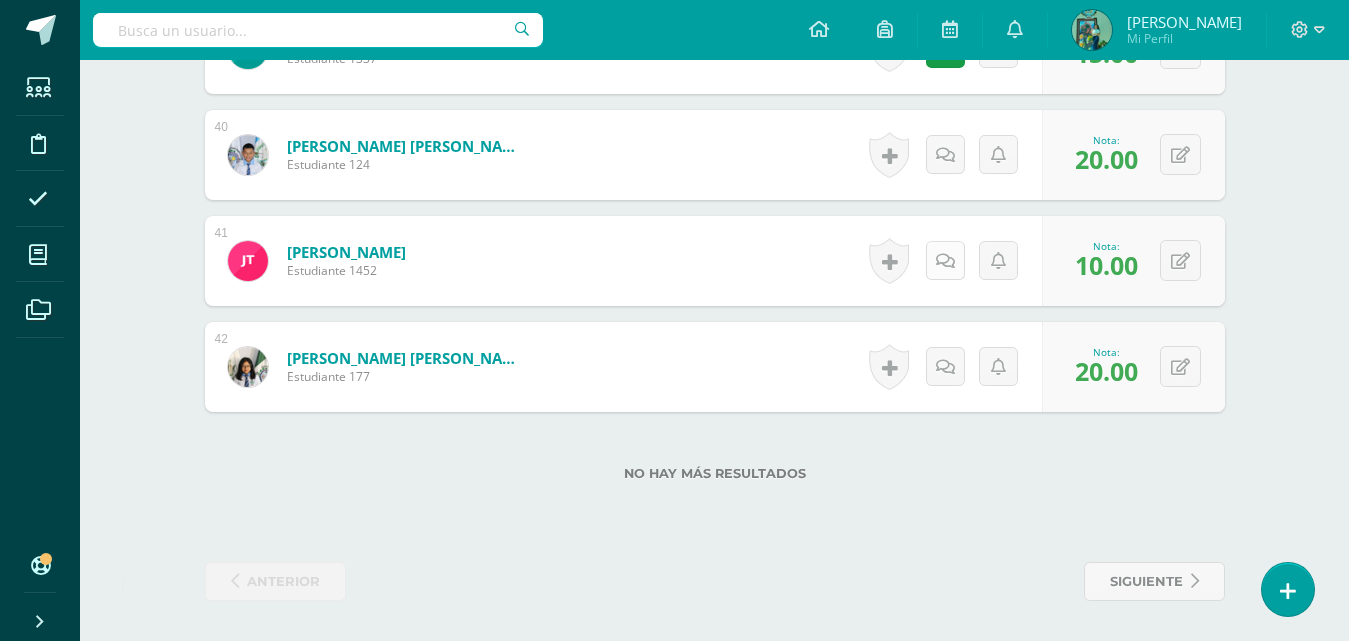 click at bounding box center (945, 260) 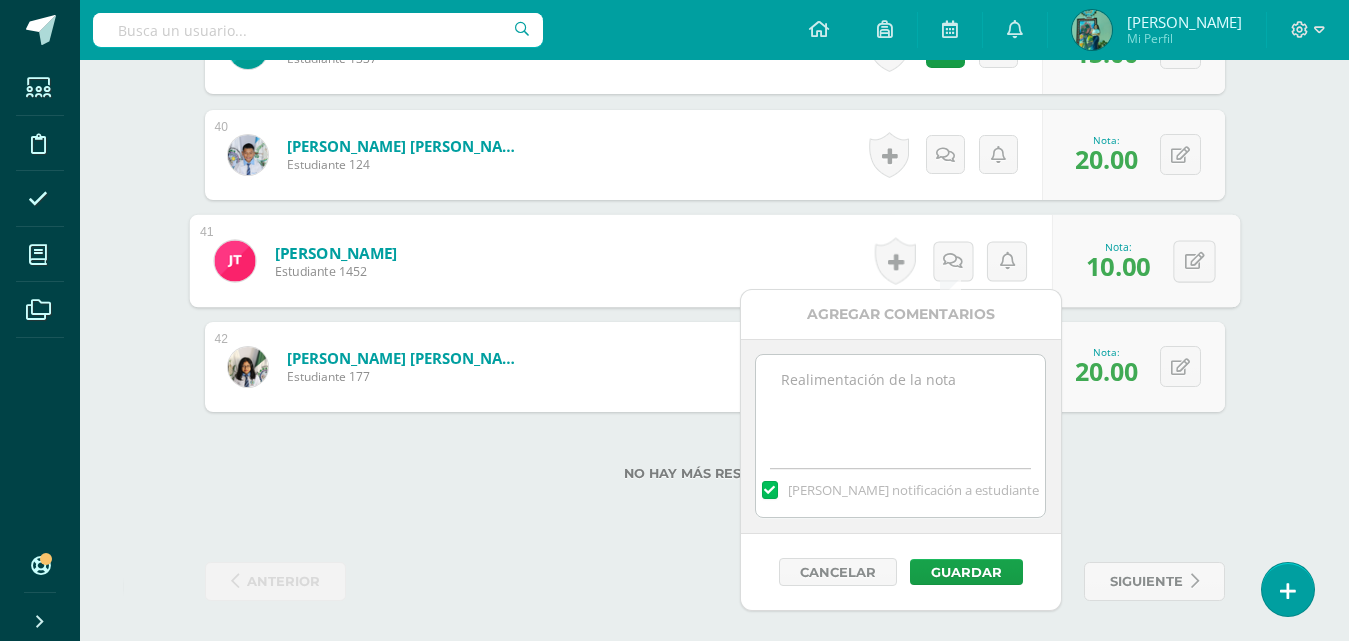 click at bounding box center (900, 405) 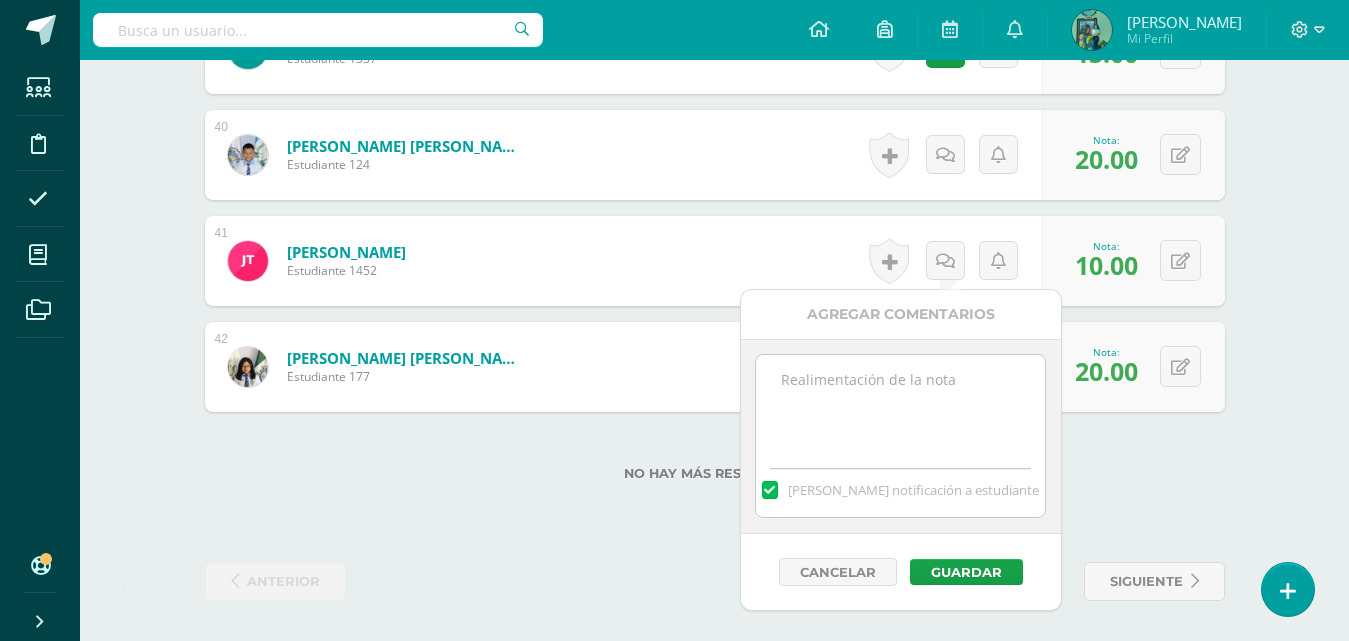 paste on "Estuvo en clase pero no participo y no brindo su punto de vista" 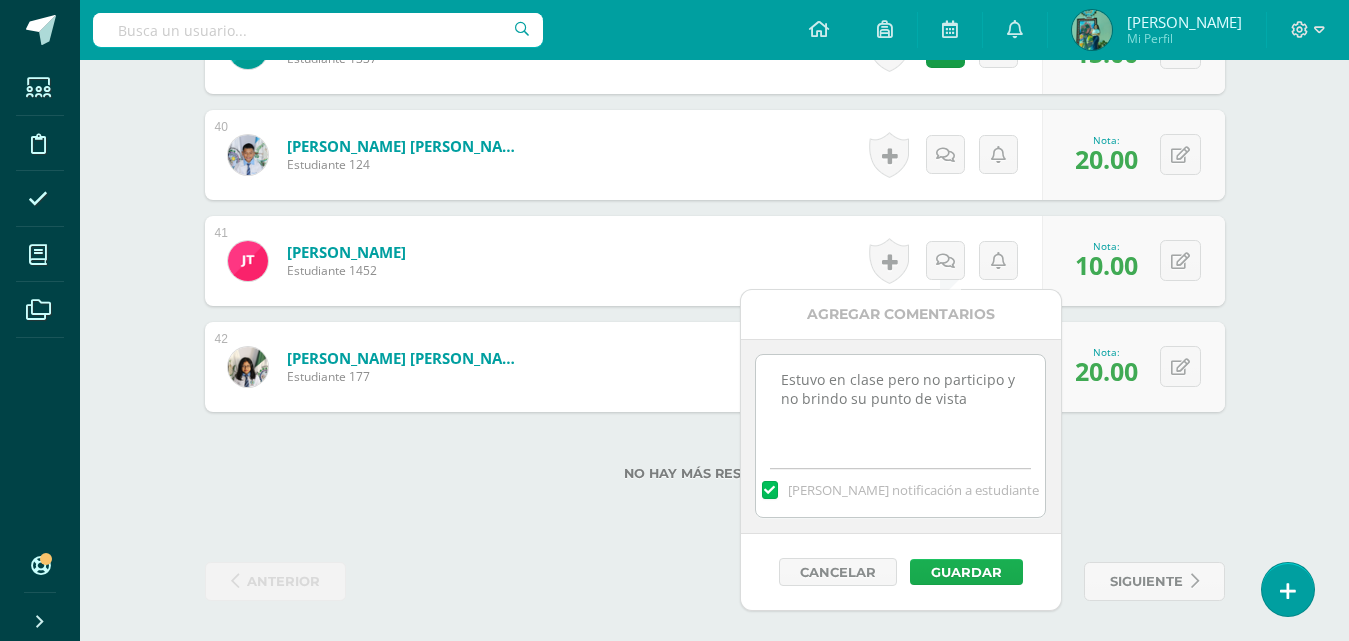 type on "Estuvo en clase pero no participo y no brindo su punto de vista" 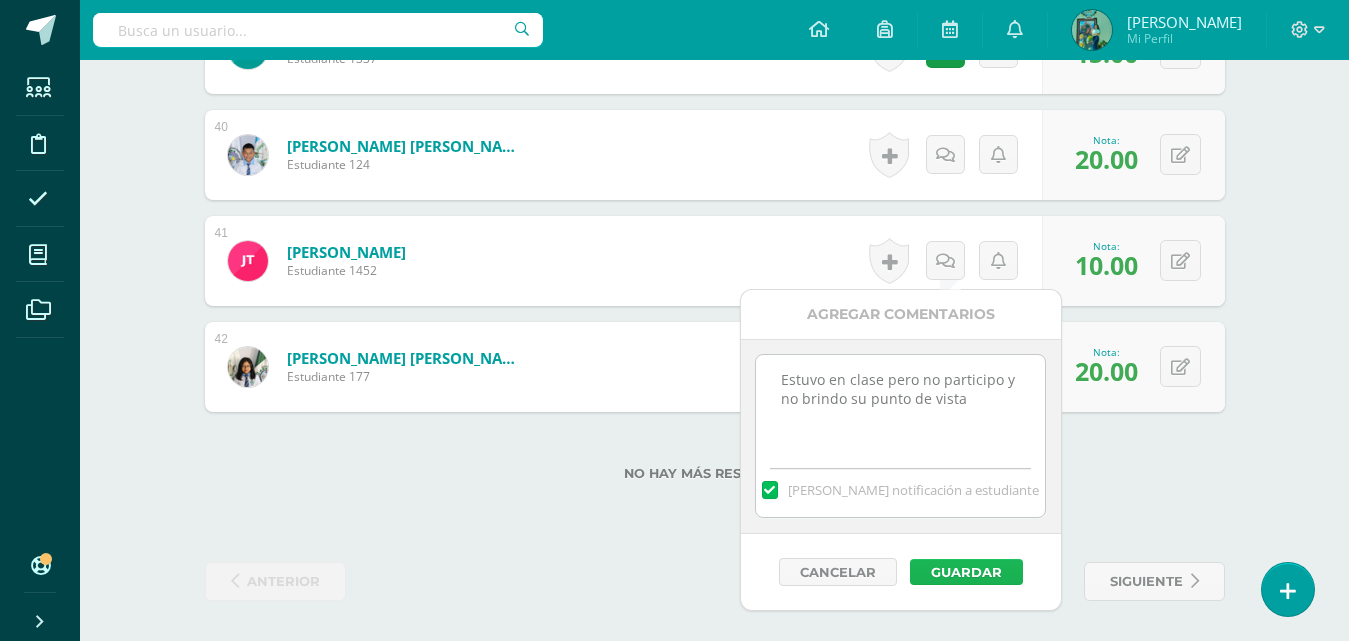 click on "Guardar" at bounding box center [966, 572] 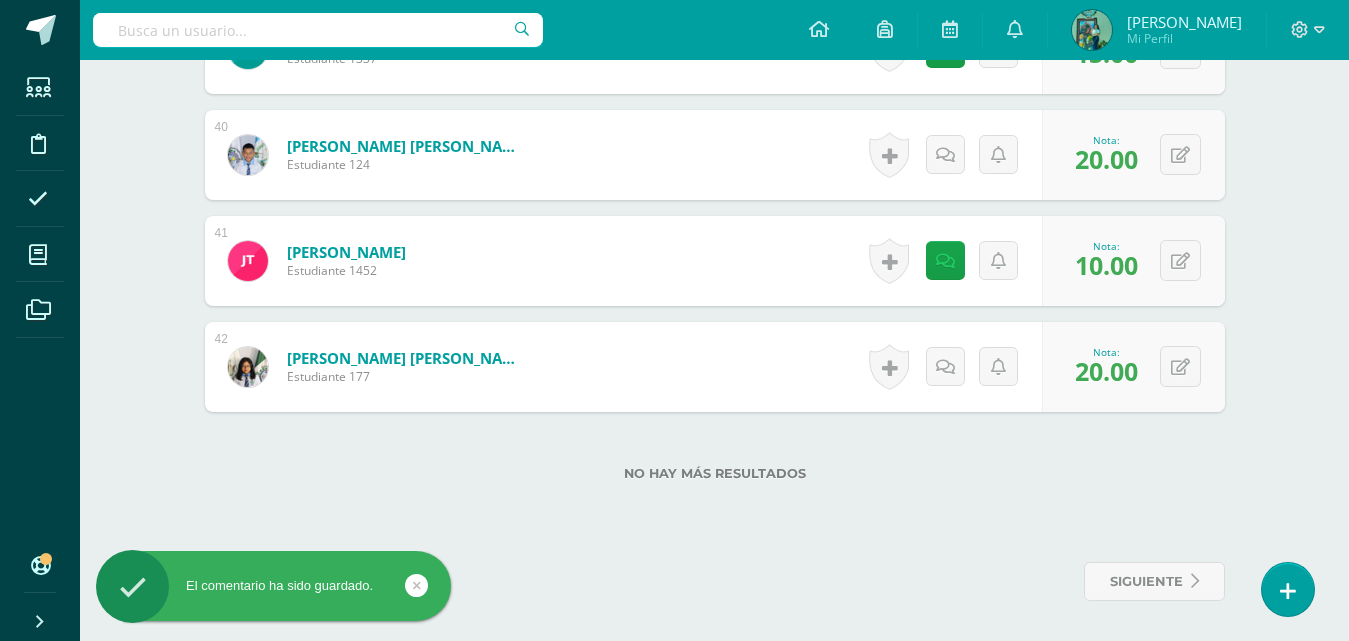 scroll, scrollTop: 600, scrollLeft: 0, axis: vertical 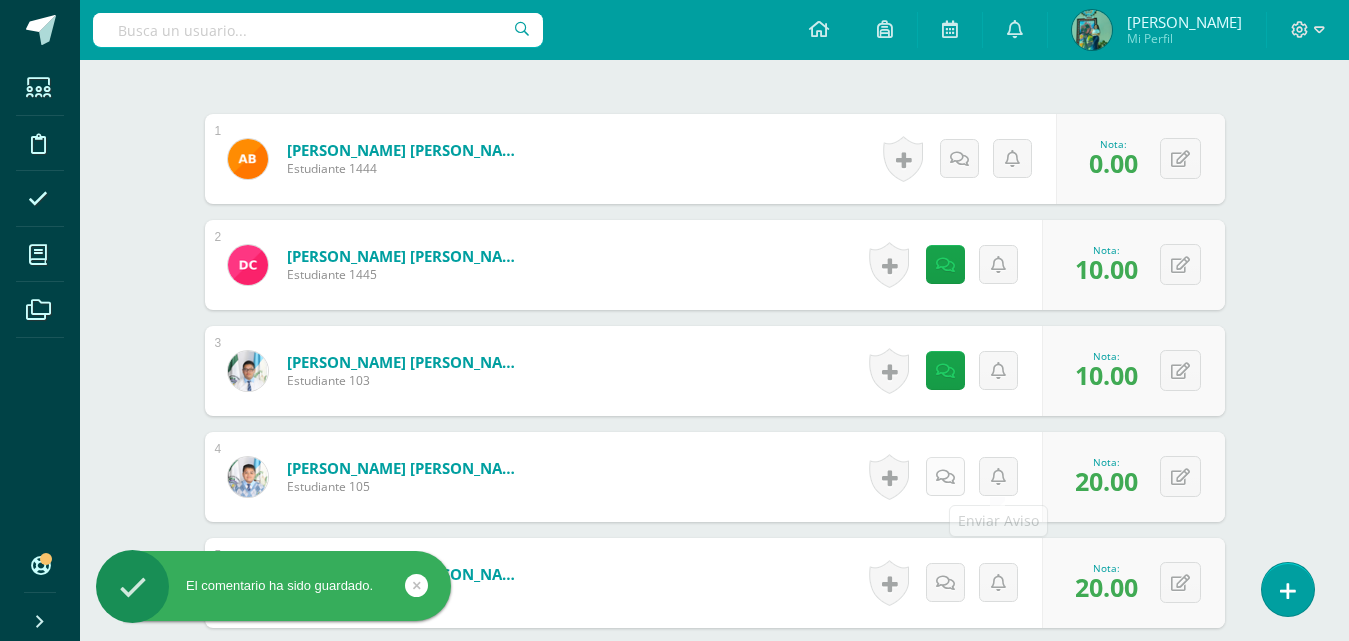 click at bounding box center [945, 477] 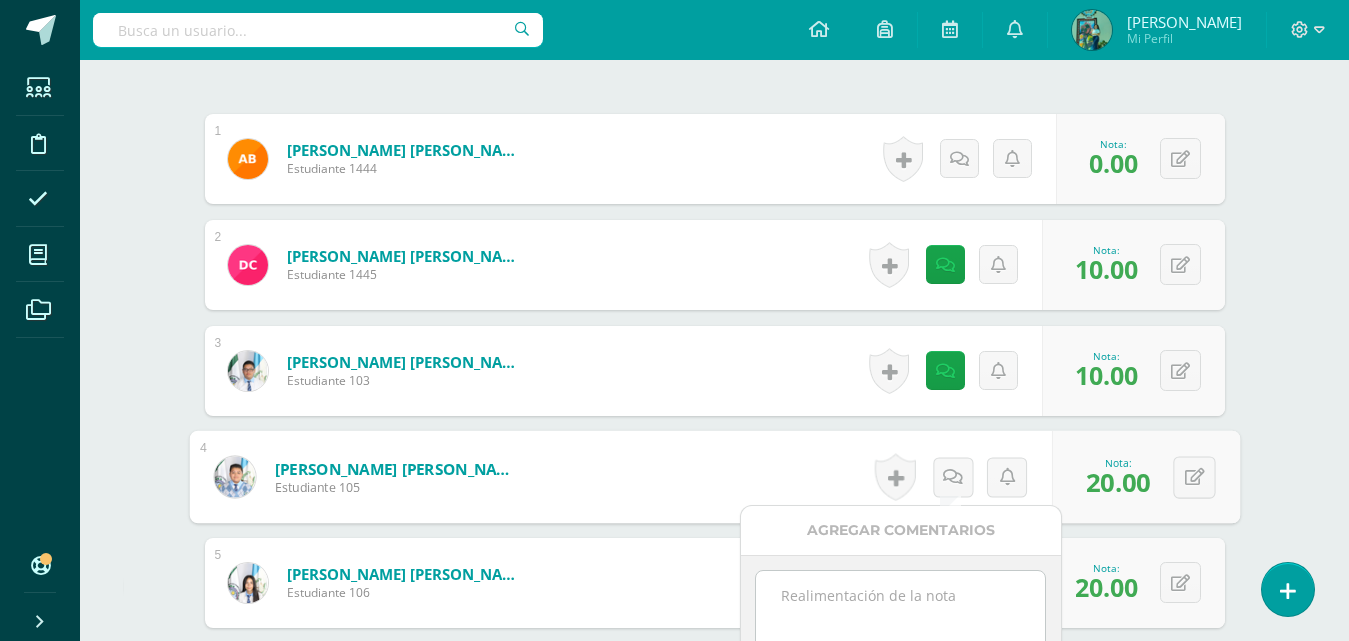 click at bounding box center [900, 621] 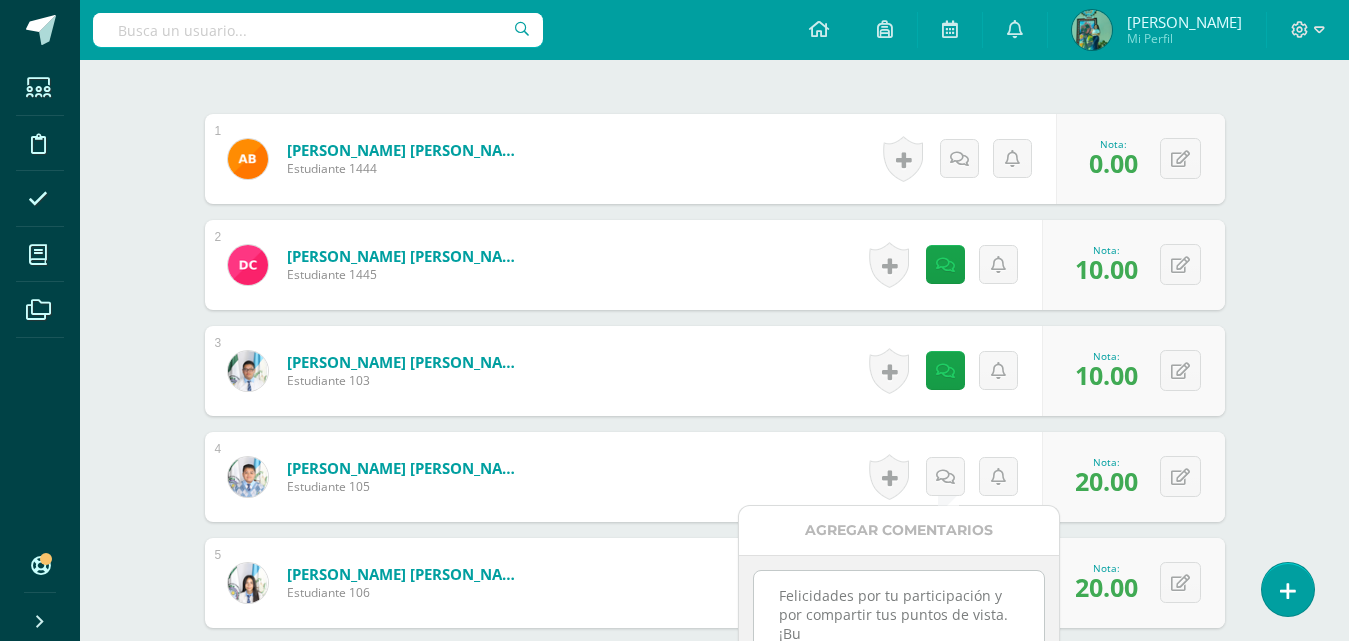 scroll, scrollTop: 603, scrollLeft: 0, axis: vertical 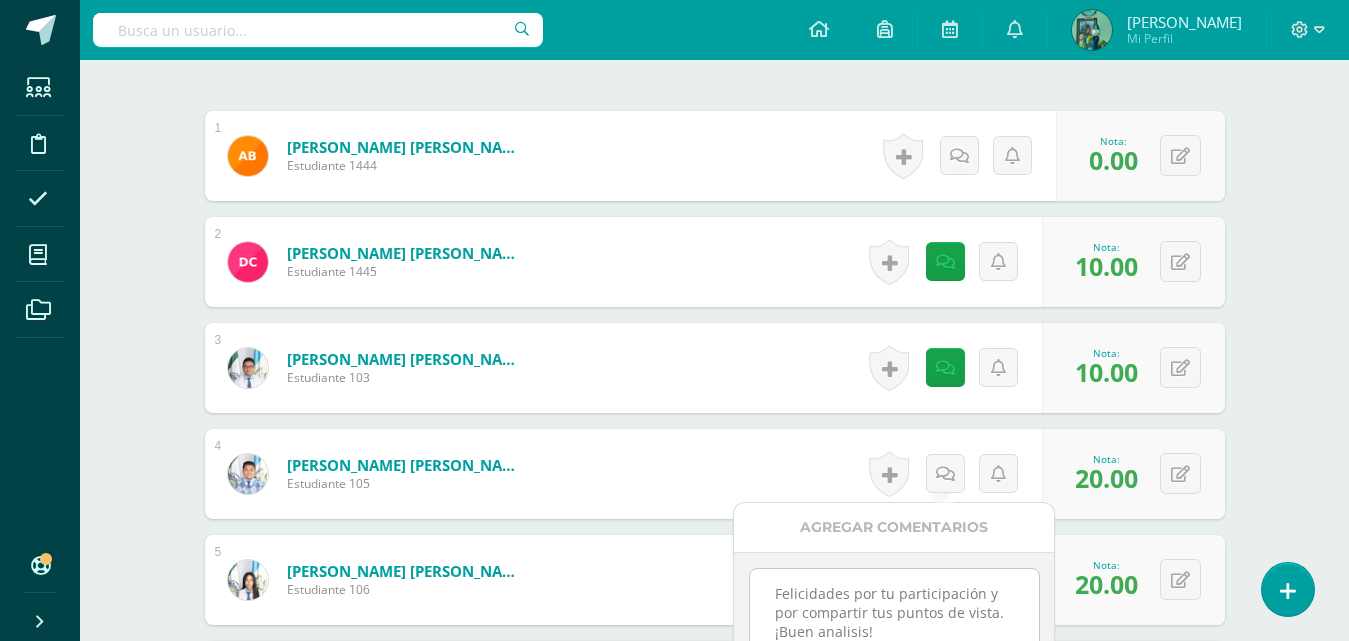 click on "Felicidades por tu participación y por compartir tus puntos de vista. ¡Buen analisis!" at bounding box center [894, 619] 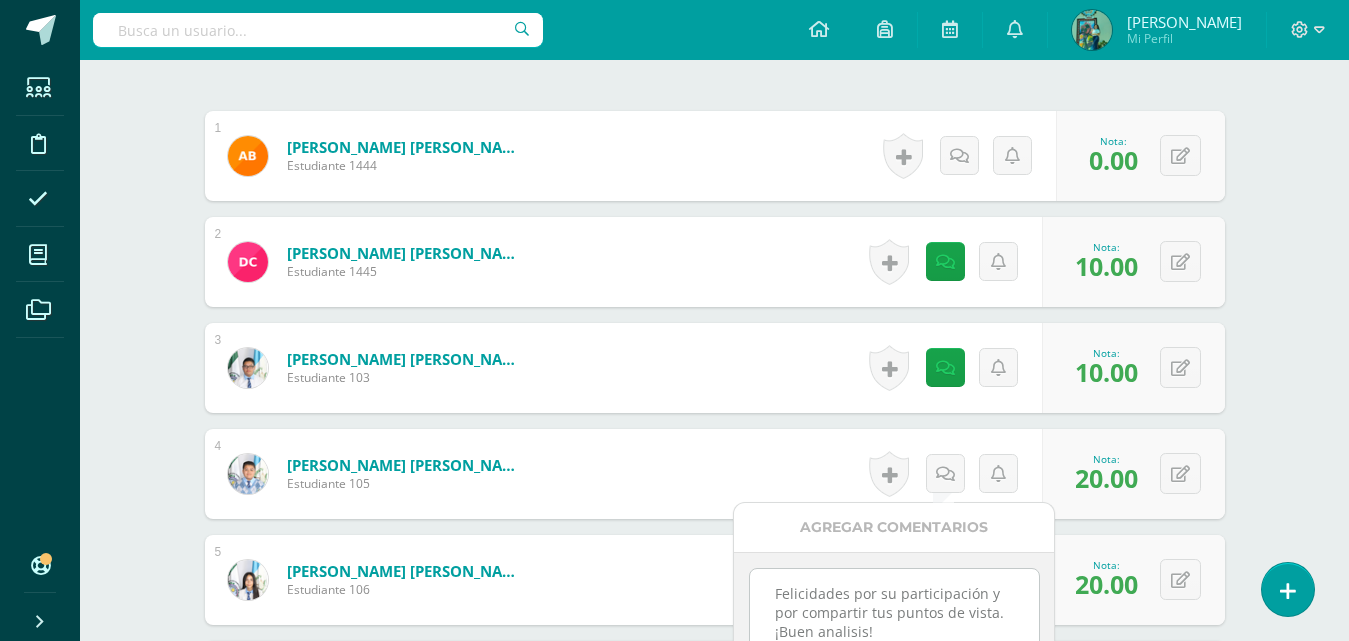 scroll, scrollTop: 903, scrollLeft: 0, axis: vertical 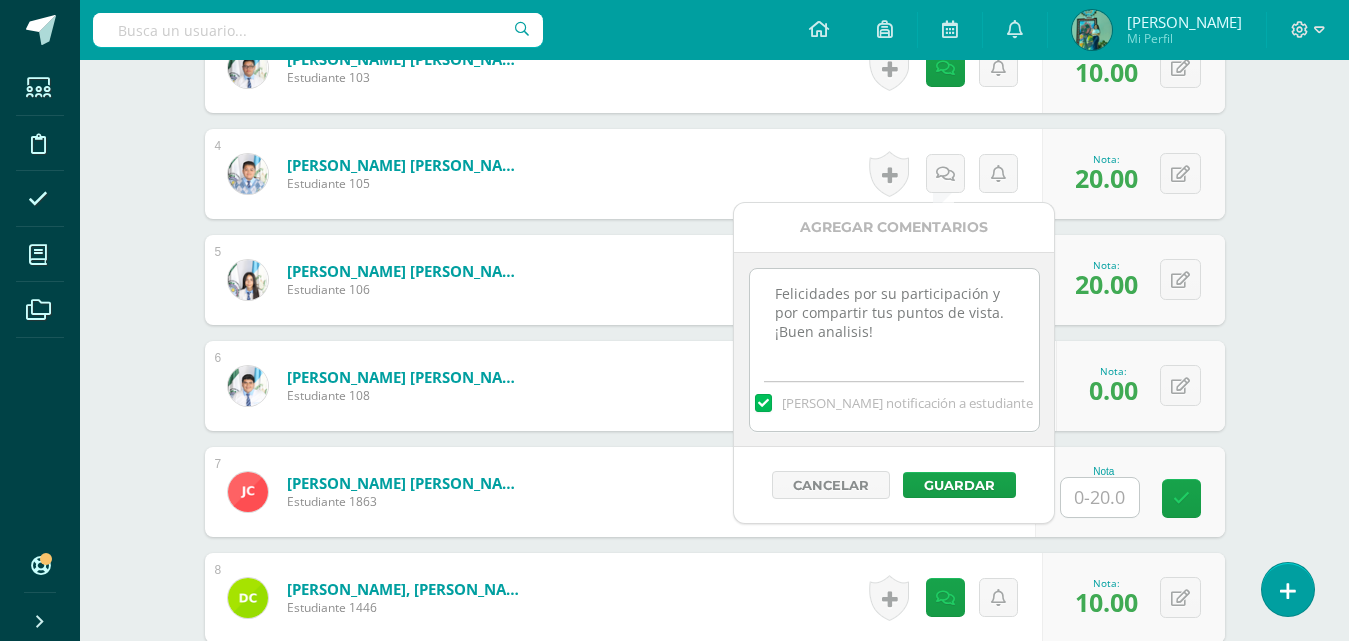 click on "Felicidades por su participación y por compartir tus puntos de vista. ¡Buen analisis!" at bounding box center (894, 319) 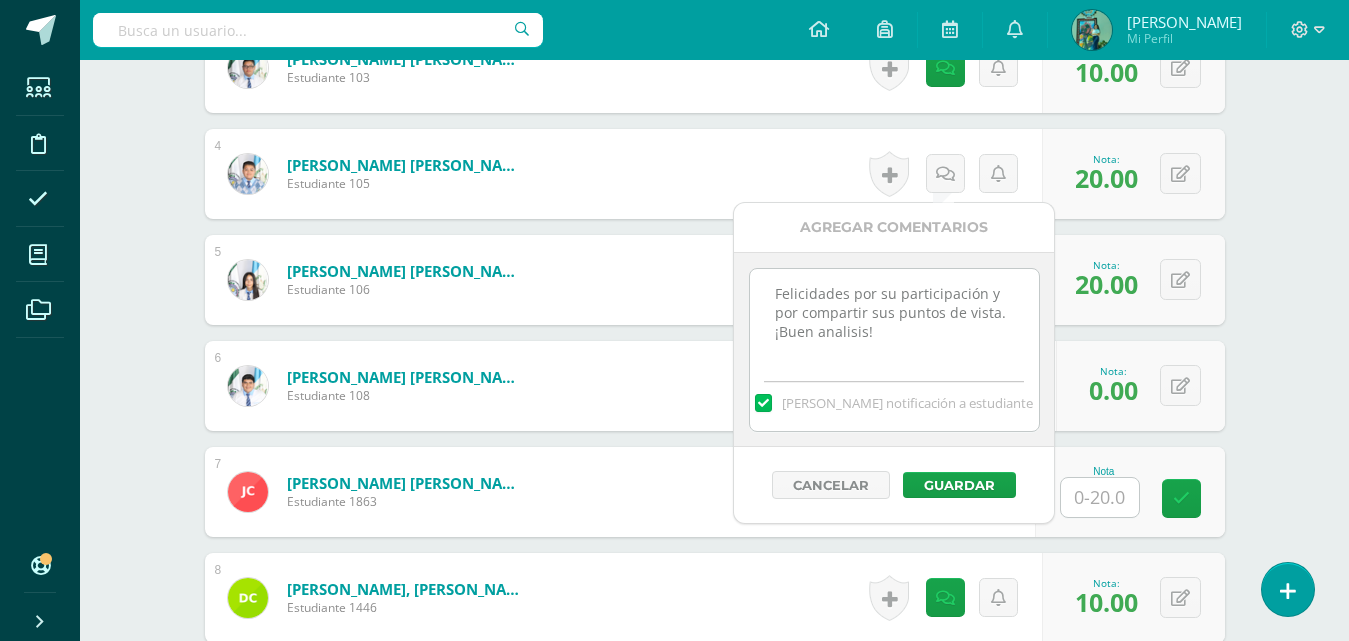 click on "Felicidades por su participación y por compartir sus puntos de vista. ¡Buen analisis!" at bounding box center [894, 319] 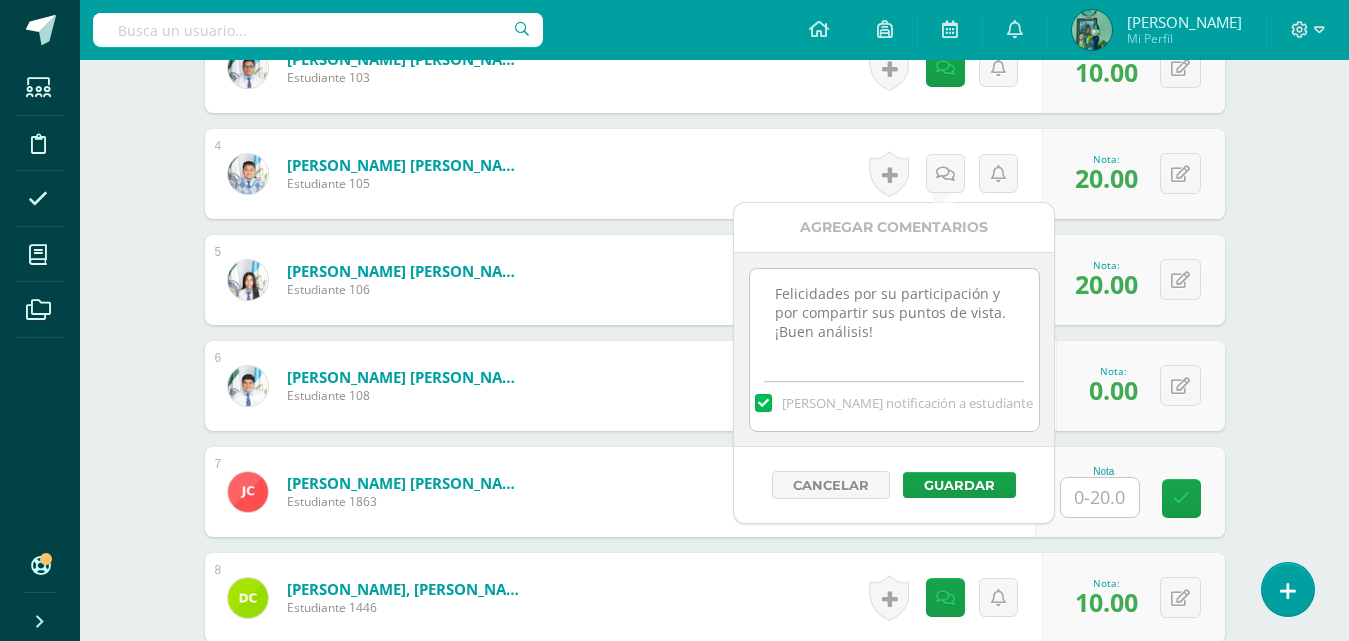 drag, startPoint x: 906, startPoint y: 336, endPoint x: 769, endPoint y: 294, distance: 143.29341 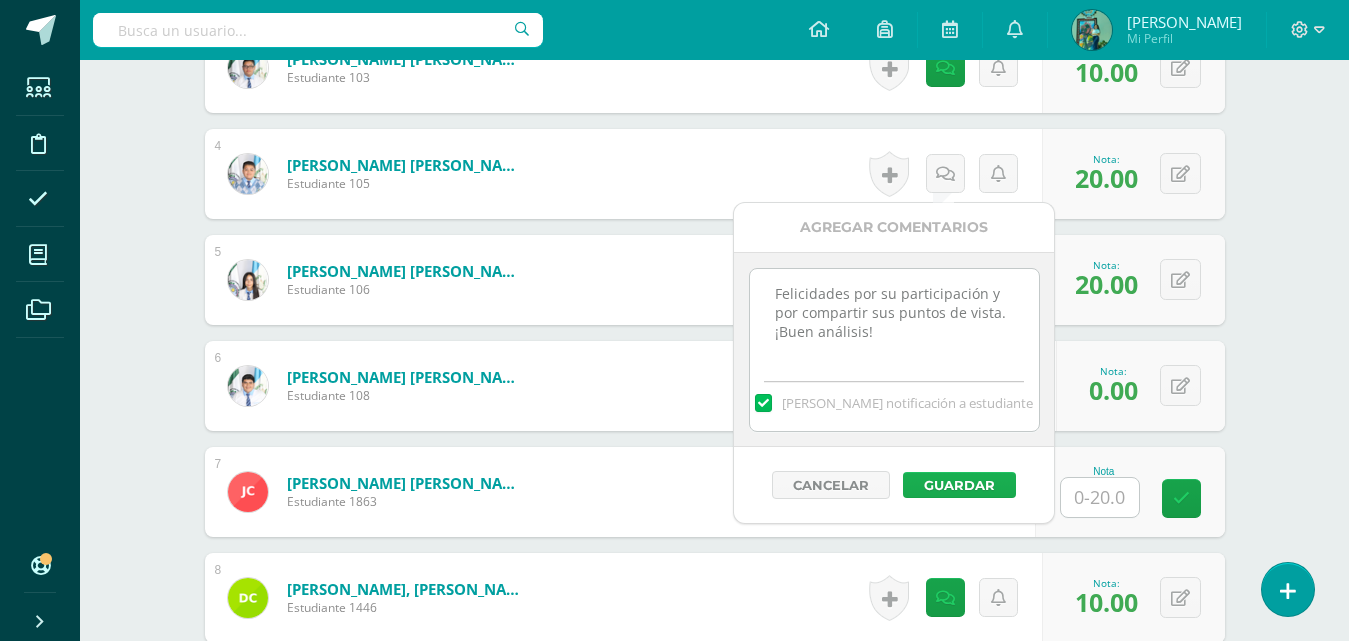 type on "Felicidades por su participación y por compartir sus puntos de vista. ¡Buen análisis!" 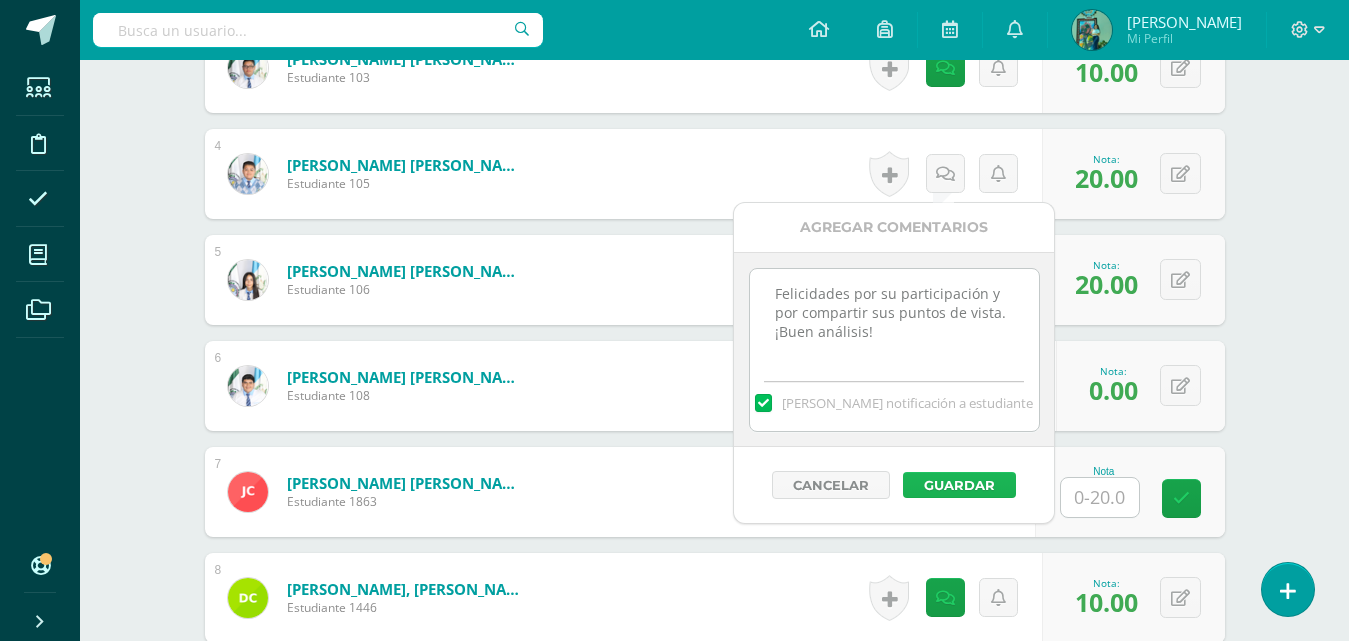 click on "Guardar" at bounding box center [959, 485] 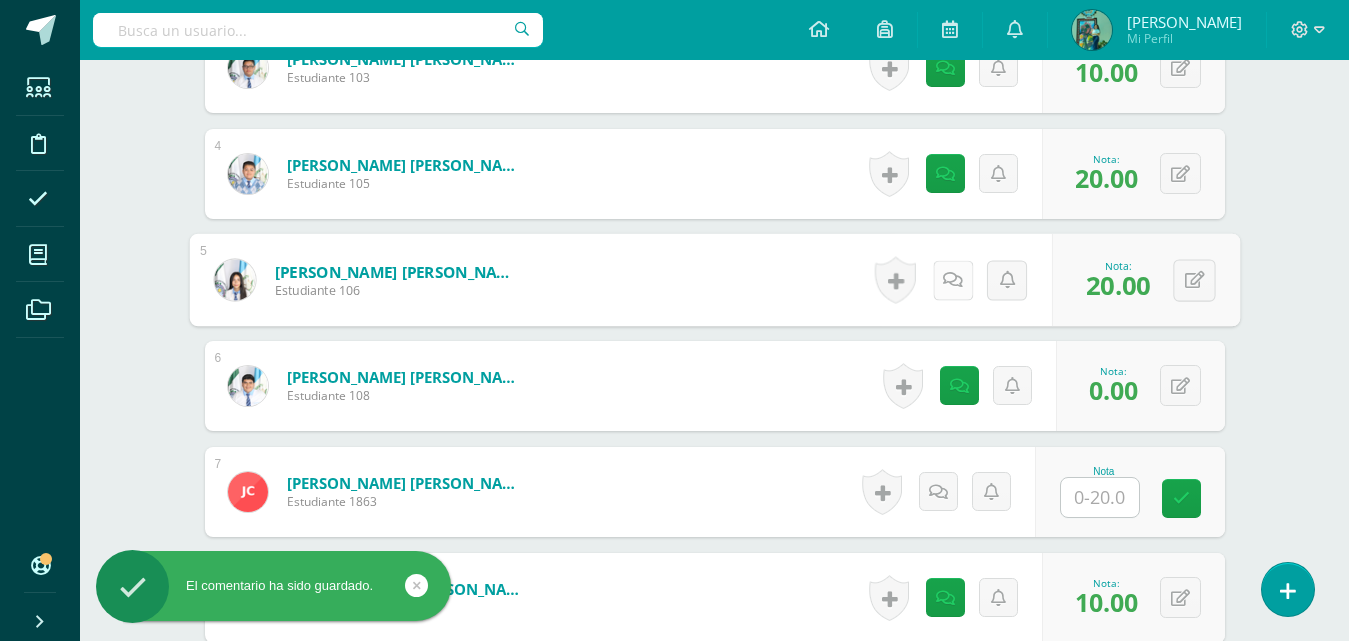 click at bounding box center (952, 280) 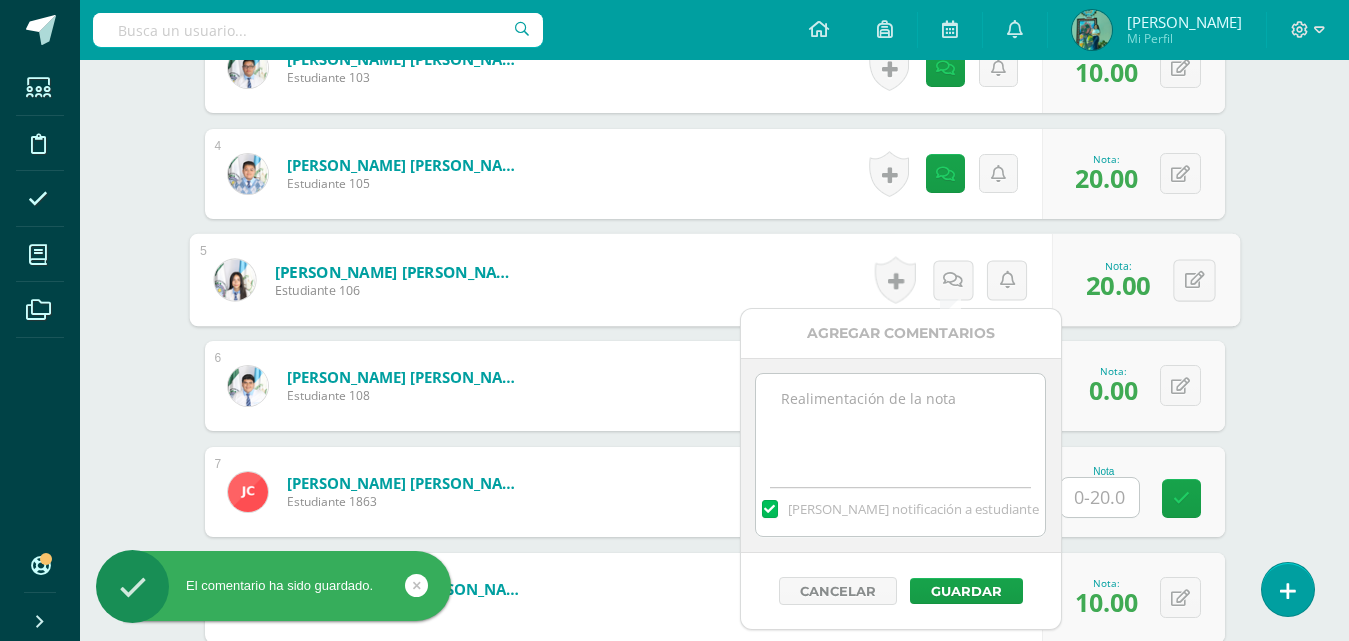 click at bounding box center [900, 424] 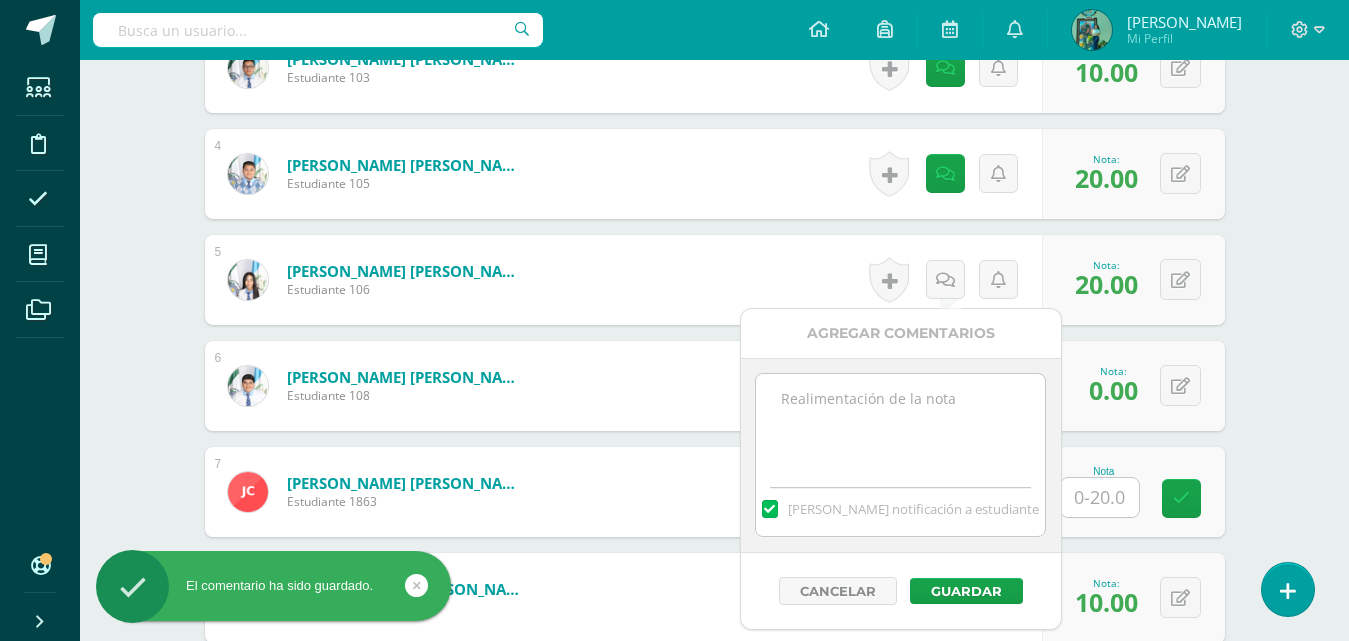 paste on "Felicidades por su participación y por compartir sus puntos de vista. ¡Buen análisis!" 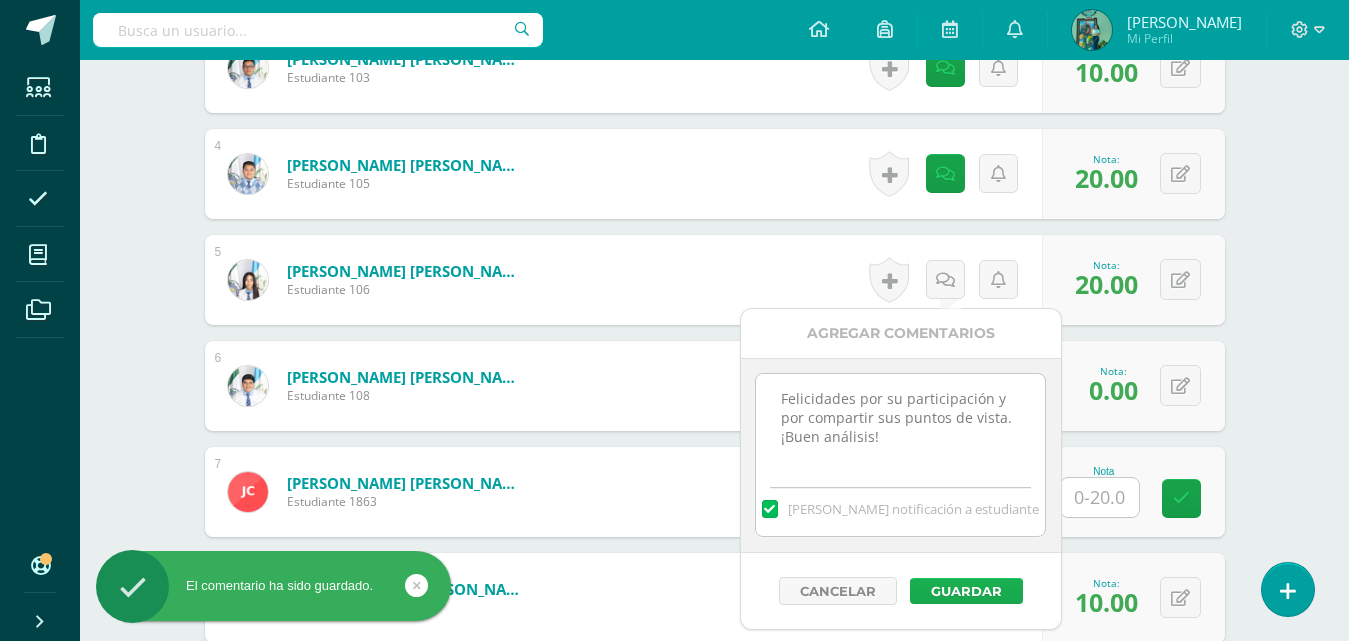 type on "Felicidades por su participación y por compartir sus puntos de vista. ¡Buen análisis!" 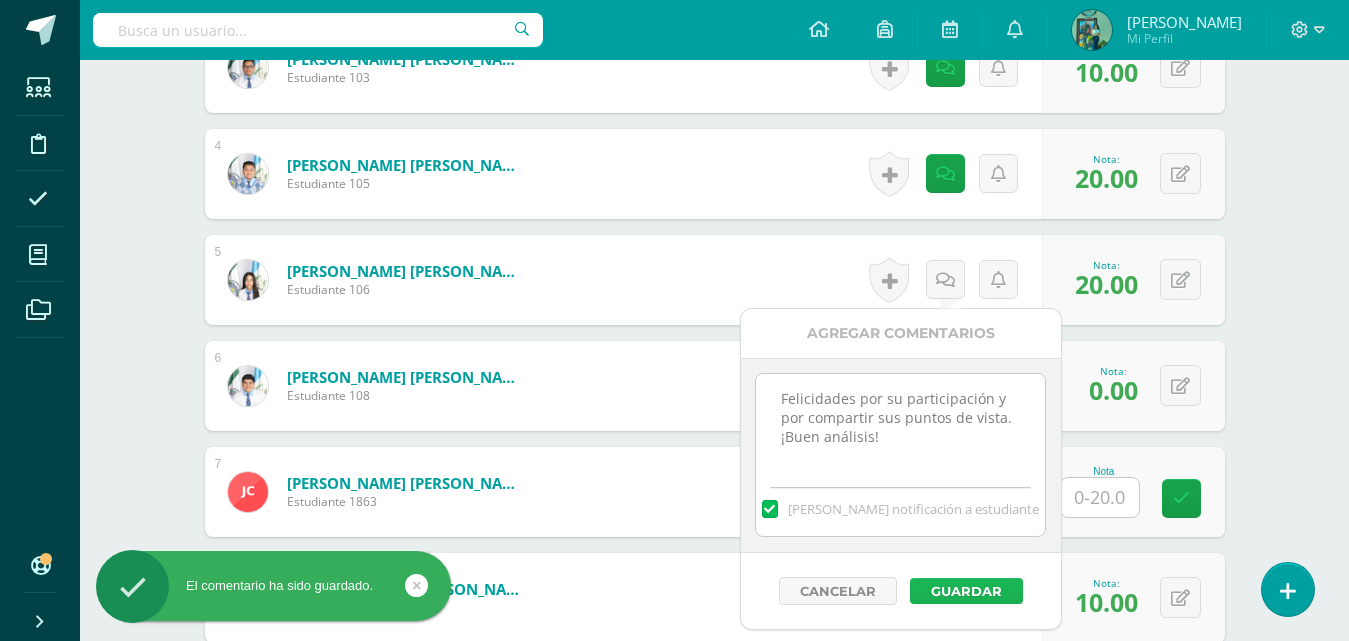 click on "Guardar" at bounding box center [966, 591] 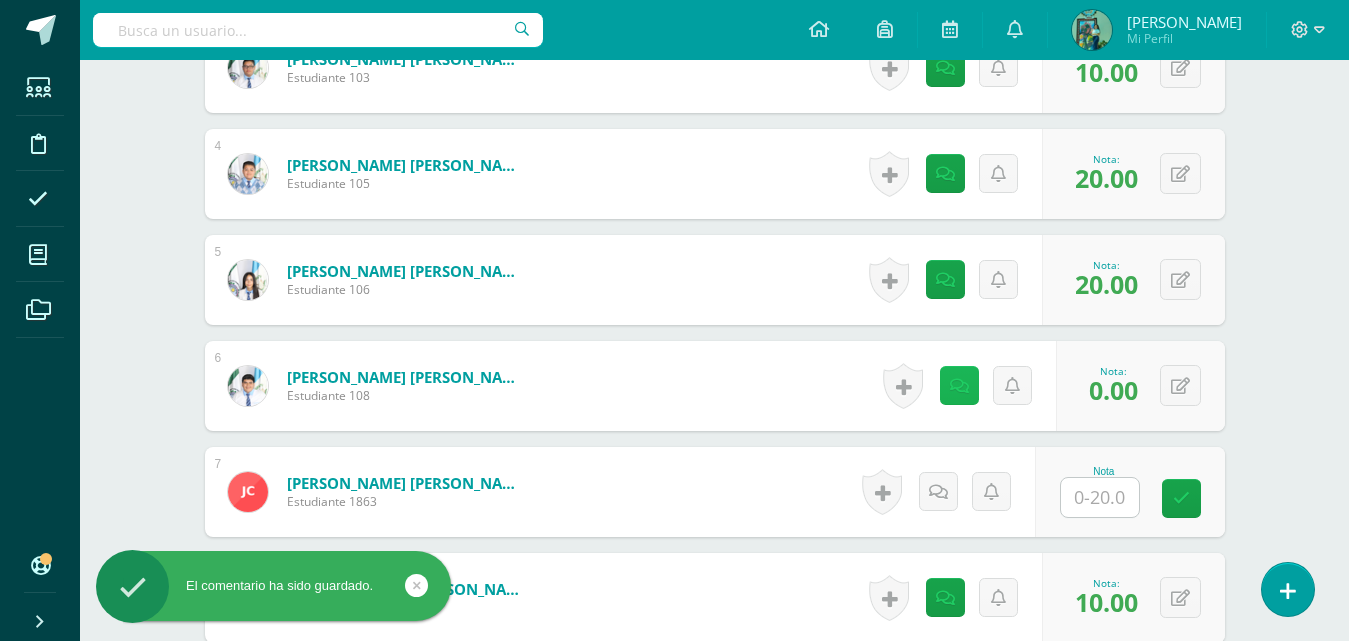 click at bounding box center (959, 386) 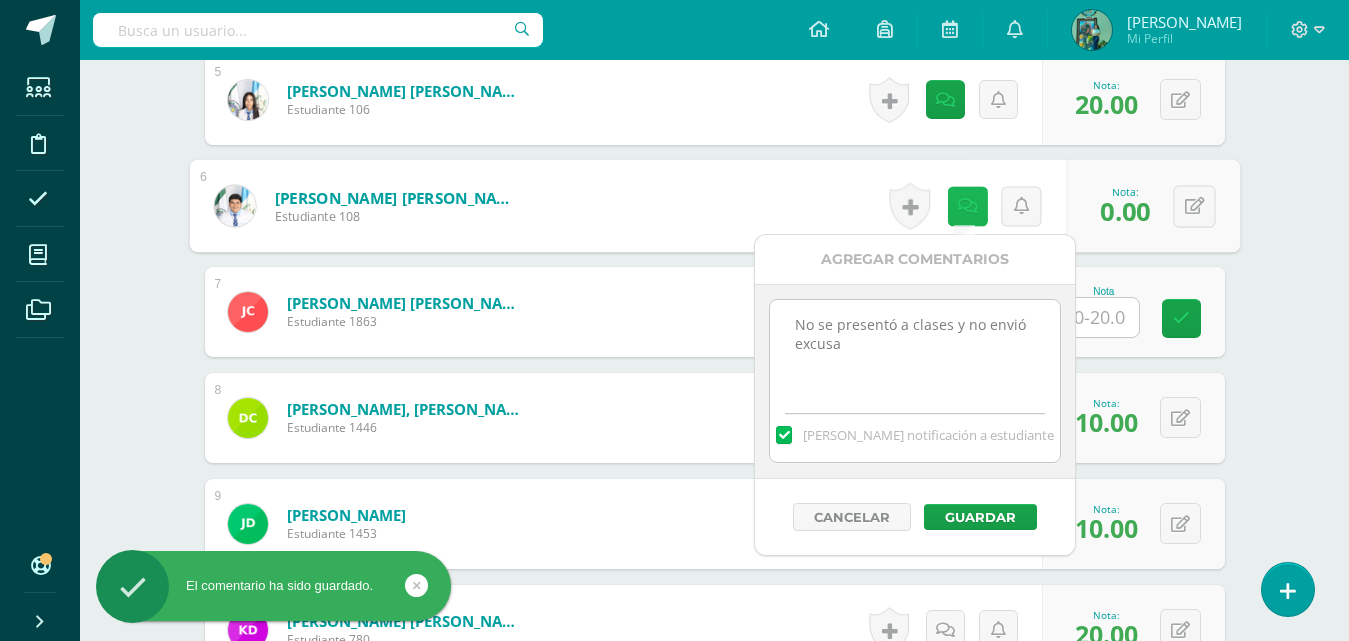 scroll, scrollTop: 1203, scrollLeft: 0, axis: vertical 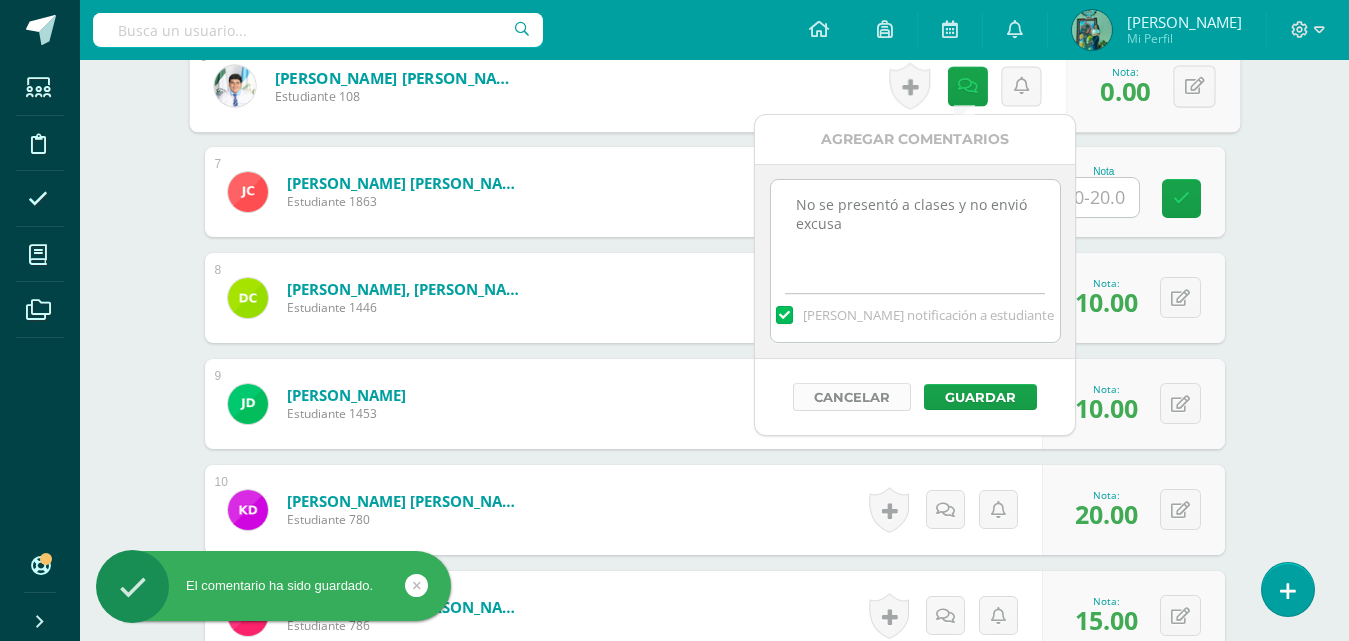 click on "Cancelar" at bounding box center (852, 397) 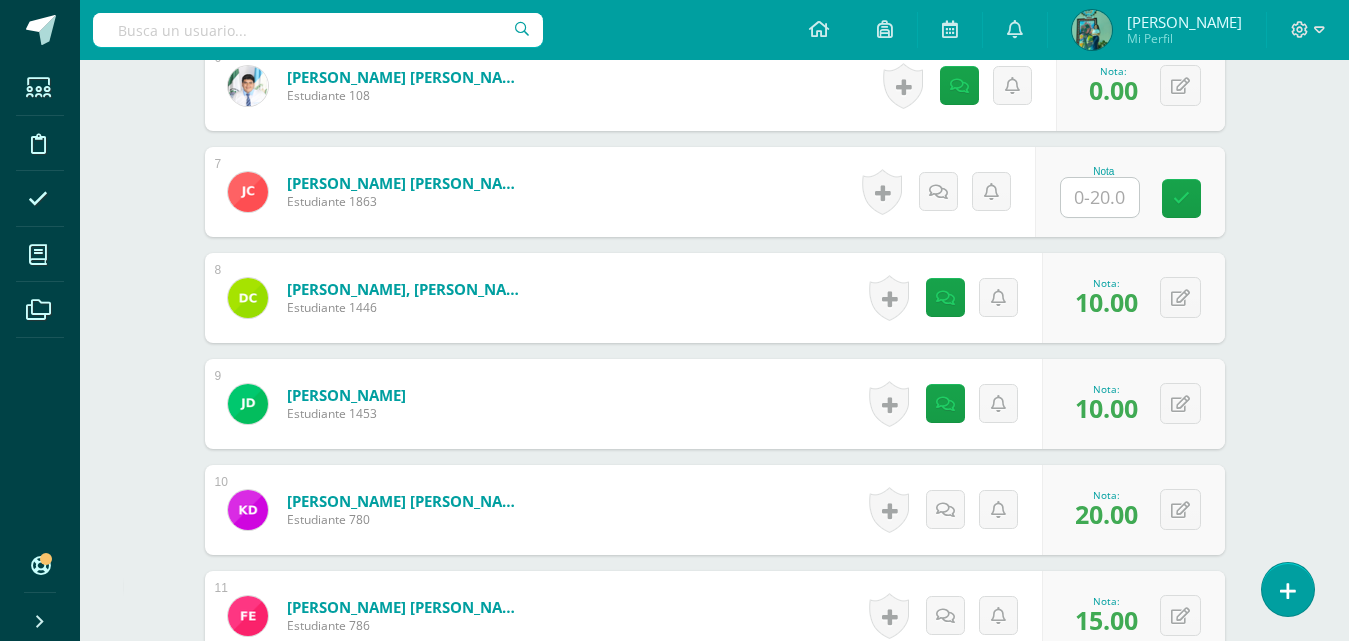 scroll, scrollTop: 1503, scrollLeft: 0, axis: vertical 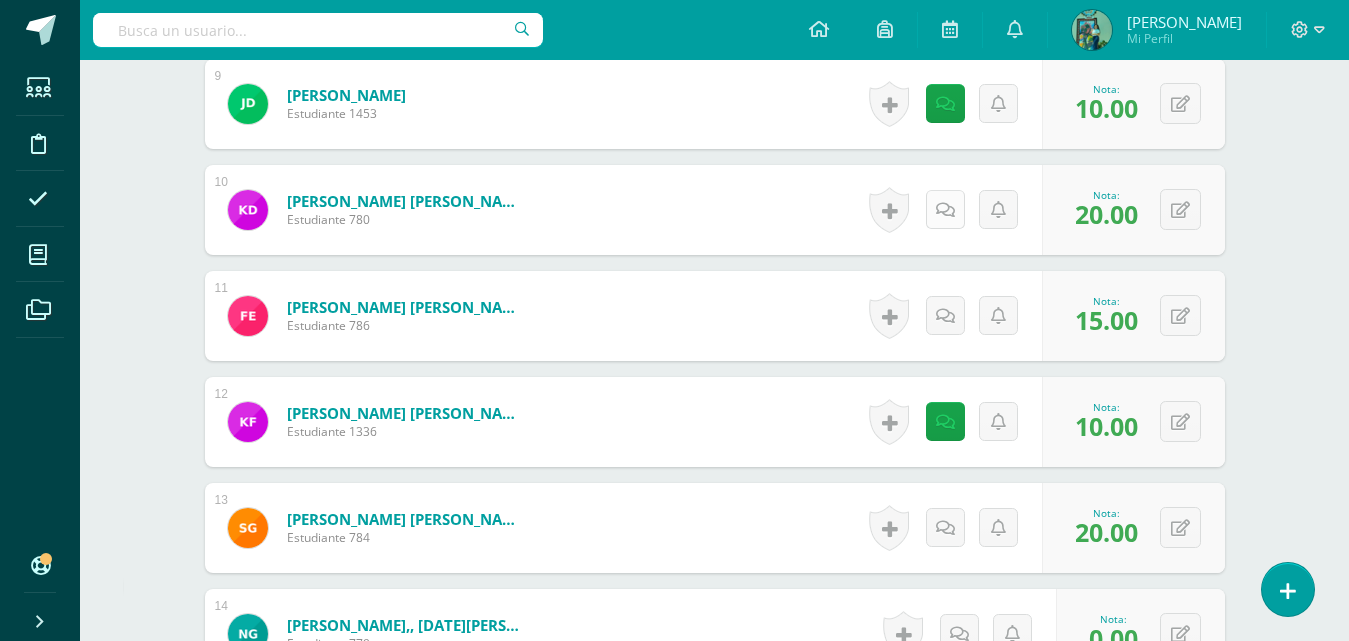 click at bounding box center [945, 210] 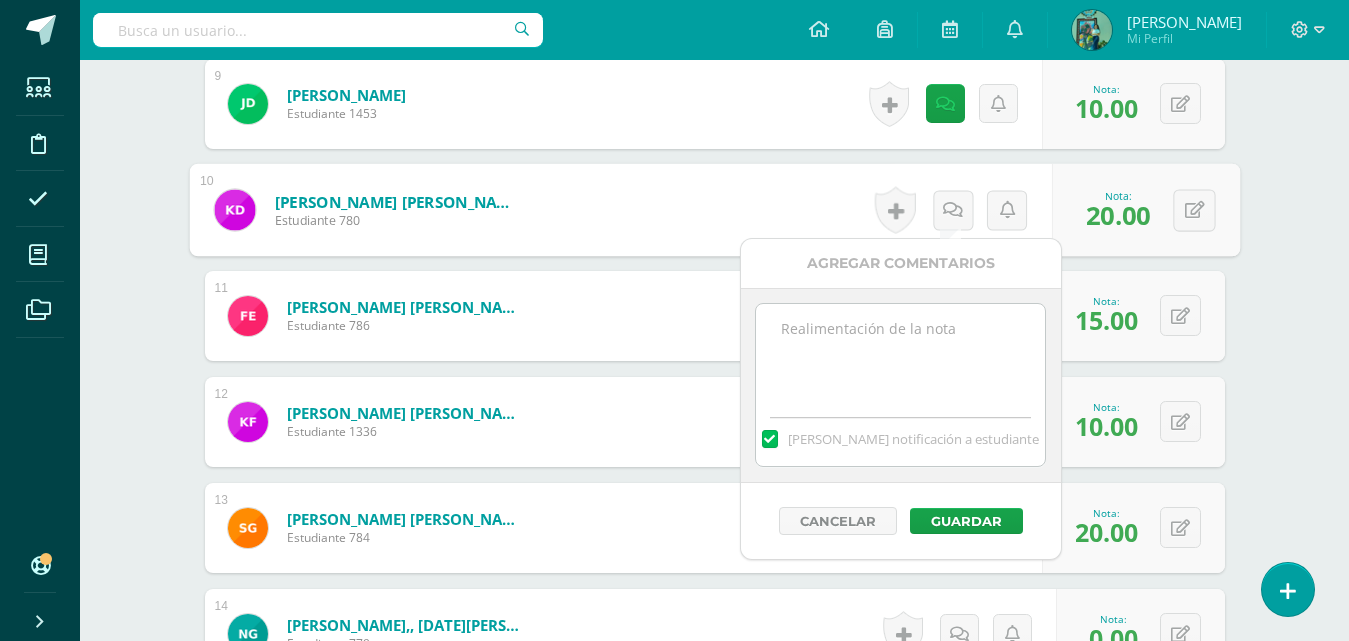 click at bounding box center (900, 354) 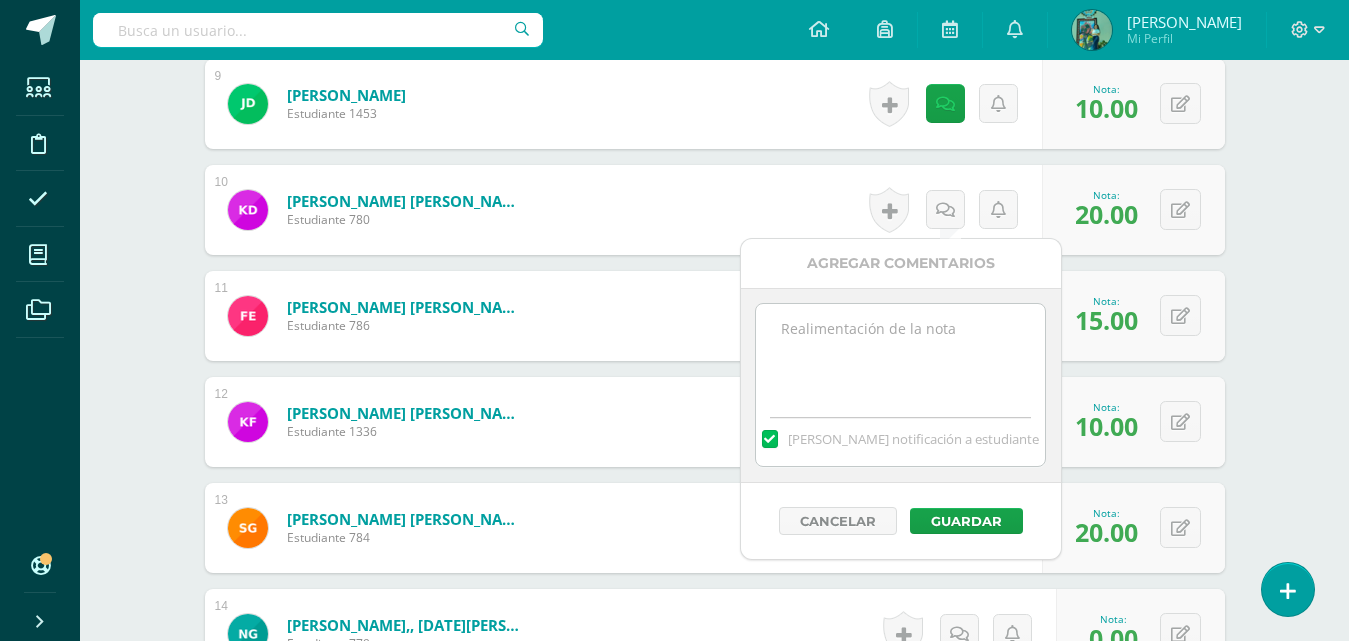 paste on "Felicidades por su participación y por compartir sus puntos de vista. ¡Buen análisis!" 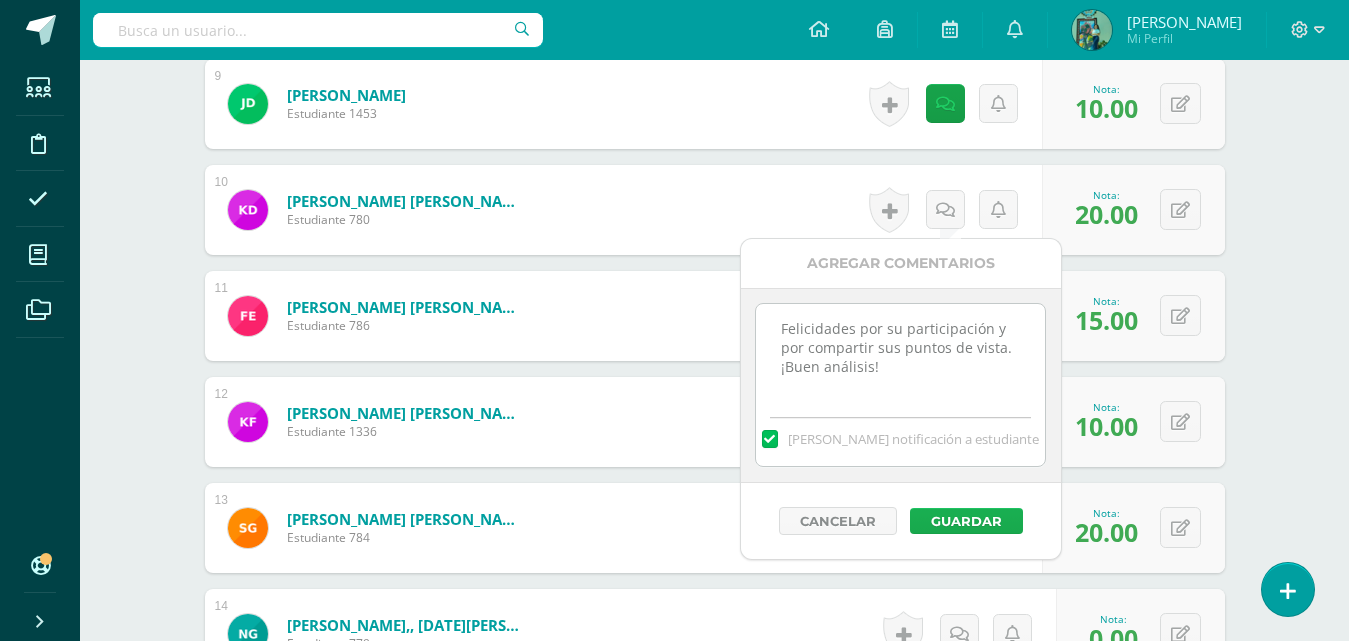 type on "Felicidades por su participación y por compartir sus puntos de vista. ¡Buen análisis!" 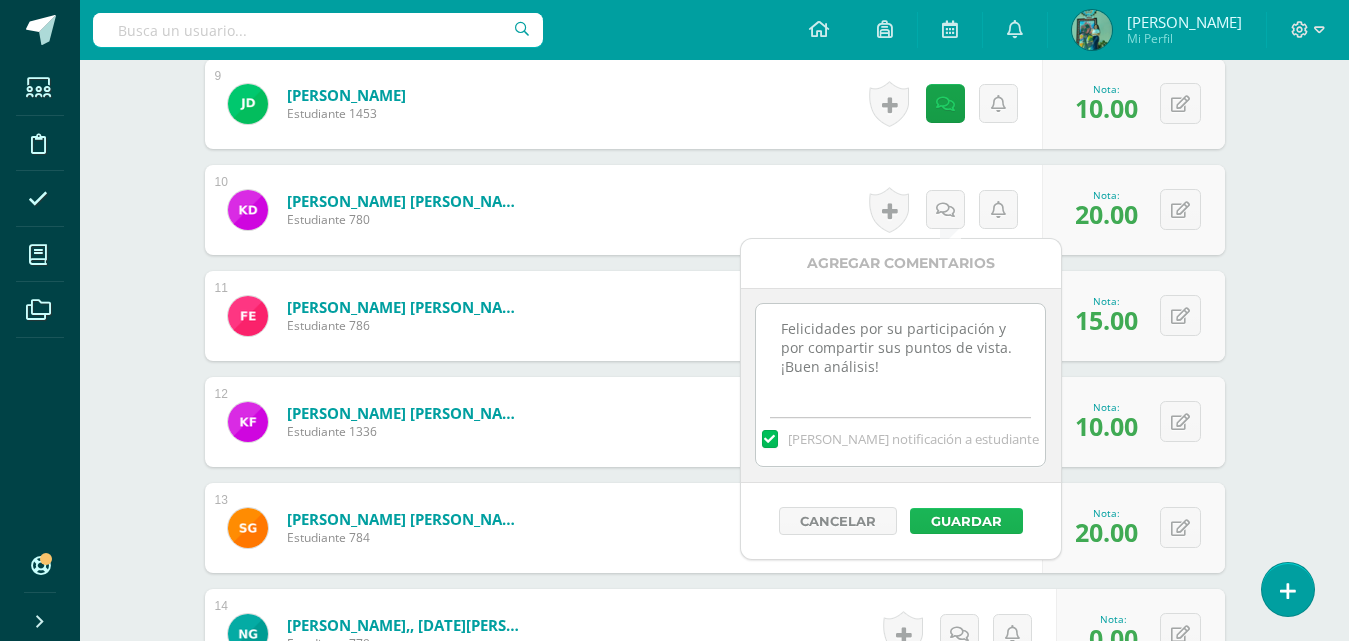 click on "Guardar" at bounding box center (966, 521) 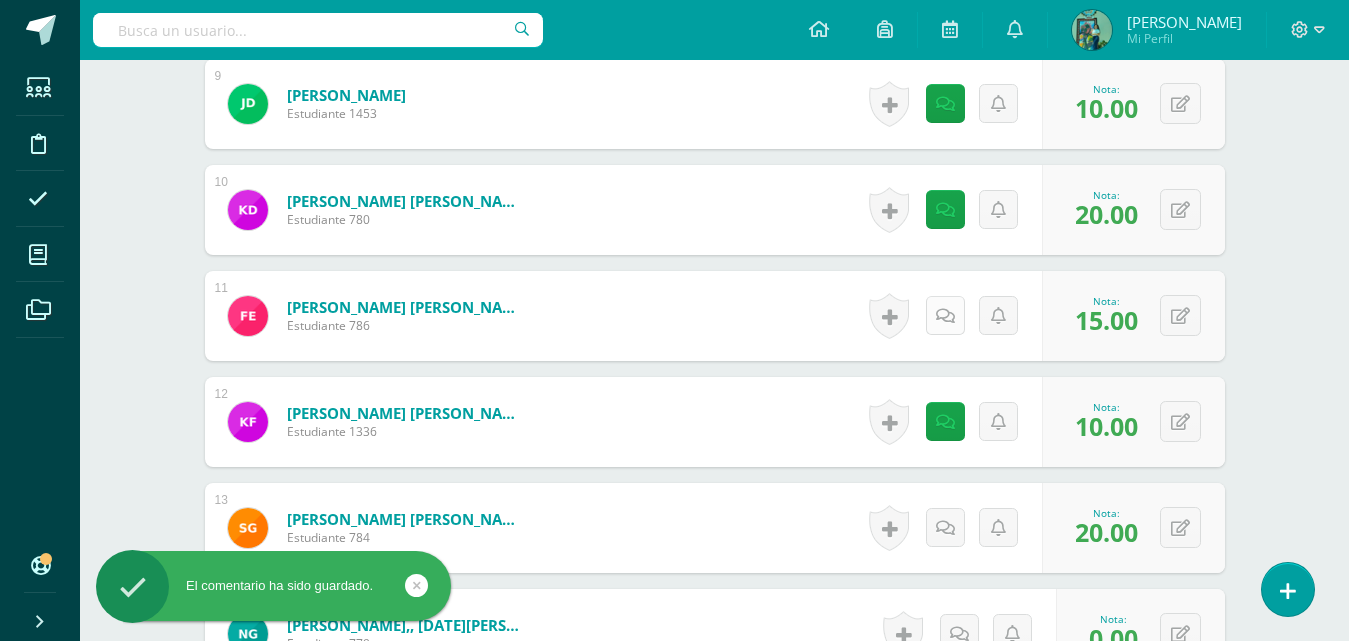 click at bounding box center (945, 316) 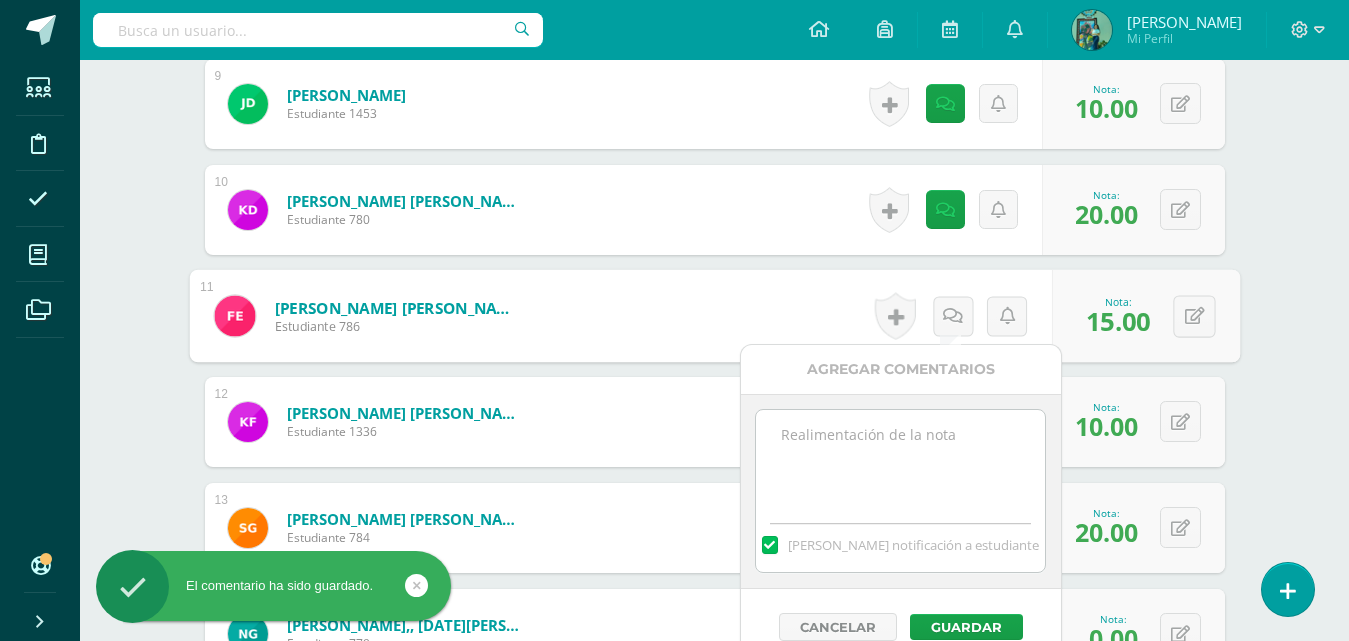 click at bounding box center [900, 460] 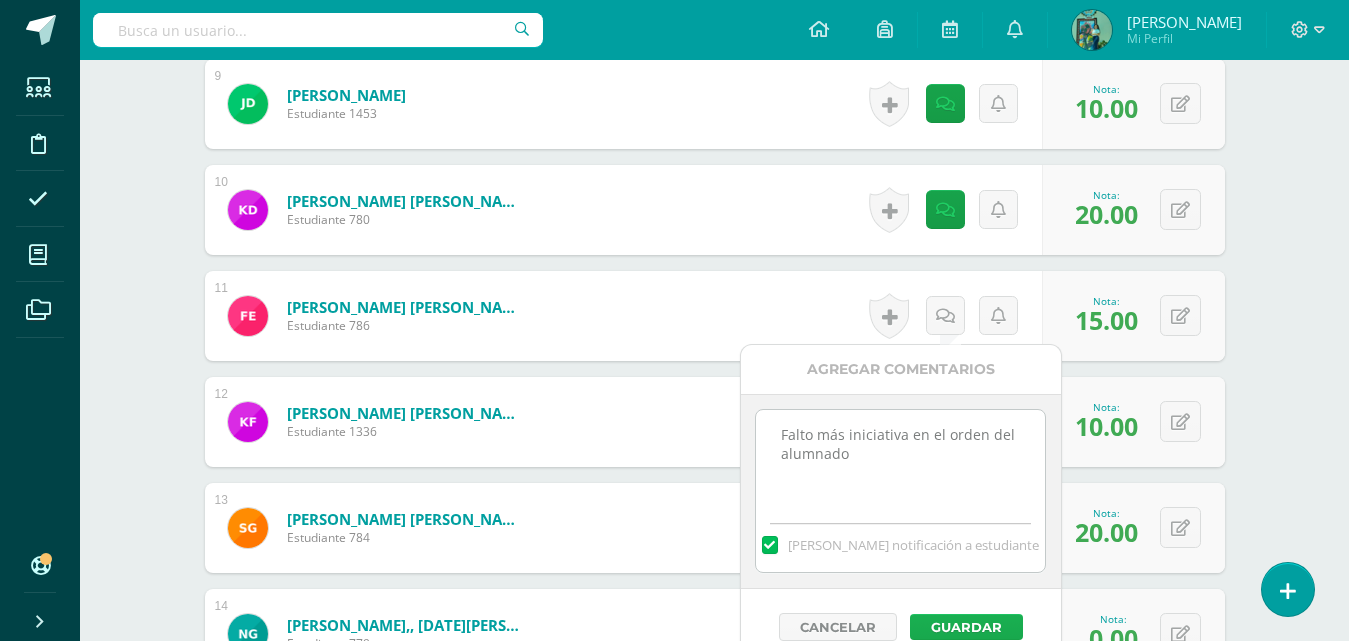 type on "Falto más iniciativa en el orden del alumnado" 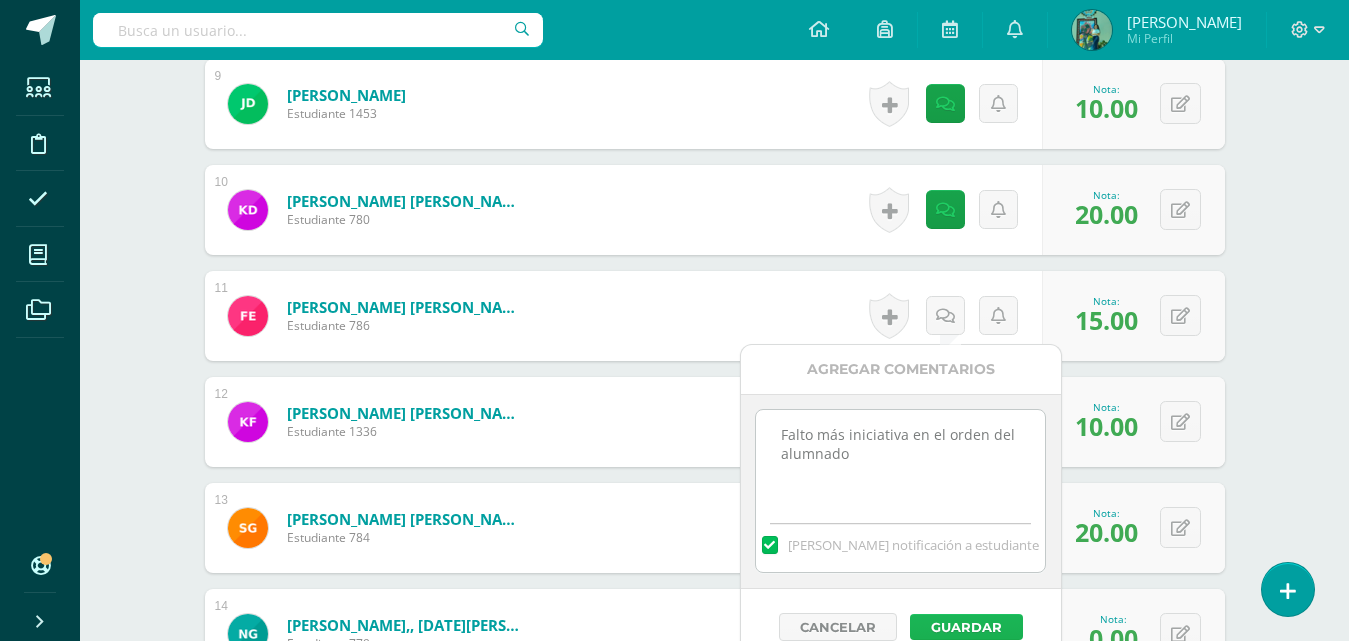click on "Guardar" at bounding box center (966, 627) 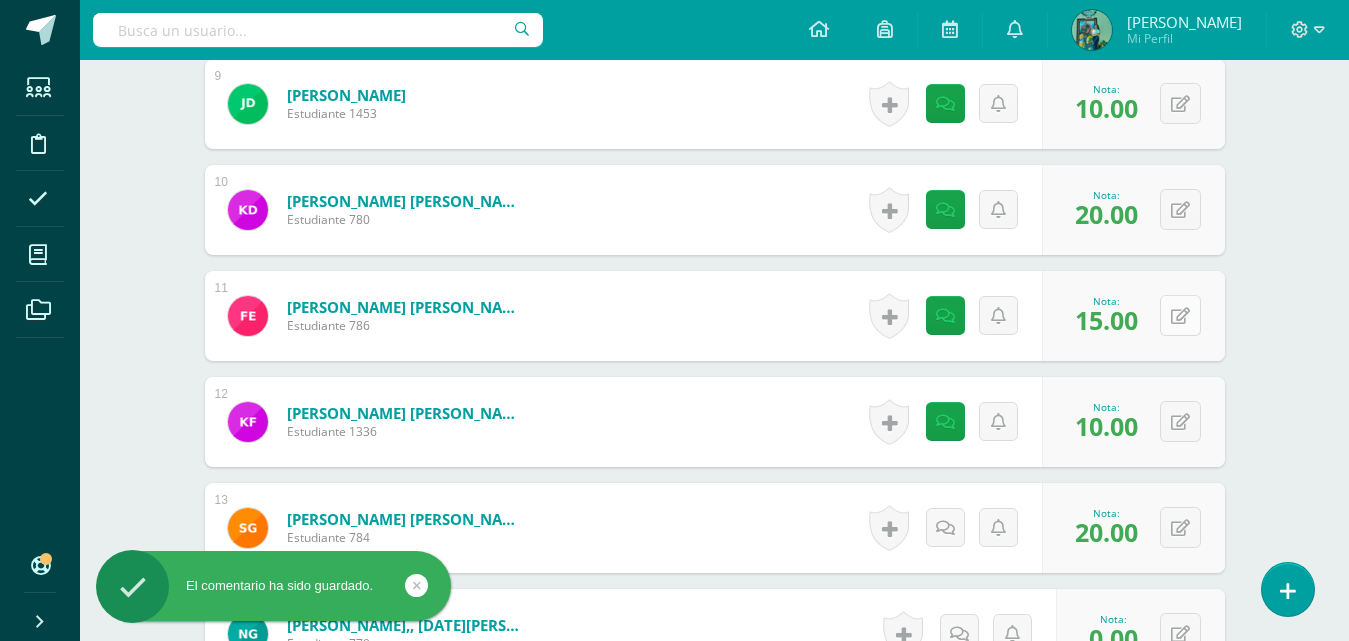 click at bounding box center [1180, 316] 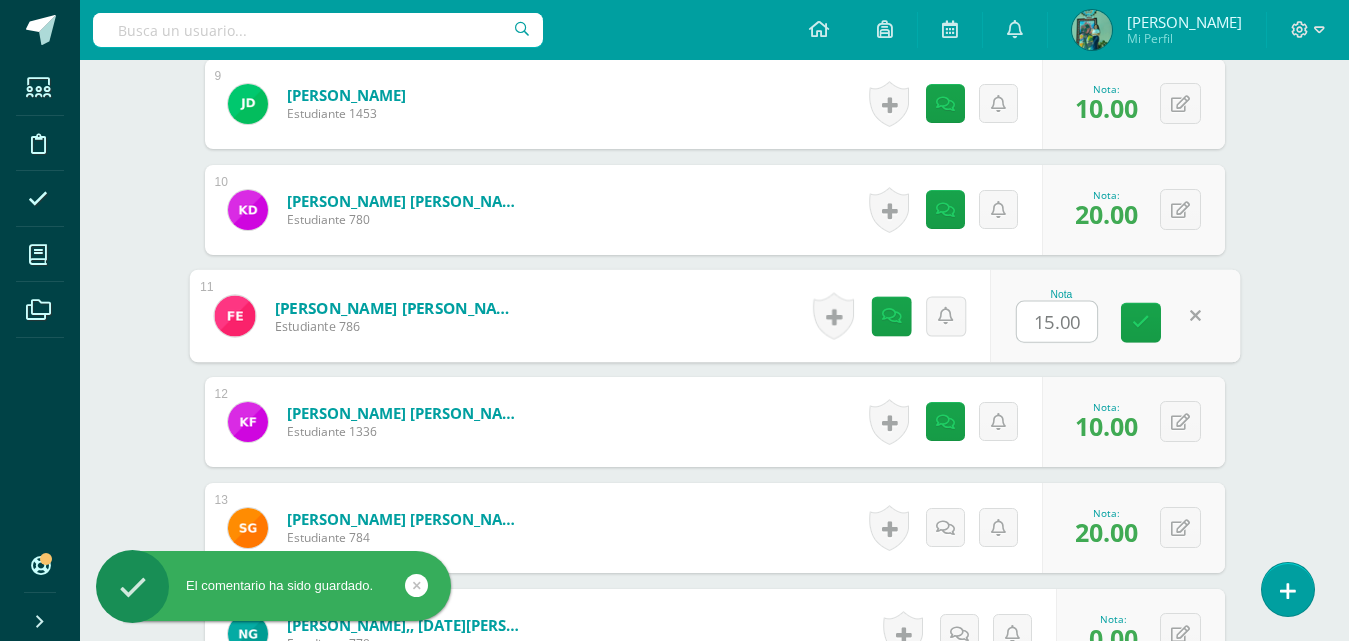 click on "15.00" at bounding box center (1057, 322) 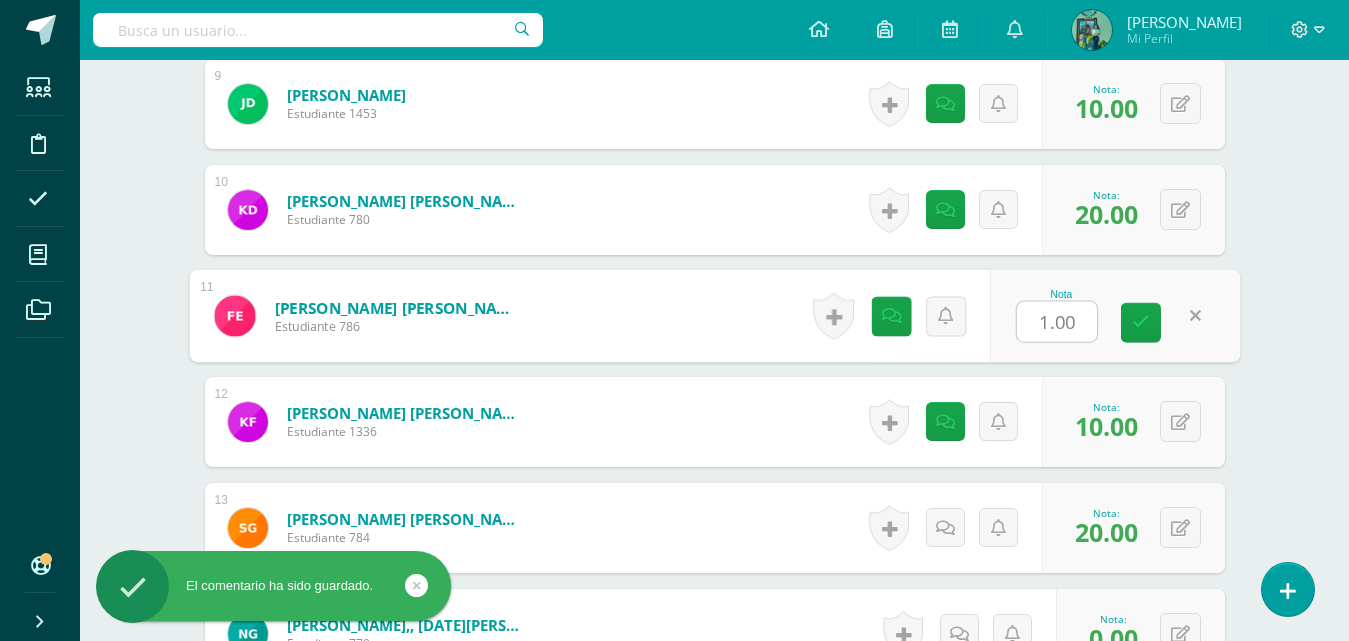 type on "12.00" 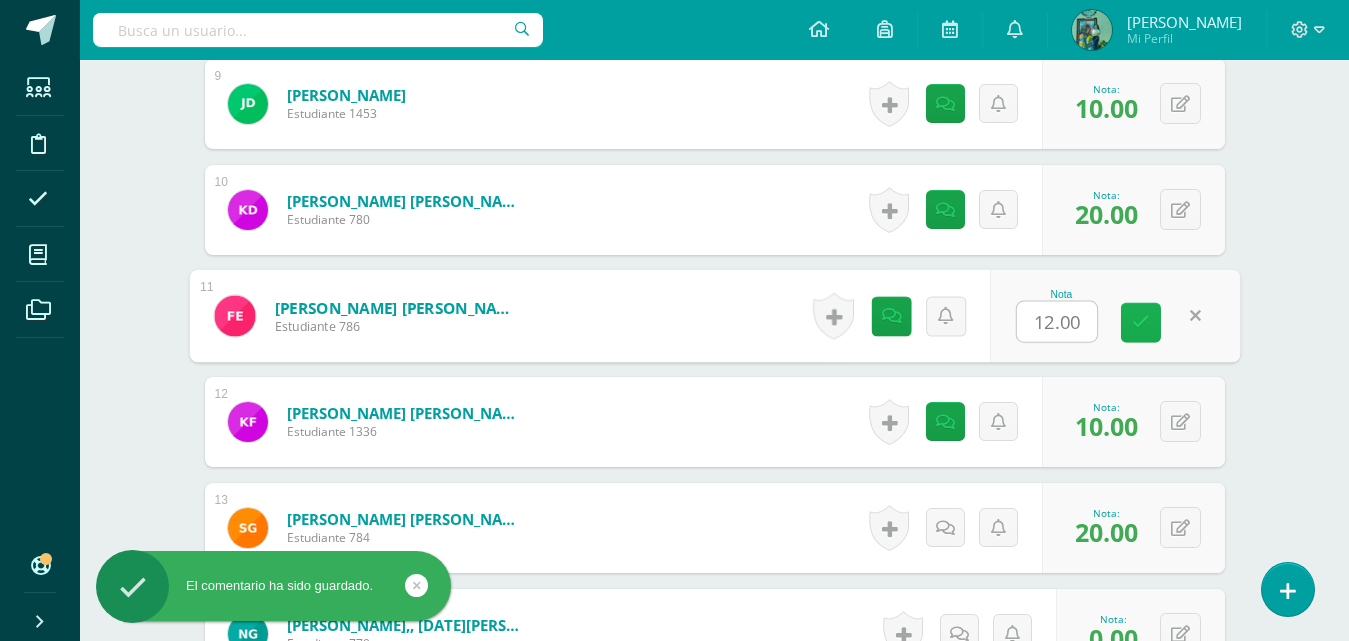 click at bounding box center [1141, 322] 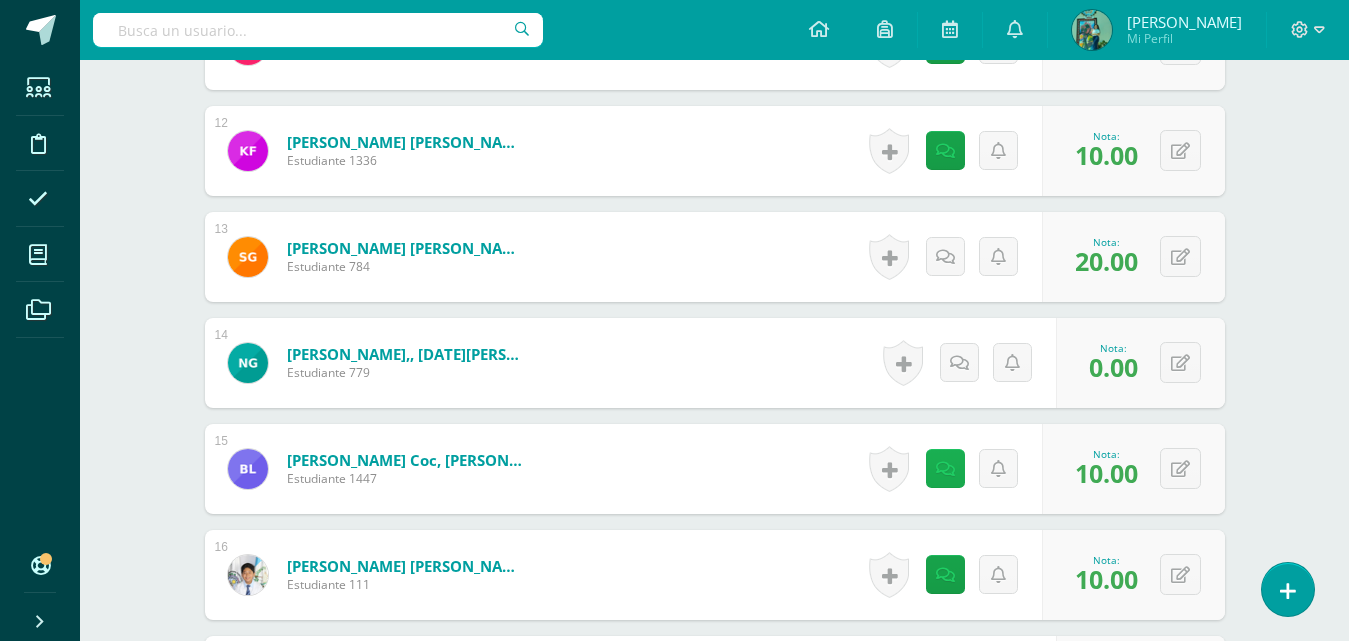 scroll, scrollTop: 1803, scrollLeft: 0, axis: vertical 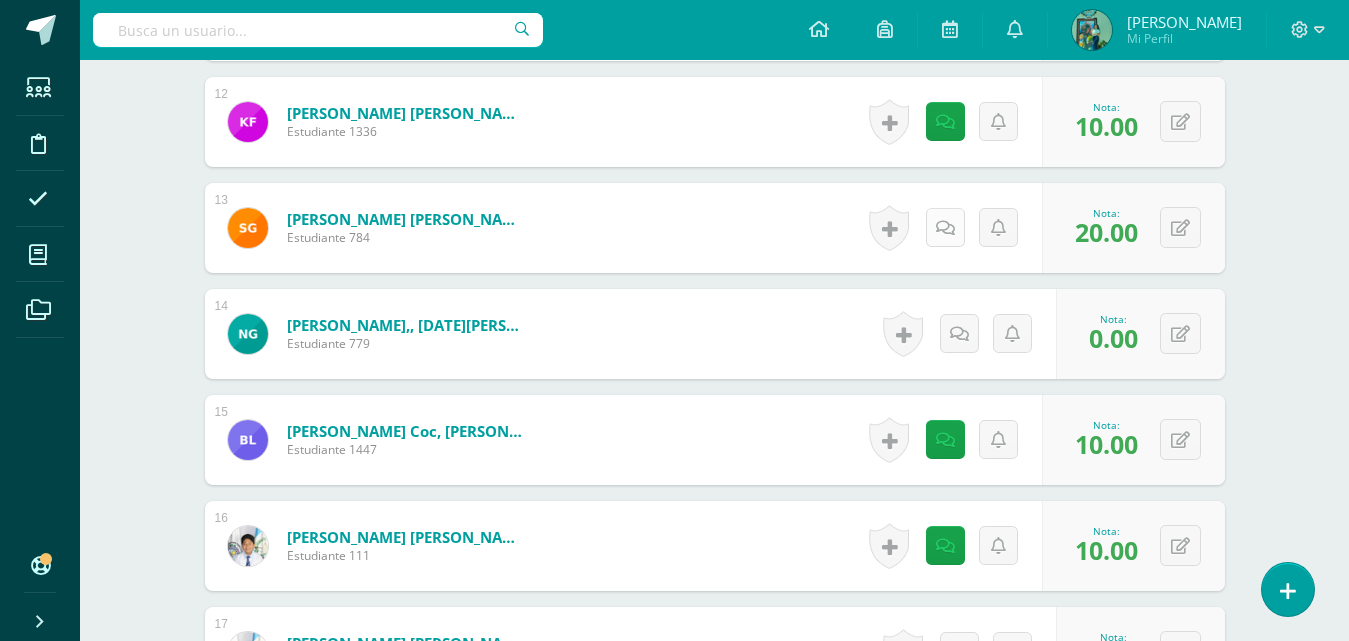 click at bounding box center (945, 228) 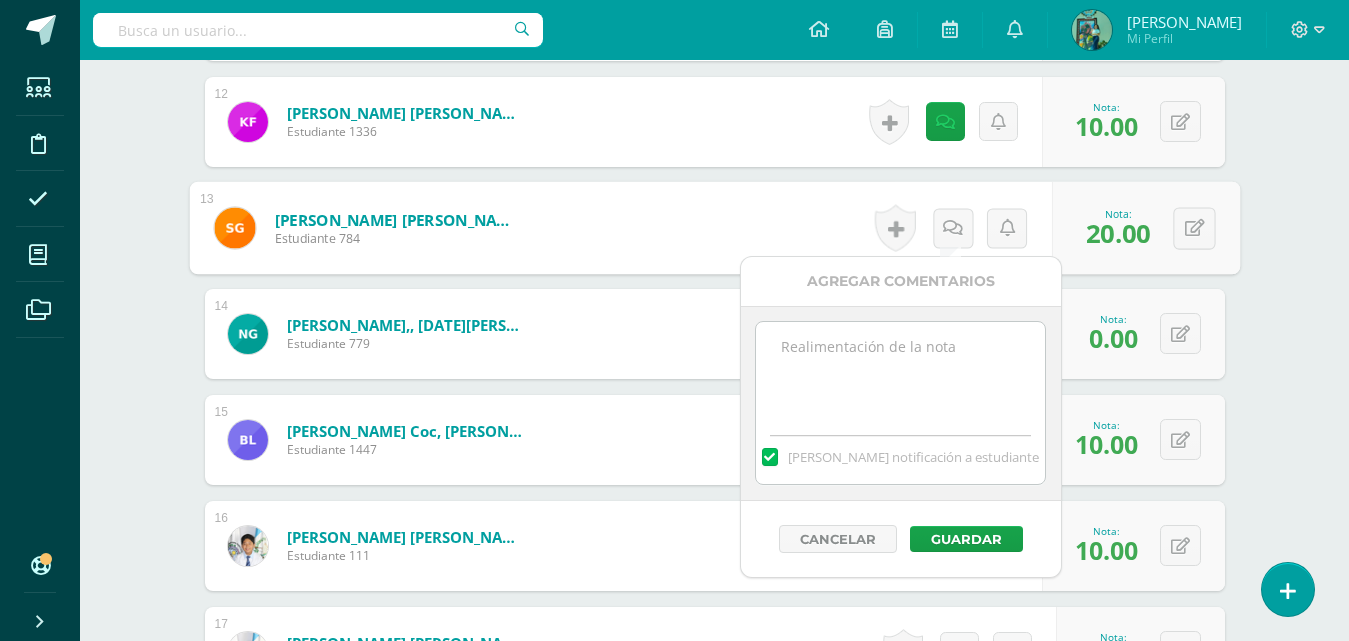 click at bounding box center [900, 372] 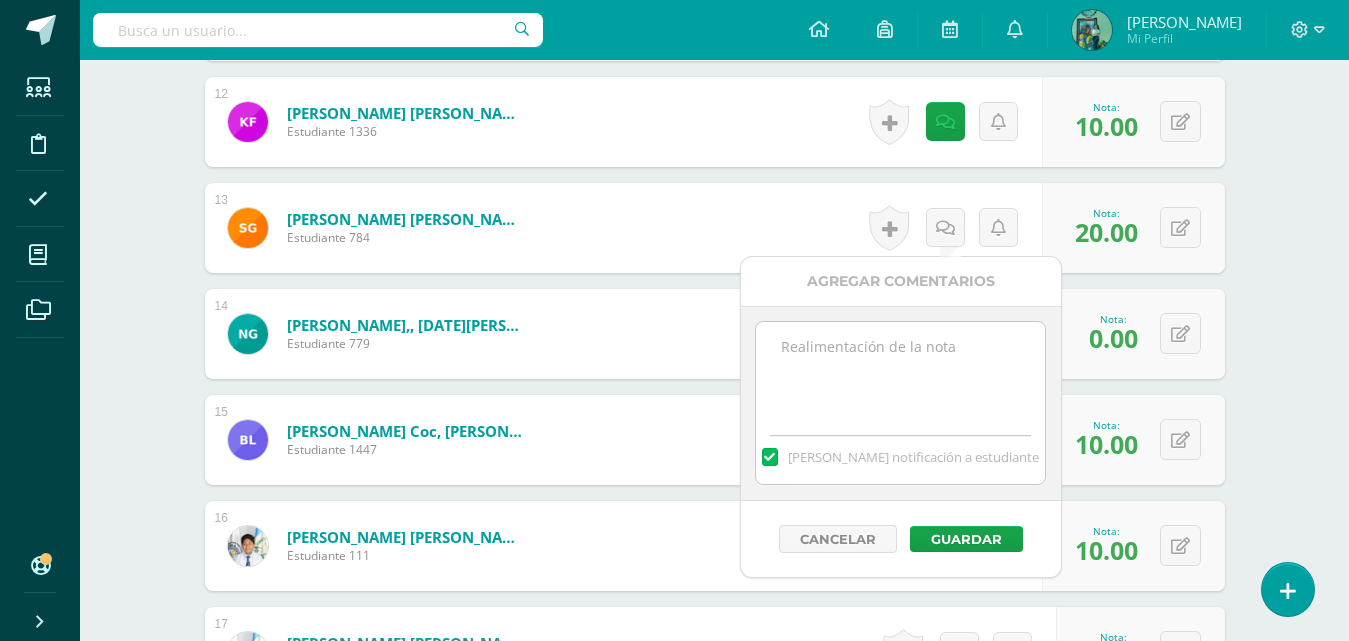 paste on "Felicidades por su participación y por compartir sus puntos de vista. ¡Buen análisis!" 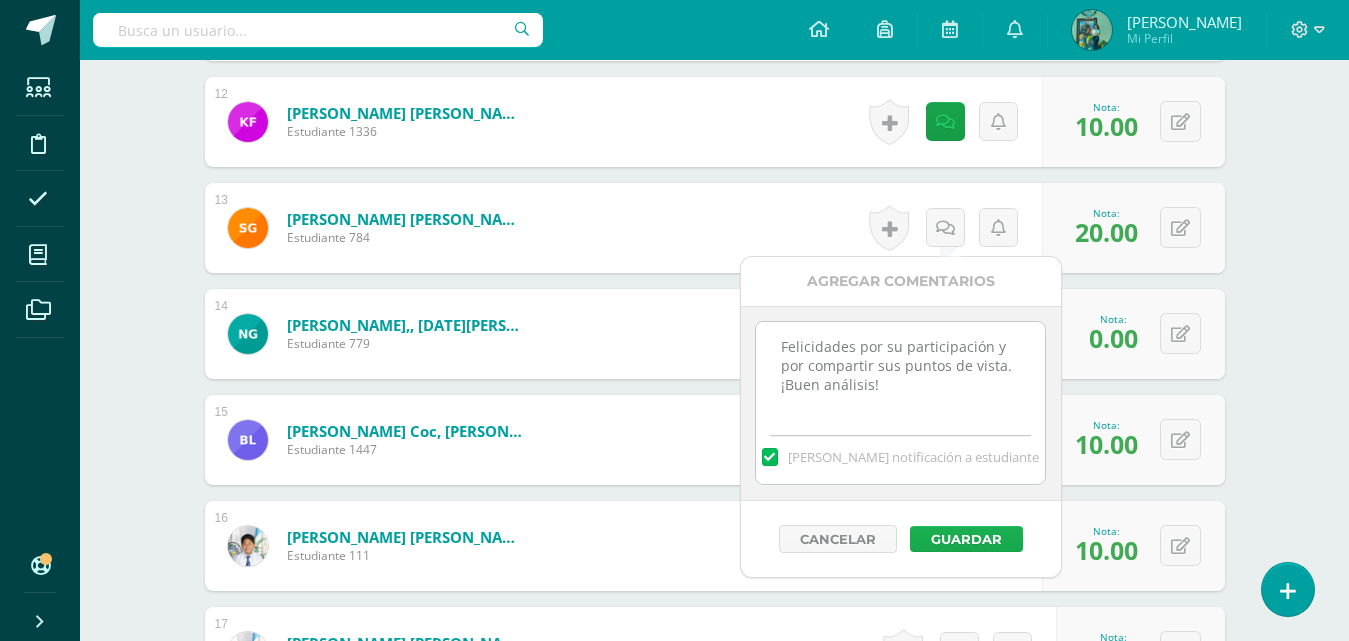 type on "Felicidades por su participación y por compartir sus puntos de vista. ¡Buen análisis!" 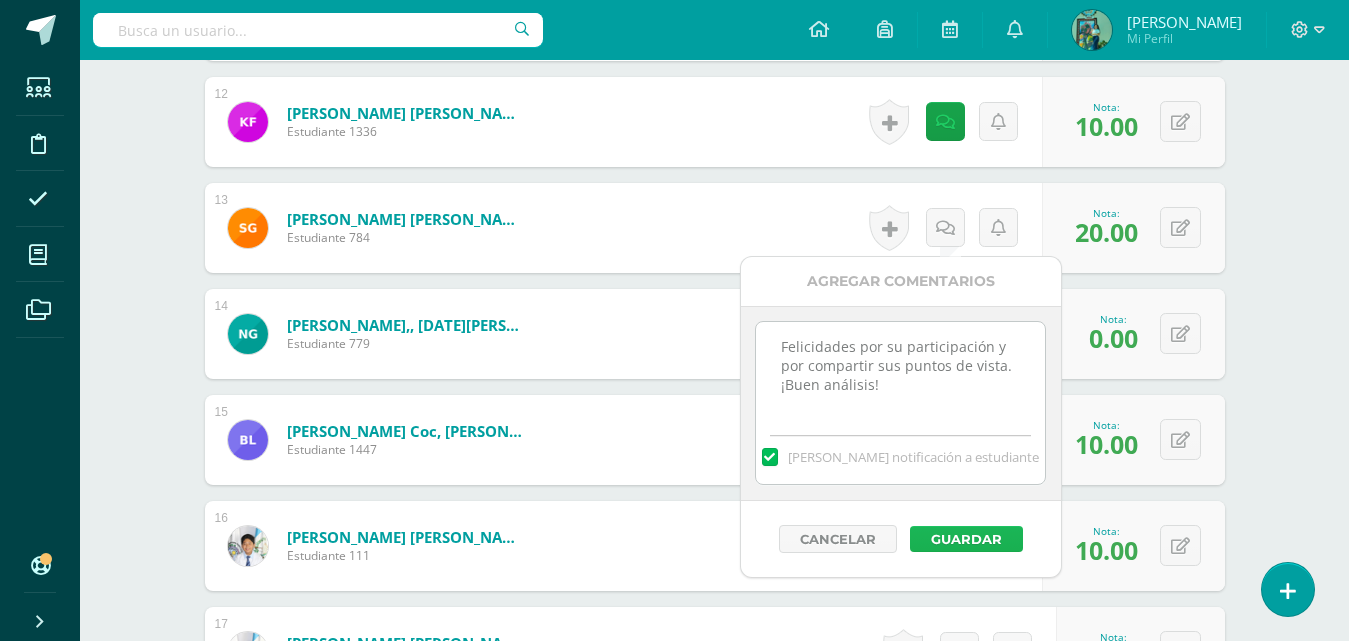 click on "Guardar" at bounding box center (966, 539) 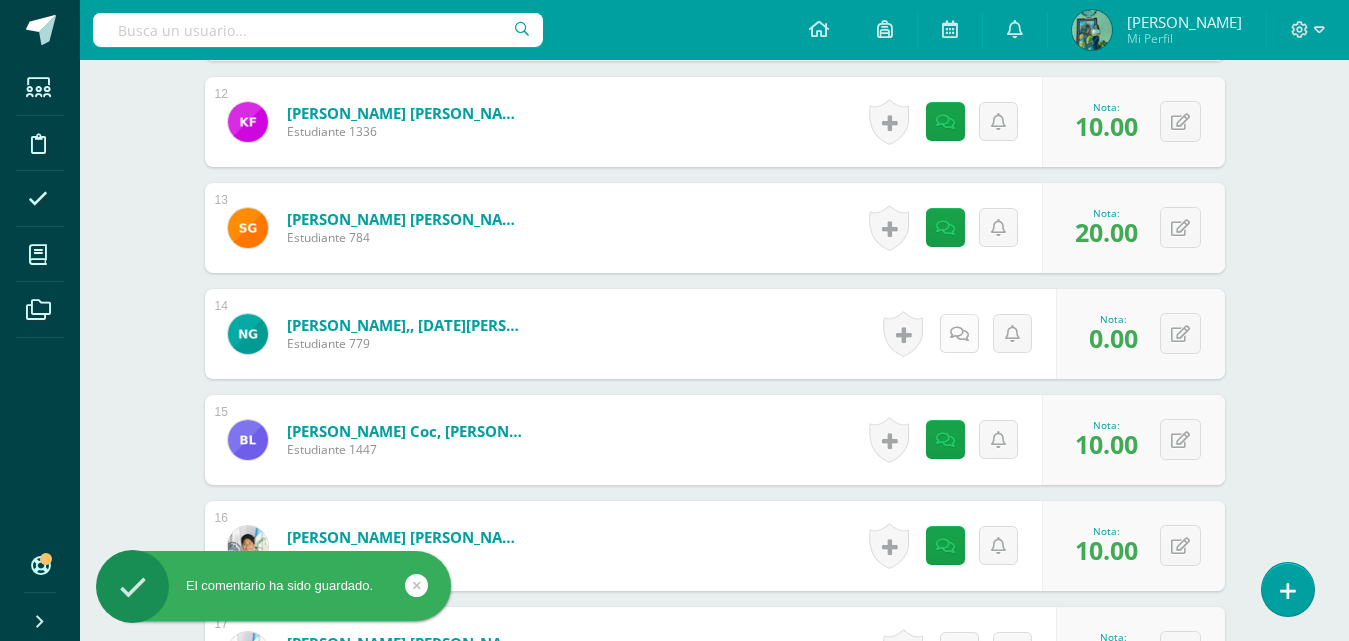 click at bounding box center [959, 334] 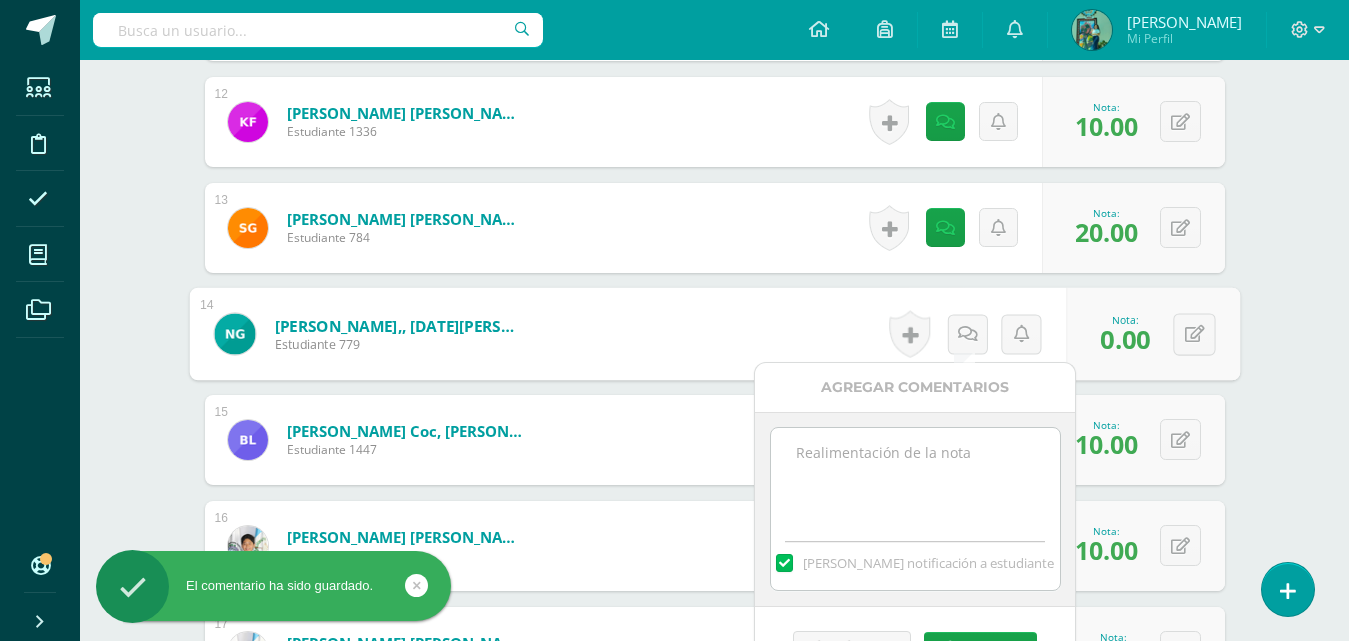 click at bounding box center [915, 478] 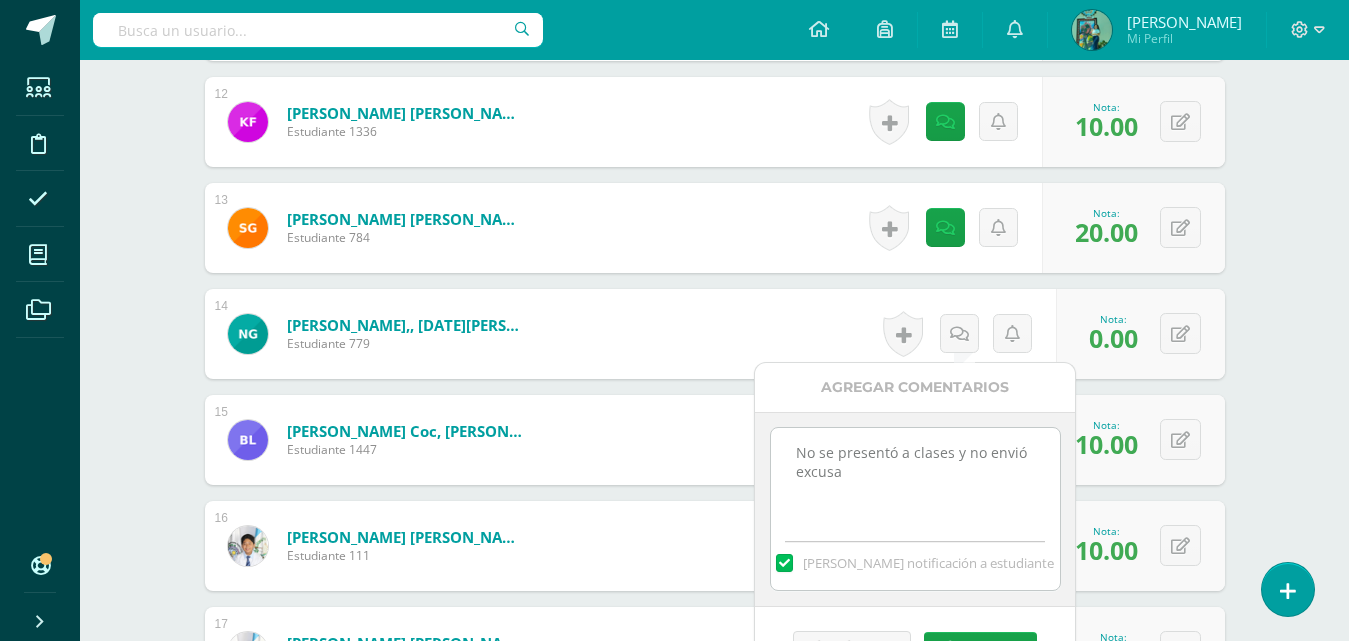type on "No se presentó a clases y no envió excusa" 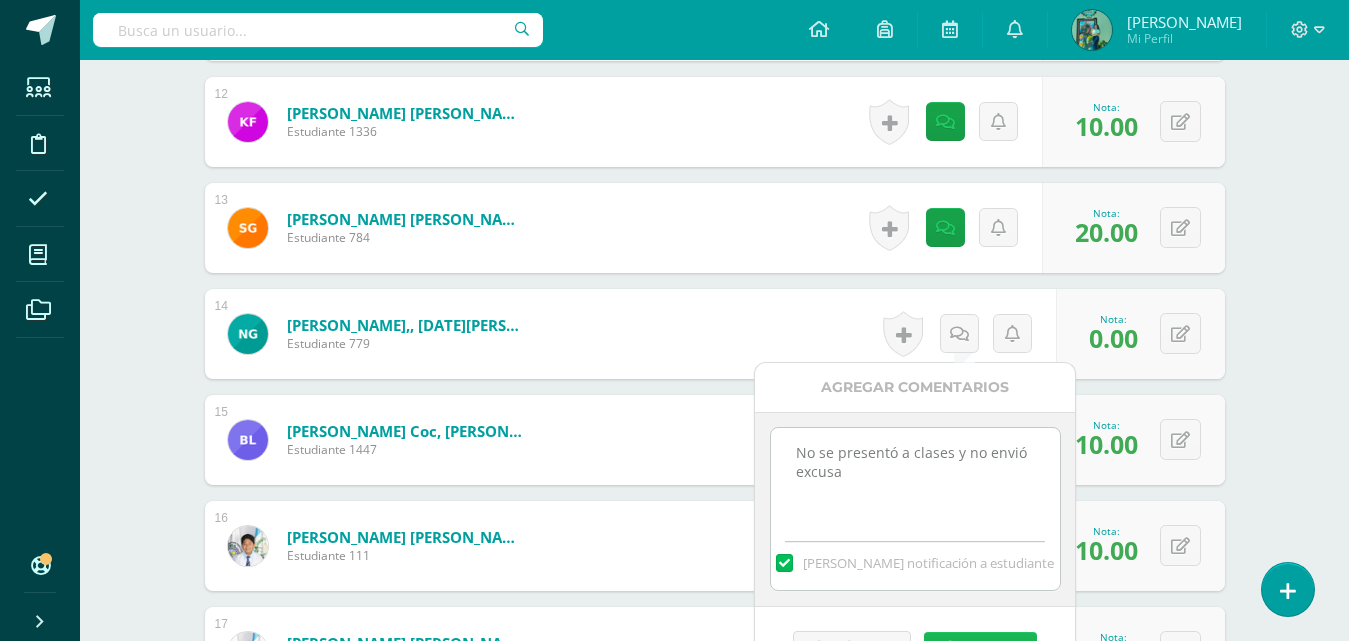 click on "Guardar" at bounding box center (980, 645) 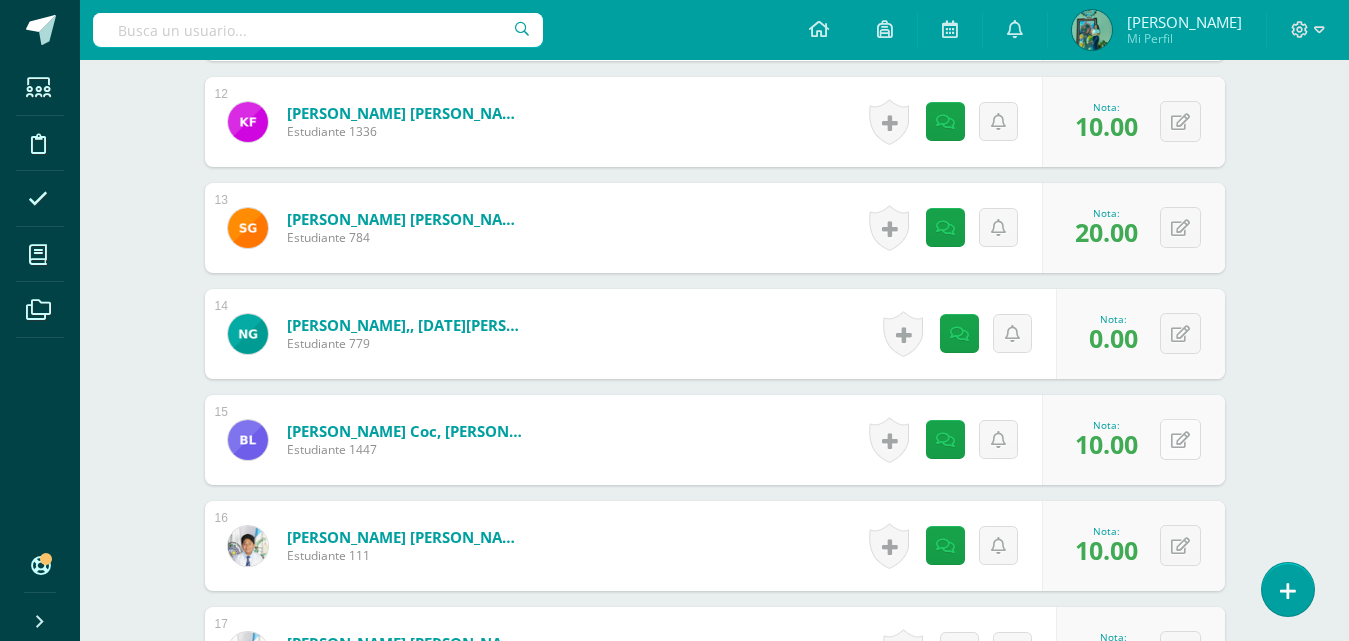 scroll, scrollTop: 2103, scrollLeft: 0, axis: vertical 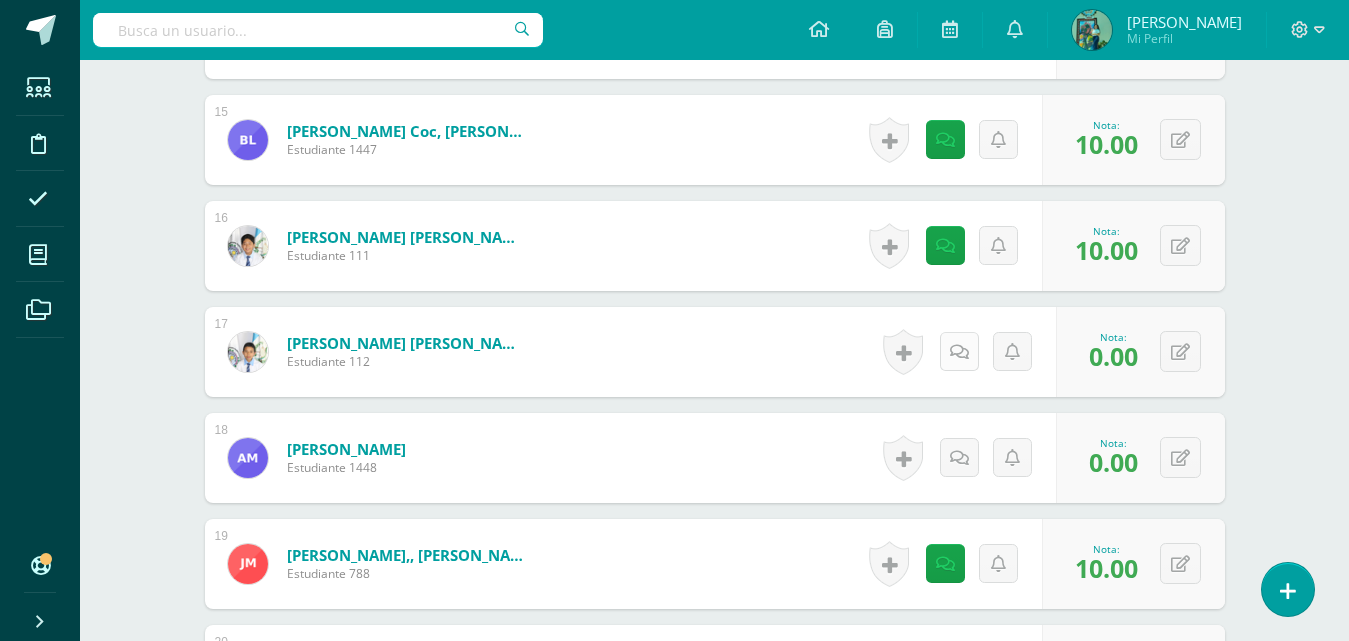 click at bounding box center (959, 352) 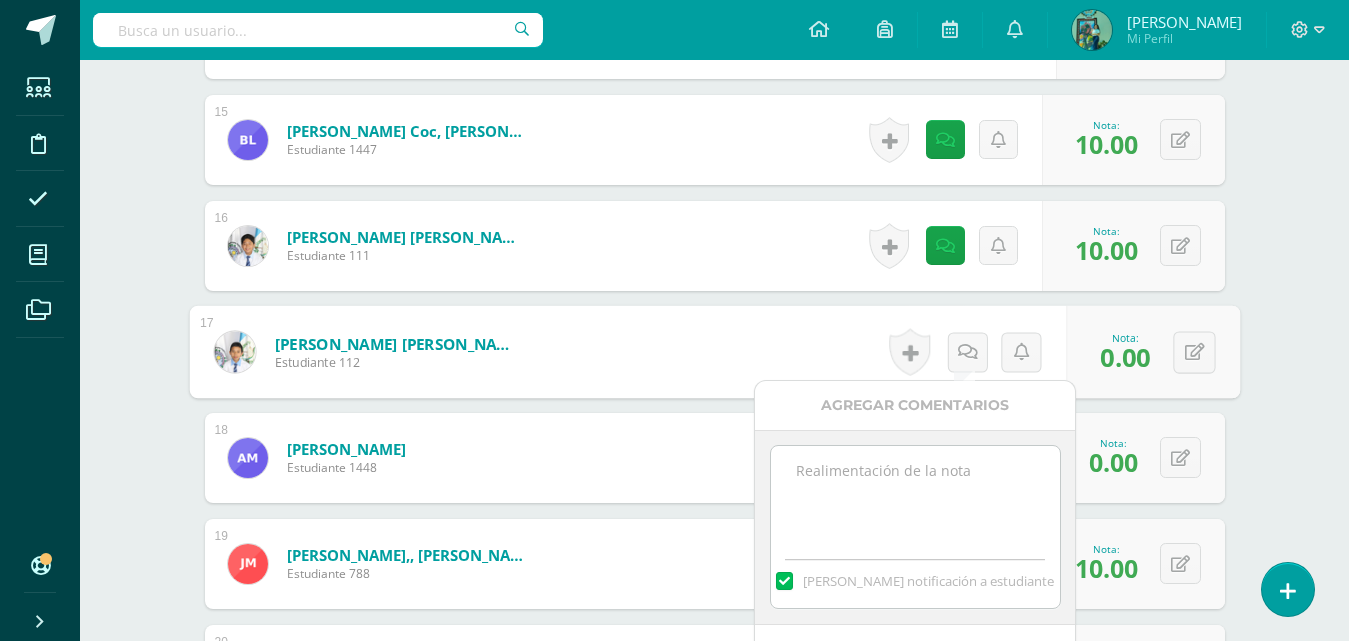 click at bounding box center (915, 496) 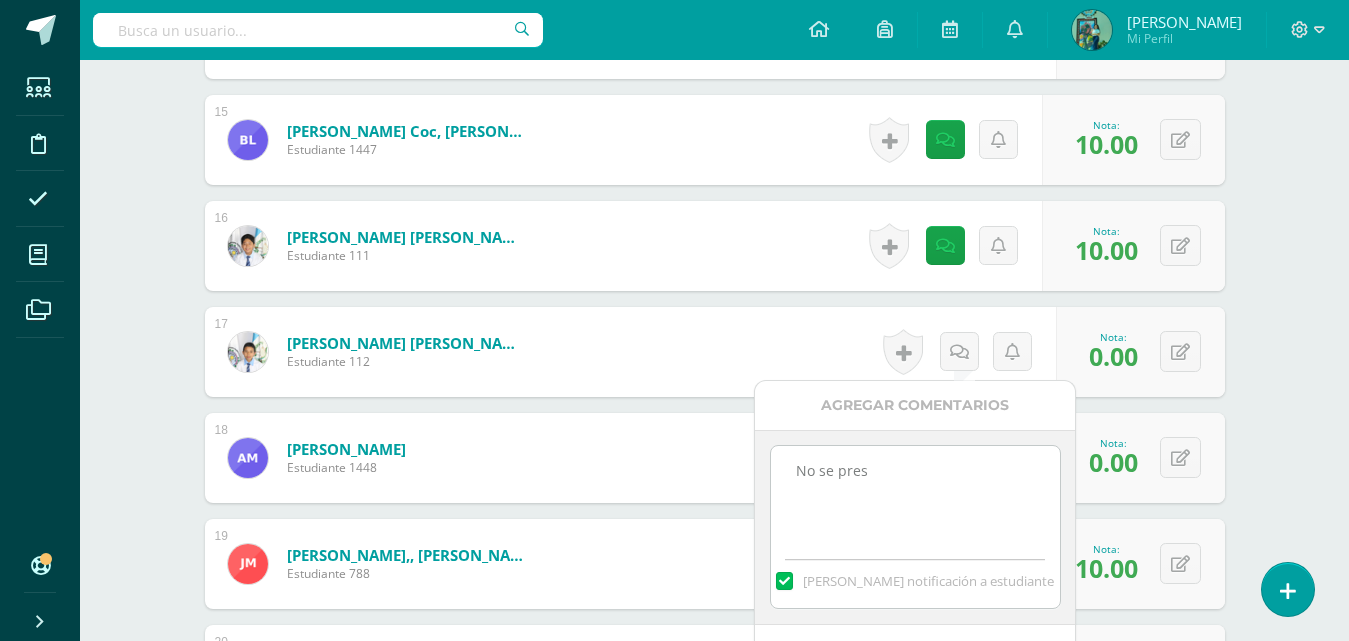 click on "No se pres" at bounding box center (915, 496) 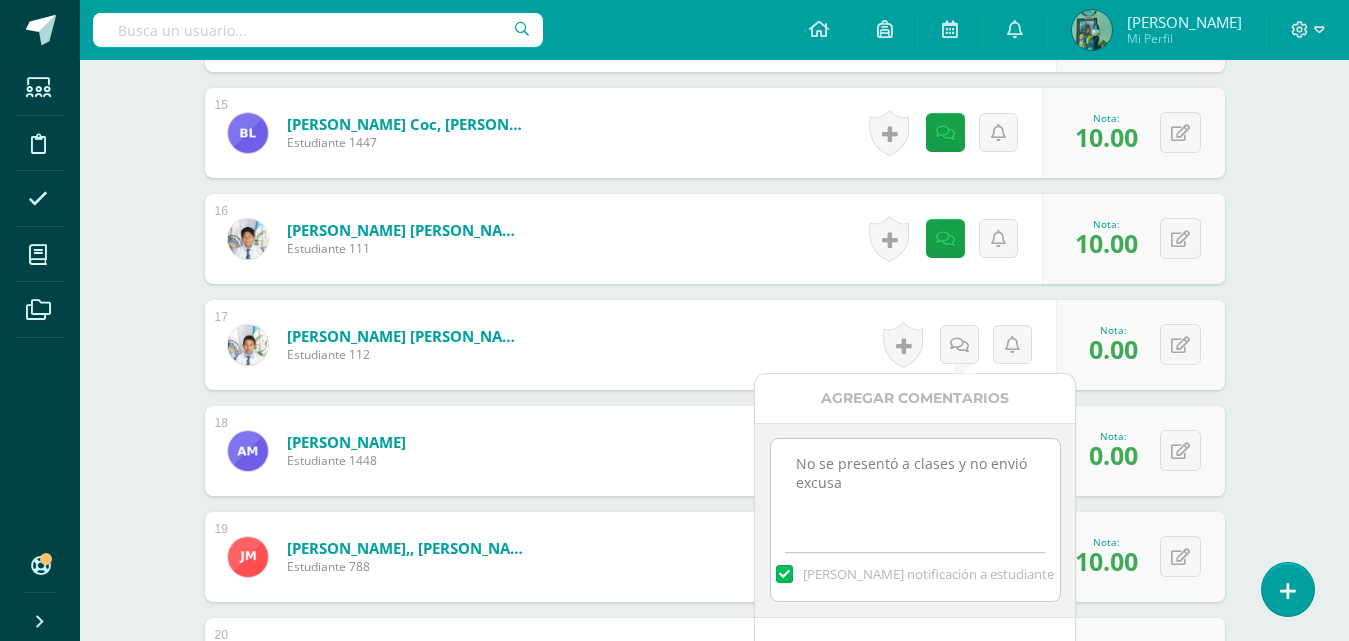 scroll, scrollTop: 2403, scrollLeft: 0, axis: vertical 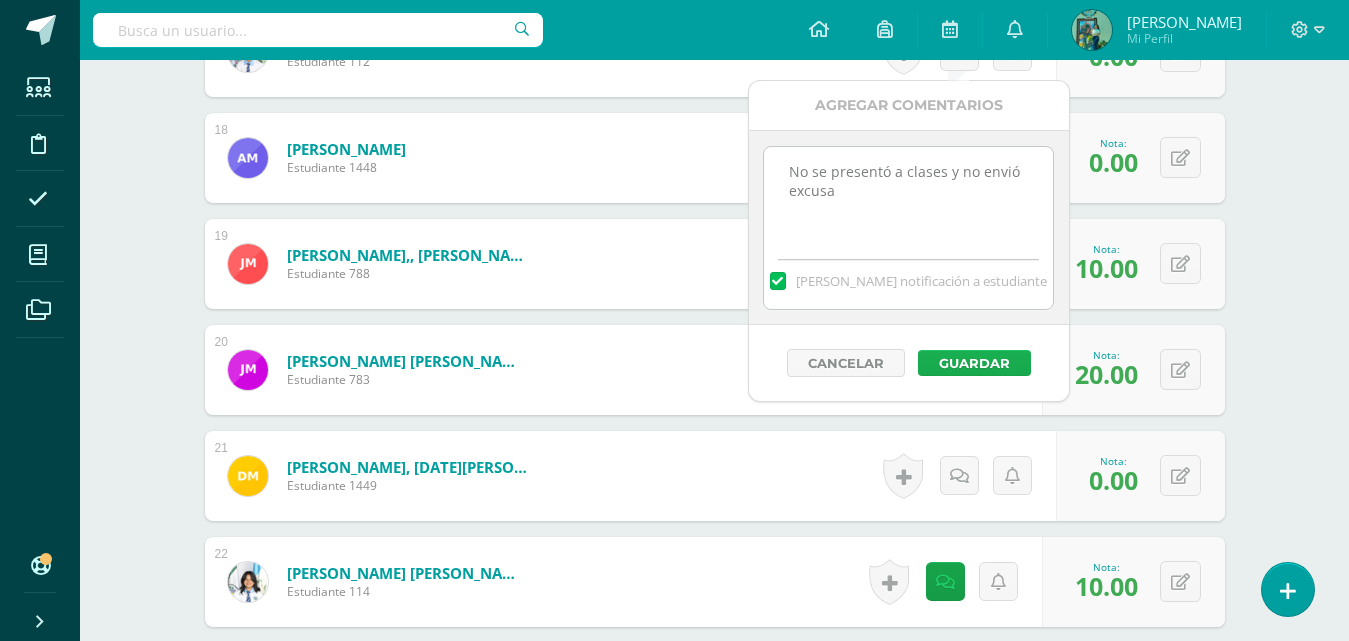 type on "No se presentó a clases y no envió excusa" 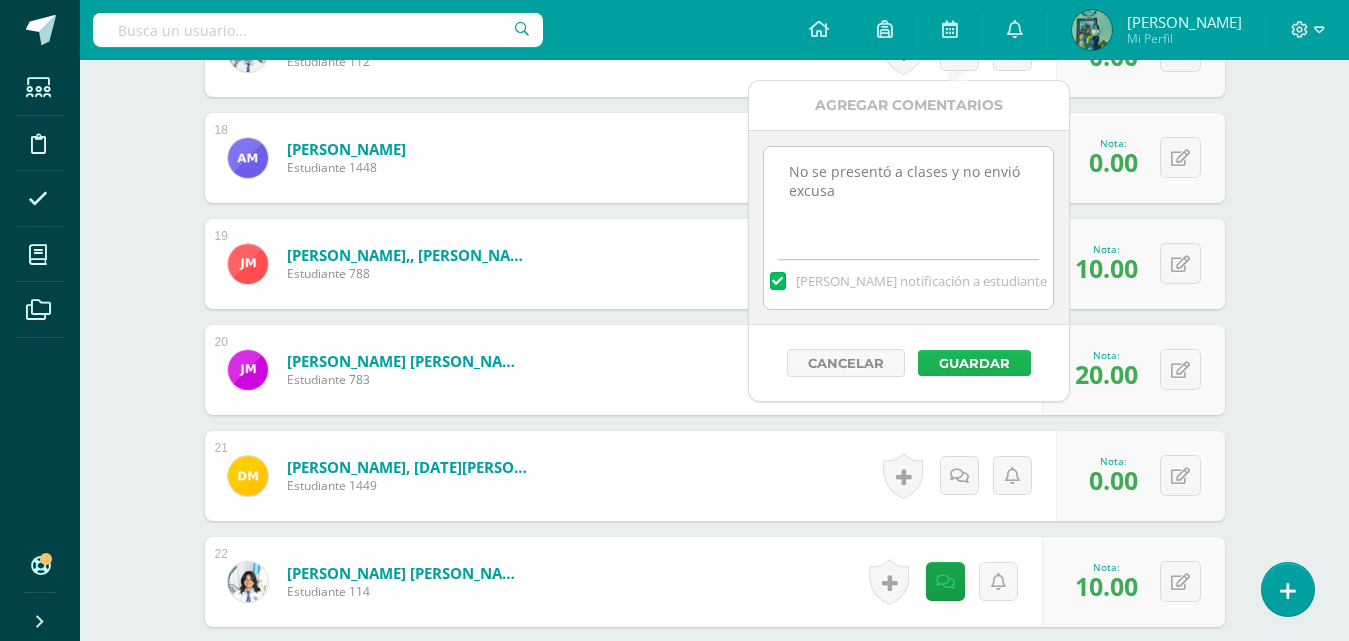 click on "Guardar" at bounding box center (974, 363) 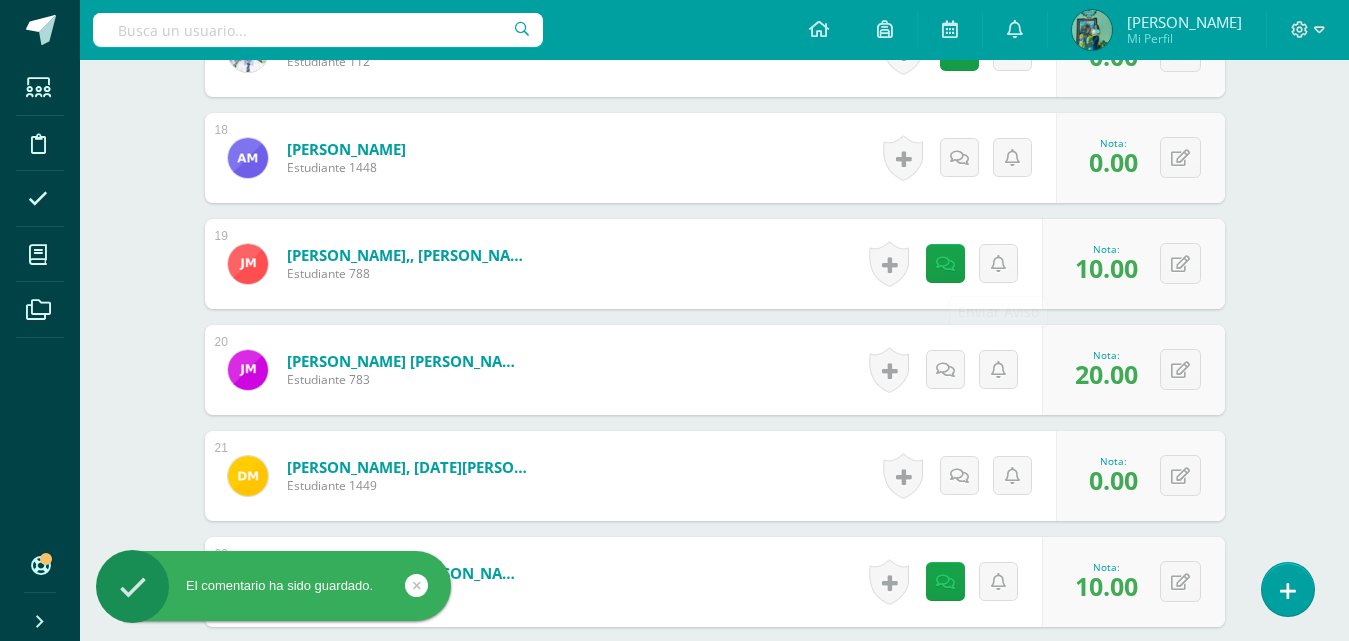 scroll, scrollTop: 2103, scrollLeft: 0, axis: vertical 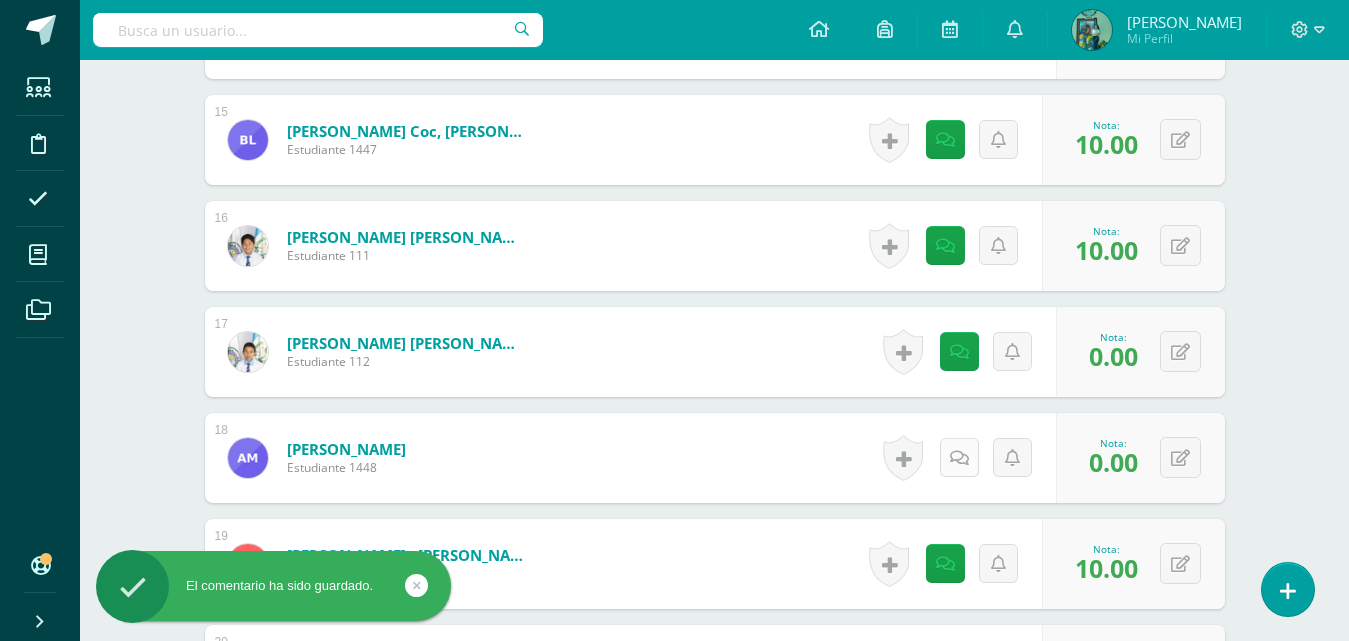 click at bounding box center (959, 457) 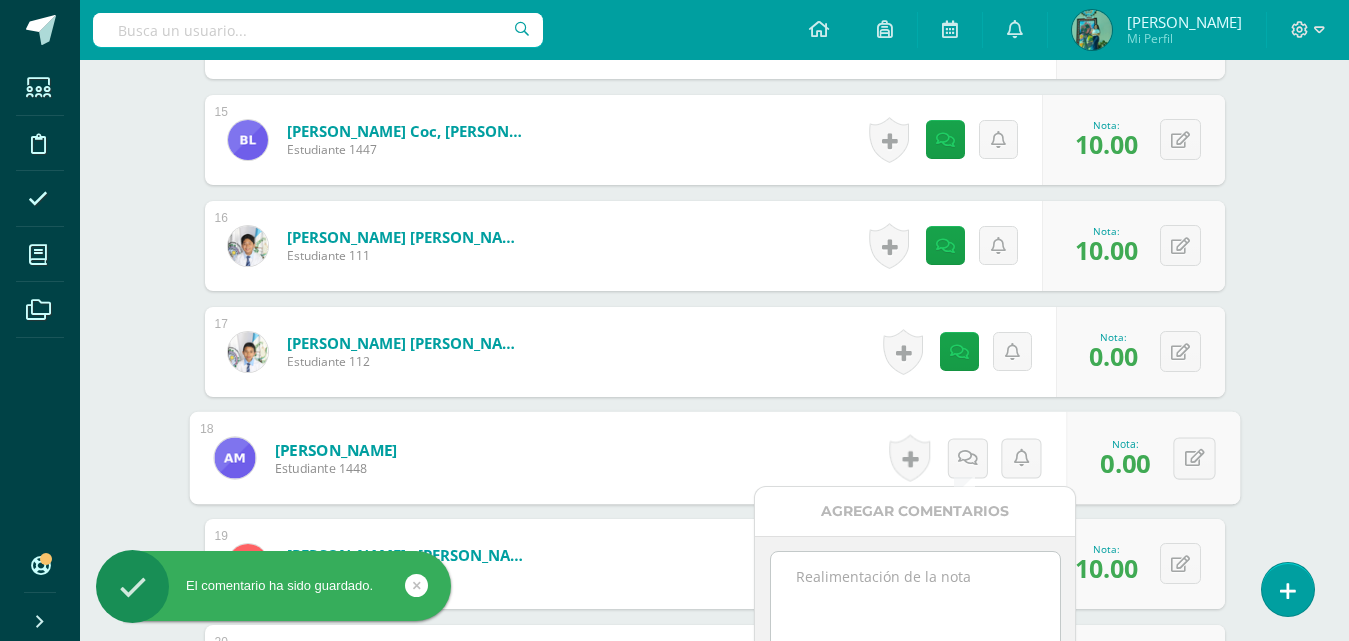 click at bounding box center (915, 602) 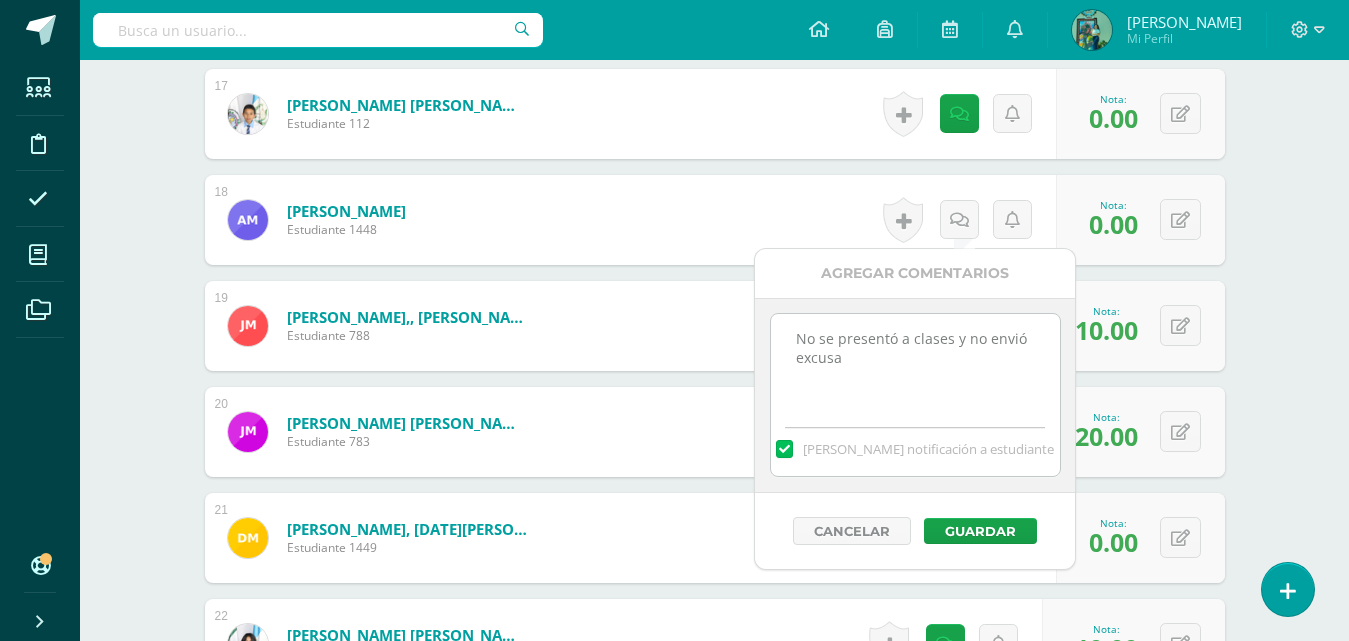 scroll, scrollTop: 2403, scrollLeft: 0, axis: vertical 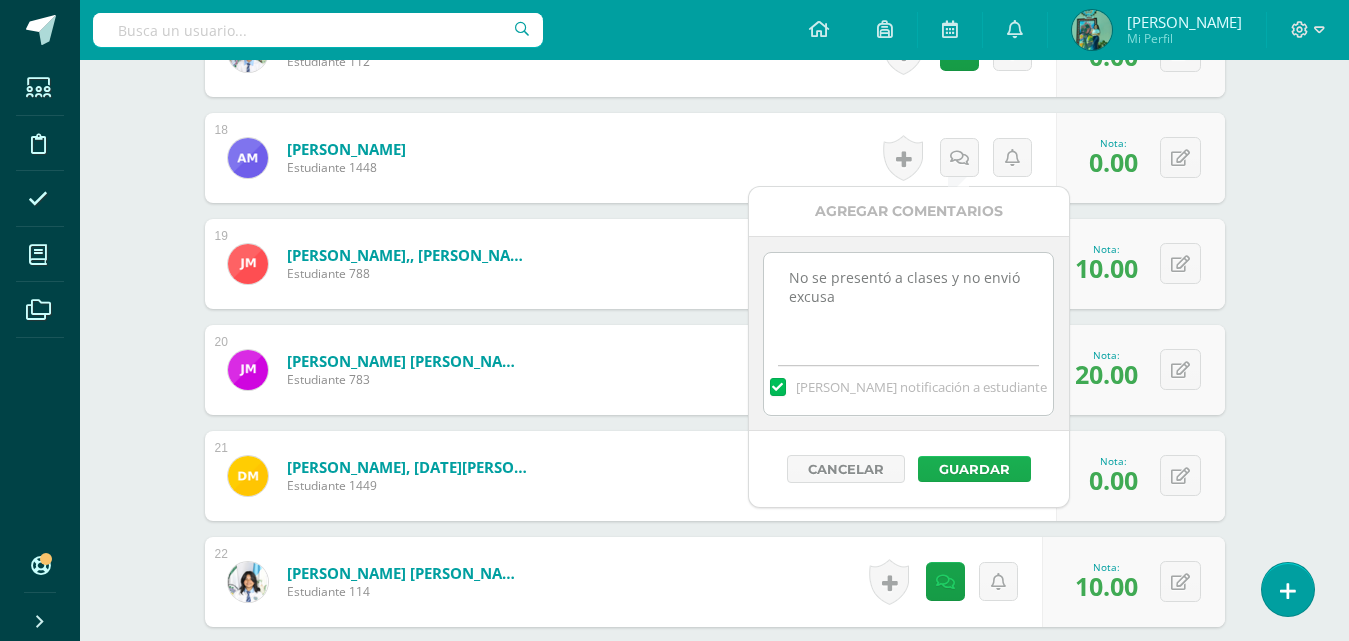 type on "No se presentó a clases y no envió excusa" 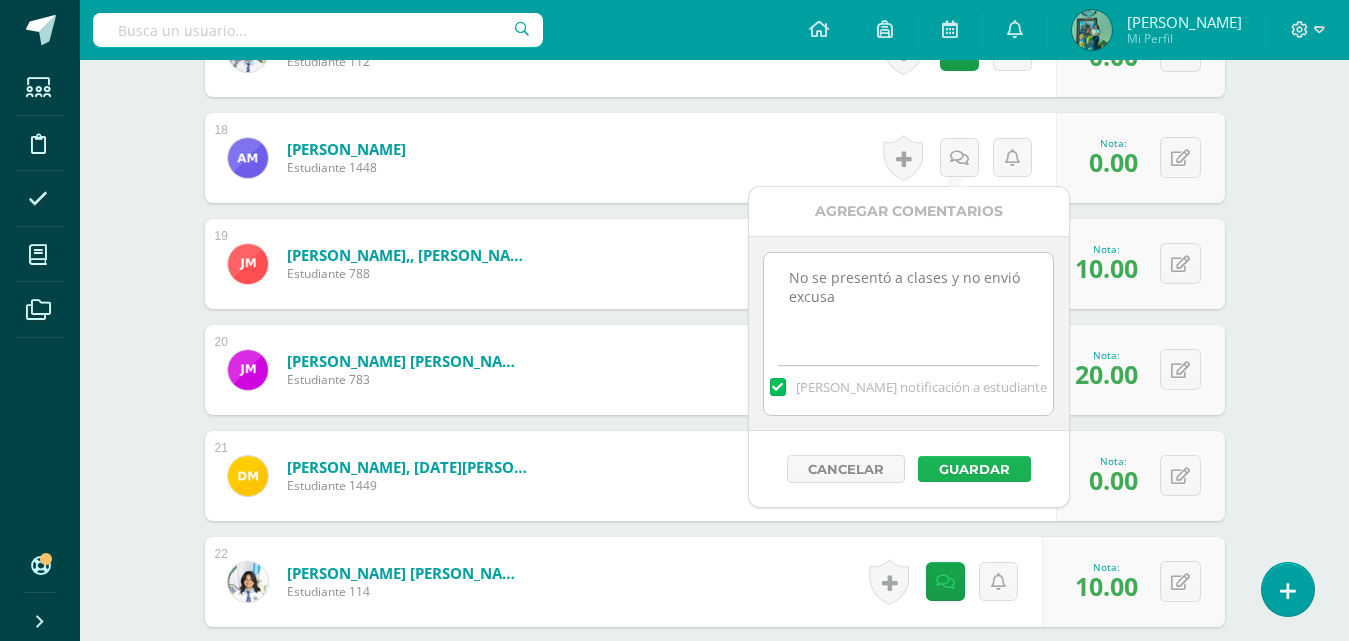 click on "Guardar" at bounding box center (974, 469) 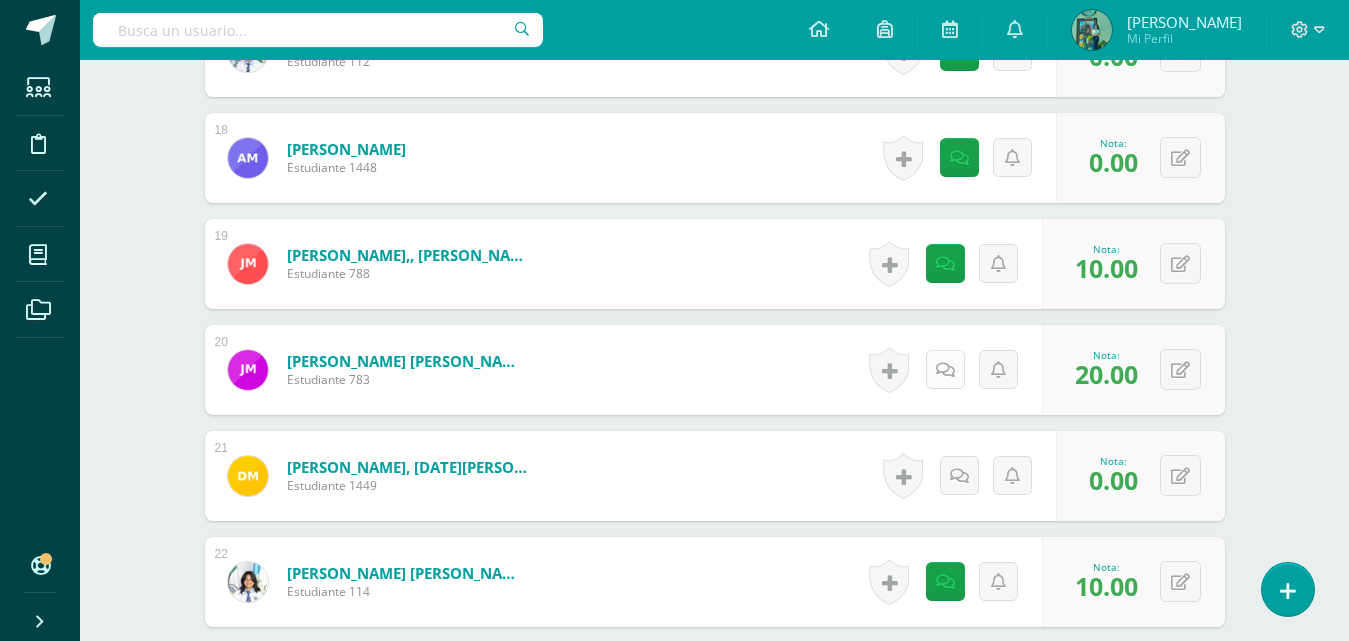 click at bounding box center (945, 369) 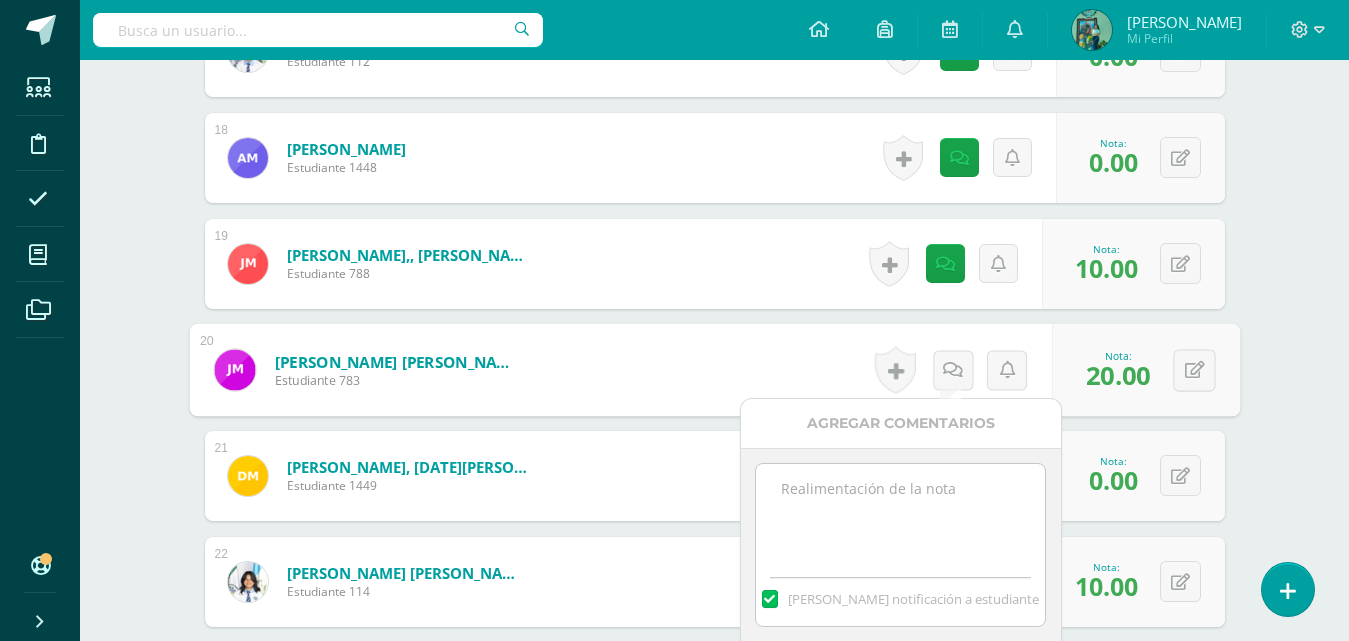click at bounding box center [900, 514] 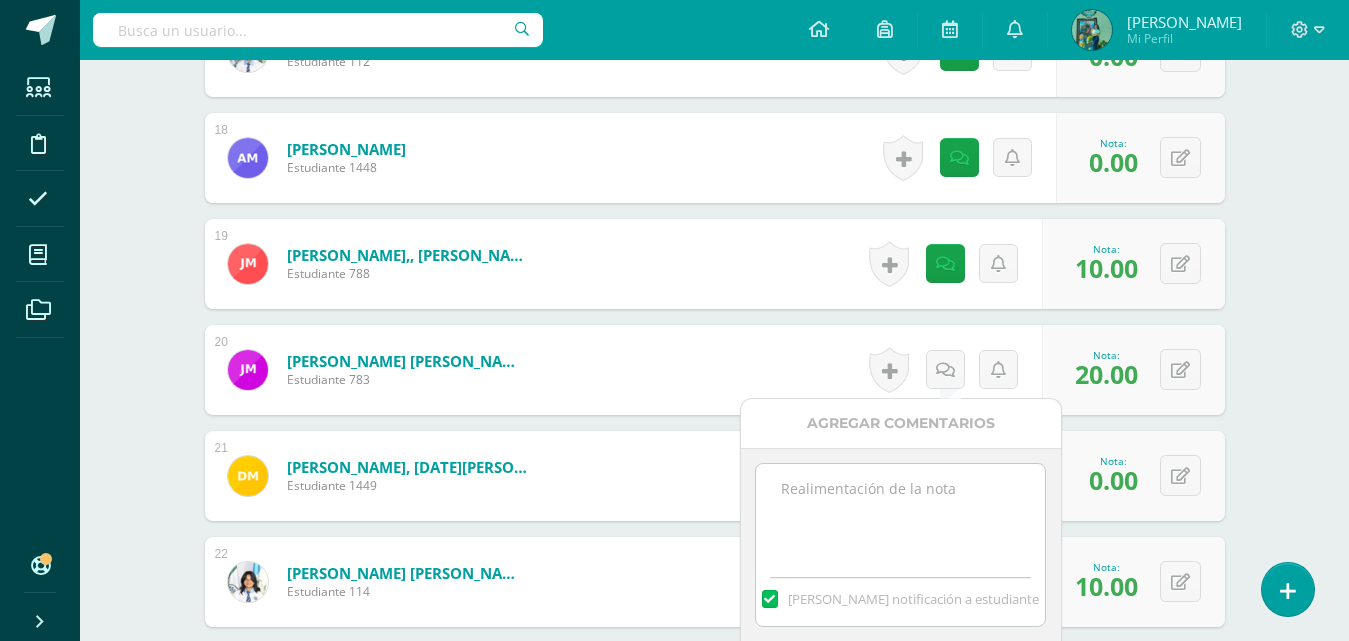 click at bounding box center [900, 514] 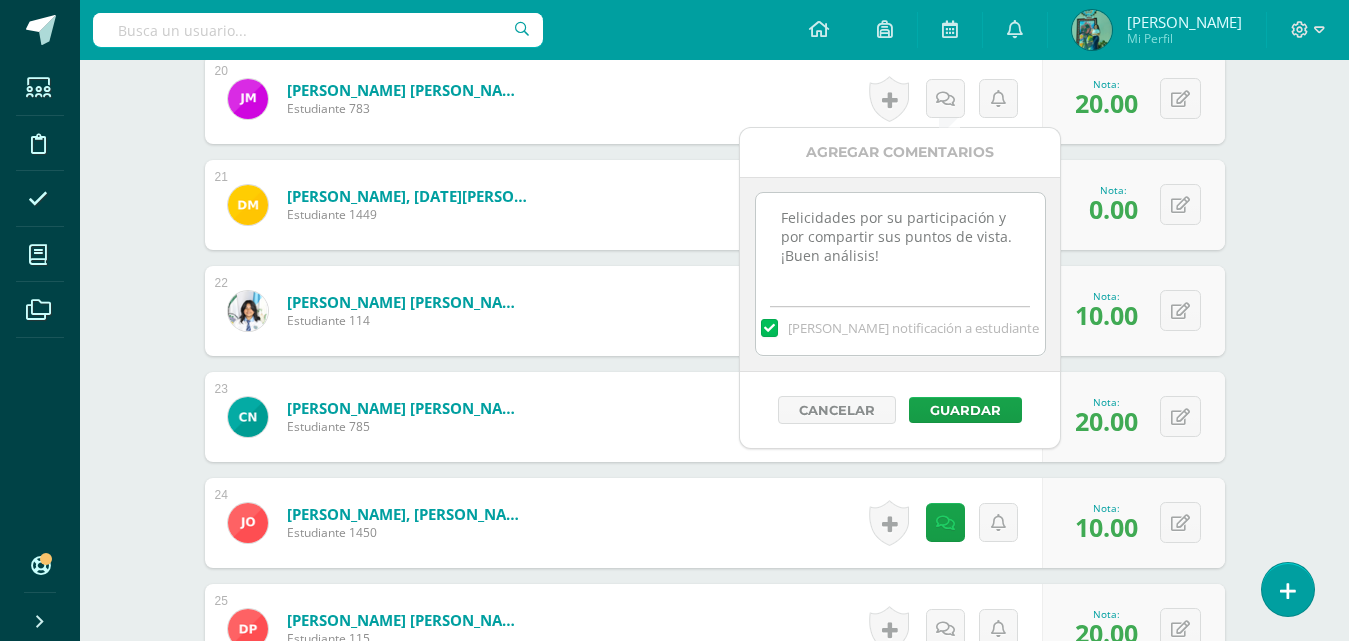 scroll, scrollTop: 2703, scrollLeft: 0, axis: vertical 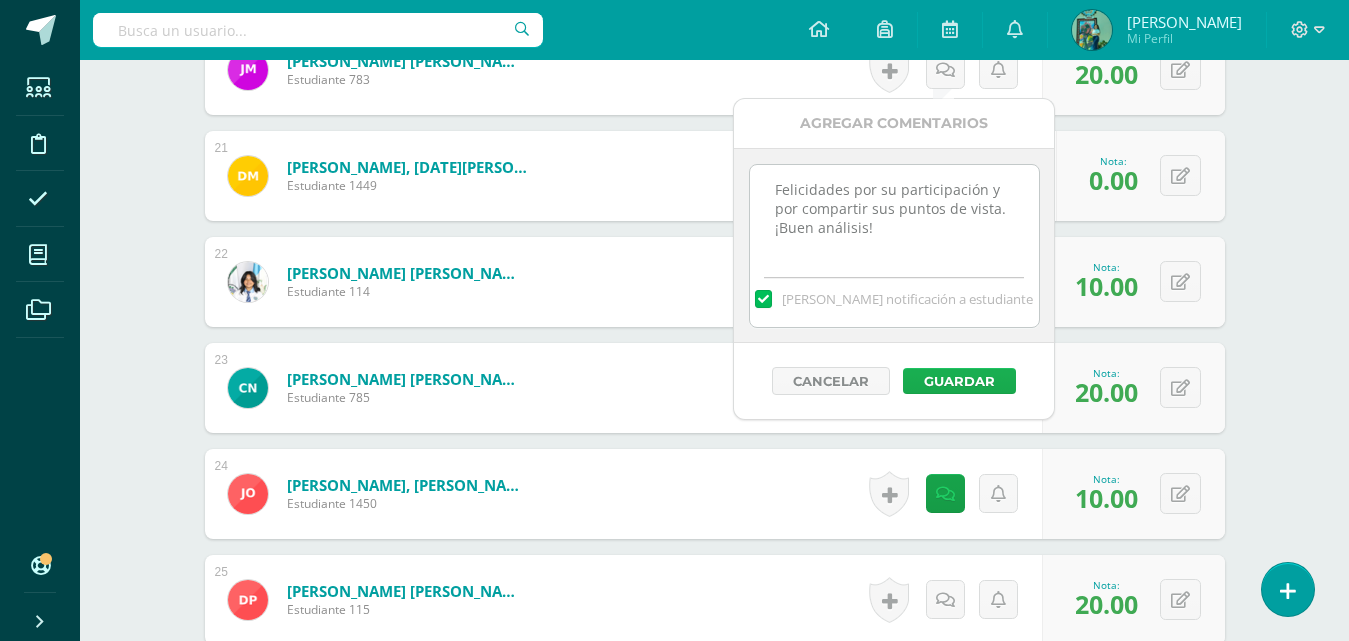 type on "Felicidades por su participación y por compartir sus puntos de vista. ¡Buen análisis!" 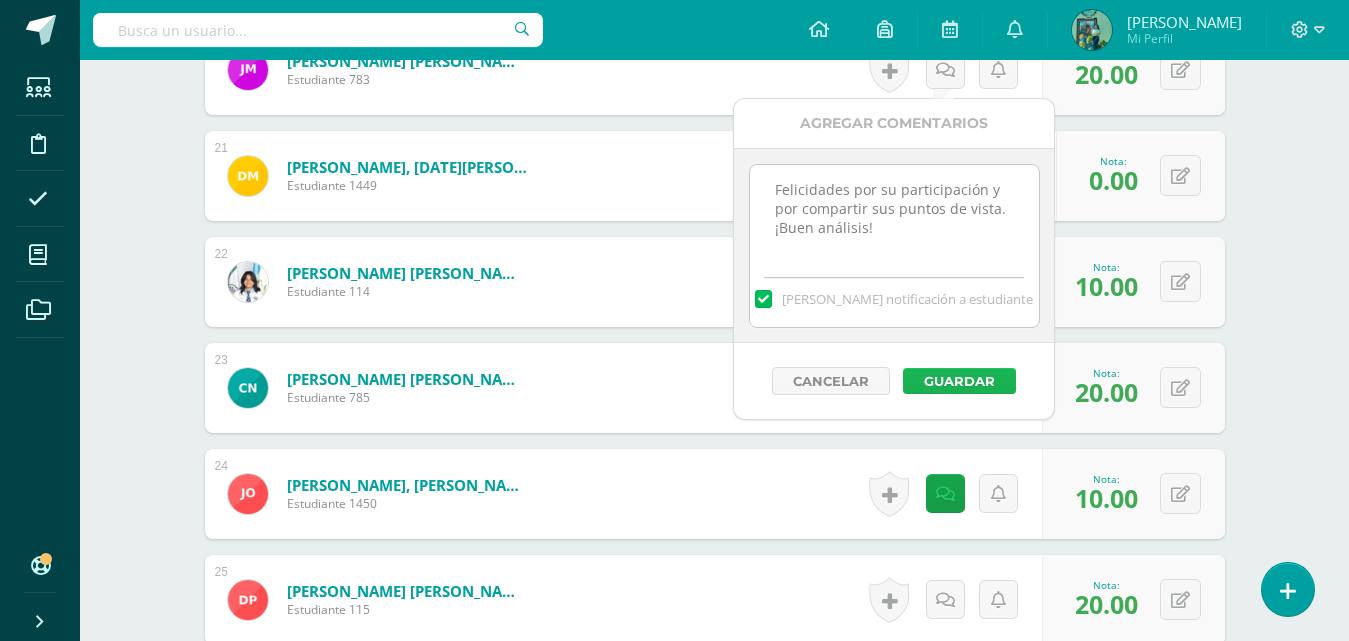 click on "Guardar" at bounding box center (959, 381) 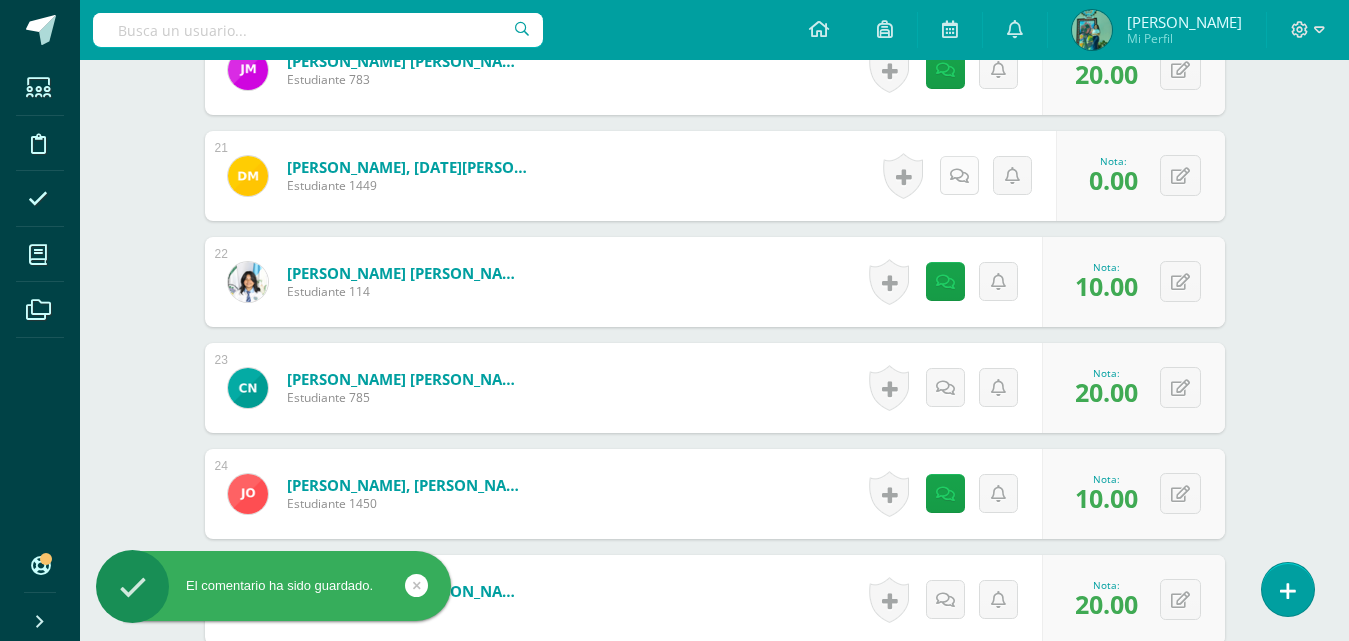 click at bounding box center [959, 175] 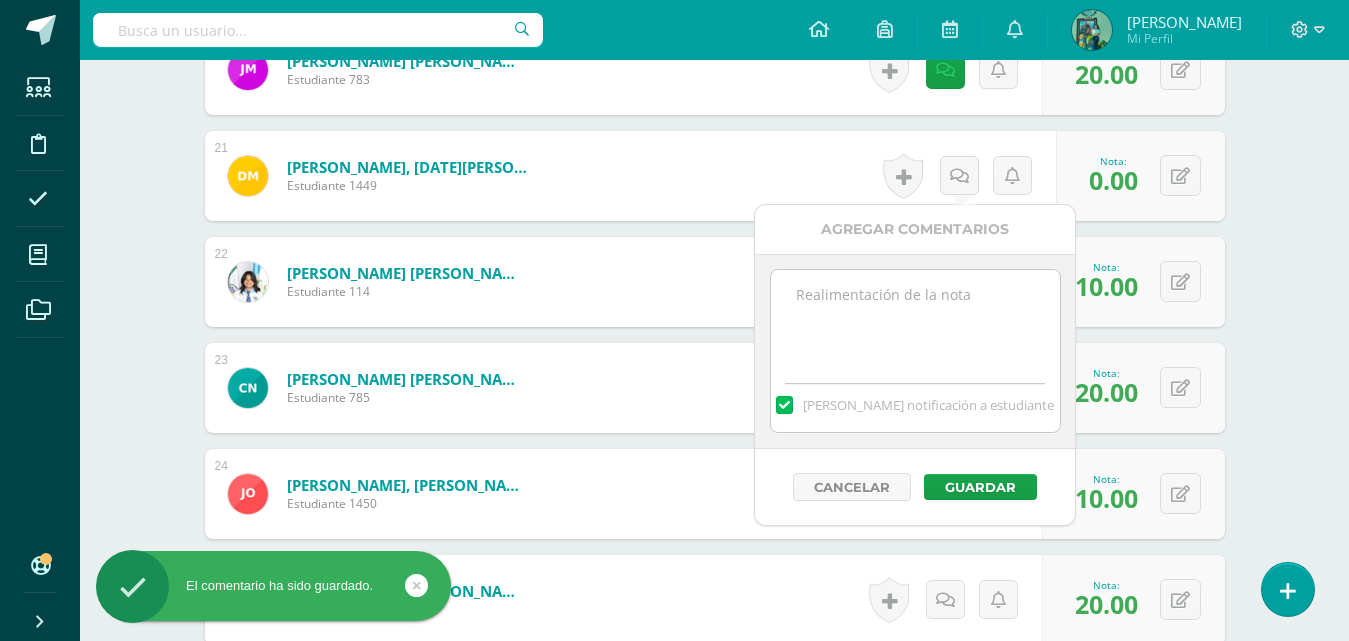 click at bounding box center (915, 320) 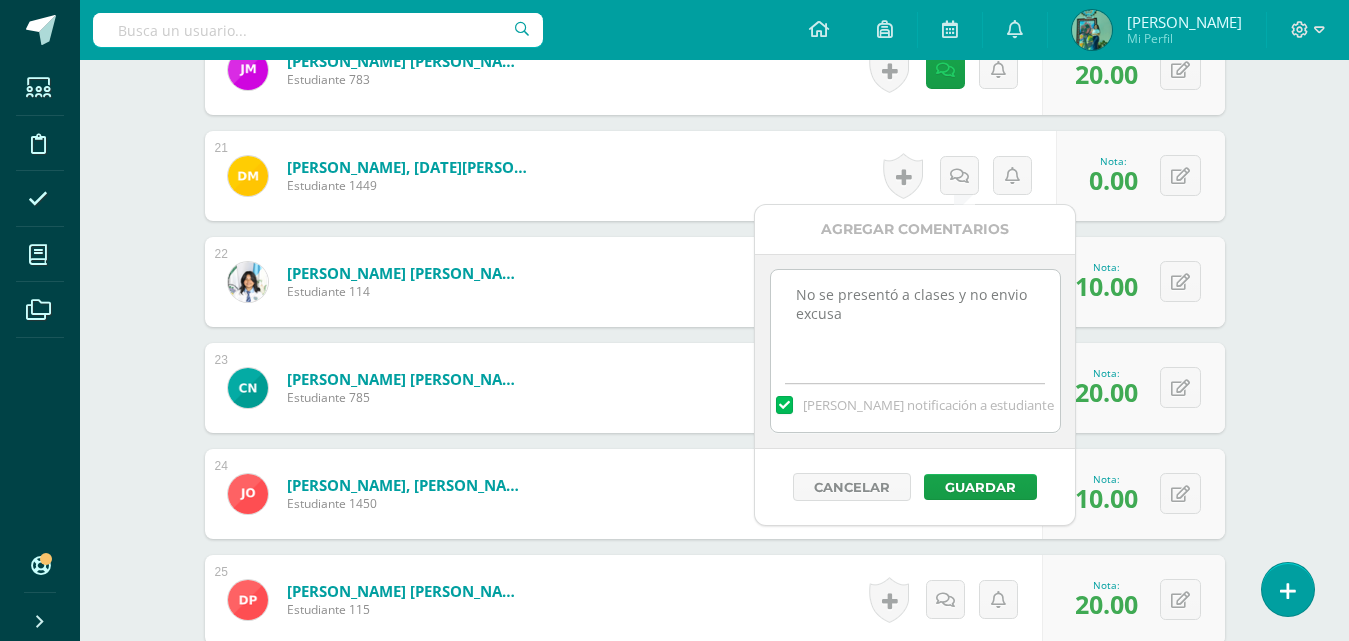 click on "No se presentó a clases y no envio excusa" at bounding box center (915, 320) 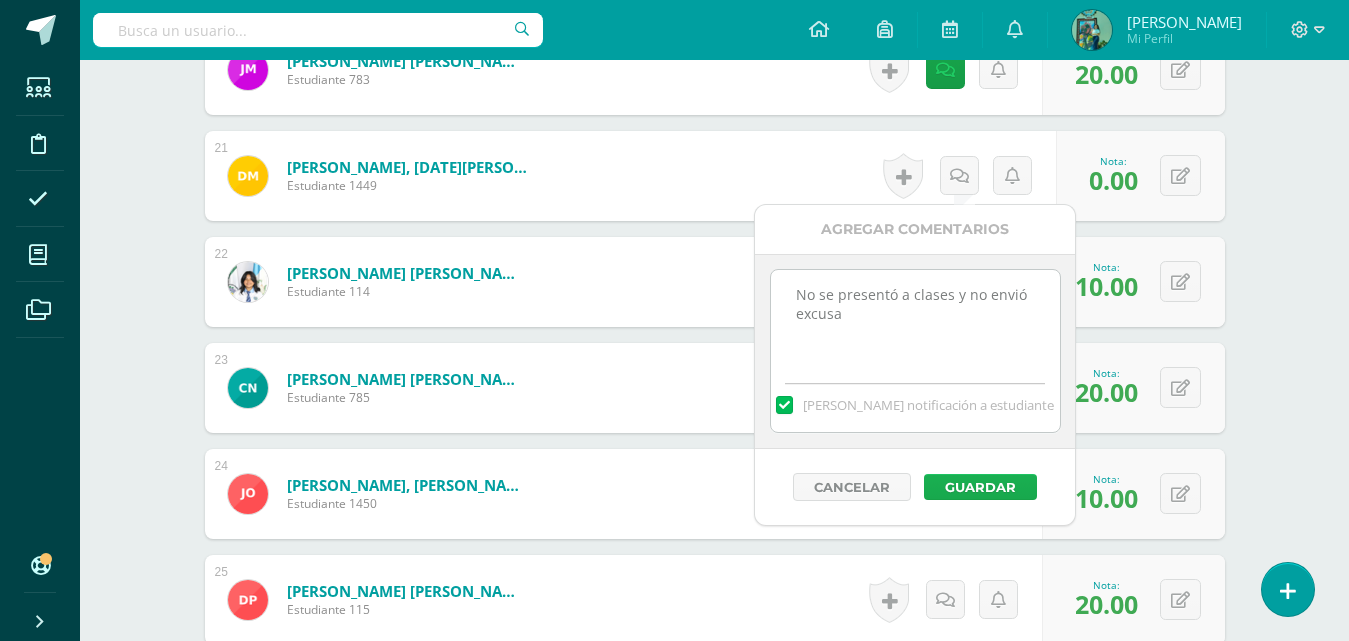 type on "No se presentó a clases y no envió excusa" 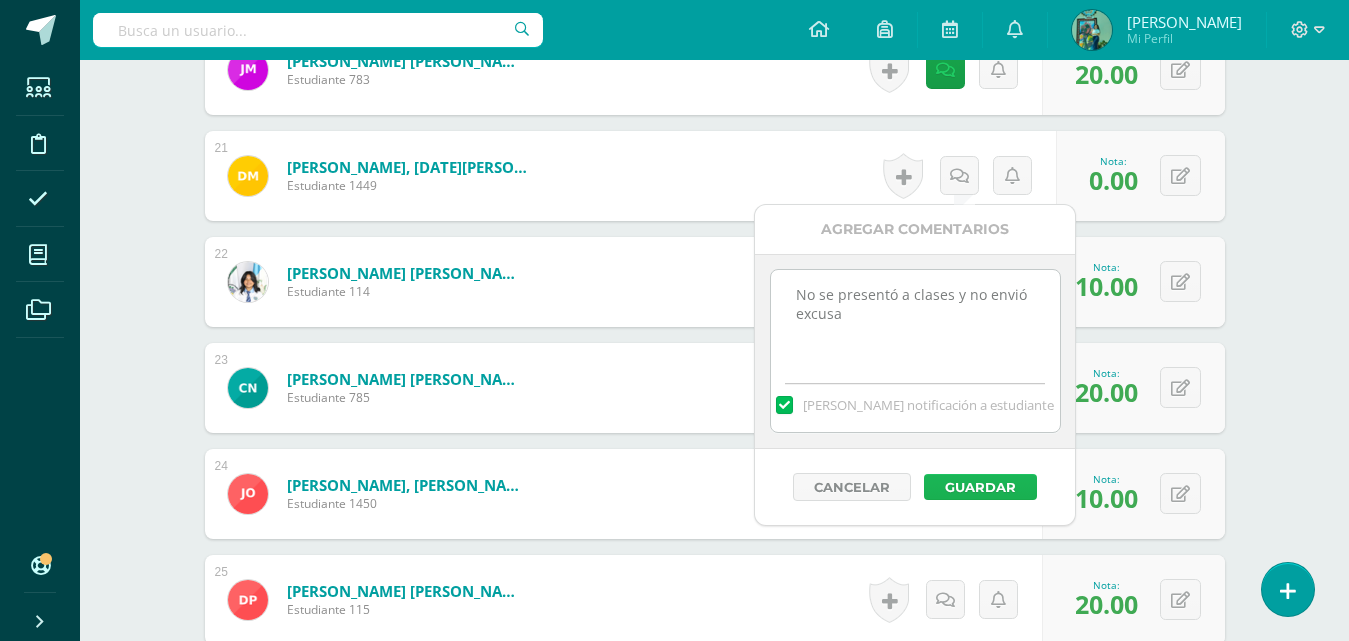 click on "Guardar" at bounding box center (980, 487) 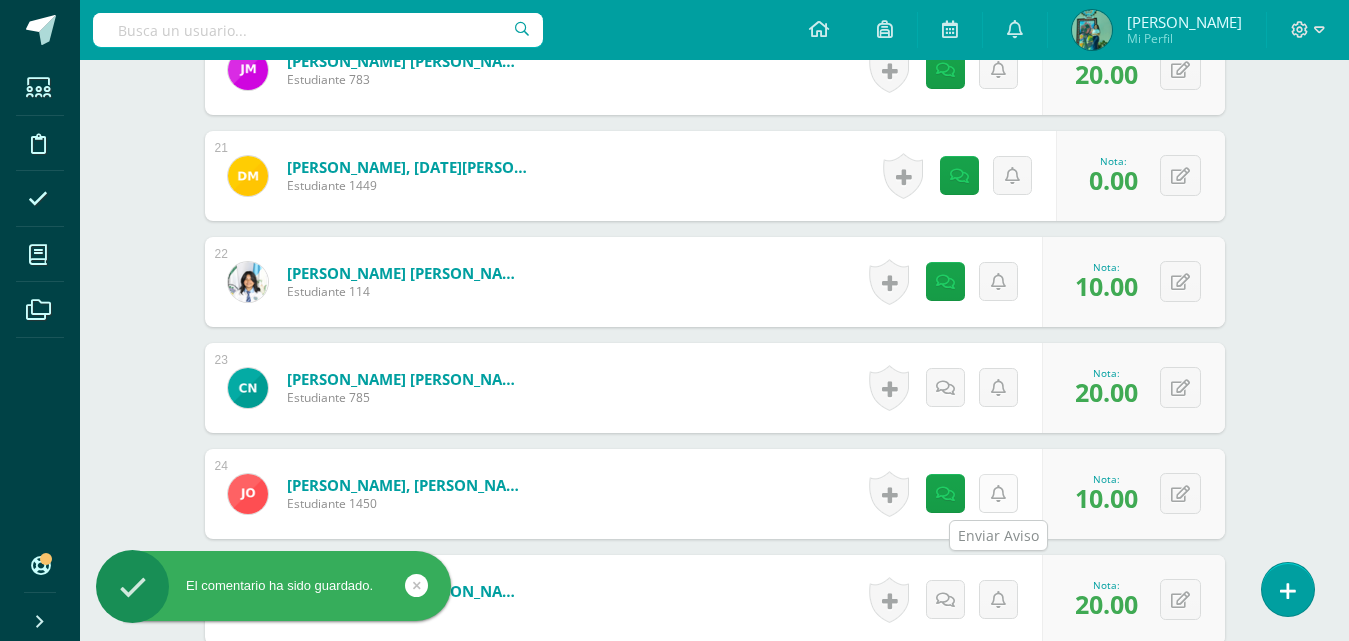 click at bounding box center [998, 493] 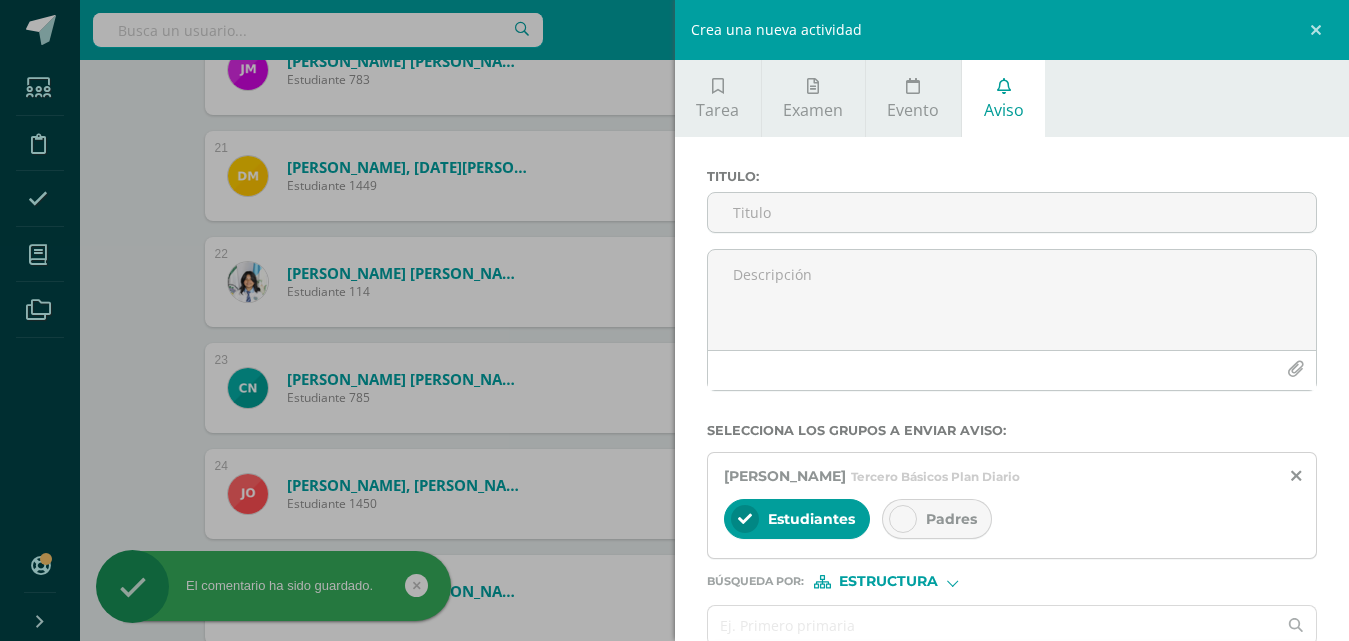 click on "José Daniel Orozco Pío Tercero Básicos Plan Diario" at bounding box center [1012, 475] 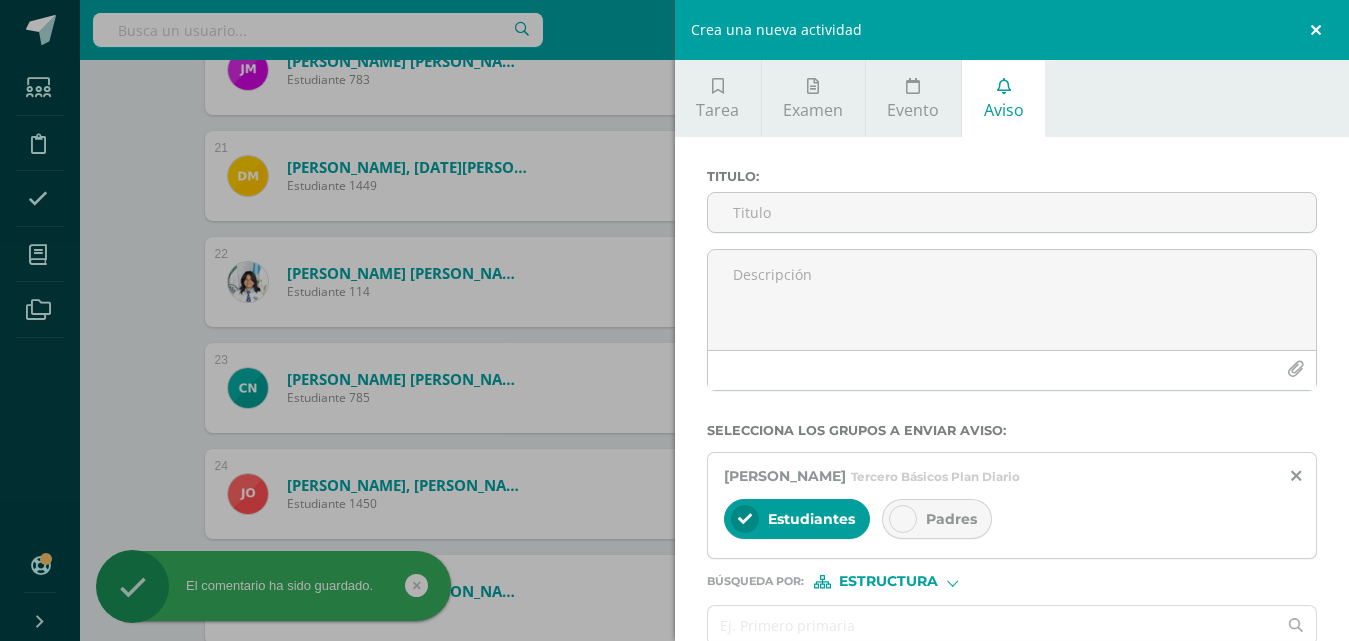 click at bounding box center [1319, 30] 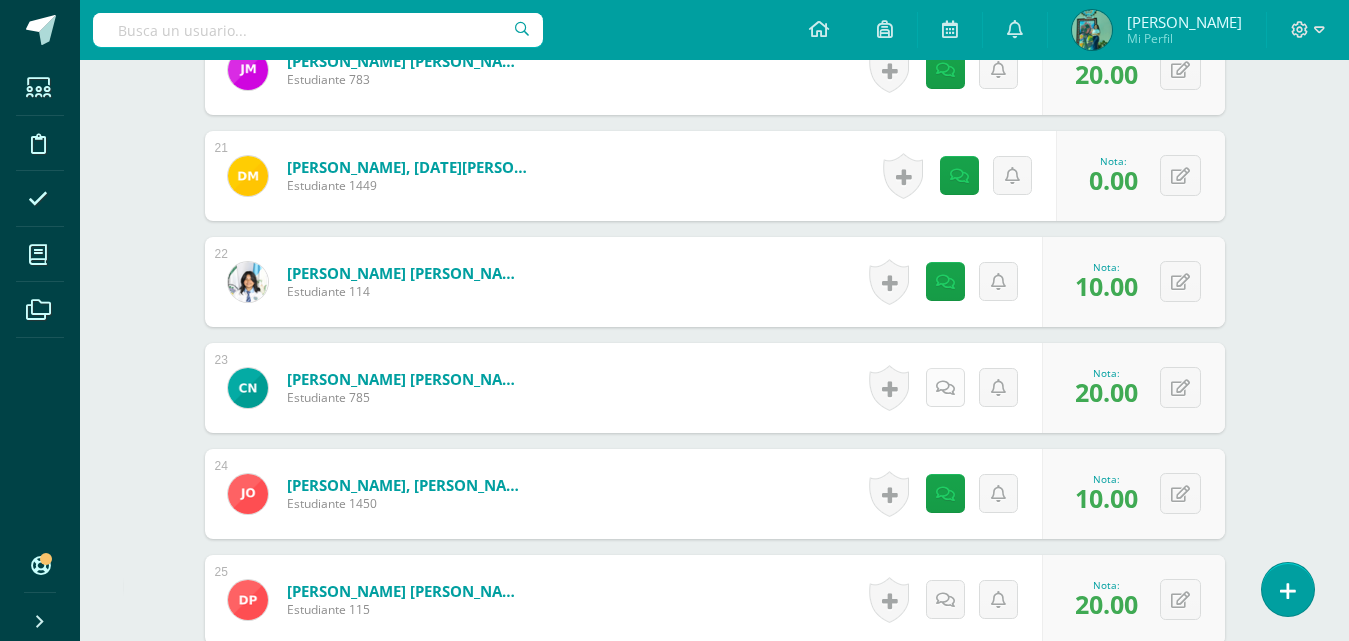 click at bounding box center (945, 387) 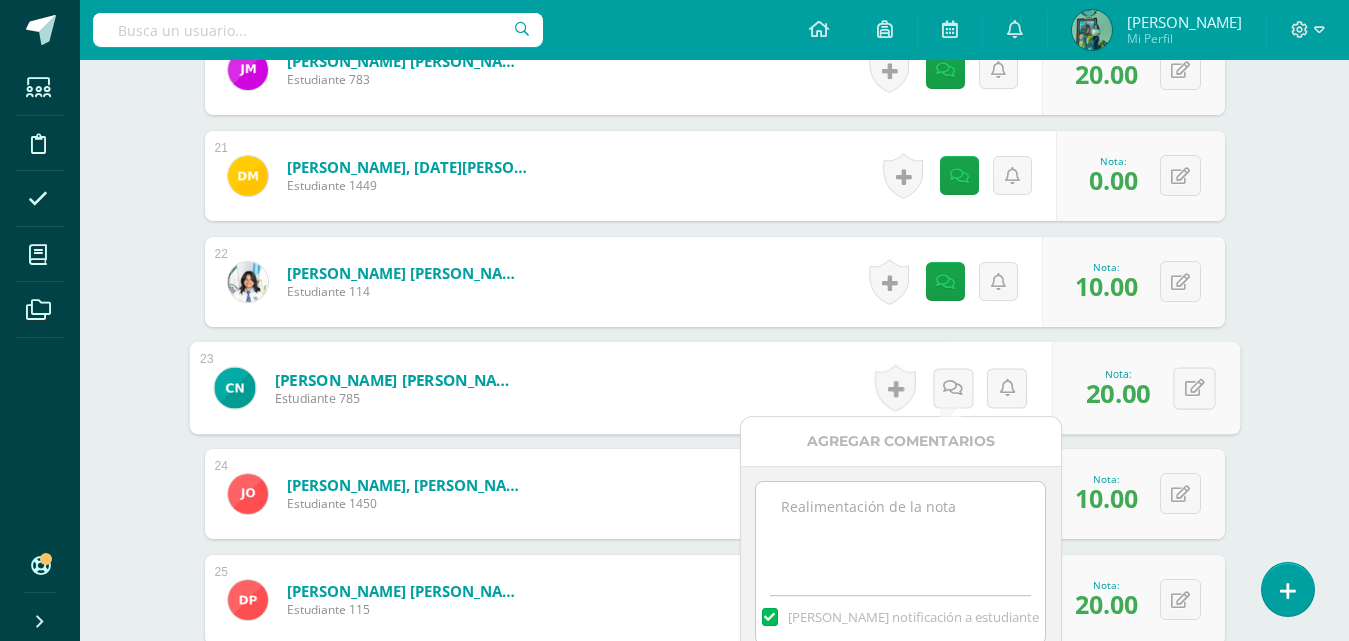 click at bounding box center [900, 532] 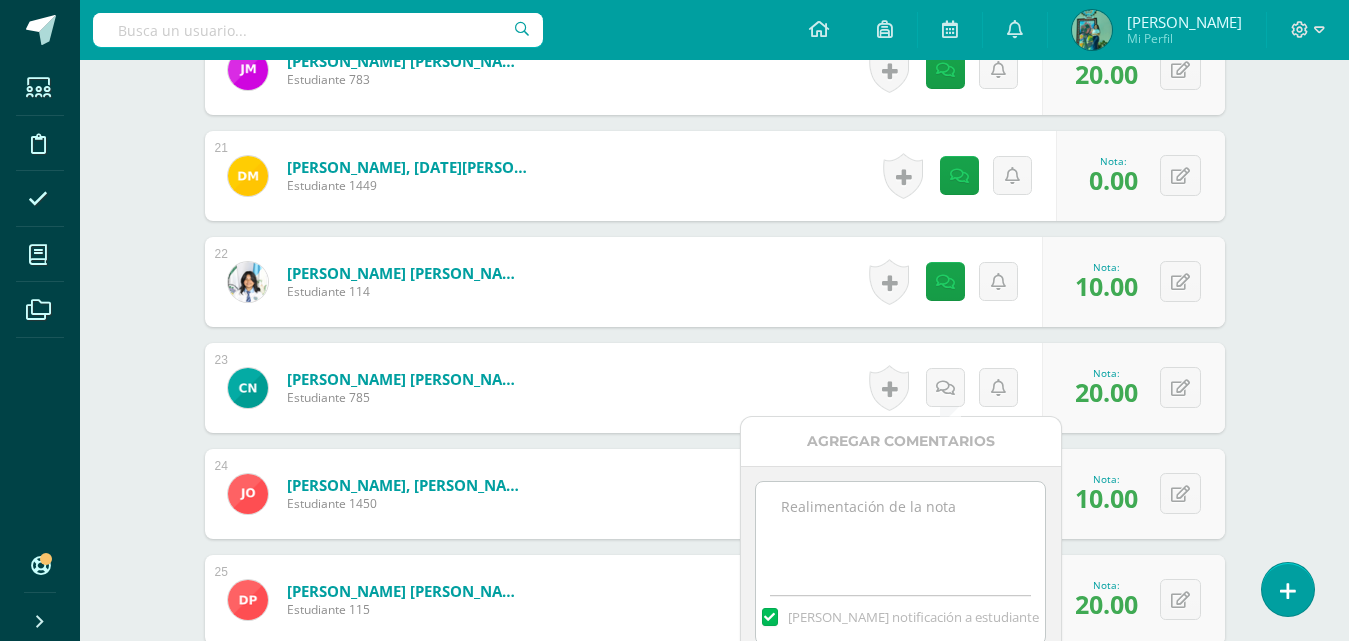 paste on "Felicidades por su participación y por compartir sus puntos de vista. ¡Buen análisis!" 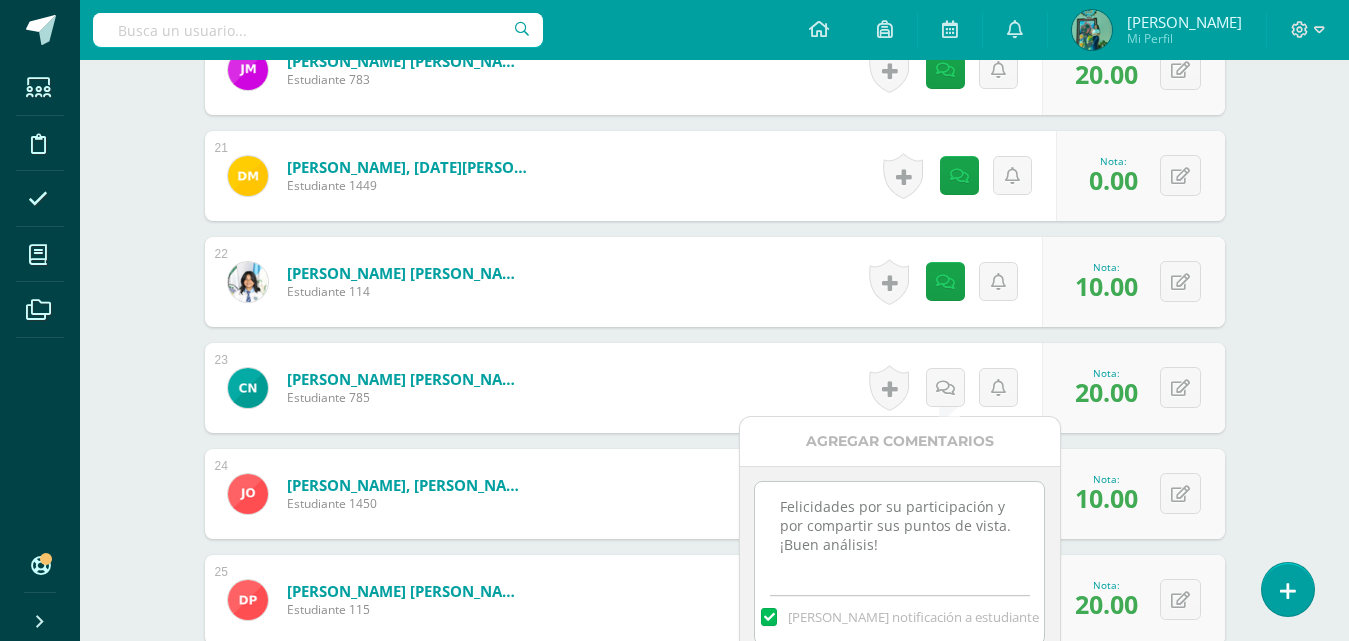 scroll, scrollTop: 3003, scrollLeft: 0, axis: vertical 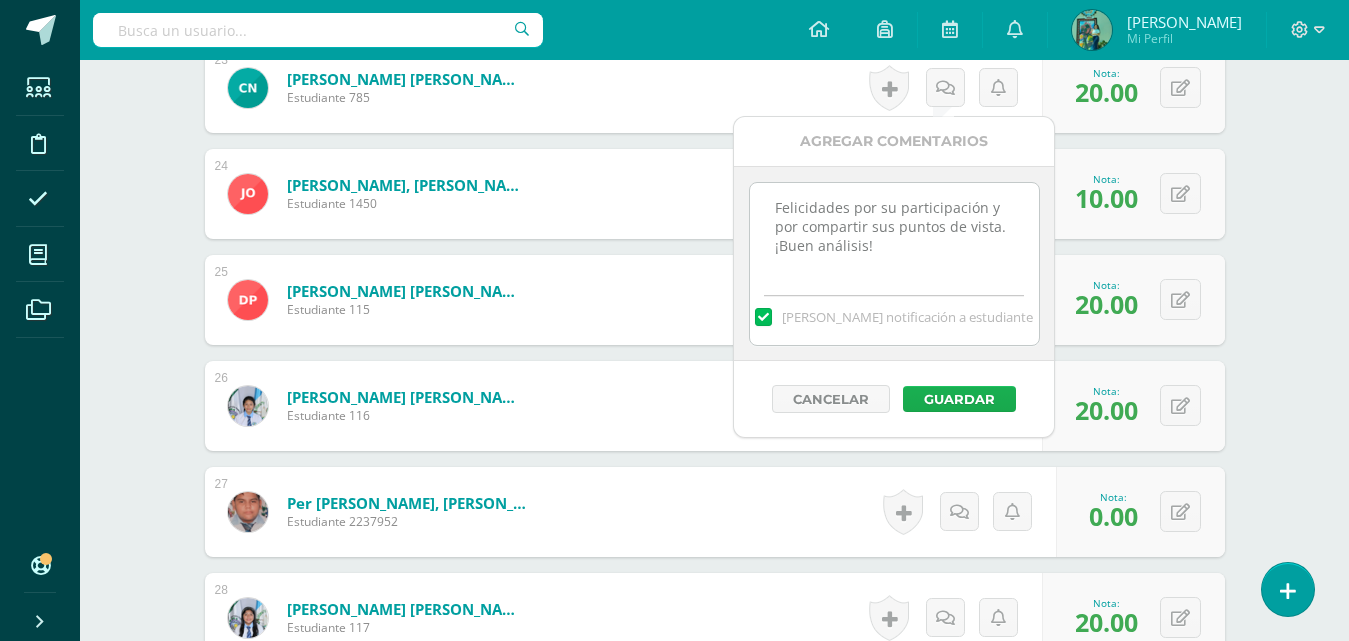 type on "Felicidades por su participación y por compartir sus puntos de vista. ¡Buen análisis!" 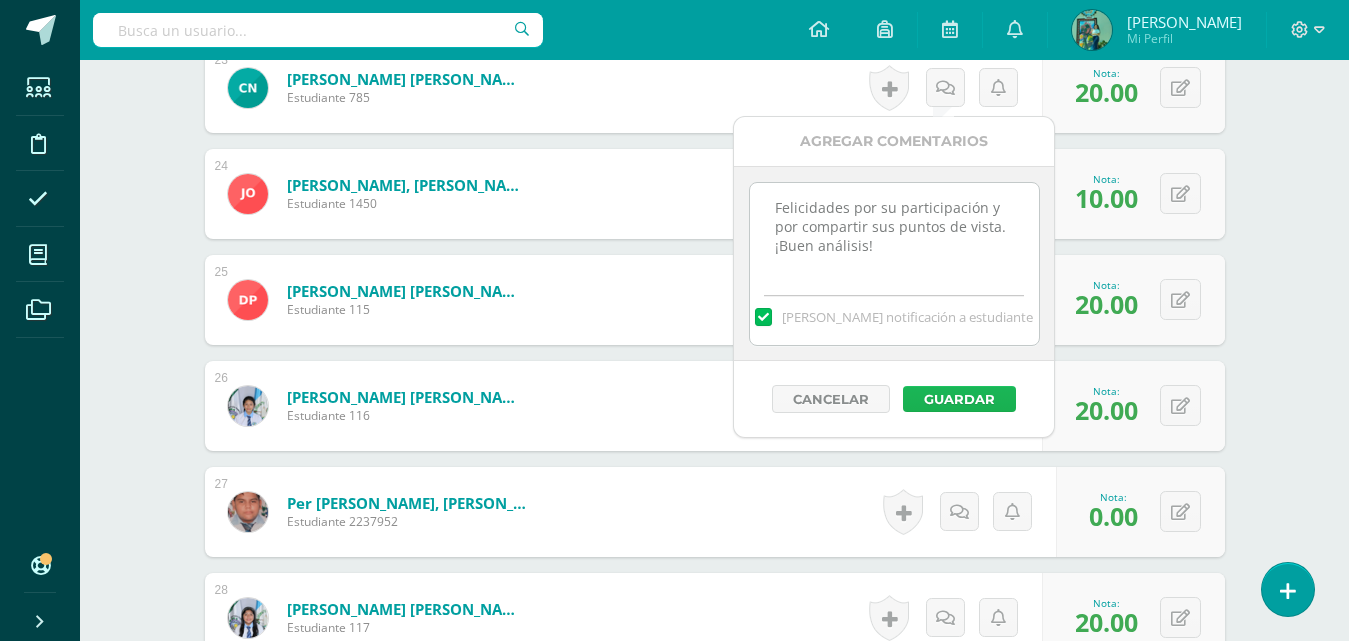 click on "Guardar" at bounding box center (959, 399) 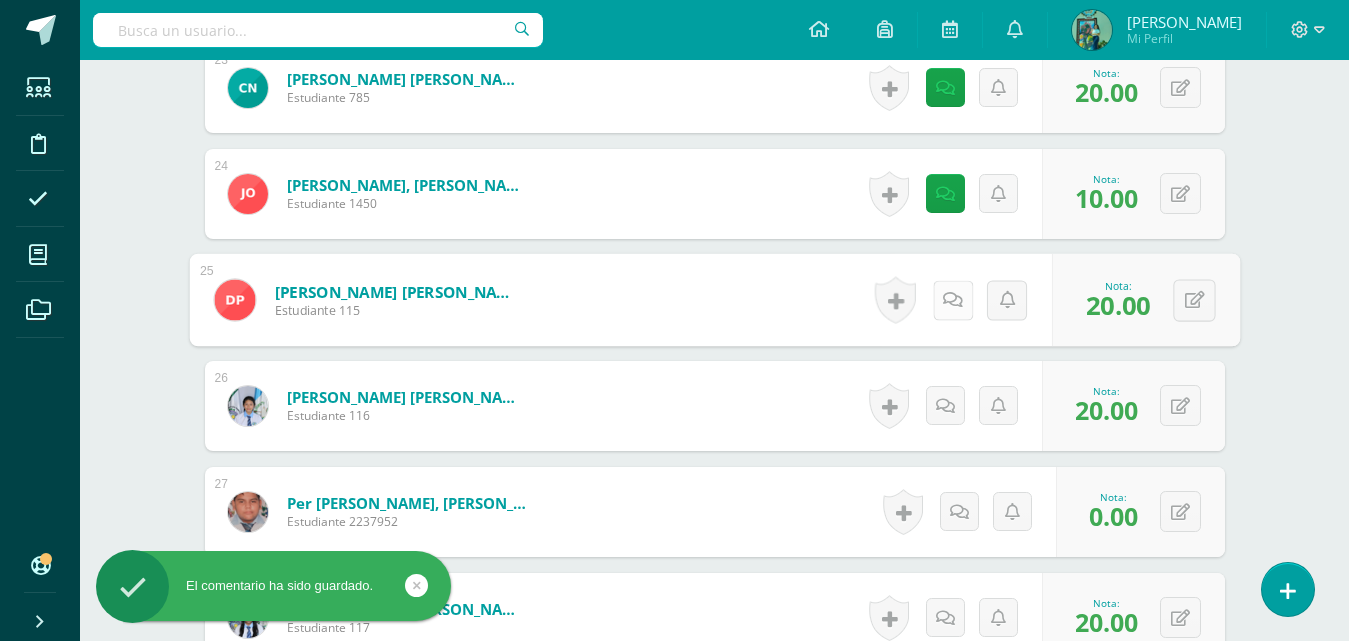 click on "Historial de actividad
No hay historial para esta actividad
Agregar Comentarios
Mandar notificación a estudiante
Cancelar
Guardar" at bounding box center [958, 300] 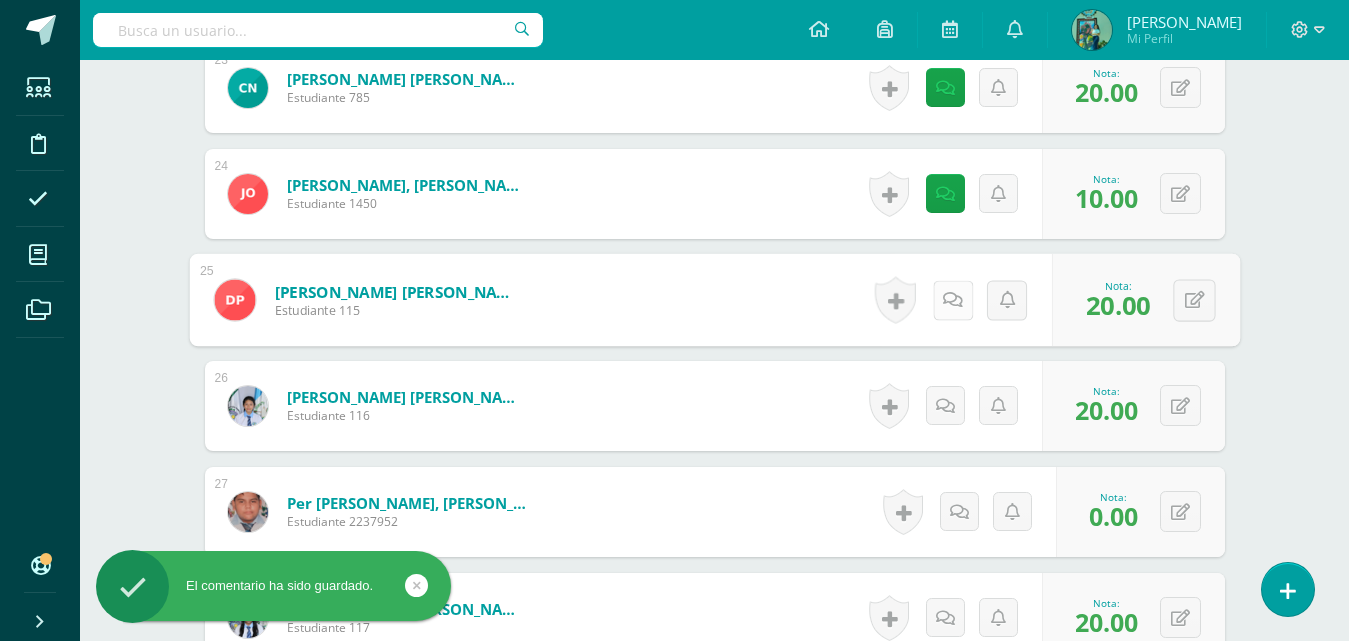 click at bounding box center (952, 300) 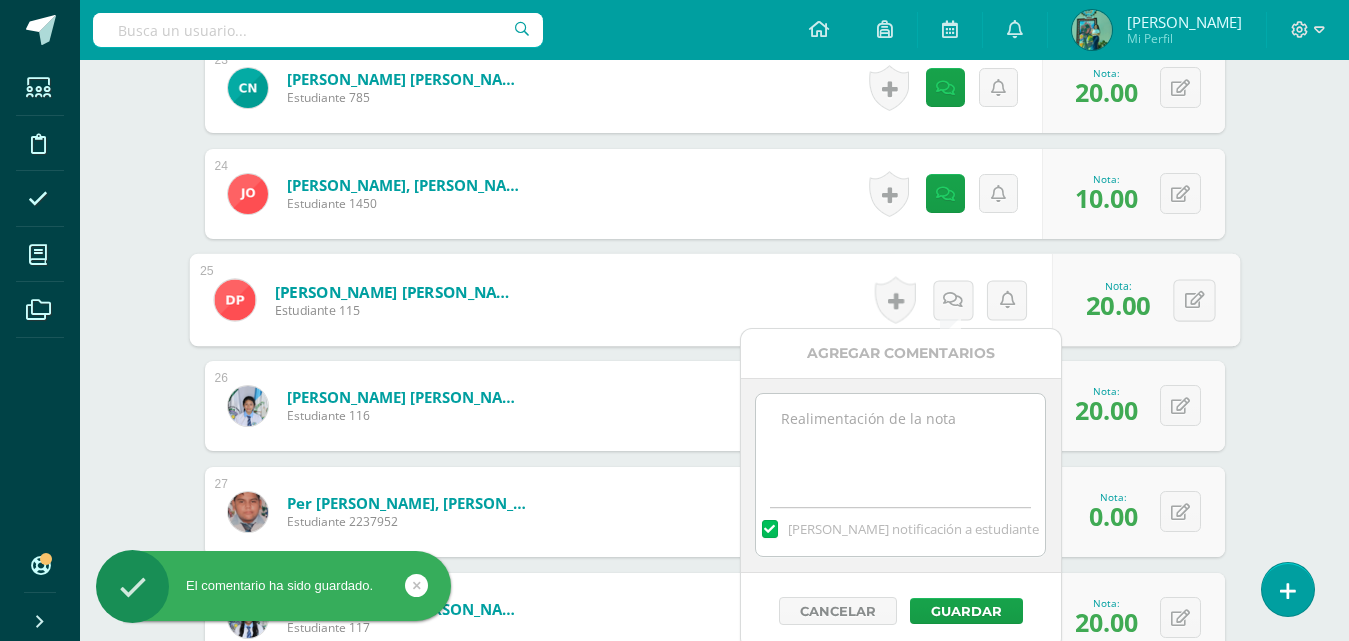 click at bounding box center (900, 444) 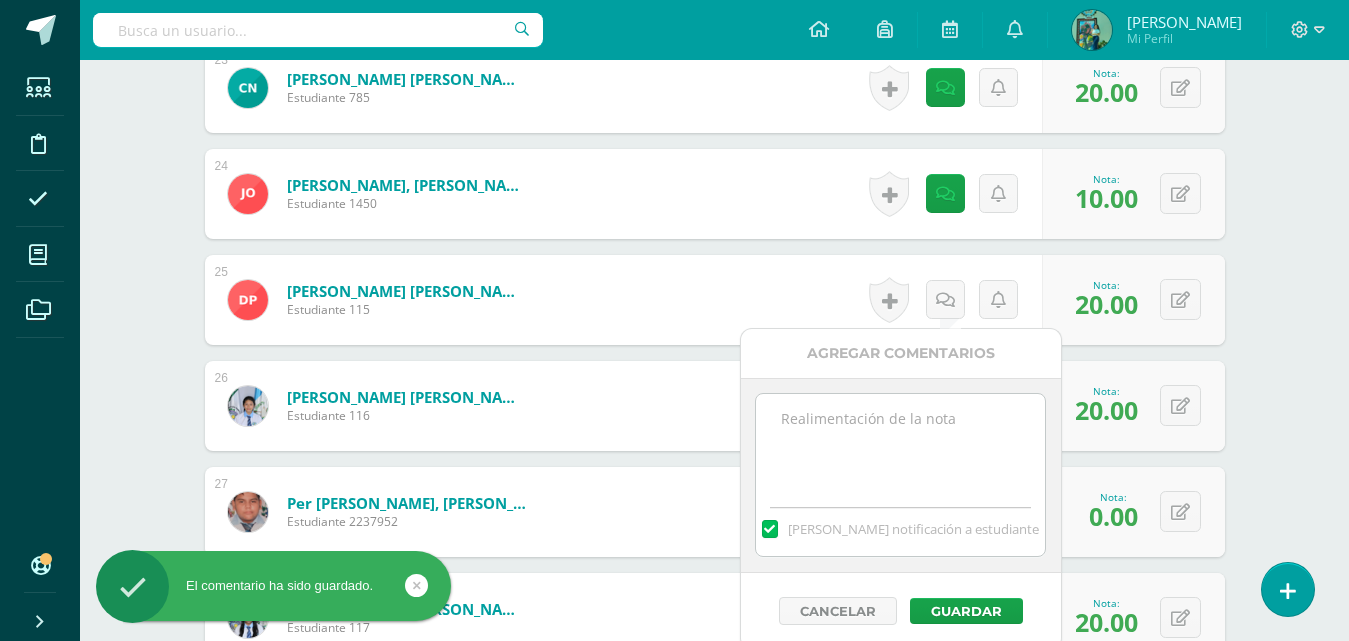 paste on "Felicidades por su participación y por compartir sus puntos de vista. ¡Buen análisis!" 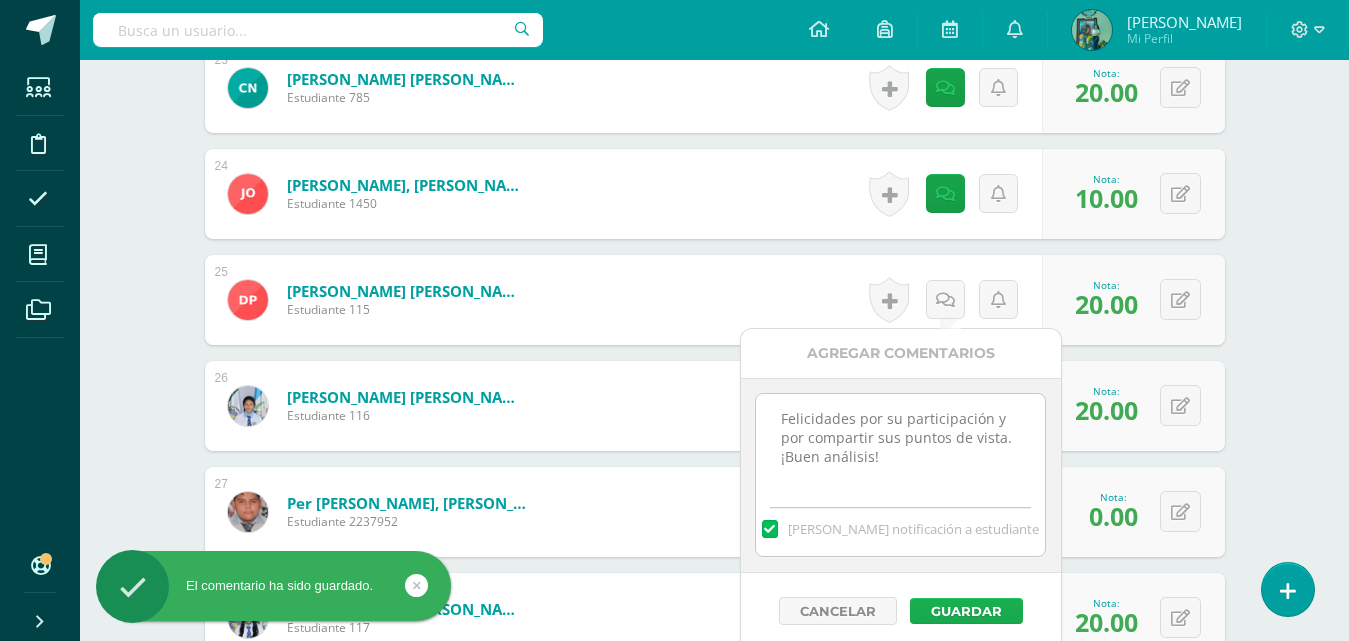 type on "Felicidades por su participación y por compartir sus puntos de vista. ¡Buen análisis!" 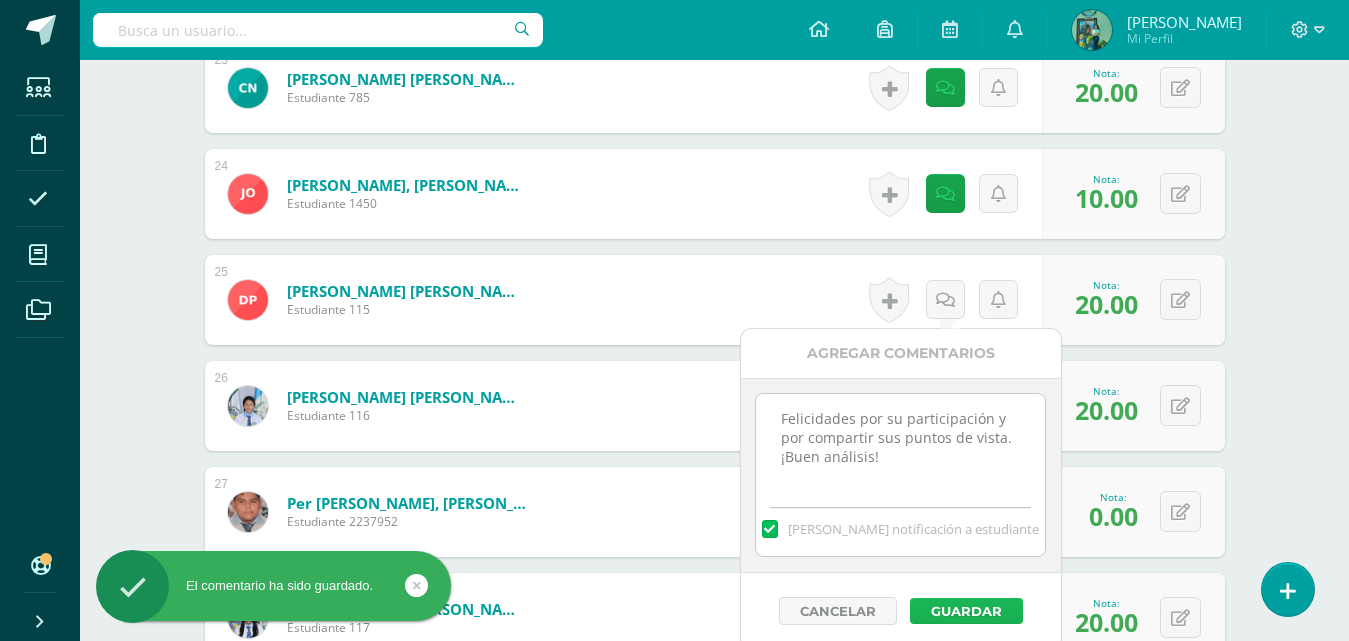 click on "Guardar" at bounding box center (966, 611) 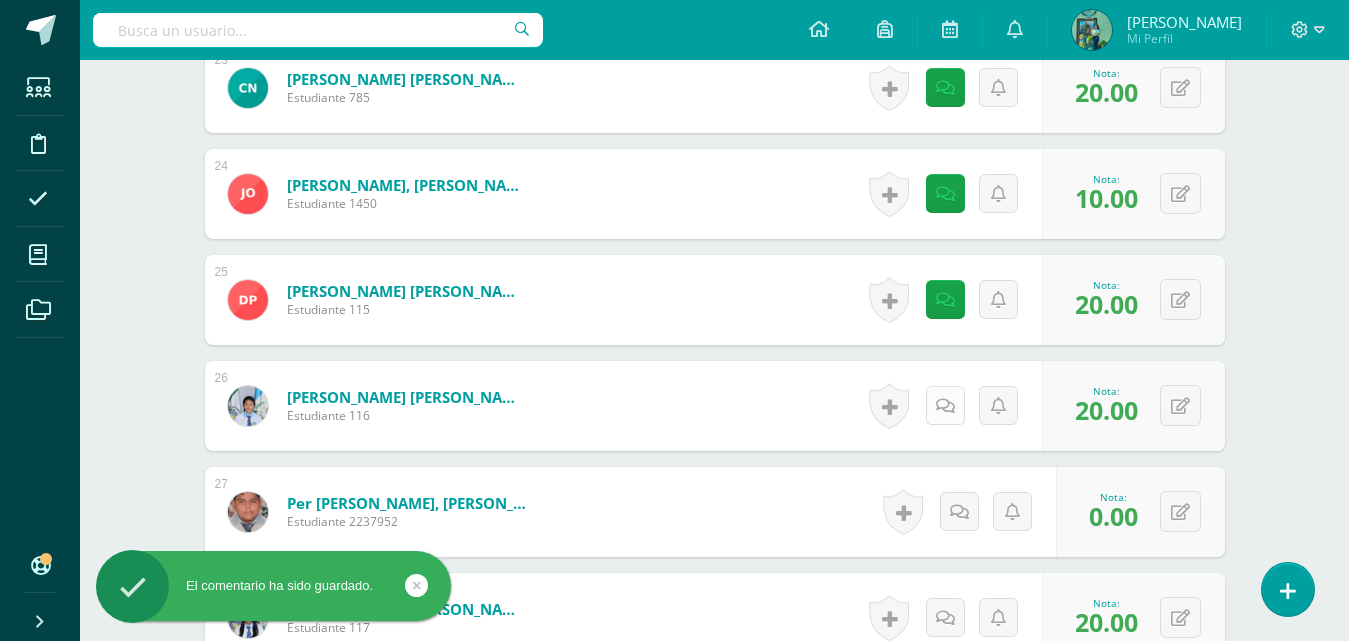 click at bounding box center [945, 405] 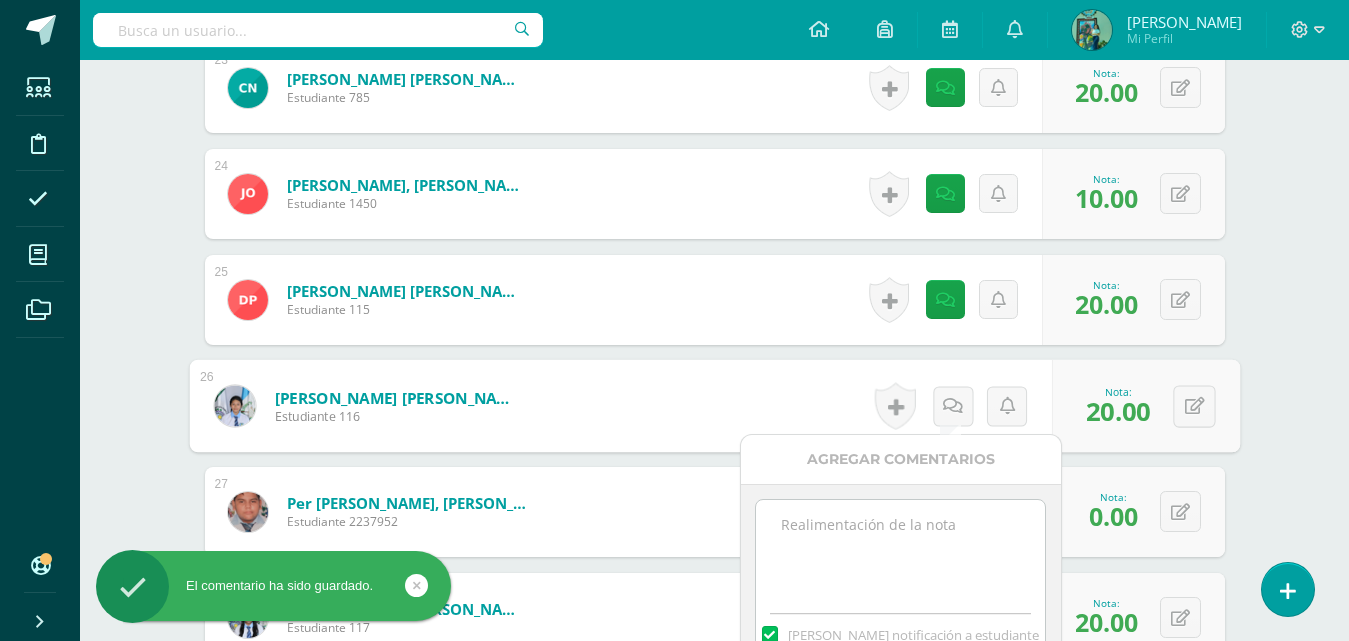 click at bounding box center (900, 550) 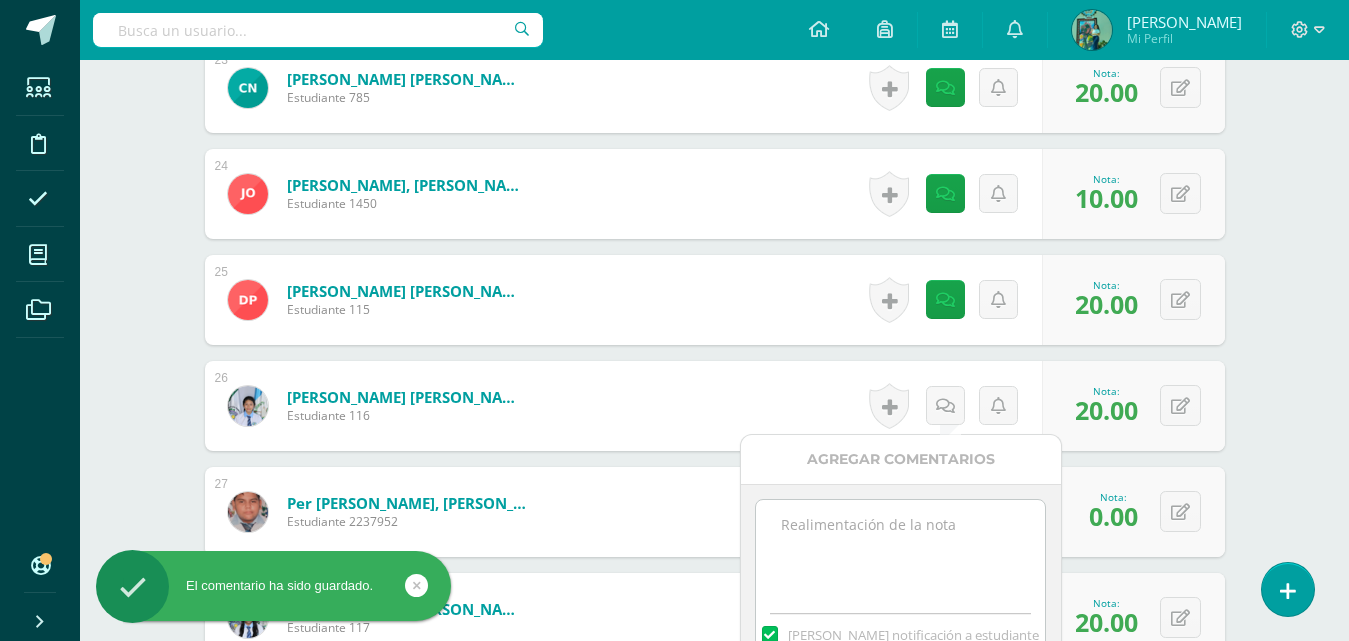 paste on "Felicidades por su participación y por compartir sus puntos de vista. ¡Buen análisis!" 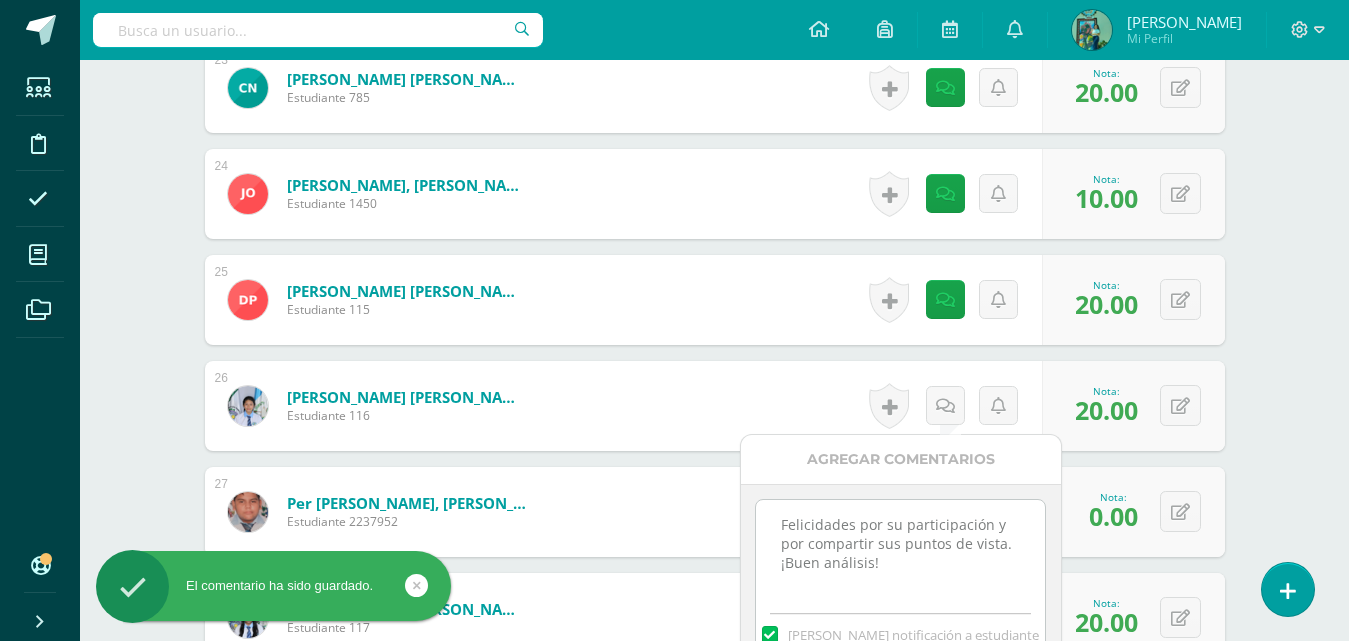 scroll, scrollTop: 3303, scrollLeft: 0, axis: vertical 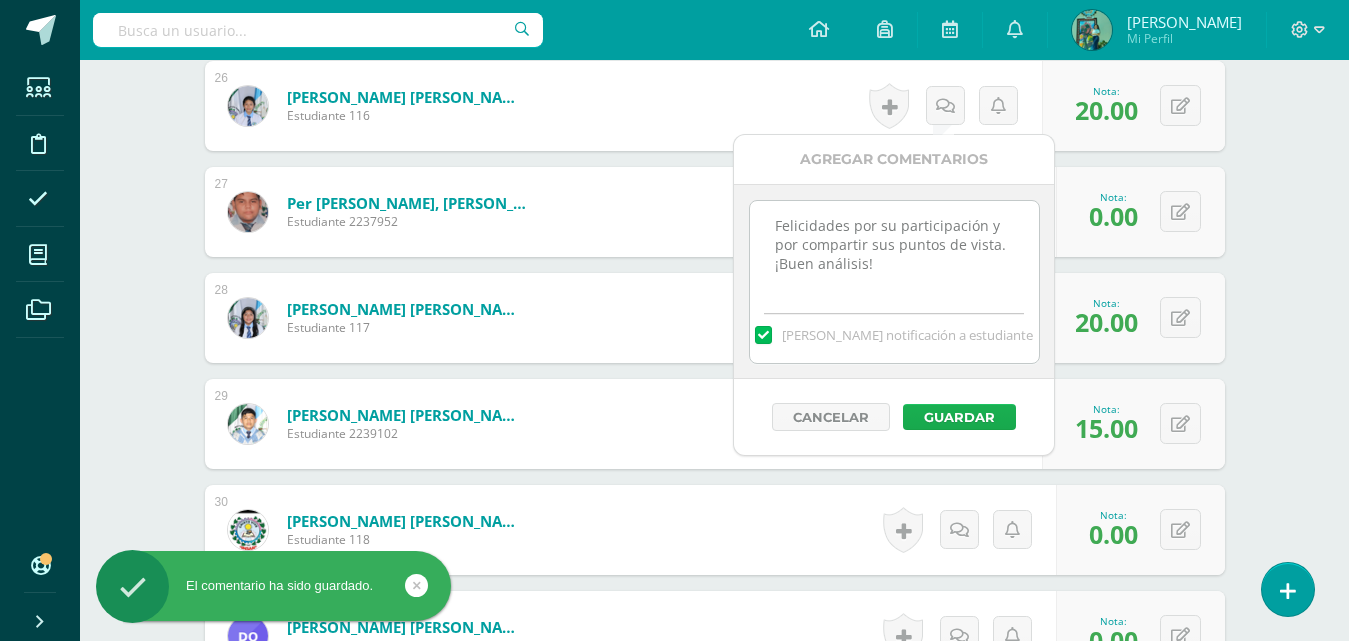 type on "Felicidades por su participación y por compartir sus puntos de vista. ¡Buen análisis!" 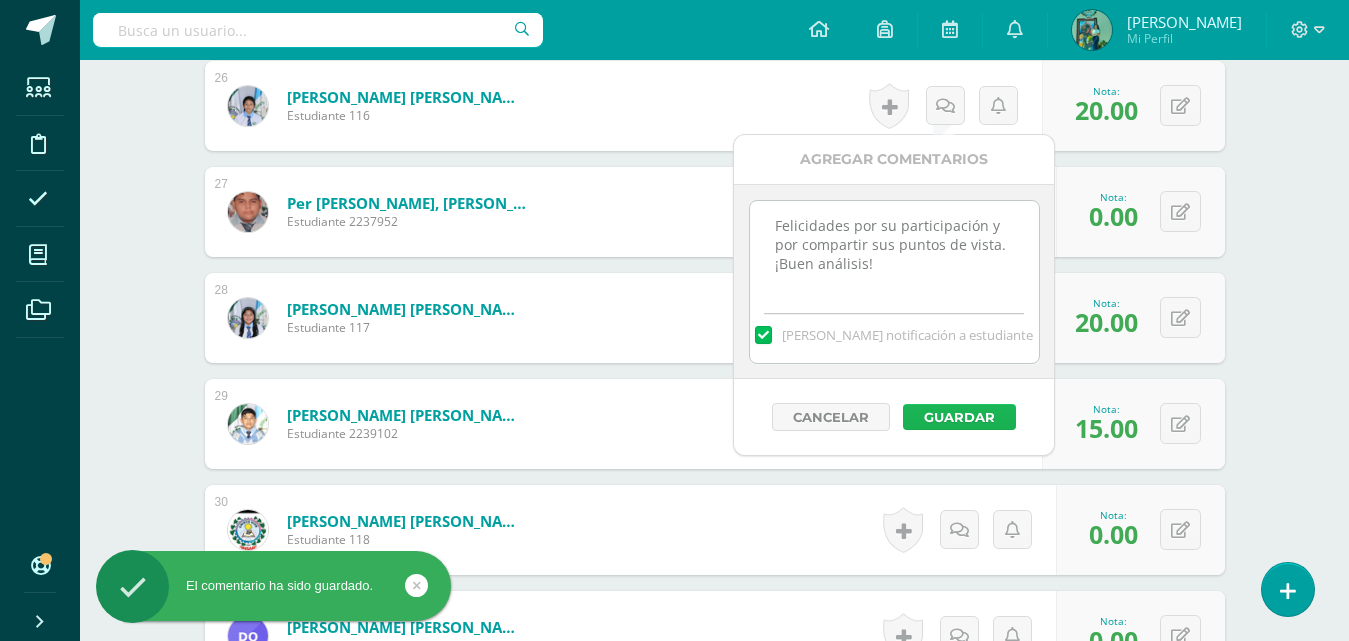 click on "Guardar" at bounding box center [959, 417] 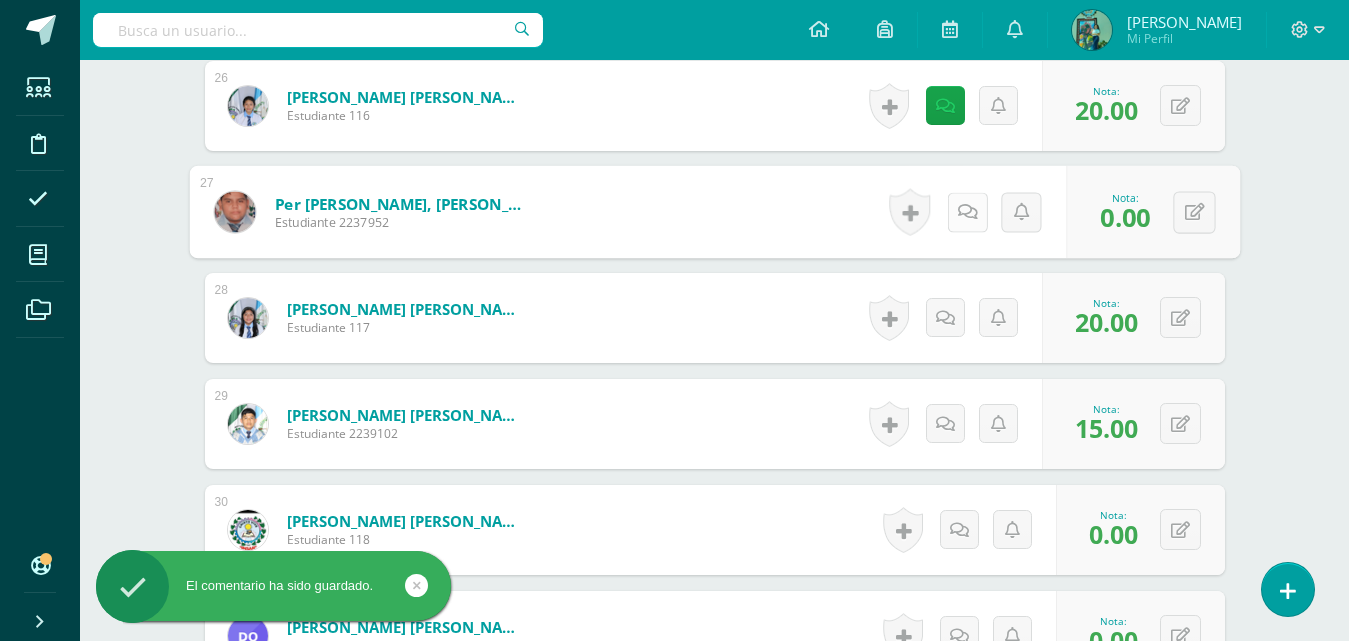 click at bounding box center (967, 212) 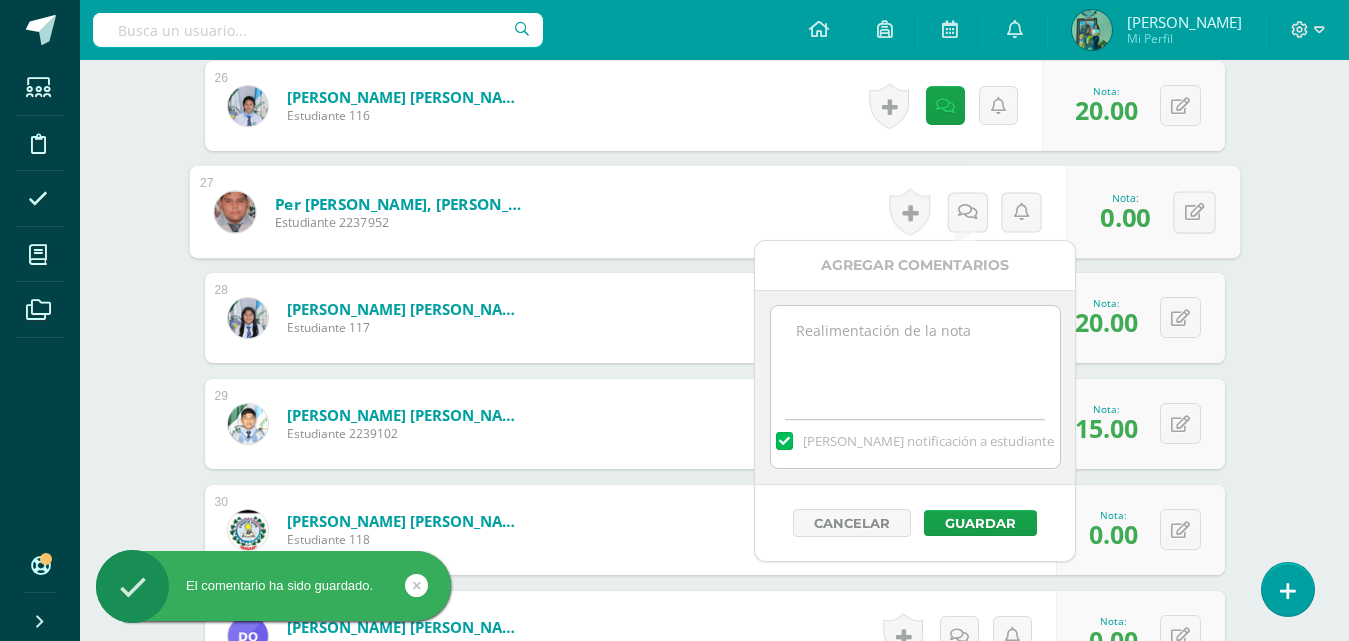 click at bounding box center [915, 356] 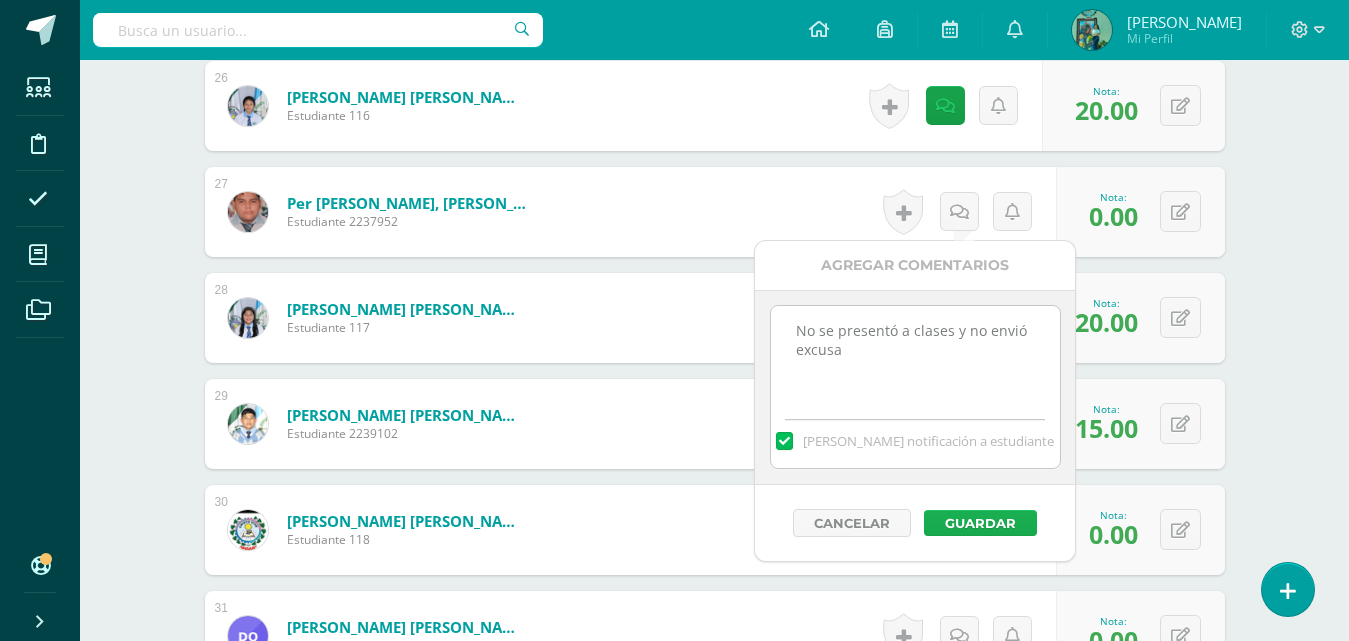 type on "No se presentó a clases y no envió excusa" 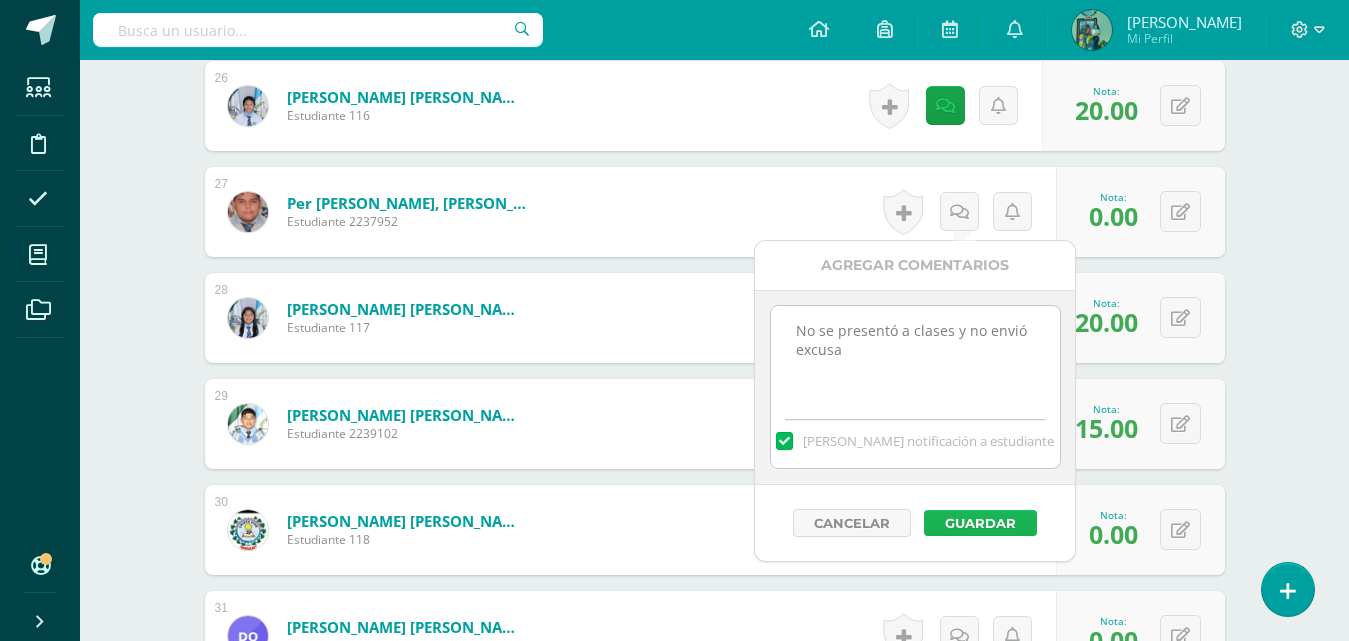 click on "Guardar" at bounding box center (980, 523) 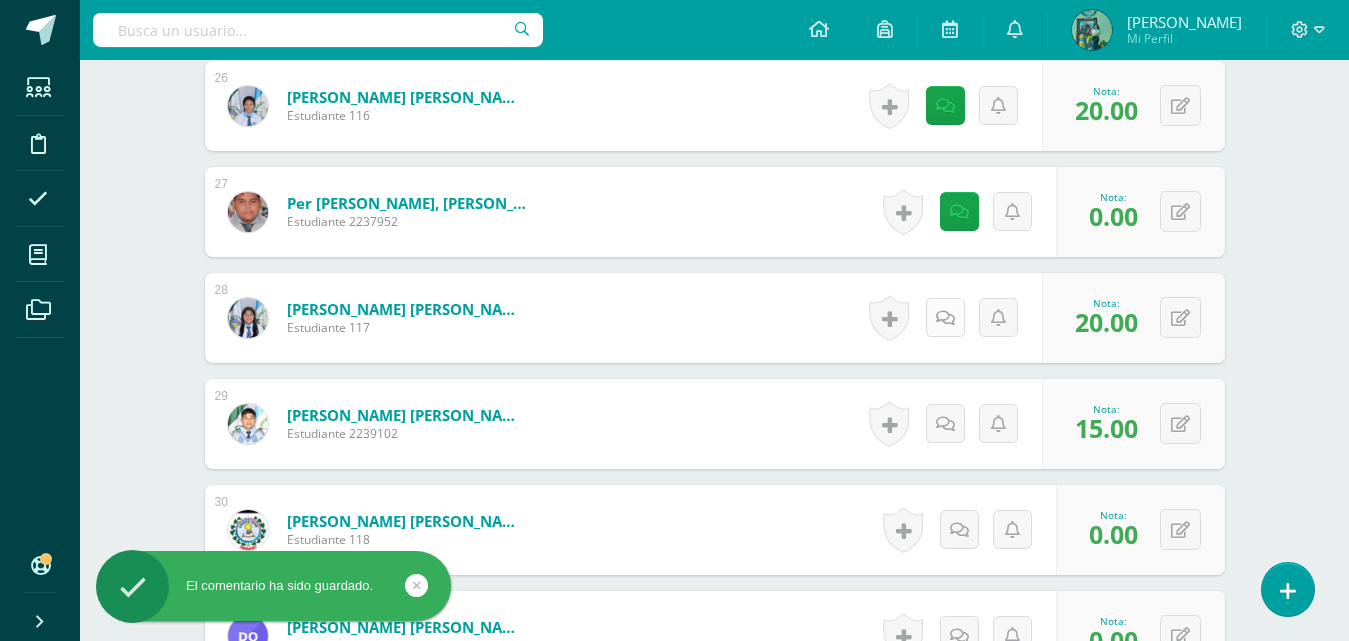 click at bounding box center (945, 318) 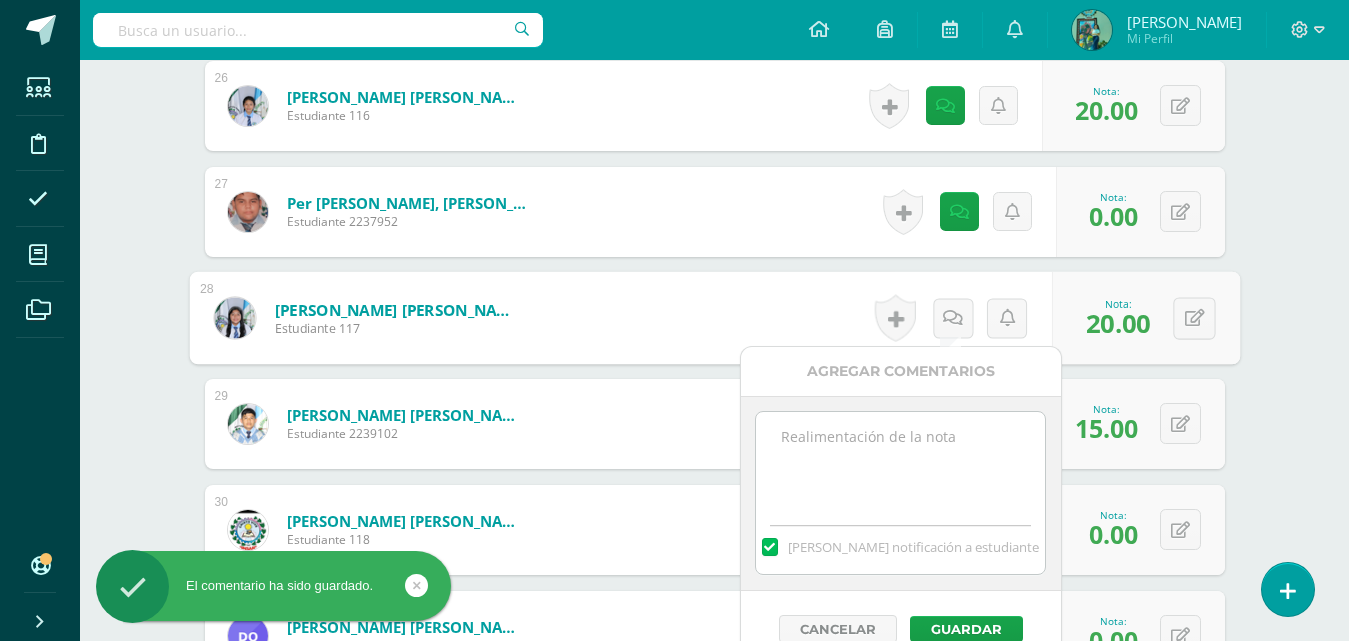 click at bounding box center (900, 462) 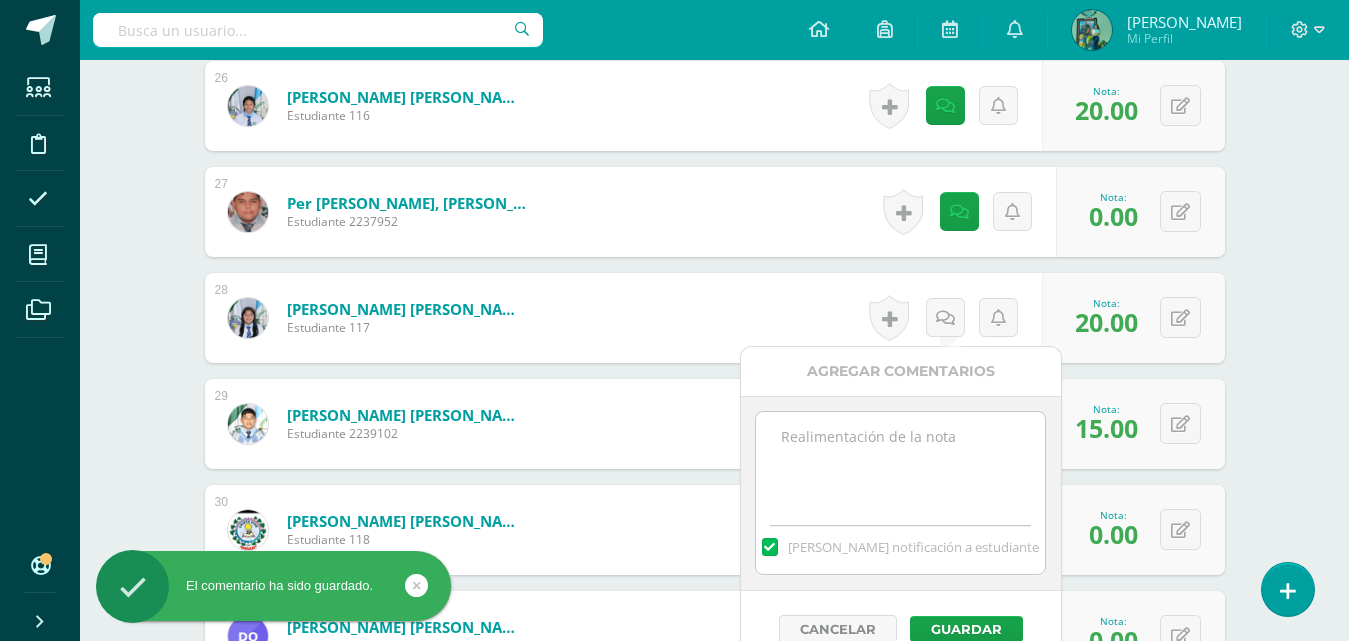 paste on "Felicidades por su participación y por compartir sus puntos de vista. ¡Buen análisis!" 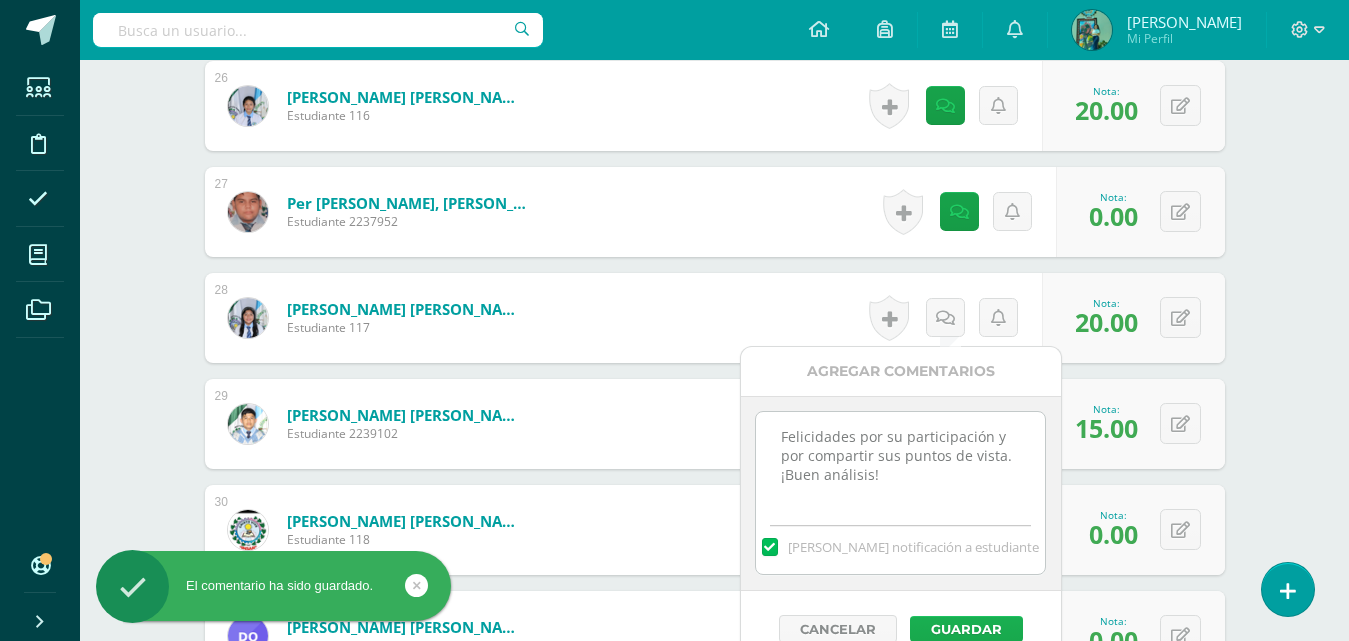 type on "Felicidades por su participación y por compartir sus puntos de vista. ¡Buen análisis!" 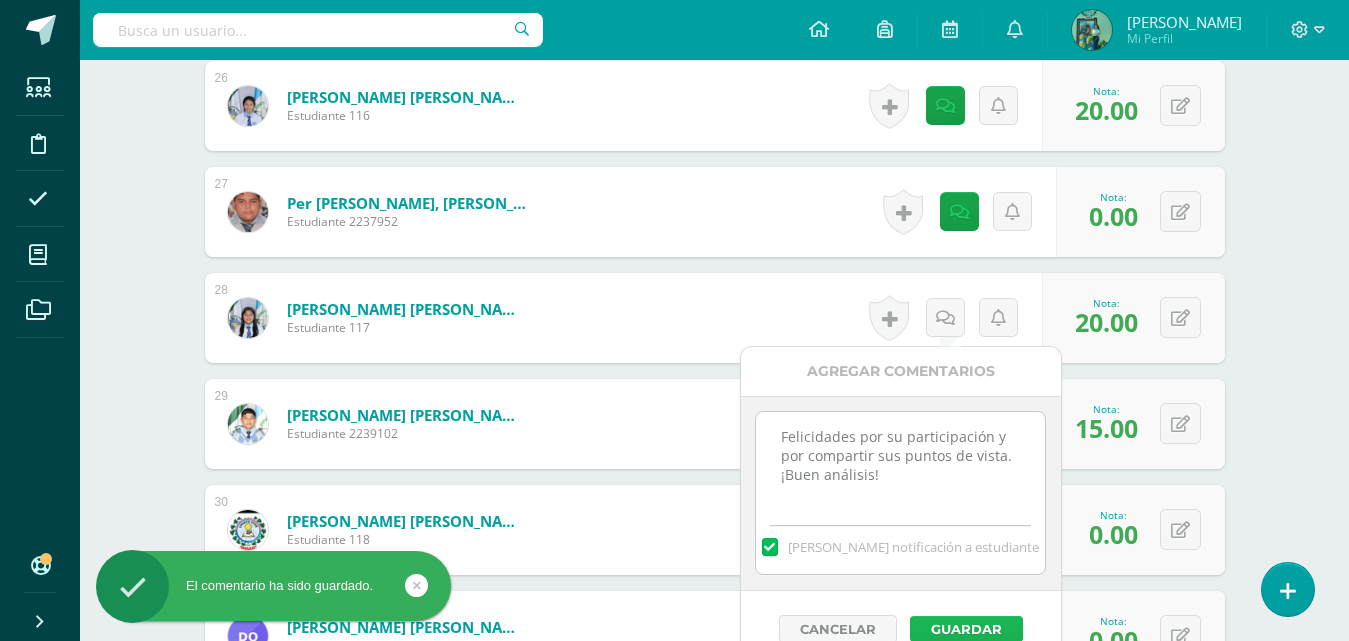 click on "Guardar" at bounding box center (966, 629) 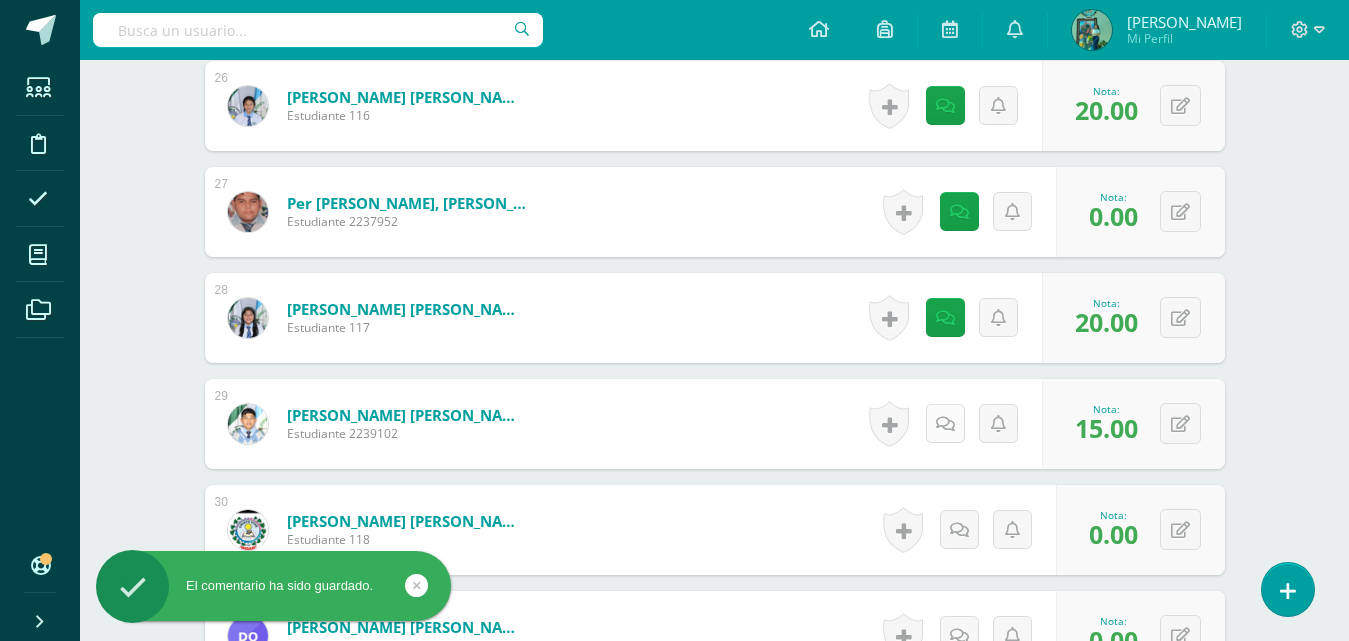 click at bounding box center [945, 424] 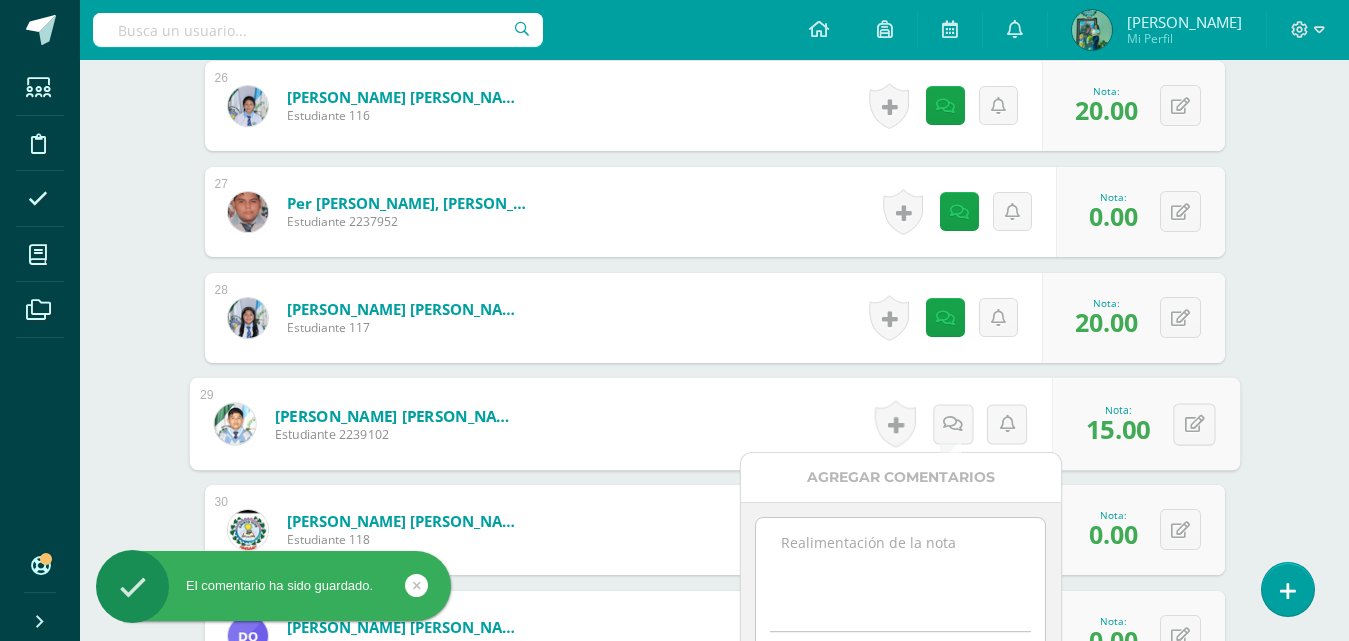 click at bounding box center [900, 568] 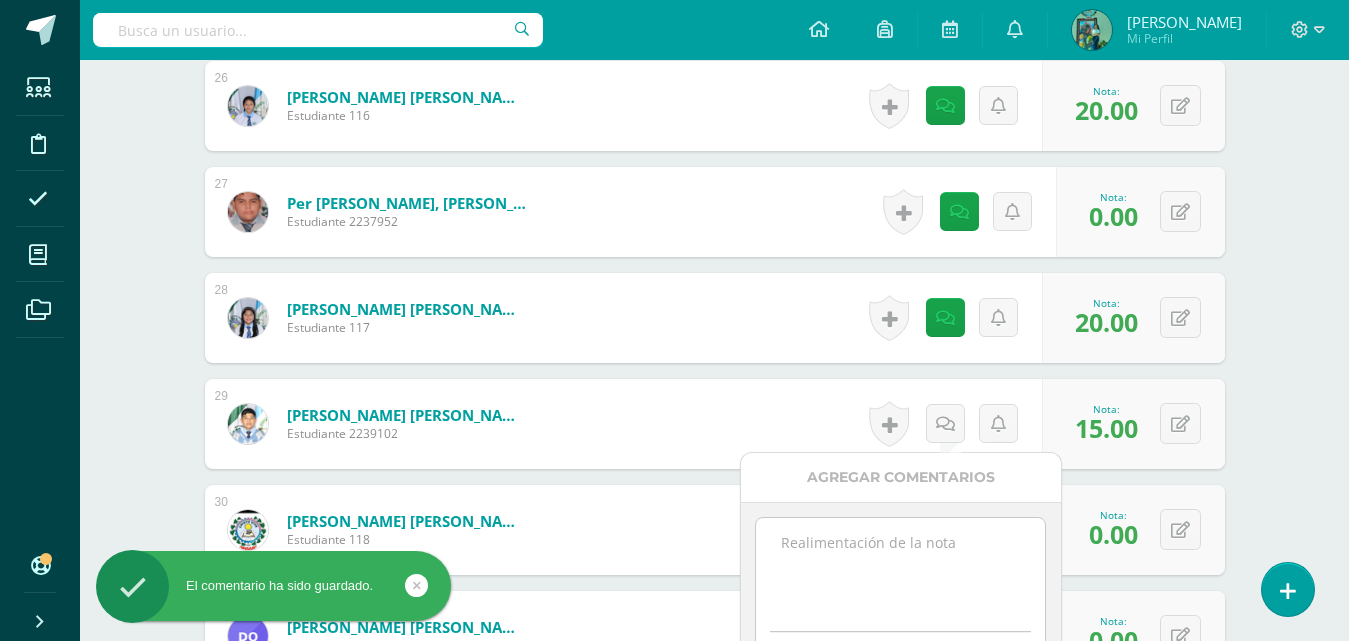 paste on "Felicidades por su participación y por compartir sus puntos de vista. ¡Buen análisis!" 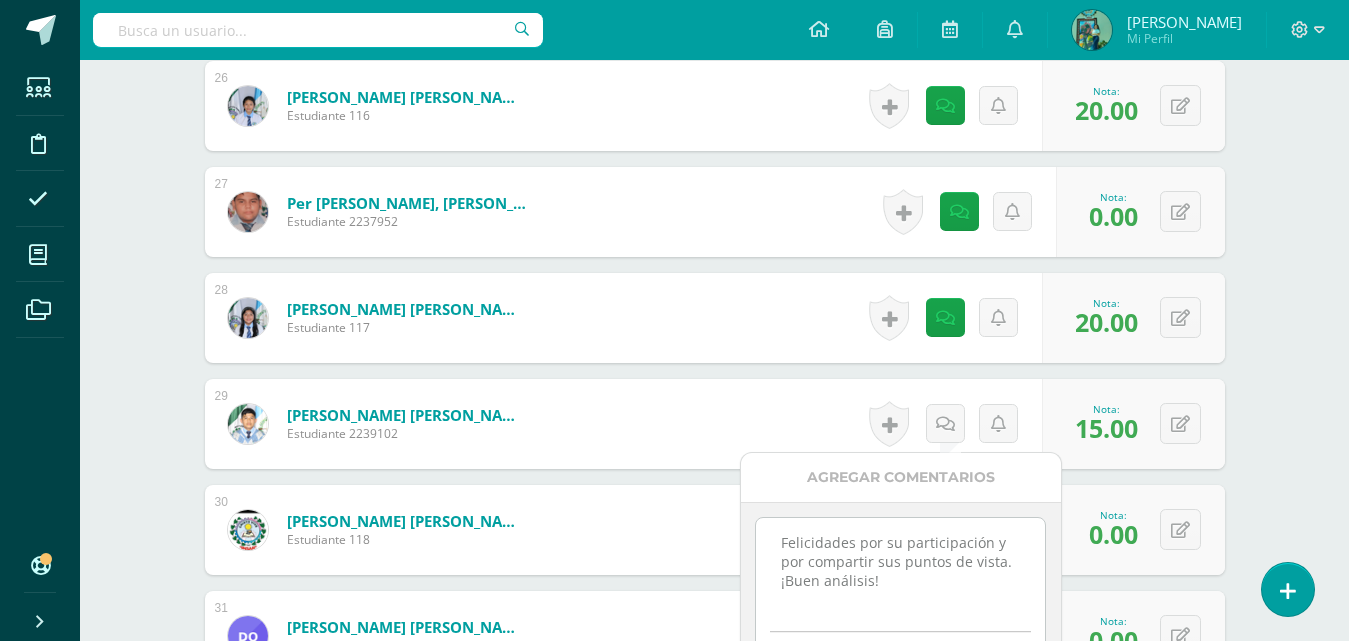 drag, startPoint x: 1004, startPoint y: 558, endPoint x: 982, endPoint y: 561, distance: 22.203604 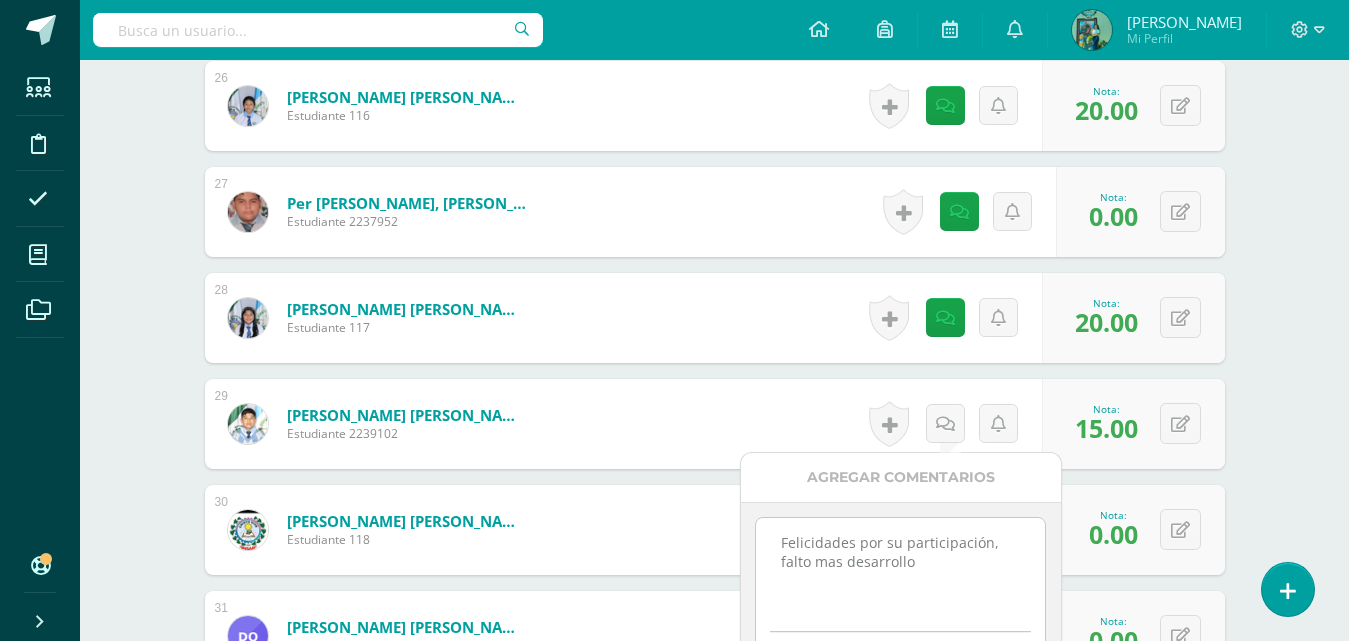 click on "Felicidades por su participación, falto mas desarrollo" at bounding box center [900, 568] 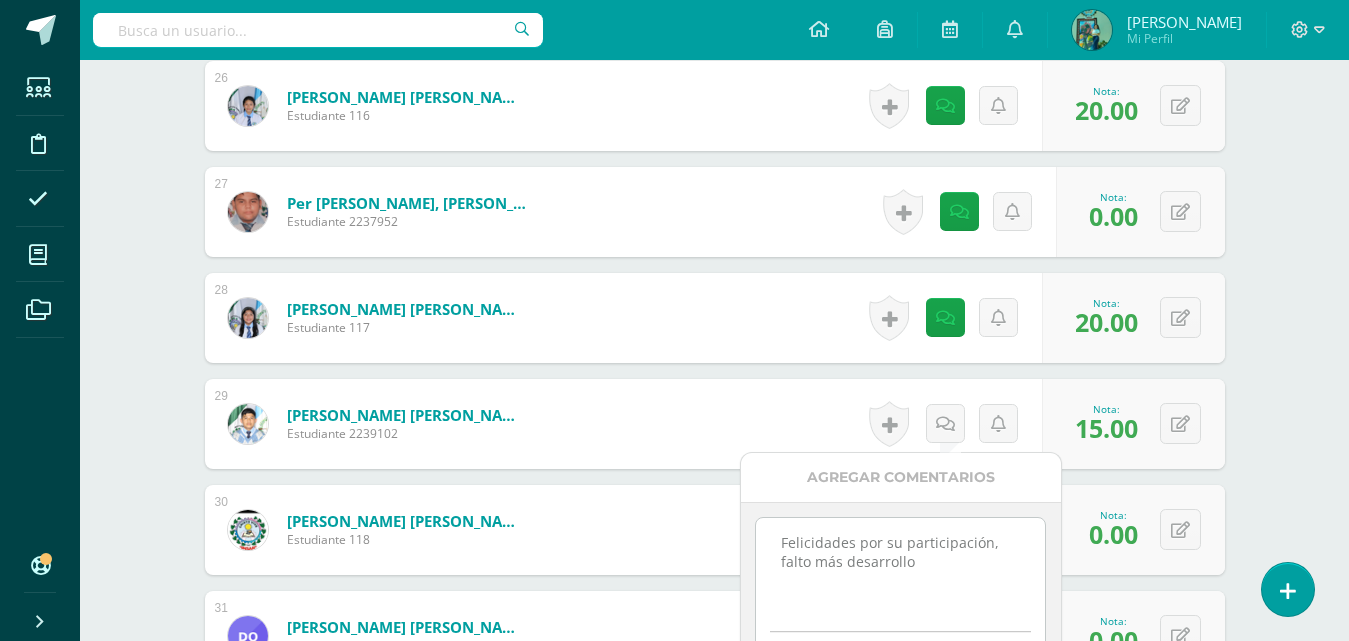 scroll, scrollTop: 3603, scrollLeft: 0, axis: vertical 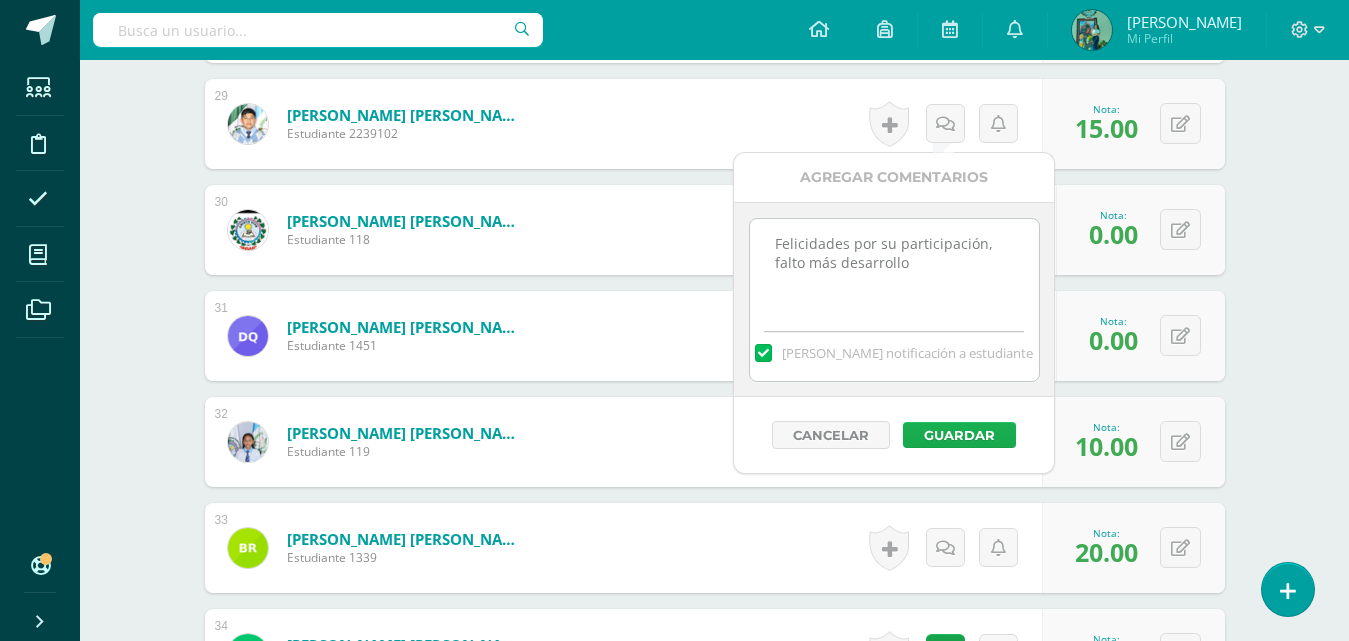 type on "Felicidades por su participación, falto más desarrollo" 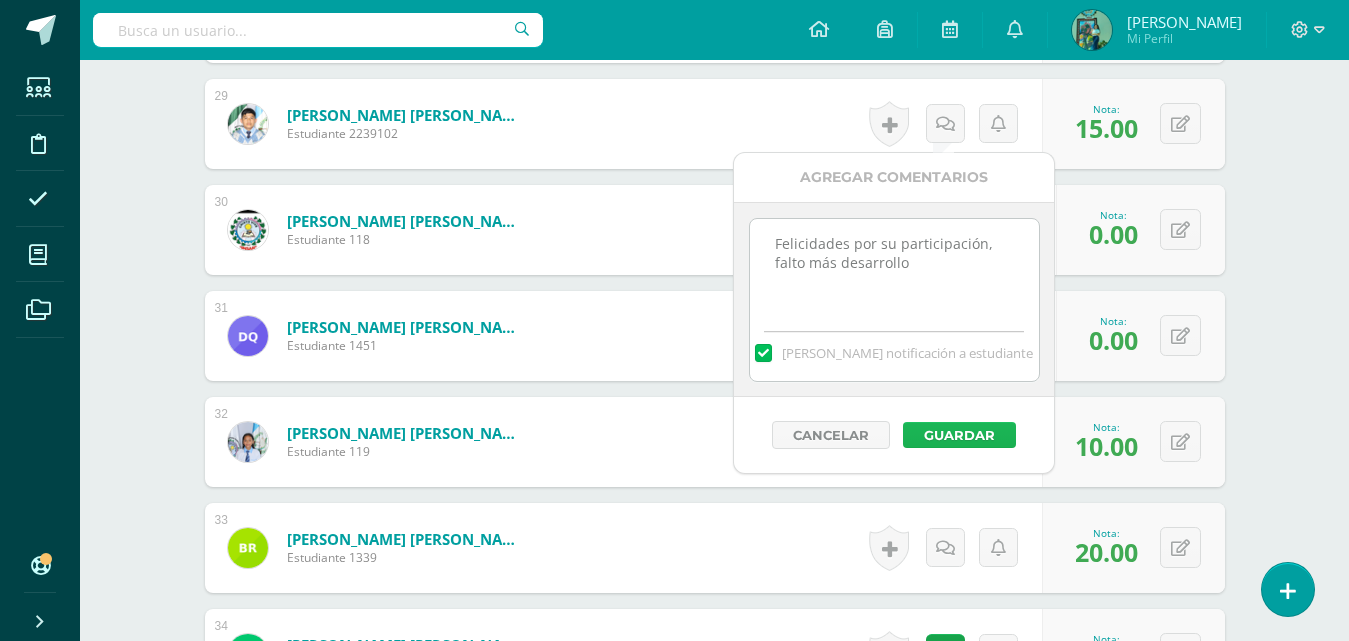 click on "Guardar" at bounding box center (959, 435) 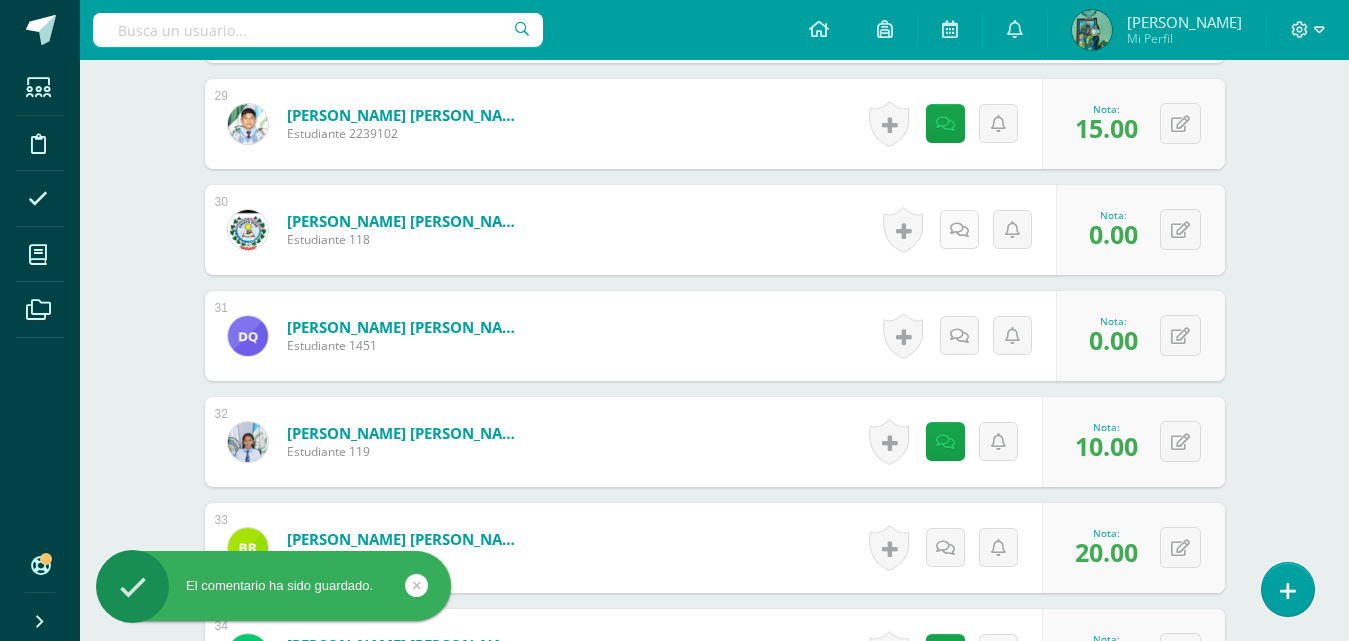 click at bounding box center [959, 230] 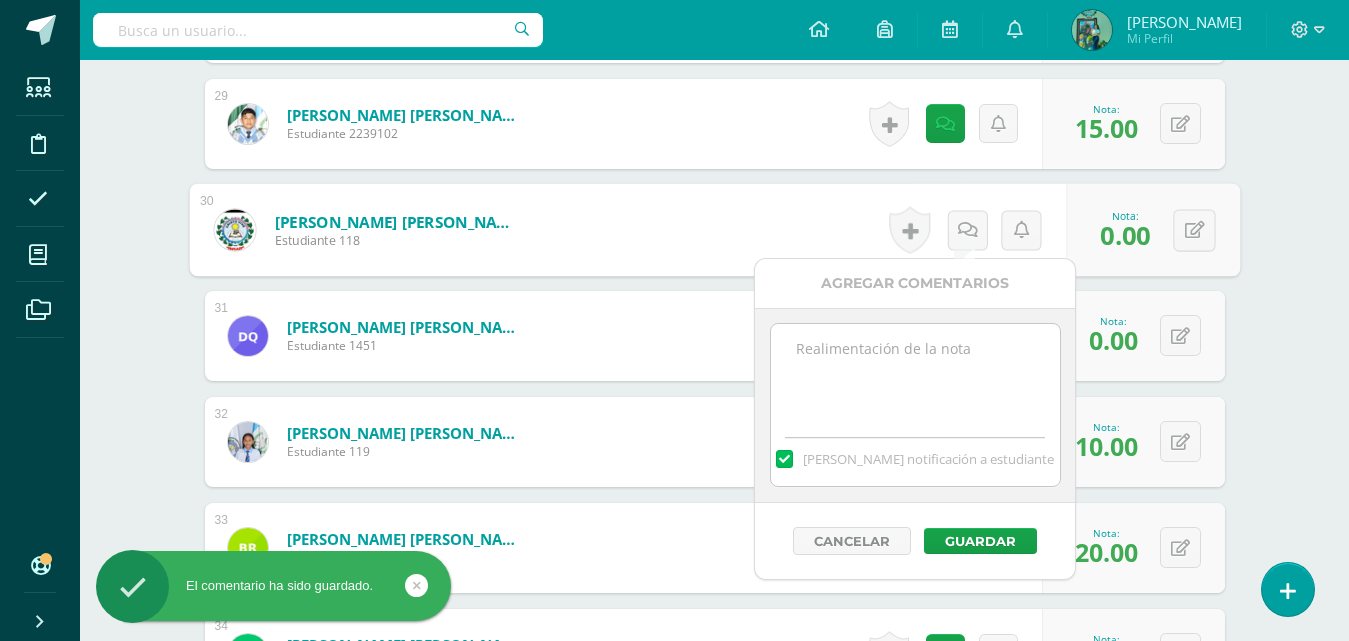 click at bounding box center [915, 374] 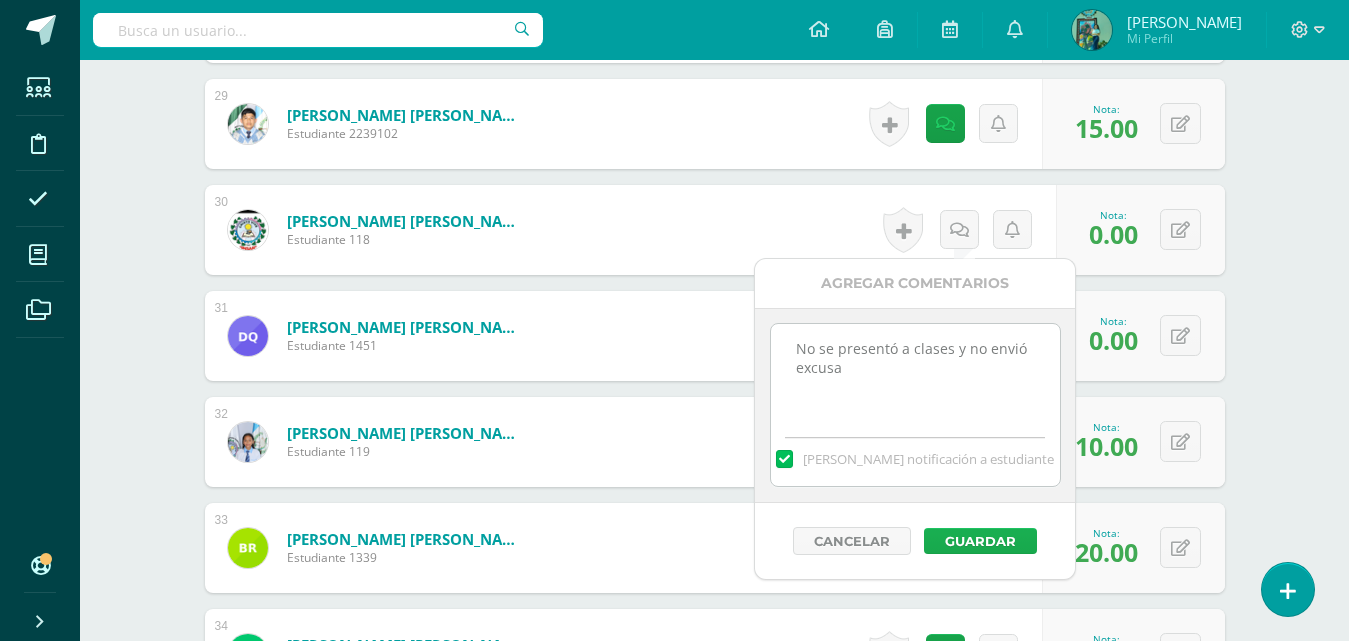 type on "No se presentó a clases y no envió excusa" 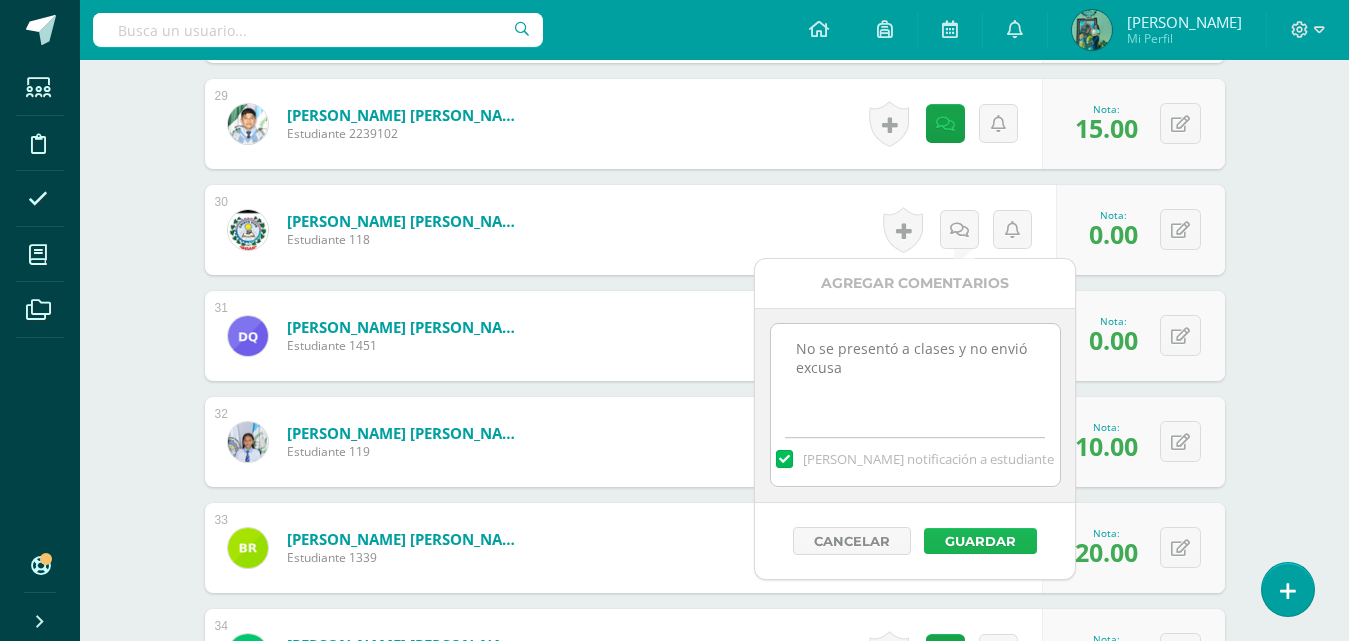 click on "Guardar" at bounding box center (980, 541) 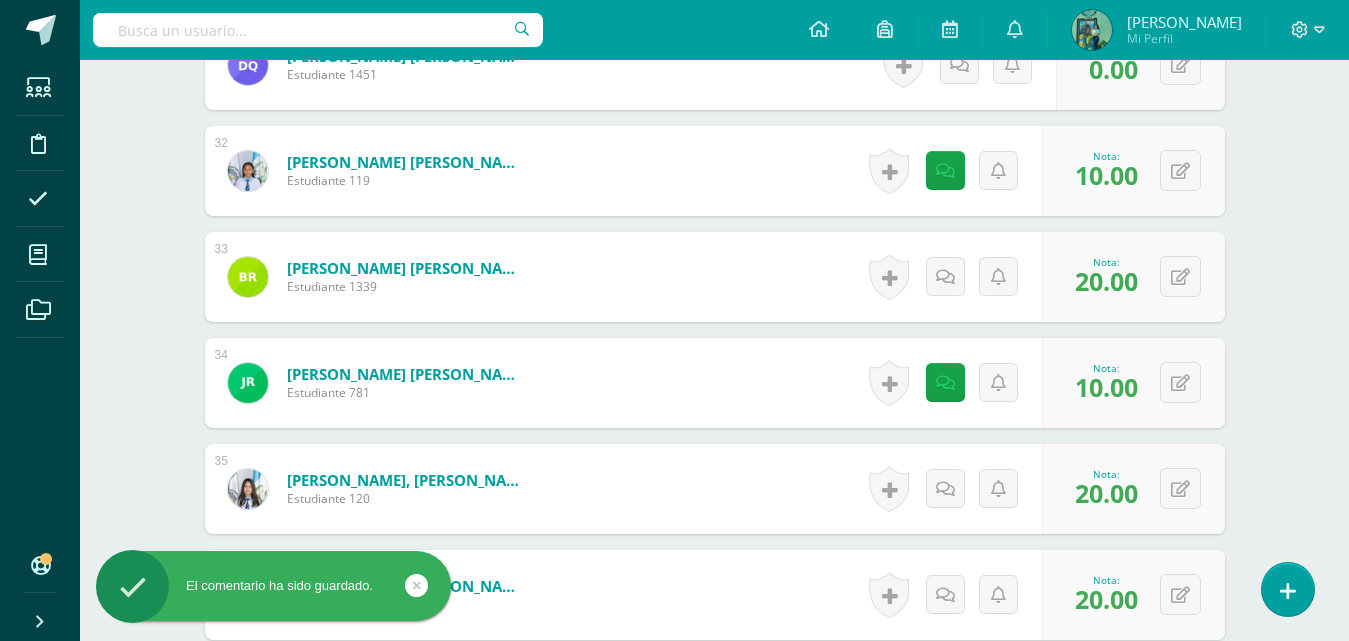 scroll, scrollTop: 3903, scrollLeft: 0, axis: vertical 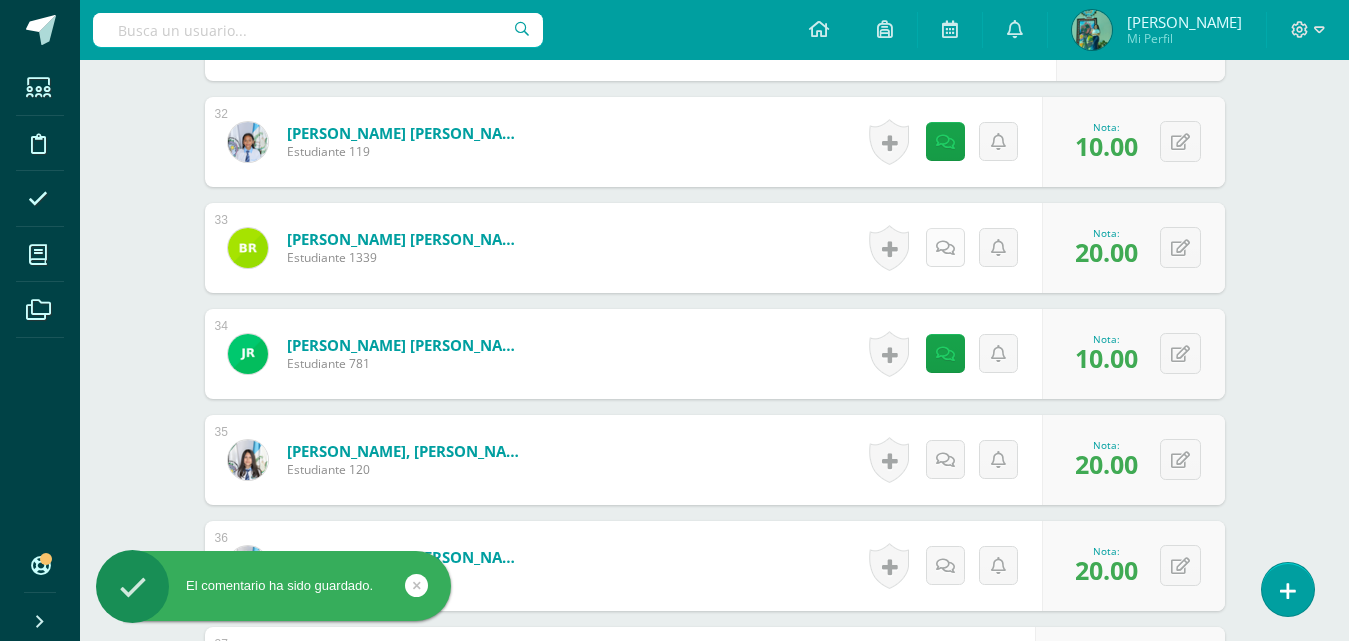 click at bounding box center (945, 248) 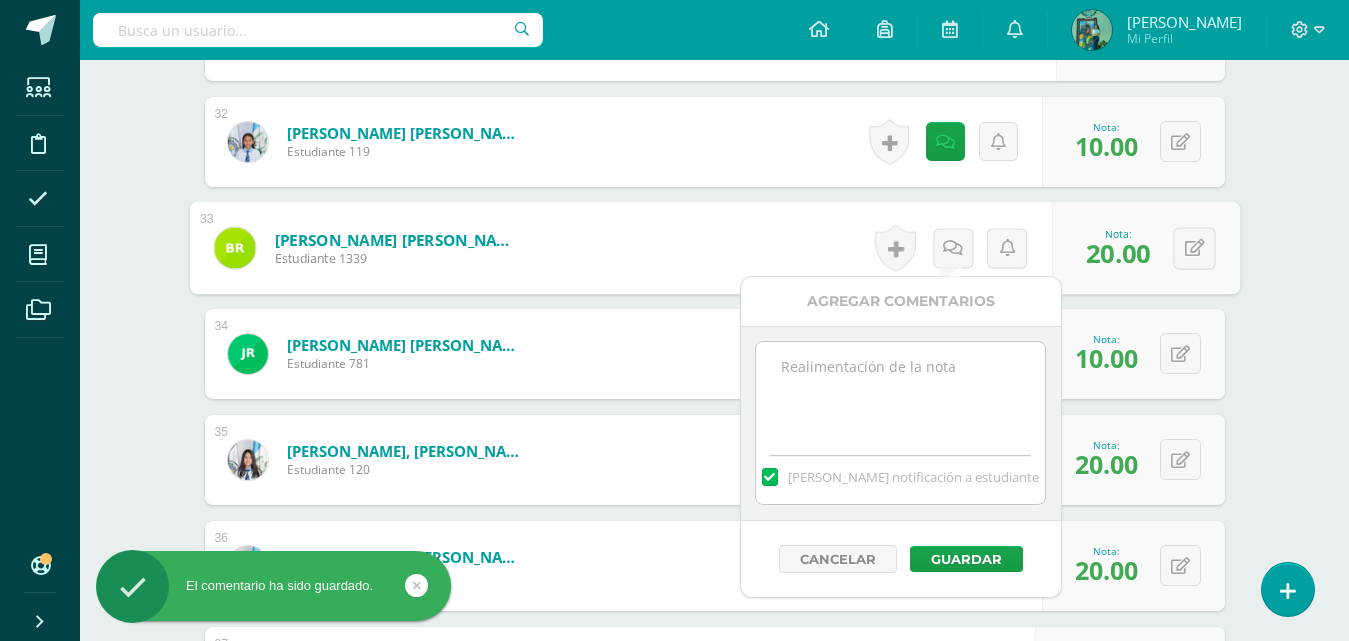 click at bounding box center (900, 392) 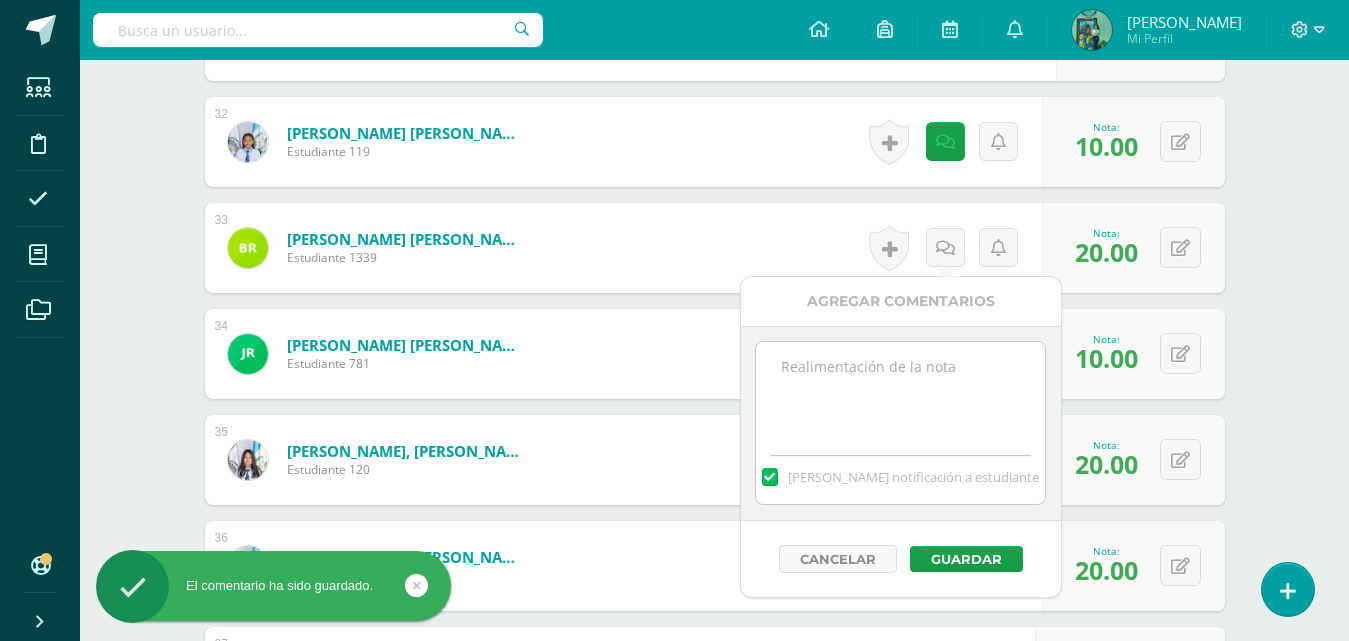 paste on "Felicidades por su participación y por compartir sus puntos de vista. ¡Buen análisis!" 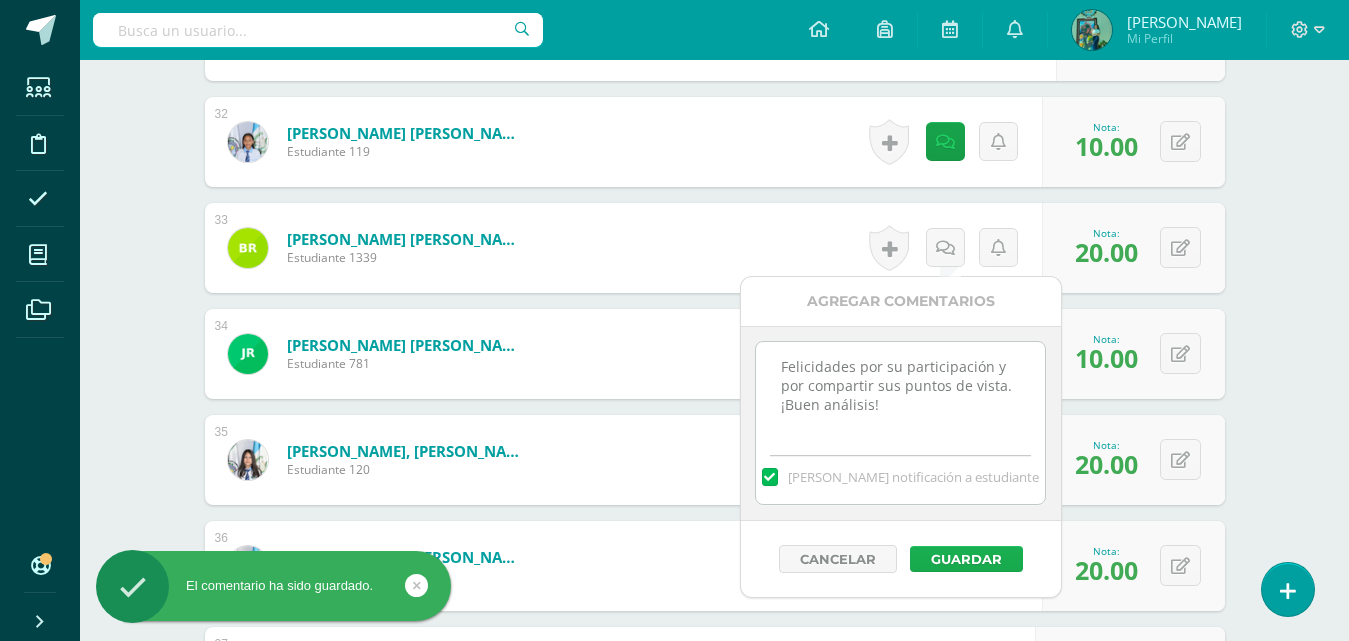 type on "Felicidades por su participación y por compartir sus puntos de vista. ¡Buen análisis!" 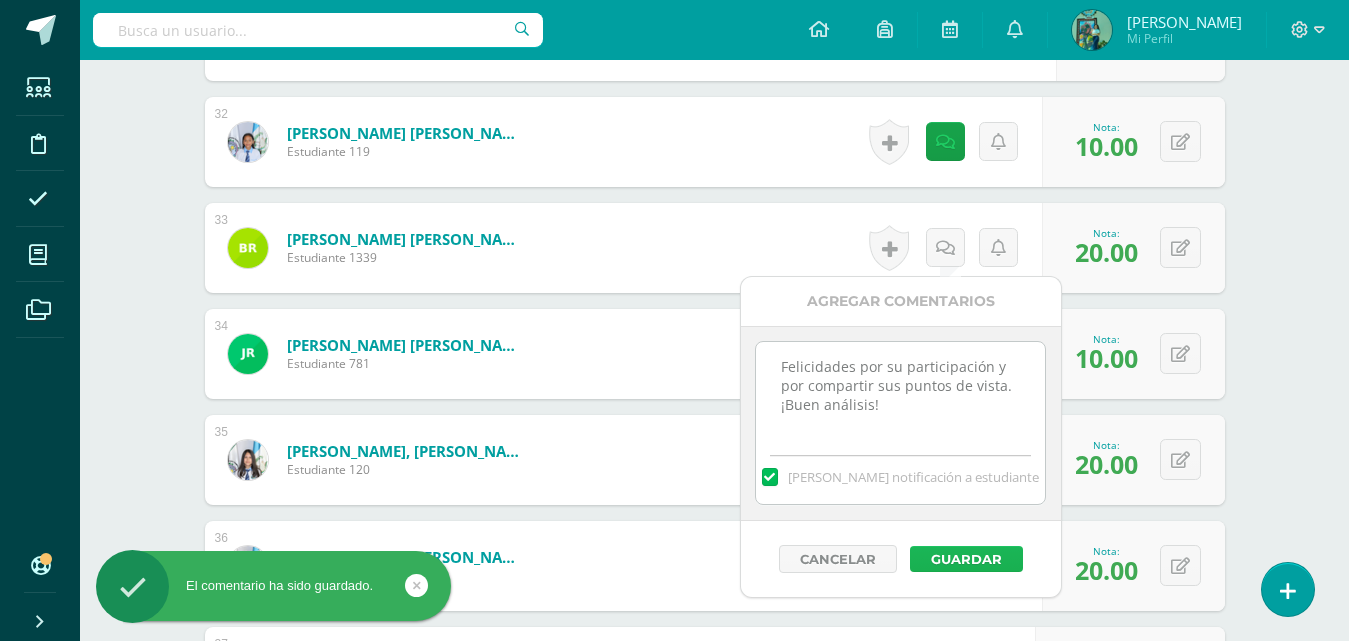 click on "Guardar" at bounding box center (966, 559) 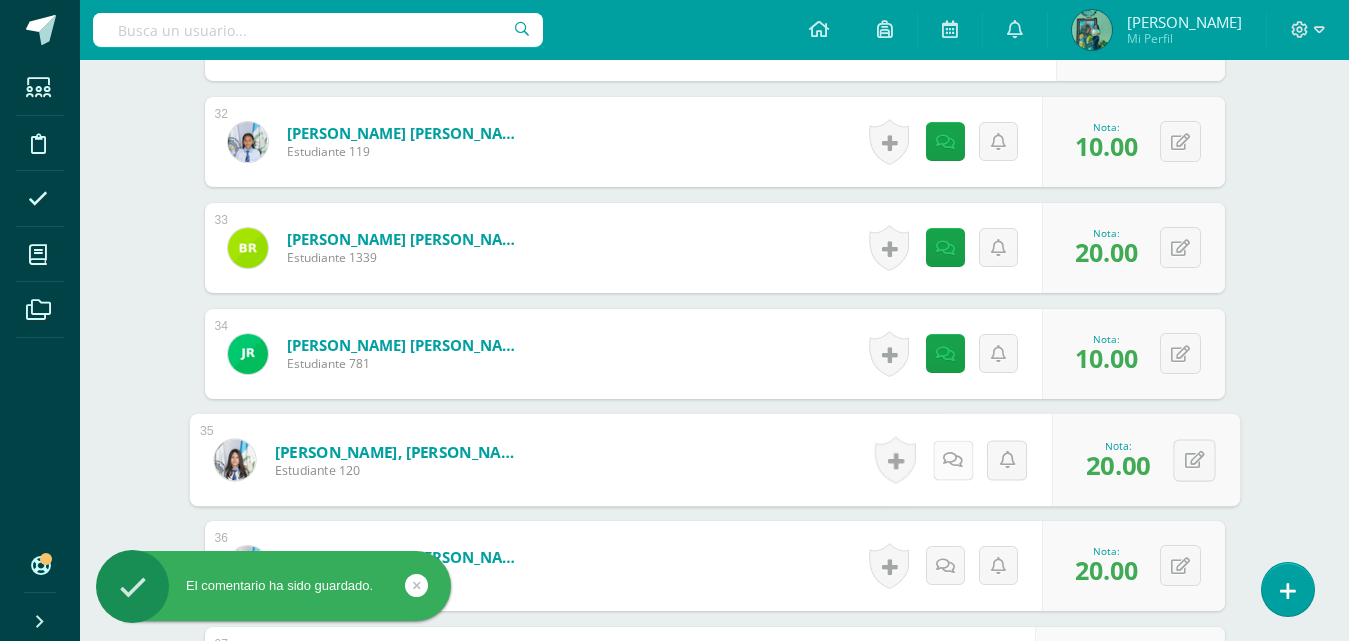 click at bounding box center [953, 459] 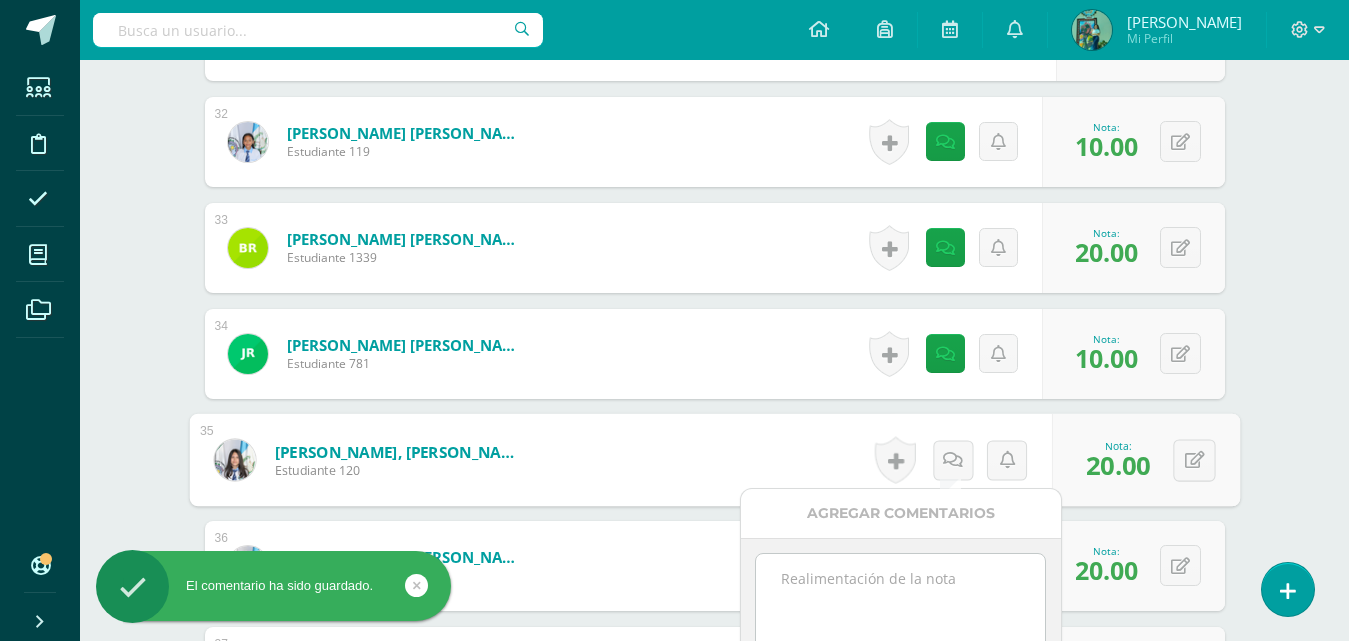 click on "Mandar notificación a estudiante" at bounding box center (901, 635) 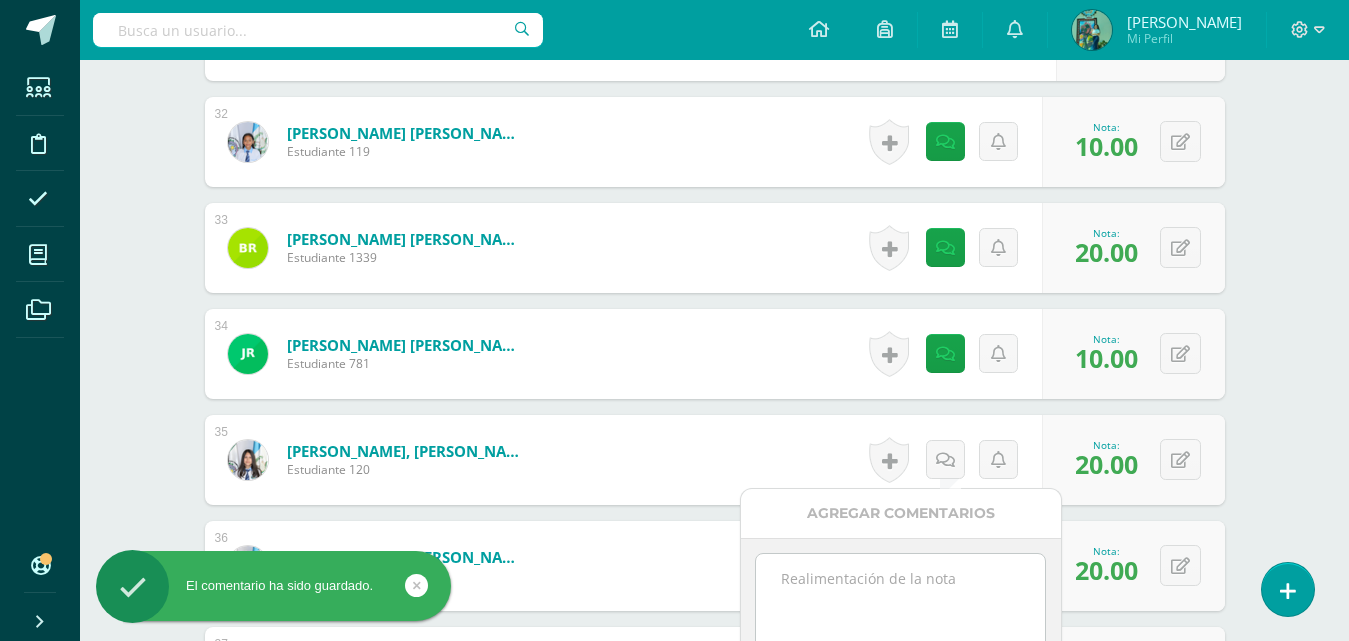 click at bounding box center [900, 604] 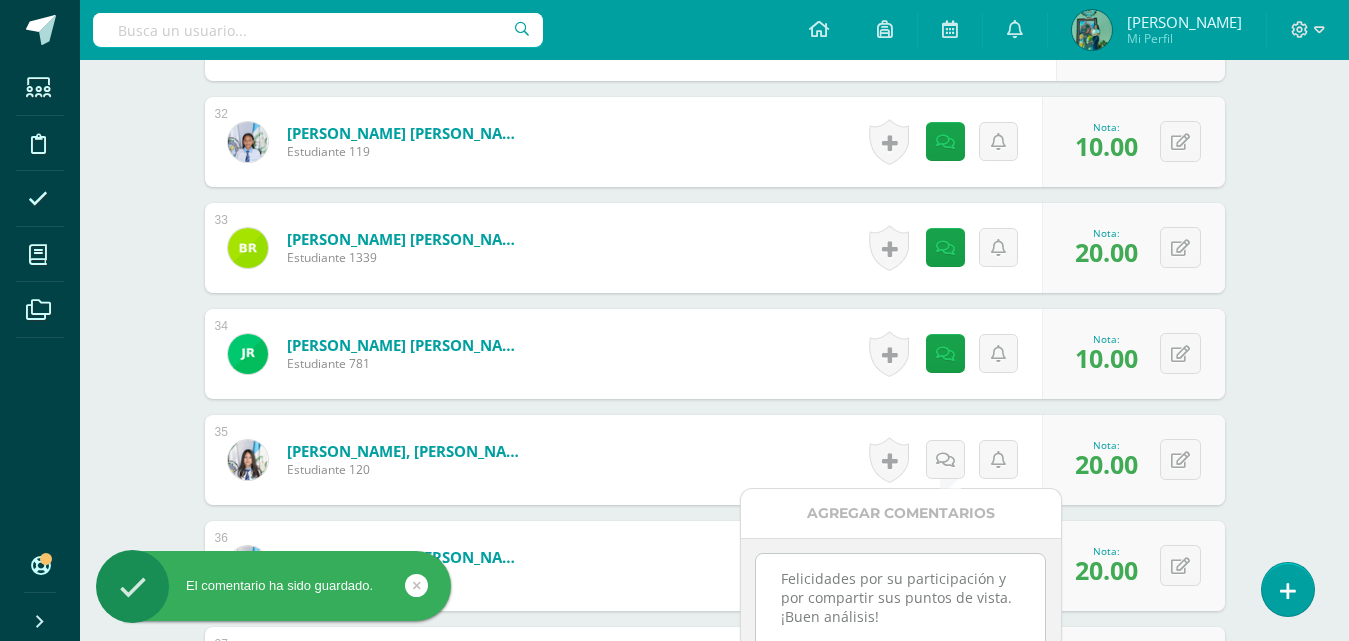 scroll, scrollTop: 4203, scrollLeft: 0, axis: vertical 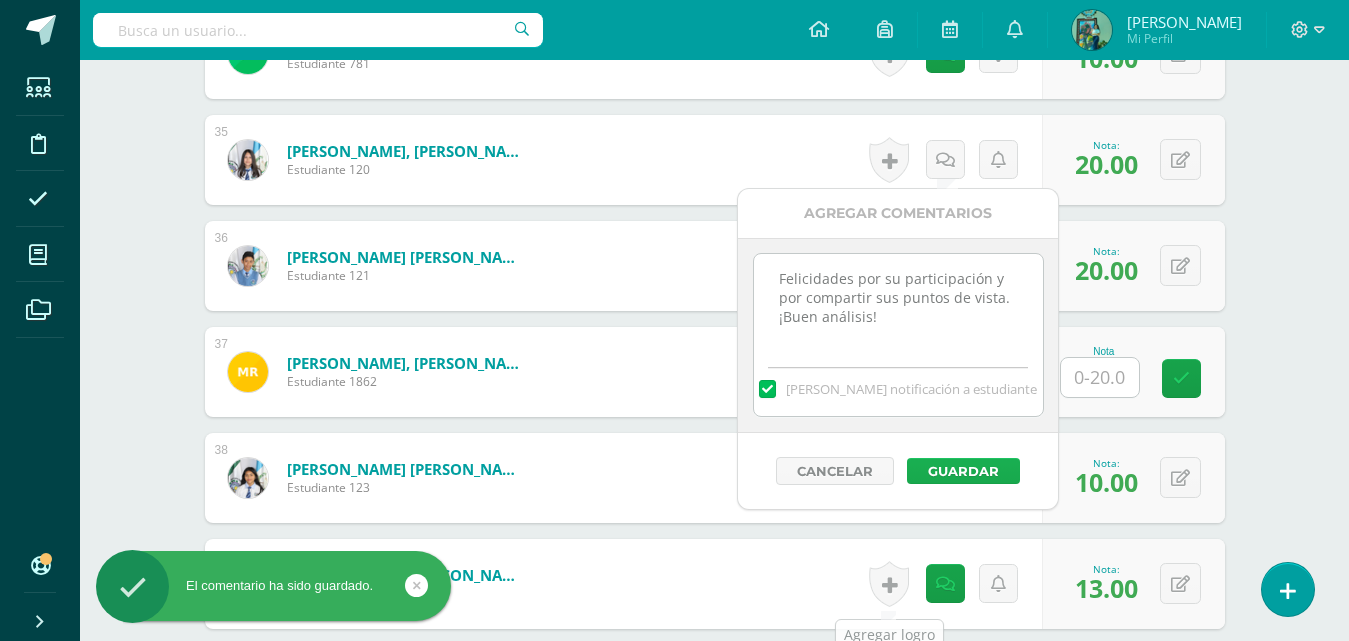 type on "Felicidades por su participación y por compartir sus puntos de vista. ¡Buen análisis!" 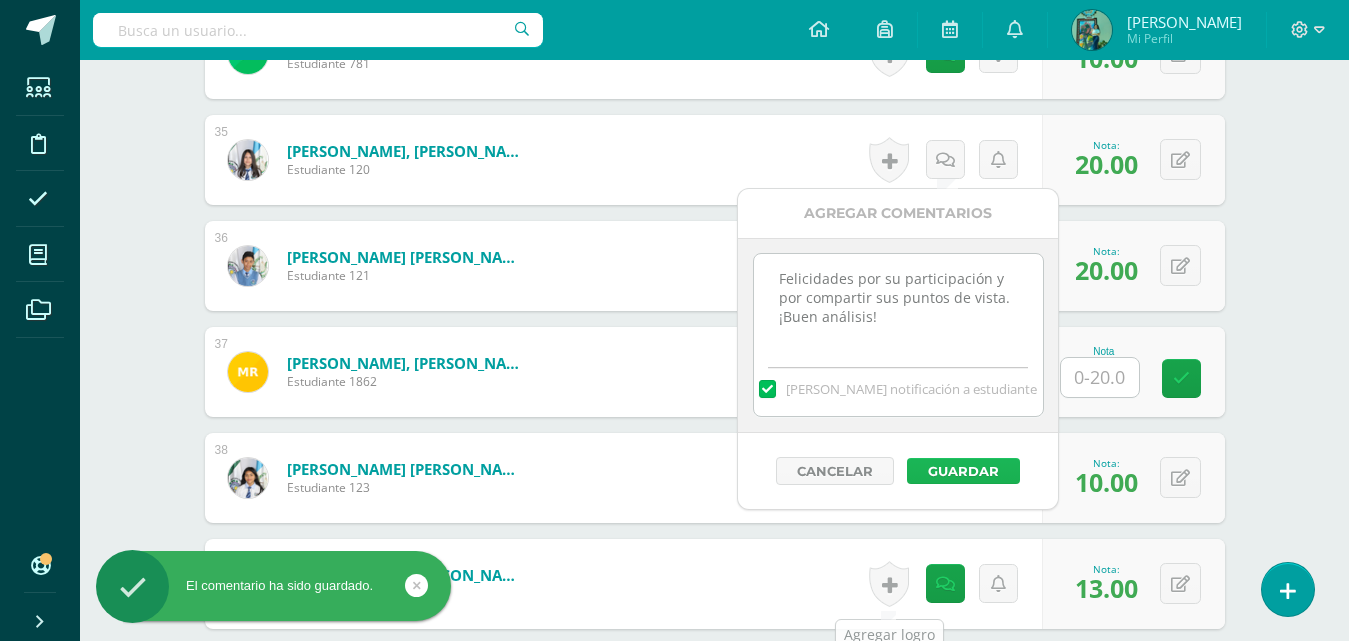 click on "Guardar" at bounding box center (963, 471) 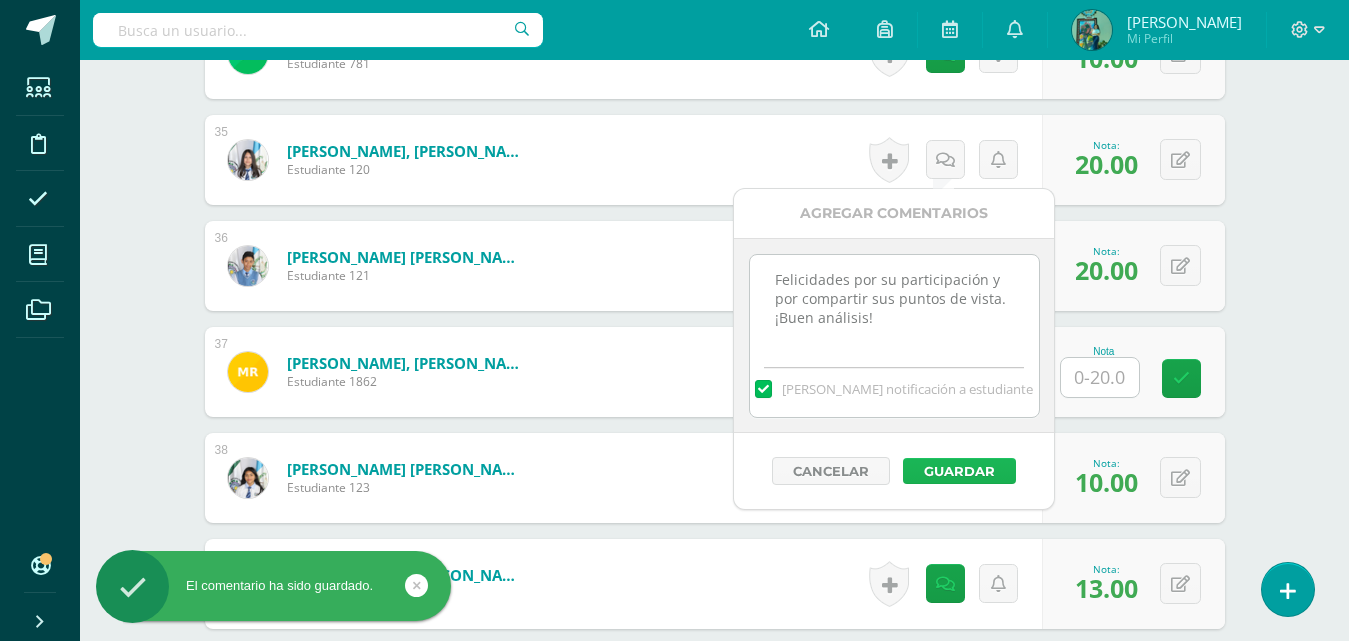 click on "Guardar" at bounding box center [959, 471] 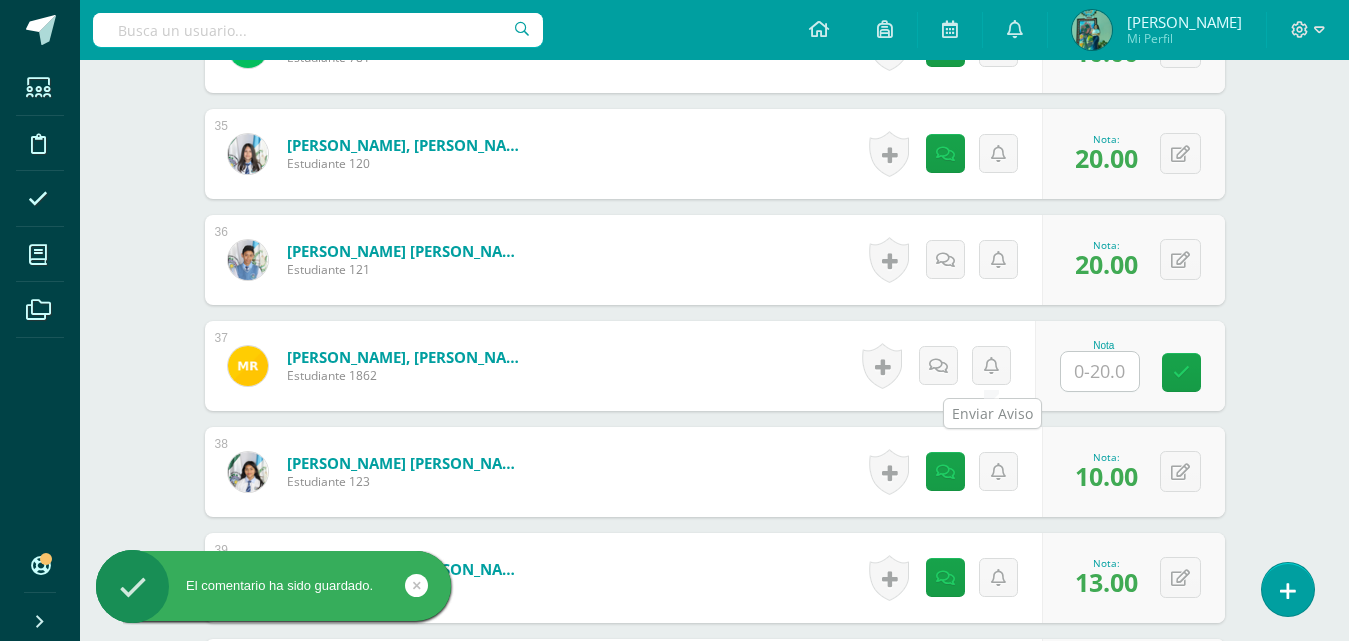 scroll, scrollTop: 4203, scrollLeft: 0, axis: vertical 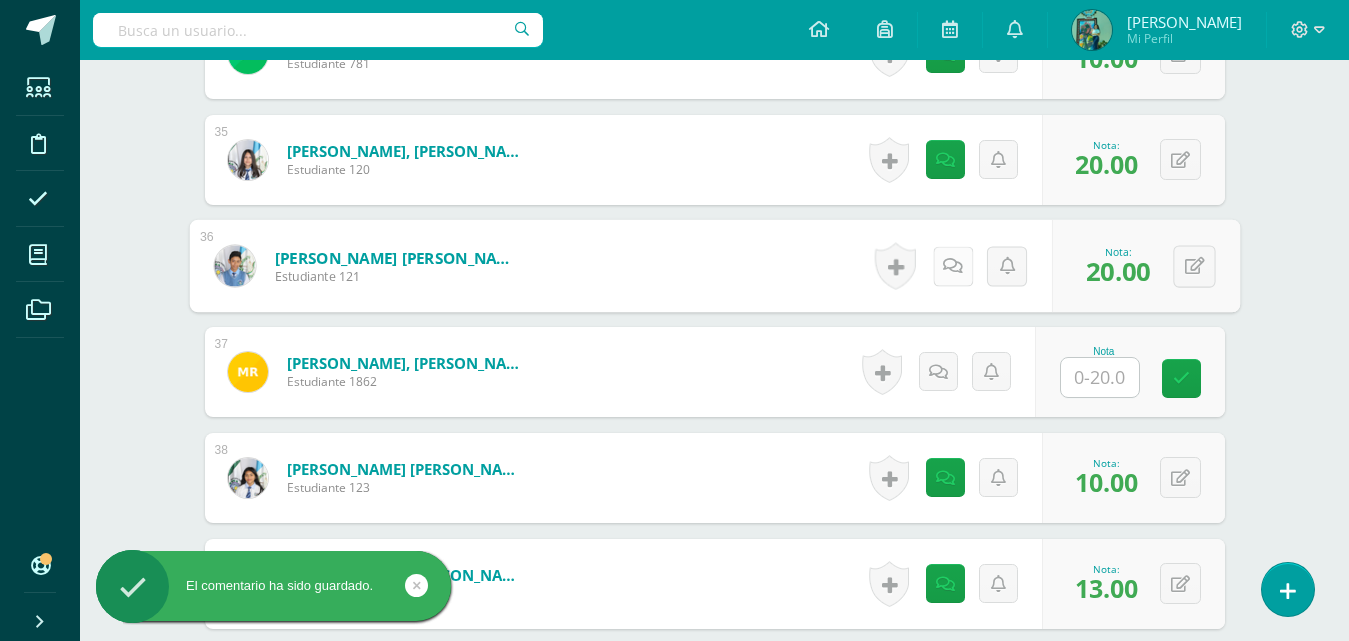 click at bounding box center (953, 265) 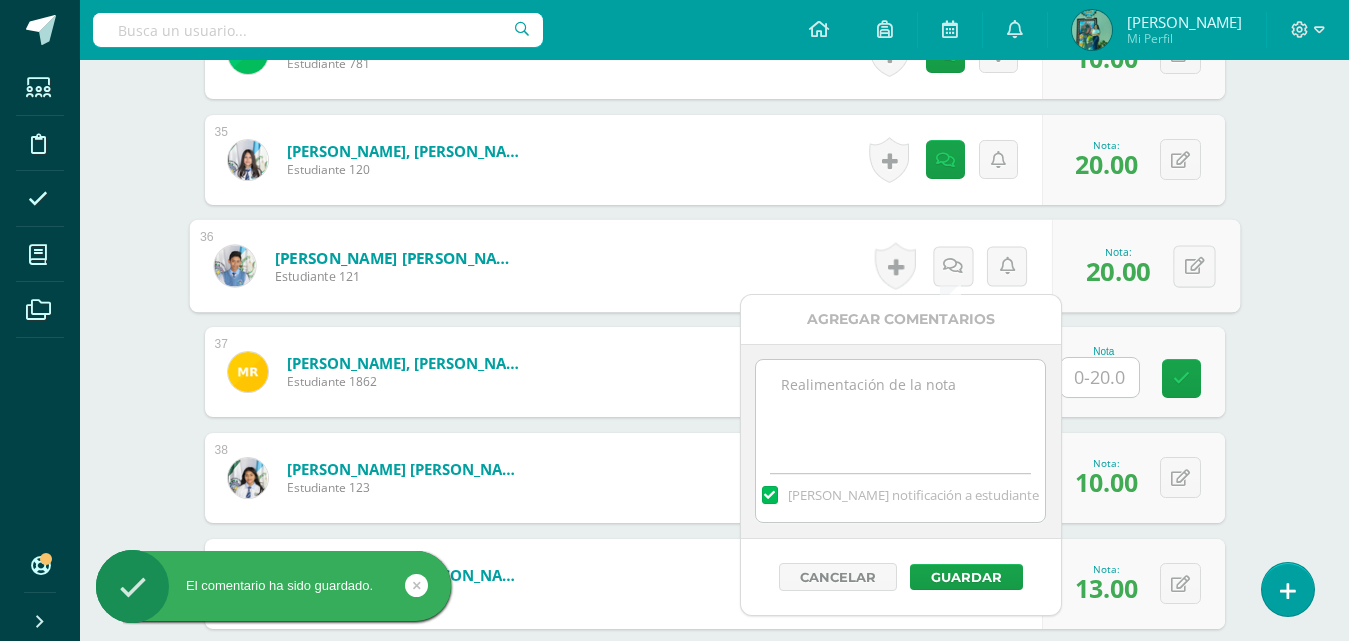 click at bounding box center [900, 410] 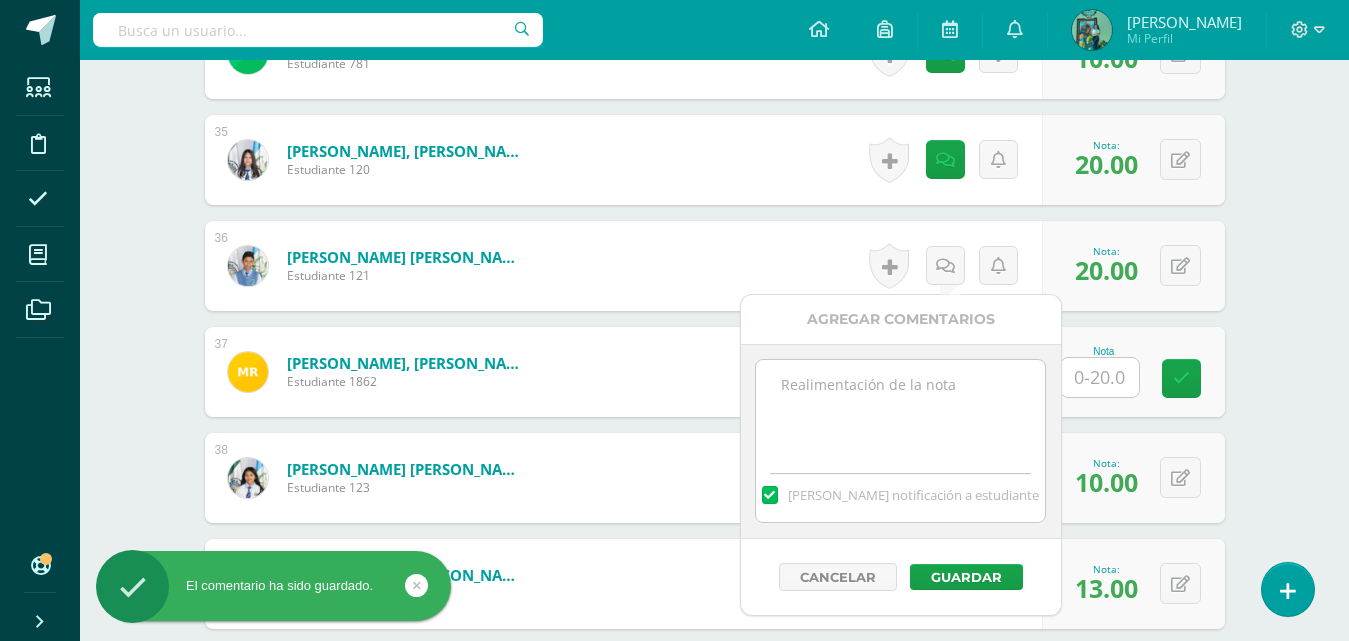 paste on "Felicidades por su participación y por compartir sus puntos de vista. ¡Buen análisis!" 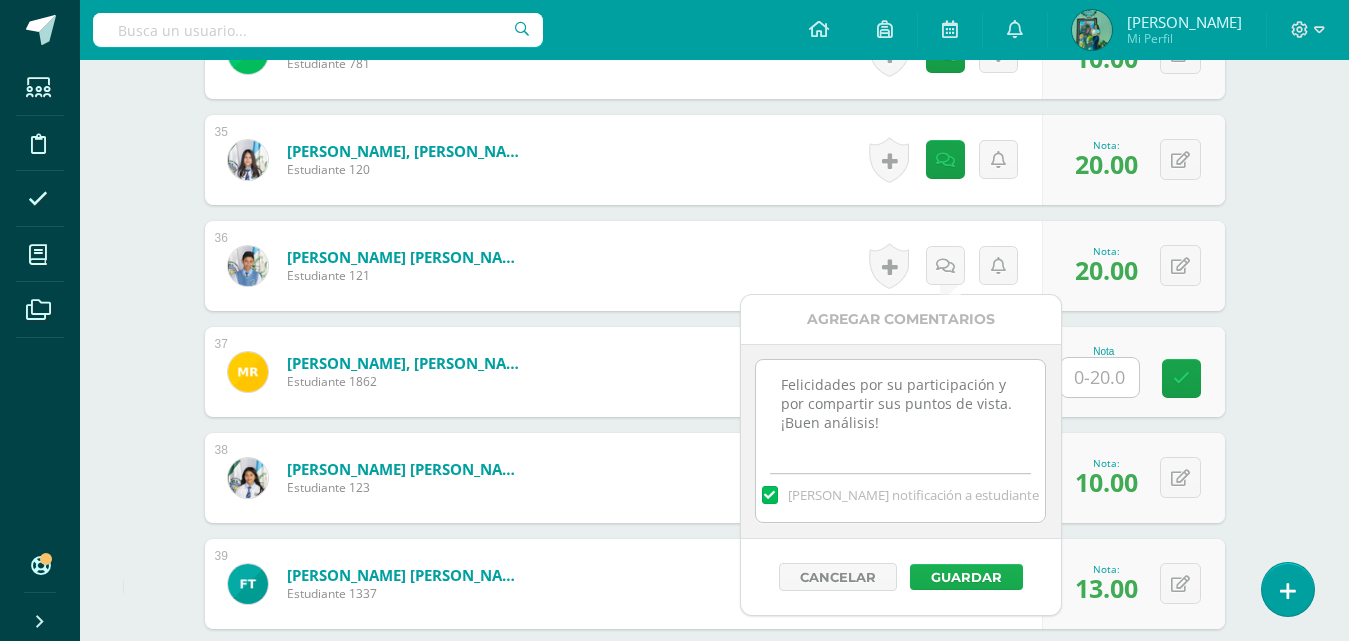 type on "Felicidades por su participación y por compartir sus puntos de vista. ¡Buen análisis!" 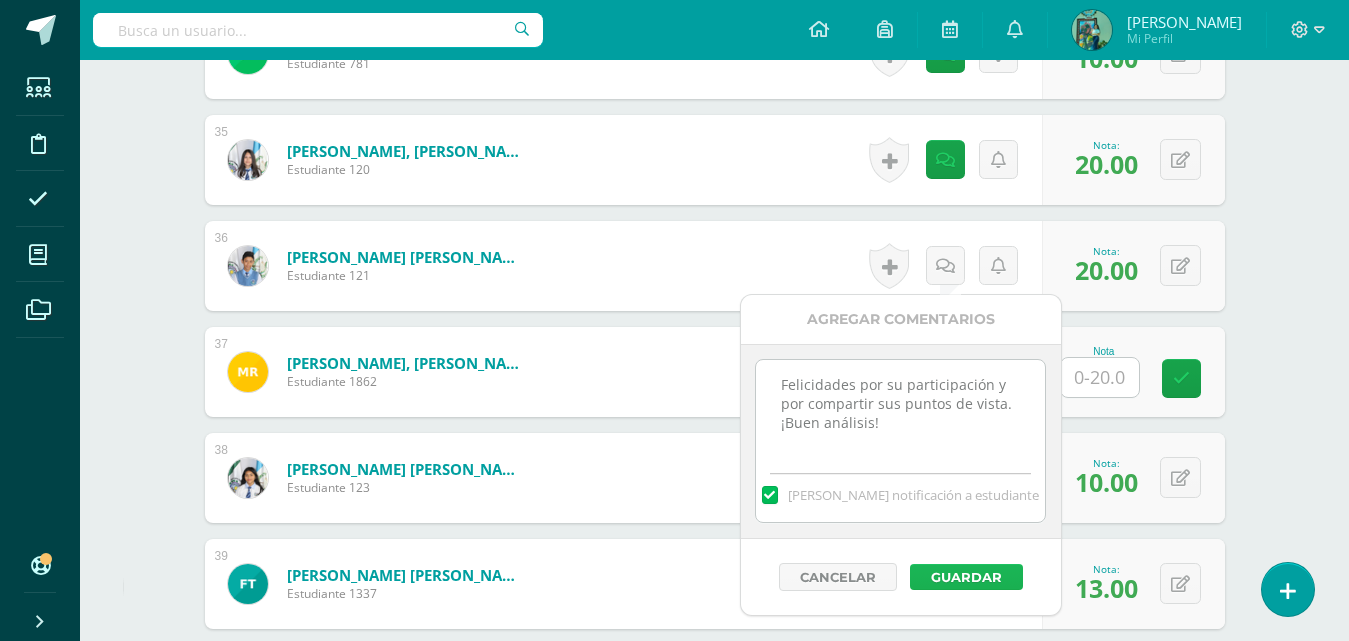 click on "Guardar" at bounding box center (966, 577) 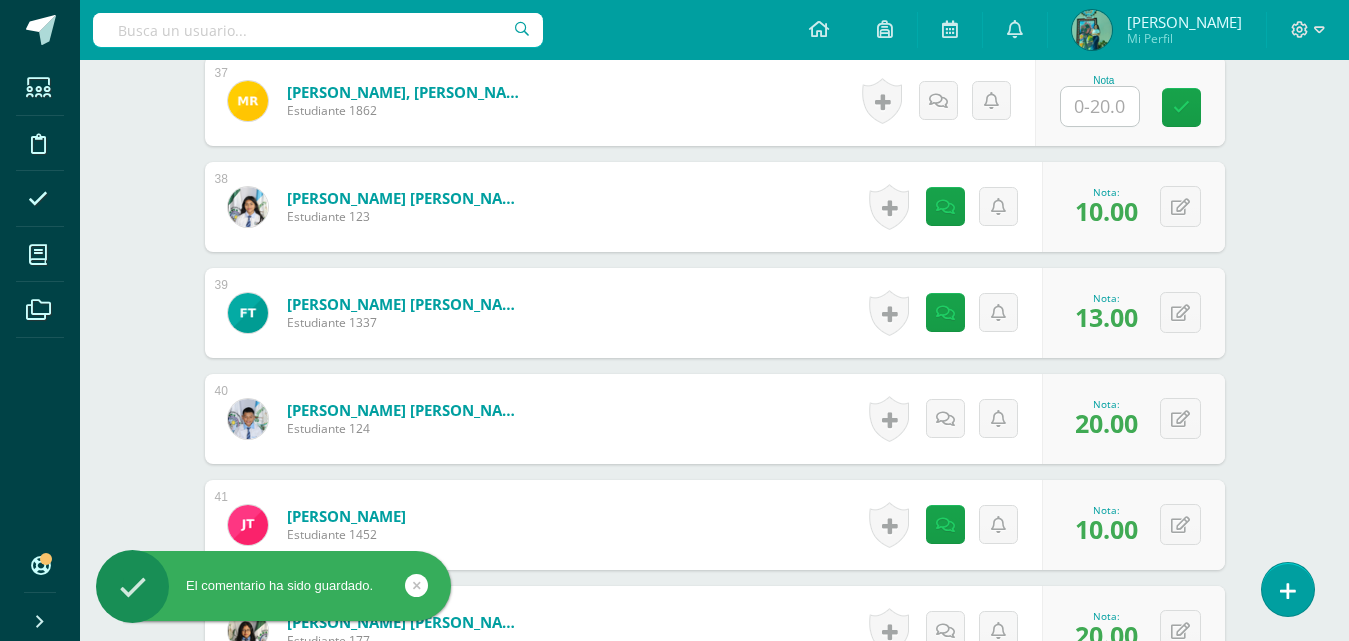 scroll, scrollTop: 4503, scrollLeft: 0, axis: vertical 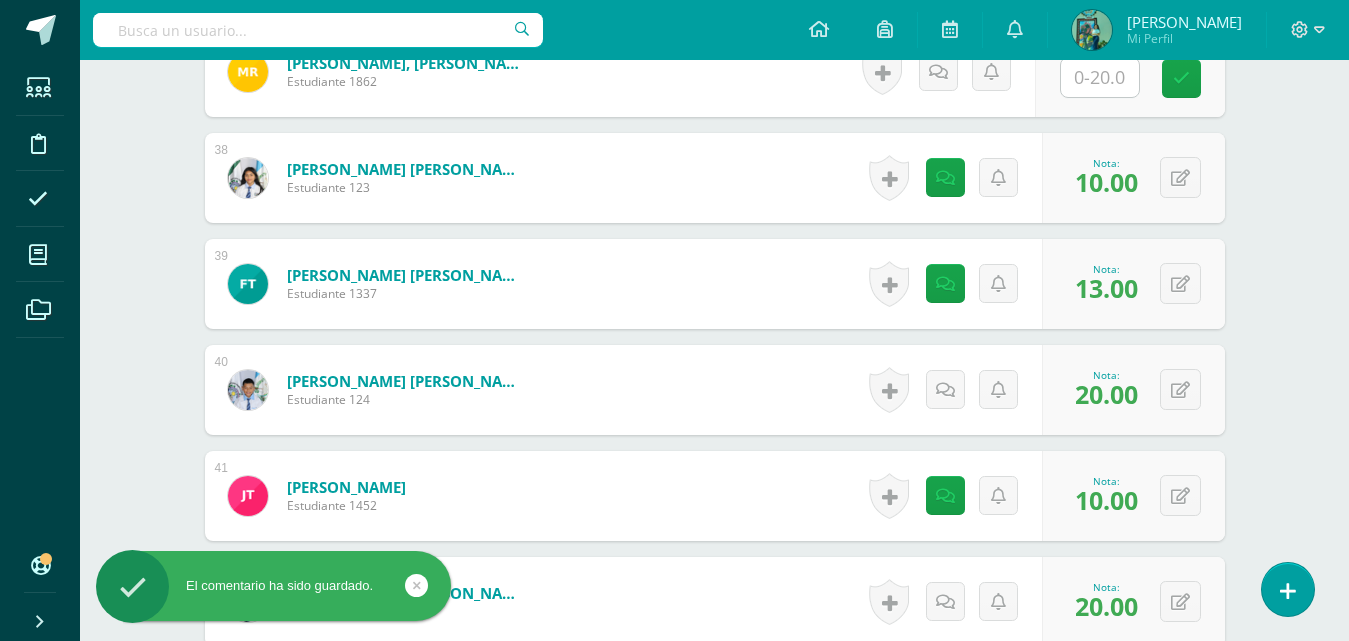 click on "Historial de actividad
No hay historial para esta actividad
Agregar Comentarios
Mandar notificación a estudiante
Cancelar
Guardar" at bounding box center (952, 390) 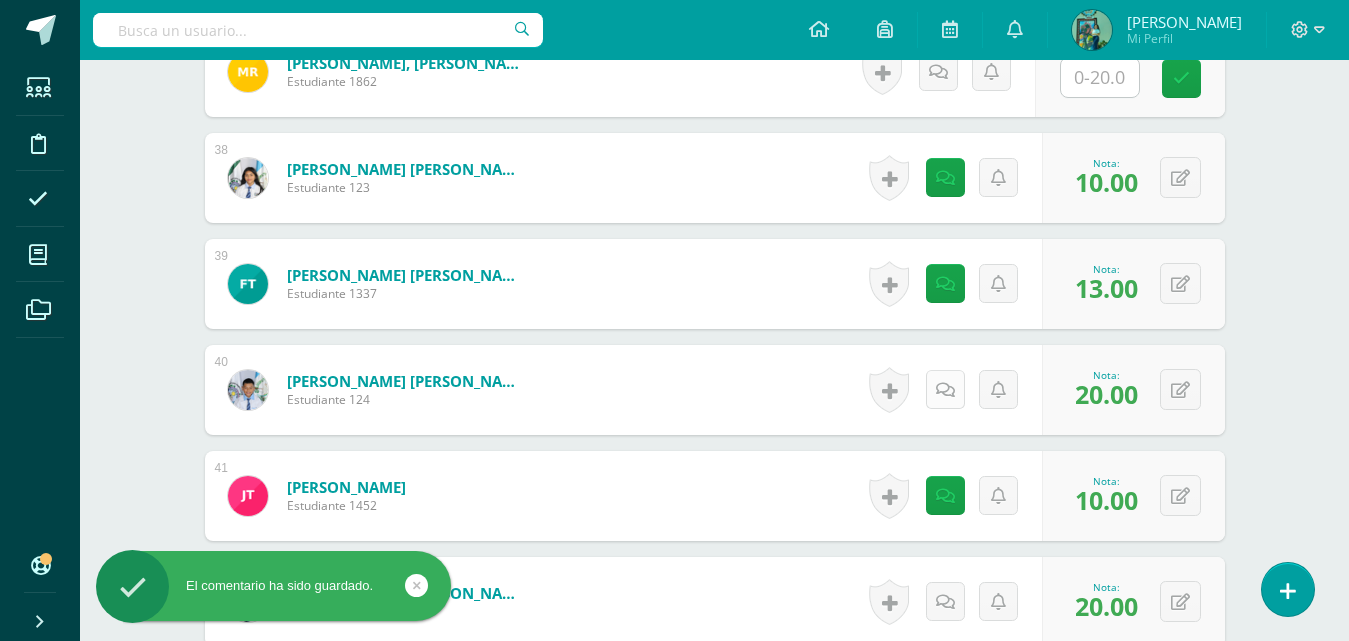 click at bounding box center (945, 390) 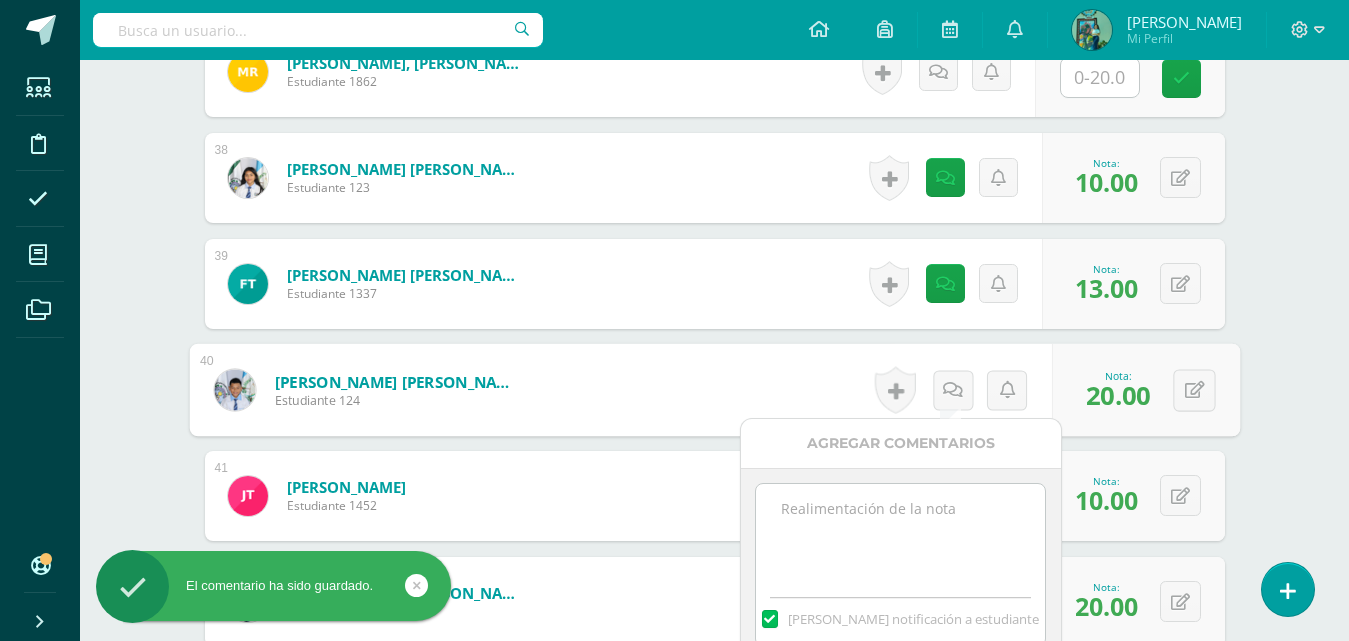 click at bounding box center (900, 534) 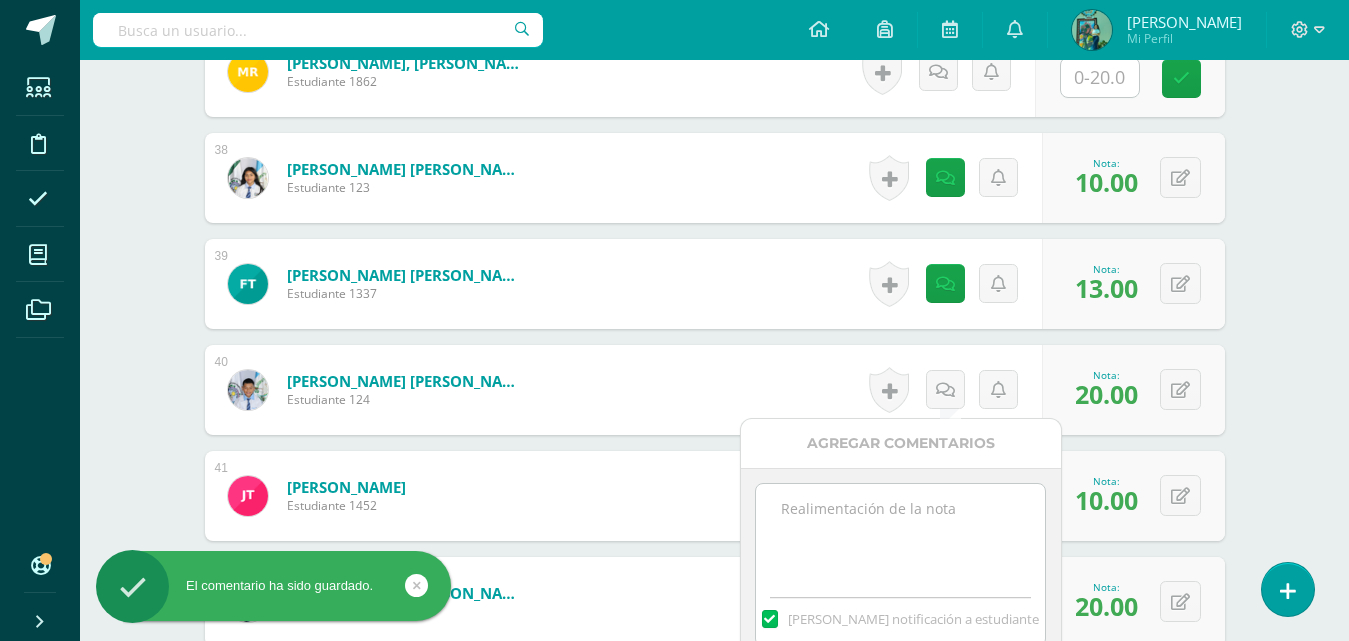 paste on "Felicidades por su participación y por compartir sus puntos de vista. ¡Buen análisis!" 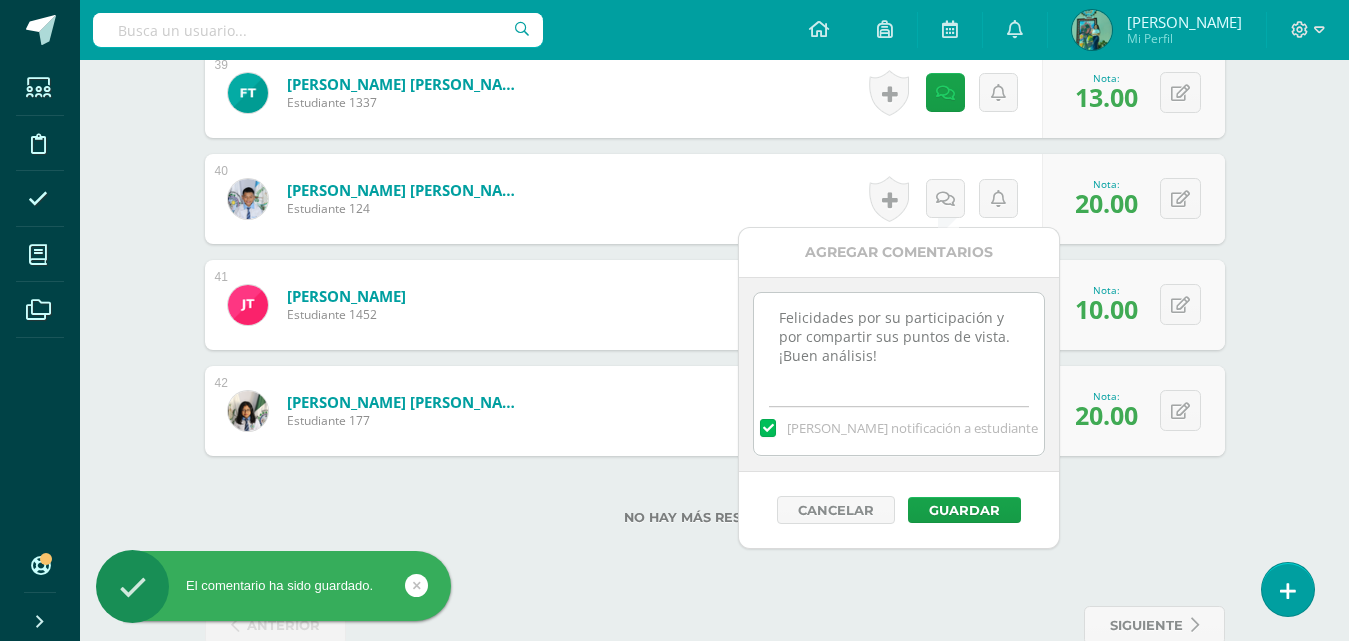 scroll, scrollTop: 4738, scrollLeft: 0, axis: vertical 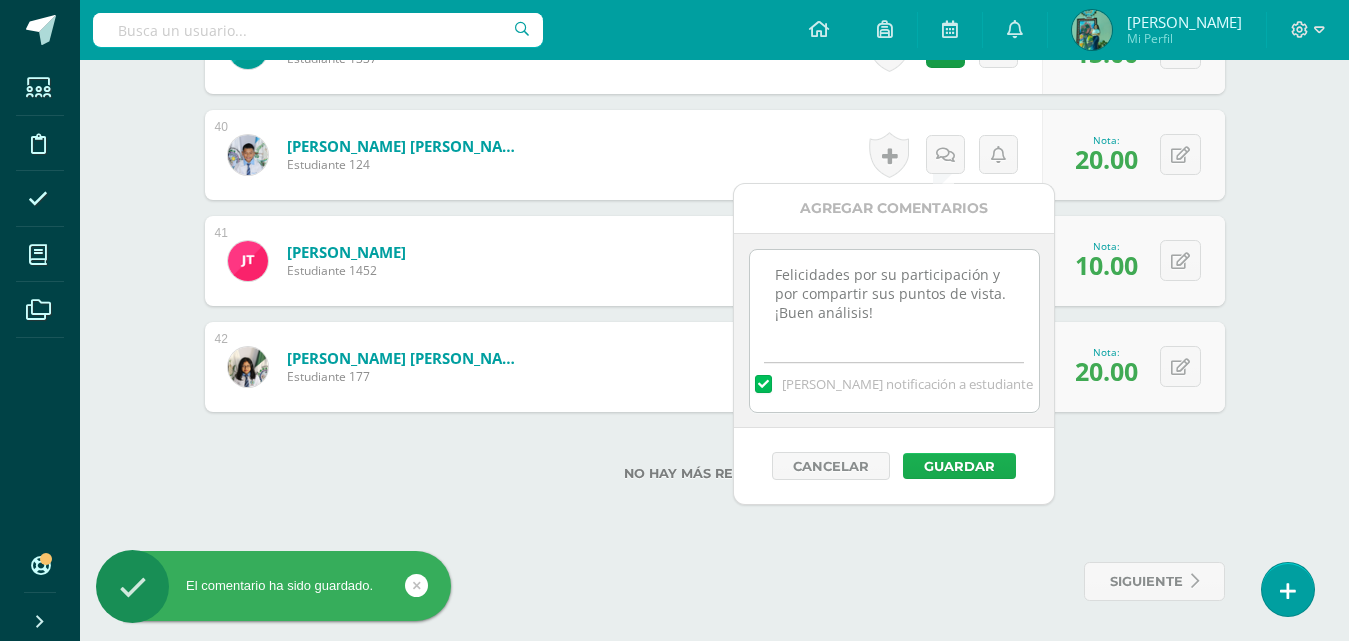 type on "Felicidades por su participación y por compartir sus puntos de vista. ¡Buen análisis!" 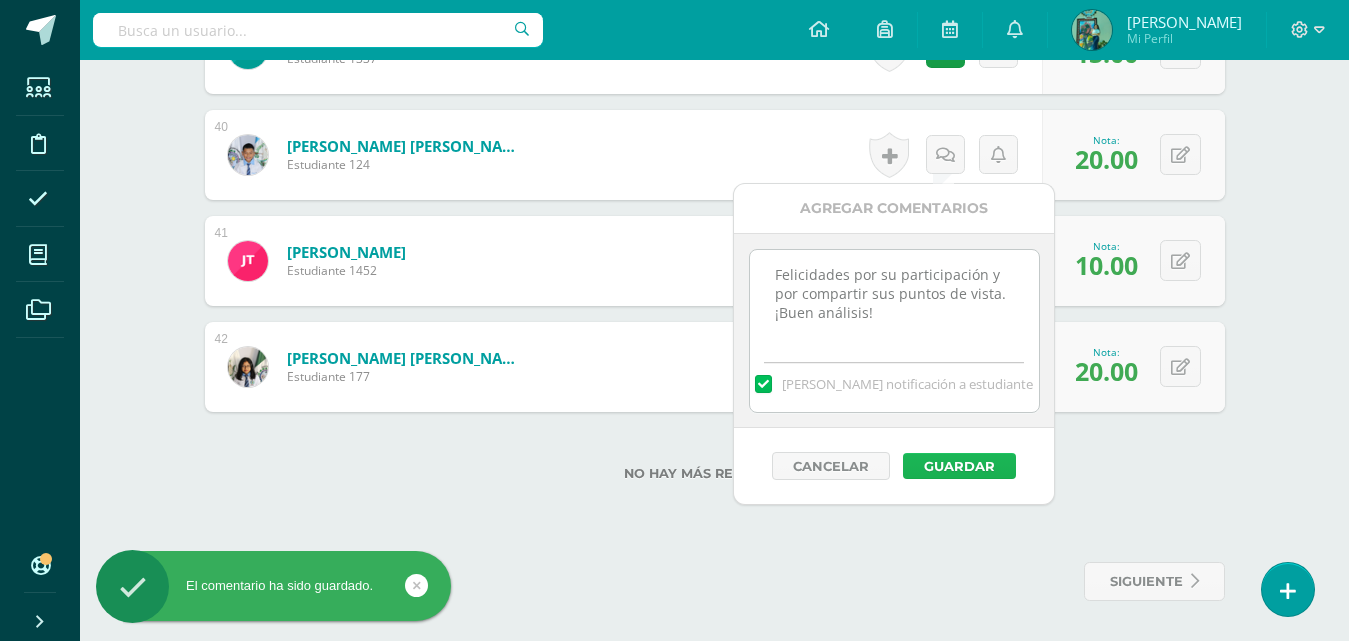 click on "Guardar" at bounding box center [959, 466] 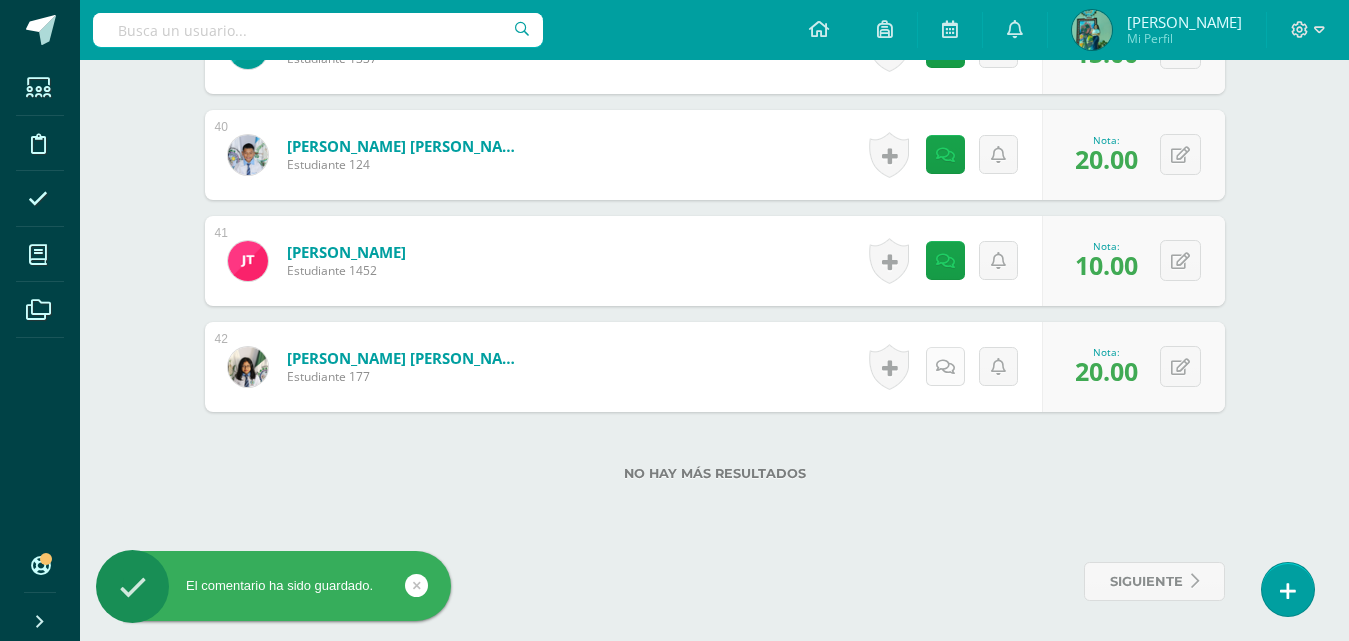 click at bounding box center (945, 366) 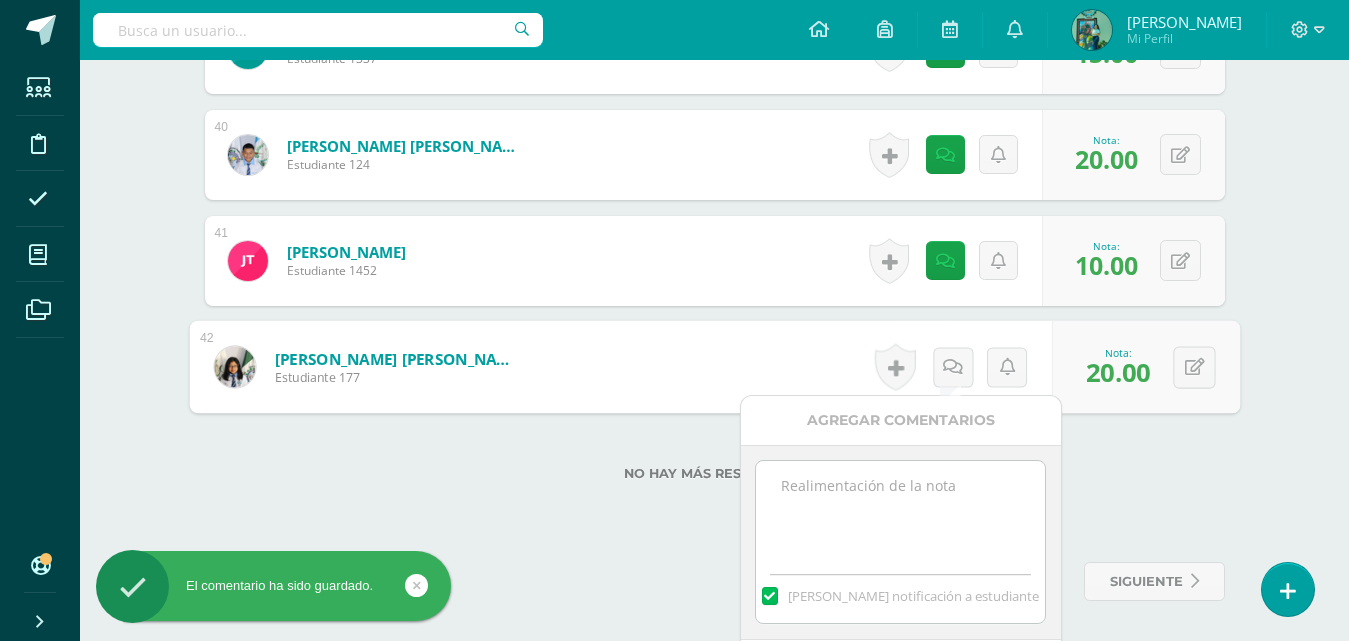 click at bounding box center (900, 511) 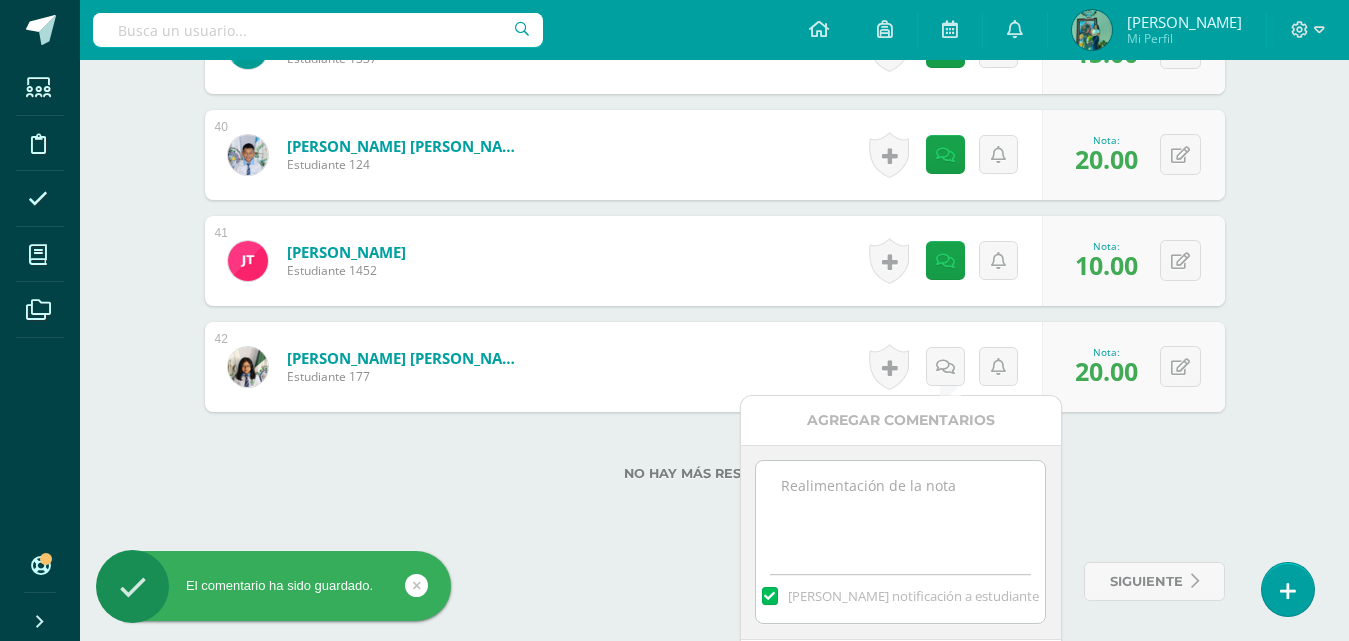 paste on "Felicidades por su participación y por compartir sus puntos de vista. ¡Buen análisis!" 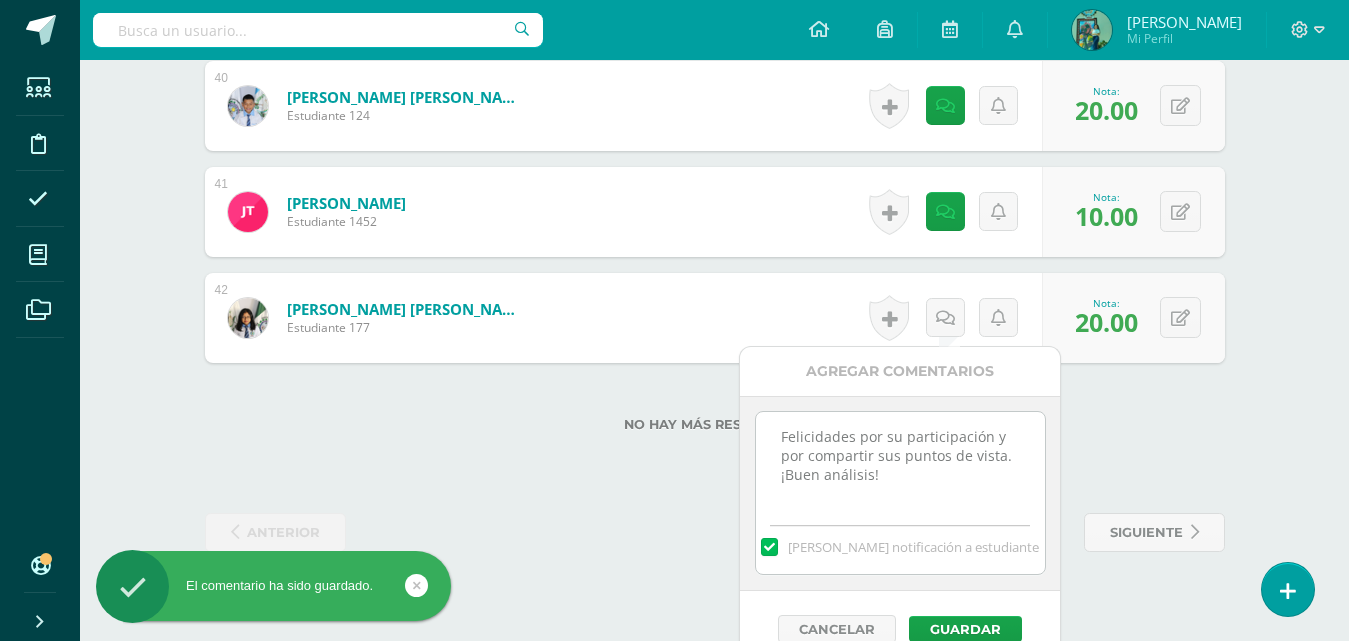 scroll, scrollTop: 4814, scrollLeft: 0, axis: vertical 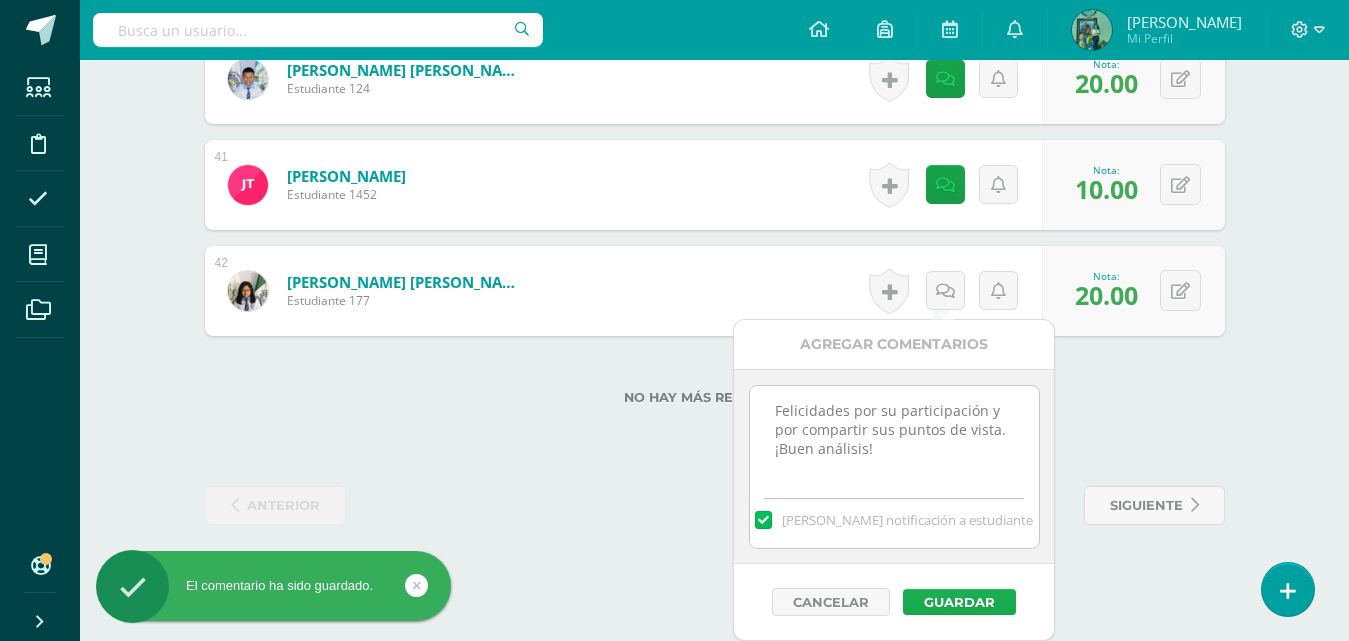 type on "Felicidades por su participación y por compartir sus puntos de vista. ¡Buen análisis!" 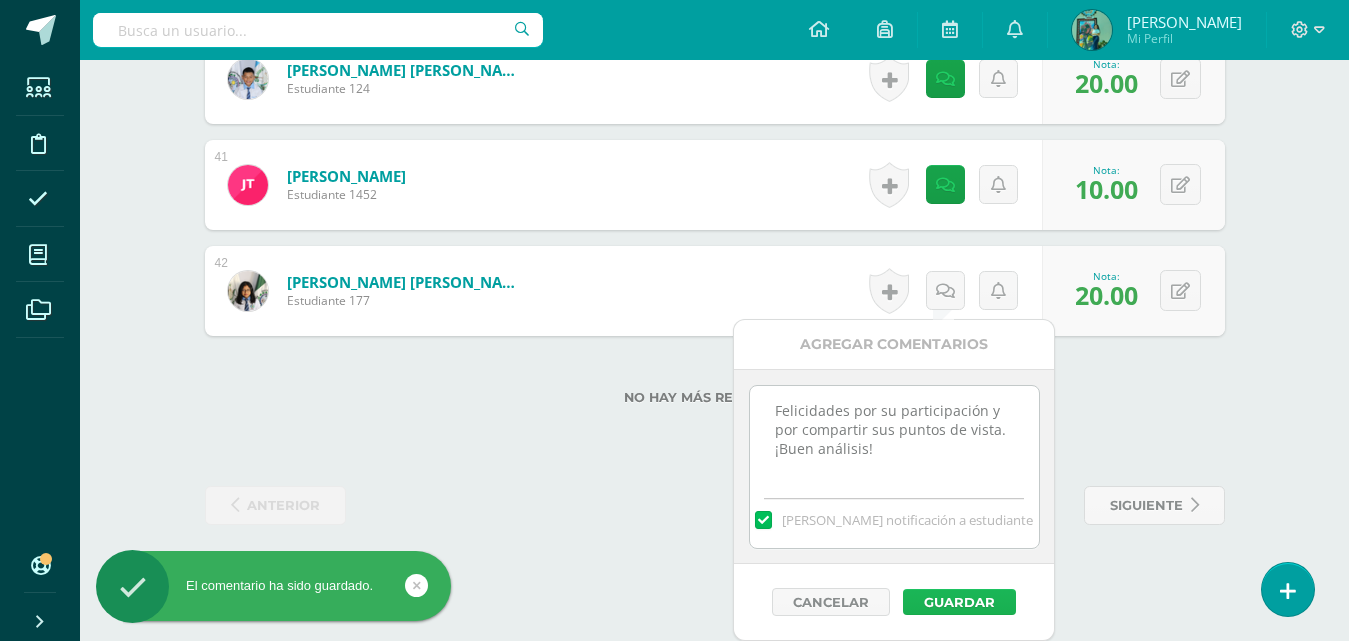 click on "Guardar" at bounding box center [959, 602] 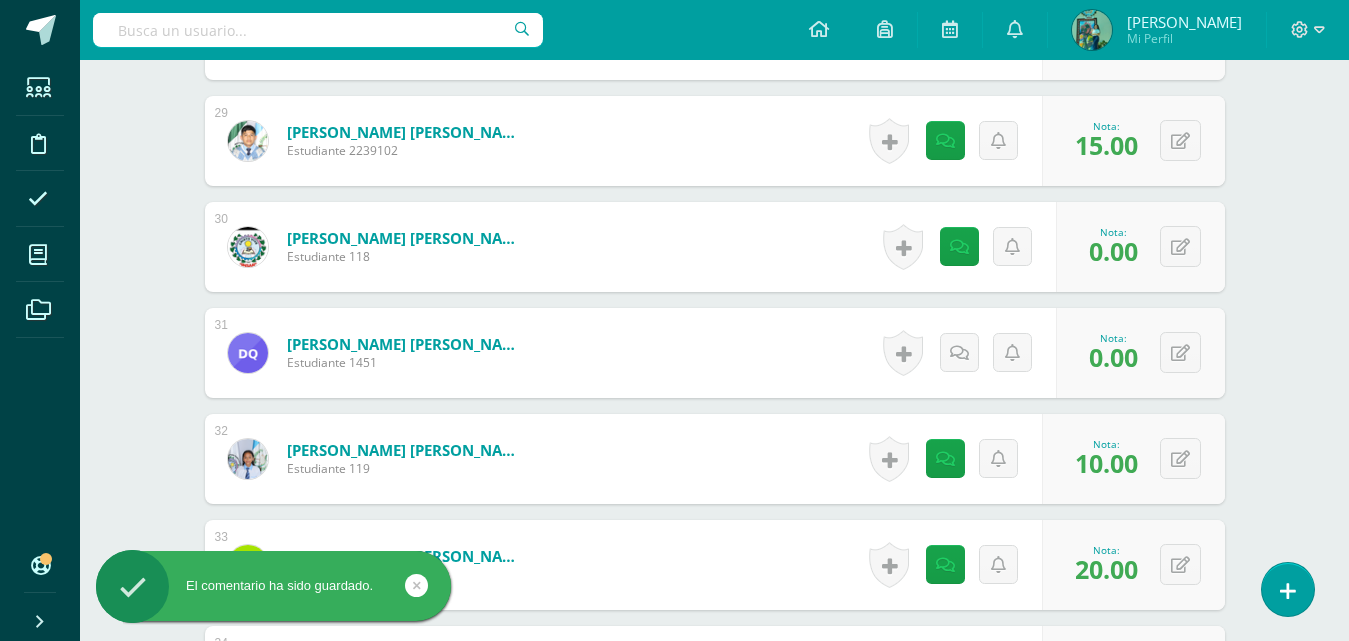 scroll, scrollTop: 3538, scrollLeft: 0, axis: vertical 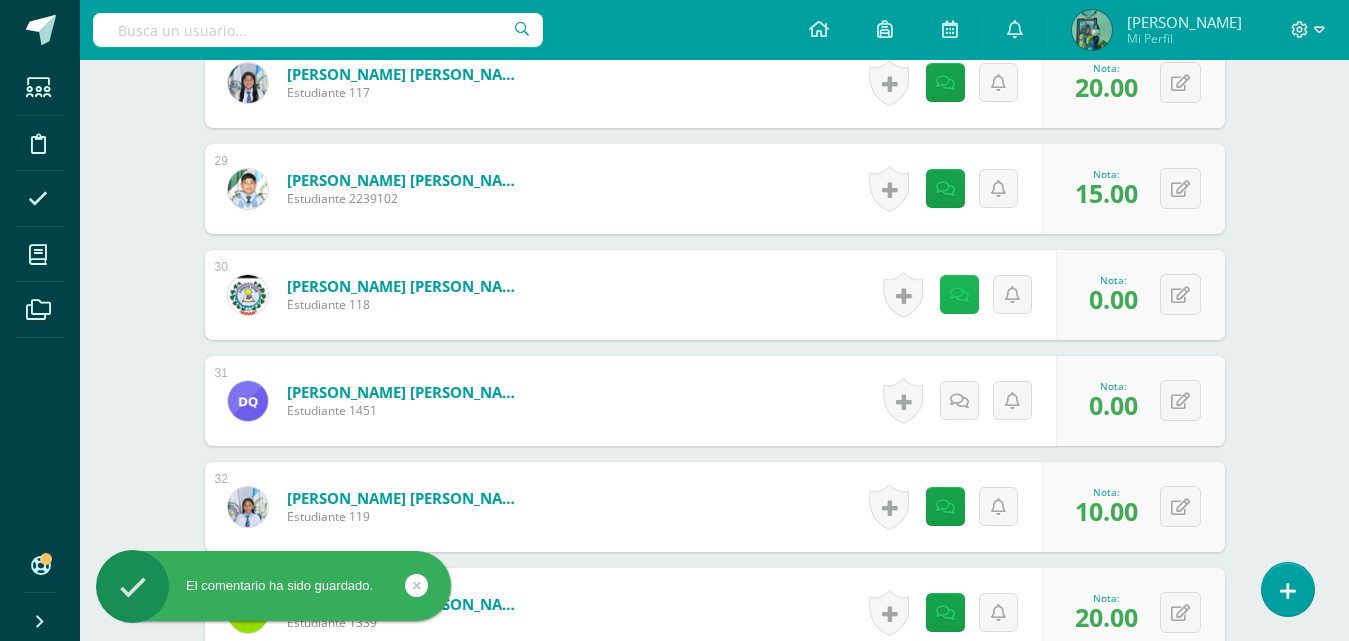 click at bounding box center (959, 295) 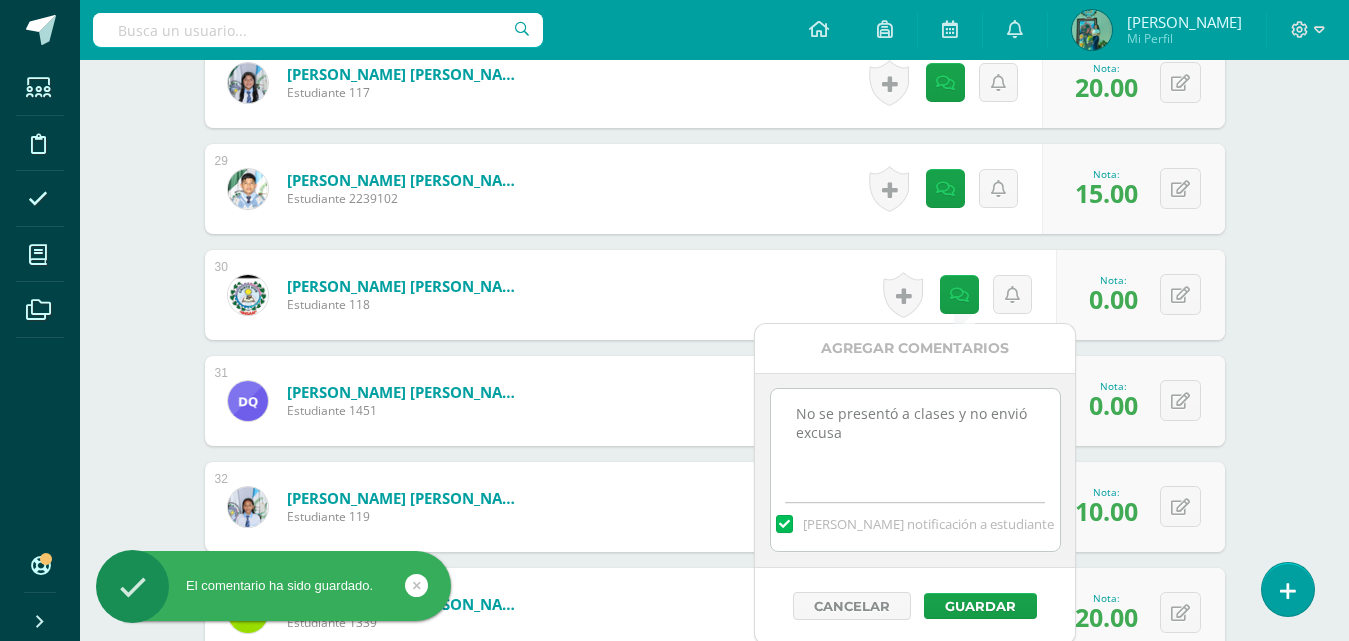 drag, startPoint x: 898, startPoint y: 450, endPoint x: 772, endPoint y: 391, distance: 139.12944 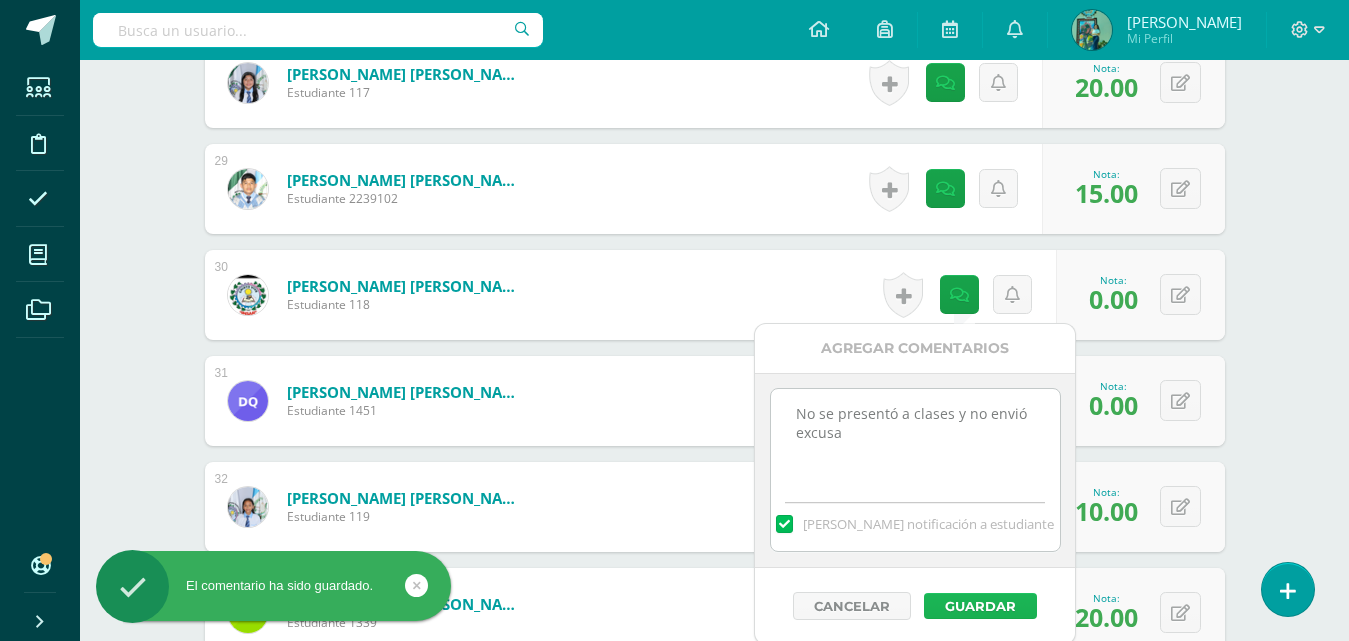 click on "Guardar" at bounding box center [980, 606] 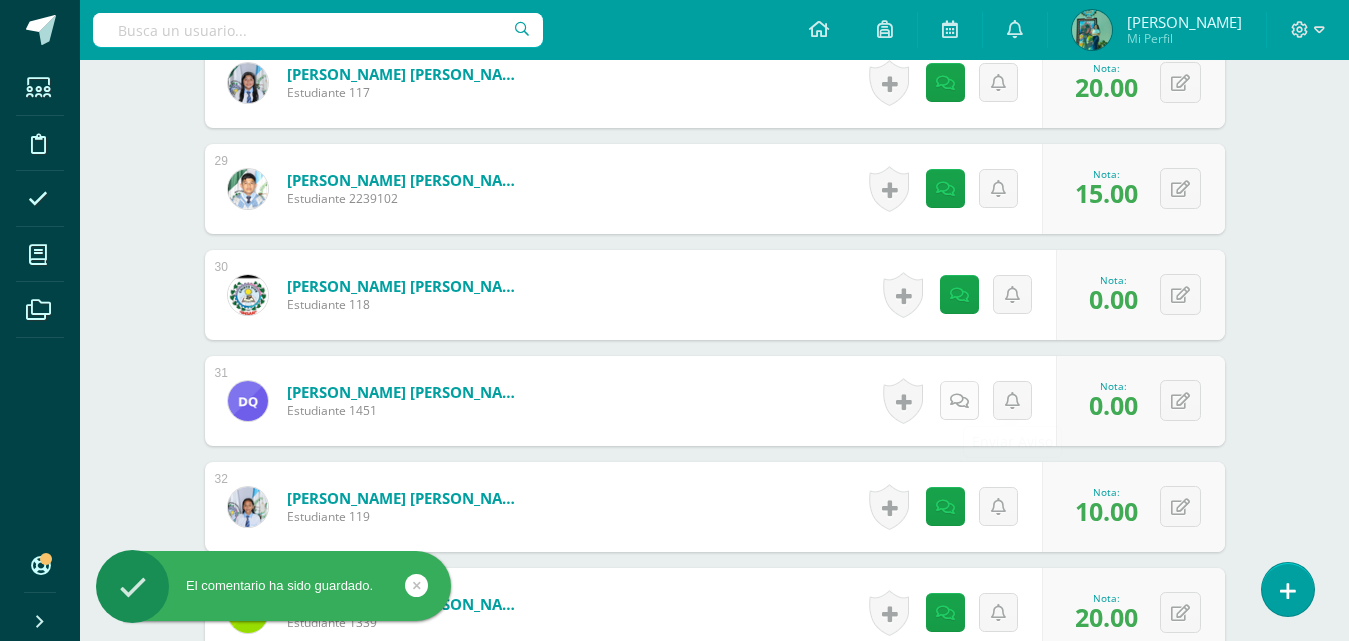 click at bounding box center (959, 400) 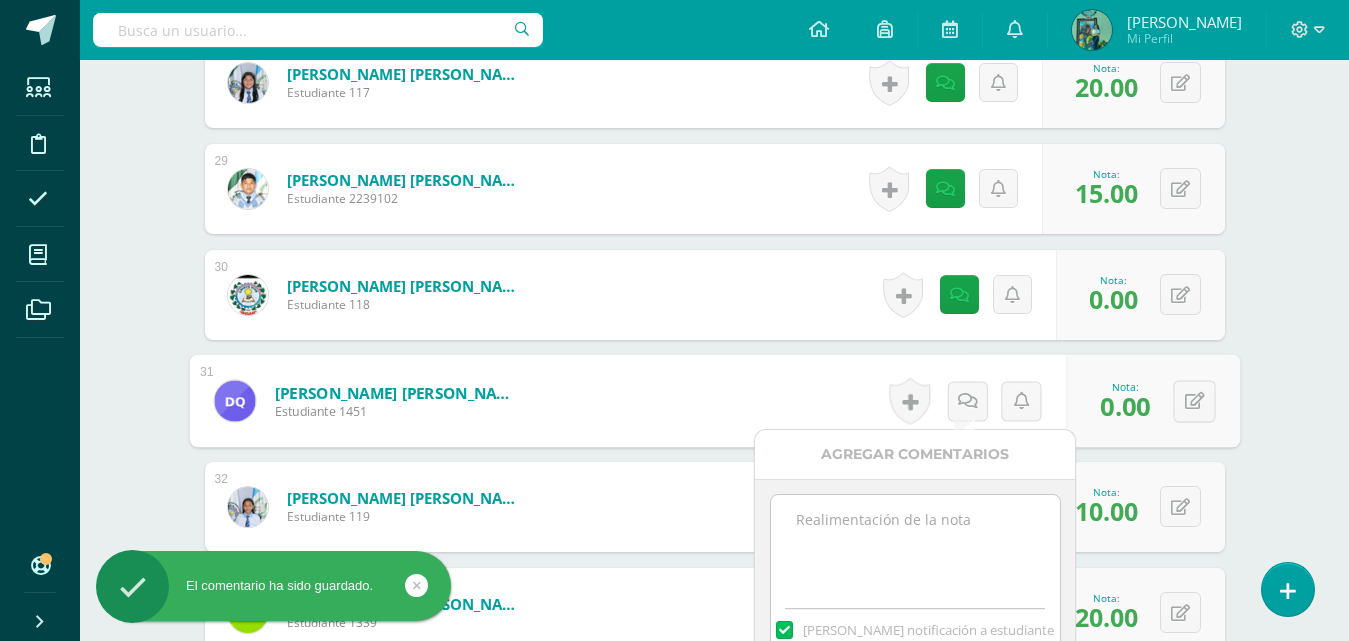 click at bounding box center [915, 545] 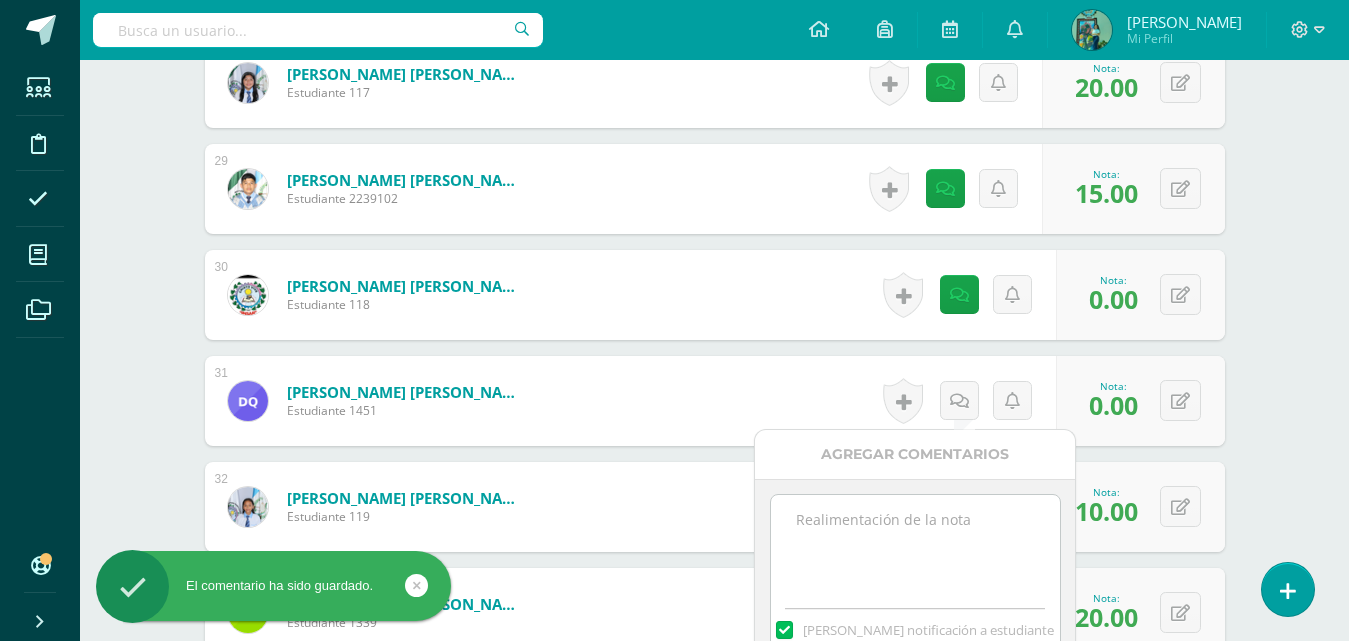paste on "No se presentó a clases y no envió excusa" 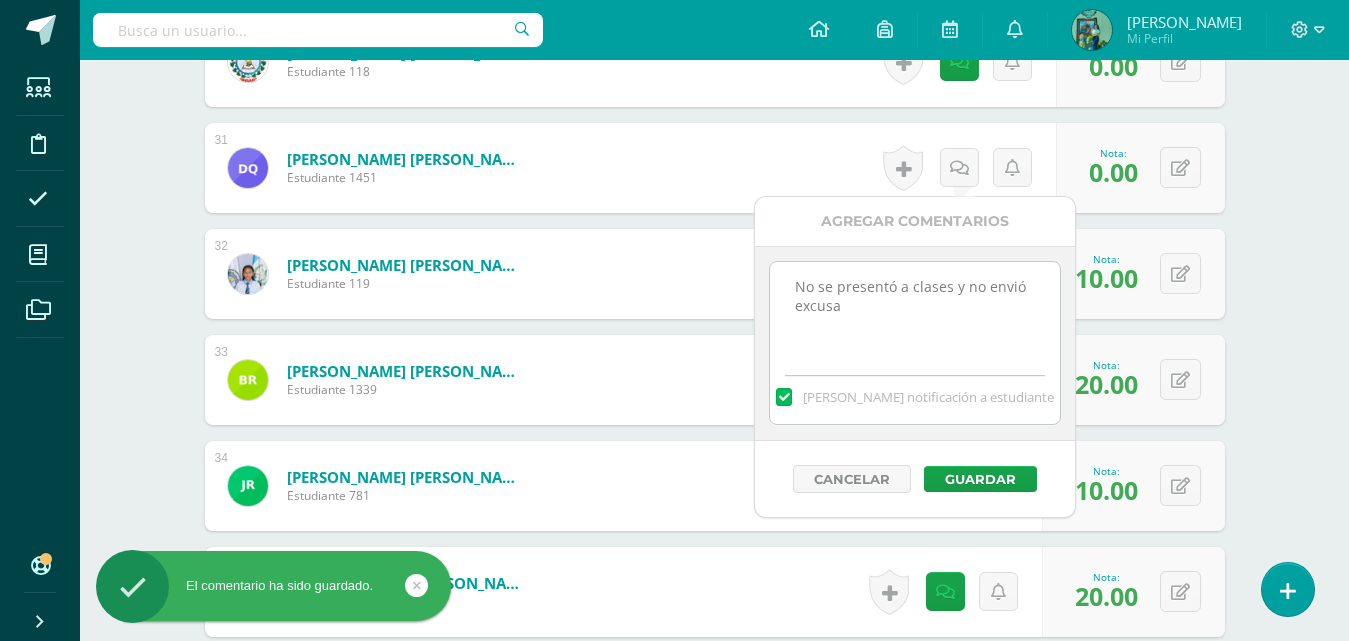scroll, scrollTop: 3838, scrollLeft: 0, axis: vertical 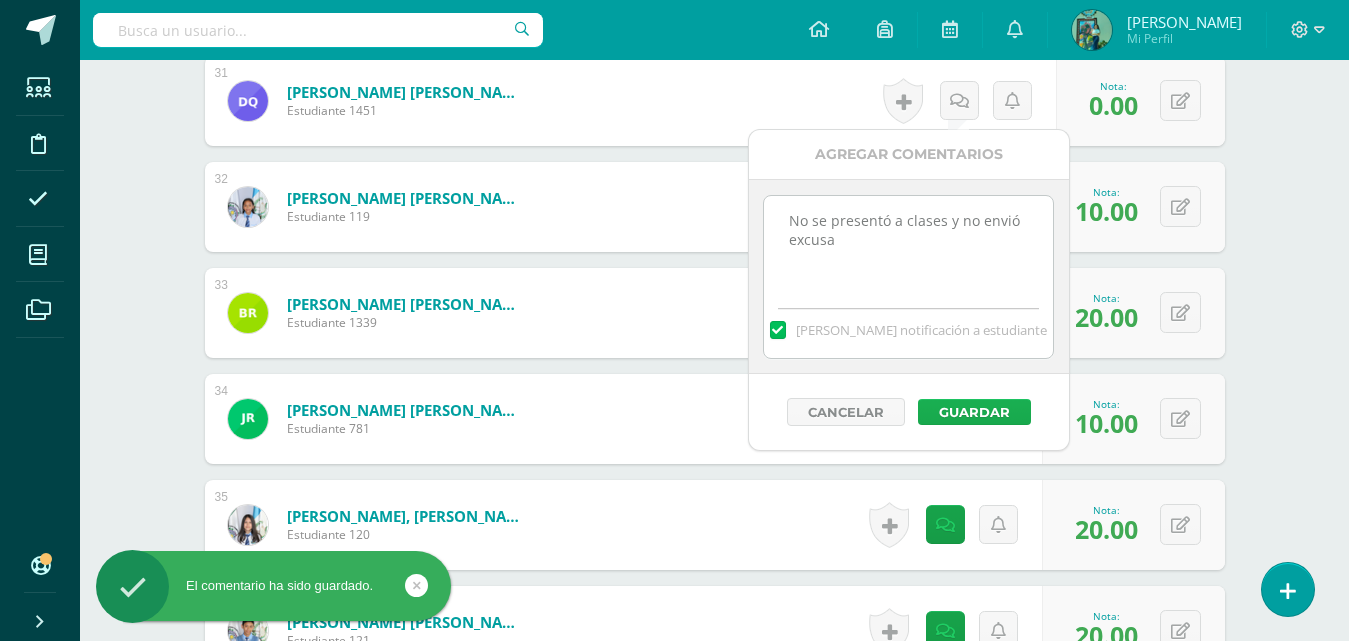 type on "No se presentó a clases y no envió excusa" 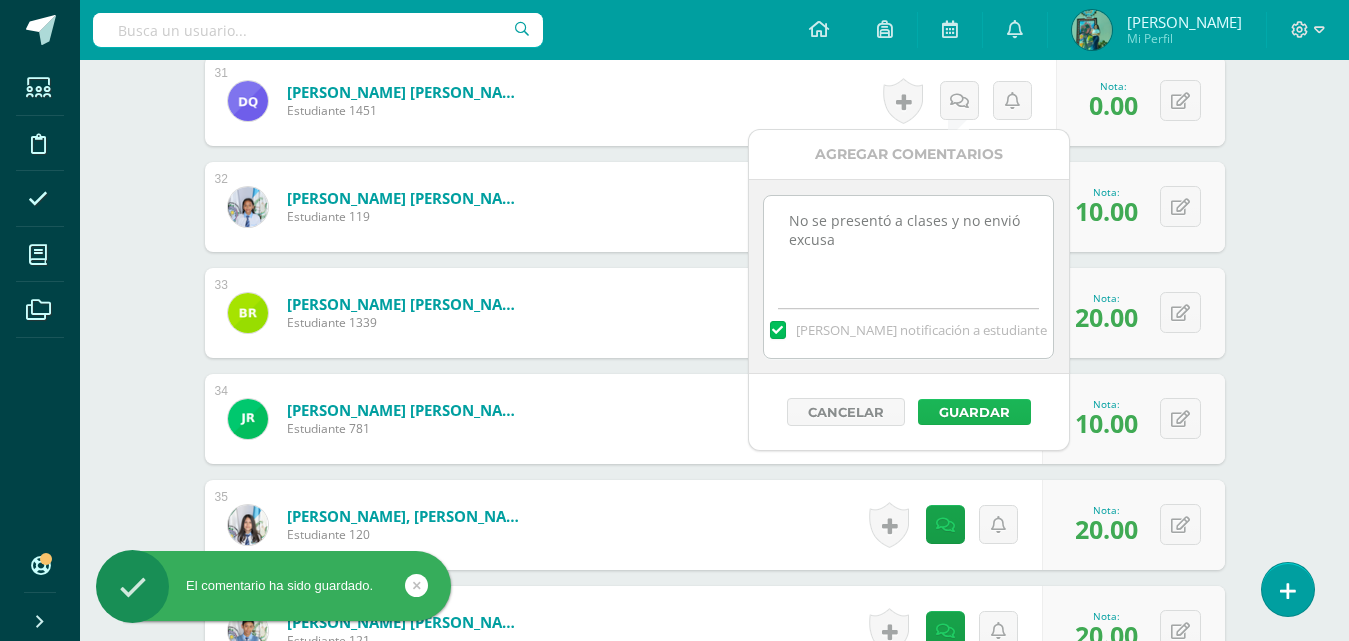 click on "Guardar" at bounding box center [974, 412] 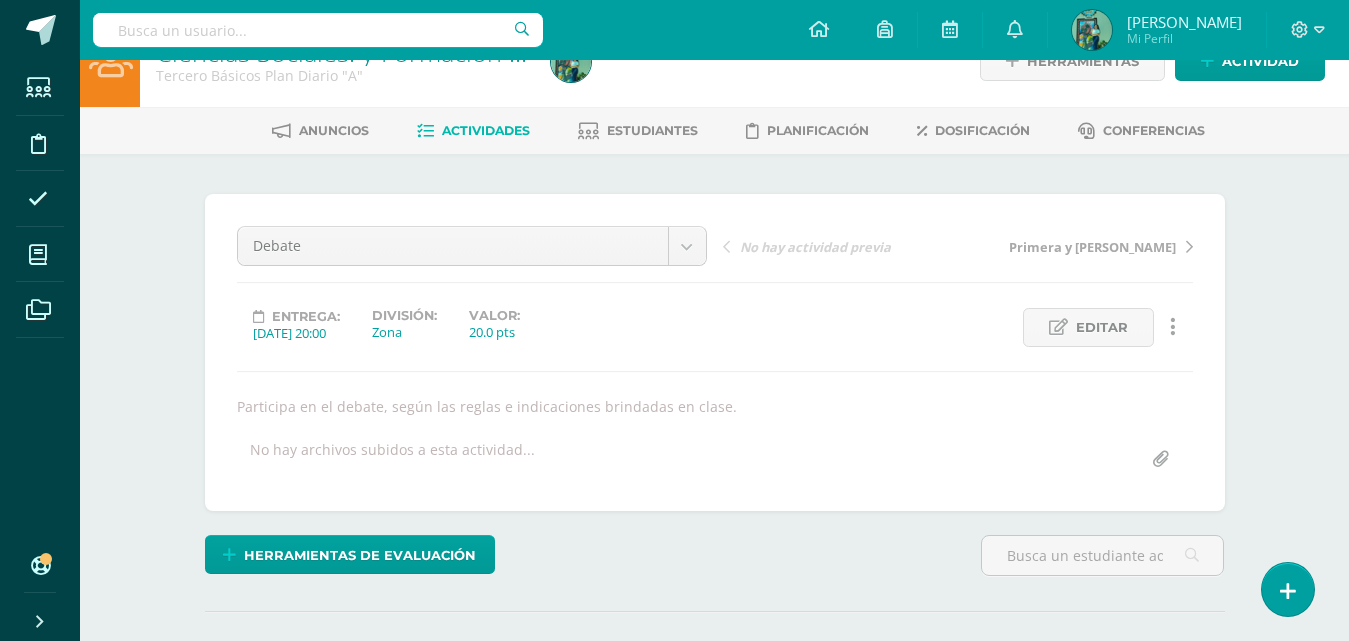 scroll, scrollTop: 0, scrollLeft: 0, axis: both 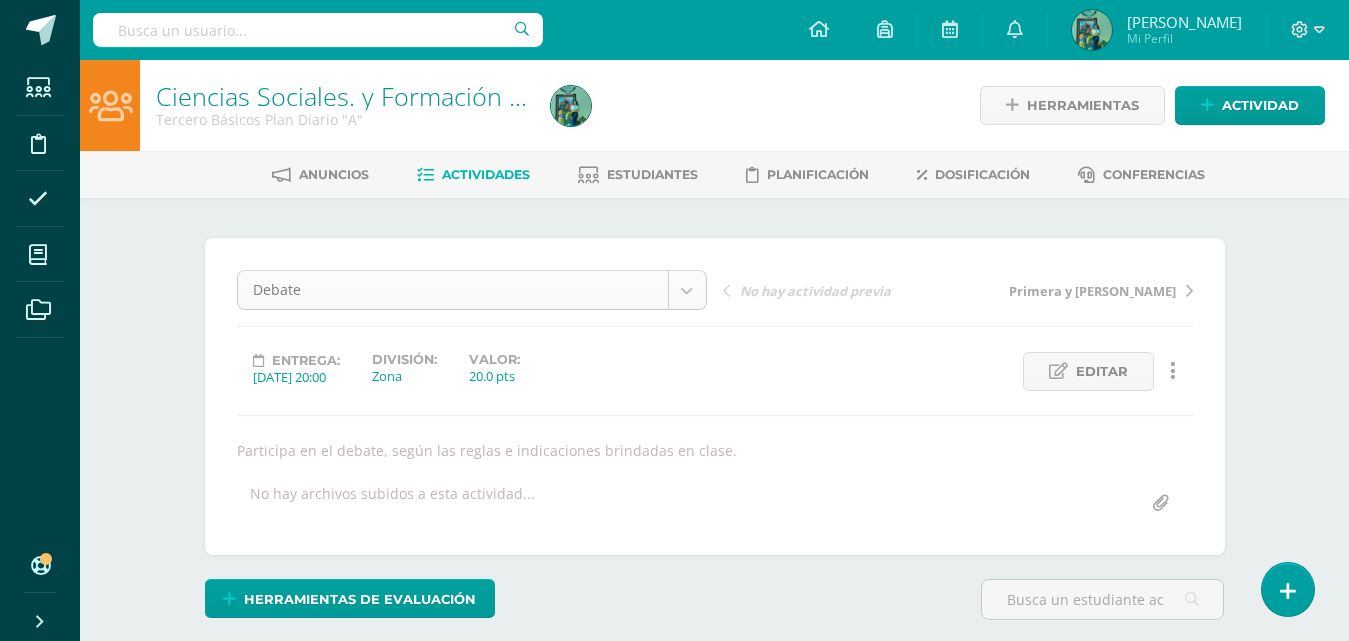 click on "El comentario ha sido guardado.         El comentario ha sido guardado.         El comentario ha sido guardado.         El comentario ha sido guardado.         El comentario ha sido guardado.         El comentario ha sido guardado.         El comentario ha sido guardado.         El comentario ha sido guardado.         El comentario ha sido guardado.         El comentario ha sido guardado.         El comentario ha sido guardado.         El comentario ha sido guardado.         El comentario ha sido guardado.         El comentario ha sido guardado.         El comentario ha sido guardado.         El comentario ha sido guardado.         El comentario ha sido guardado.         El comentario ha sido guardado.         El comentario ha sido guardado.         El comentario ha sido guardado.         El comentario ha sido guardado.         El comentario ha sido guardado.         El comentario ha sido guardado." at bounding box center (674, 2689) 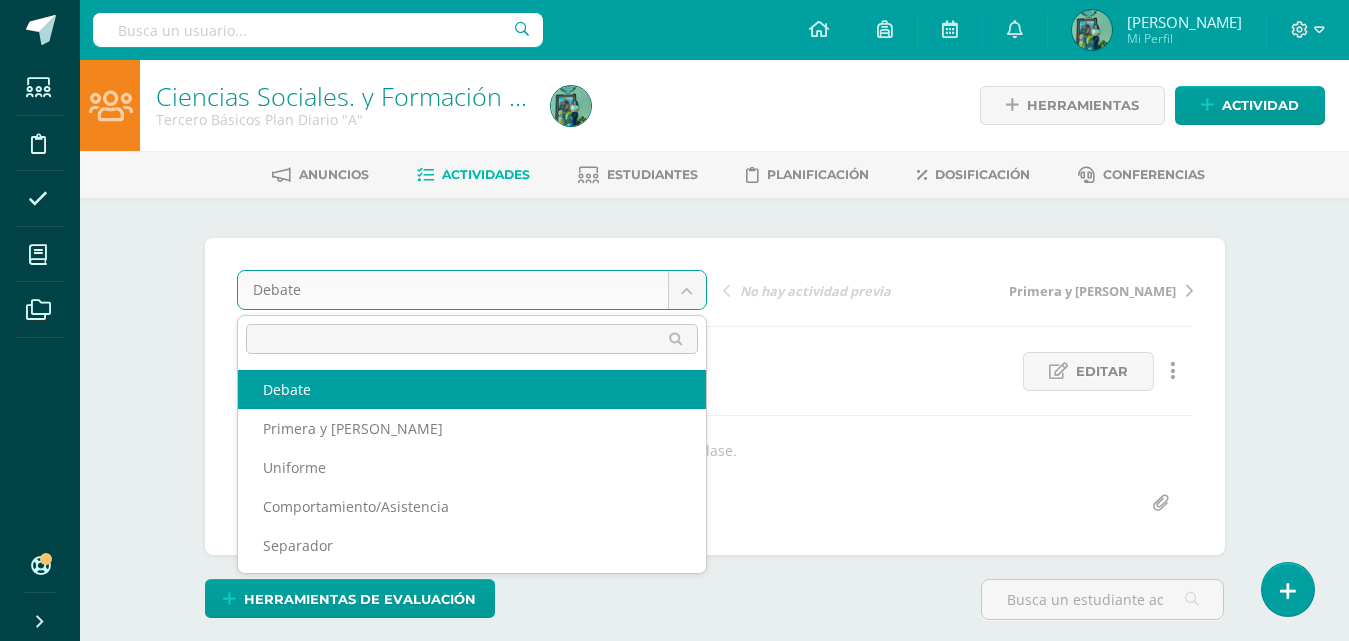select on "/dashboard/teacher/grade-activity/79937/" 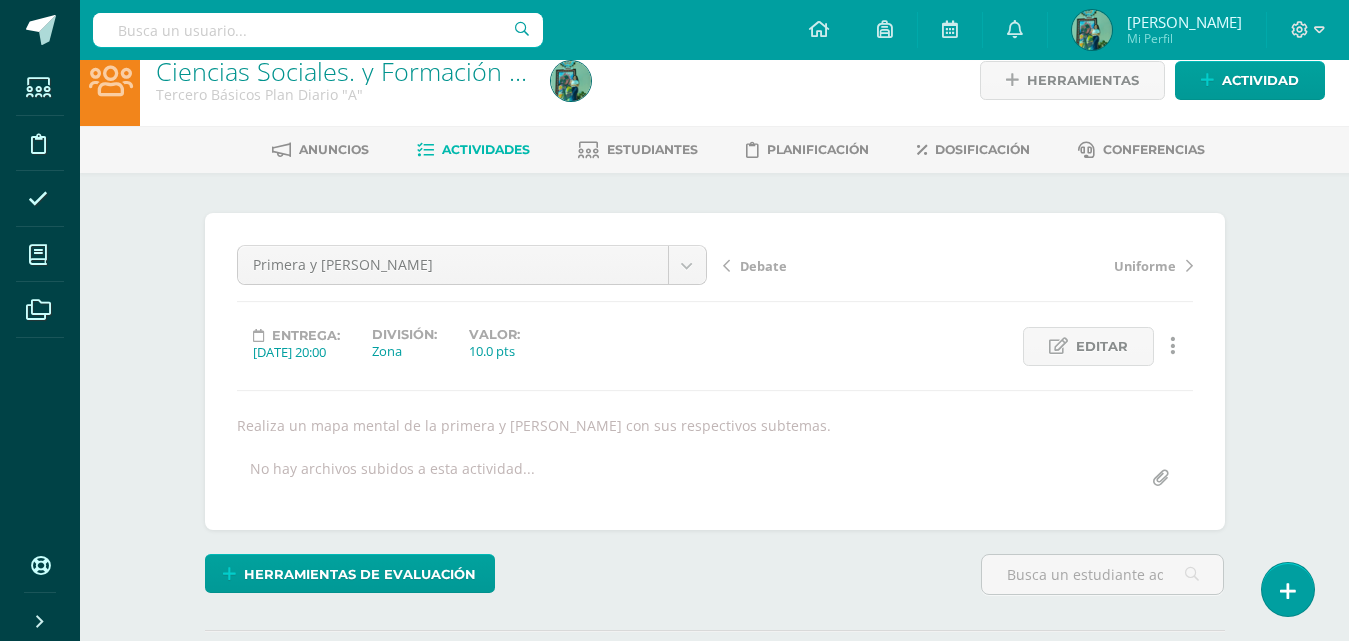 scroll, scrollTop: 0, scrollLeft: 0, axis: both 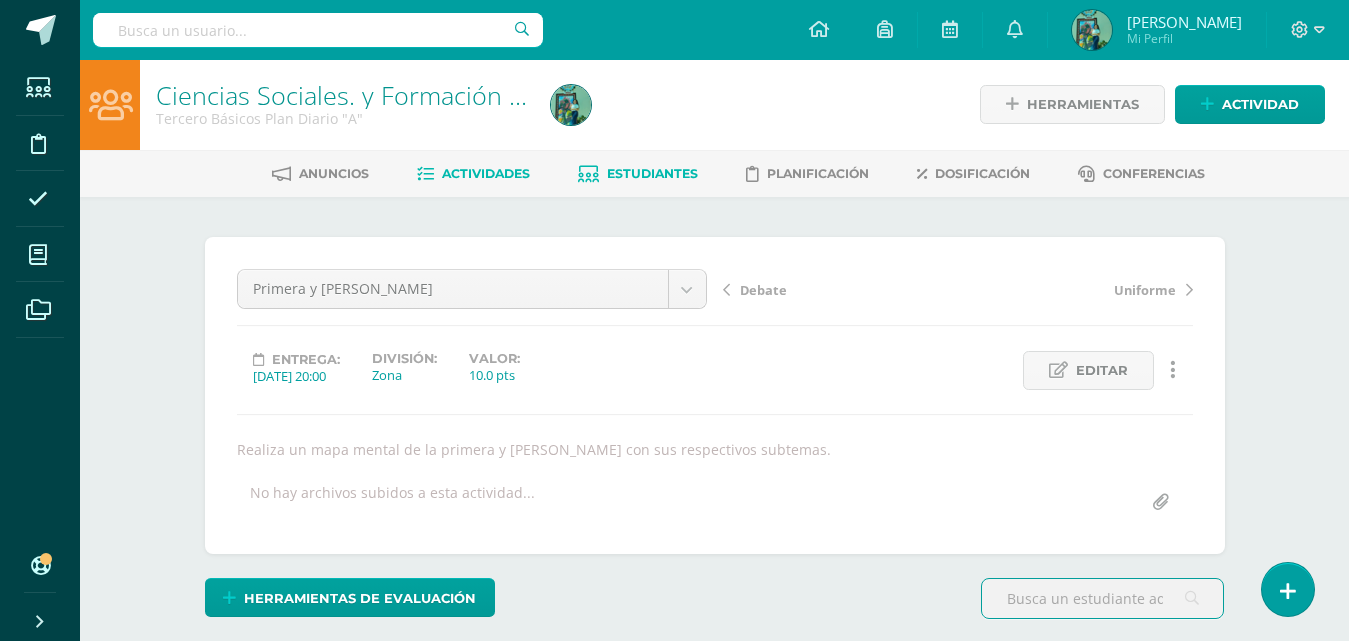 click on "Estudiantes" at bounding box center (652, 173) 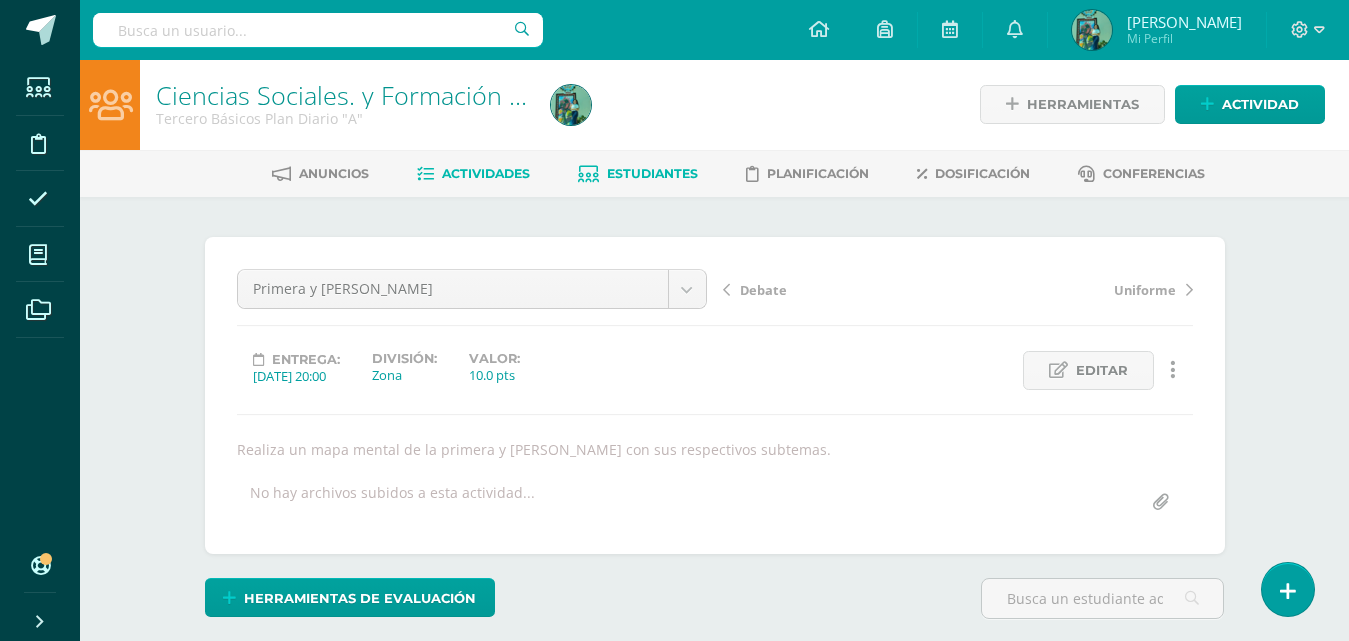 scroll, scrollTop: 2, scrollLeft: 0, axis: vertical 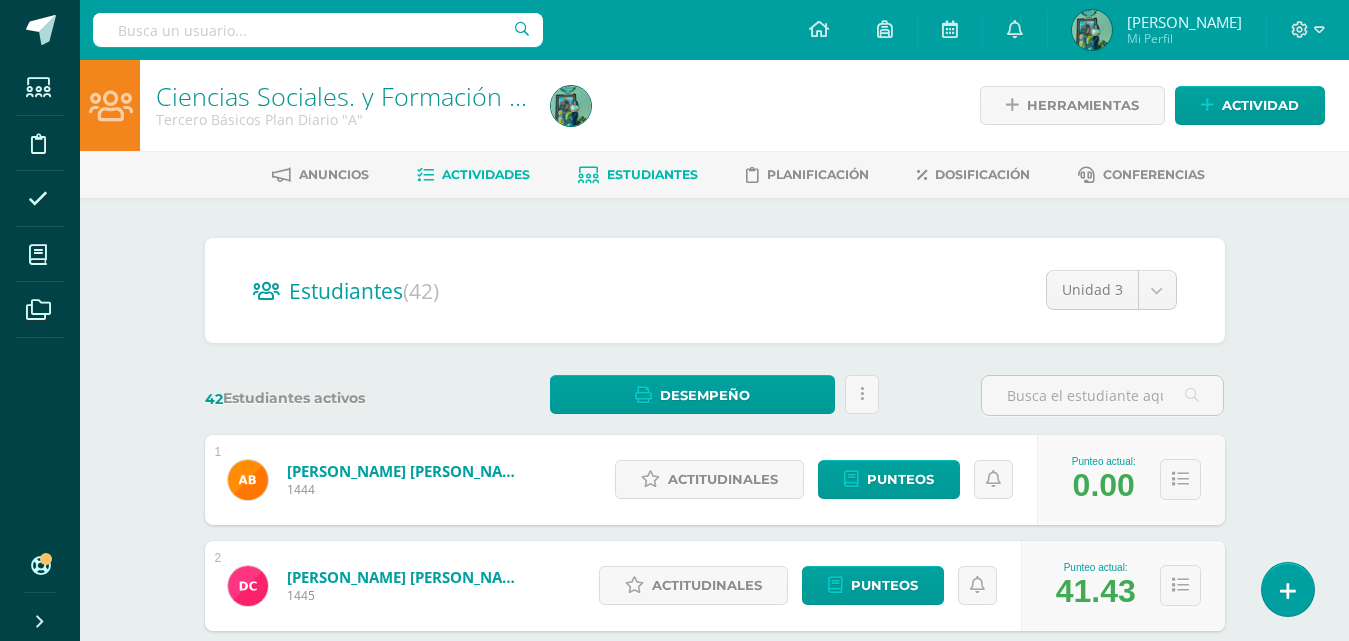 click on "Actividades" at bounding box center [486, 174] 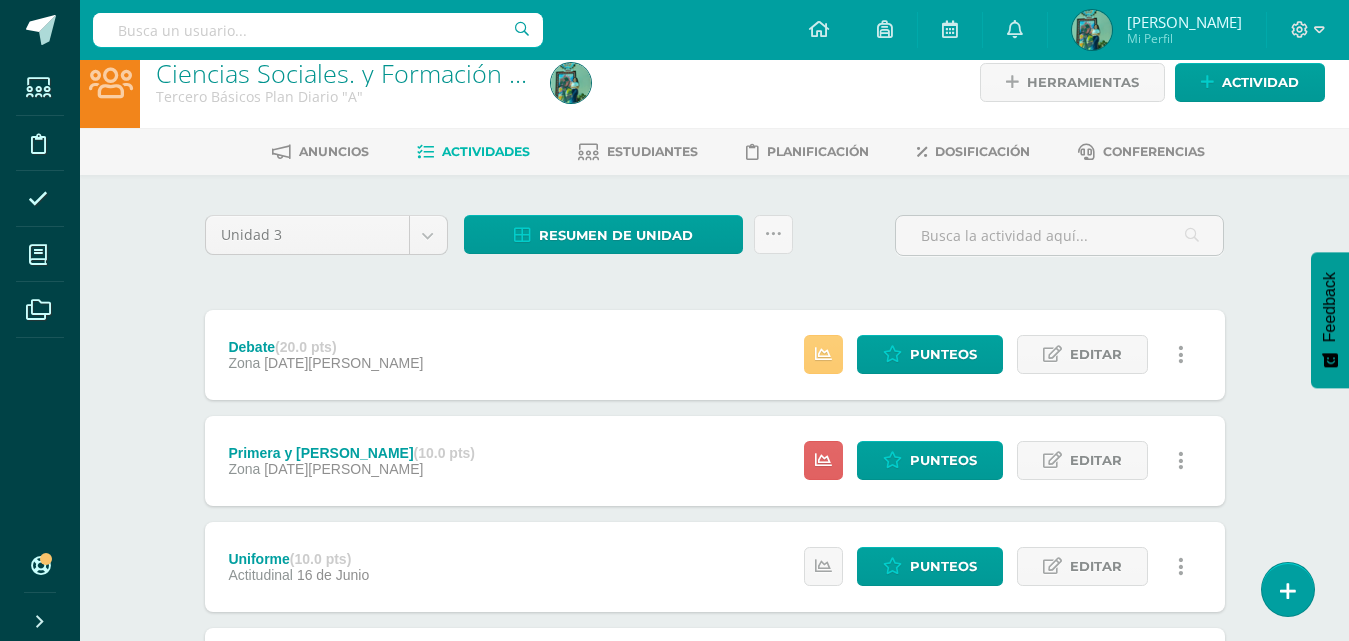 scroll, scrollTop: 0, scrollLeft: 0, axis: both 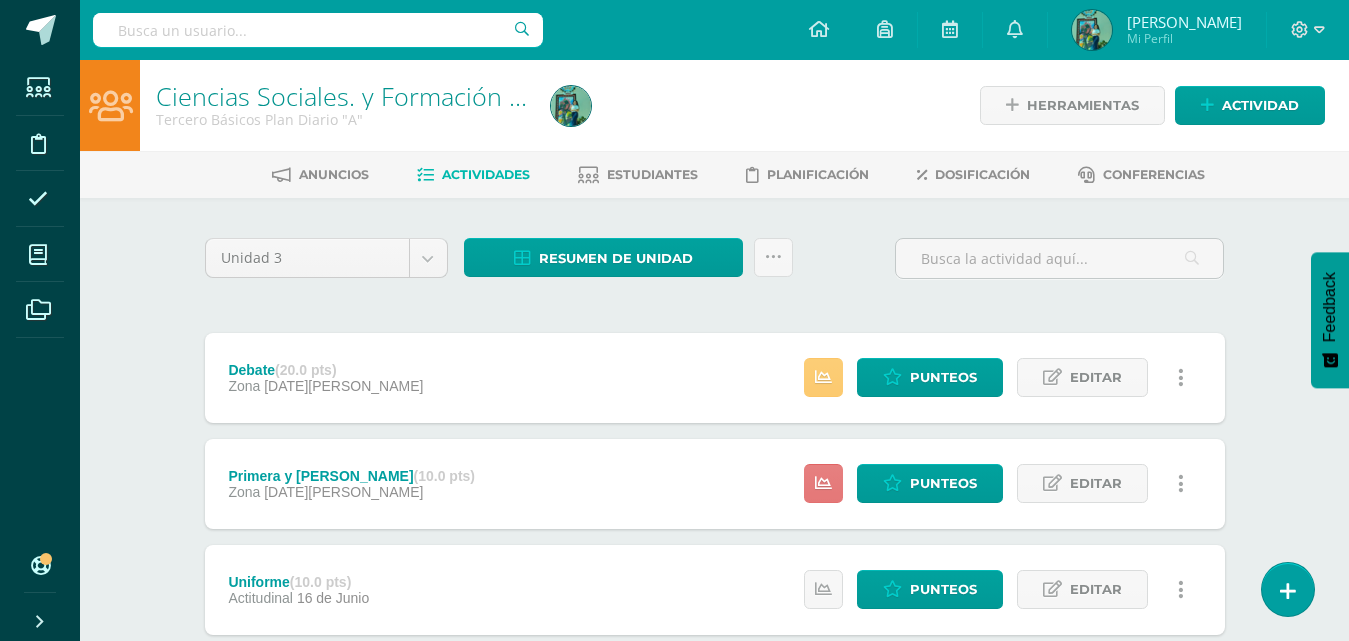 click at bounding box center [823, 483] 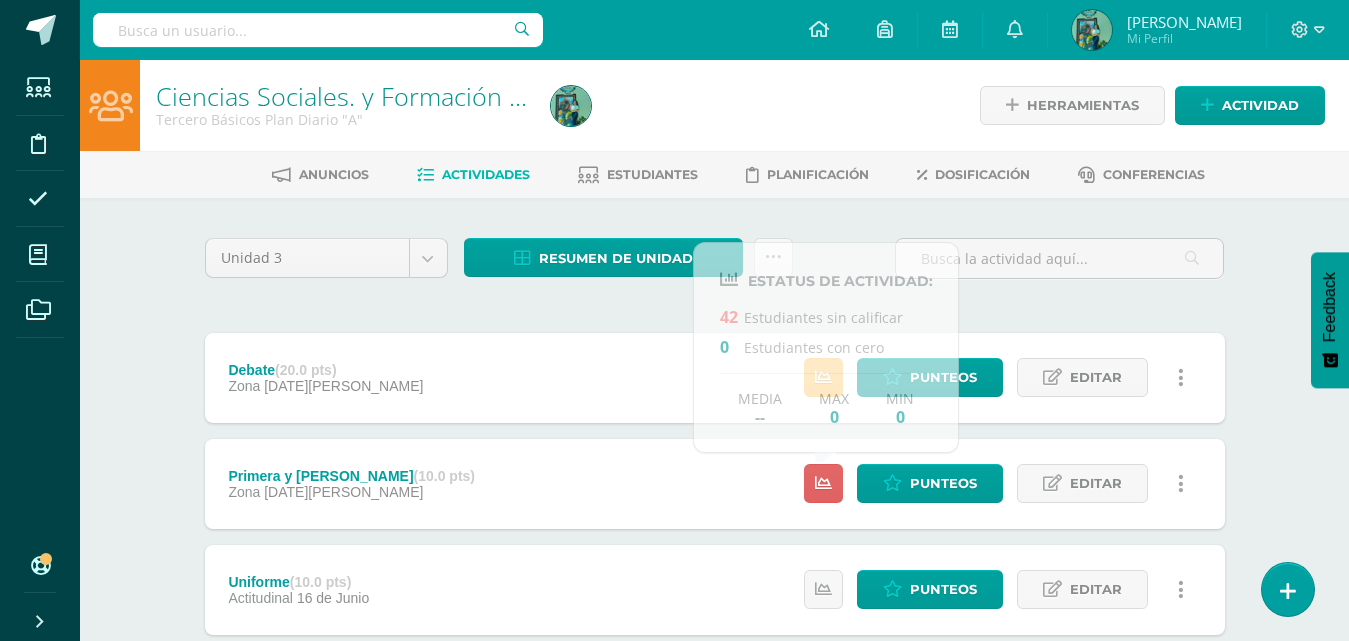 click on "Unidad 3                             Unidad 1 Unidad 2 Unidad 3 Unidad 4 Resumen de unidad
Descargar como HTML
Descargar como PDF
Descargar como XLS
Subir actividades en masa
Enviar punteos a revision
Historial de actividad
¿Estás seguro que deseas  Enviar a revisión  las notas de este curso?
Esta acción  enviará una notificación a tu supervisor y no podrás eliminar o cambiar tus notas.  Esta acción no podrá ser revertida a menos que se te conceda permiso
Cancelar
Enviar a revisión
Creación  y  Calificación   en masa.
Para poder crear actividades y calificar las mismas  2" at bounding box center [715, 589] 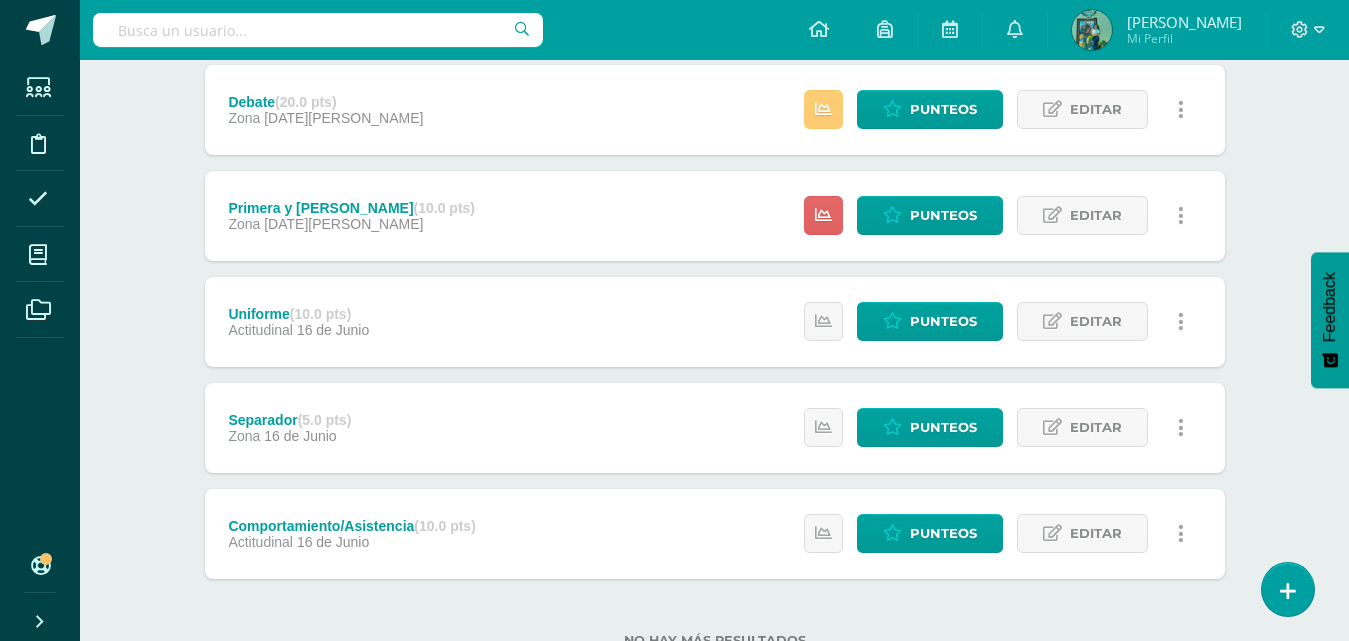 scroll, scrollTop: 339, scrollLeft: 0, axis: vertical 